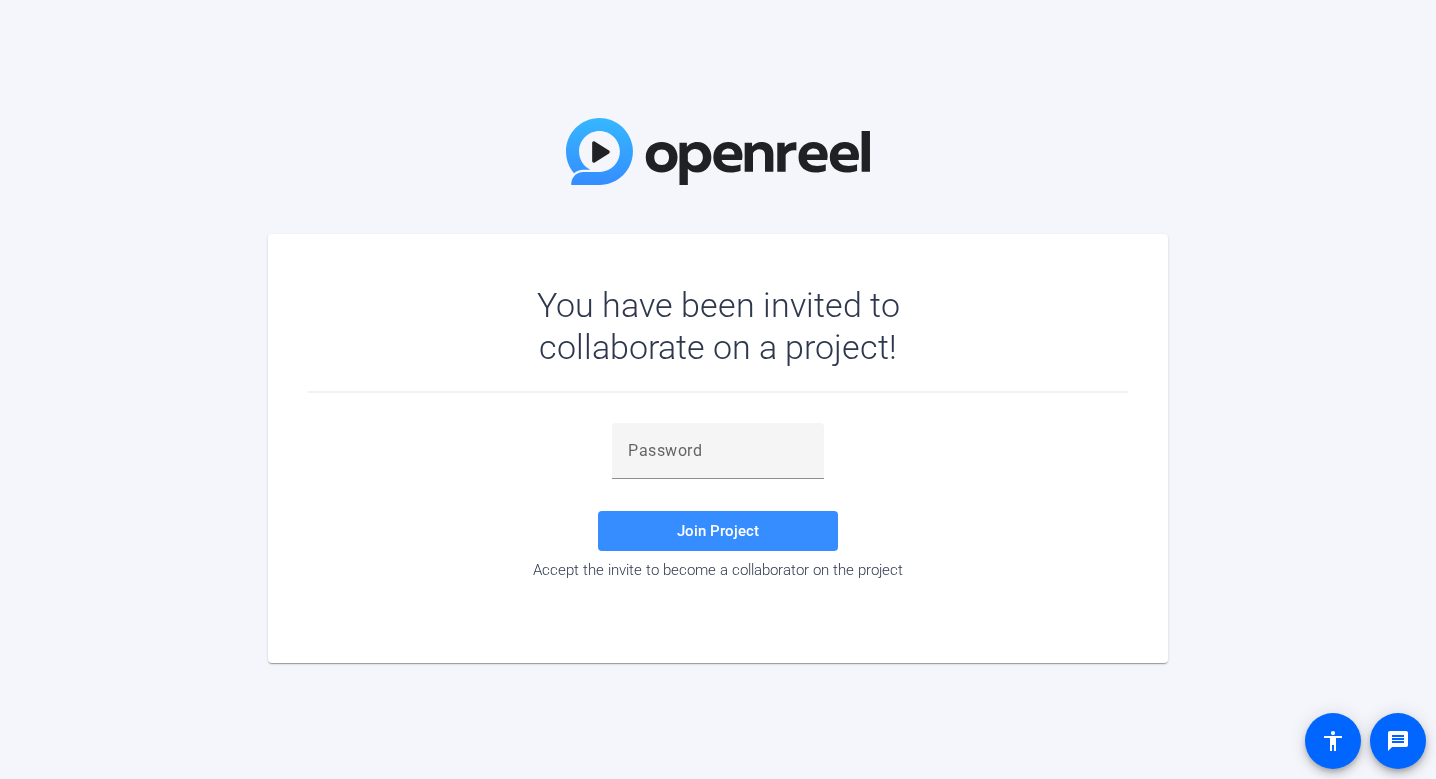 scroll, scrollTop: 0, scrollLeft: 0, axis: both 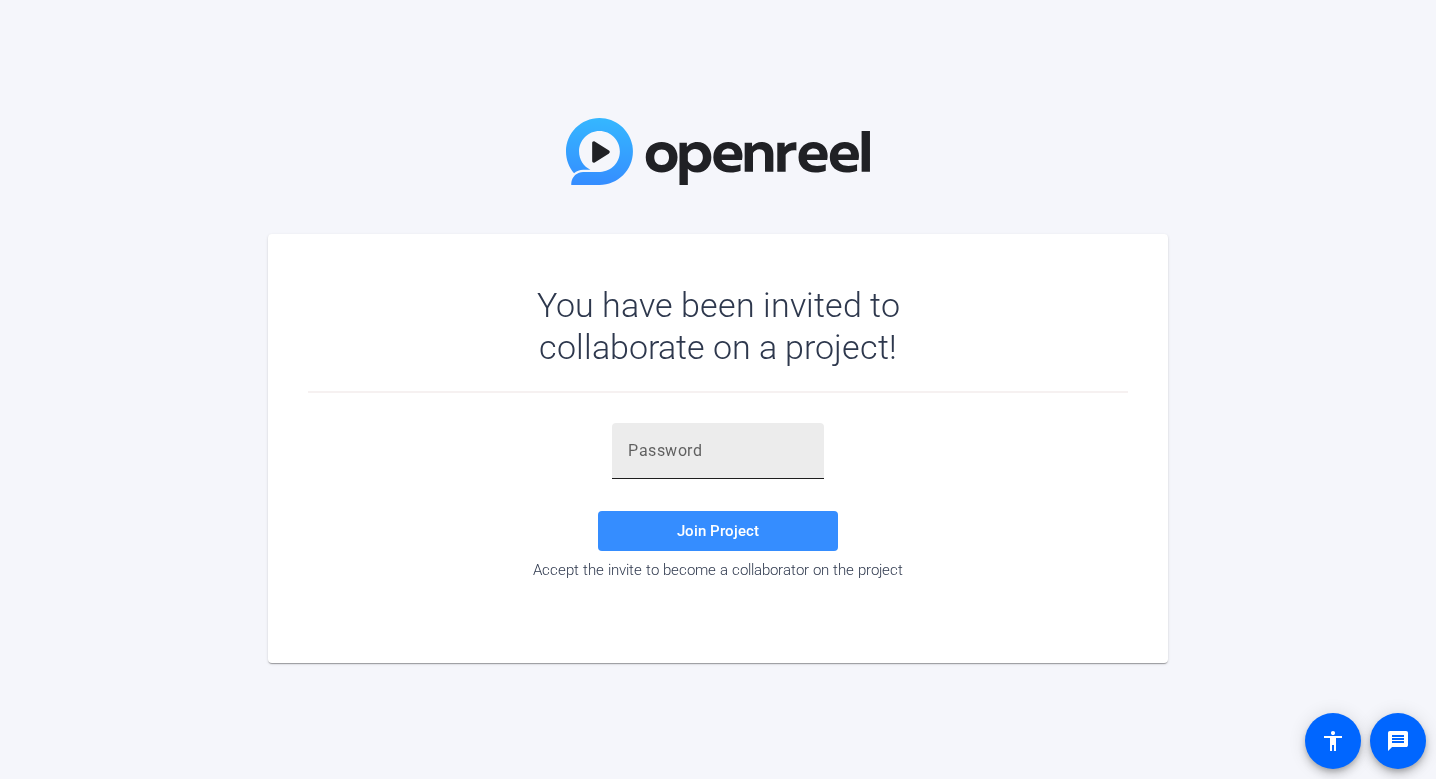 click at bounding box center [718, 451] 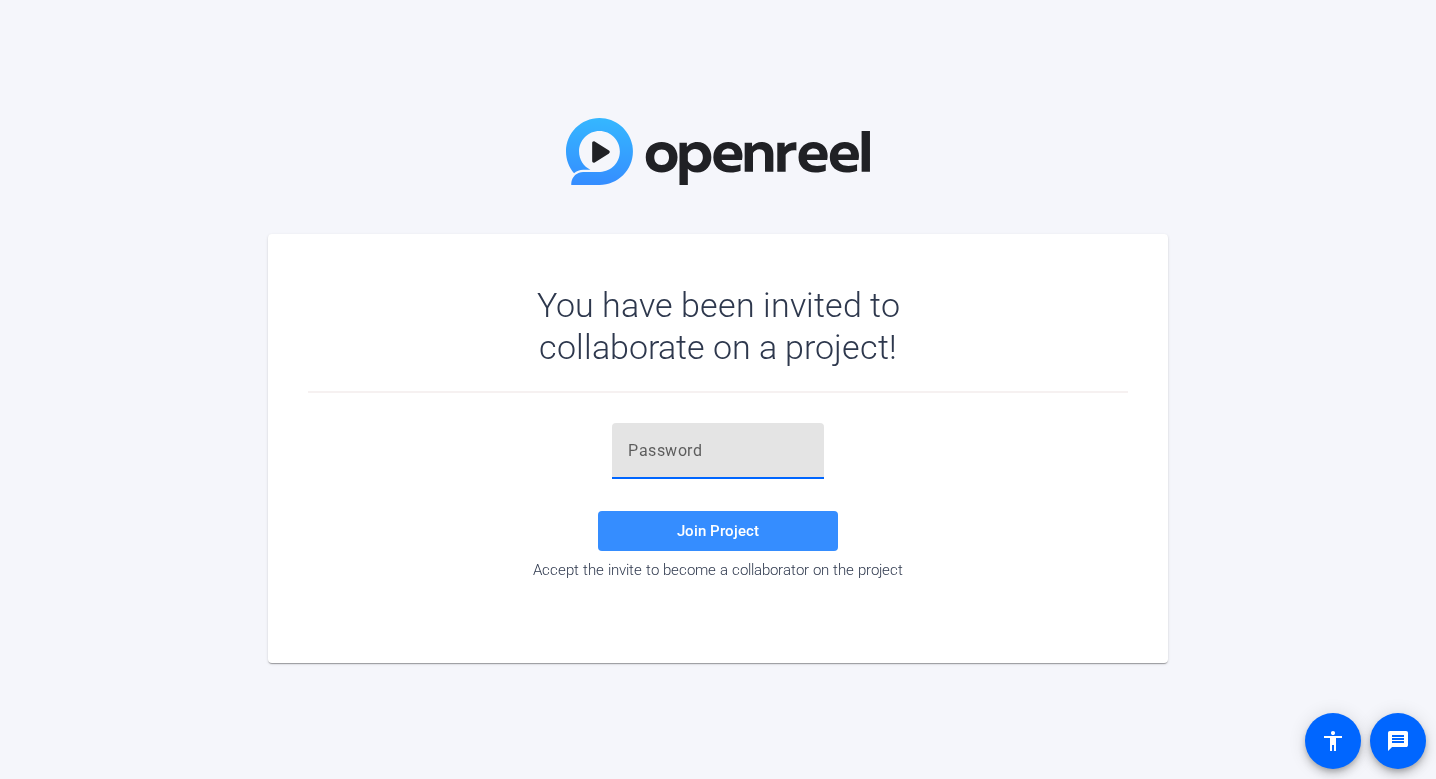 paste on "5_R$3v" 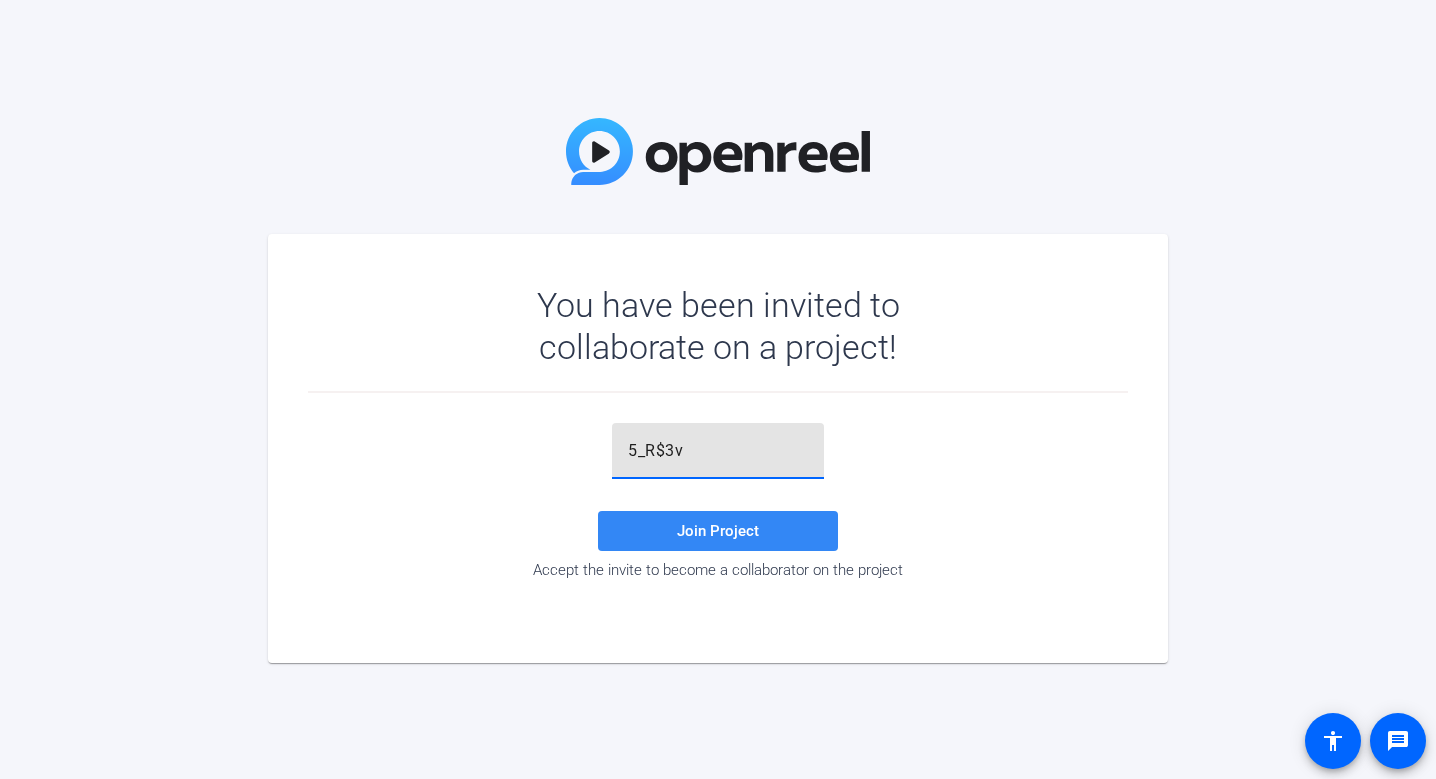 type on "5_R$3v" 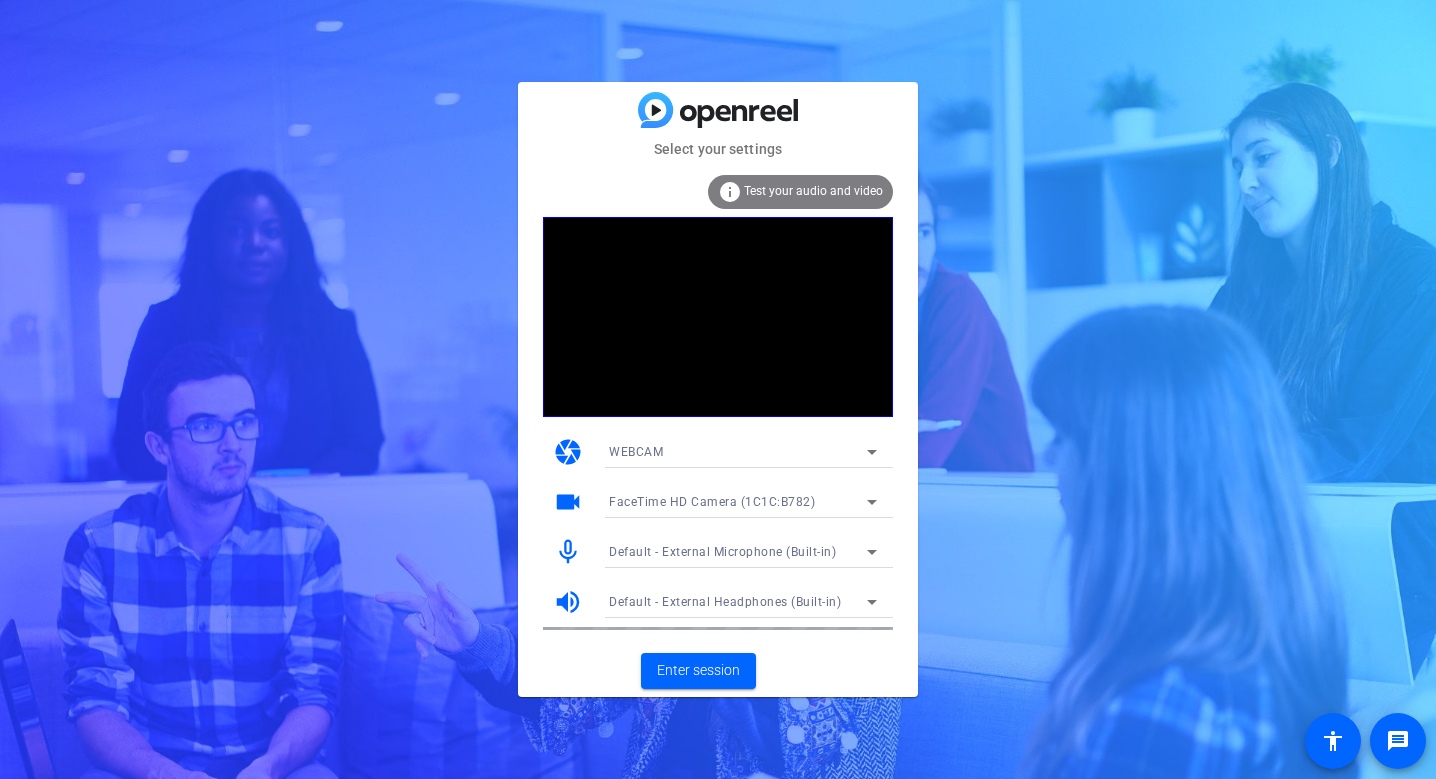 click on "FaceTime HD Camera (1C1C:B782)" at bounding box center (712, 502) 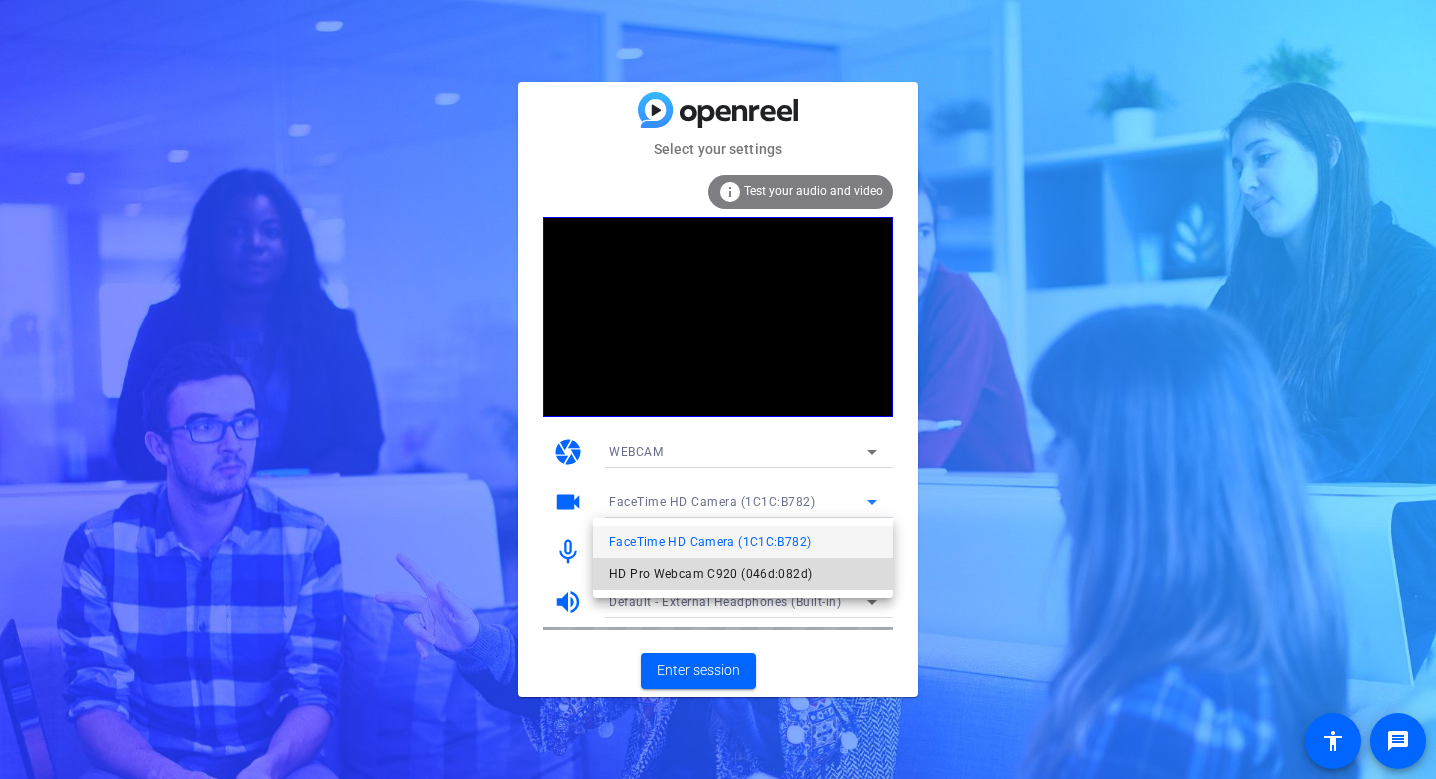 click on "HD Pro Webcam C920 (046d:082d)" at bounding box center [710, 574] 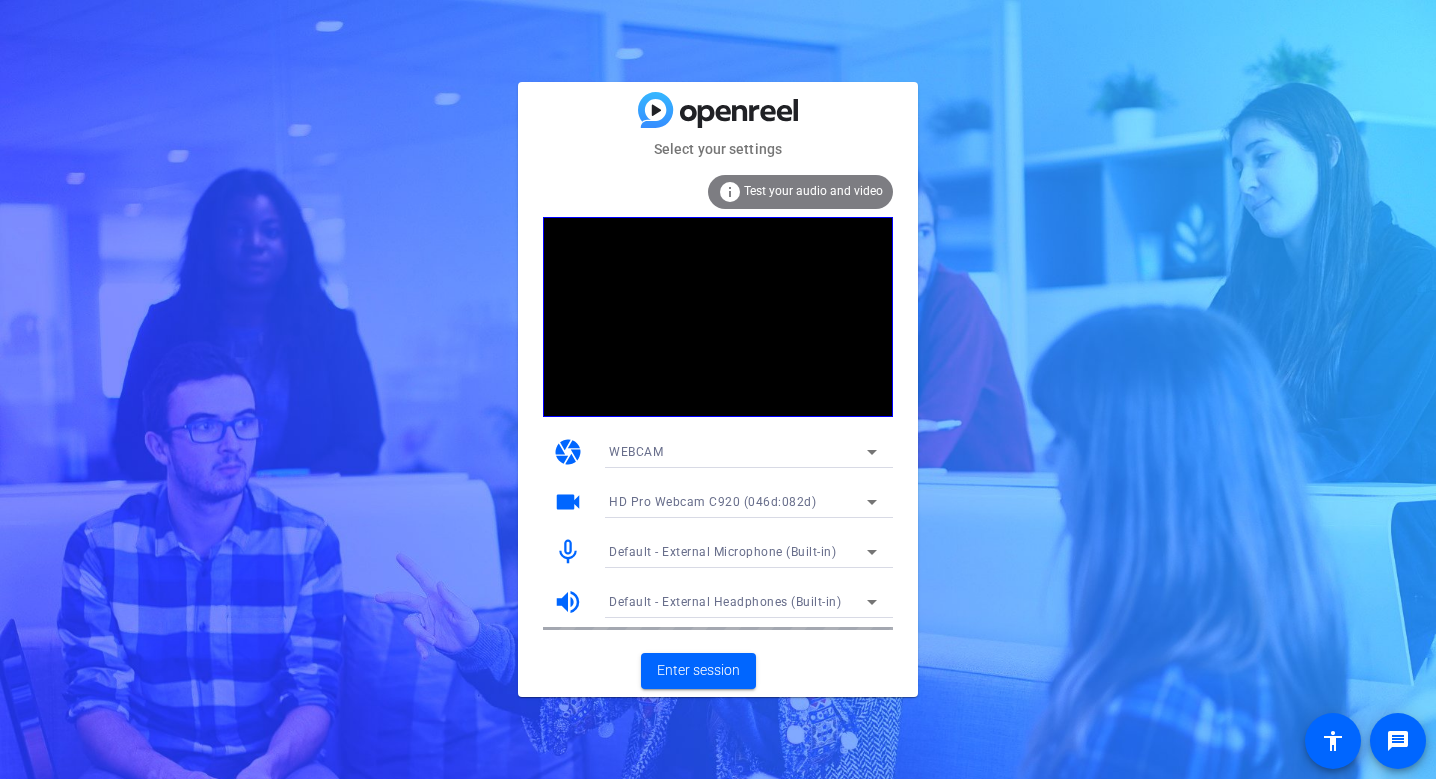 click on "Select your settings  info Test your audio and video camera WEBCAM videocam HD Pro Webcam C920 (046d:082d) mic_none Default - External Microphone (Built-in) volume_up Default - External Headphones (Built-in)  Enter session" 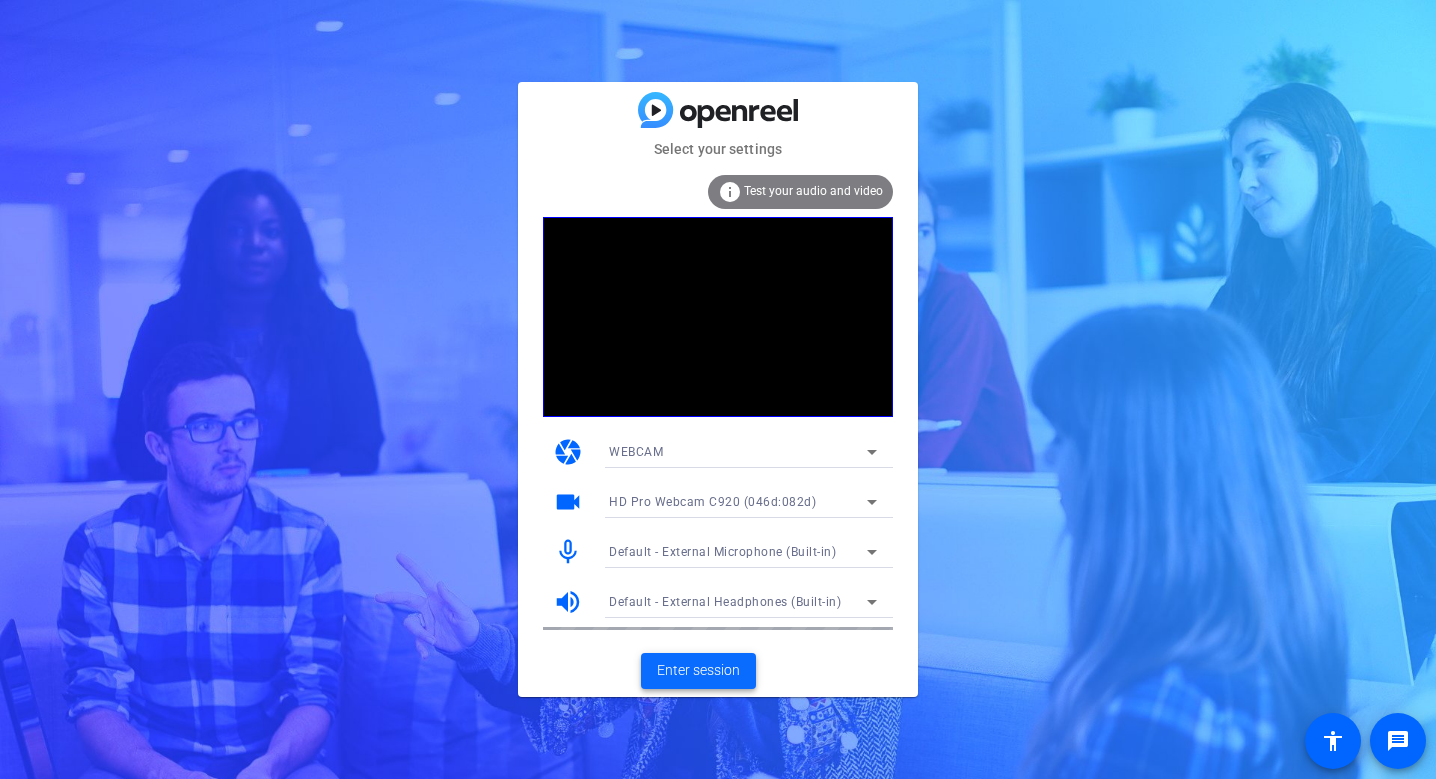 click on "Enter session" 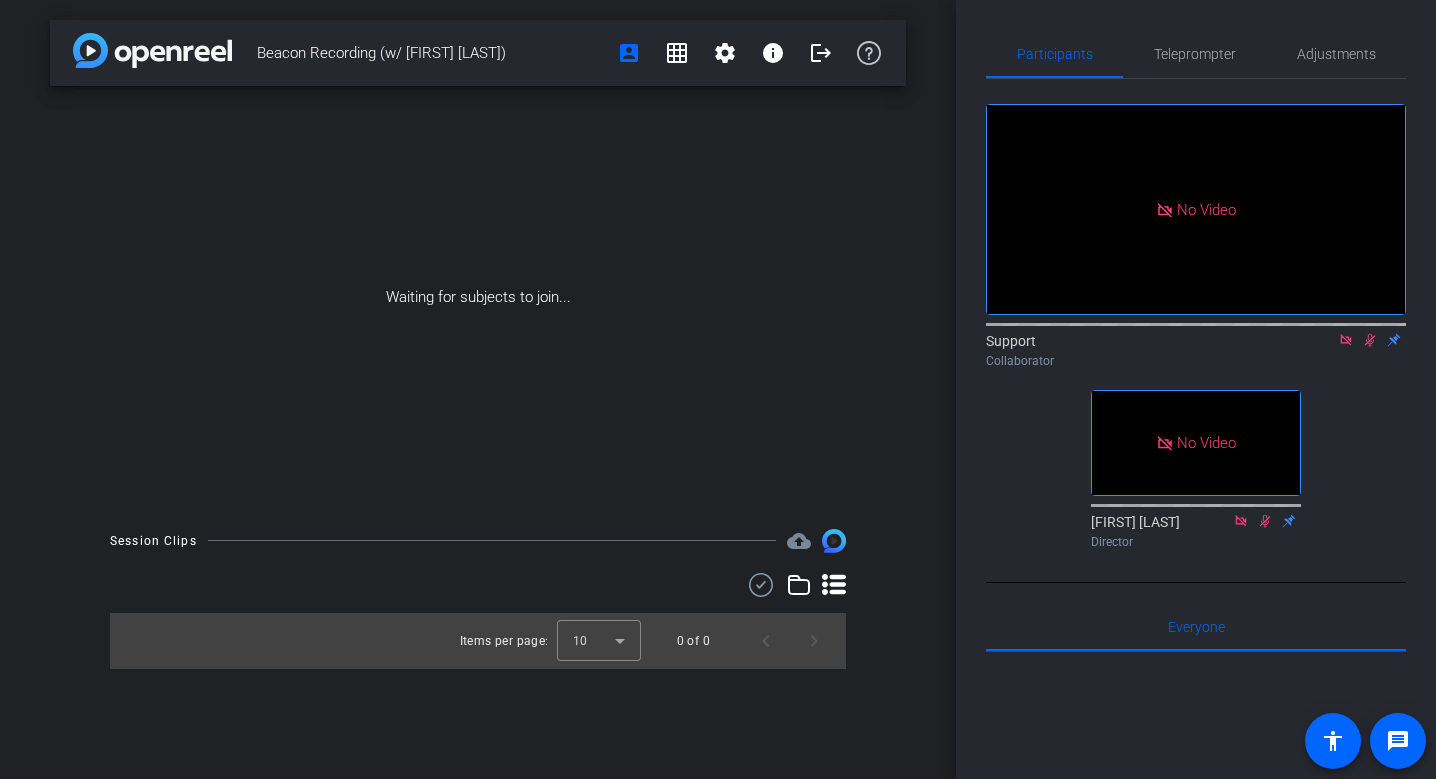 click 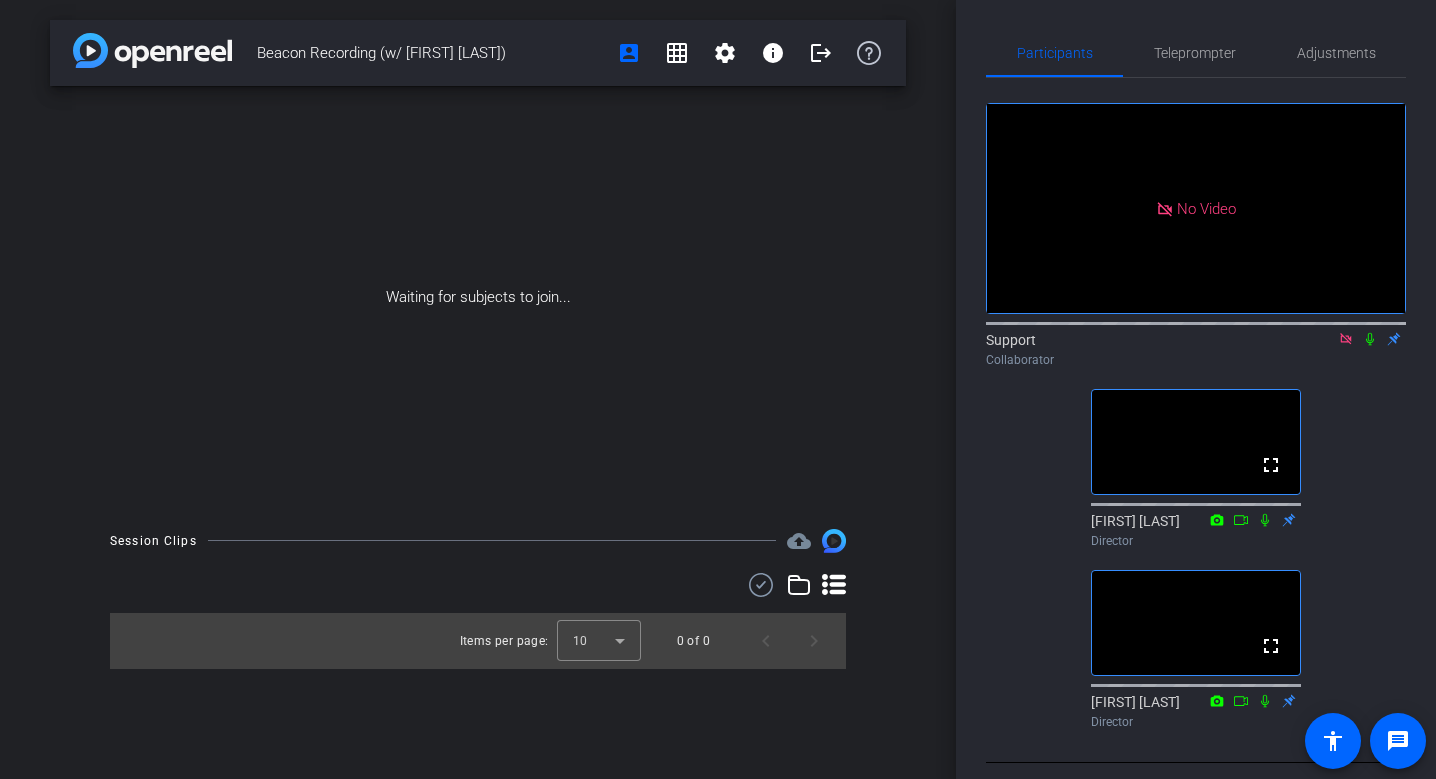 scroll, scrollTop: 0, scrollLeft: 0, axis: both 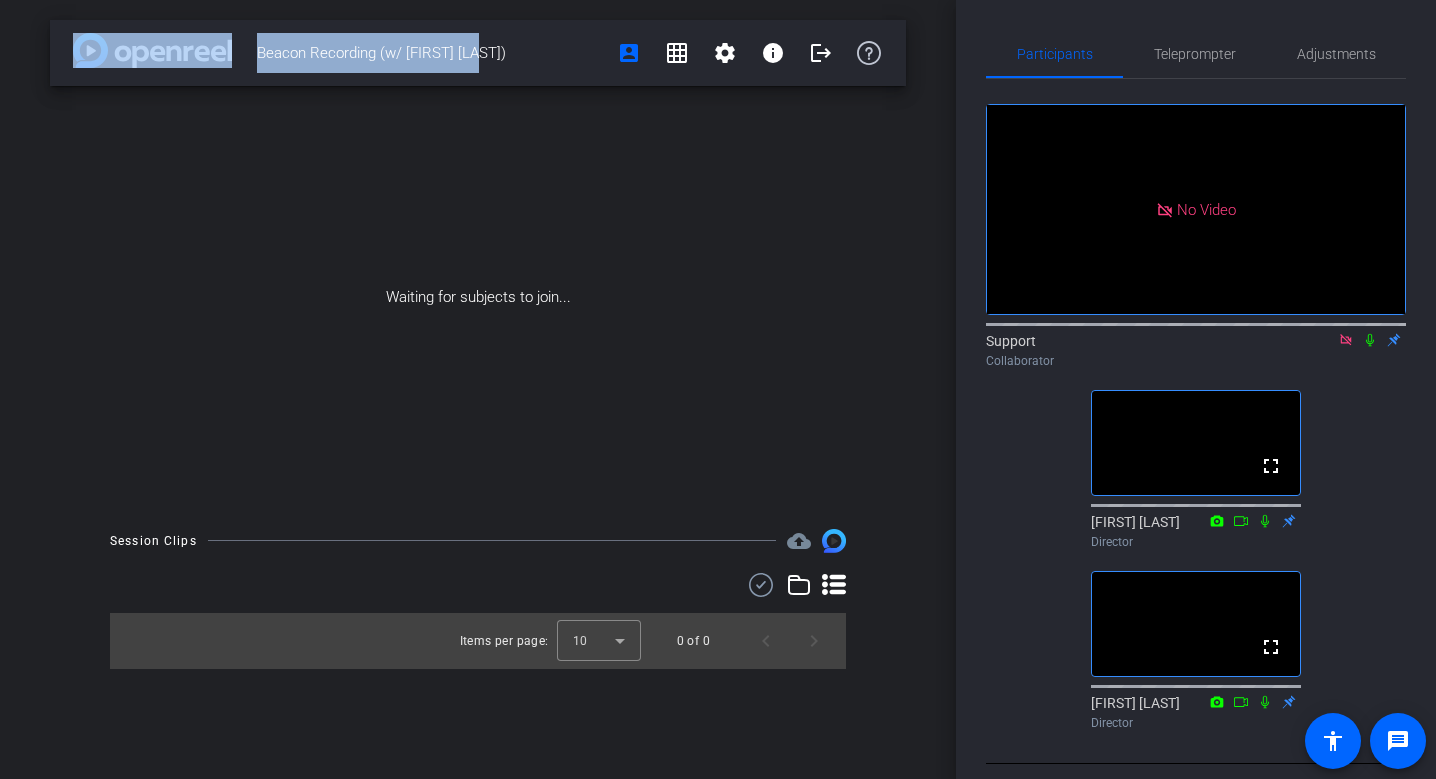 drag, startPoint x: 494, startPoint y: 52, endPoint x: 168, endPoint y: 52, distance: 326 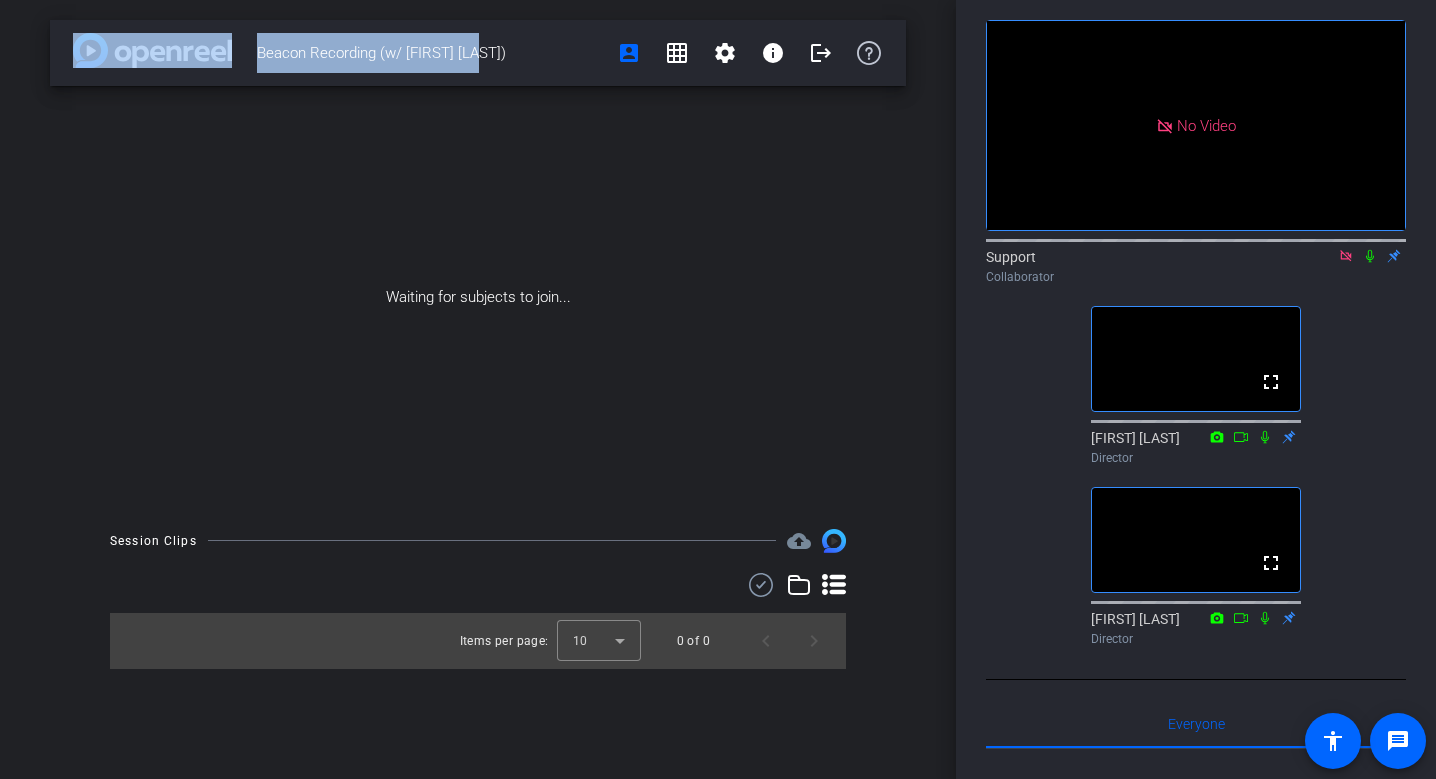 scroll, scrollTop: 120, scrollLeft: 0, axis: vertical 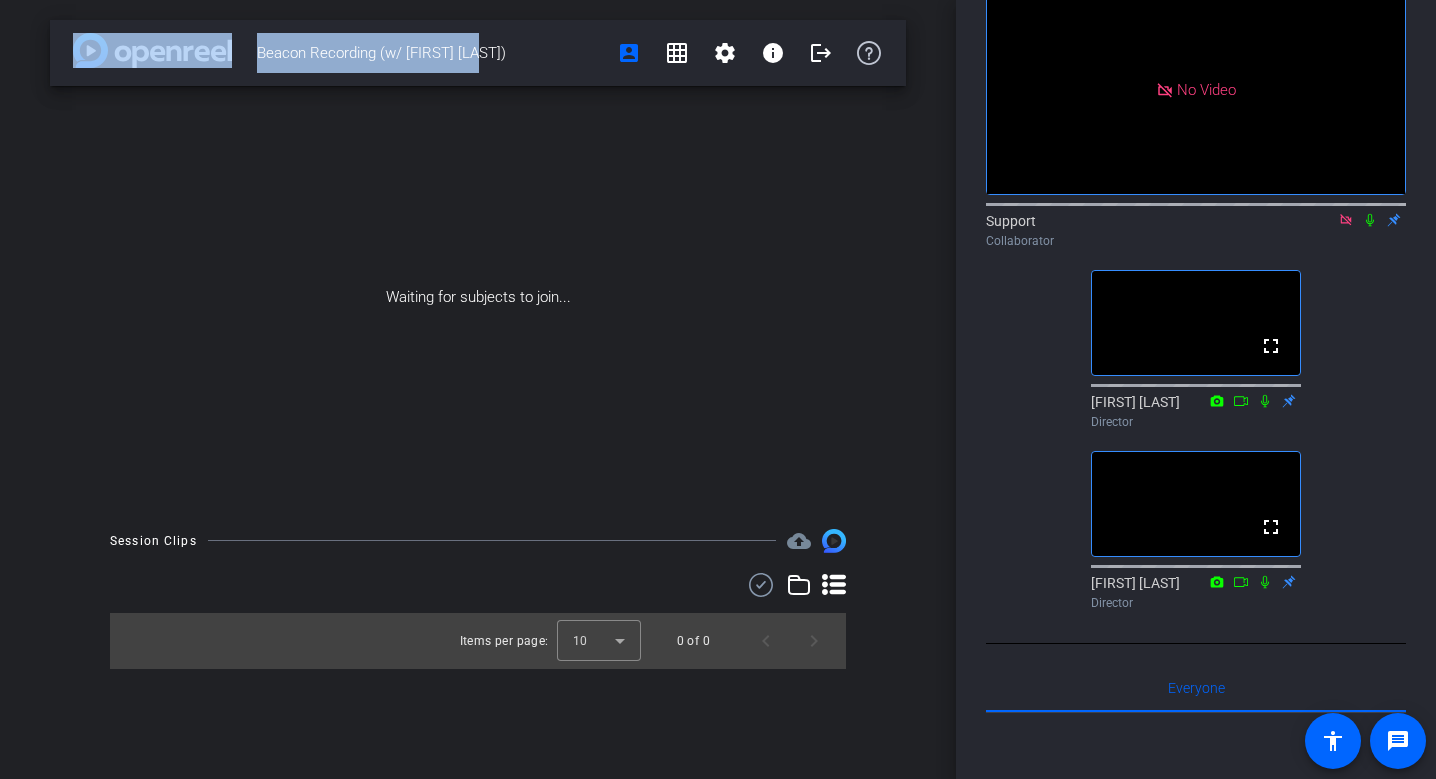 click 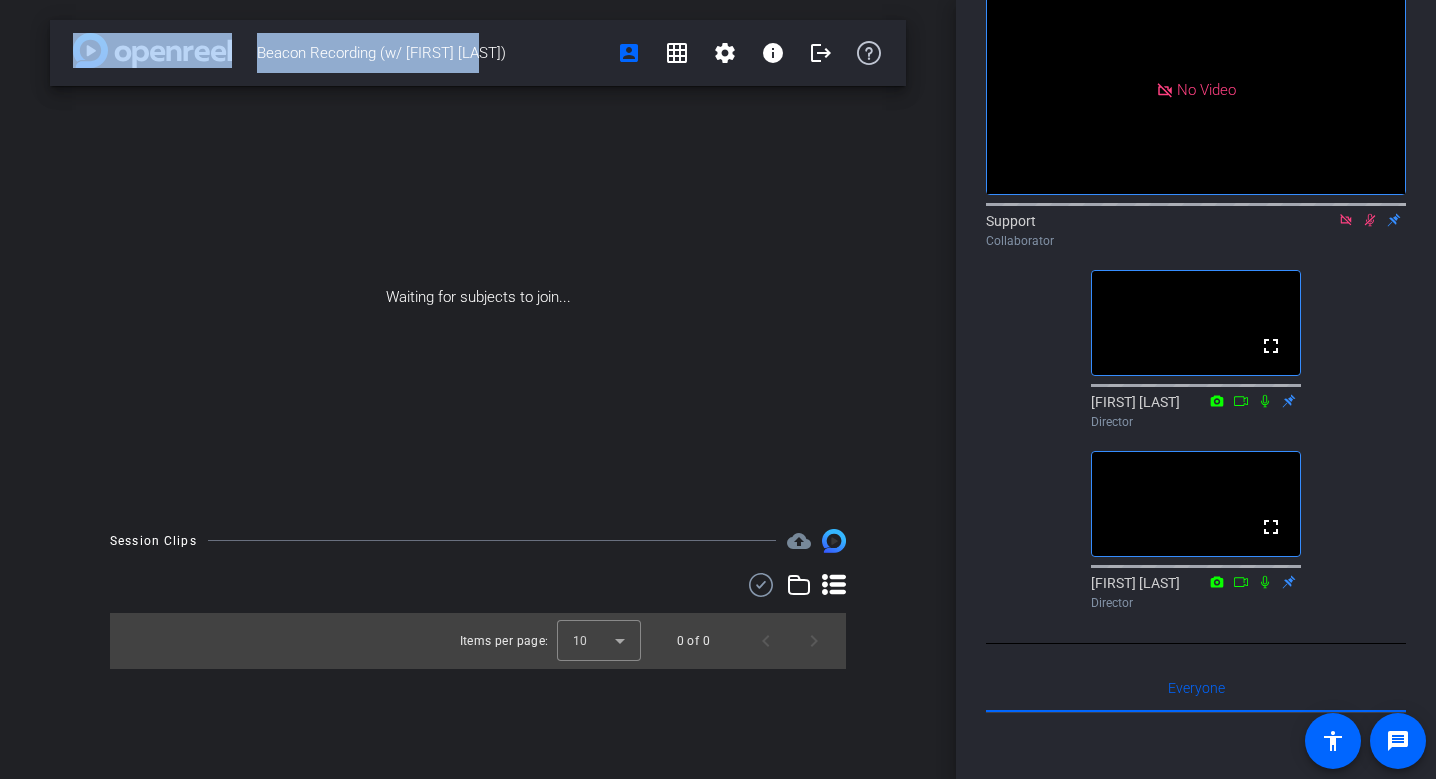 click 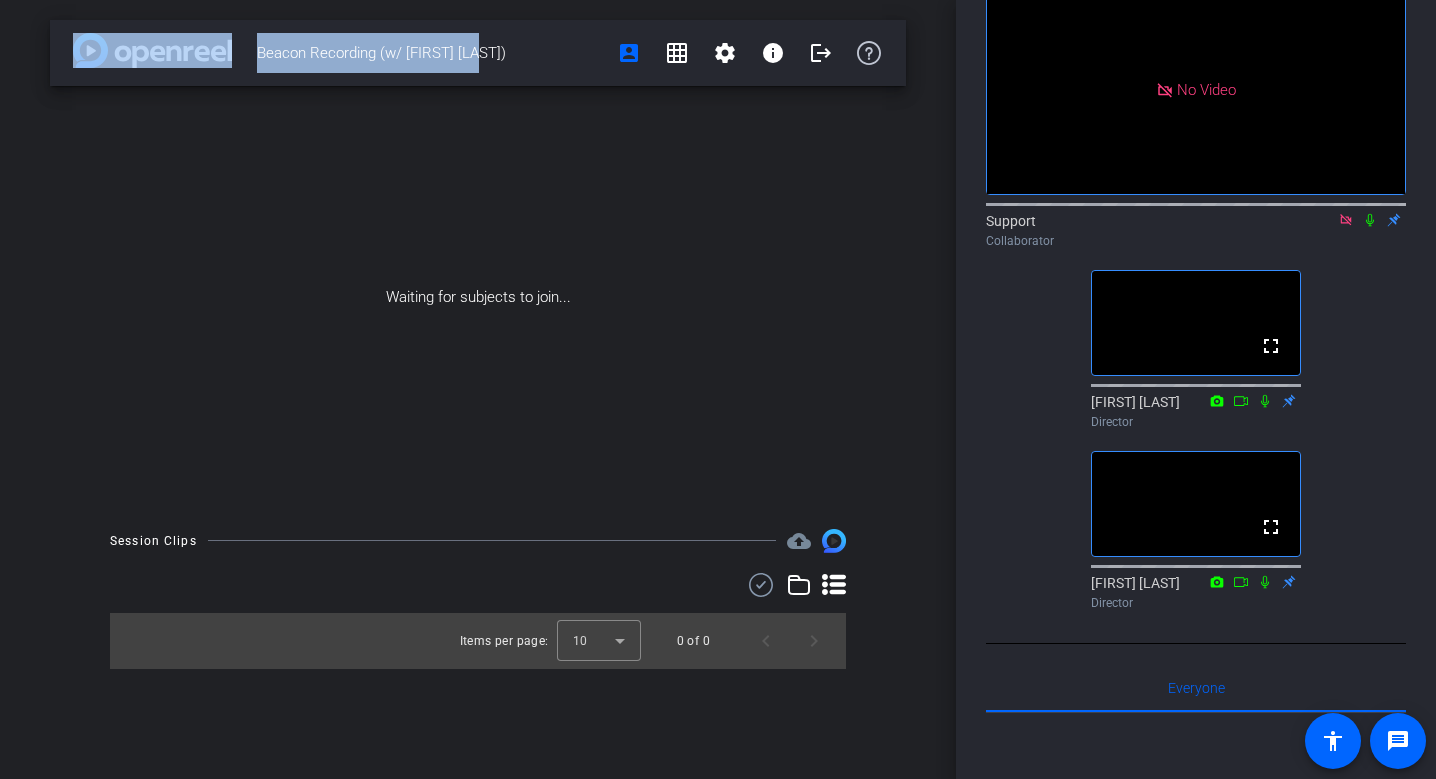 click 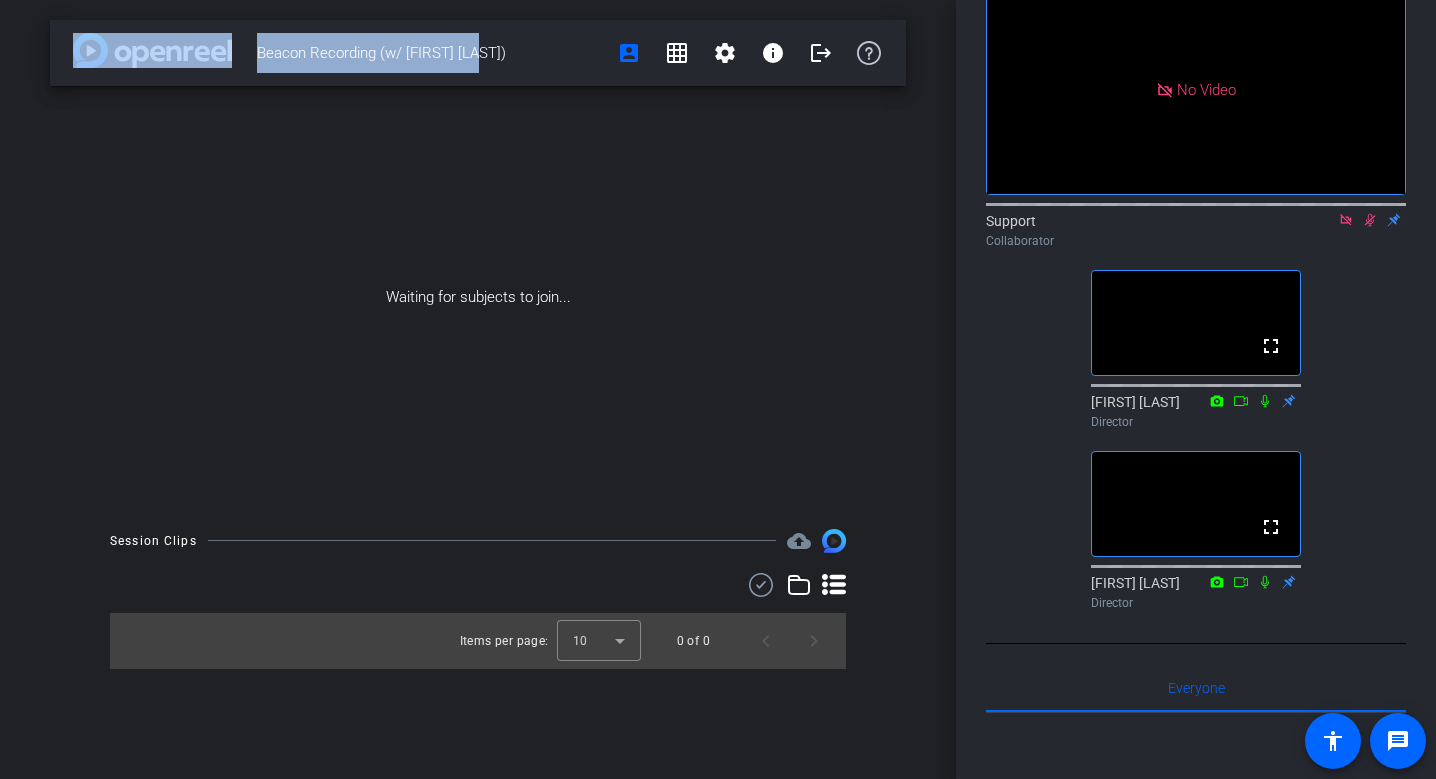 click 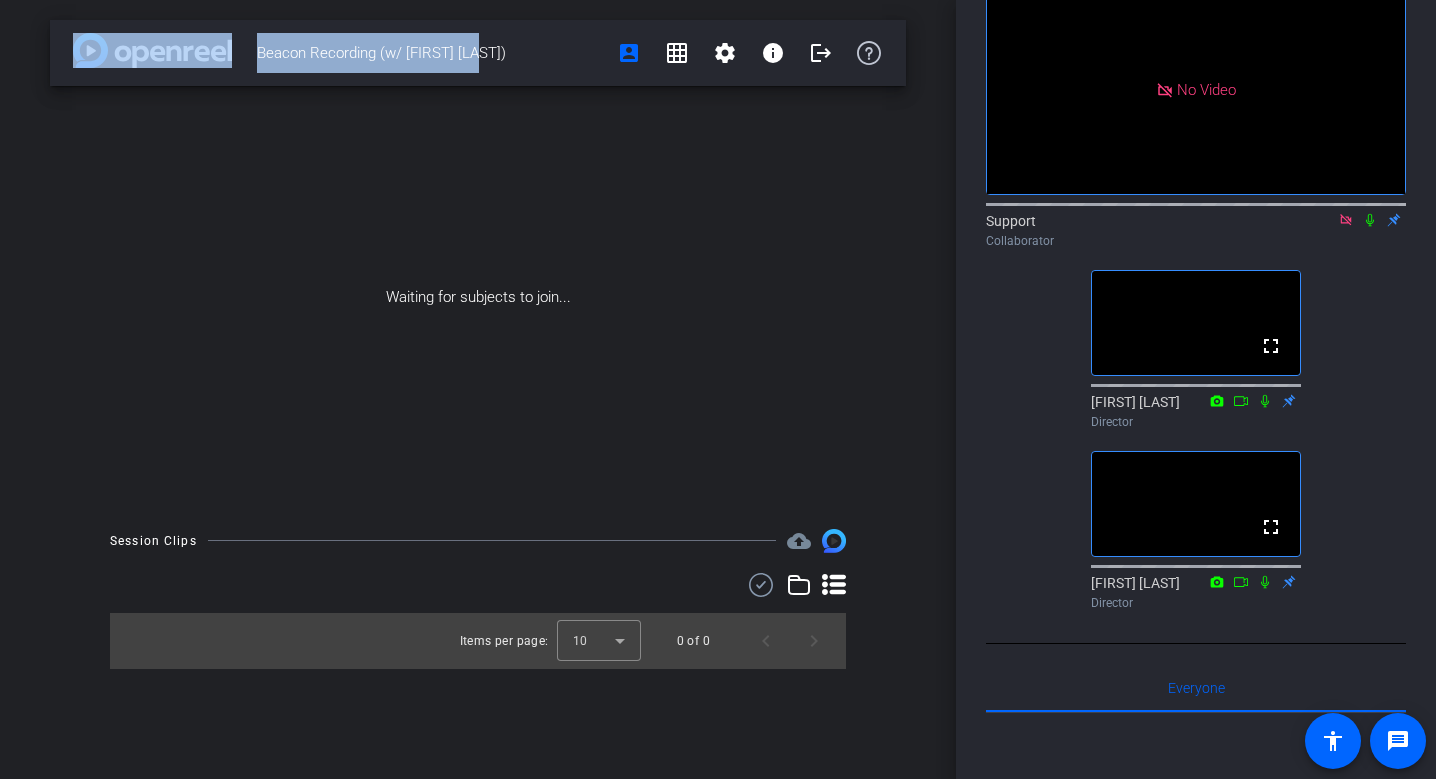 click 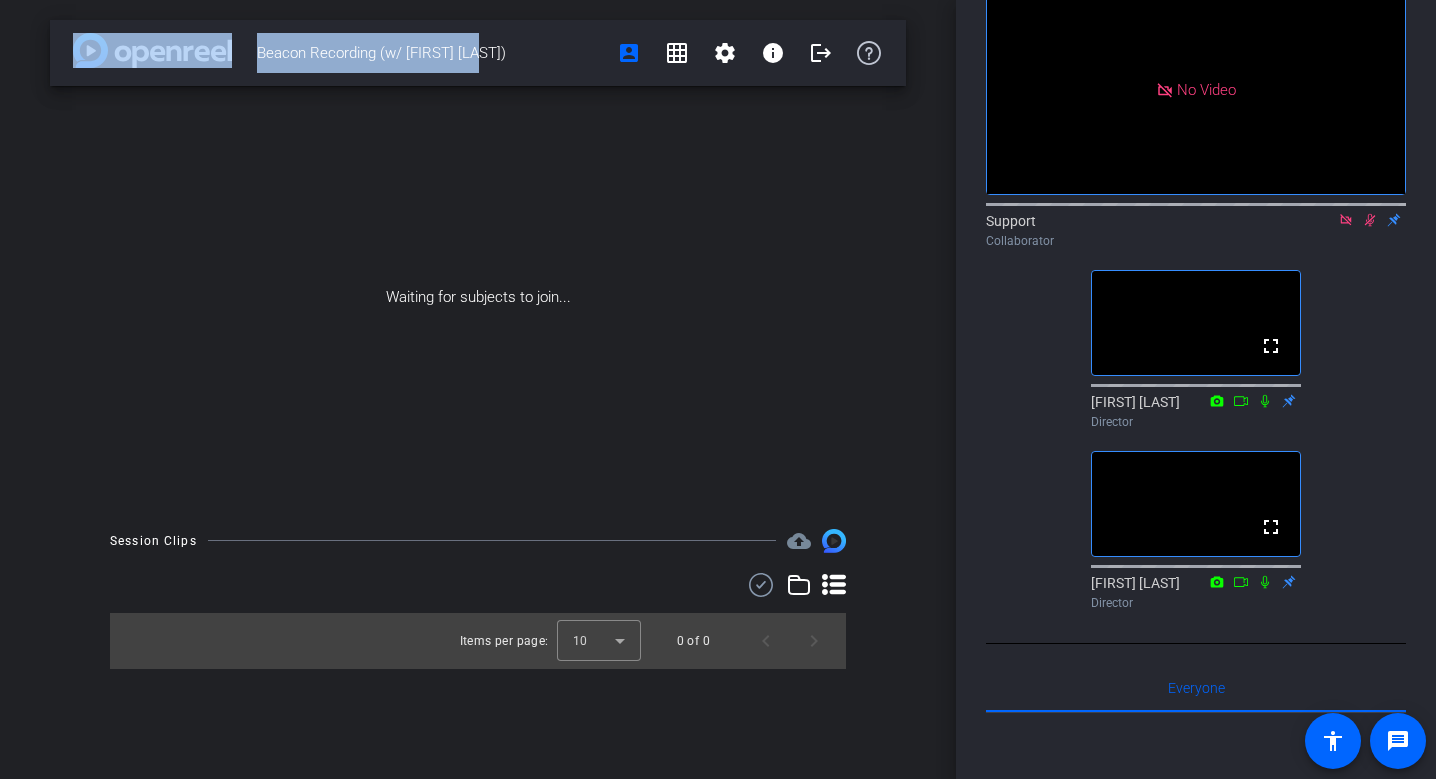 click 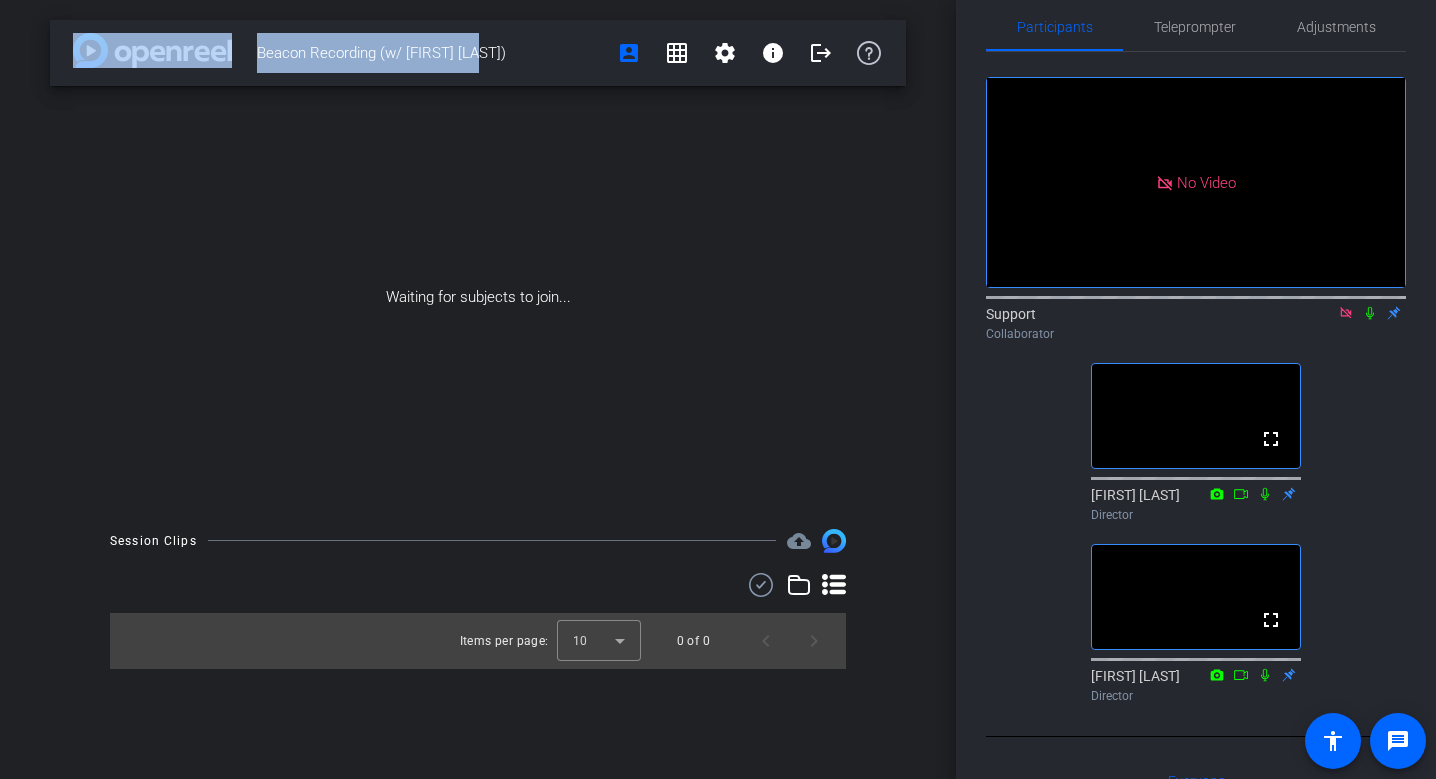 scroll, scrollTop: 0, scrollLeft: 0, axis: both 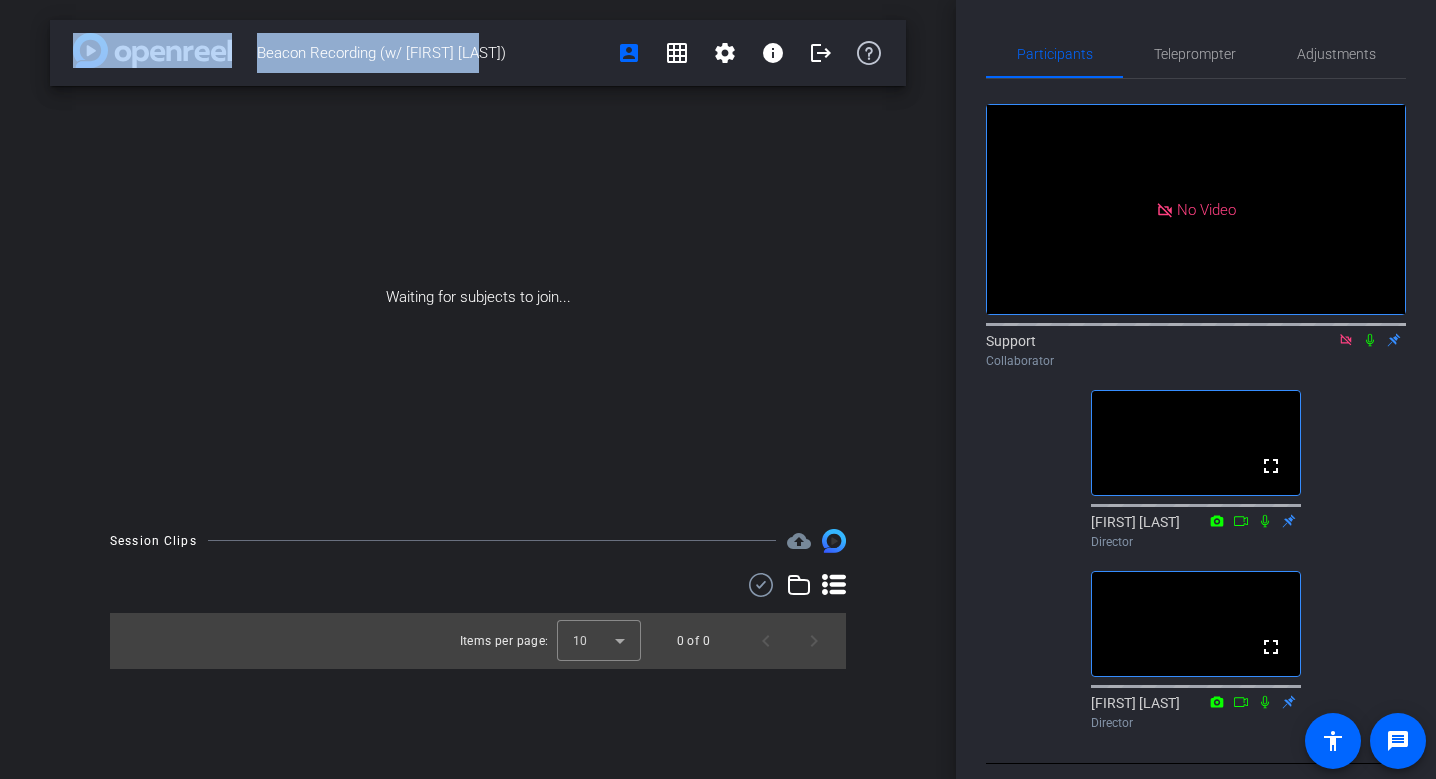 click 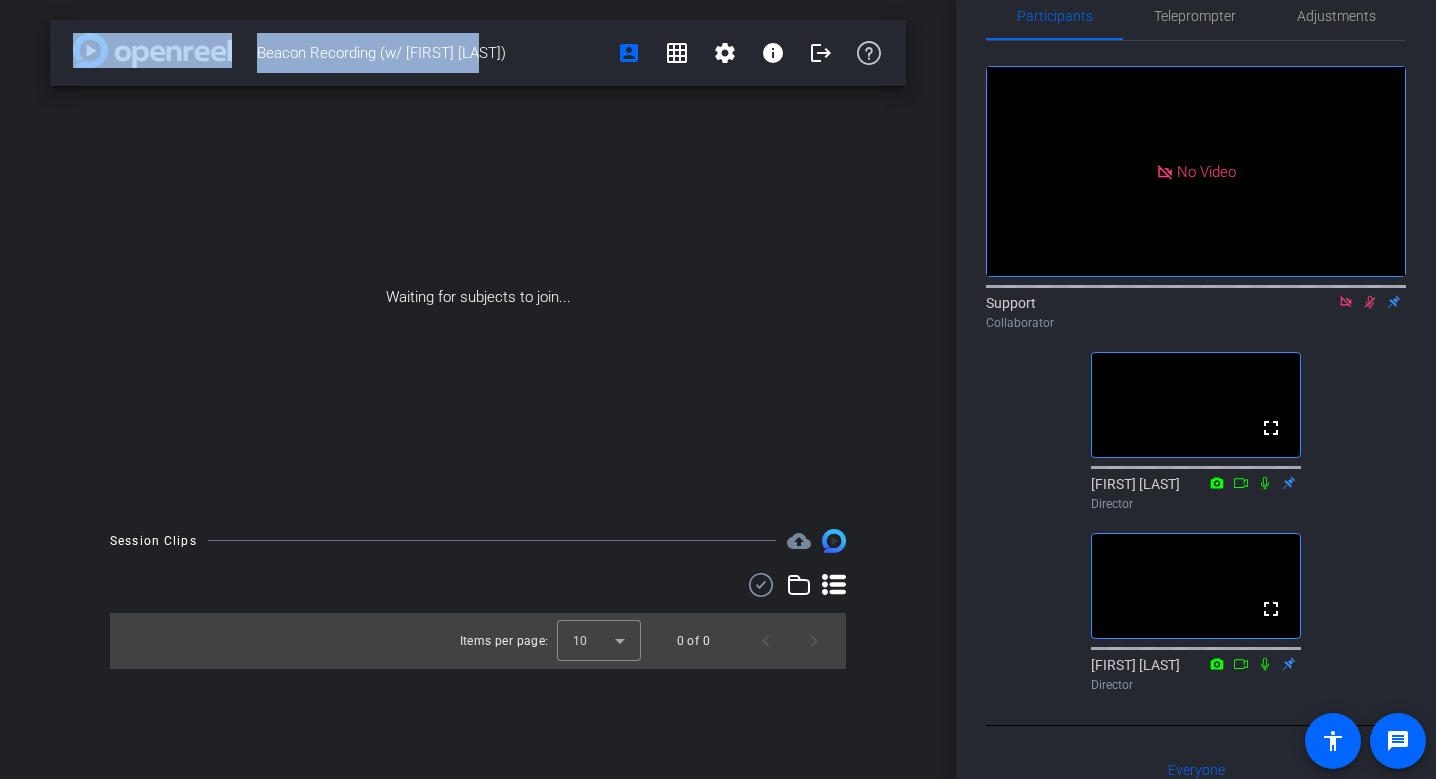 scroll, scrollTop: 34, scrollLeft: 0, axis: vertical 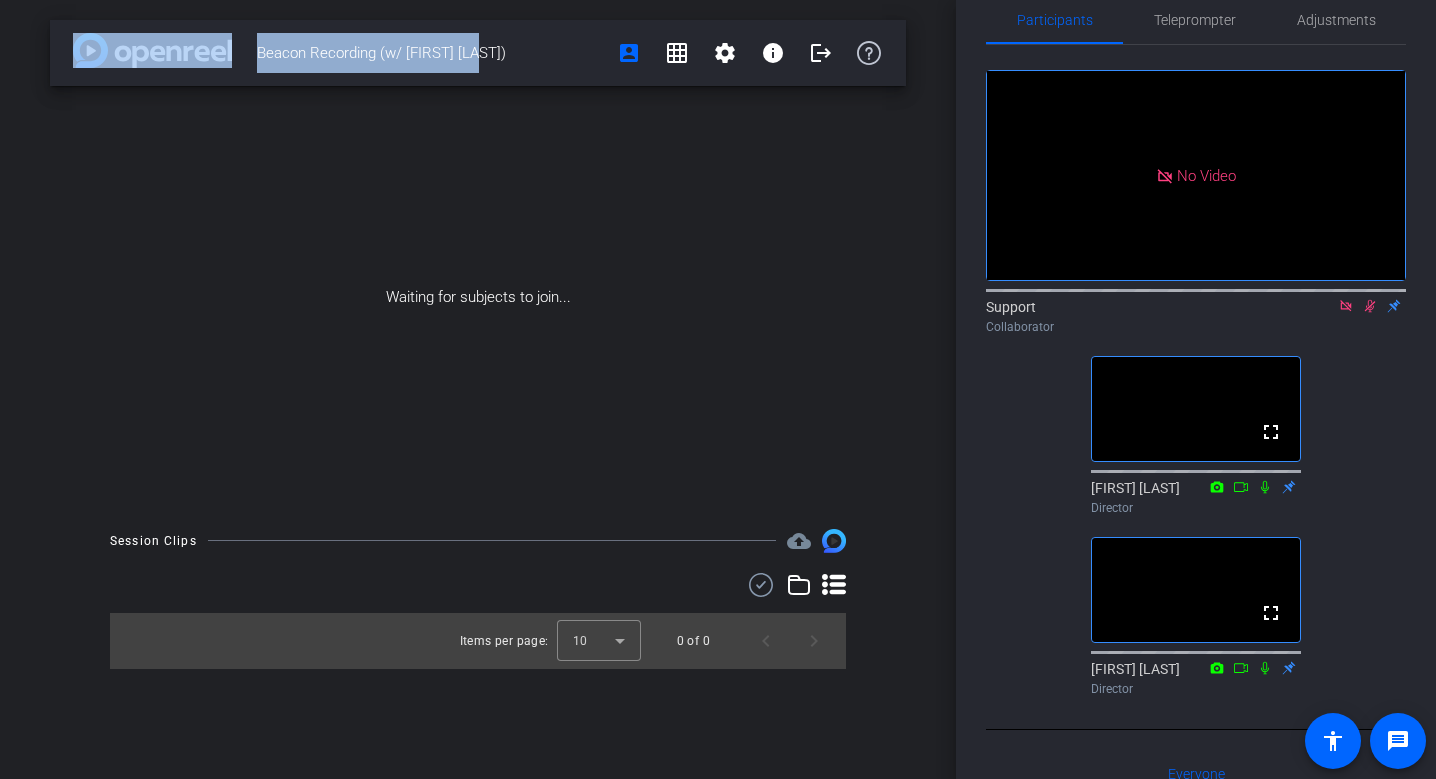 click 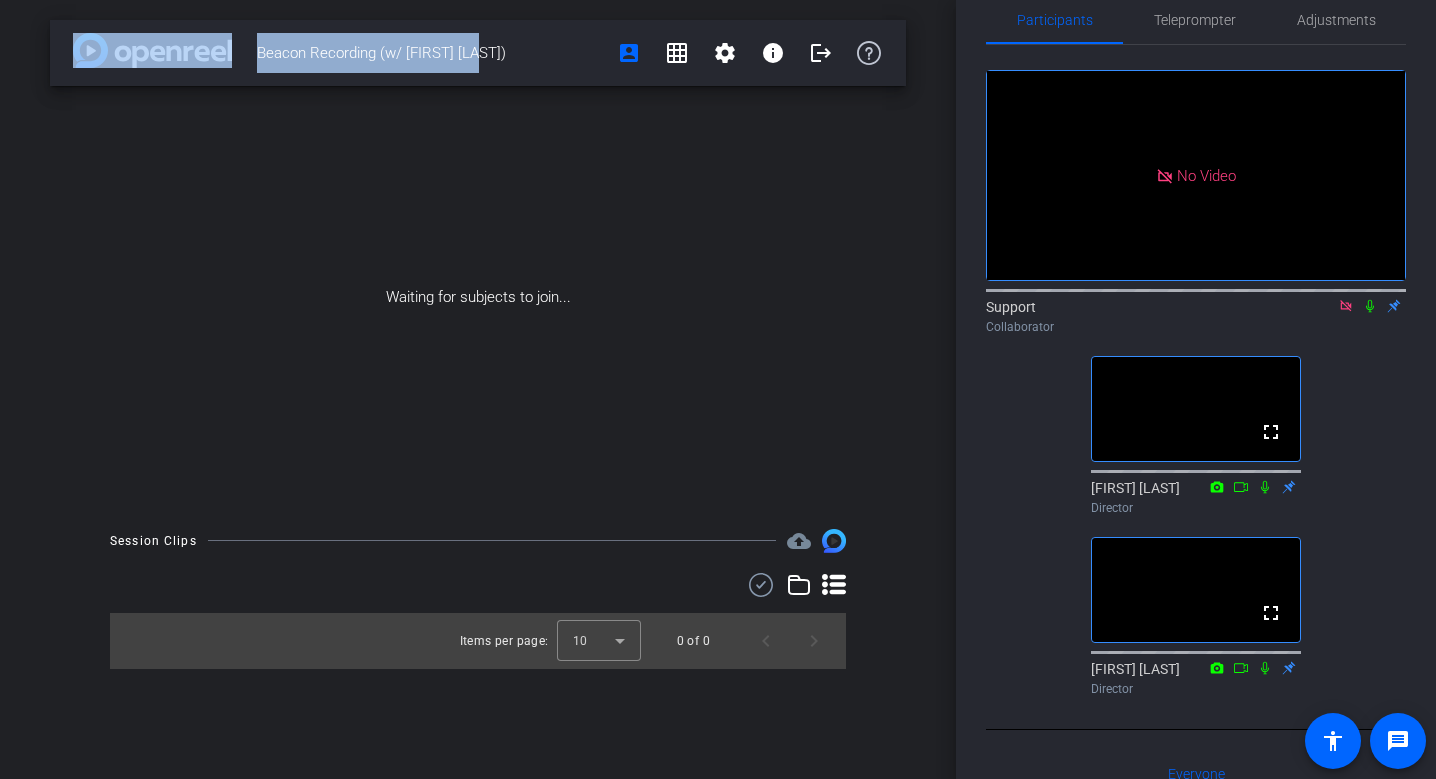 click 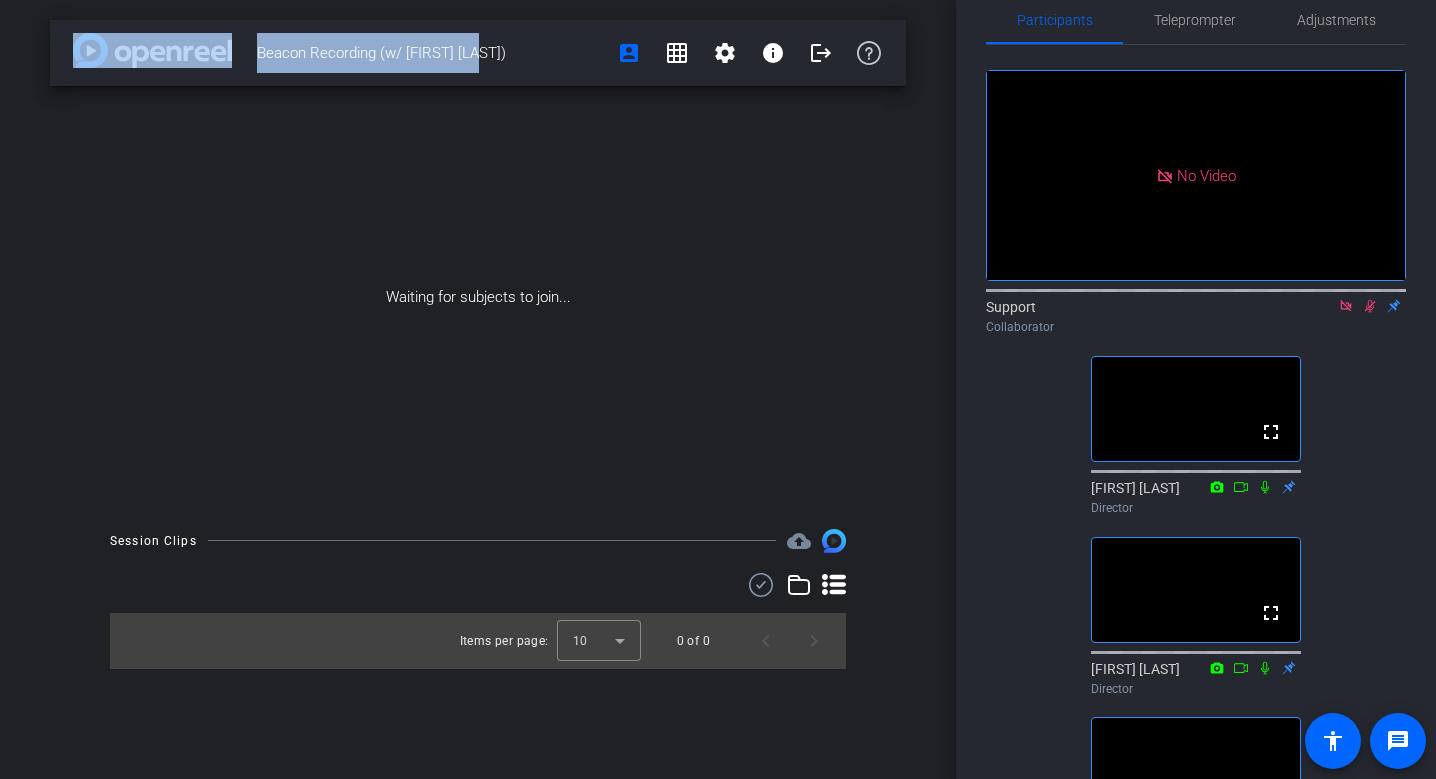 click 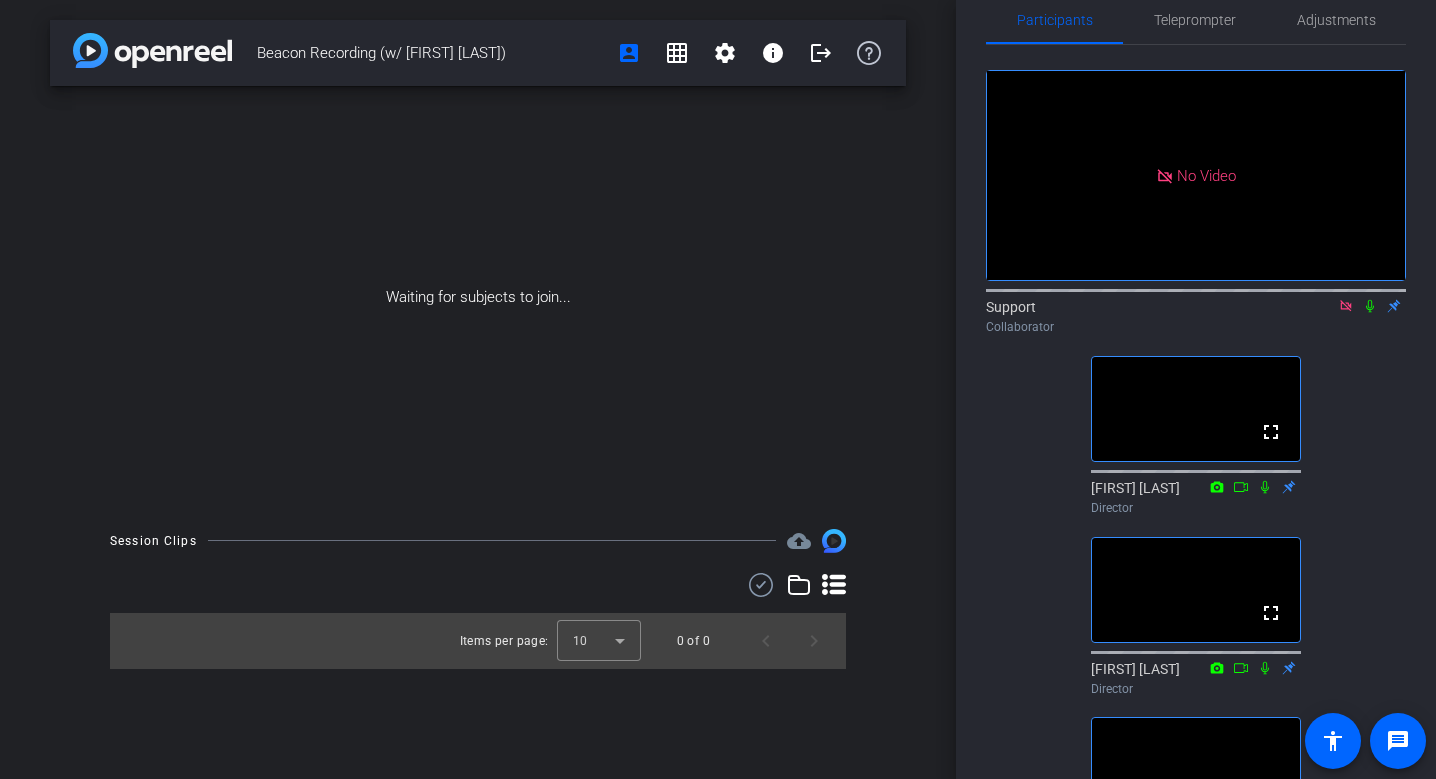 click on "Waiting for subjects to join..." at bounding box center (478, 297) 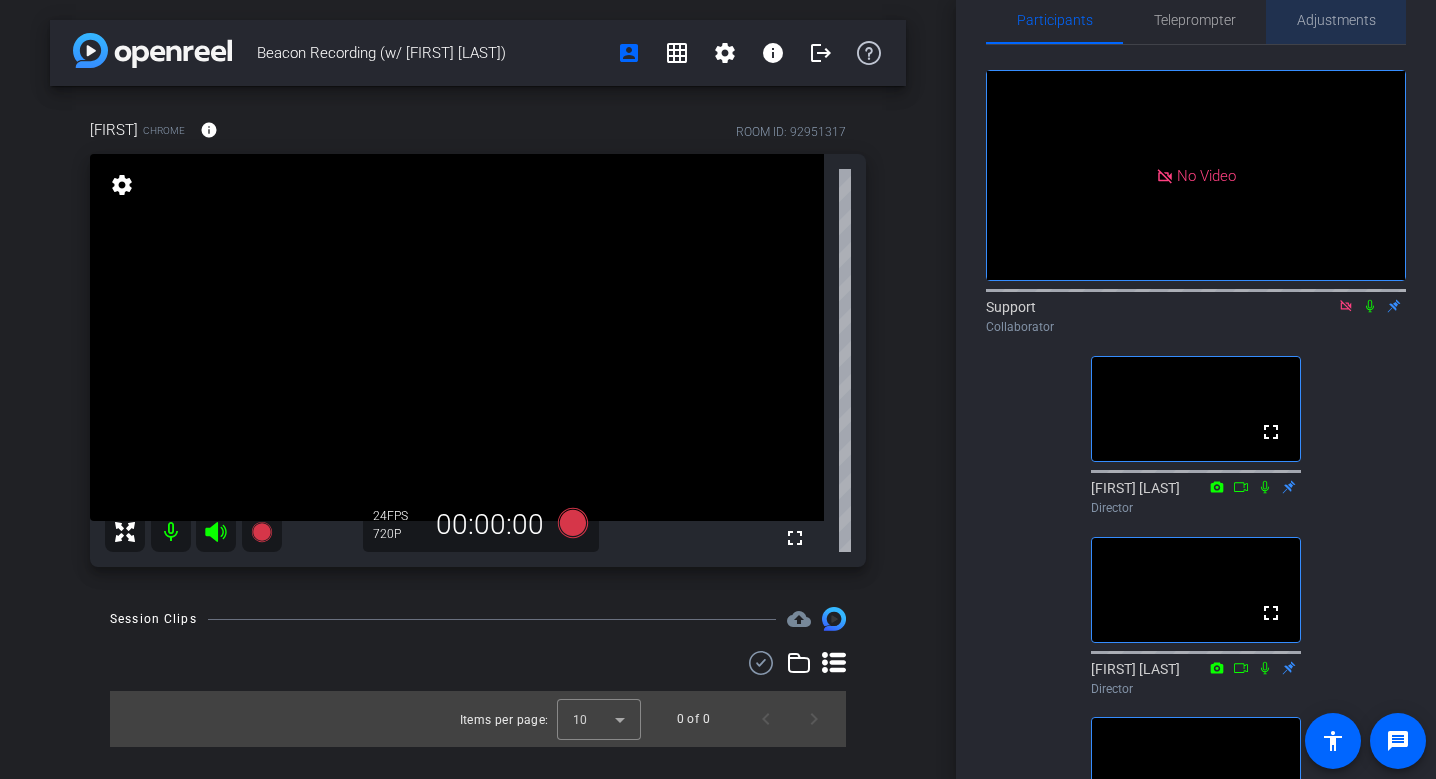 click on "Adjustments" at bounding box center (1336, 20) 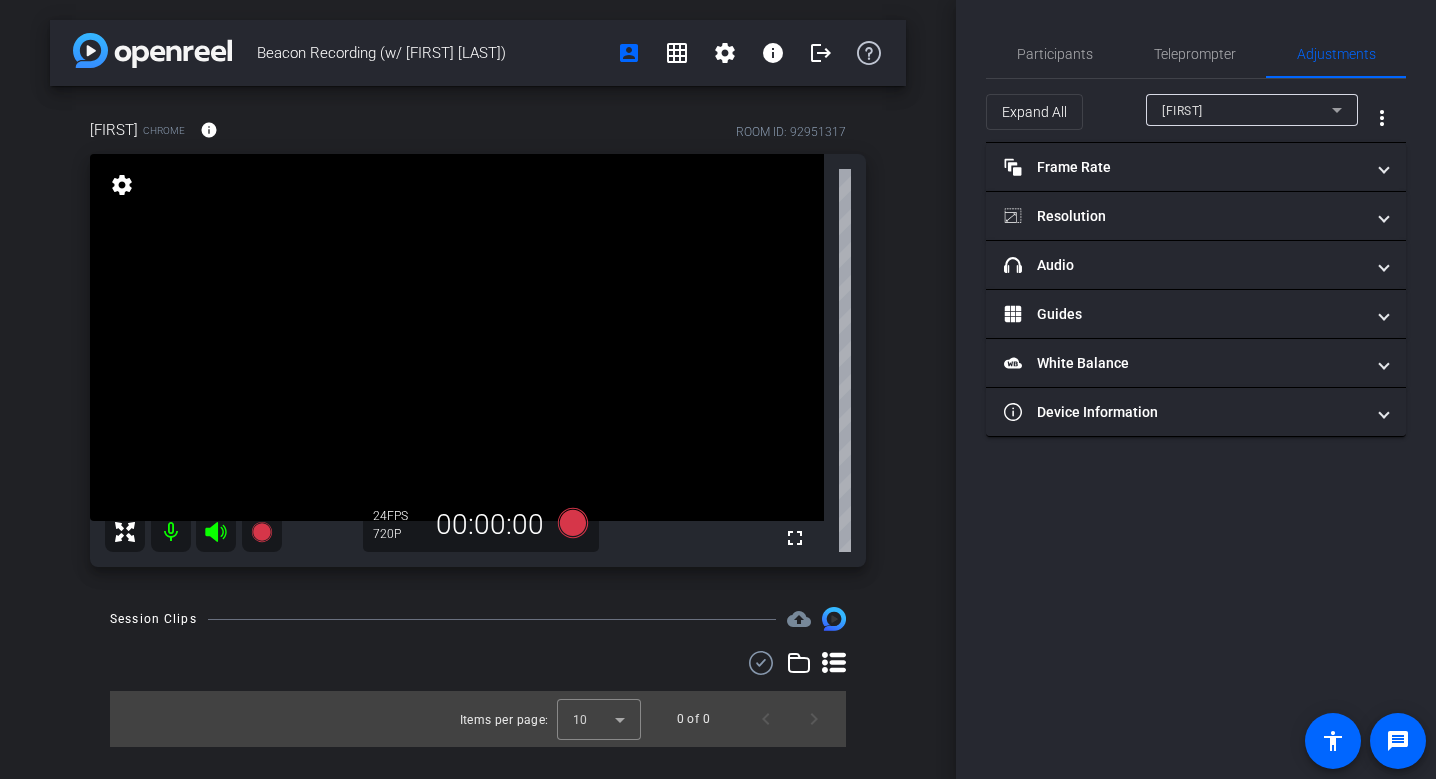 scroll, scrollTop: 0, scrollLeft: 0, axis: both 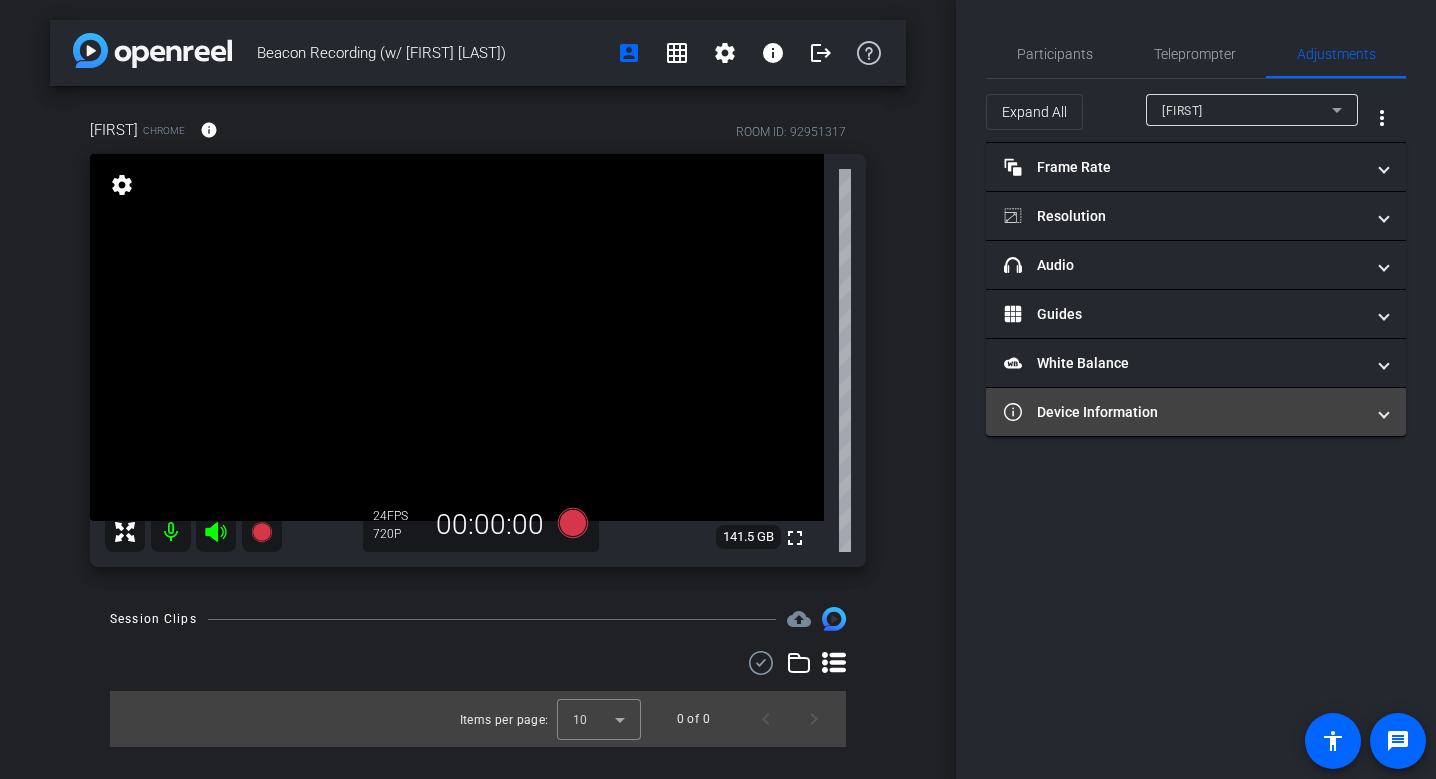 click on "Device Information" at bounding box center (1184, 412) 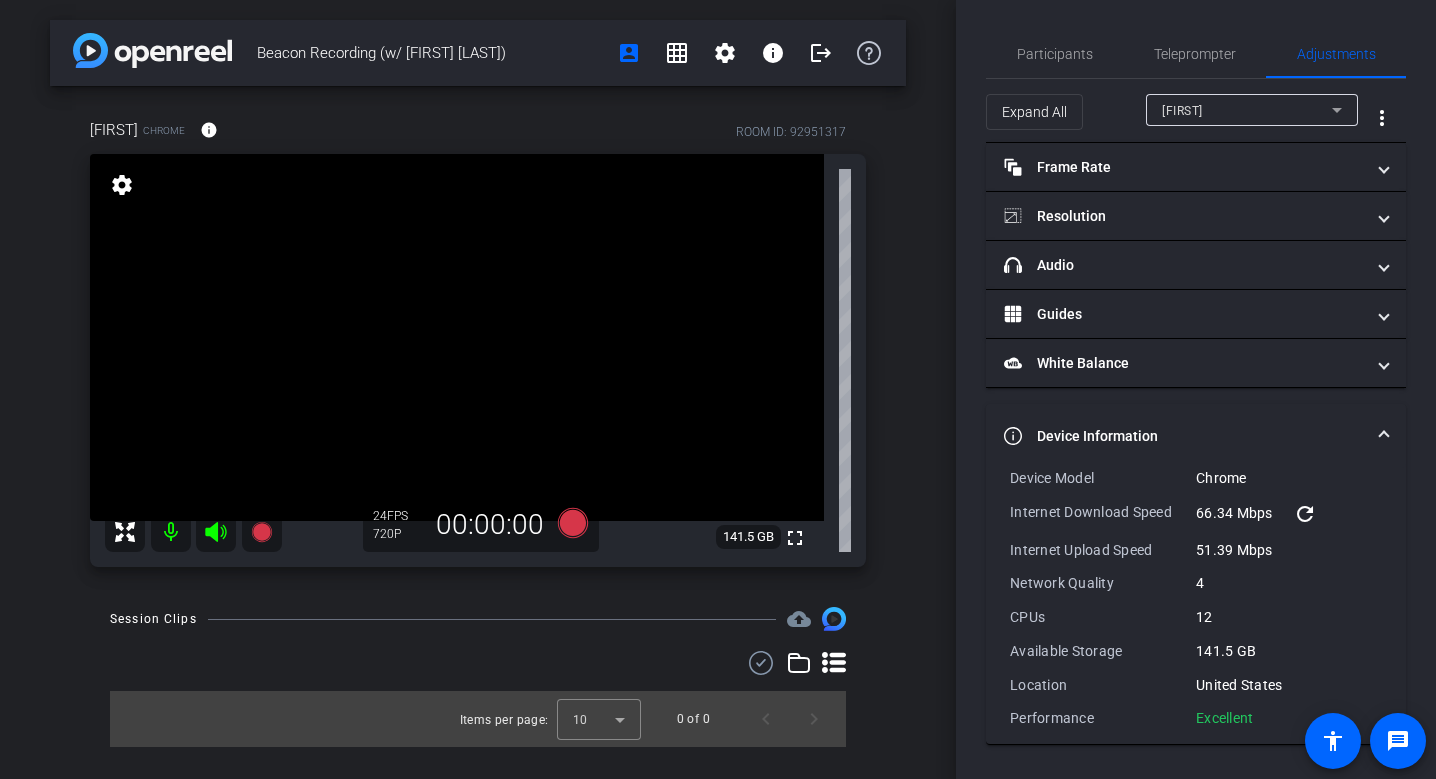 drag, startPoint x: 1276, startPoint y: 721, endPoint x: 1003, endPoint y: 480, distance: 364.15656 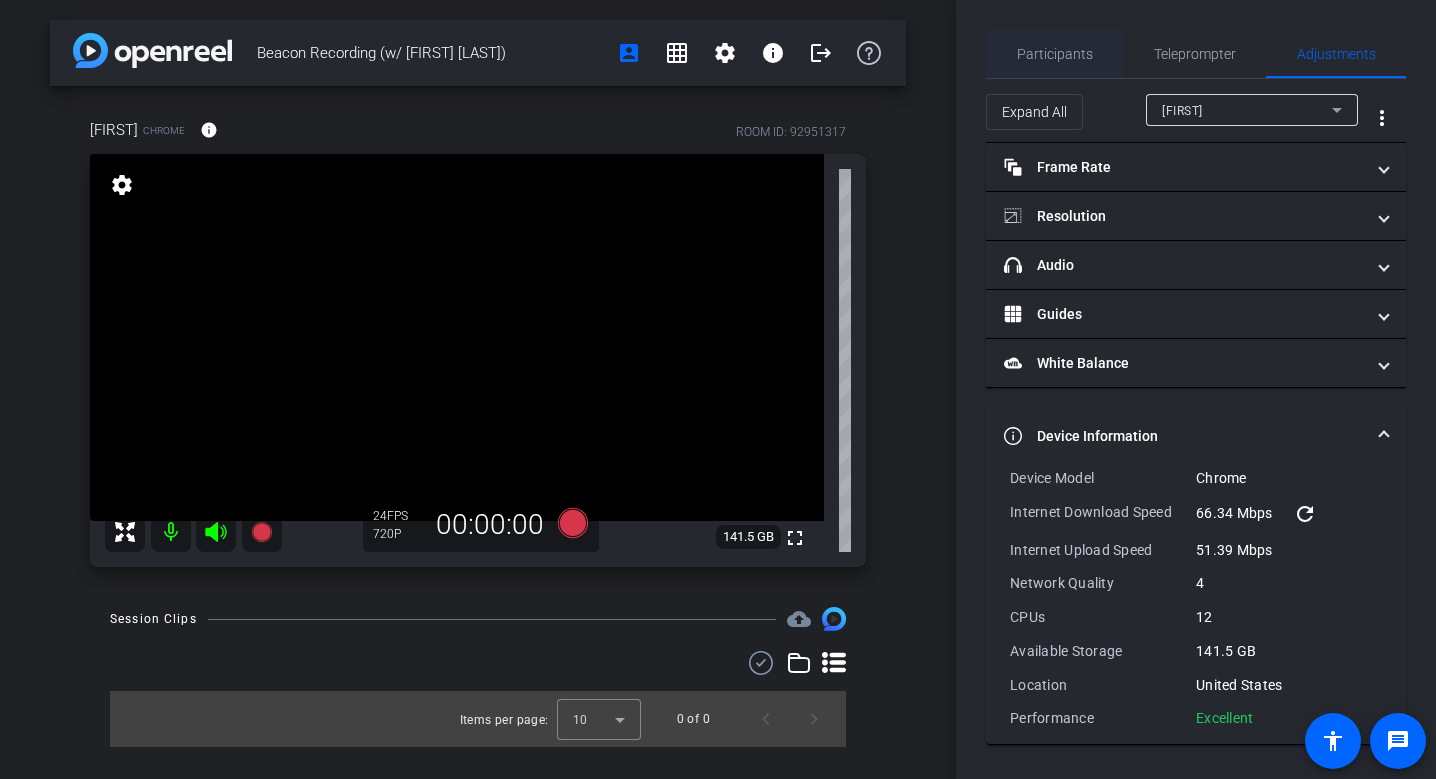 click on "Participants" at bounding box center [1055, 54] 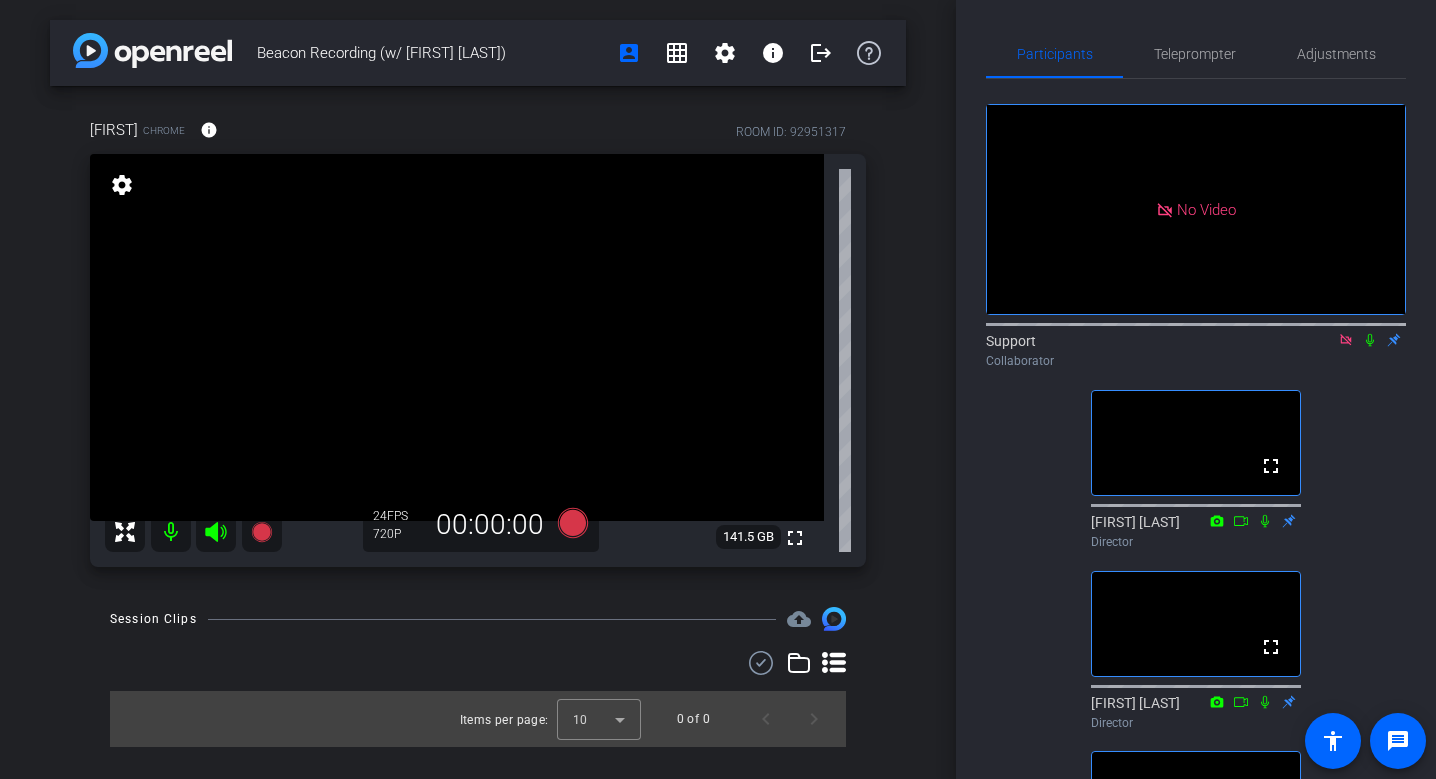 click 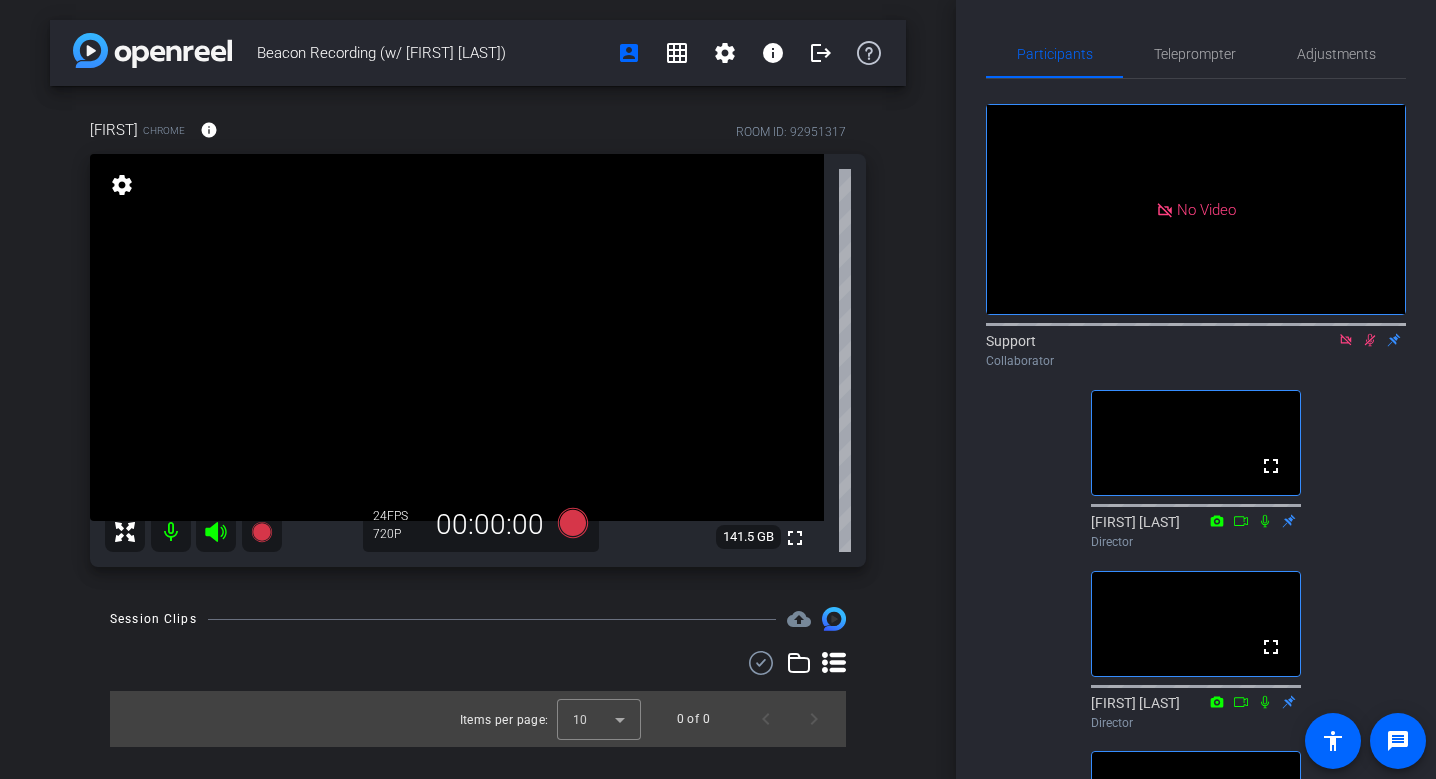 click 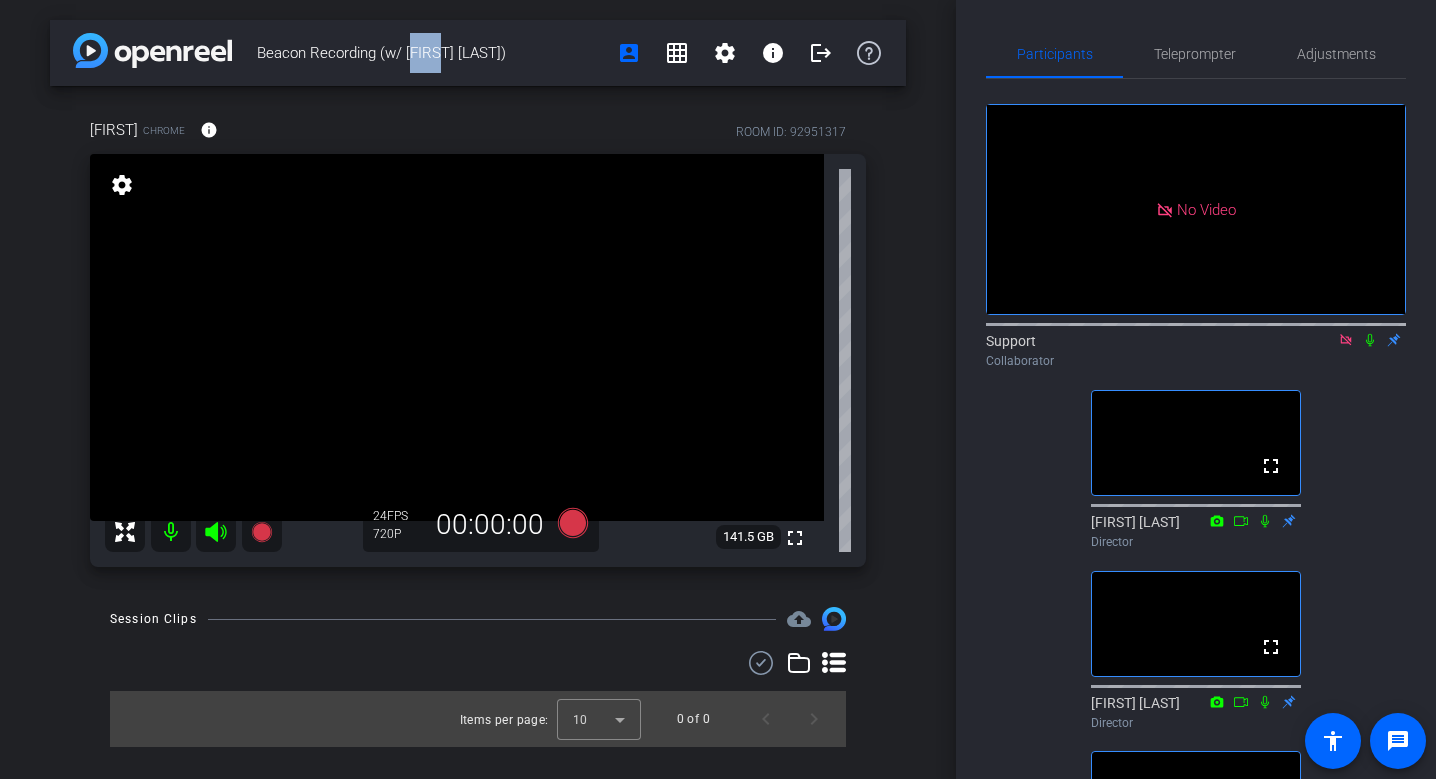 drag, startPoint x: 404, startPoint y: 53, endPoint x: 436, endPoint y: 51, distance: 32.06244 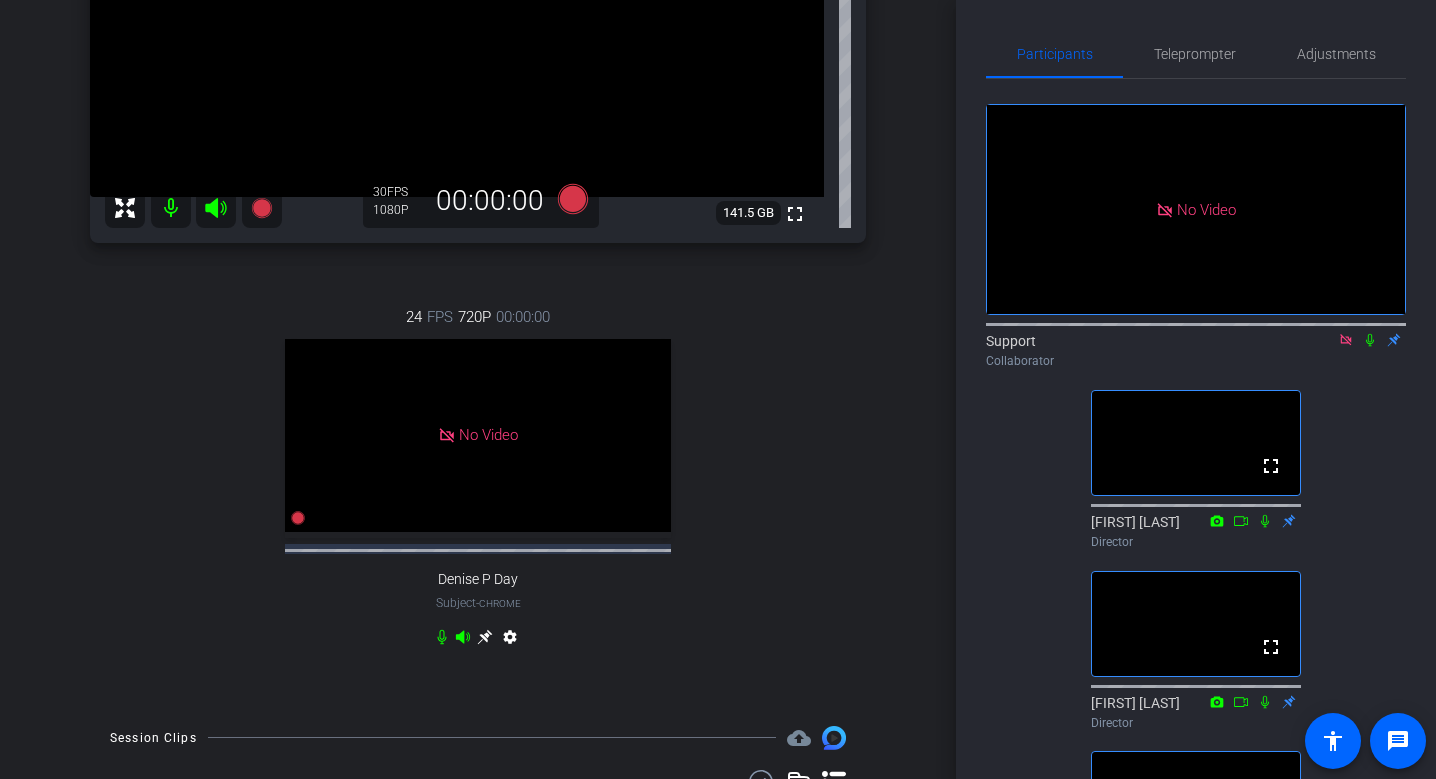 click 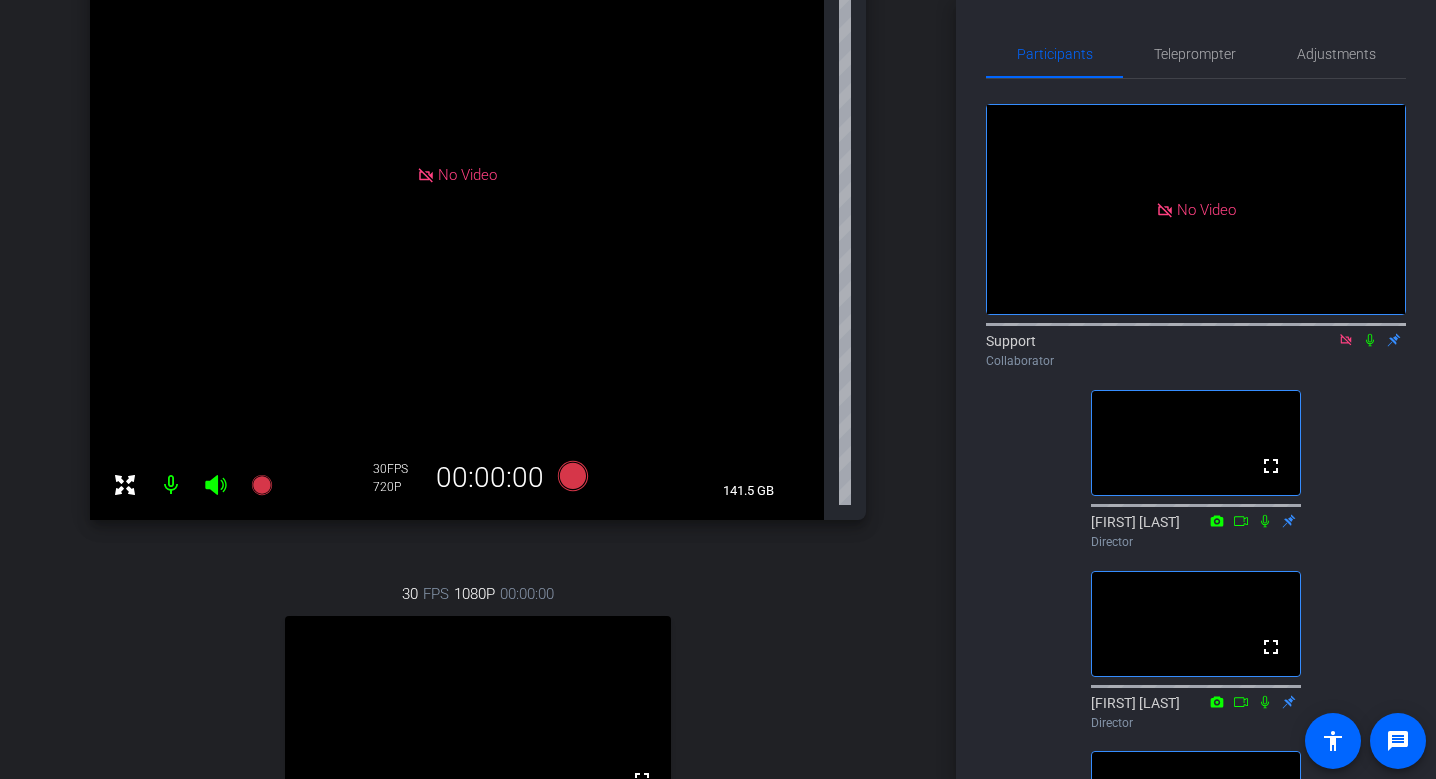 scroll, scrollTop: 0, scrollLeft: 0, axis: both 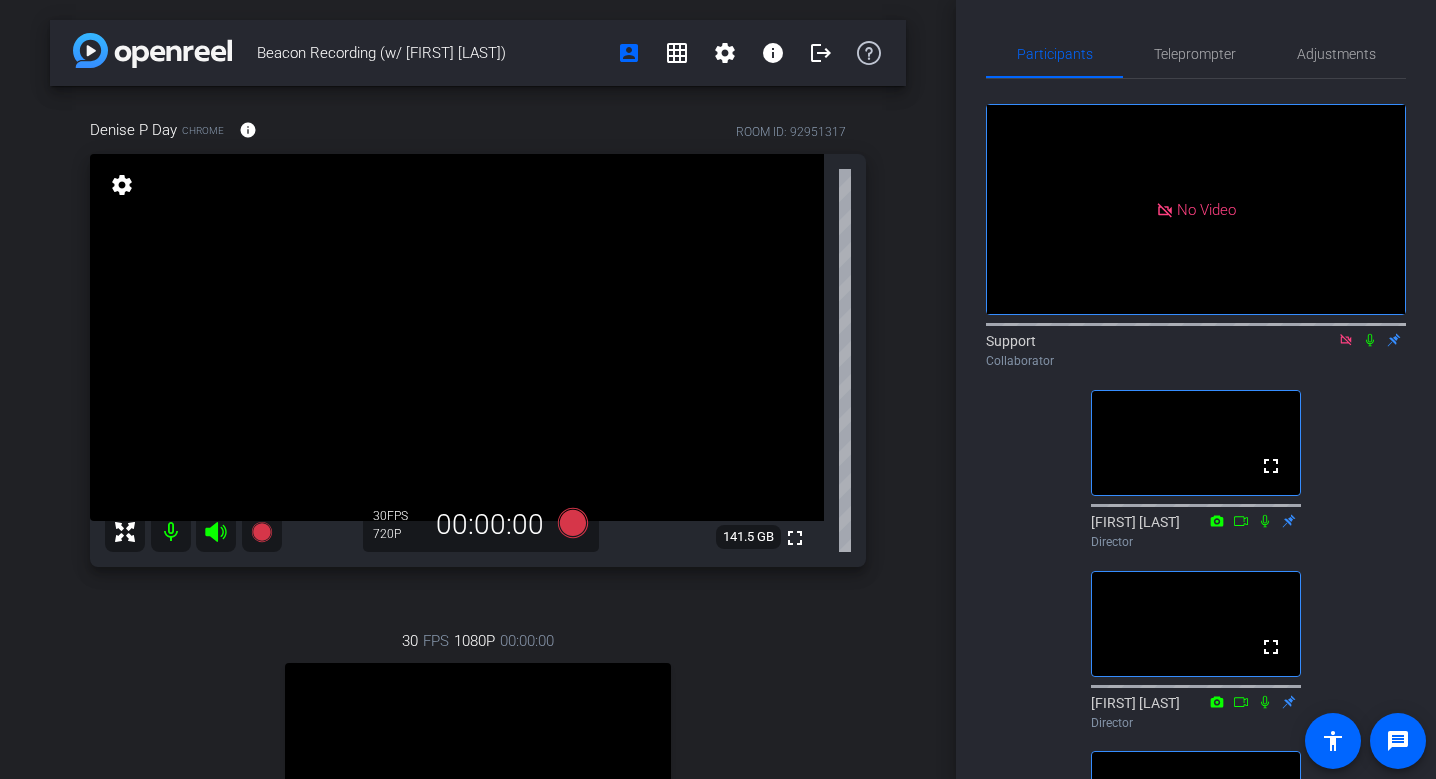 click on "Participants Teleprompter Adjustments  No Video  Support
Collaborator  fullscreen  [FIRST] [LAST]
Director  fullscreen  [FIRST] [LAST]
Director  fullscreen  [FIRST] [LAST]
Director   Everyone  0 Mark all read To: Everyone Mark all read Select Source Teleprompter Speed 3X (130 words/minute) Font Size 30px Screen Setup Teleprompter Top Background White - text in black  Script  0 Words
Create new script               Play        Play from this location               Play Selected        Bold Italic Enter script here..." 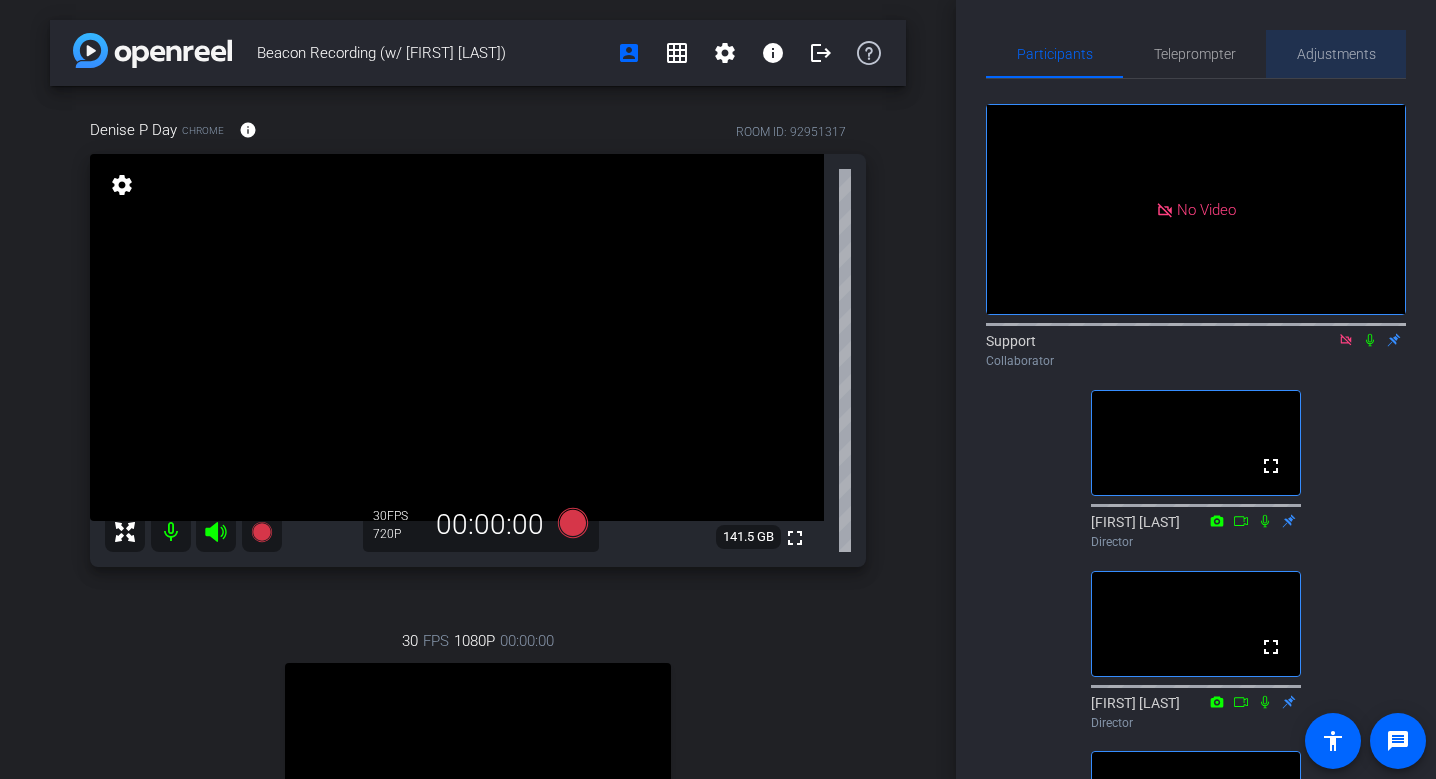 click on "Adjustments" at bounding box center (1336, 54) 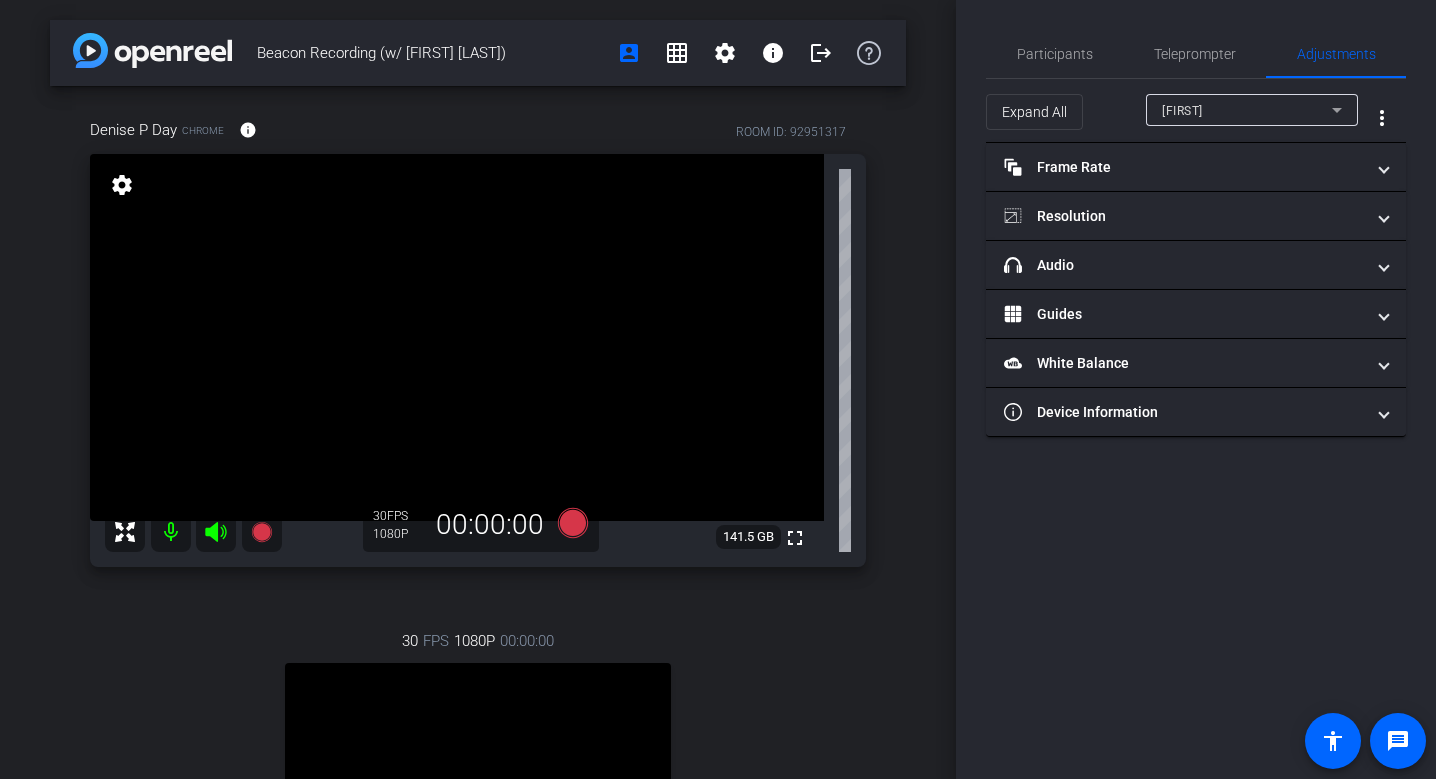 click on "[FIRST]" at bounding box center [1247, 110] 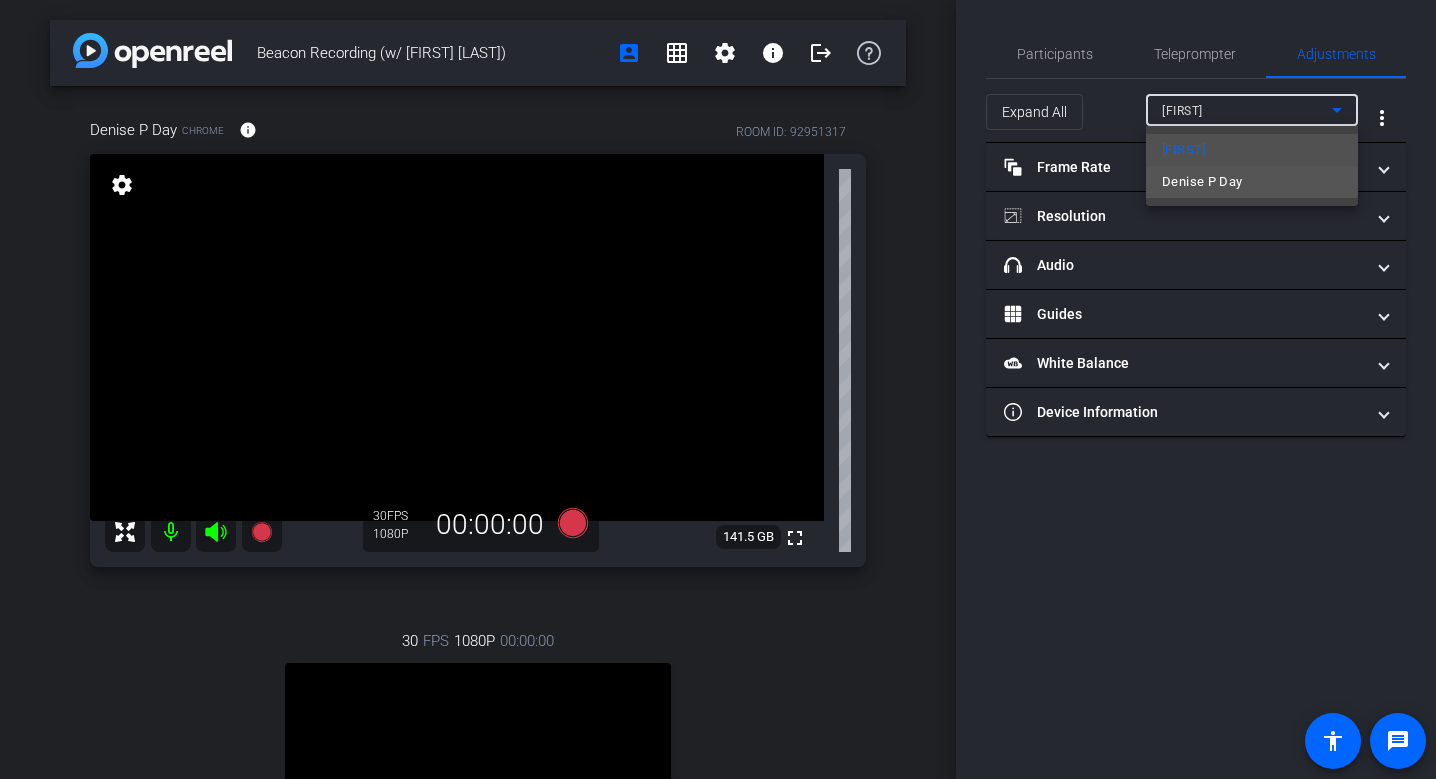click on "Denise P Day" at bounding box center (1202, 182) 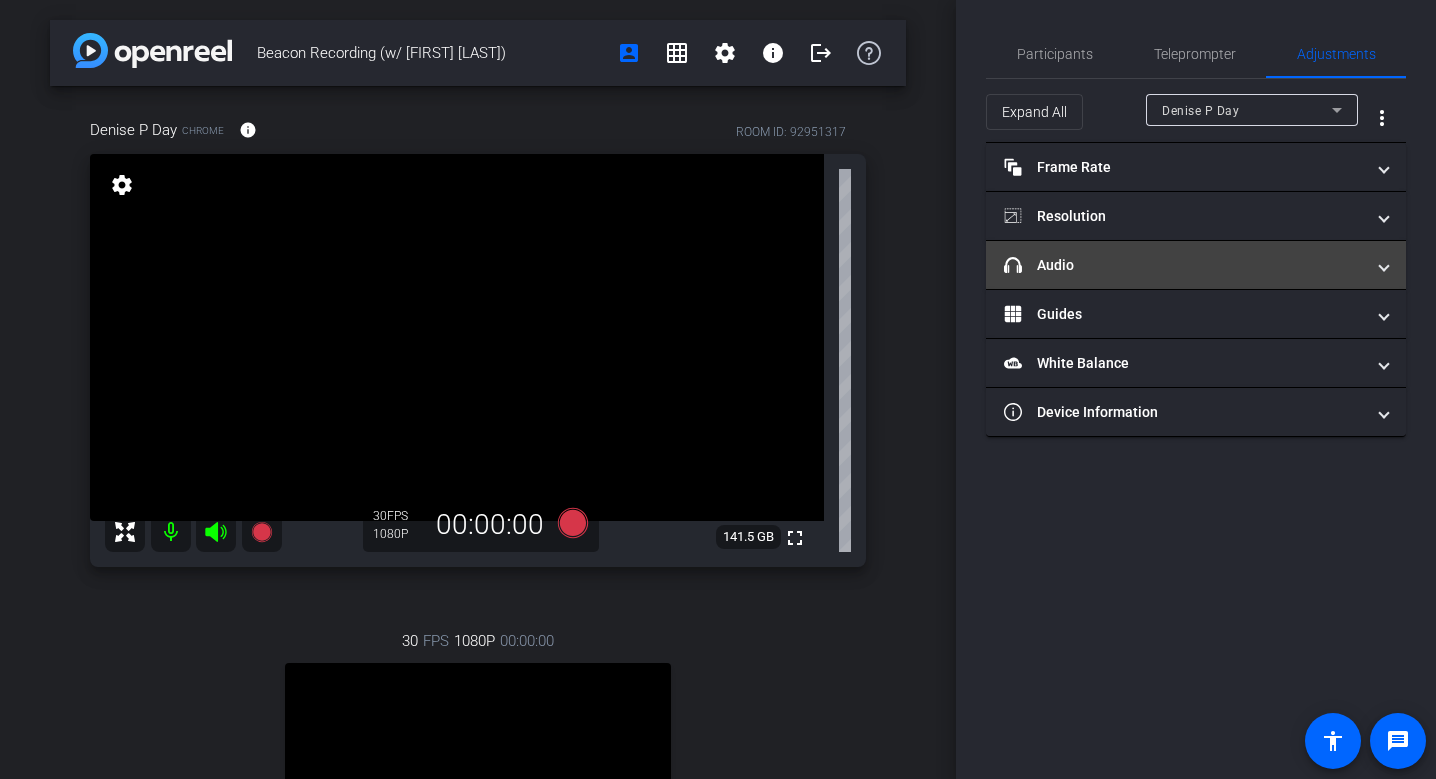 click on "headphone icon
Audio" at bounding box center [1196, 265] 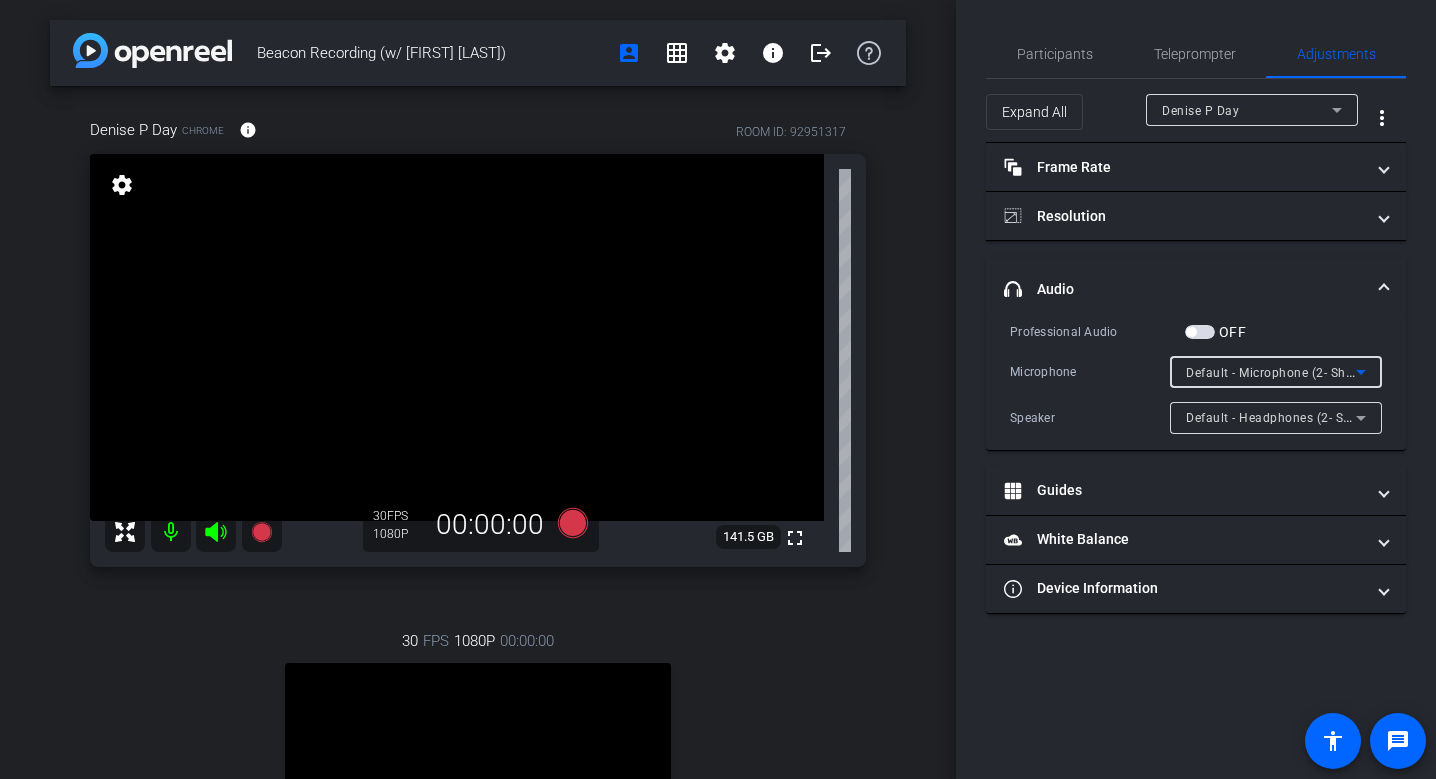 click on "Default - Microphone (2- Shure MV7+)" at bounding box center (1271, 372) 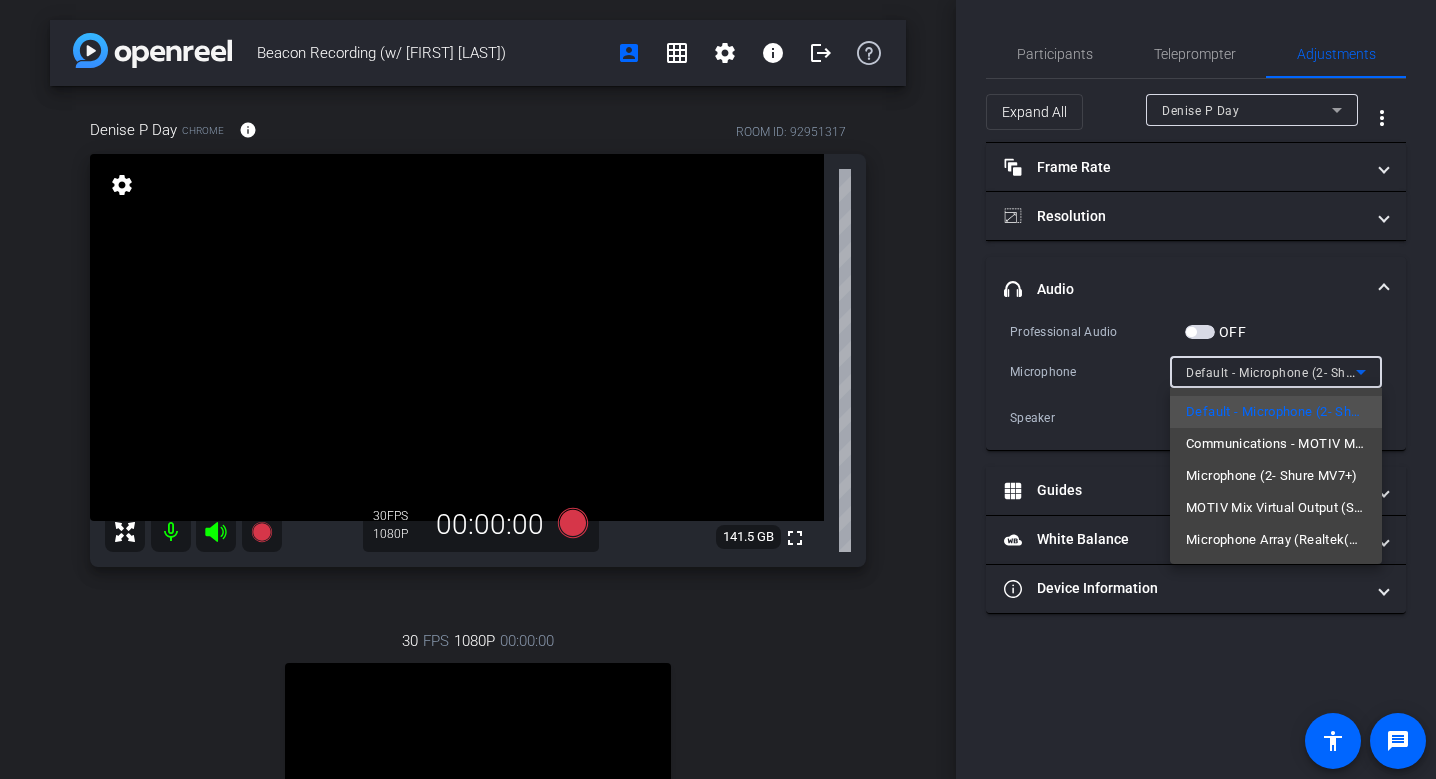 click at bounding box center [718, 389] 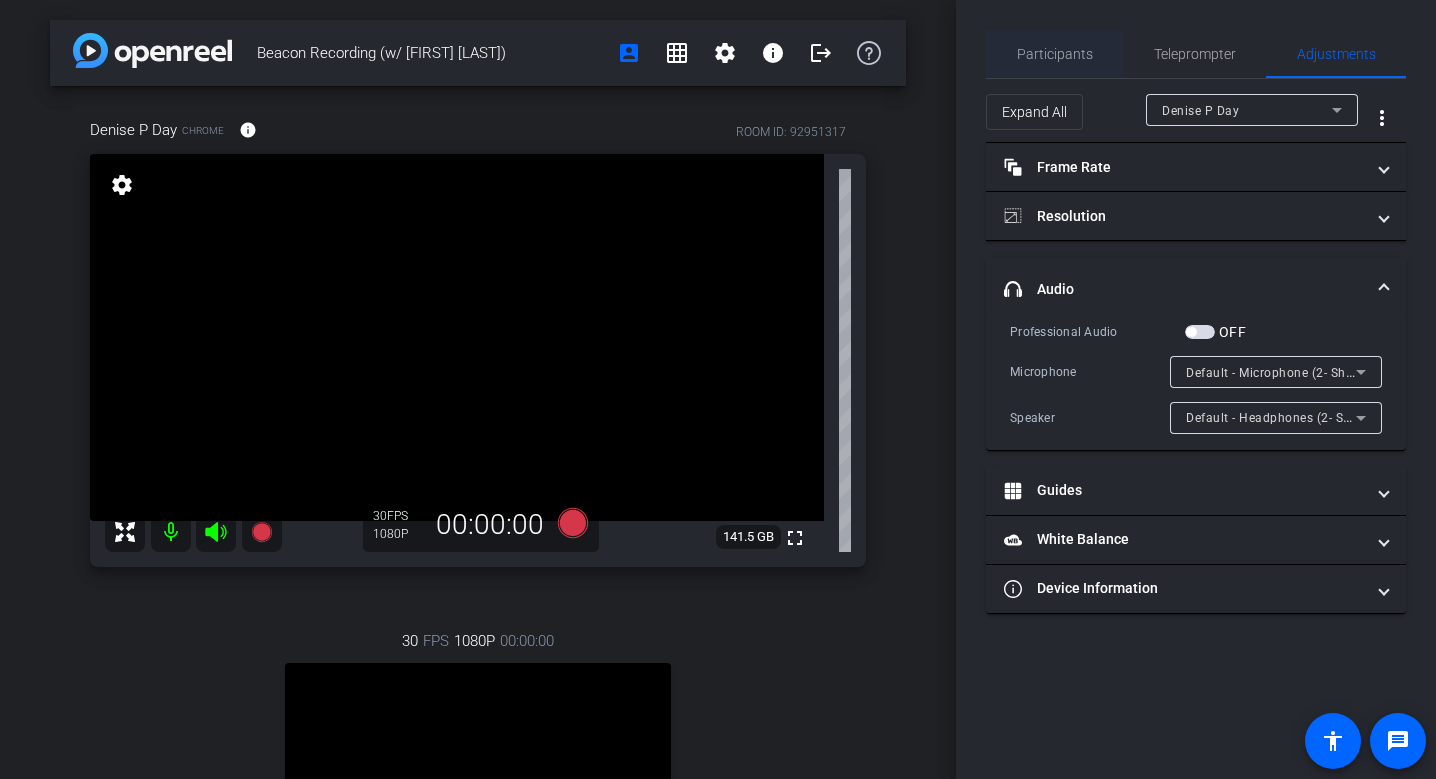 click on "Participants" at bounding box center (1055, 54) 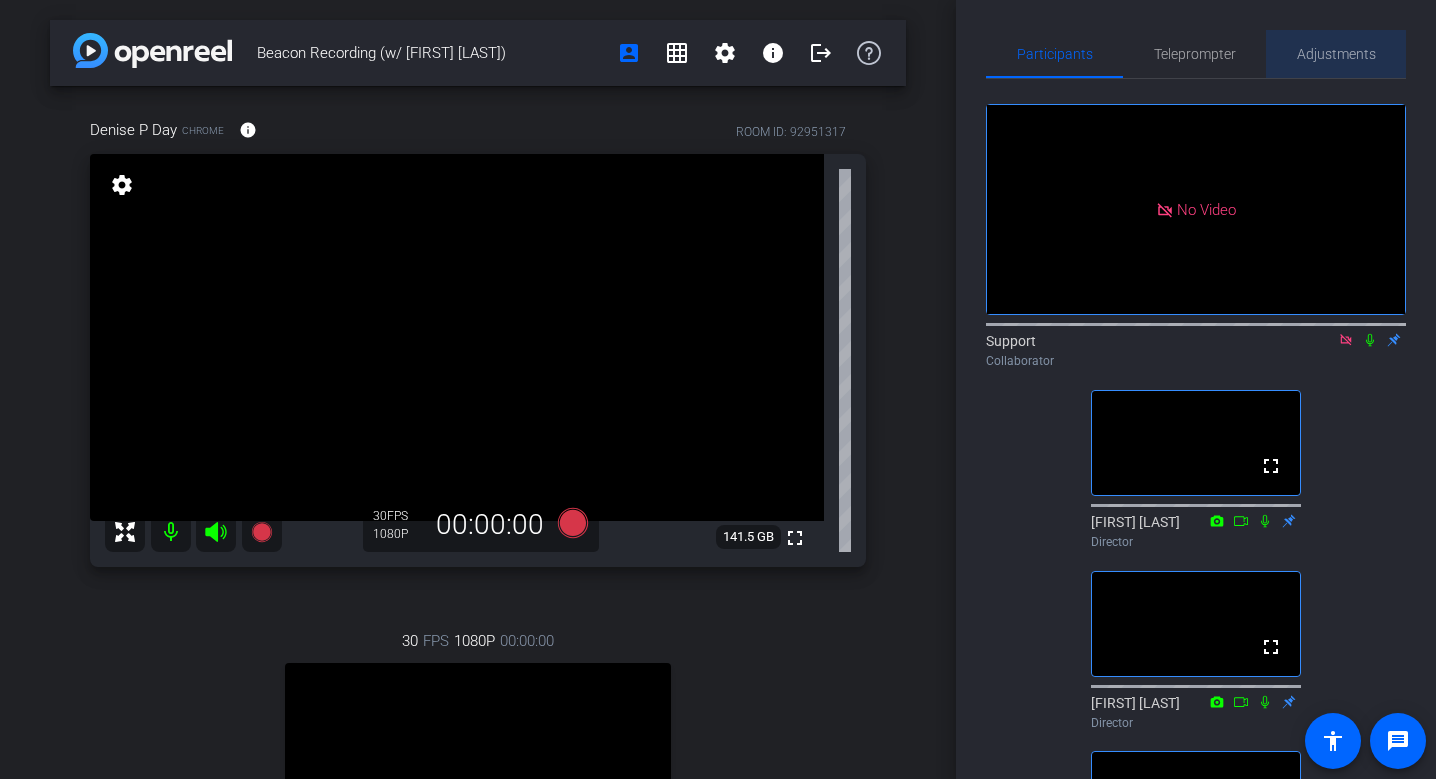 click on "Adjustments" at bounding box center [1336, 54] 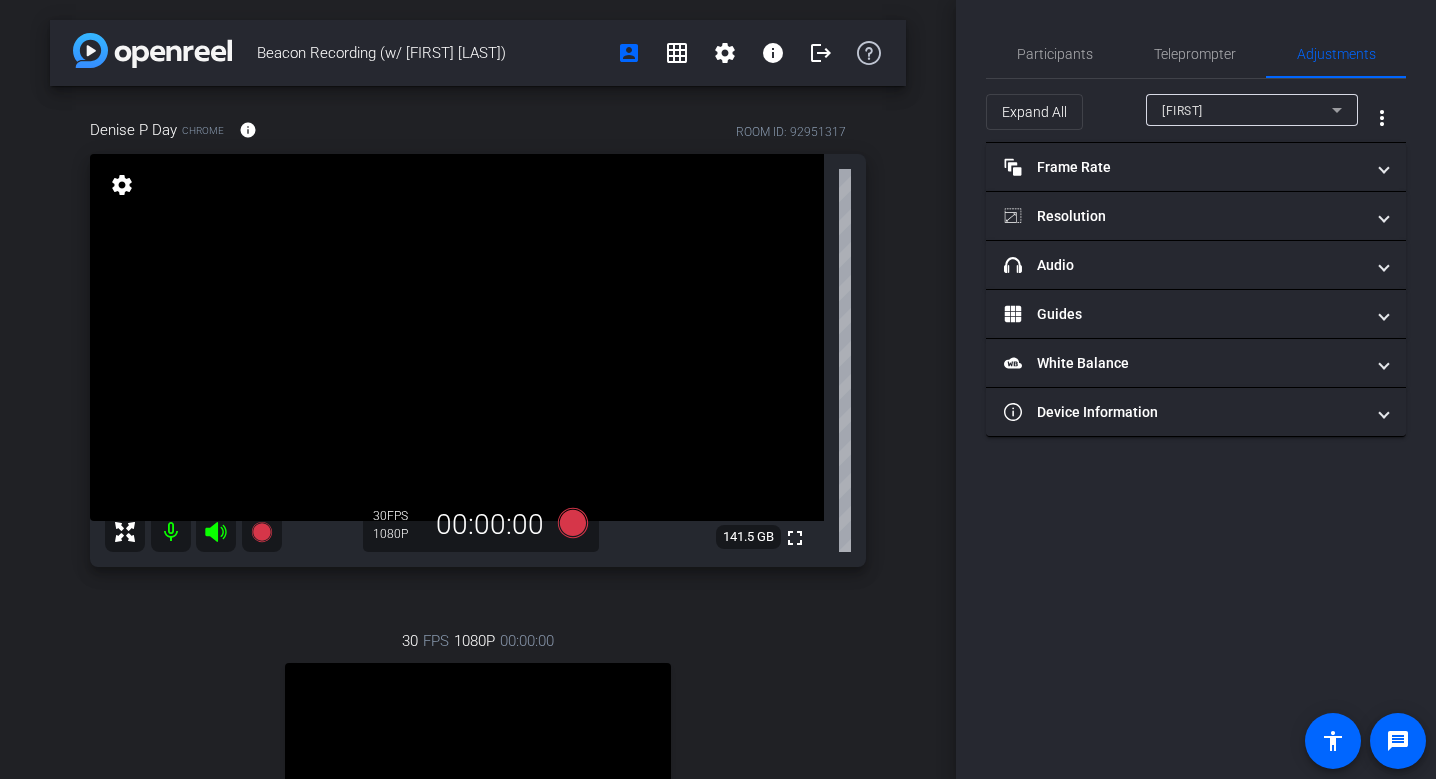 click on "[FIRST]" at bounding box center [1247, 110] 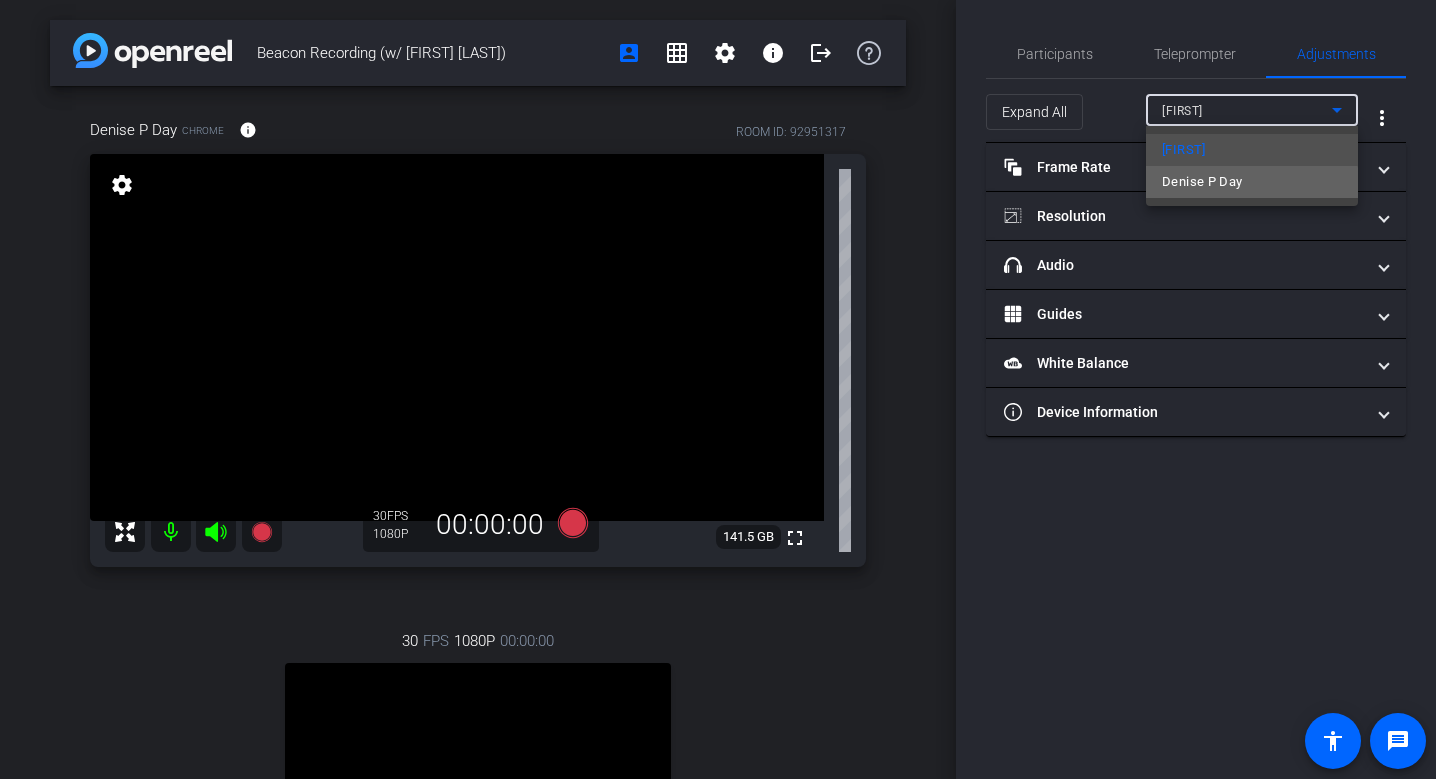 click on "Denise P Day" at bounding box center (1202, 182) 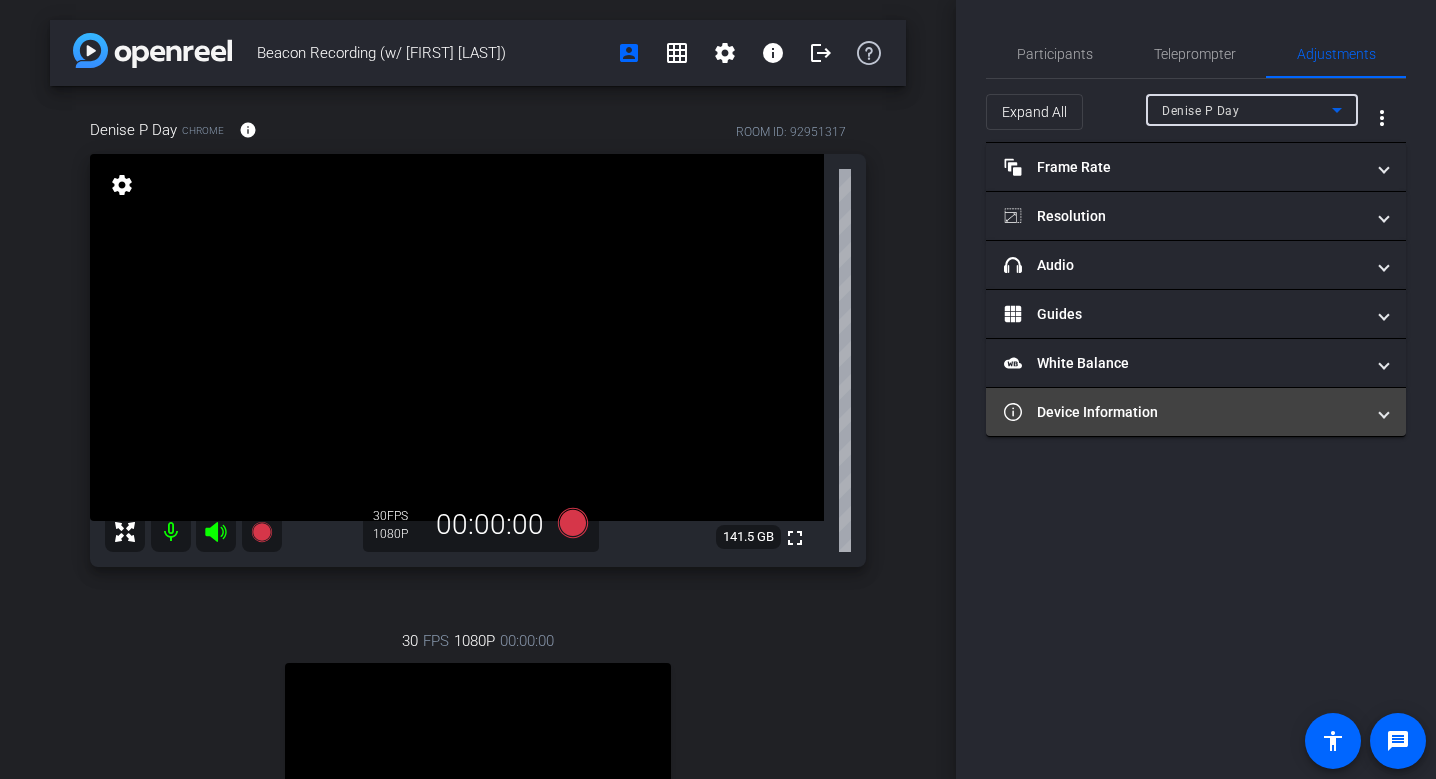 click on "Device Information" at bounding box center [1184, 412] 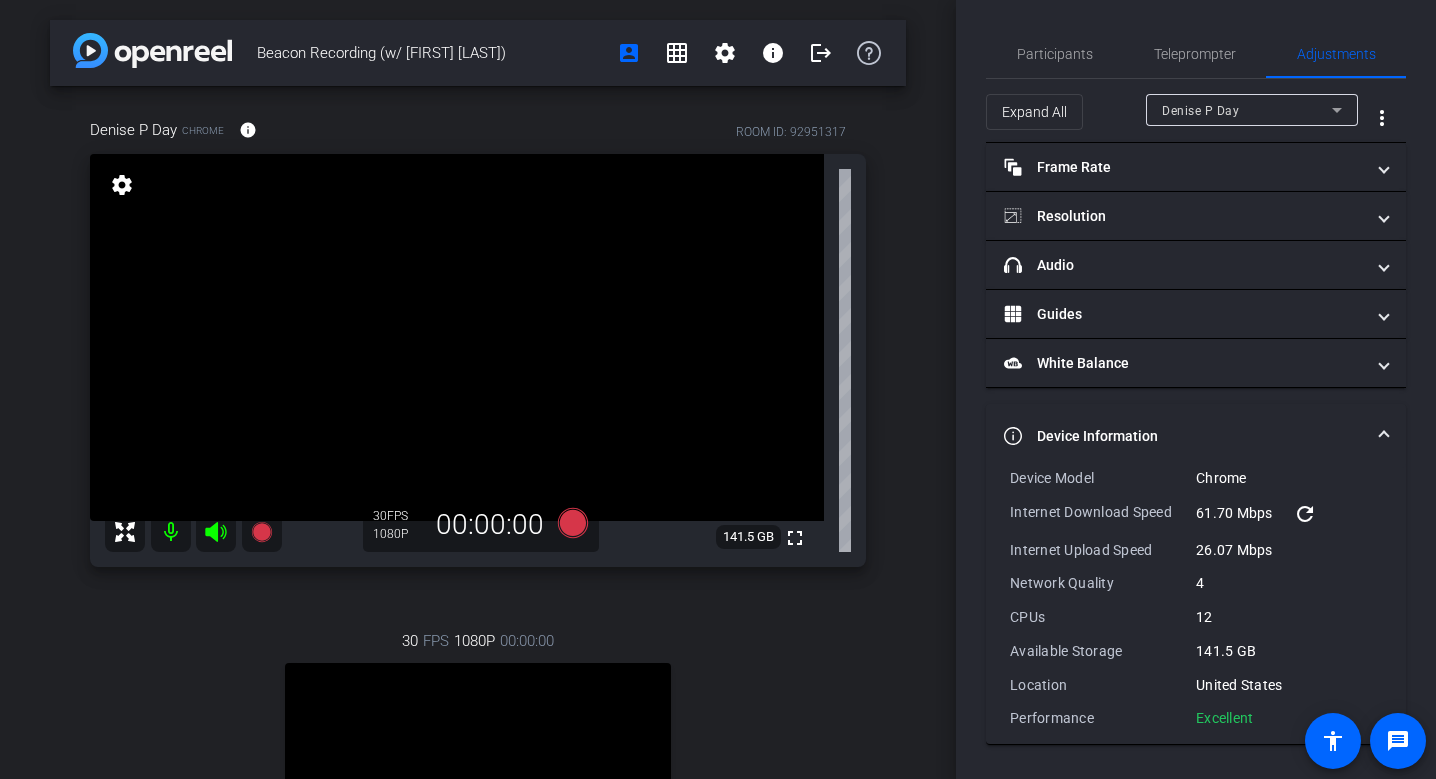 drag, startPoint x: 1266, startPoint y: 724, endPoint x: 1006, endPoint y: 480, distance: 356.56134 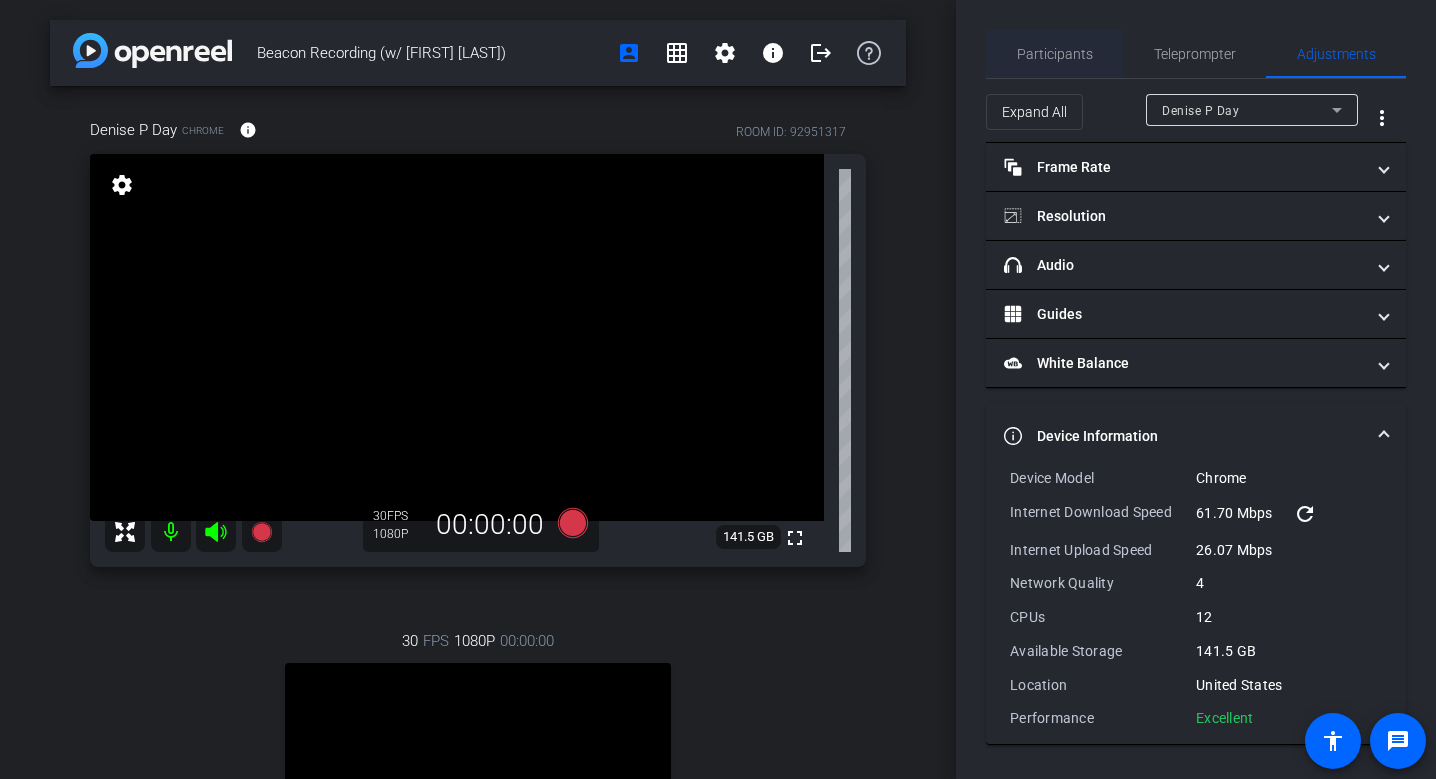 click on "Participants" at bounding box center [1055, 54] 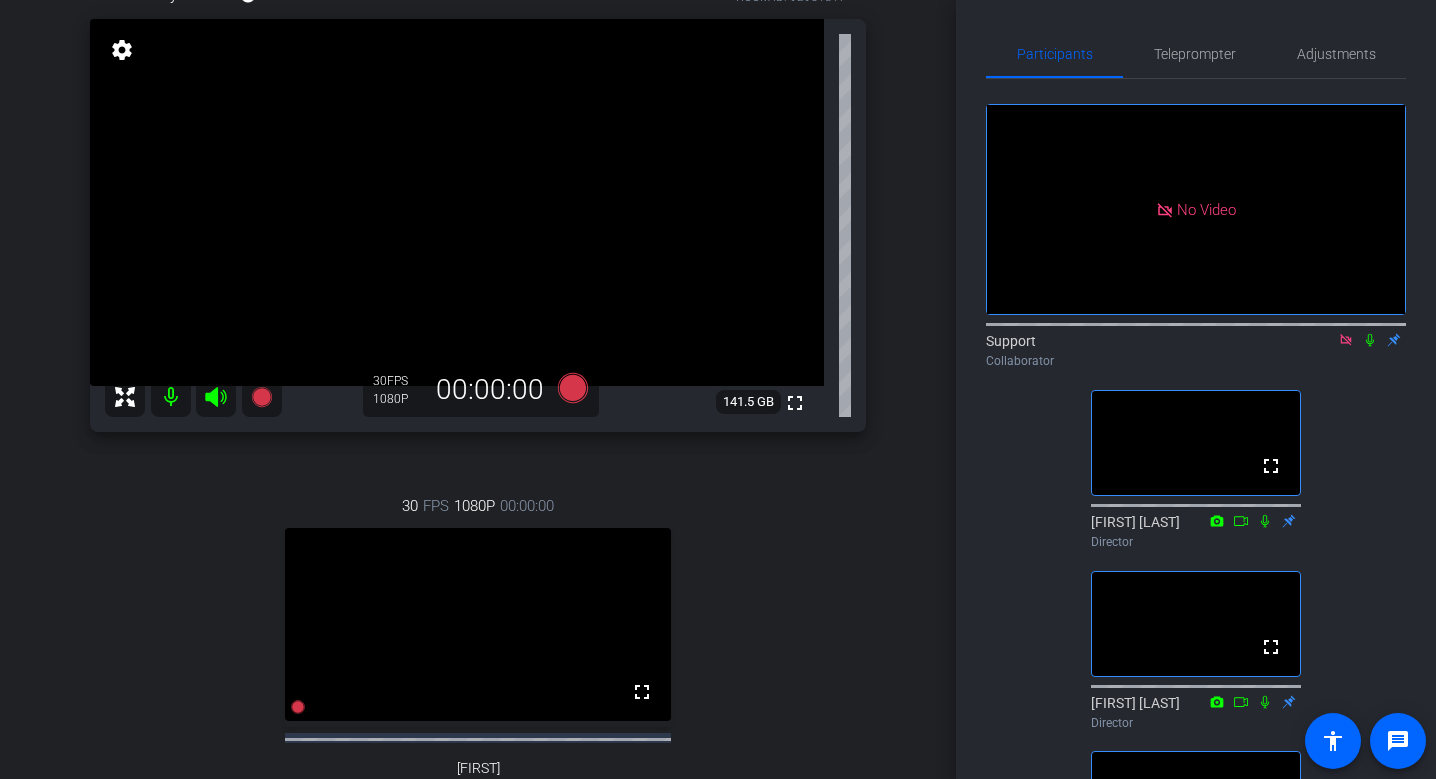 scroll, scrollTop: 422, scrollLeft: 0, axis: vertical 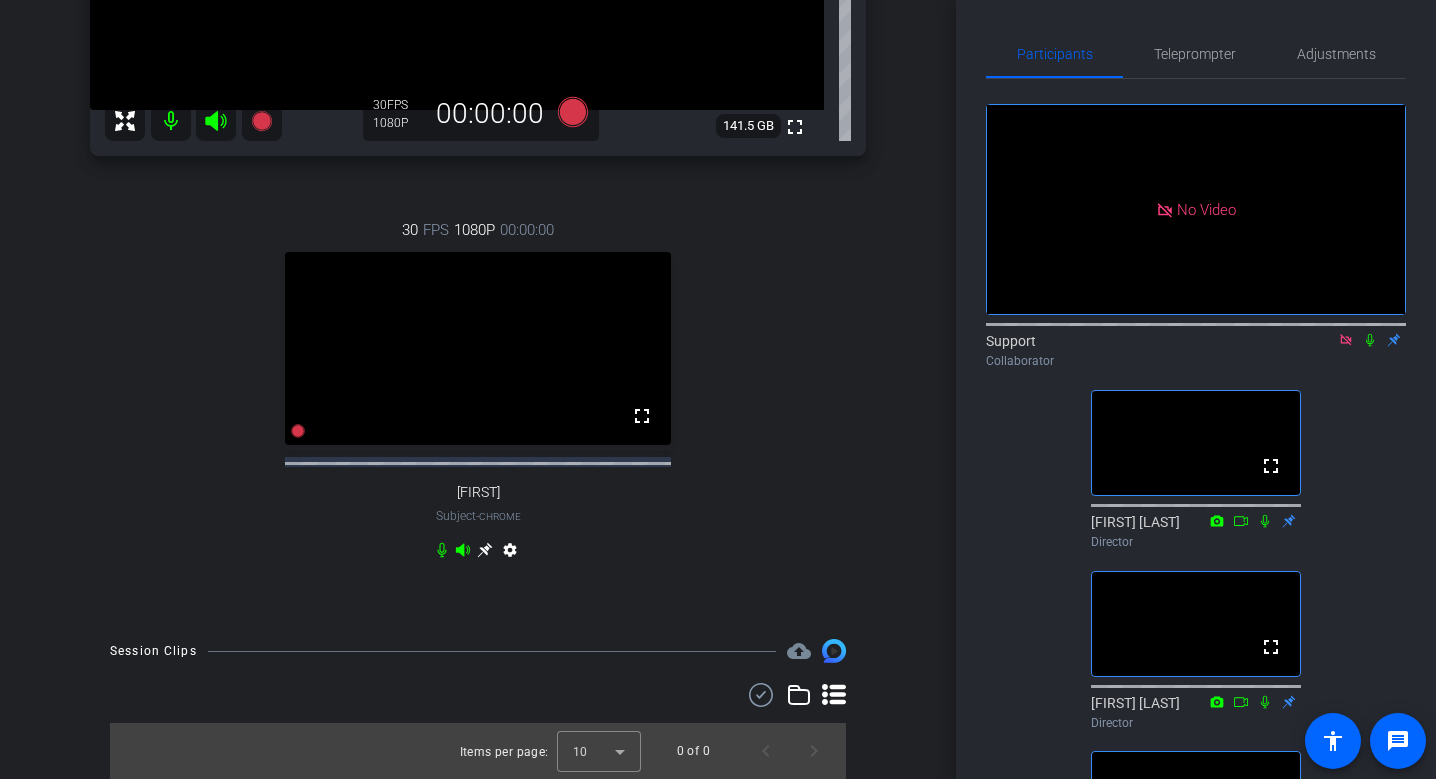 click 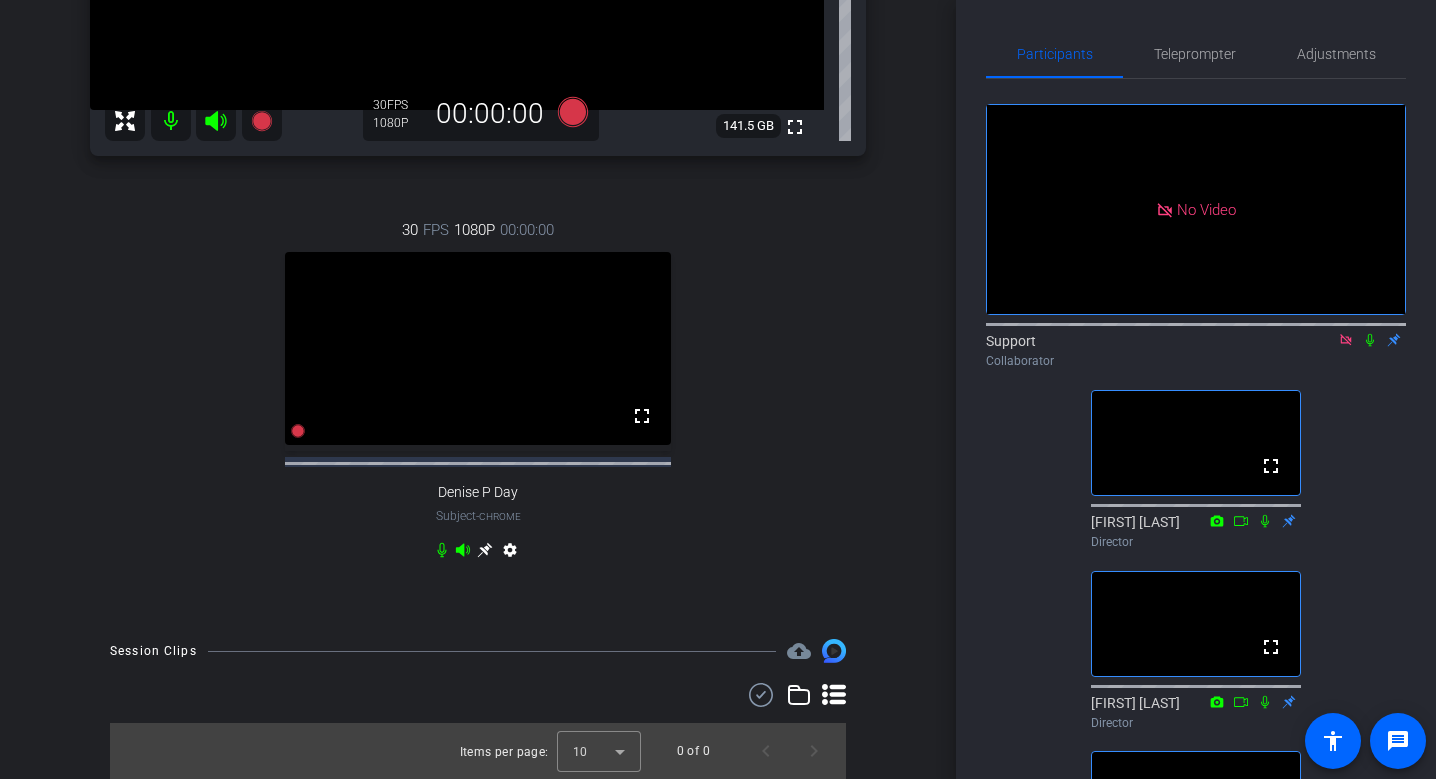 scroll, scrollTop: 0, scrollLeft: 0, axis: both 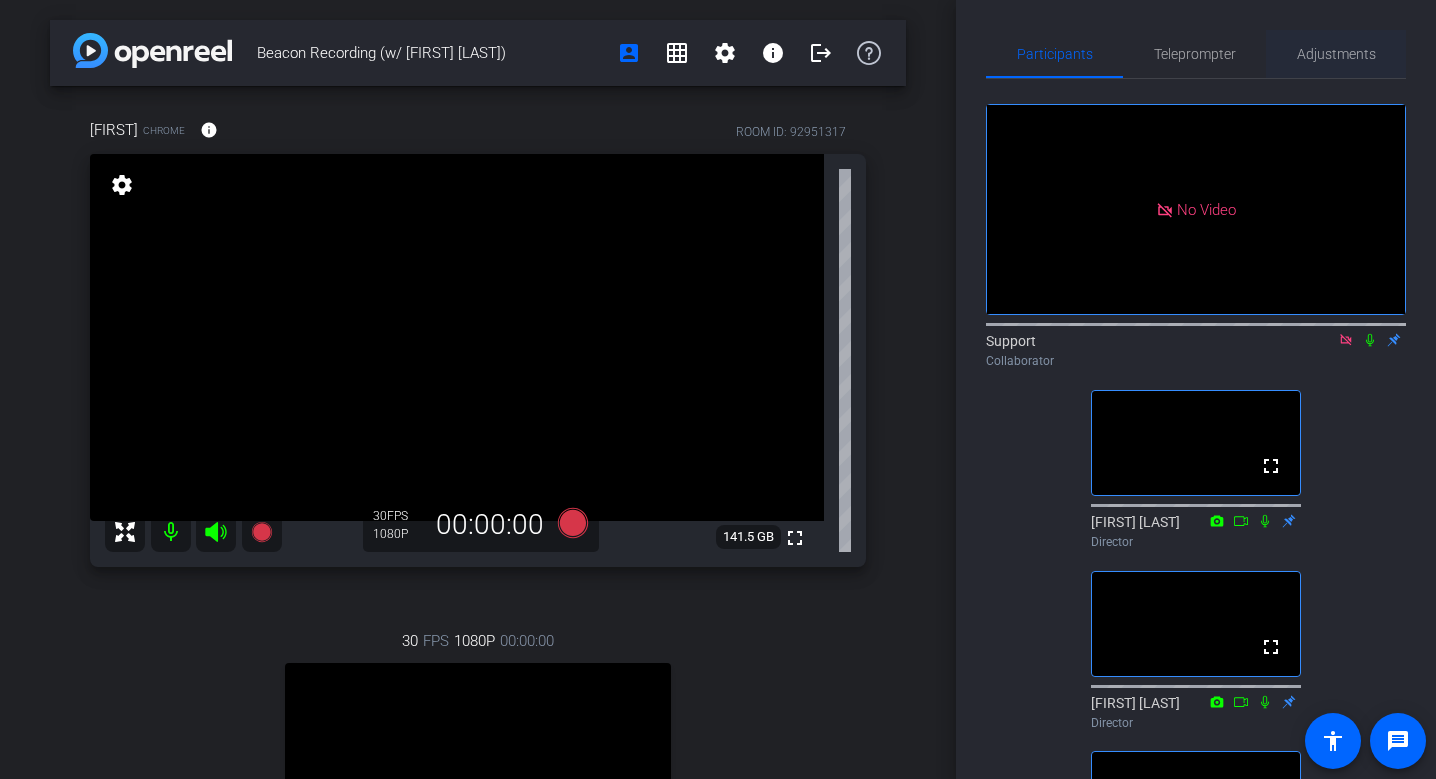 click on "Adjustments" at bounding box center [1336, 54] 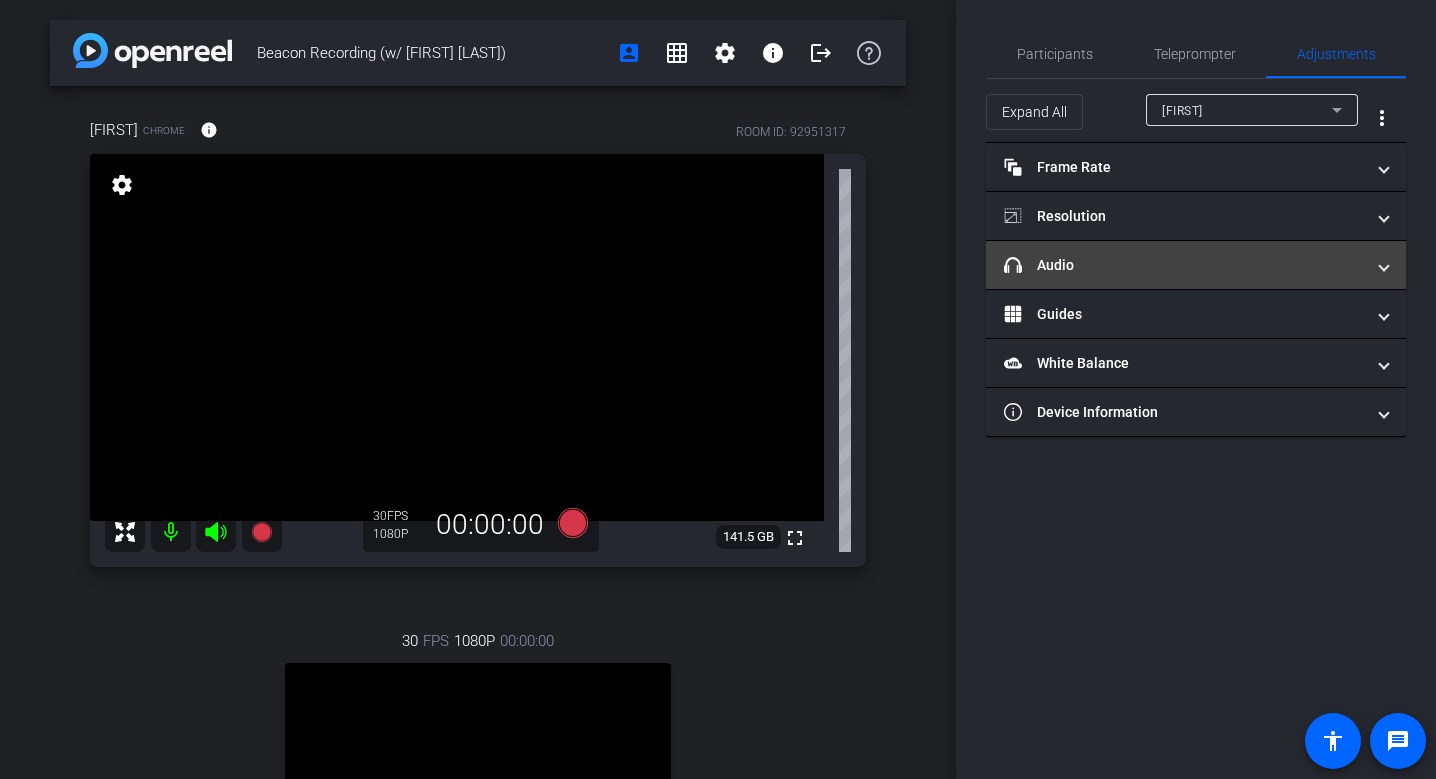 click on "headphone icon
Audio" at bounding box center [1184, 265] 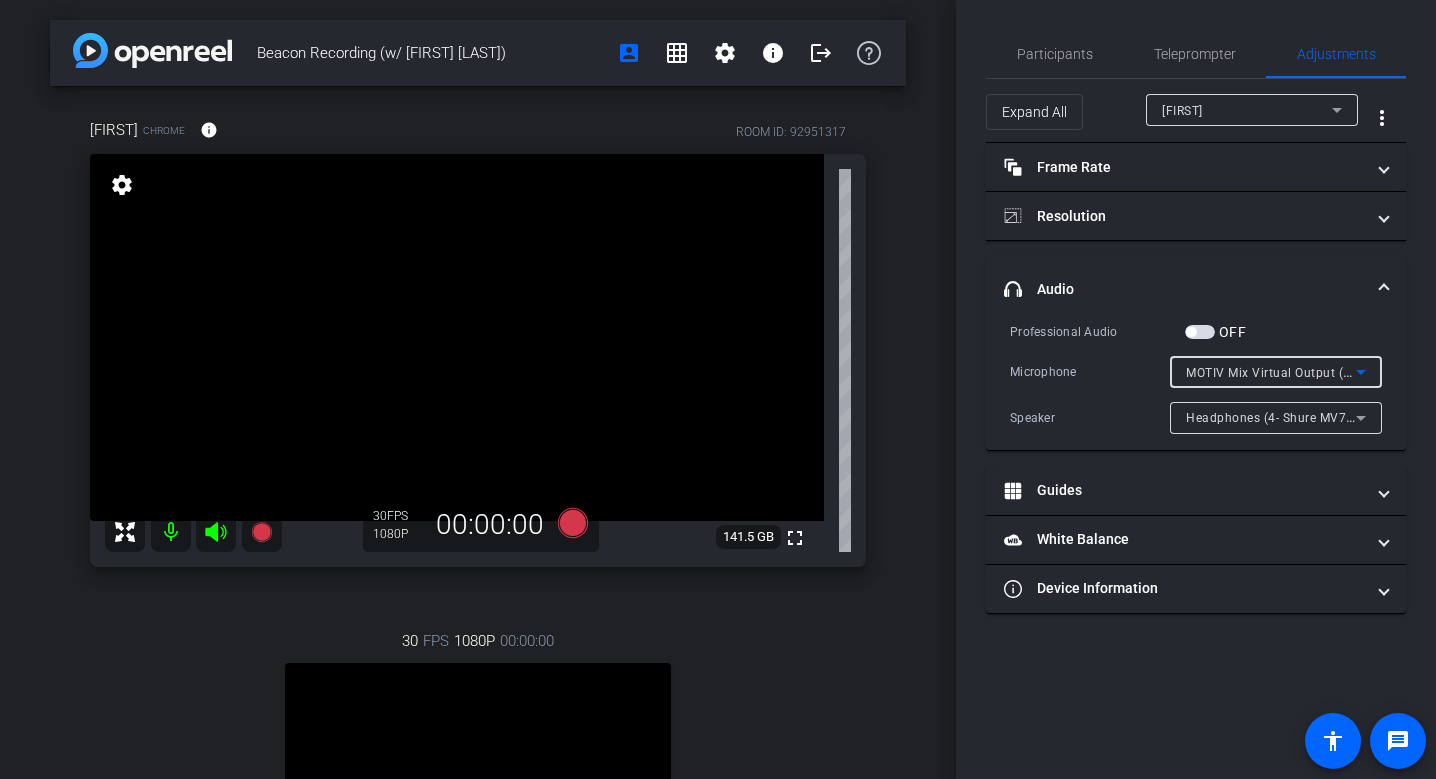 click on "MOTIV Mix Virtual Output (Shure Virtual Audio)" at bounding box center (1324, 372) 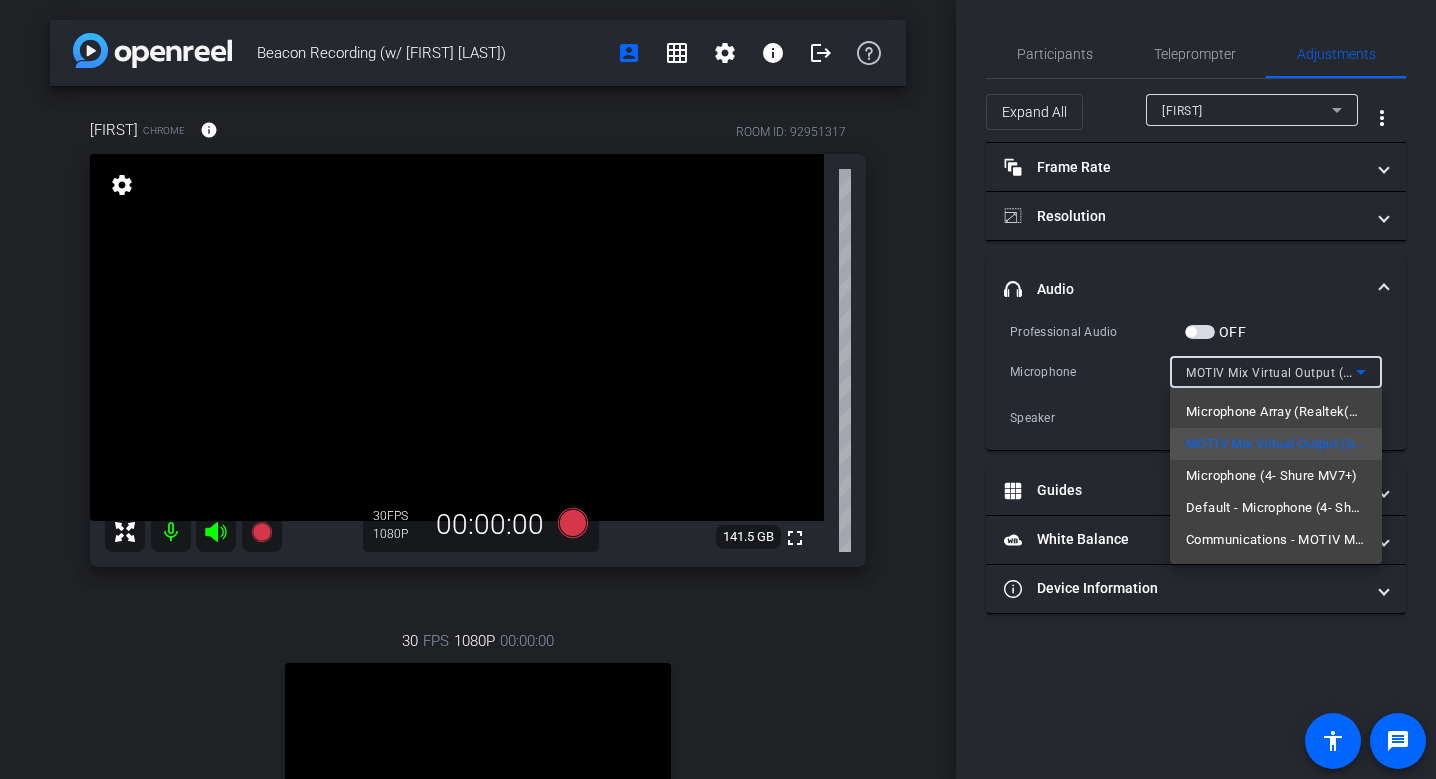 click at bounding box center (718, 389) 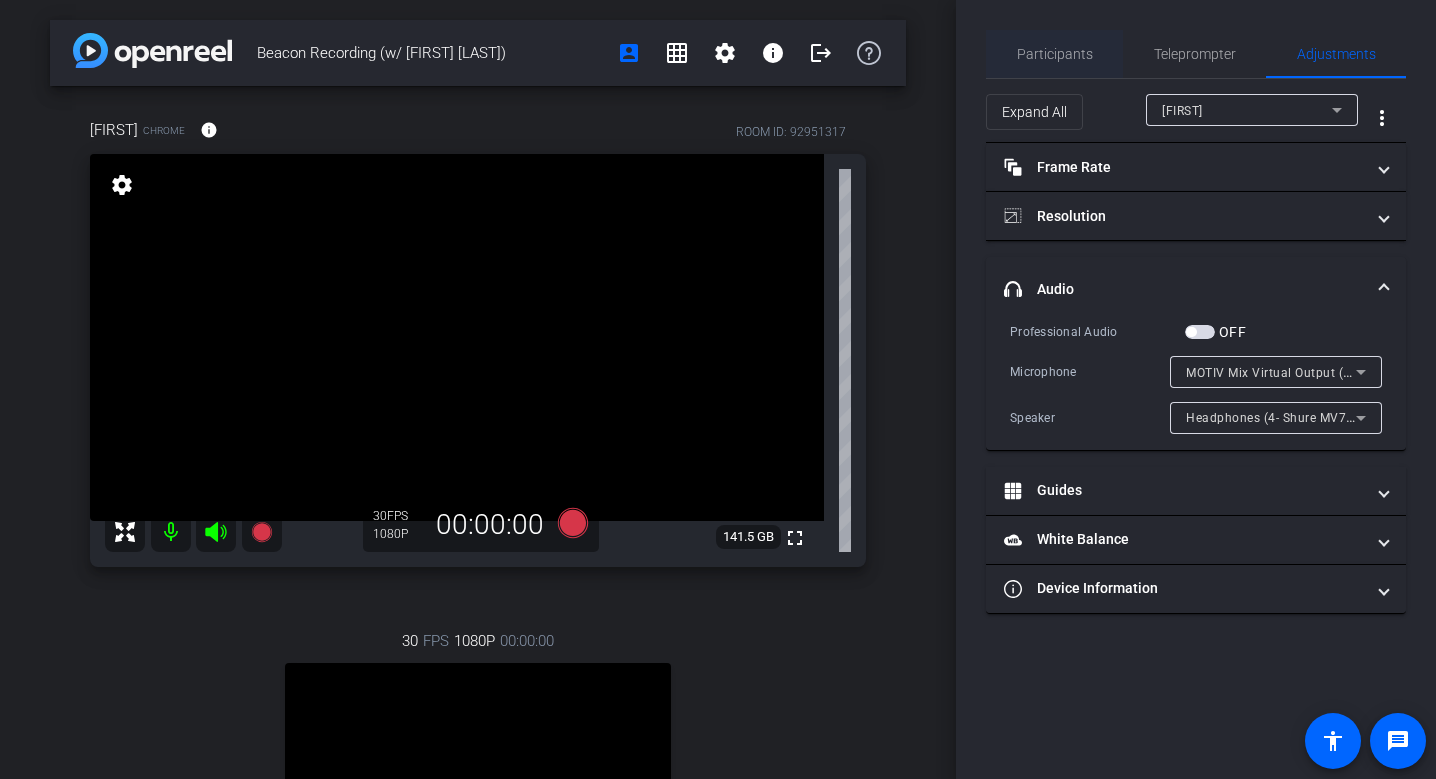 click on "Participants" at bounding box center [1055, 54] 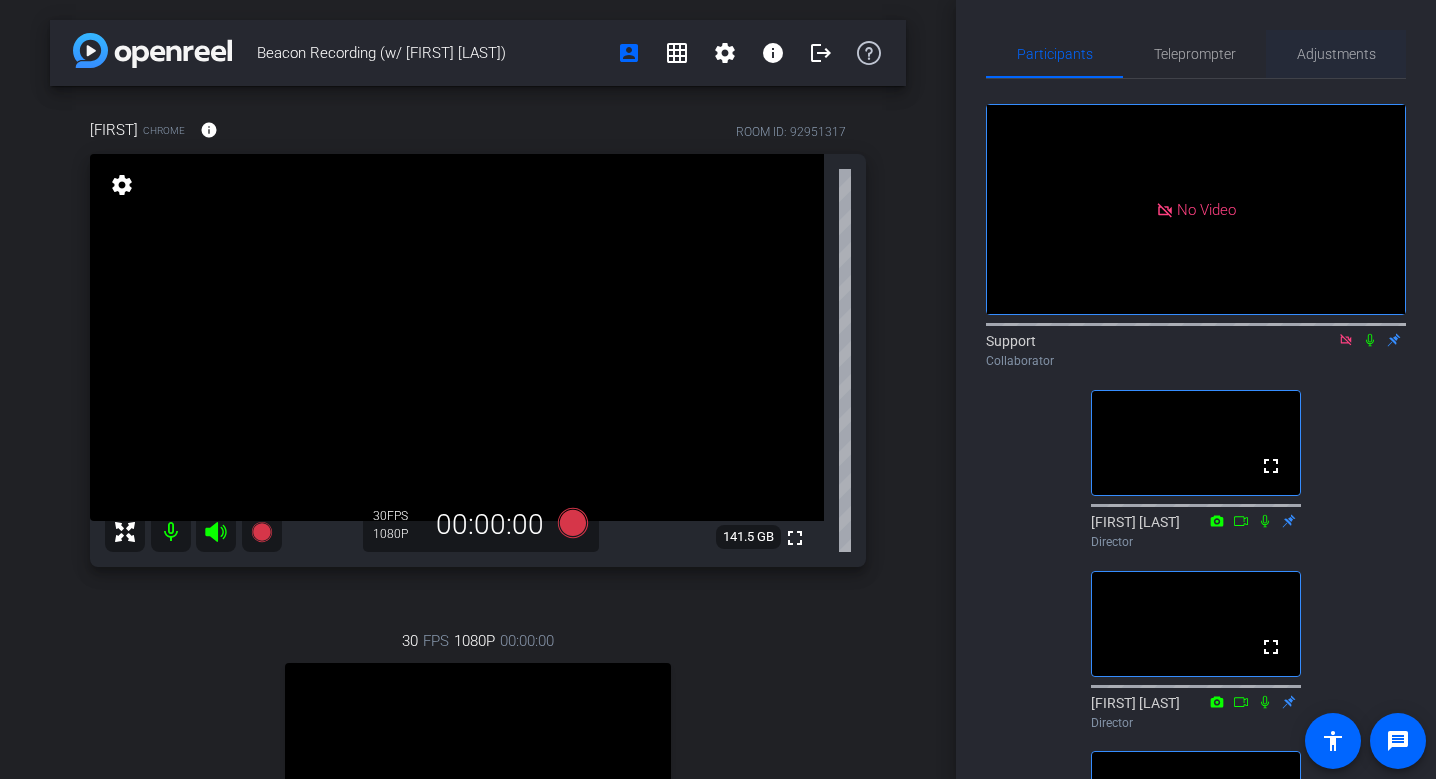 click on "Adjustments" at bounding box center [1336, 54] 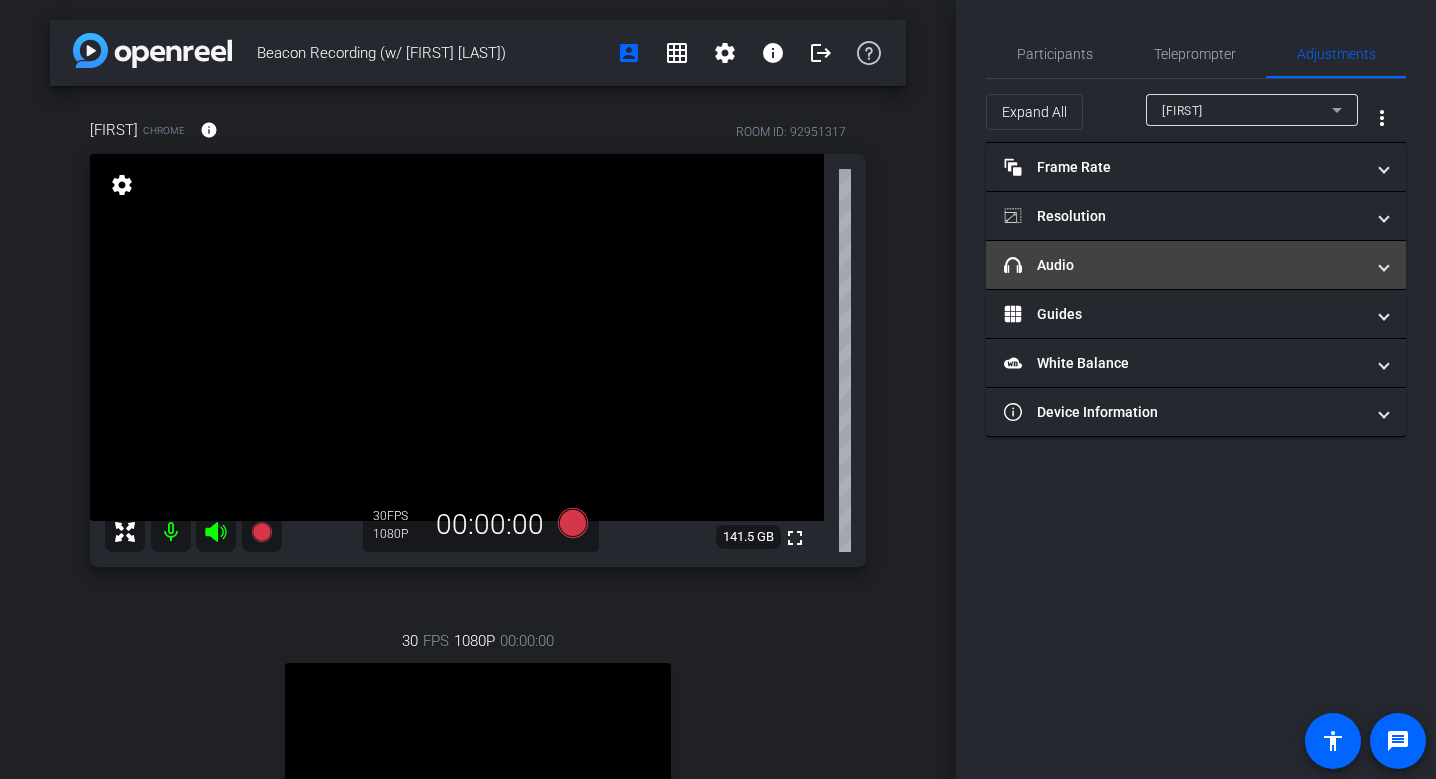 click on "headphone icon
Audio" at bounding box center (1184, 265) 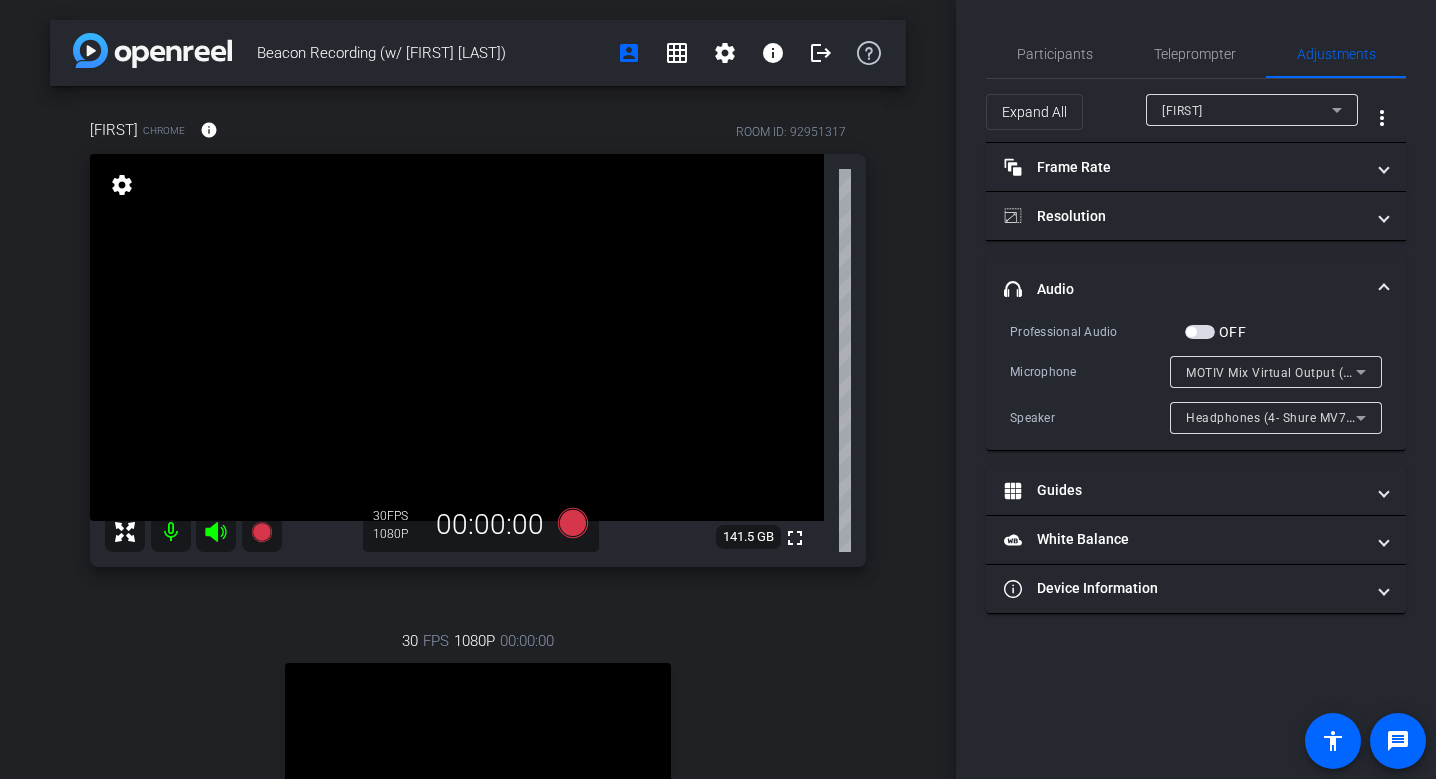 click on "MOTIV Mix Virtual Output (Shure Virtual Audio)" at bounding box center (1271, 372) 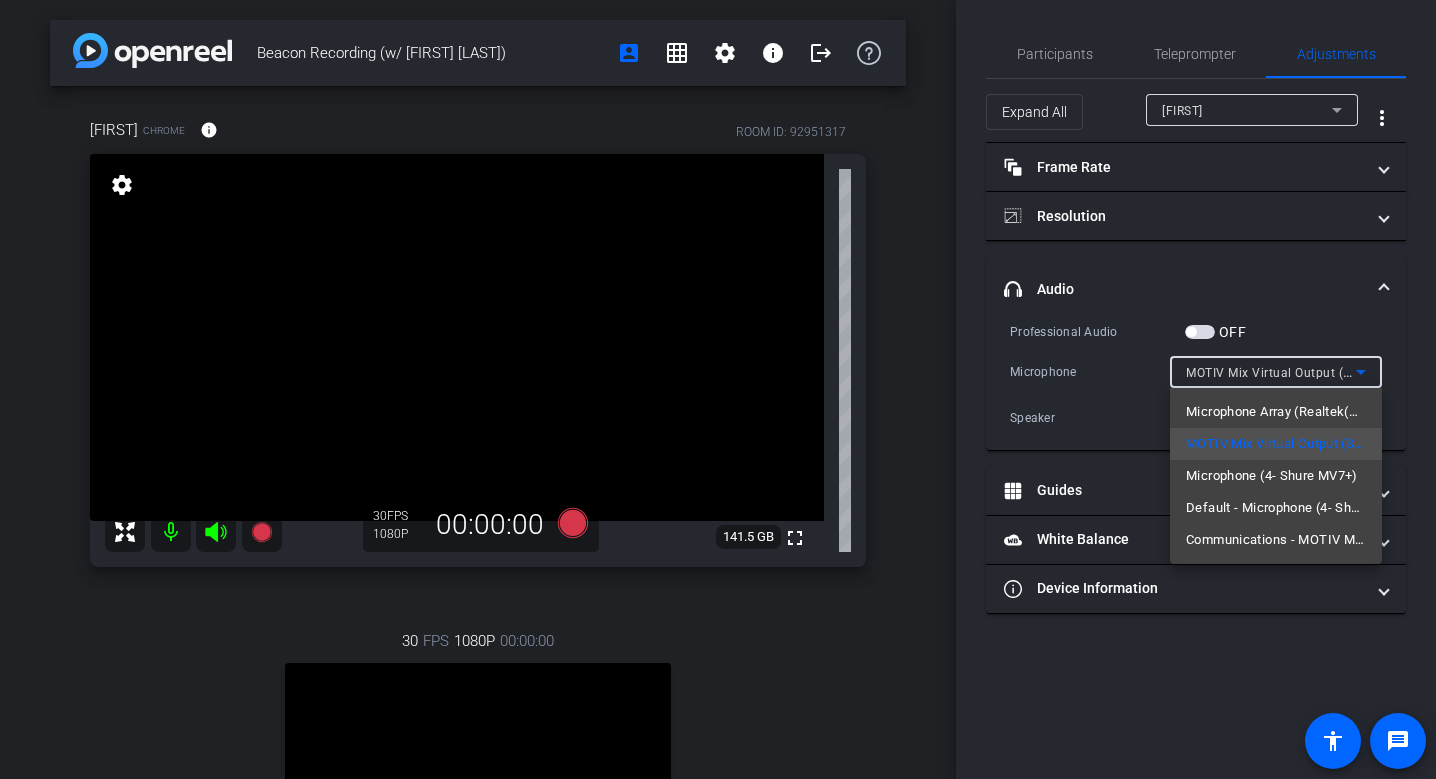 click at bounding box center (718, 389) 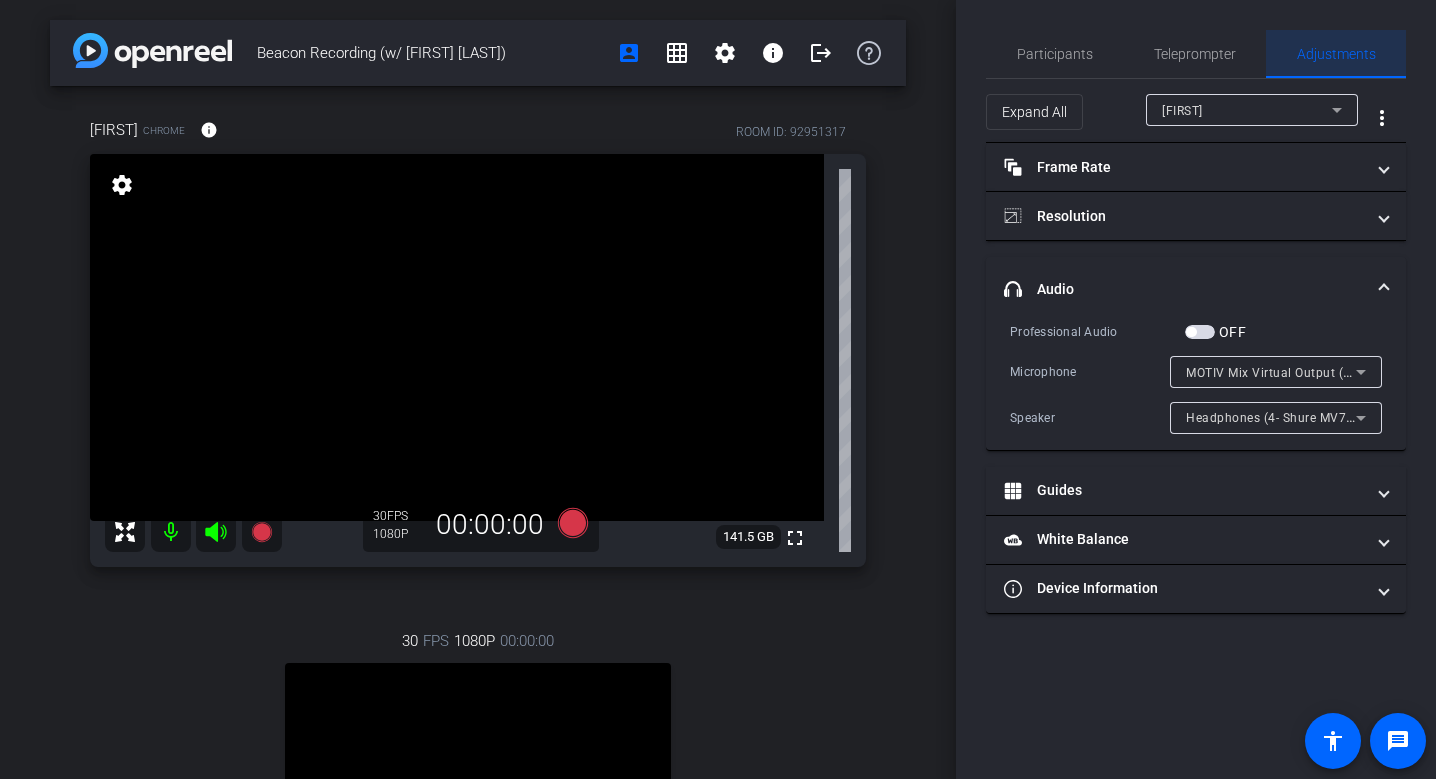 click on "Adjustments" at bounding box center [1336, 54] 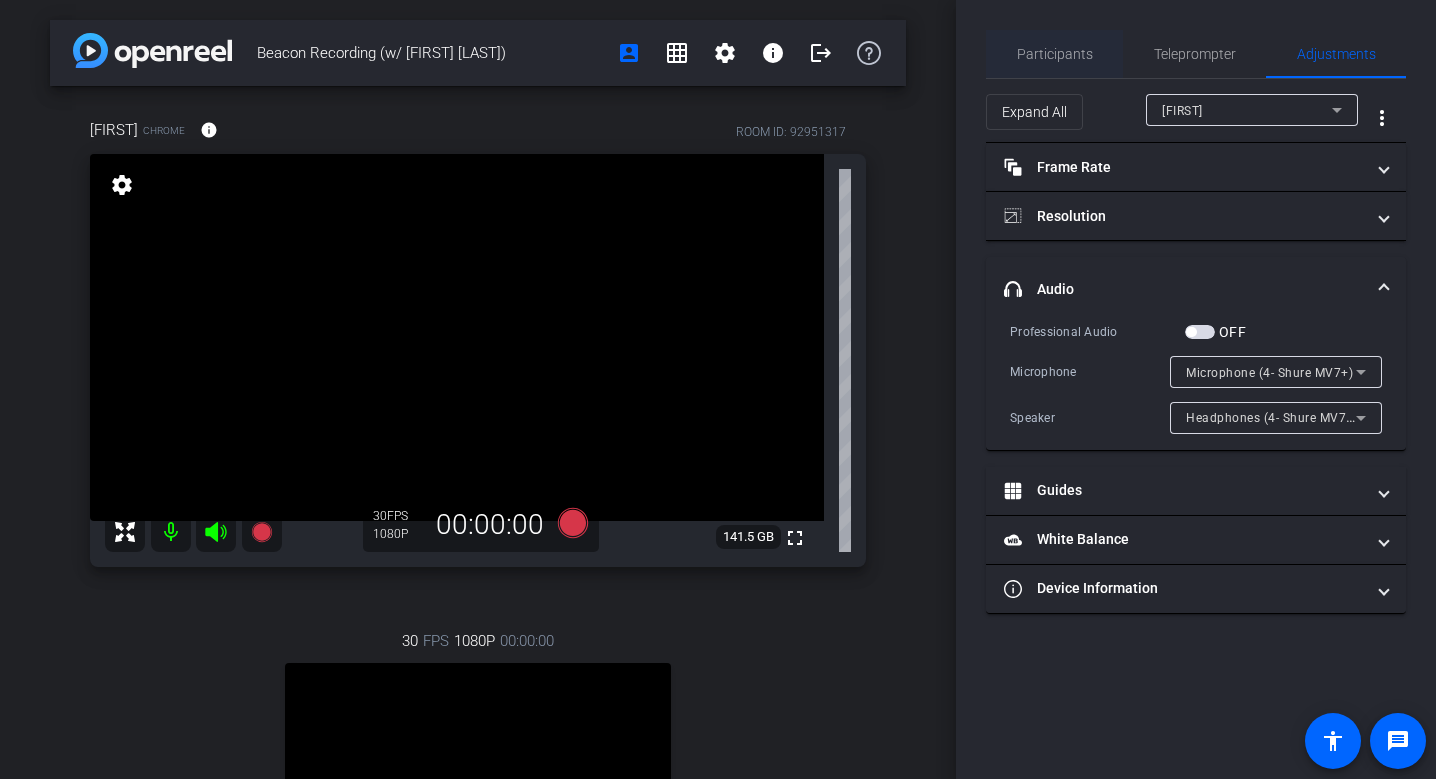 click on "Participants" at bounding box center [1055, 54] 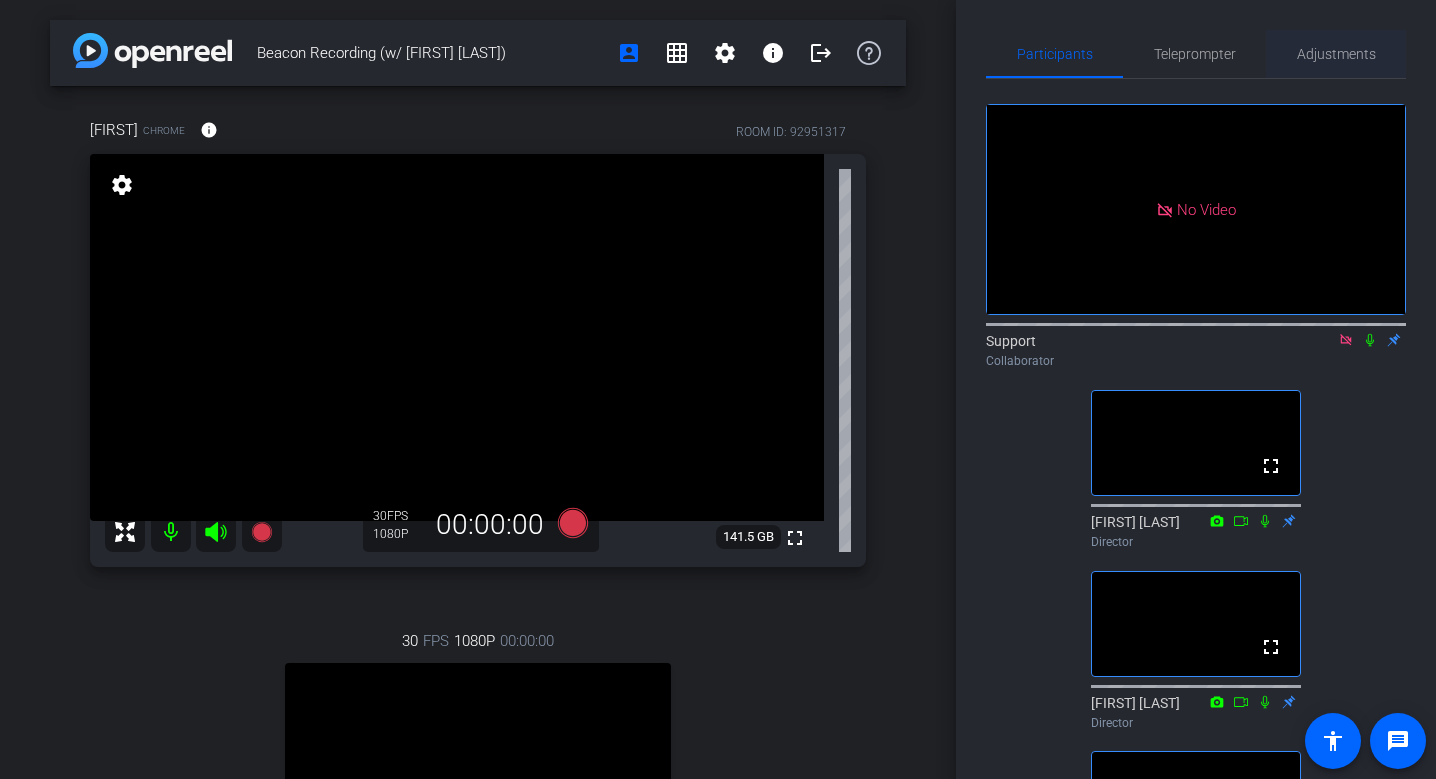 click on "Adjustments" at bounding box center [1336, 54] 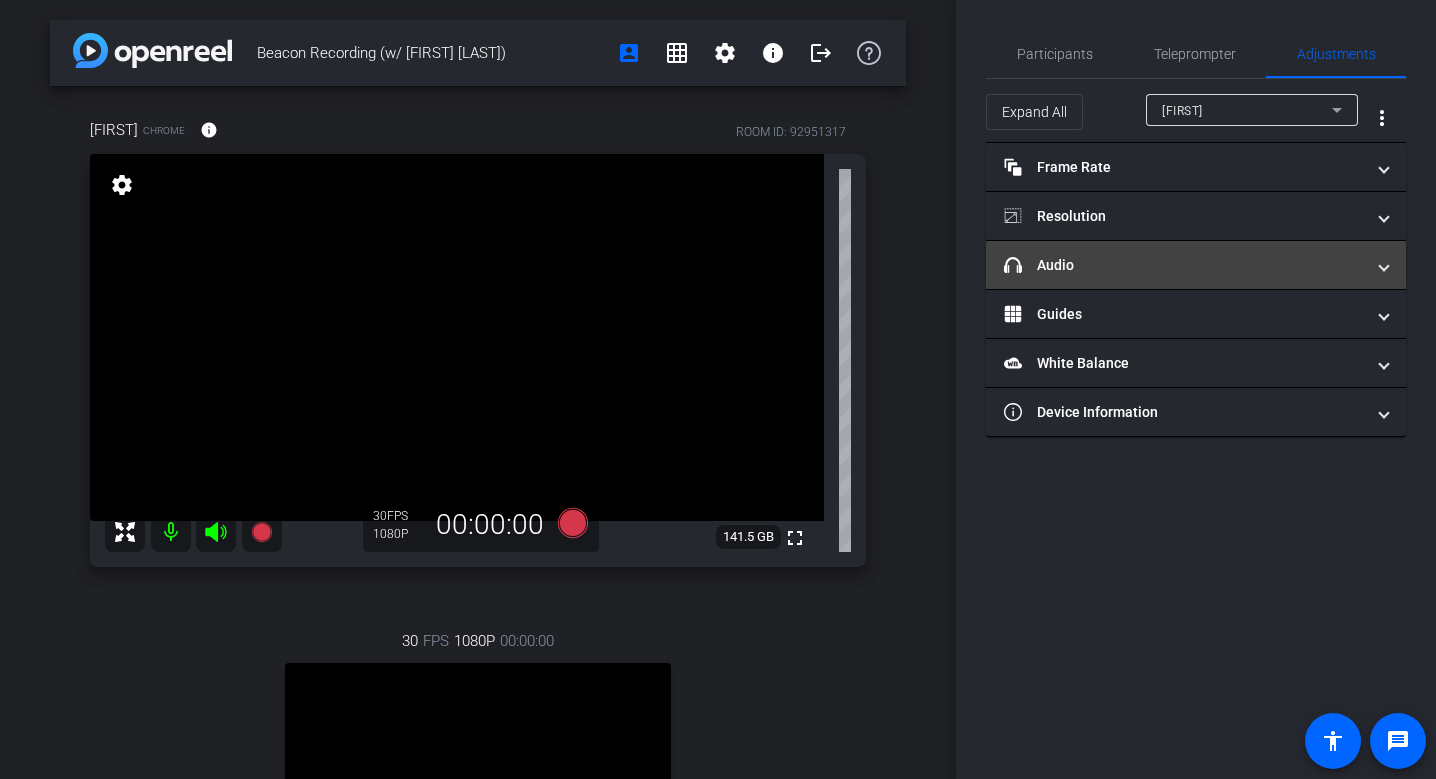 click on "headphone icon
Audio" at bounding box center [1184, 265] 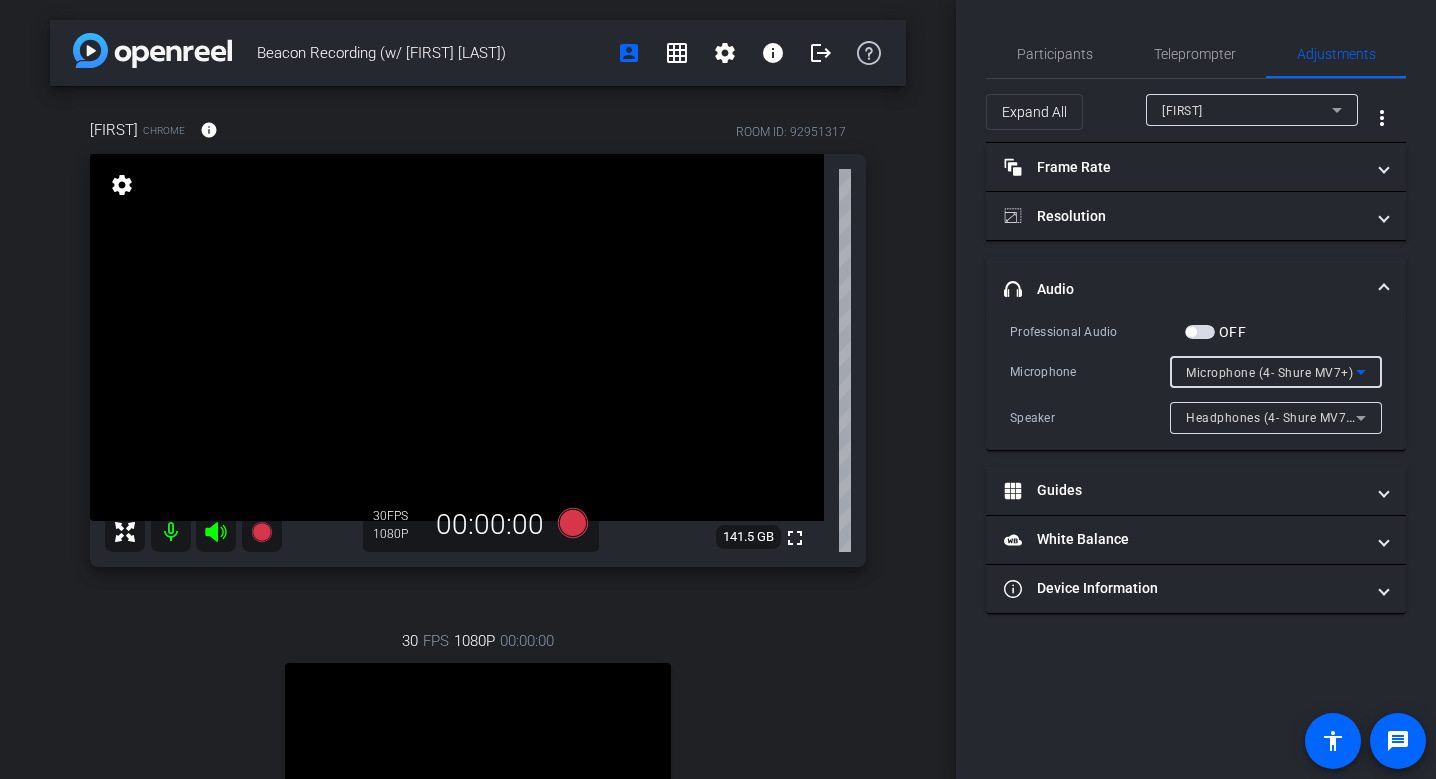 click on "Microphone (4- Shure MV7+)" at bounding box center (1269, 373) 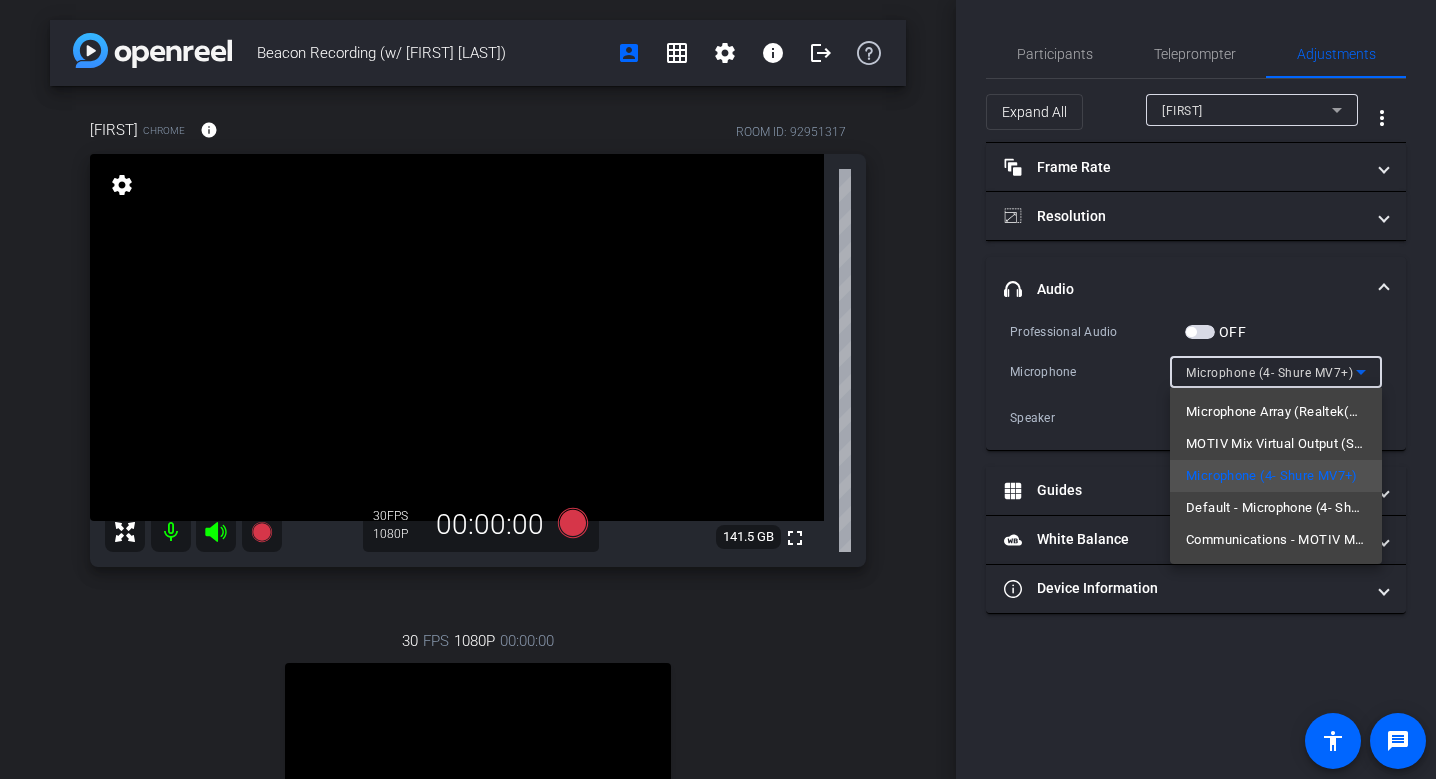click at bounding box center (718, 389) 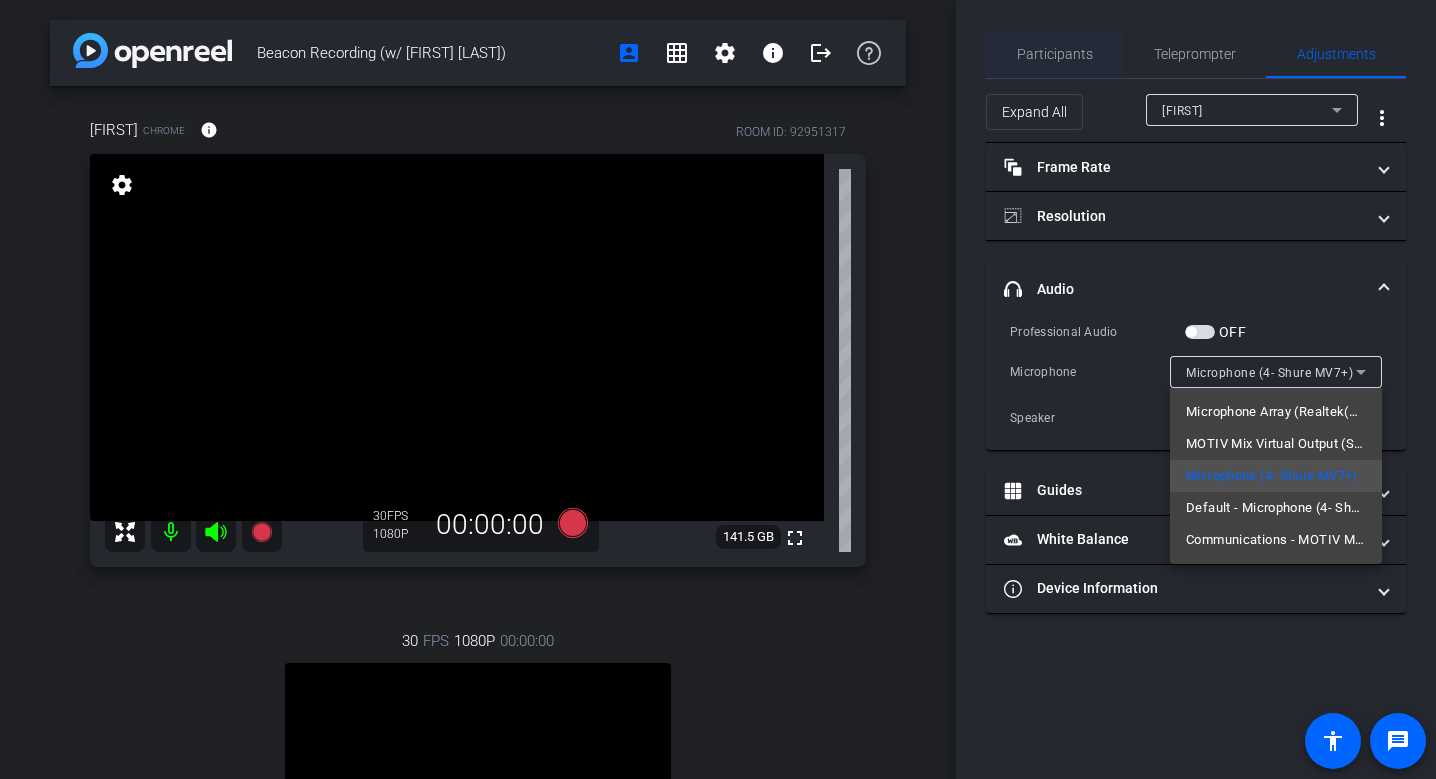 click on "Participants" at bounding box center (1055, 54) 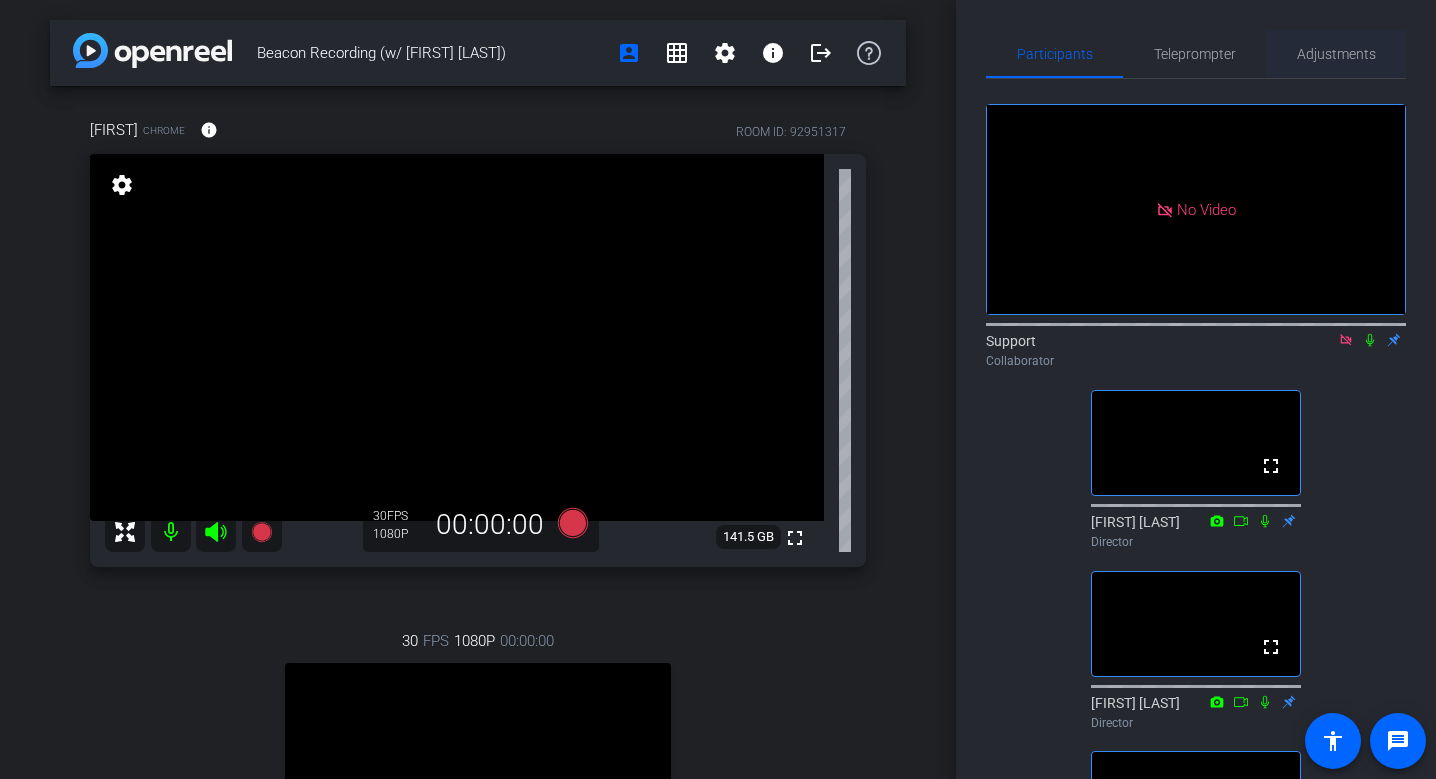 click on "Adjustments" at bounding box center [1336, 54] 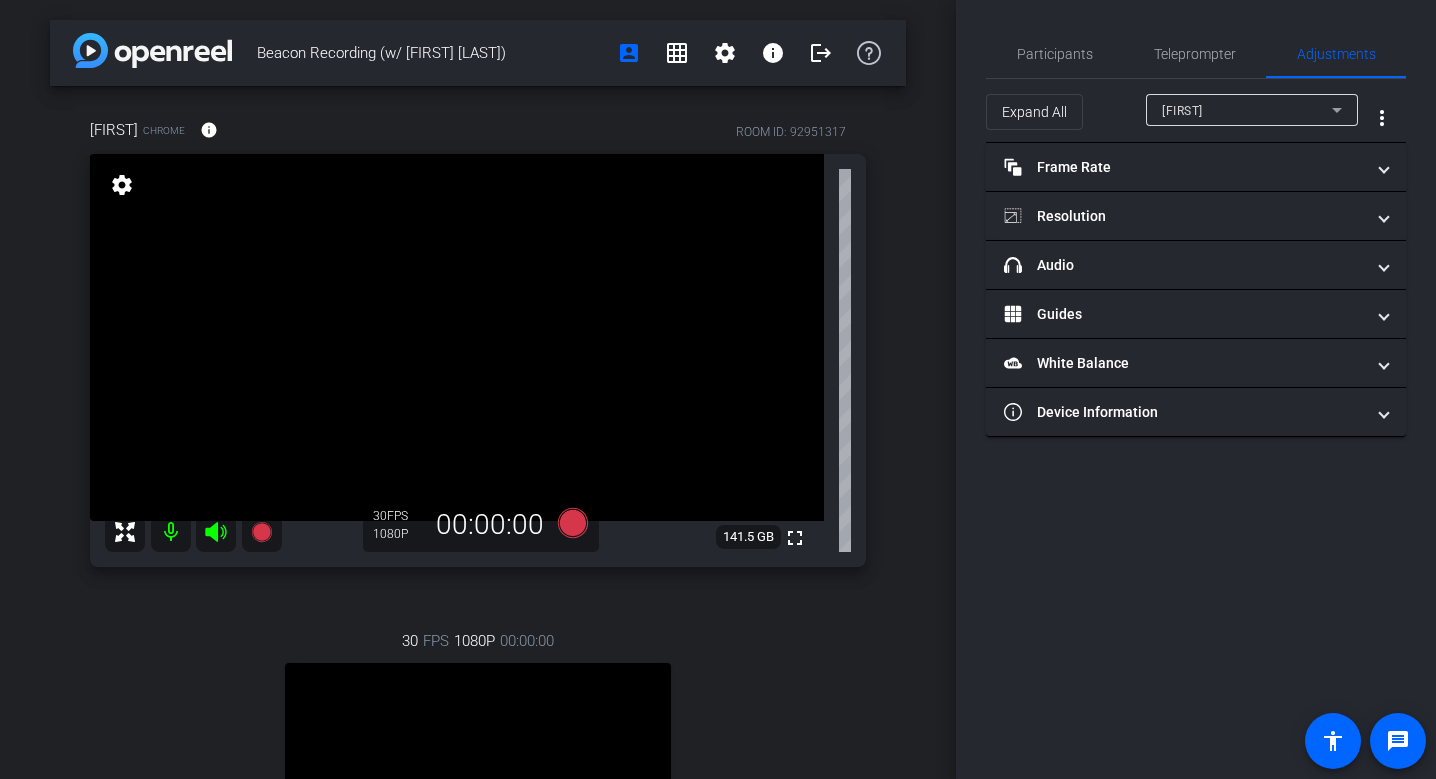 click on "[FIRST]" at bounding box center (1182, 111) 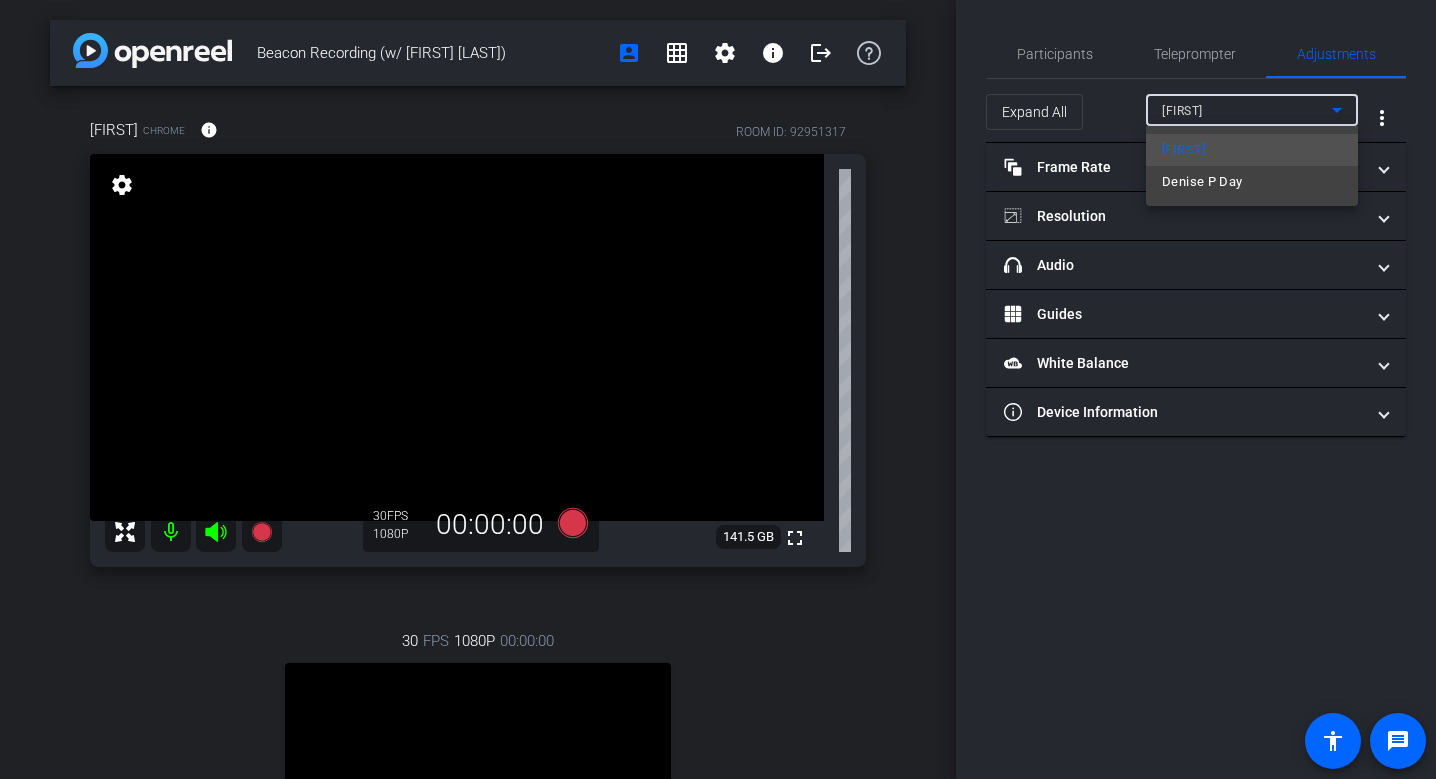 click at bounding box center [718, 389] 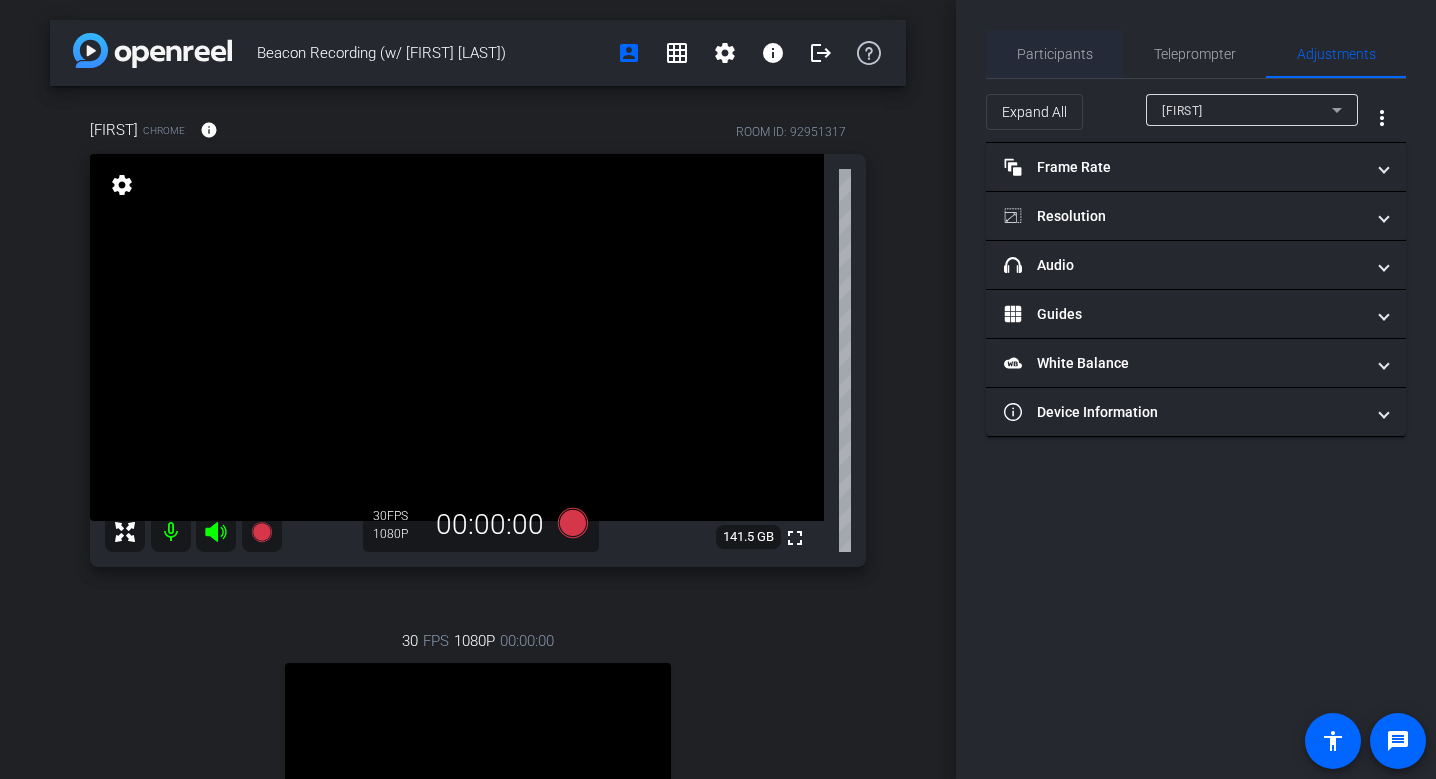click on "Participants" at bounding box center [1055, 54] 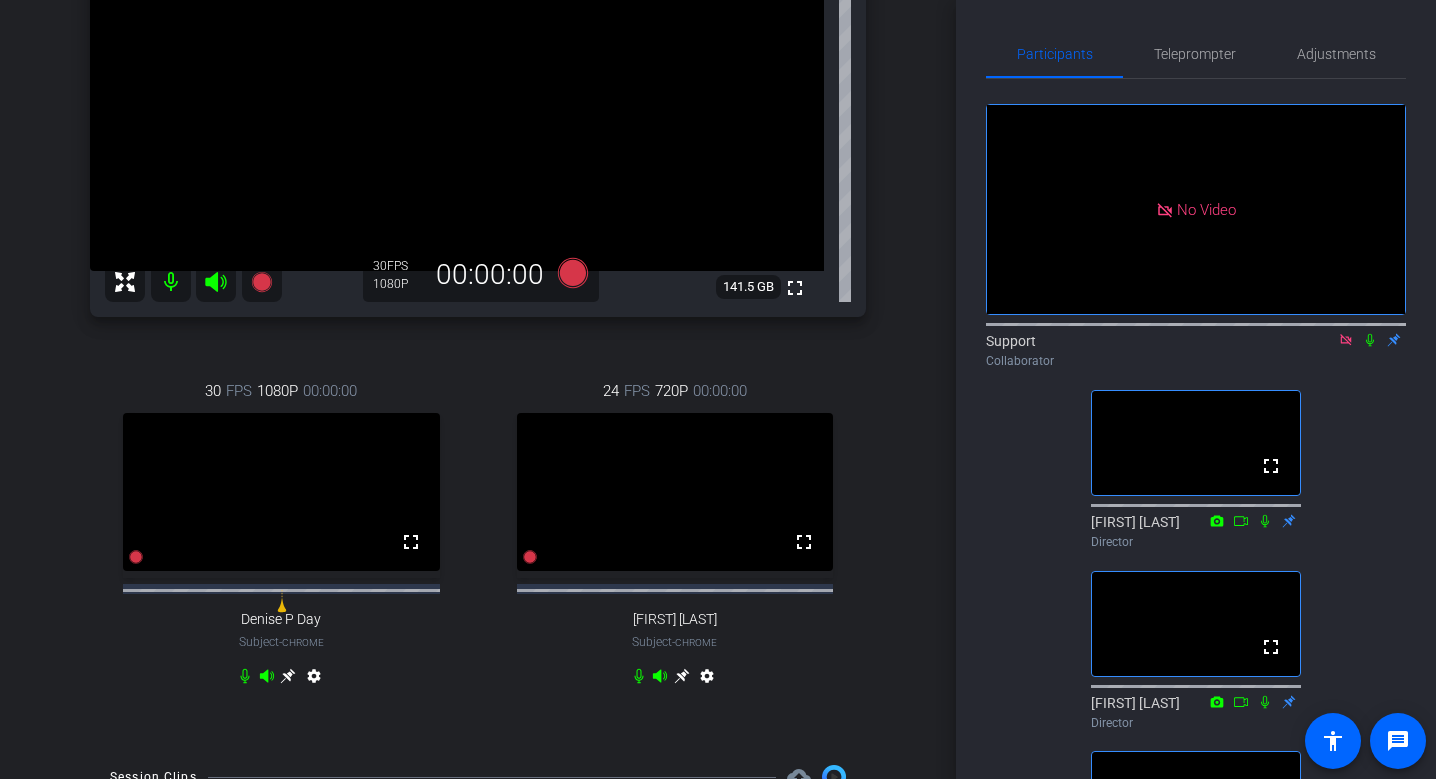 scroll, scrollTop: 258, scrollLeft: 0, axis: vertical 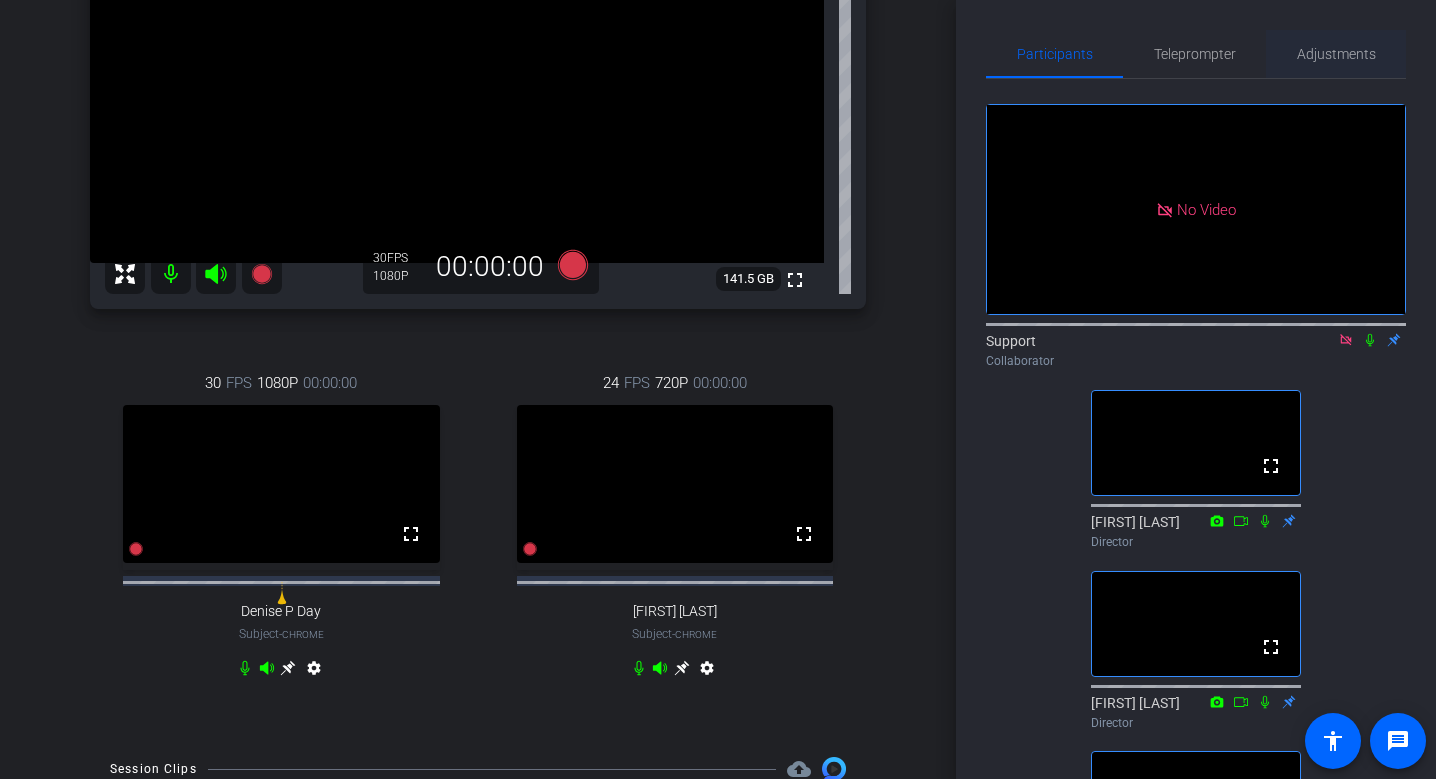 click on "Adjustments" at bounding box center [1336, 54] 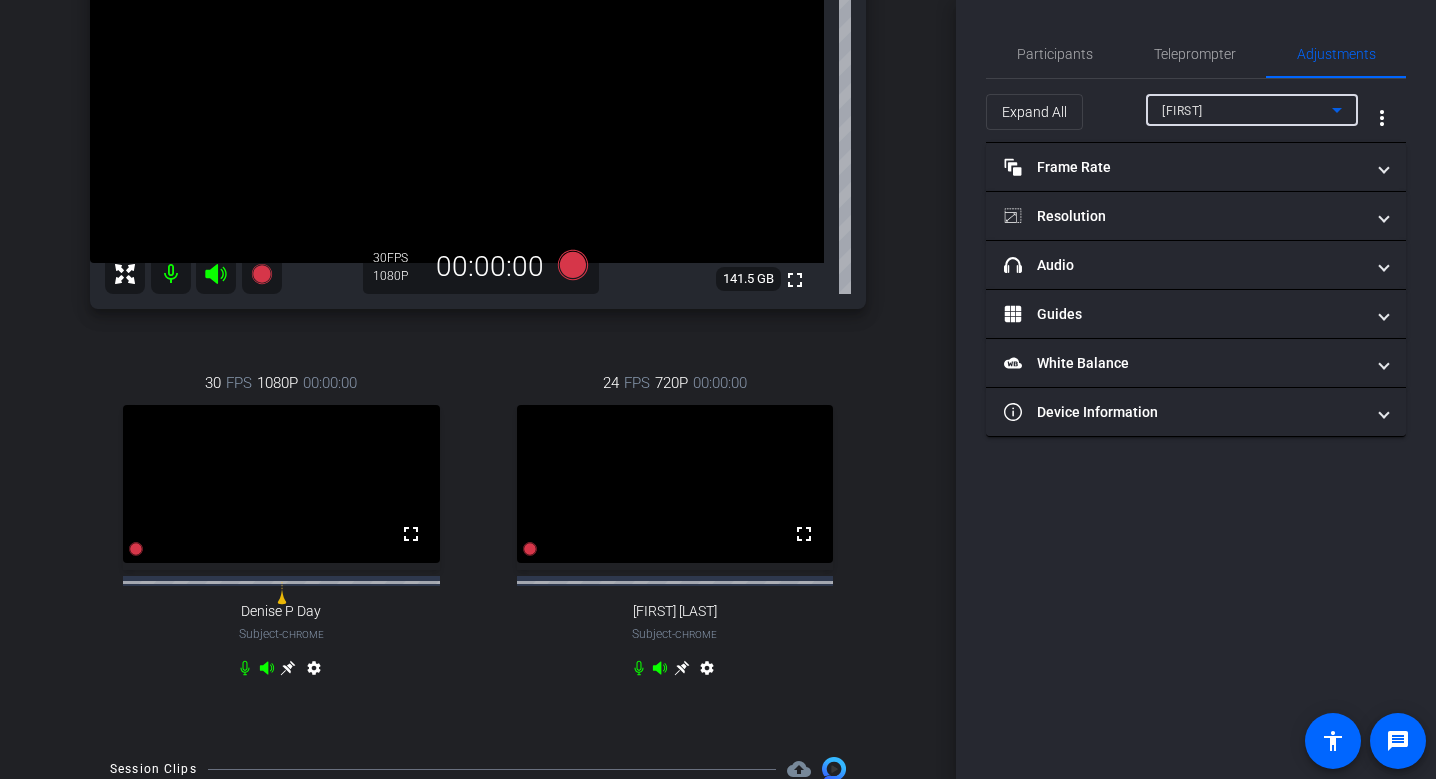 click on "[FIRST]" at bounding box center [1247, 110] 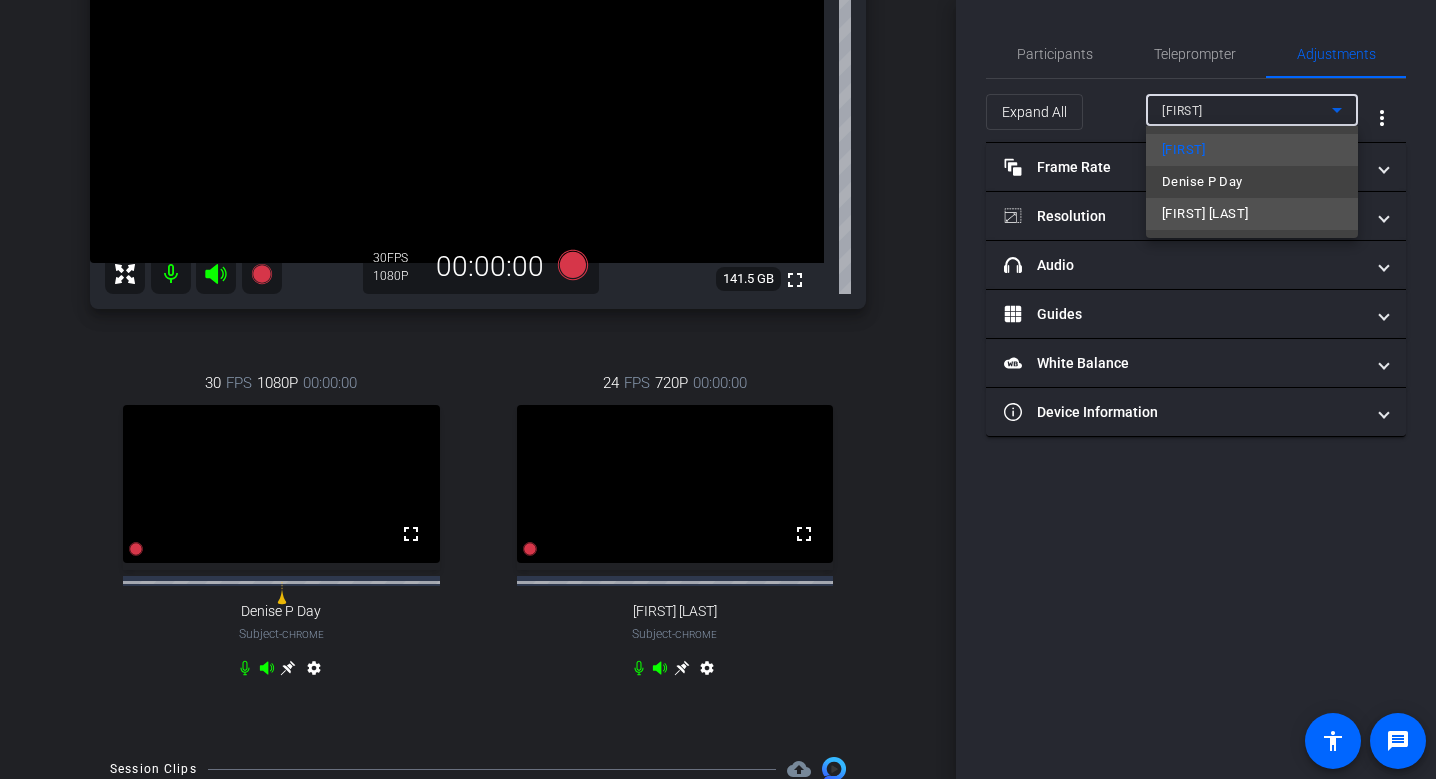 click on "[FIRST] [LAST]" at bounding box center [1252, 214] 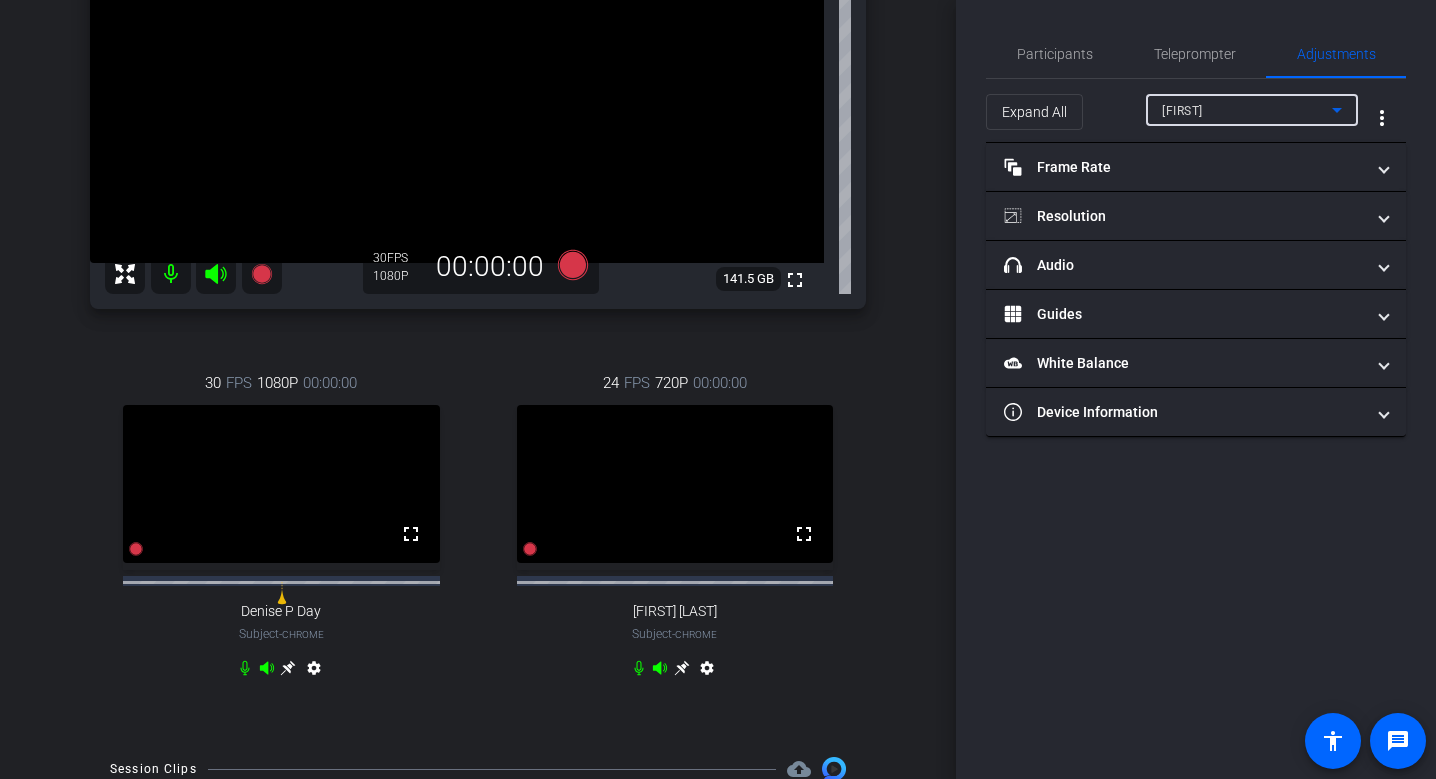 type on "11000" 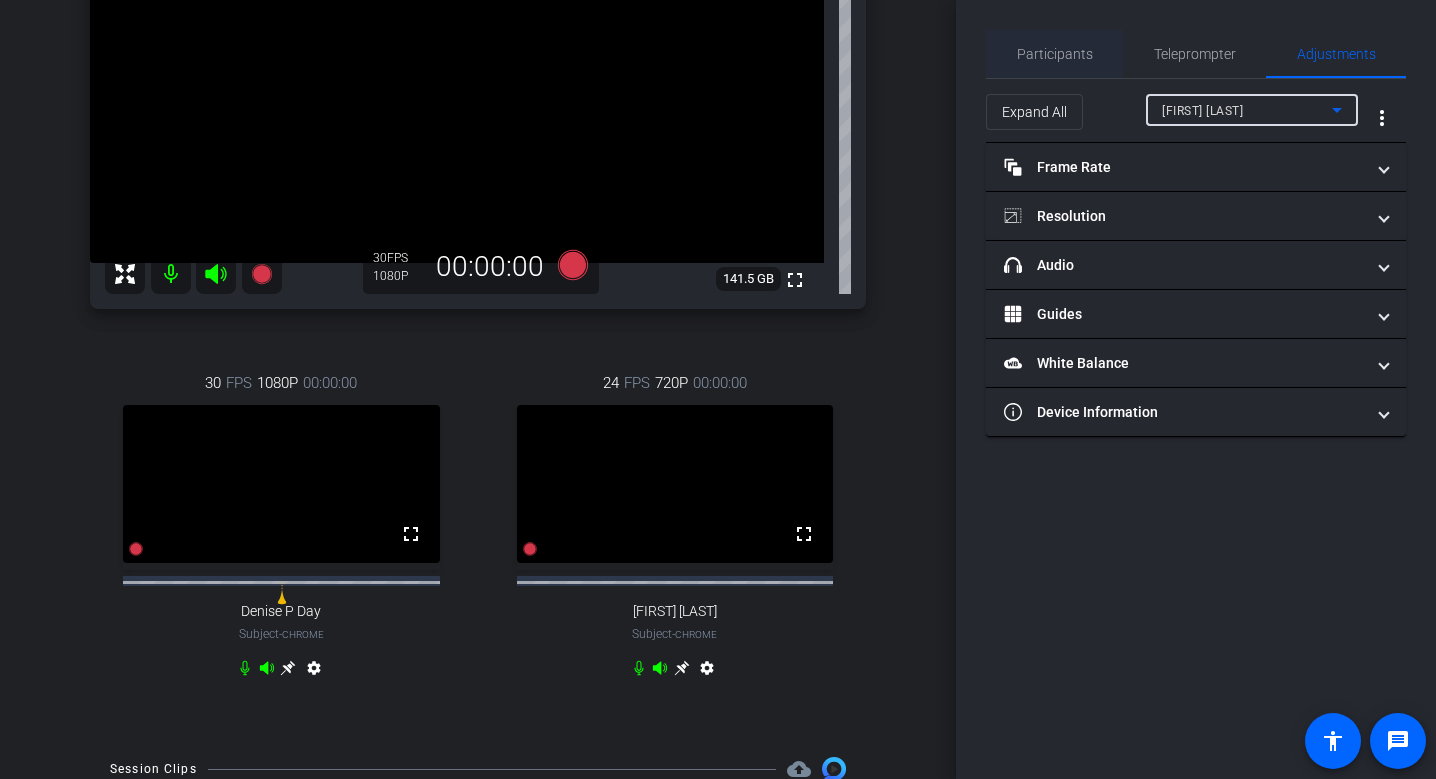click on "Participants" at bounding box center [1055, 54] 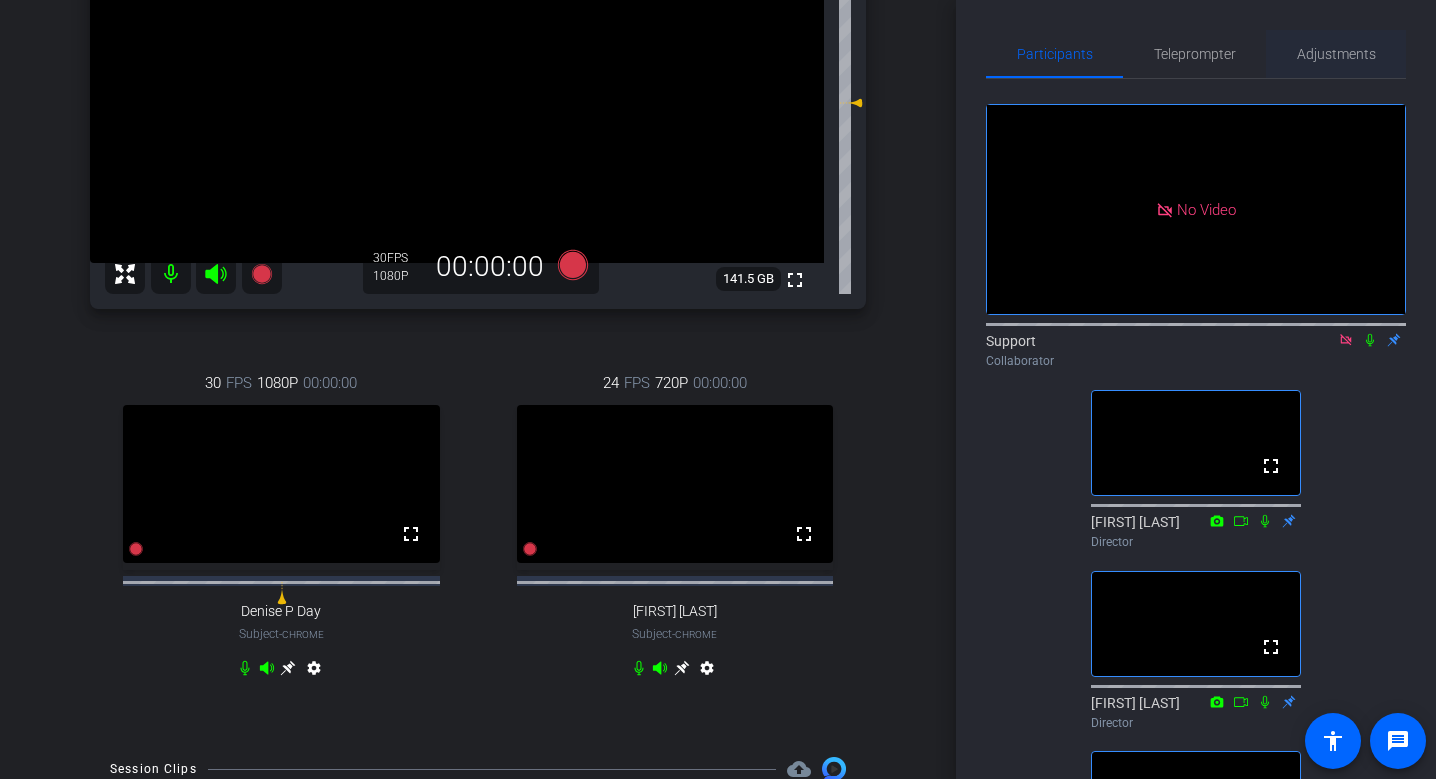 click on "Adjustments" at bounding box center [1336, 54] 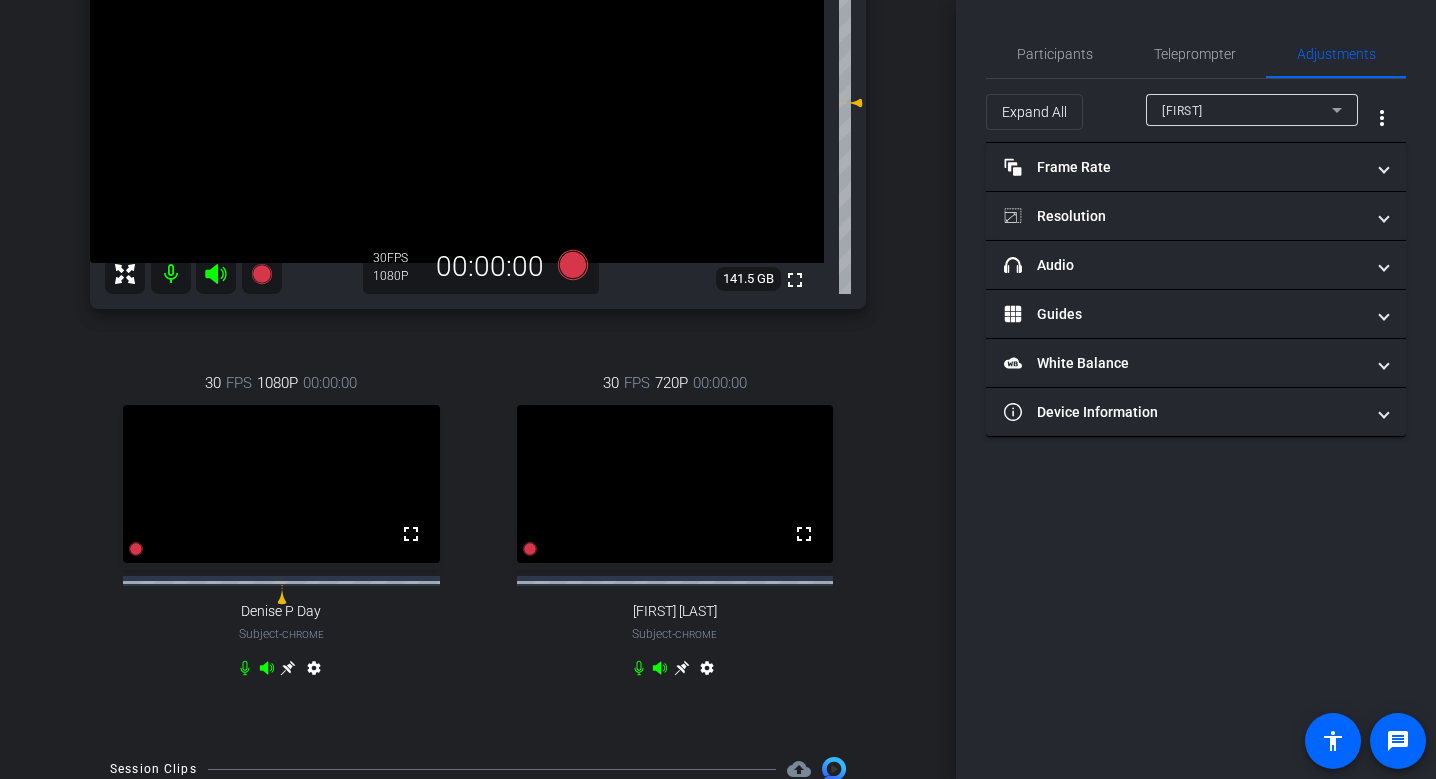 click on "[FIRST]" at bounding box center (1247, 110) 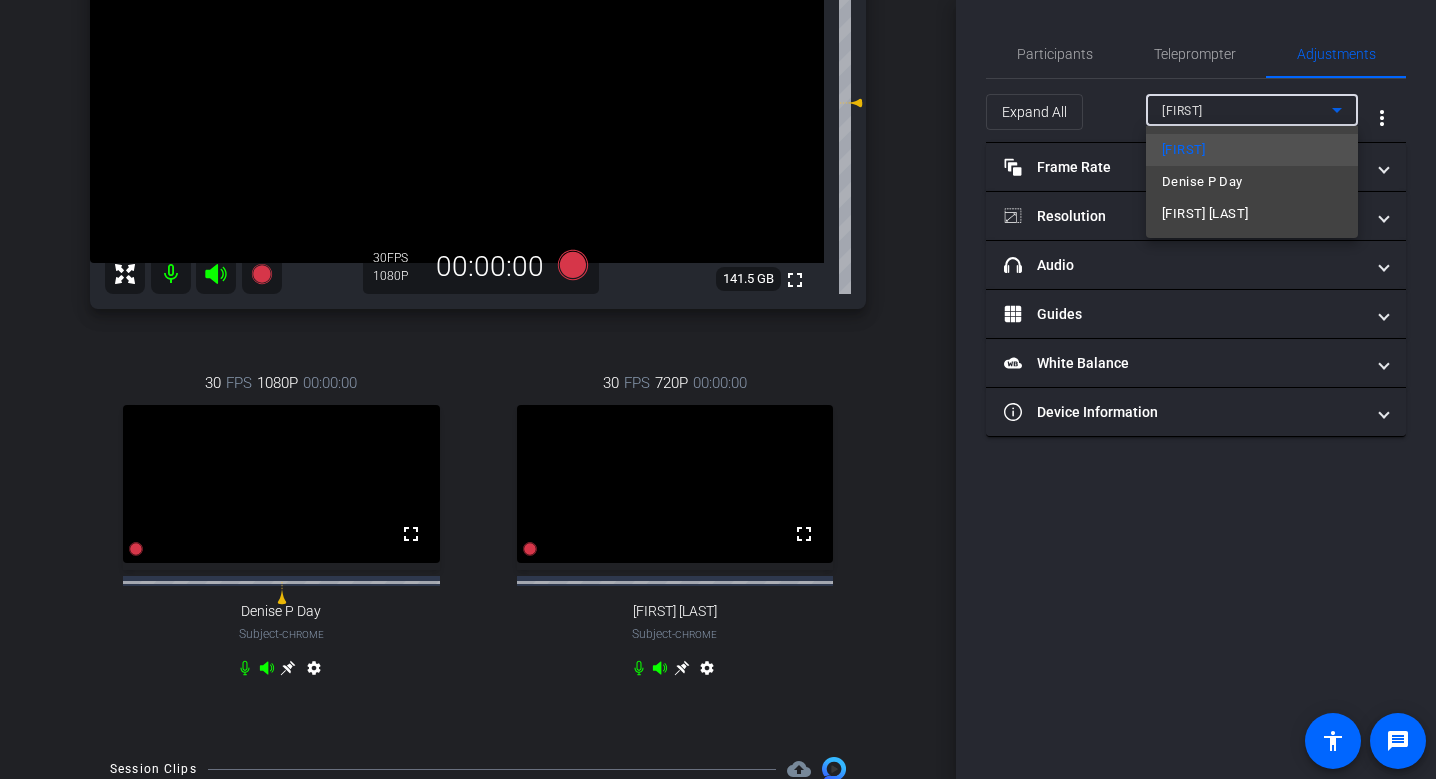 click on "[FIRST] [LAST]" at bounding box center [1205, 214] 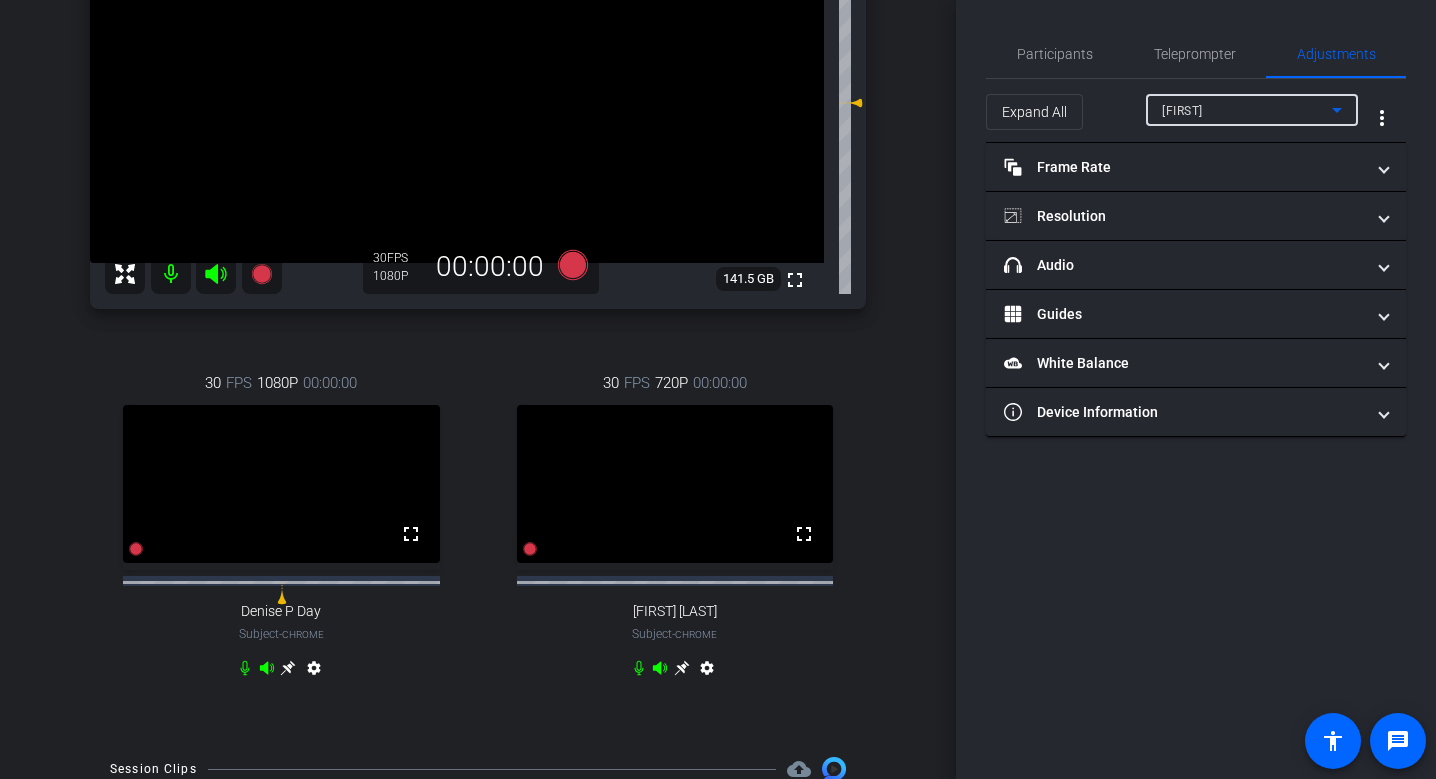 type on "11000" 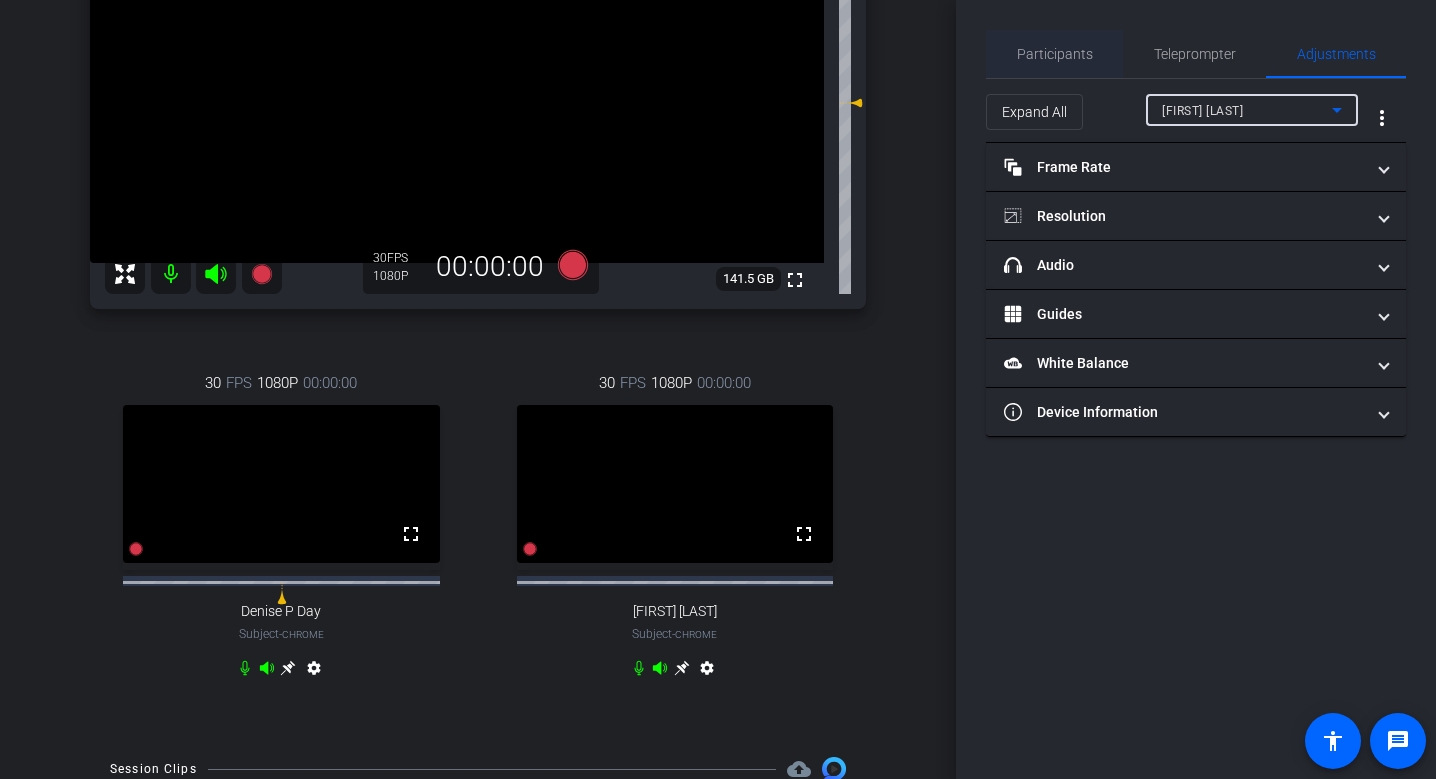 click on "Participants" at bounding box center (1055, 54) 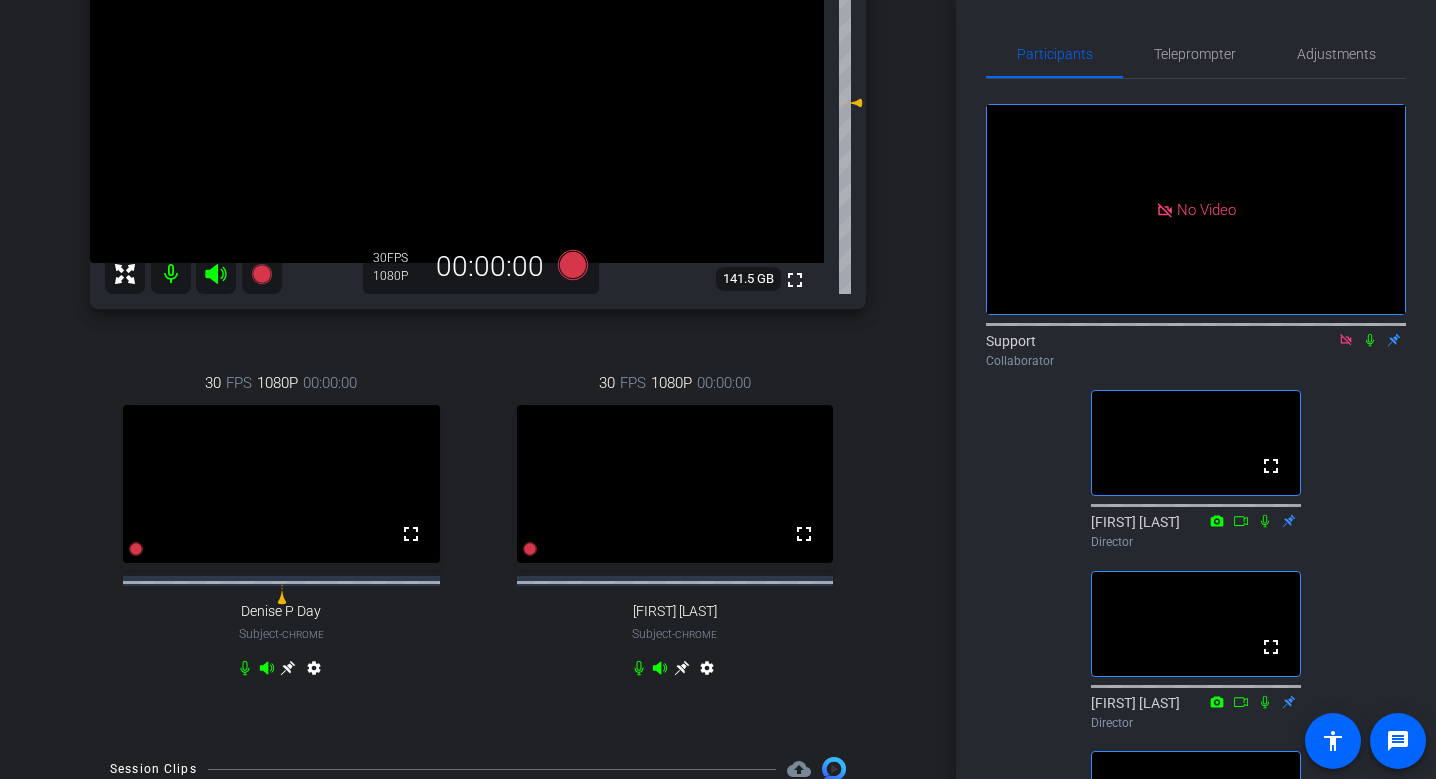 click 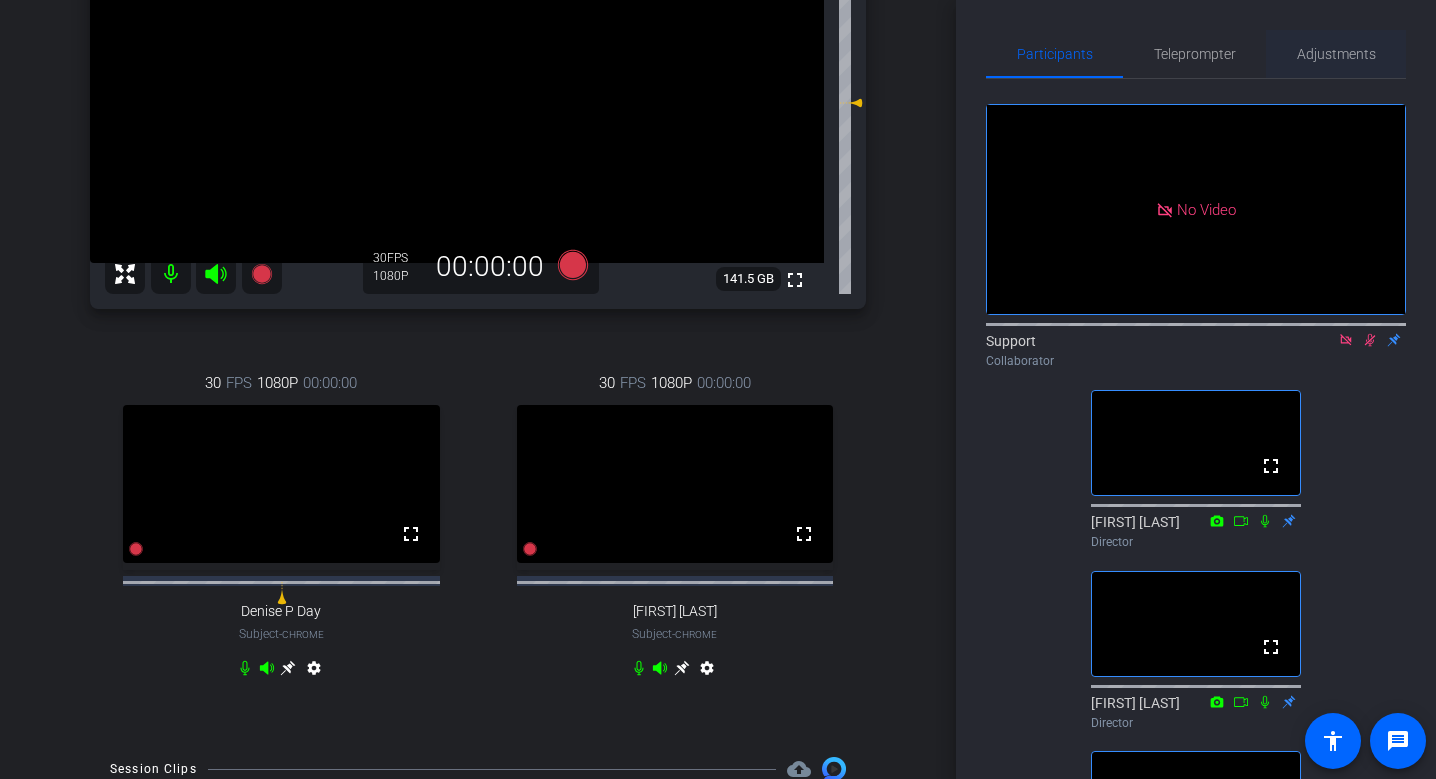 click on "Adjustments" at bounding box center (1336, 54) 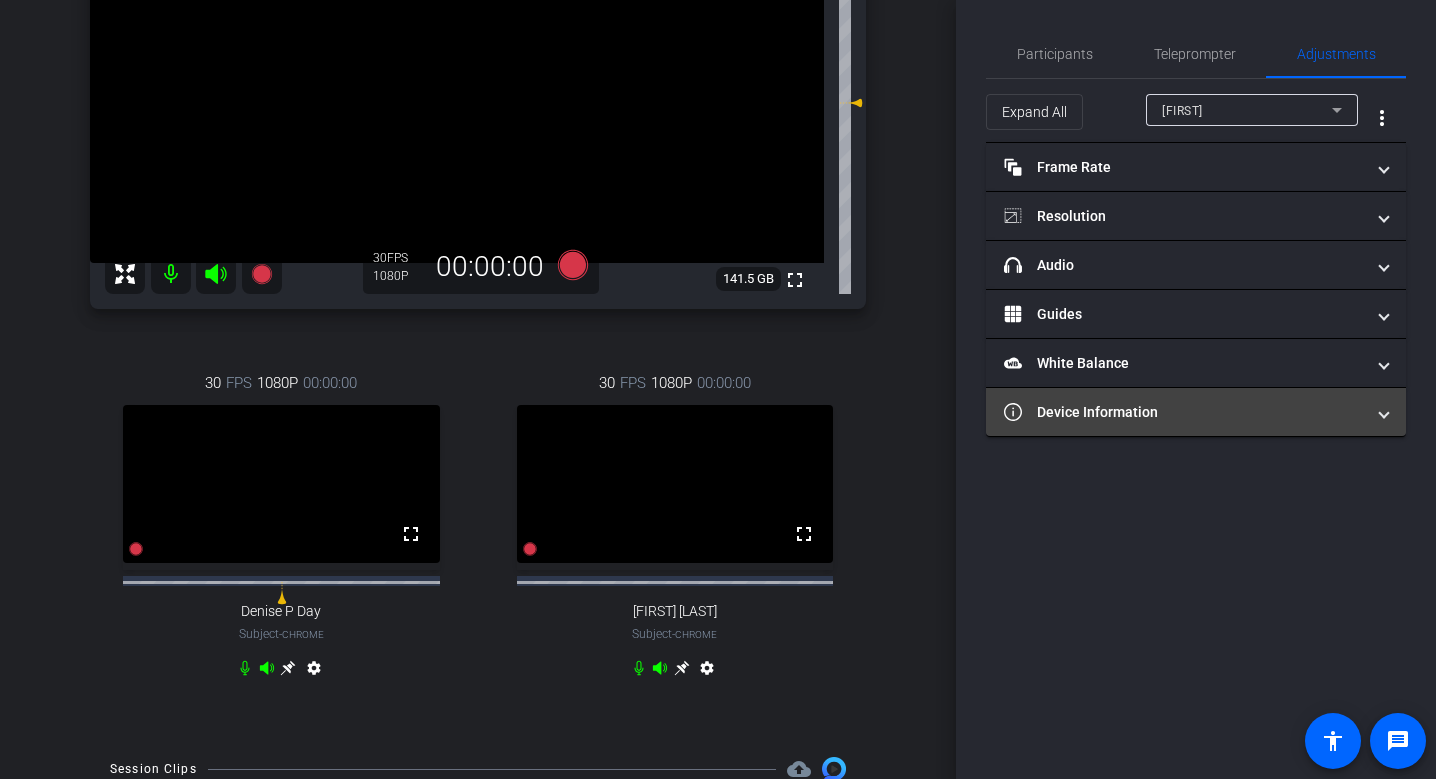 click on "Device Information" at bounding box center (1184, 412) 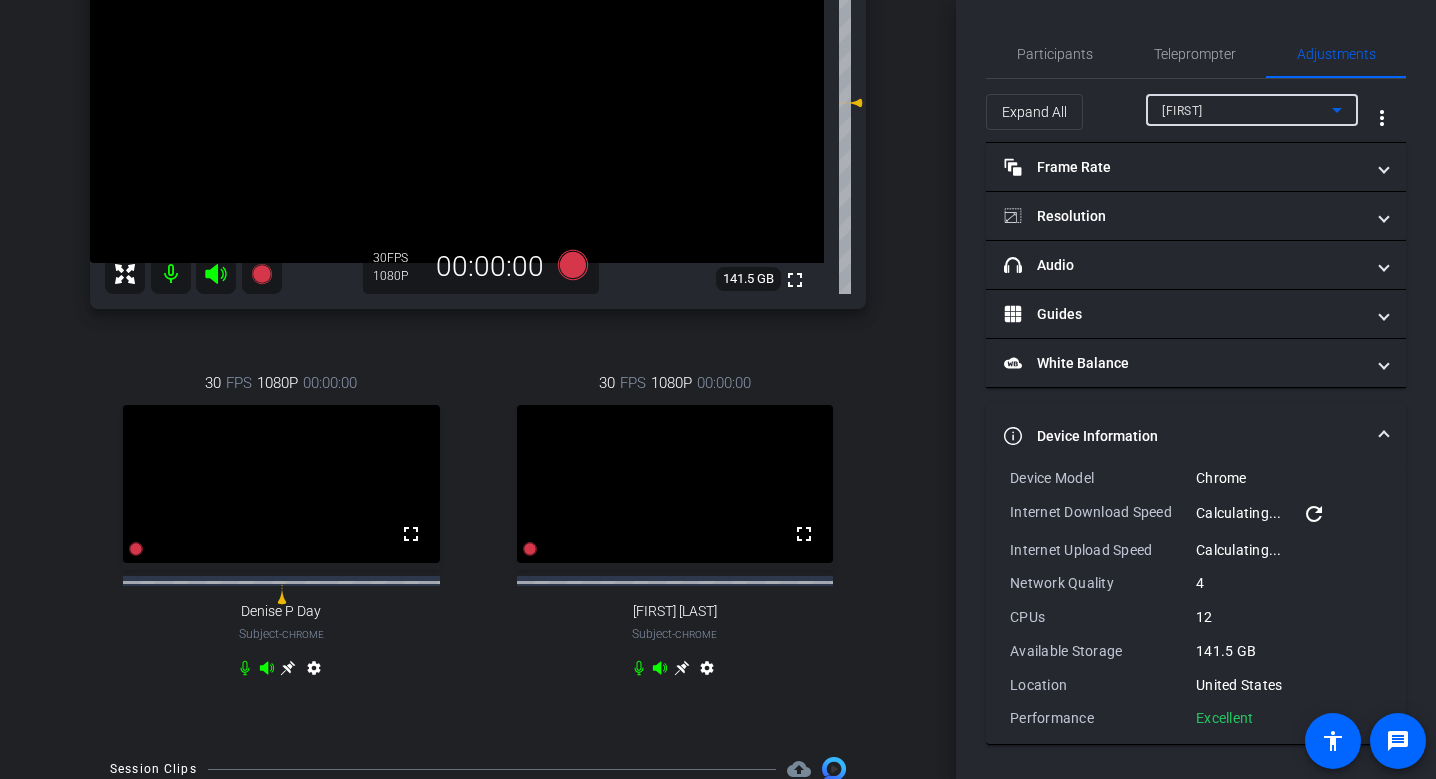 click on "[FIRST]" at bounding box center (1247, 110) 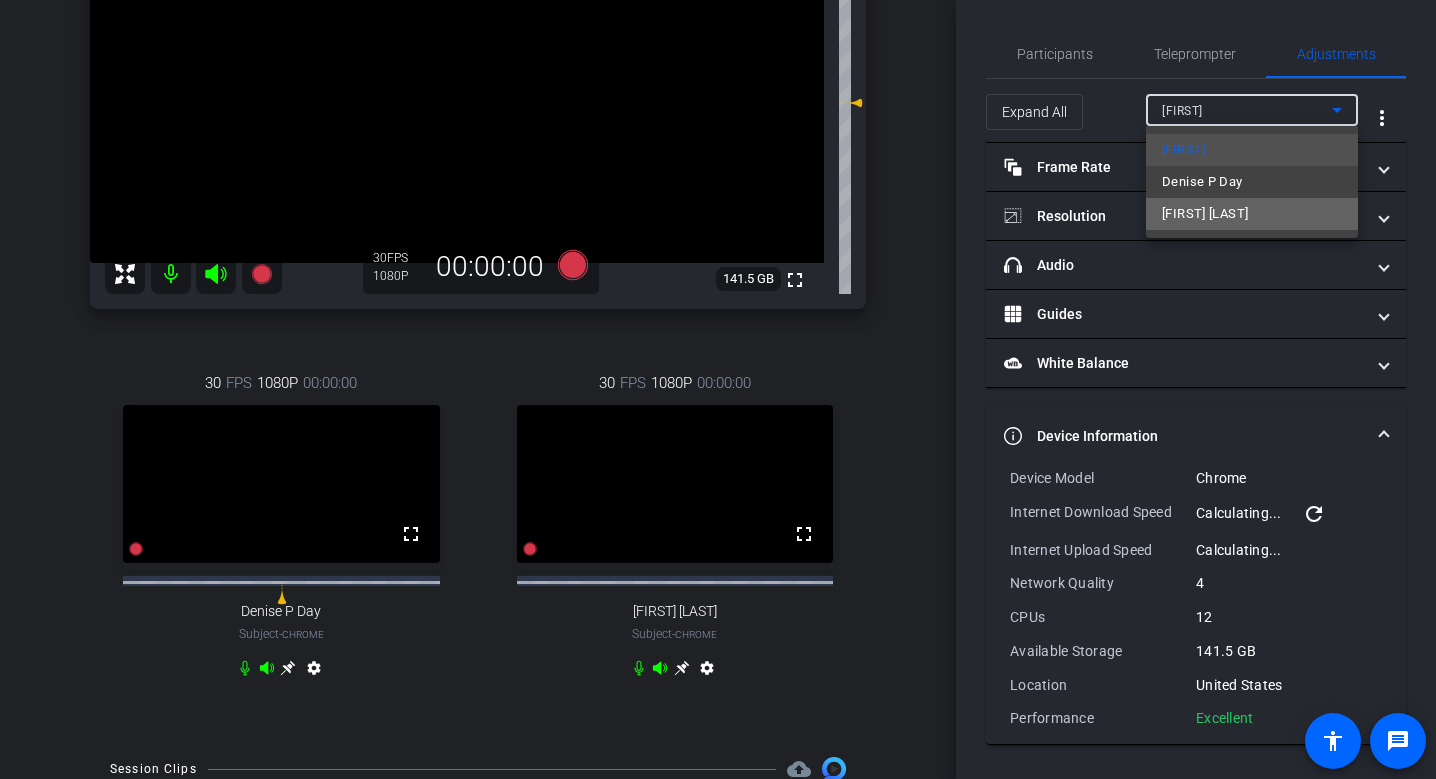 click on "[FIRST] [LAST]" at bounding box center (1205, 214) 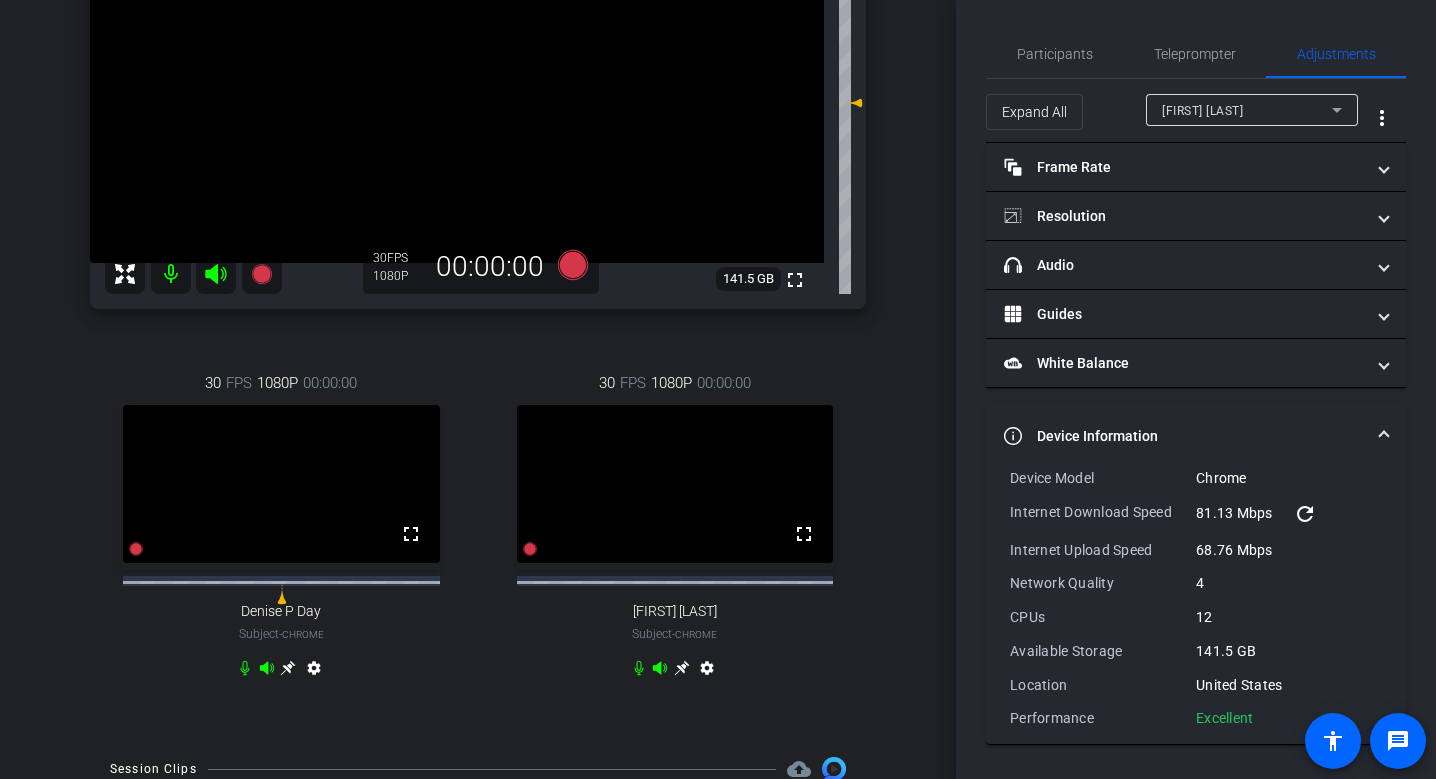 drag, startPoint x: 1262, startPoint y: 719, endPoint x: 1008, endPoint y: 482, distance: 347.39746 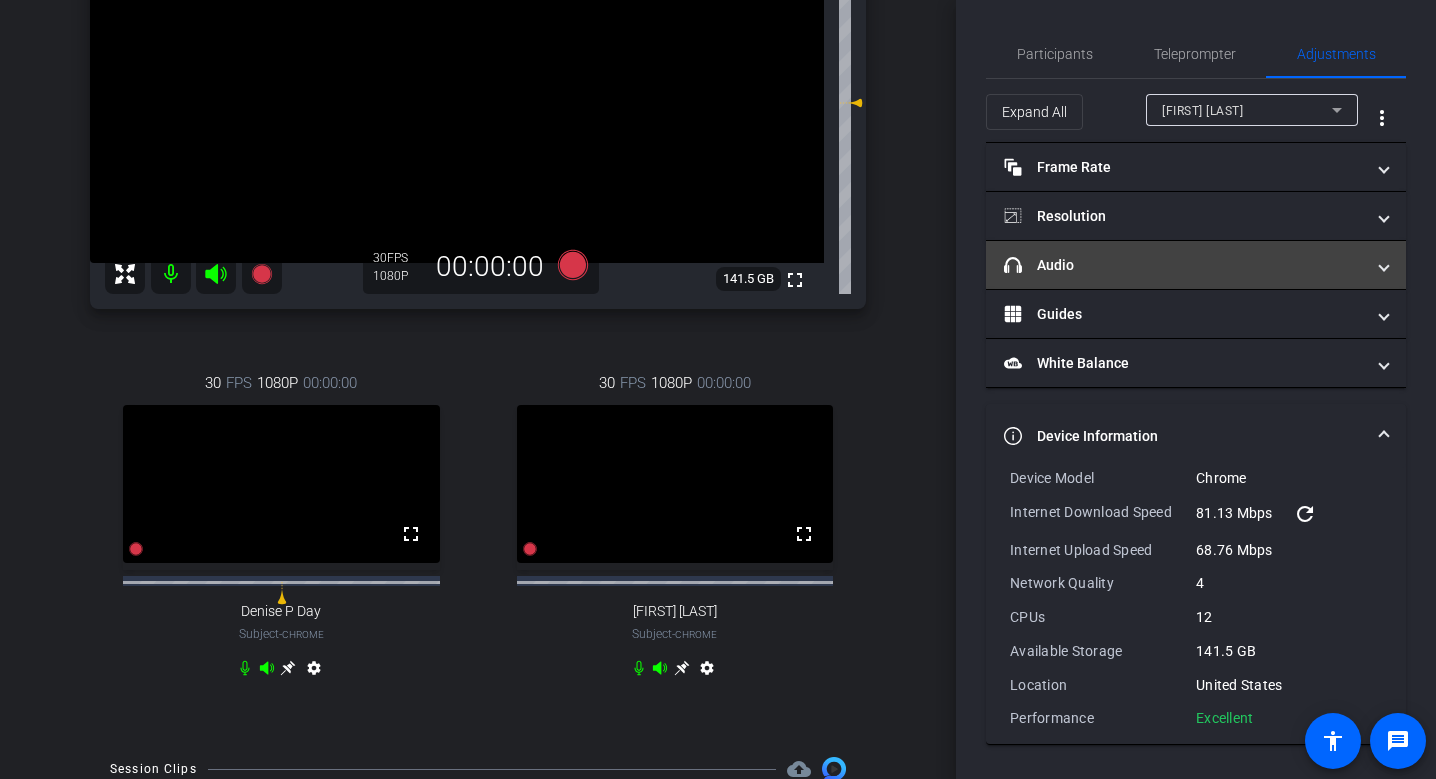 click on "headphone icon
Audio" at bounding box center (1196, 265) 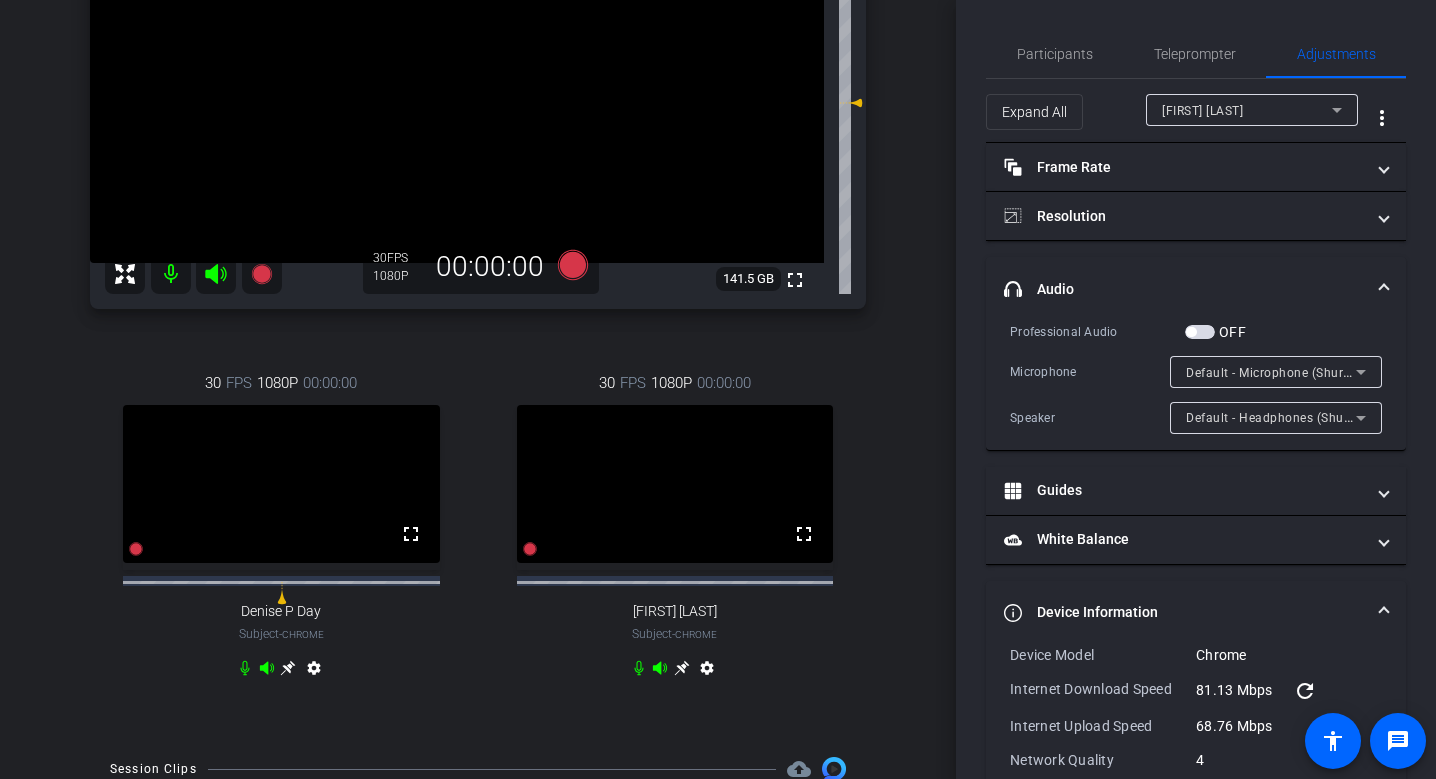 click on "Default - Microphone (Shure MV7+)" at bounding box center (1289, 372) 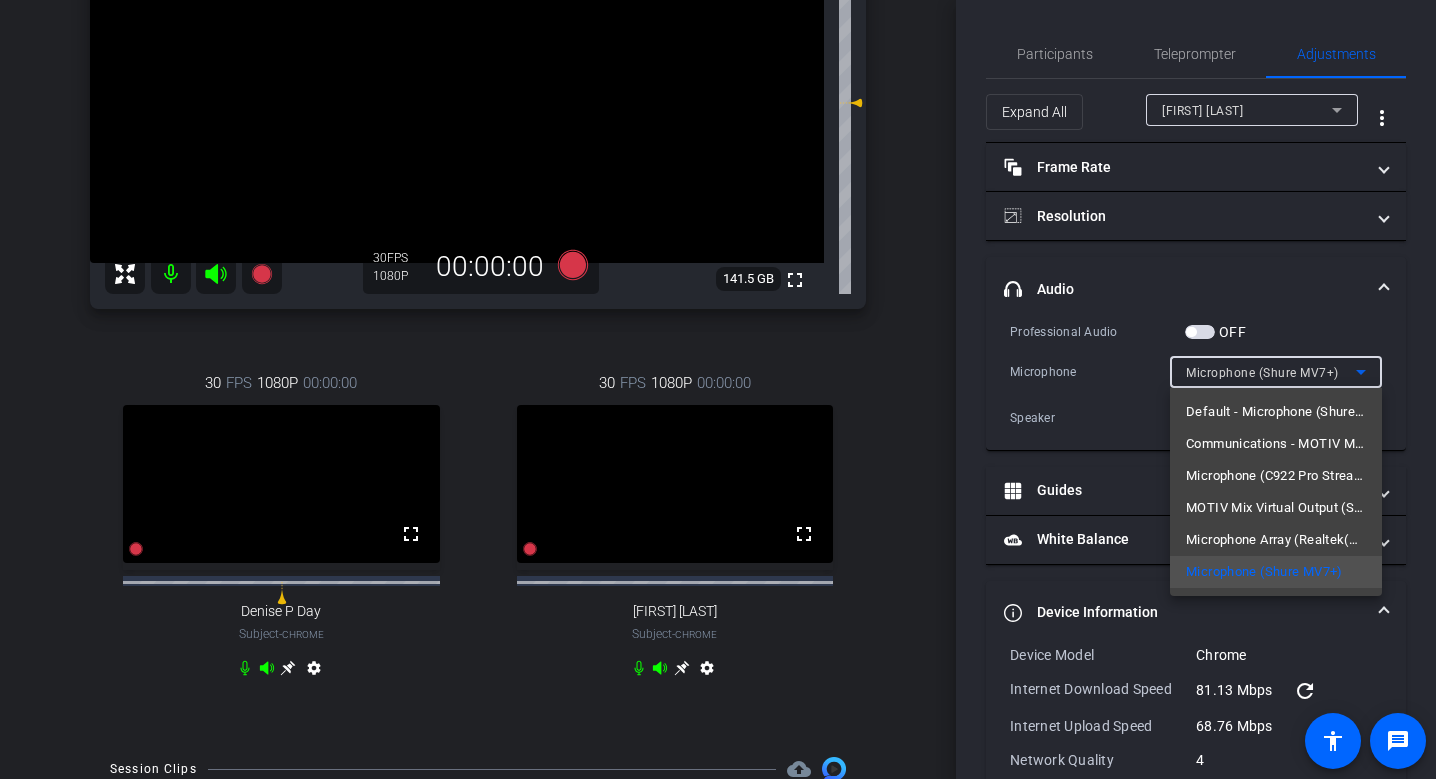 type on "11000" 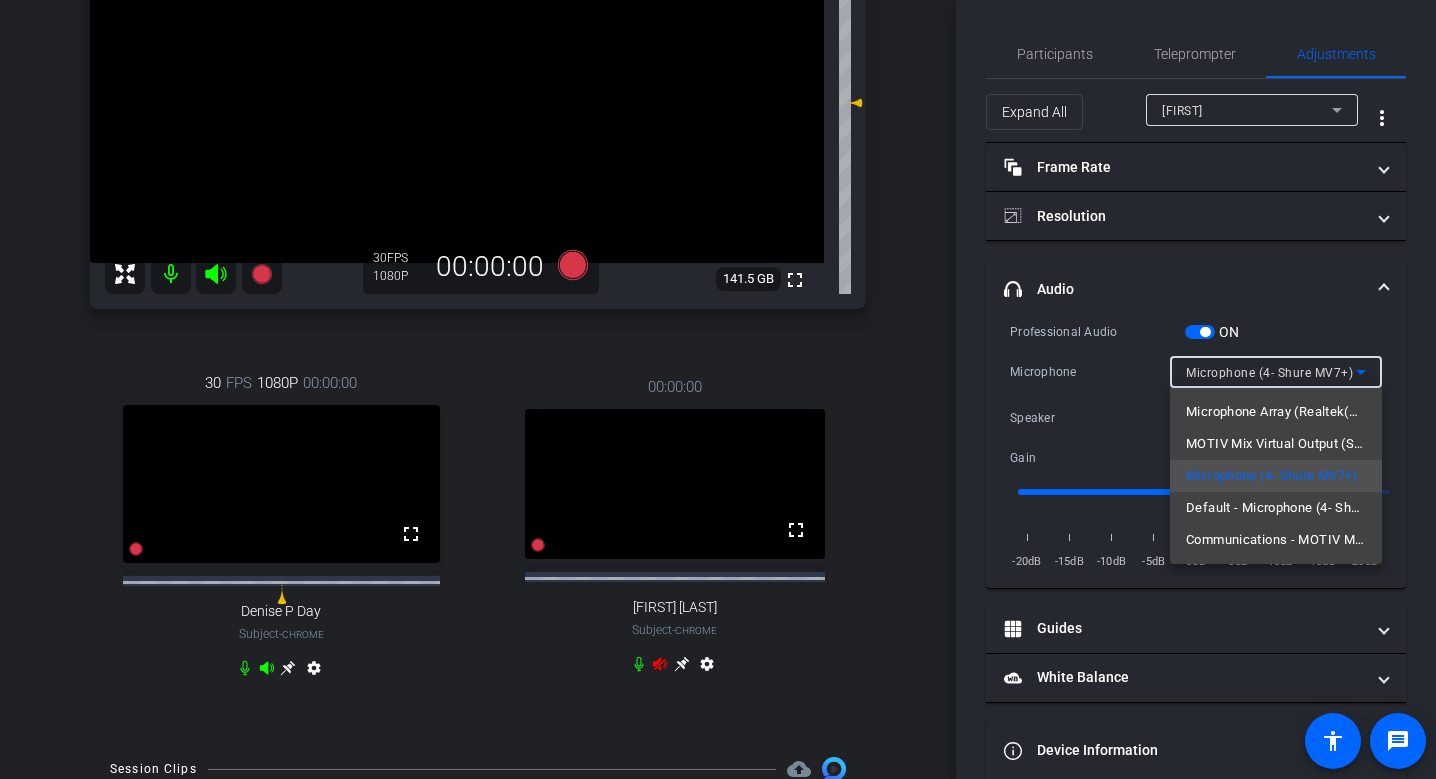 click at bounding box center [718, 389] 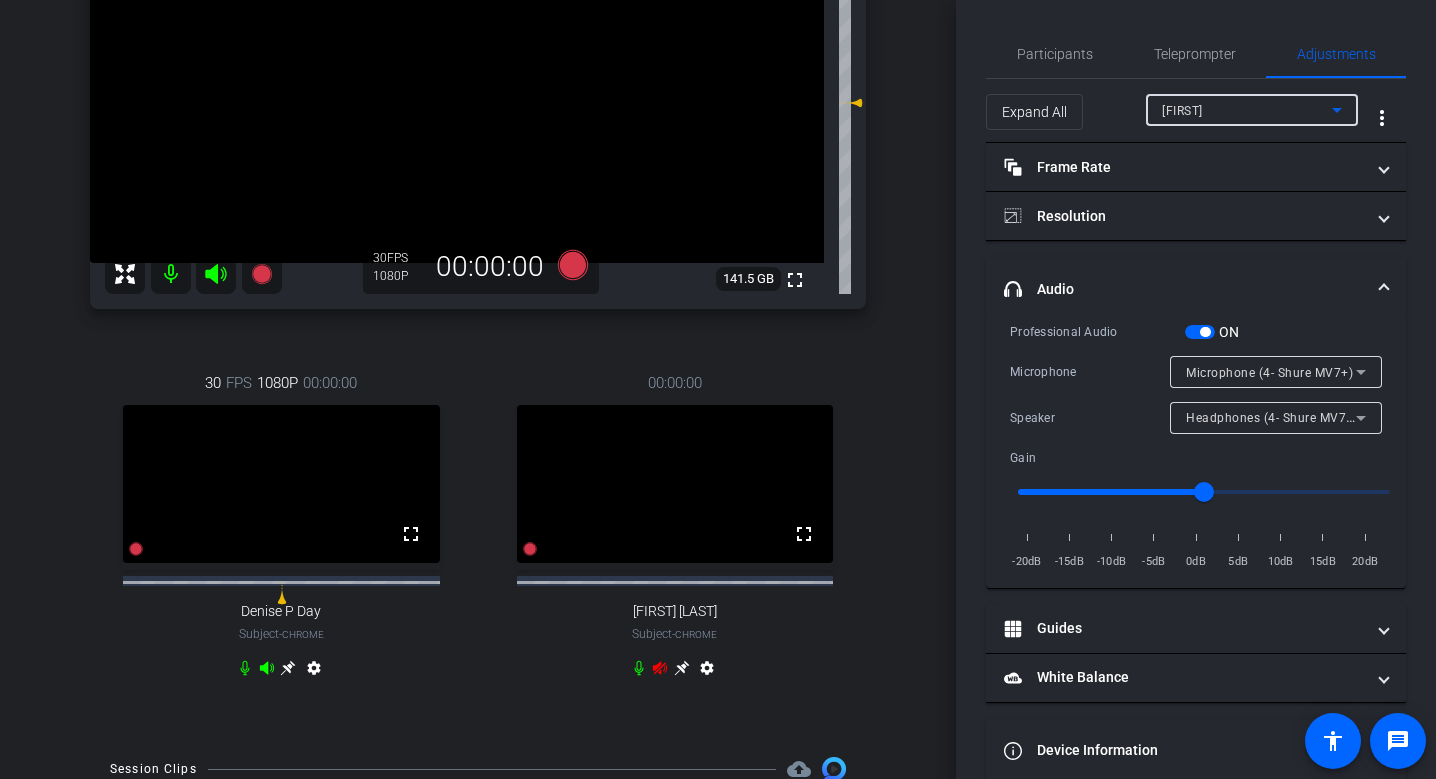 click 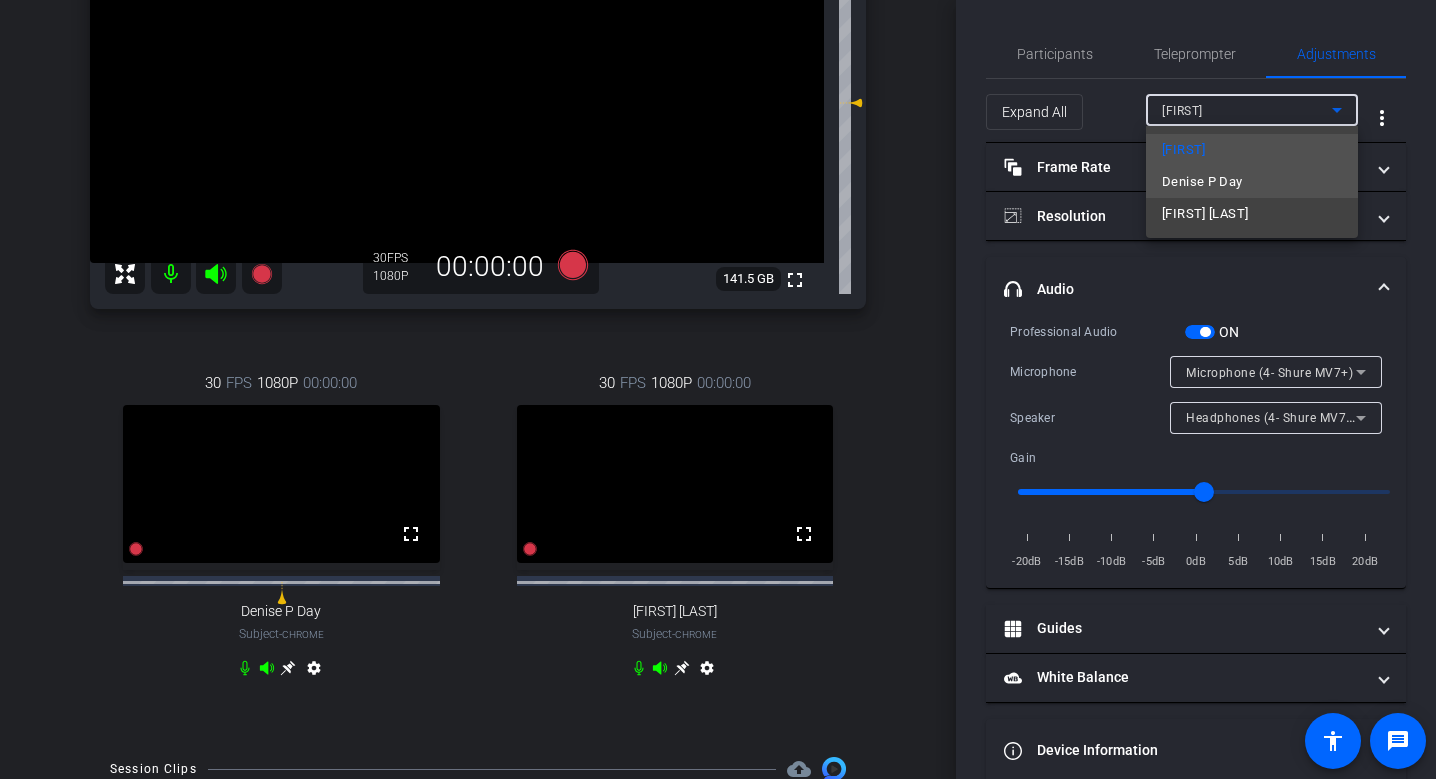 click on "Denise P Day" at bounding box center (1252, 182) 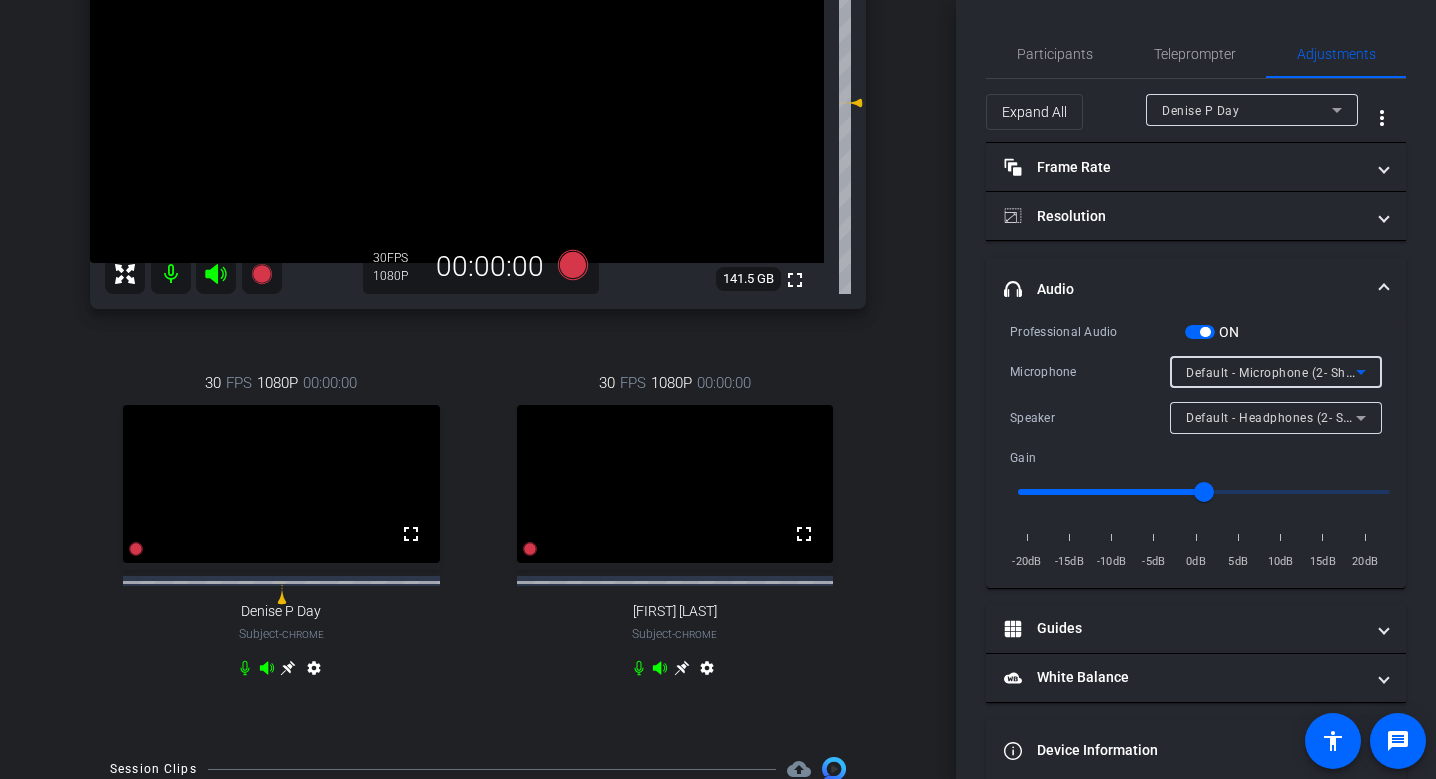 click 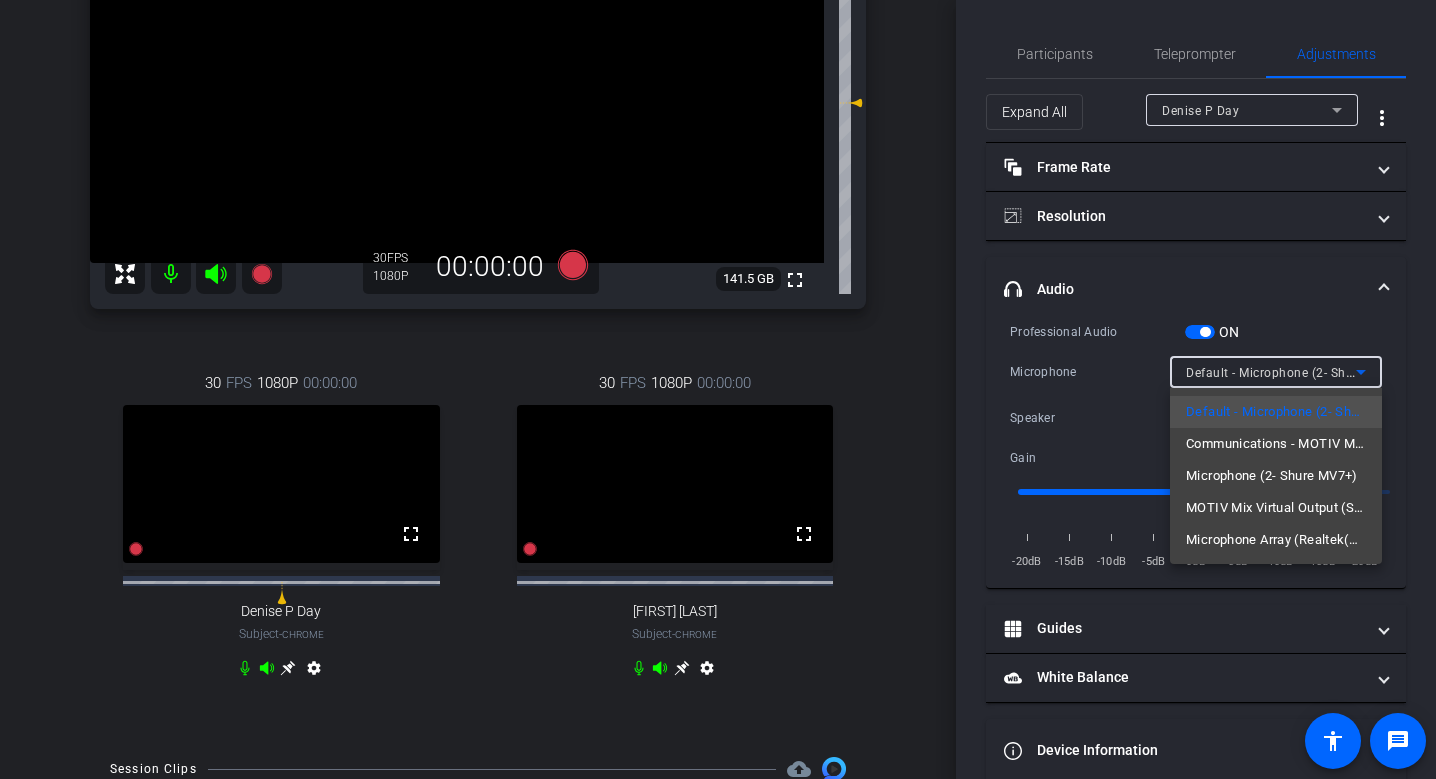click at bounding box center (718, 389) 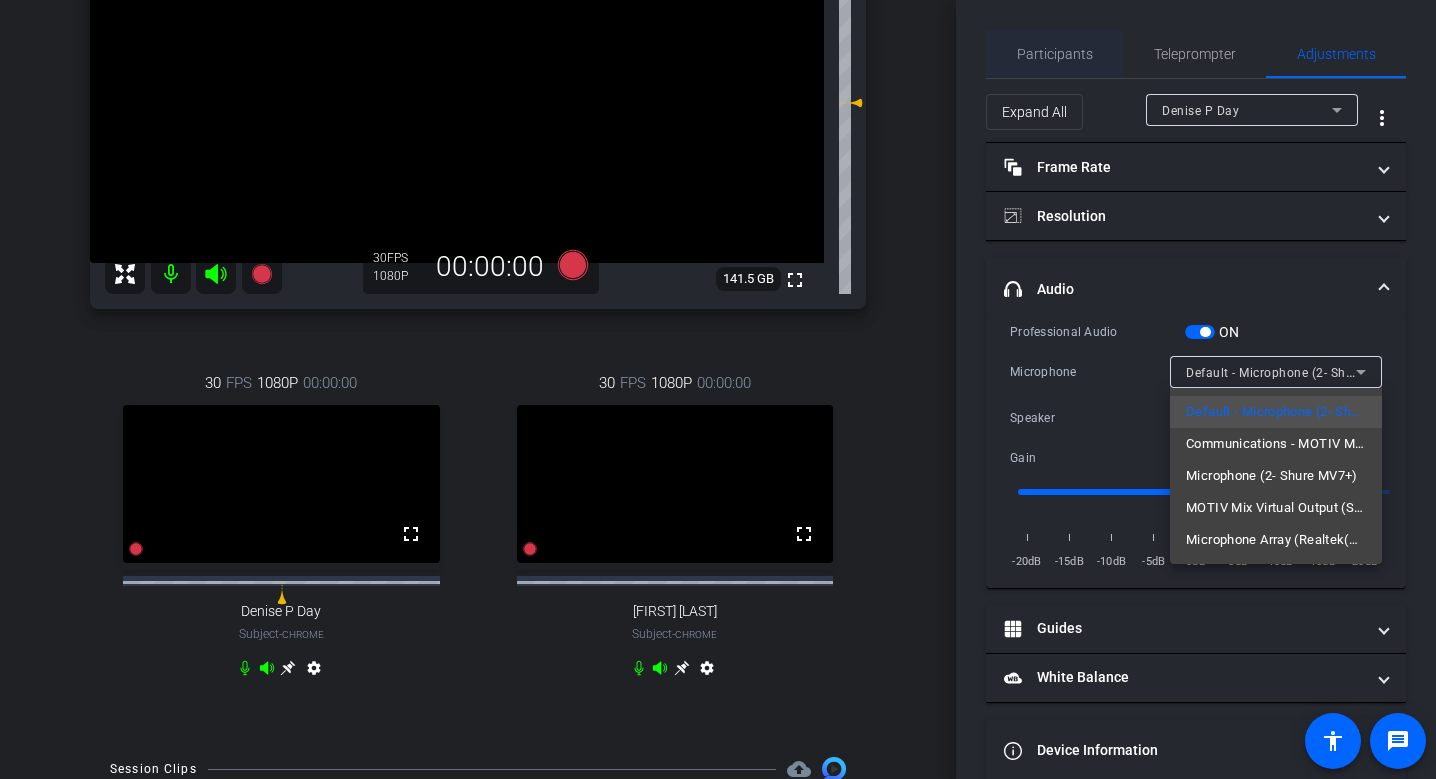 click on "Participants" at bounding box center (1055, 54) 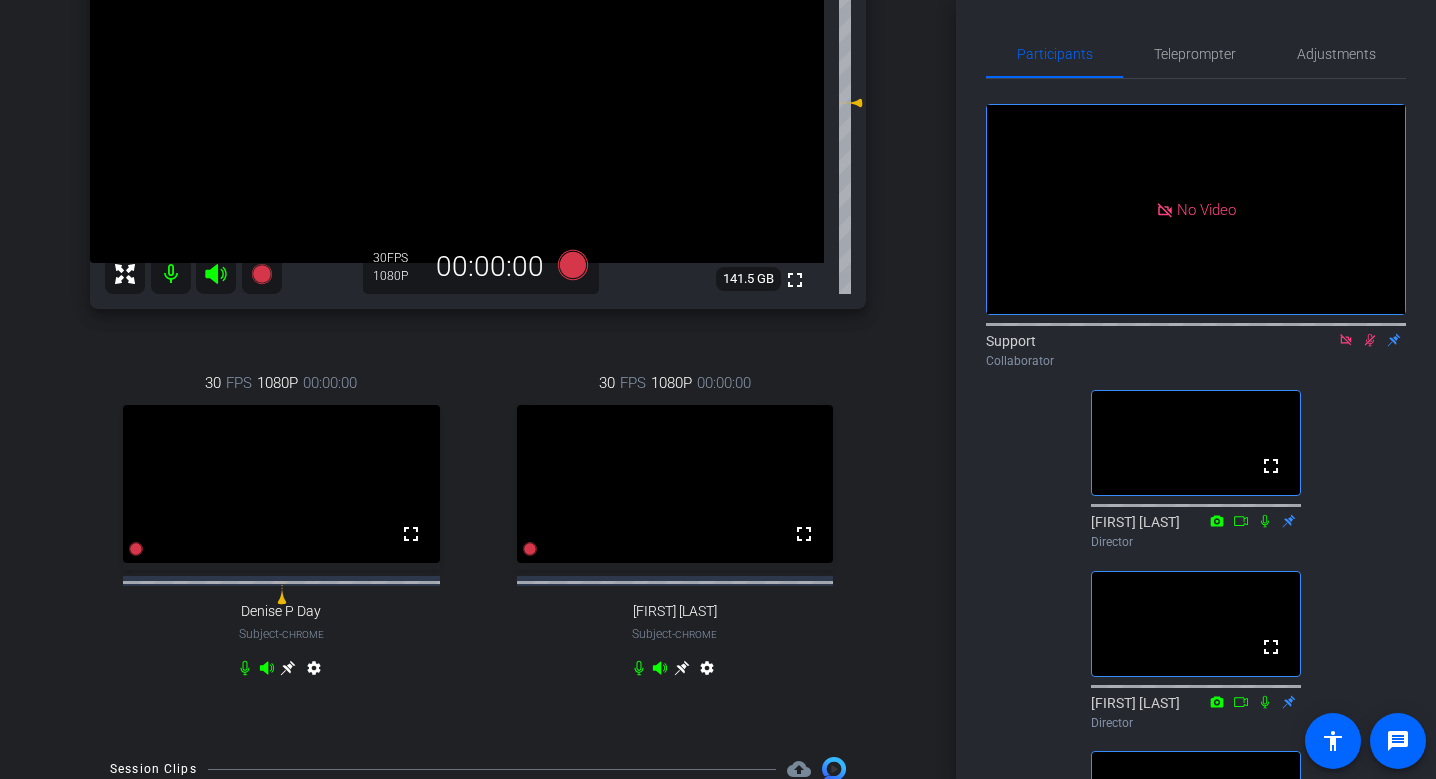 click 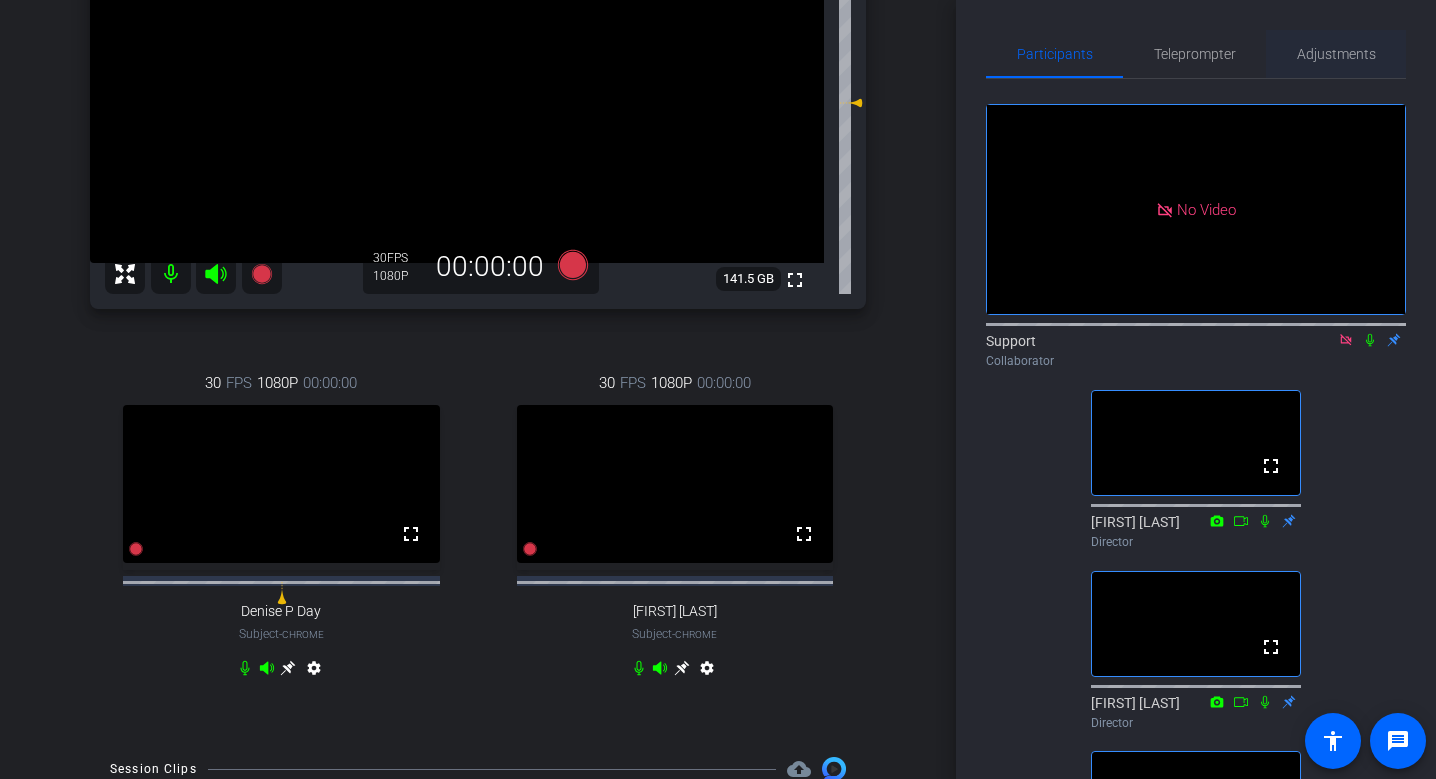 click on "Adjustments" at bounding box center [1336, 54] 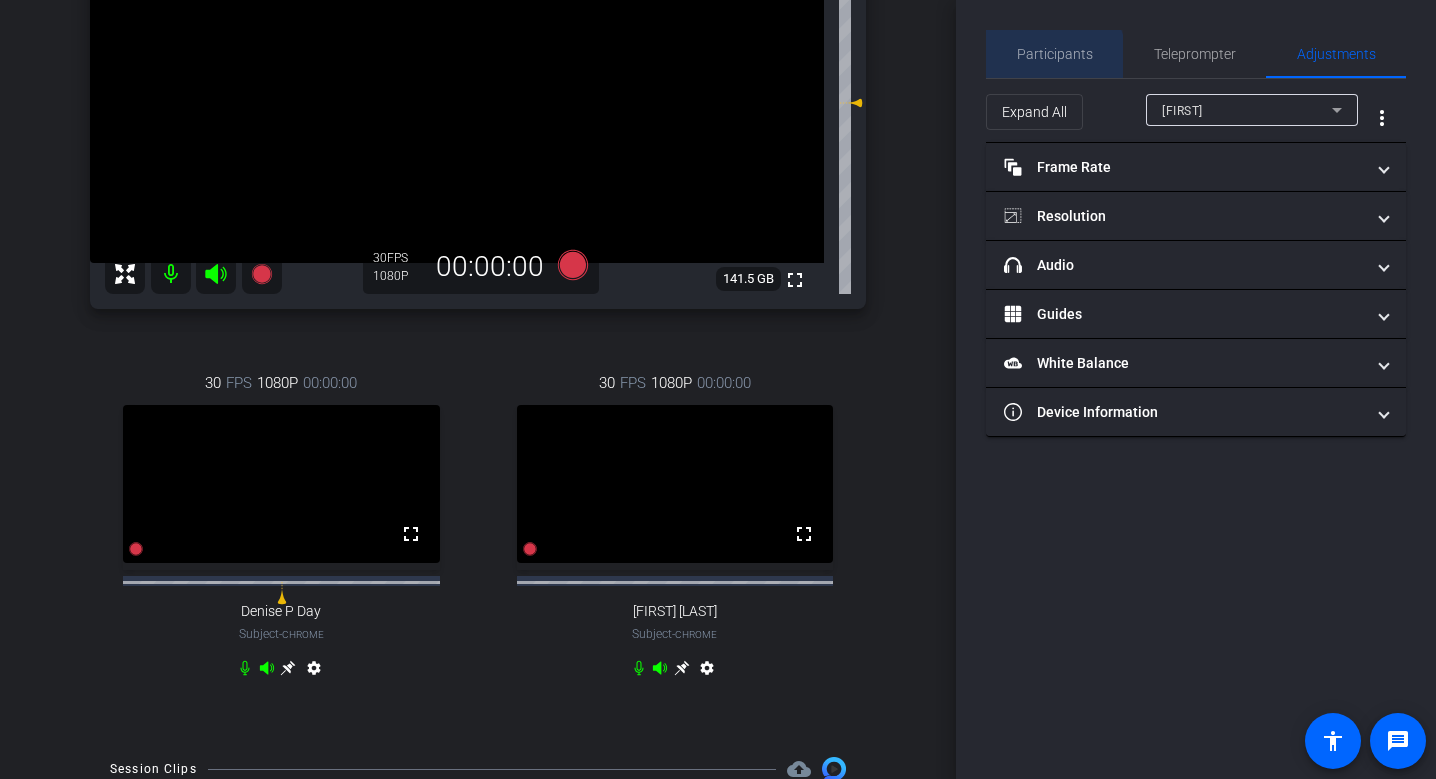 click on "Participants" at bounding box center (1055, 54) 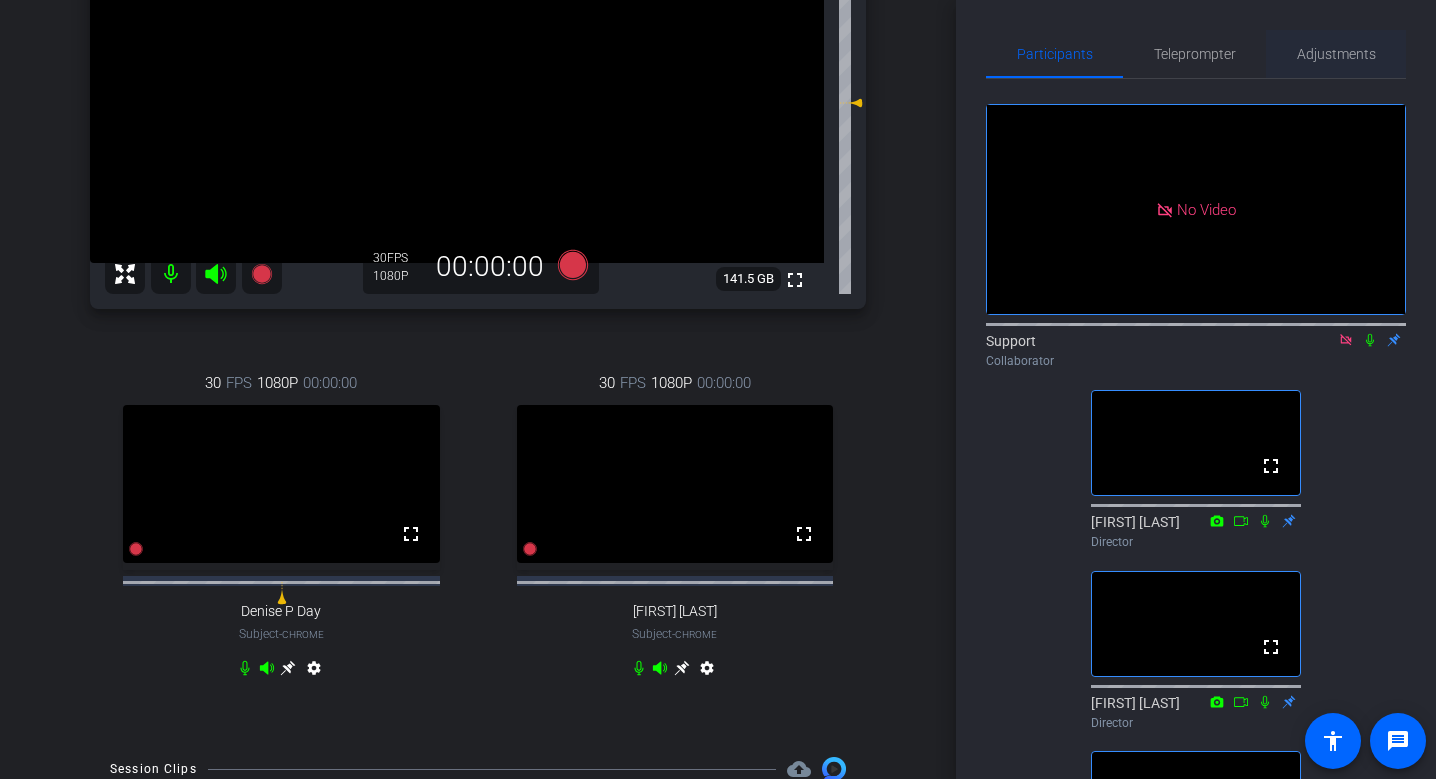 click on "Adjustments" at bounding box center [1336, 54] 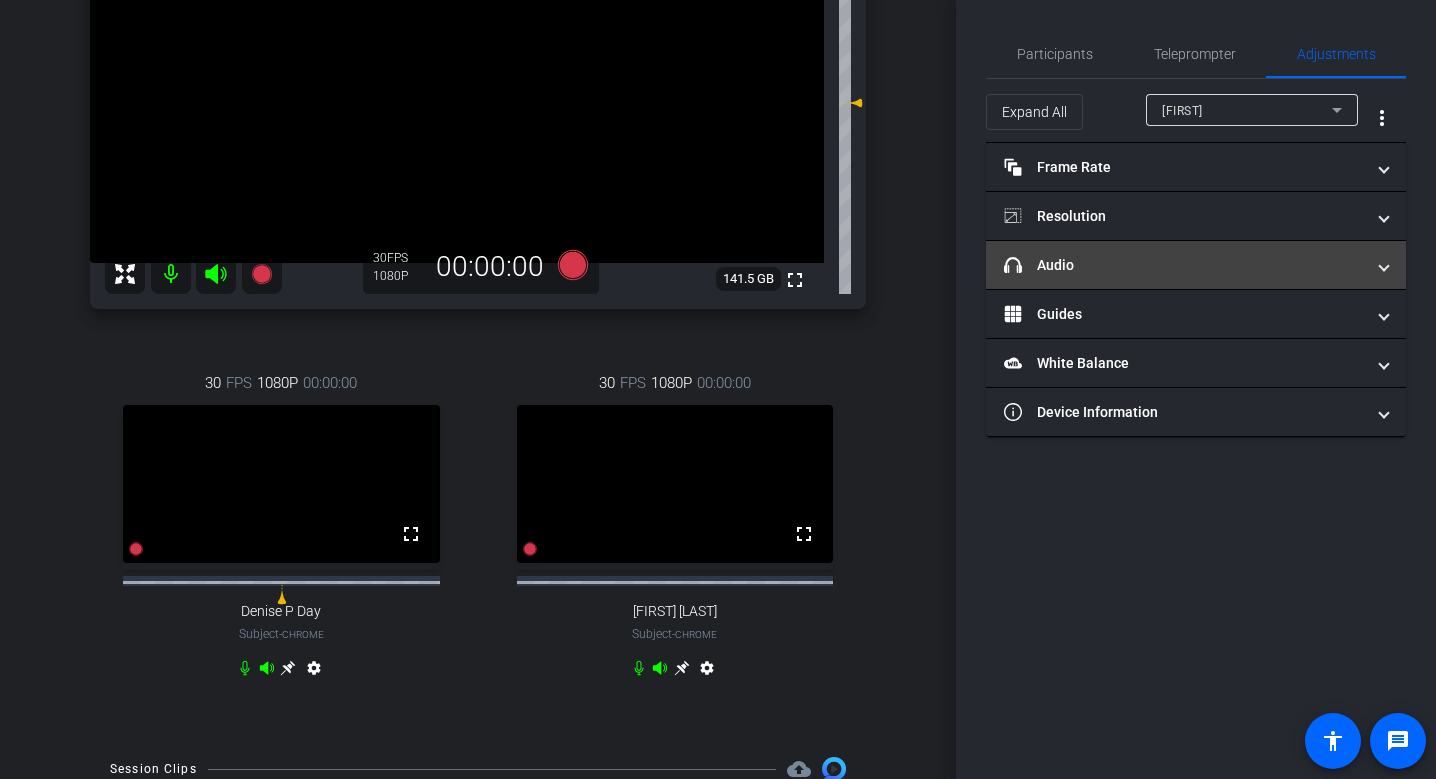 click on "headphone icon
Audio" at bounding box center [1184, 265] 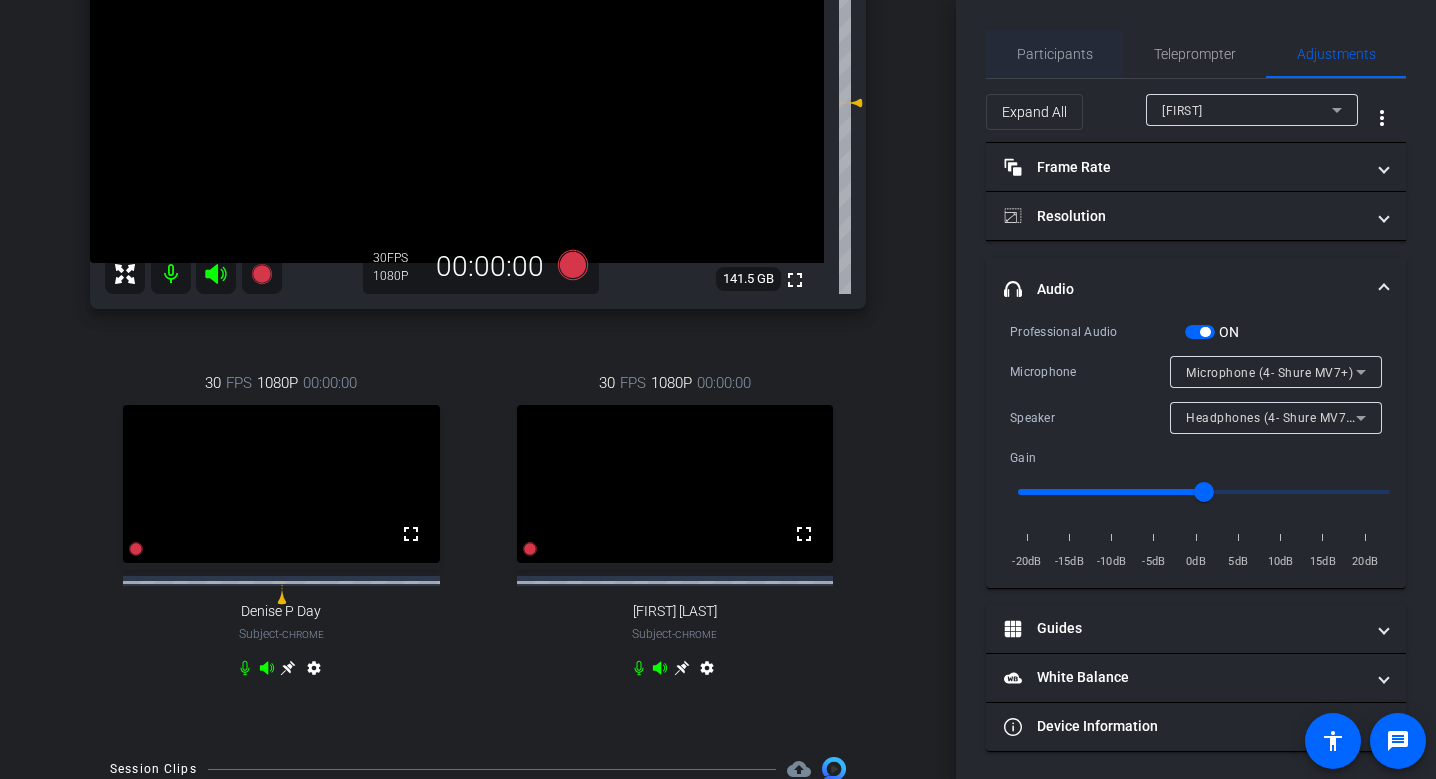 click on "Participants" at bounding box center (1055, 54) 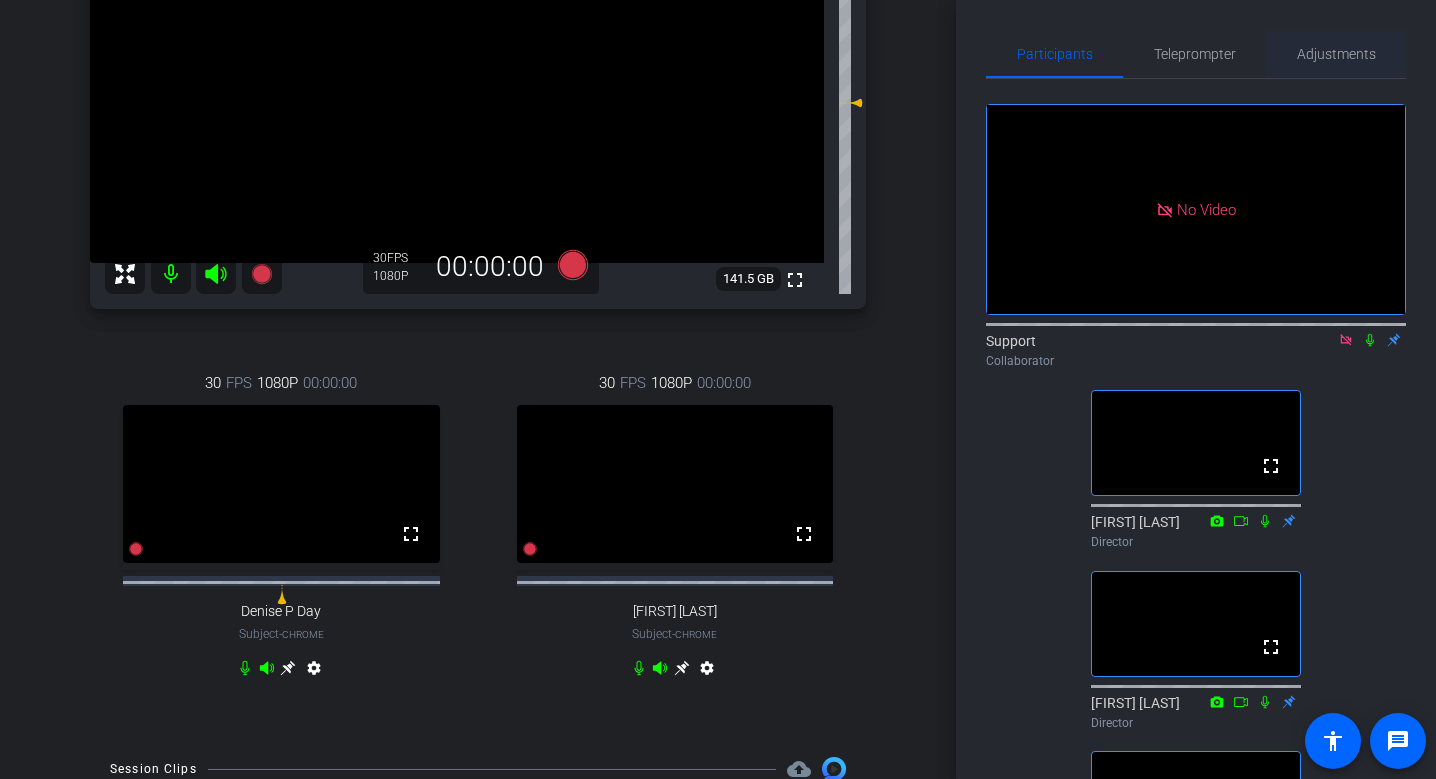 click on "Adjustments" at bounding box center (1336, 54) 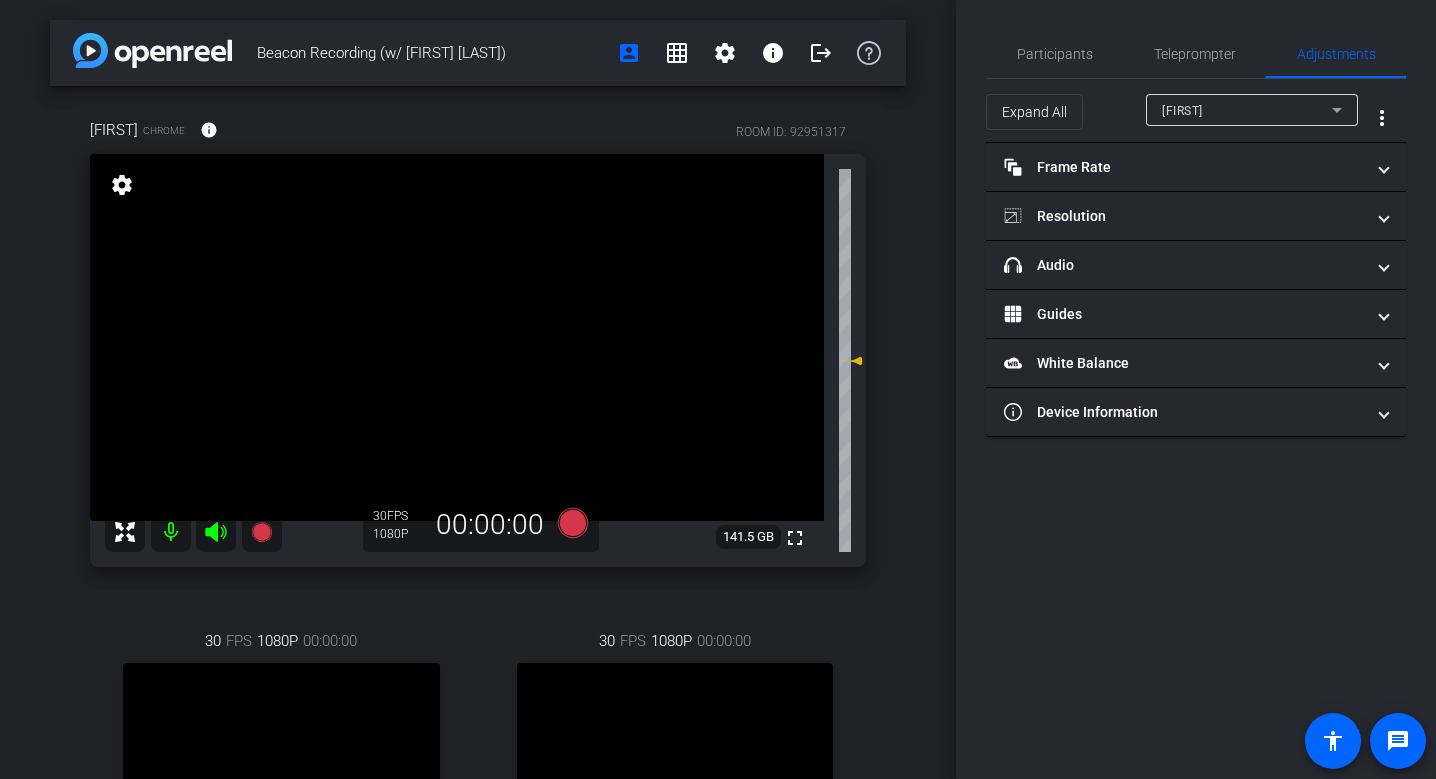 scroll, scrollTop: 203, scrollLeft: 0, axis: vertical 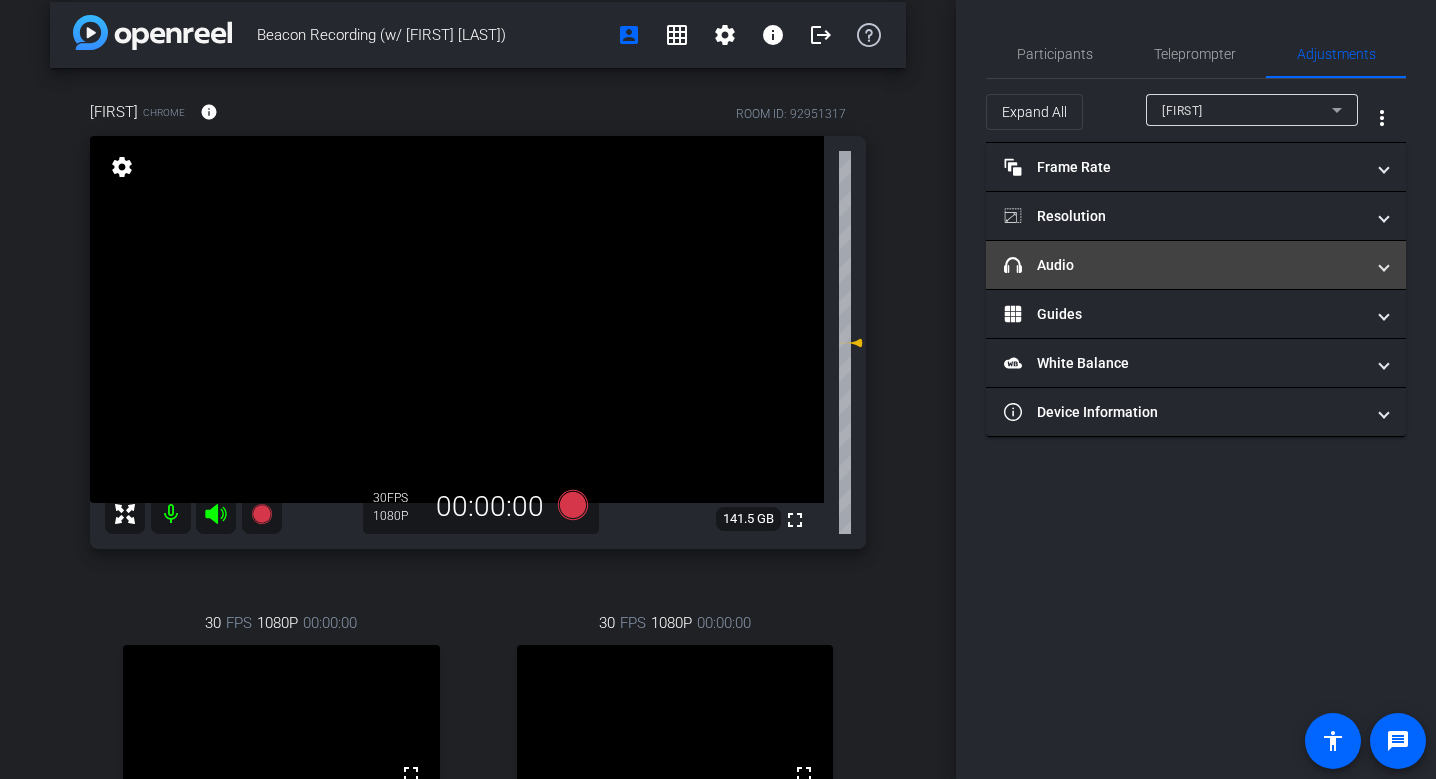 click on "headphone icon
Audio" at bounding box center (1184, 265) 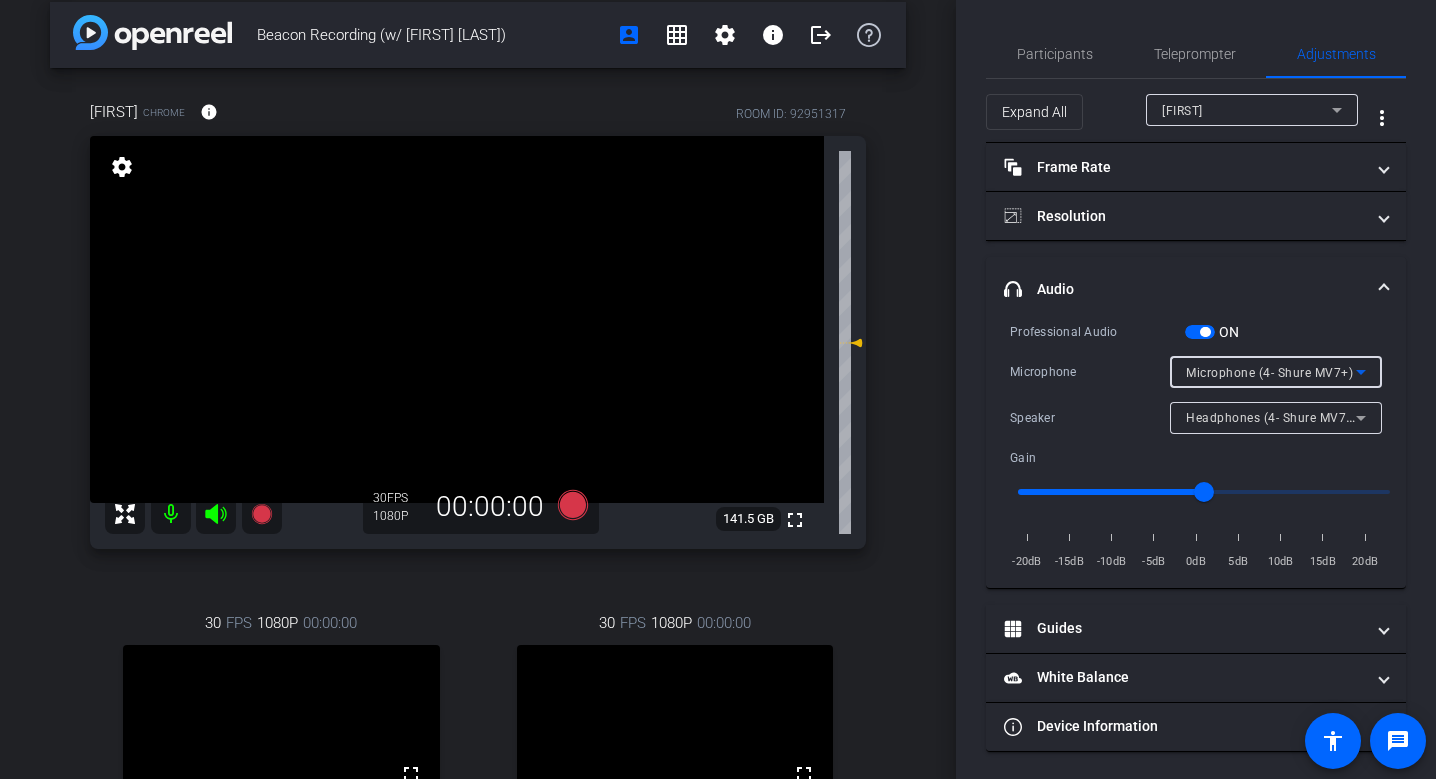click on "Microphone (4- Shure MV7+)" at bounding box center (1269, 373) 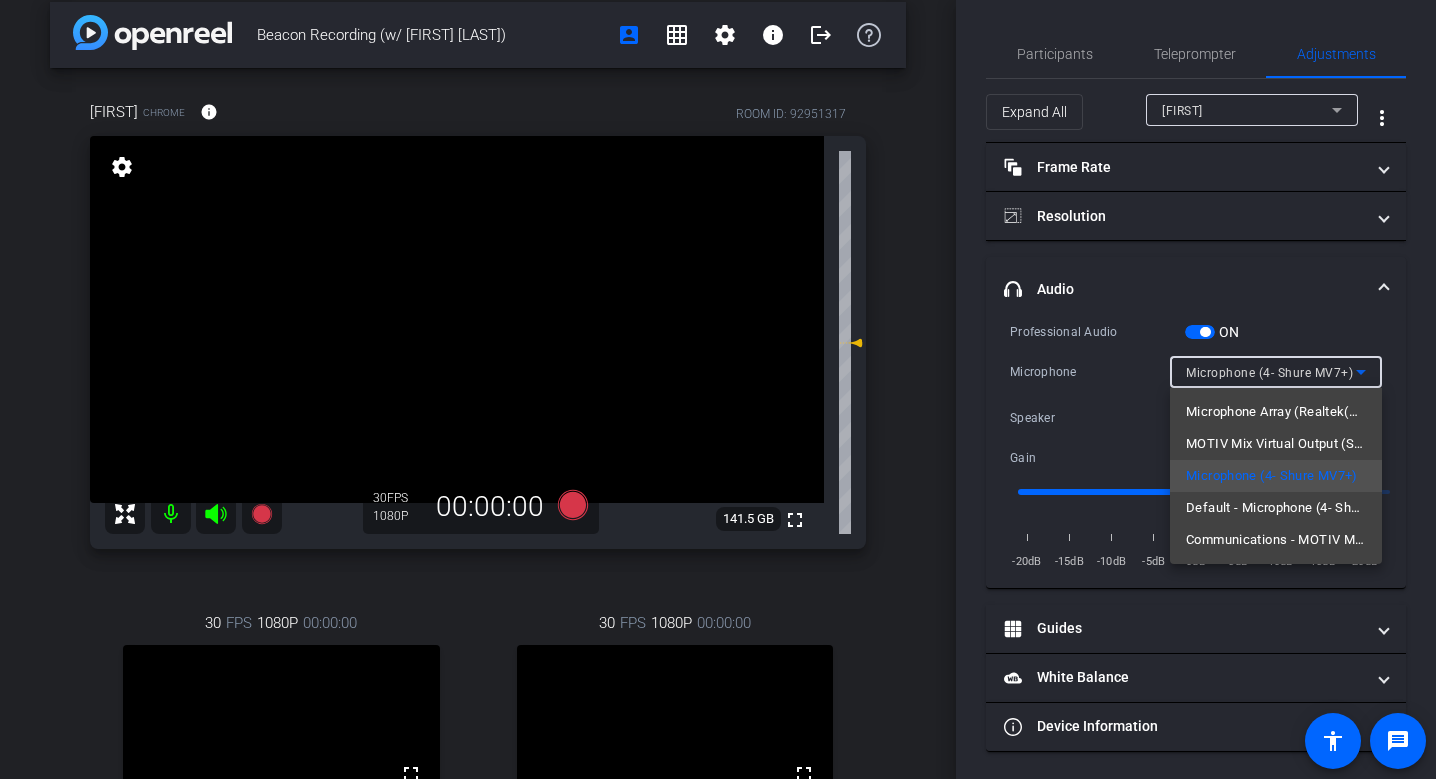 click at bounding box center (718, 389) 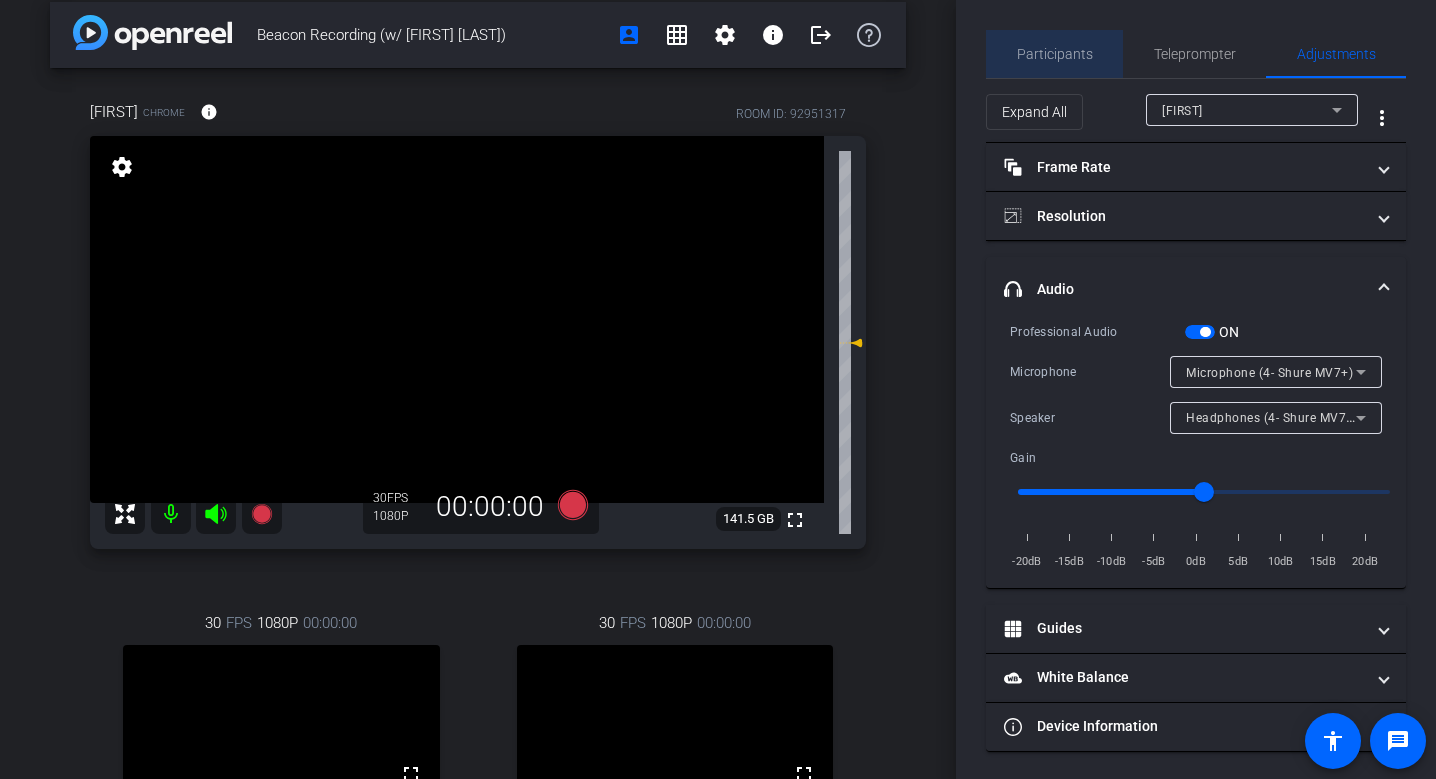 click on "Participants" at bounding box center (1055, 54) 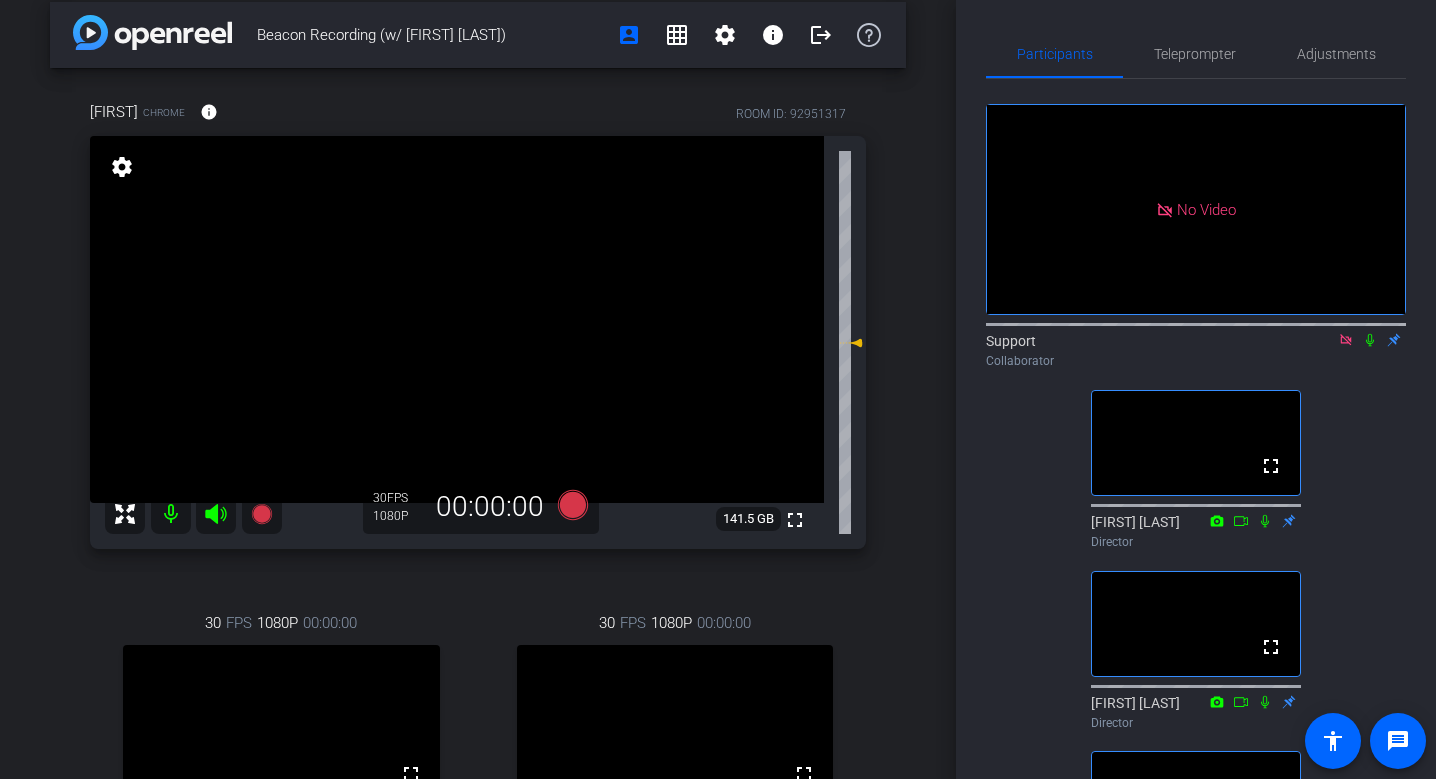 click 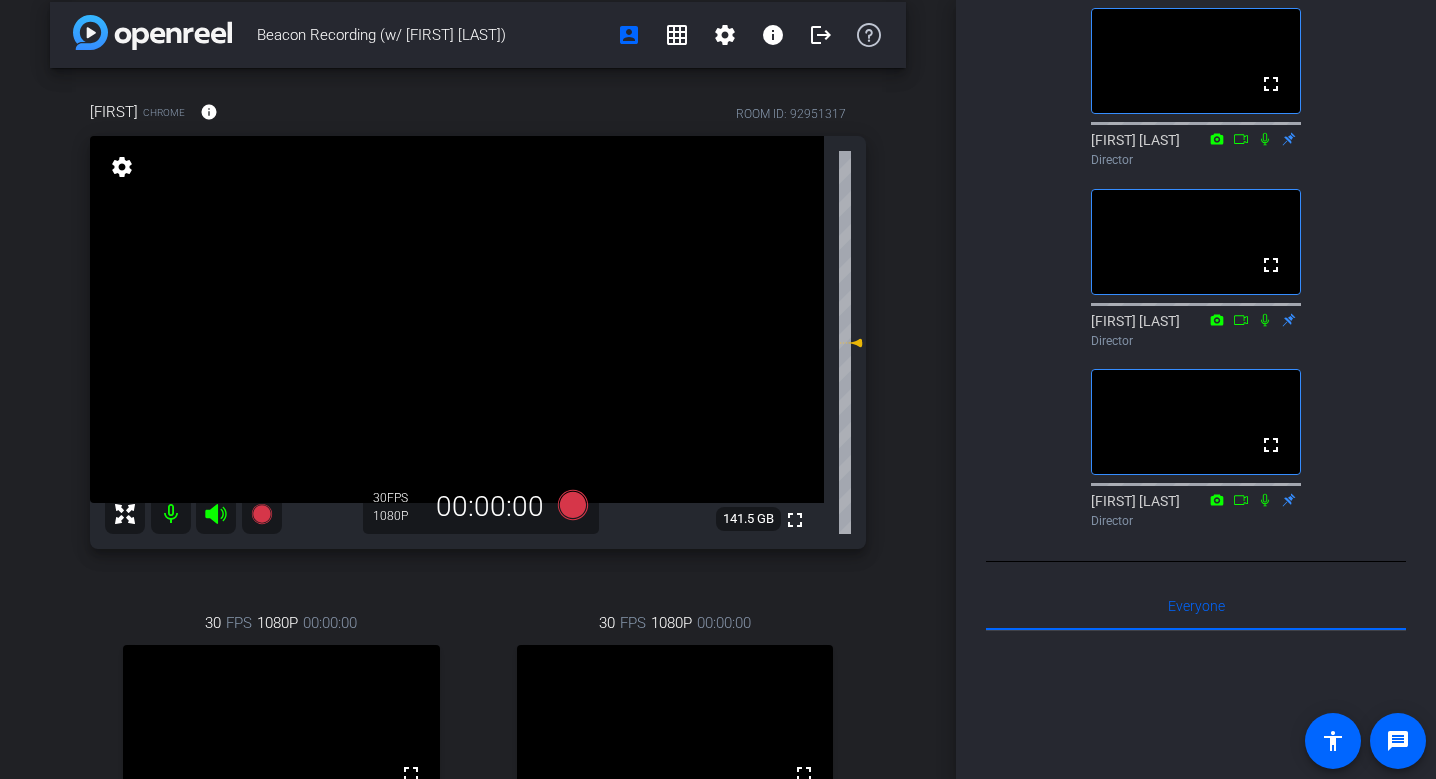 scroll, scrollTop: 0, scrollLeft: 0, axis: both 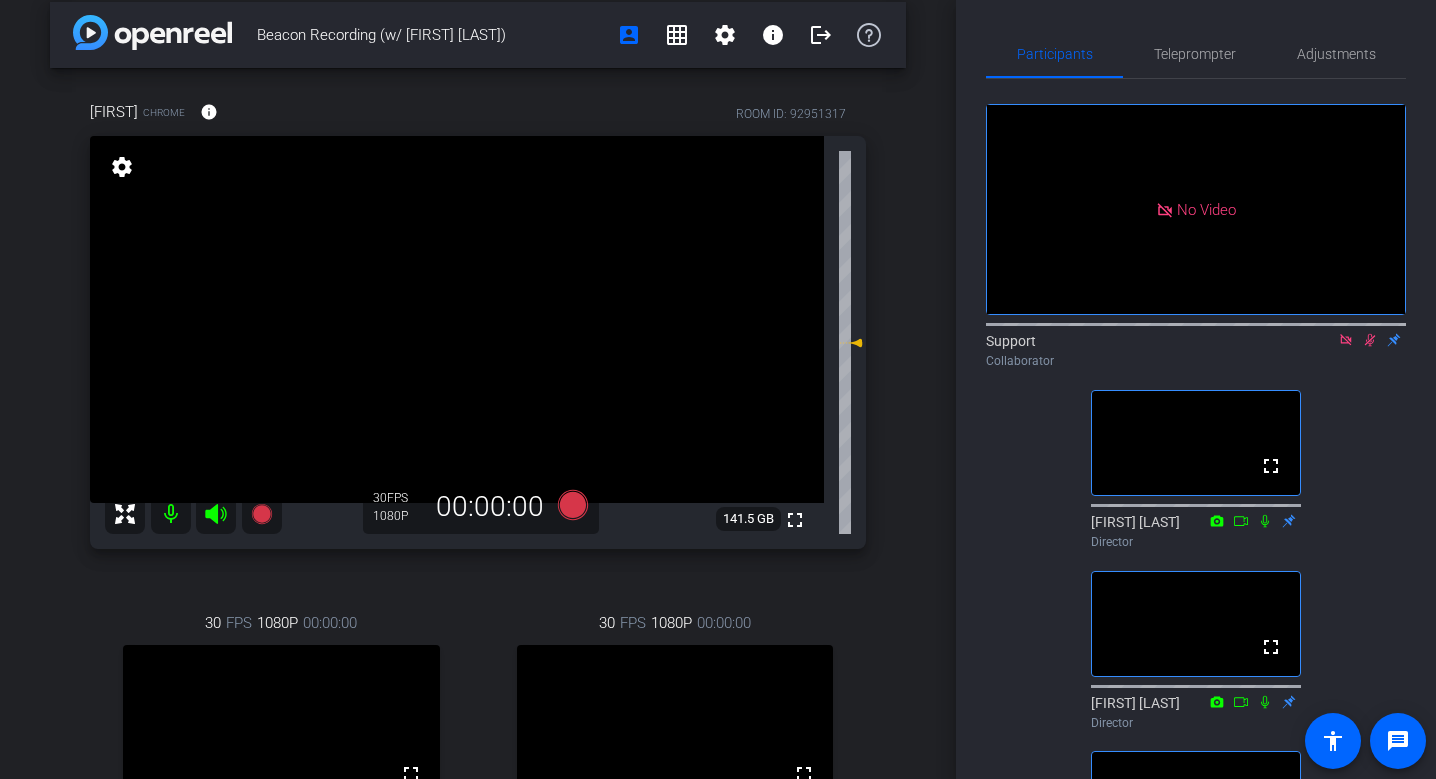 drag, startPoint x: 1400, startPoint y: 431, endPoint x: 1402, endPoint y: 380, distance: 51.0392 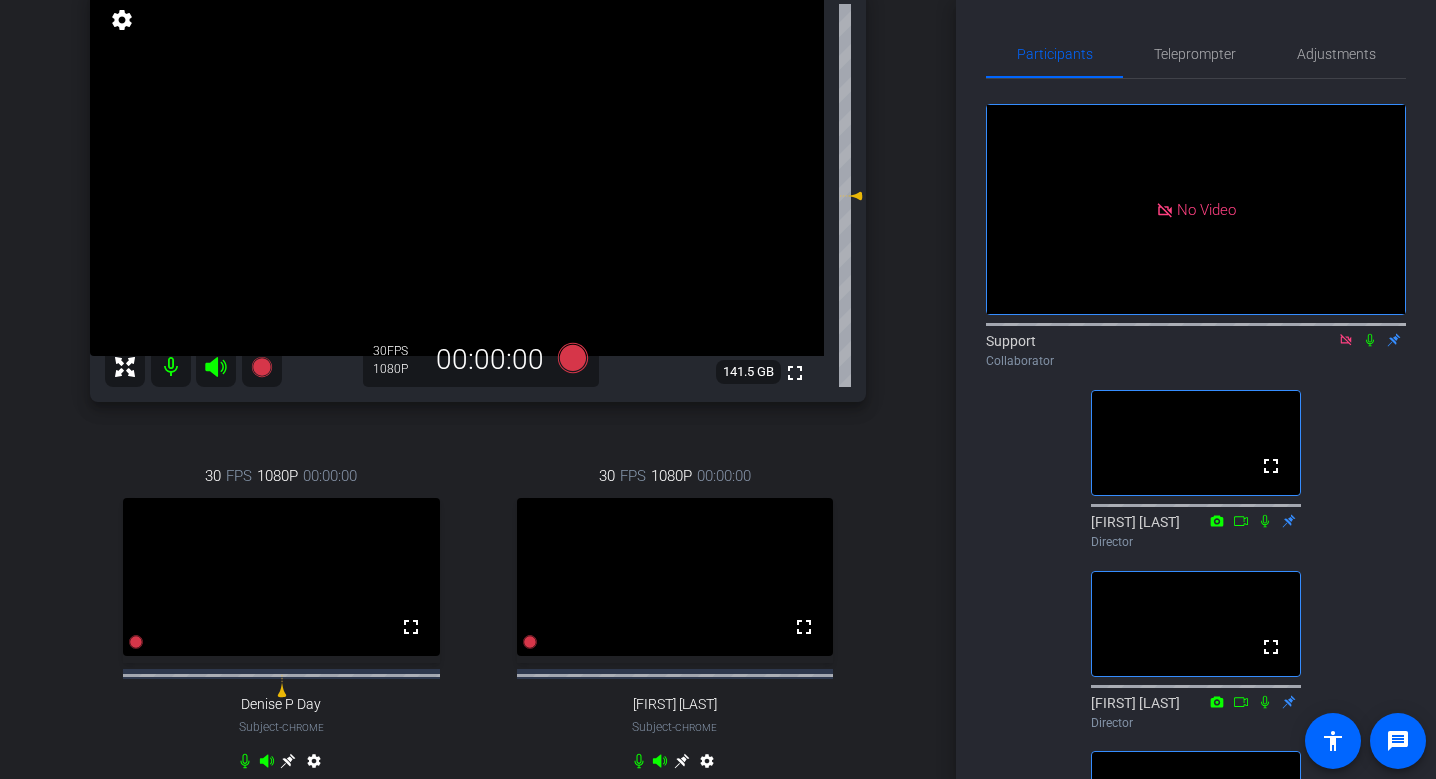 scroll, scrollTop: 0, scrollLeft: 0, axis: both 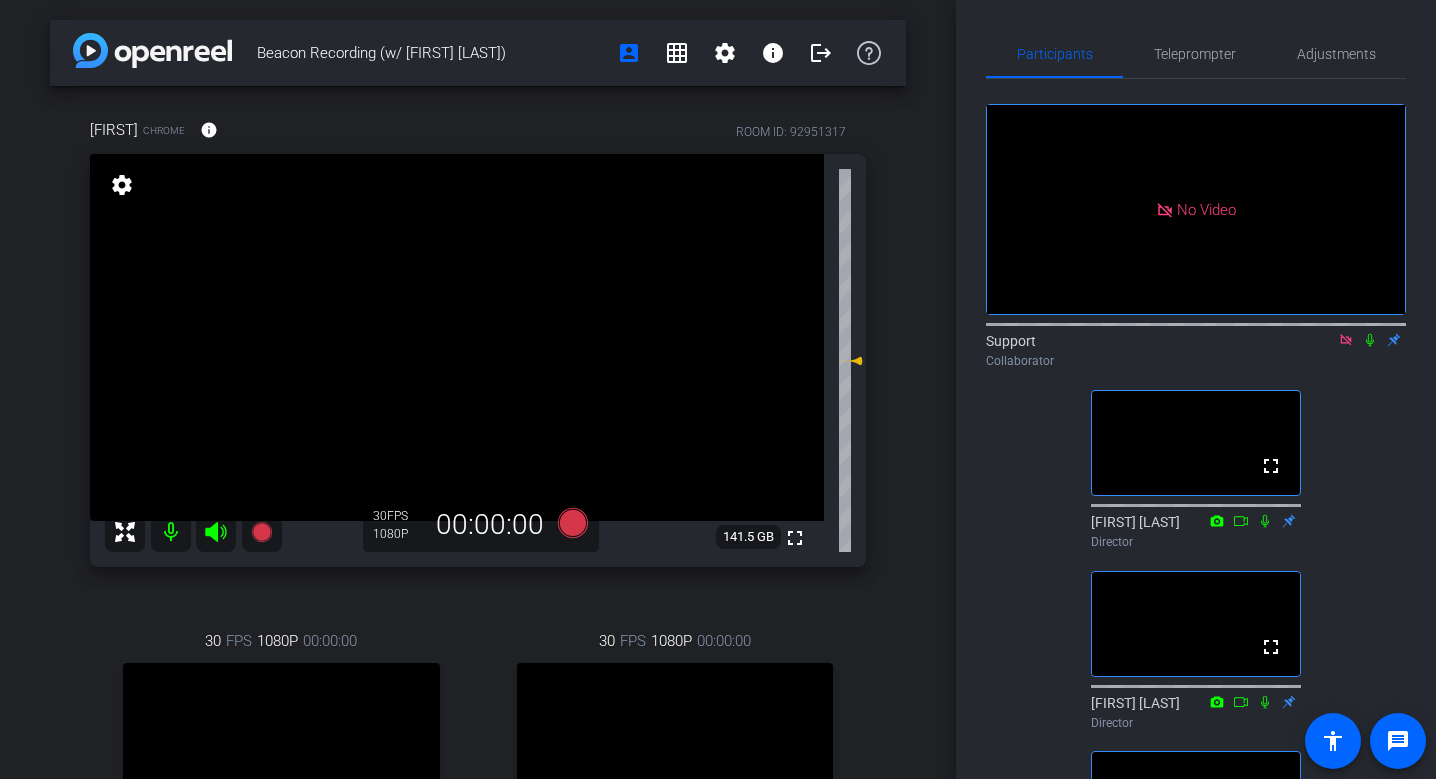 click 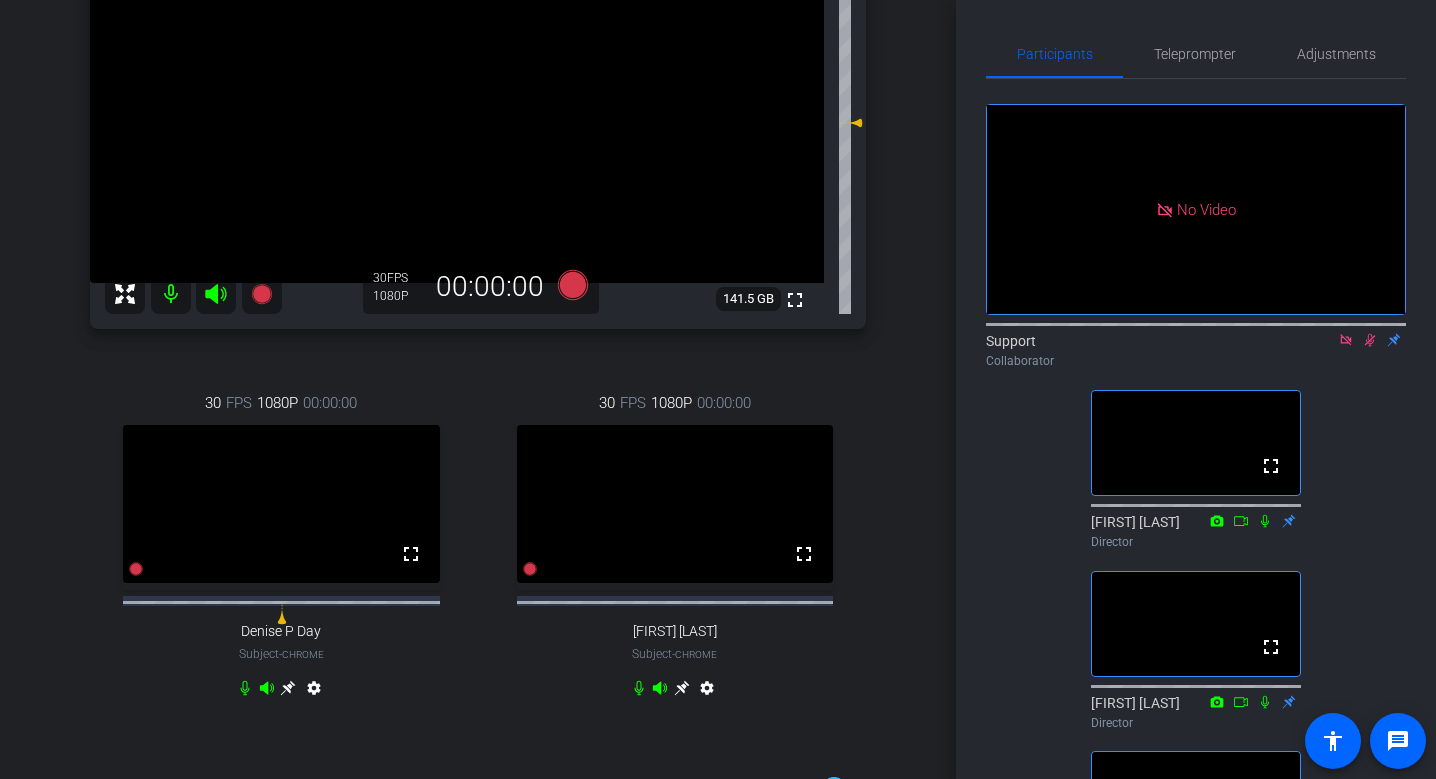 scroll, scrollTop: 270, scrollLeft: 0, axis: vertical 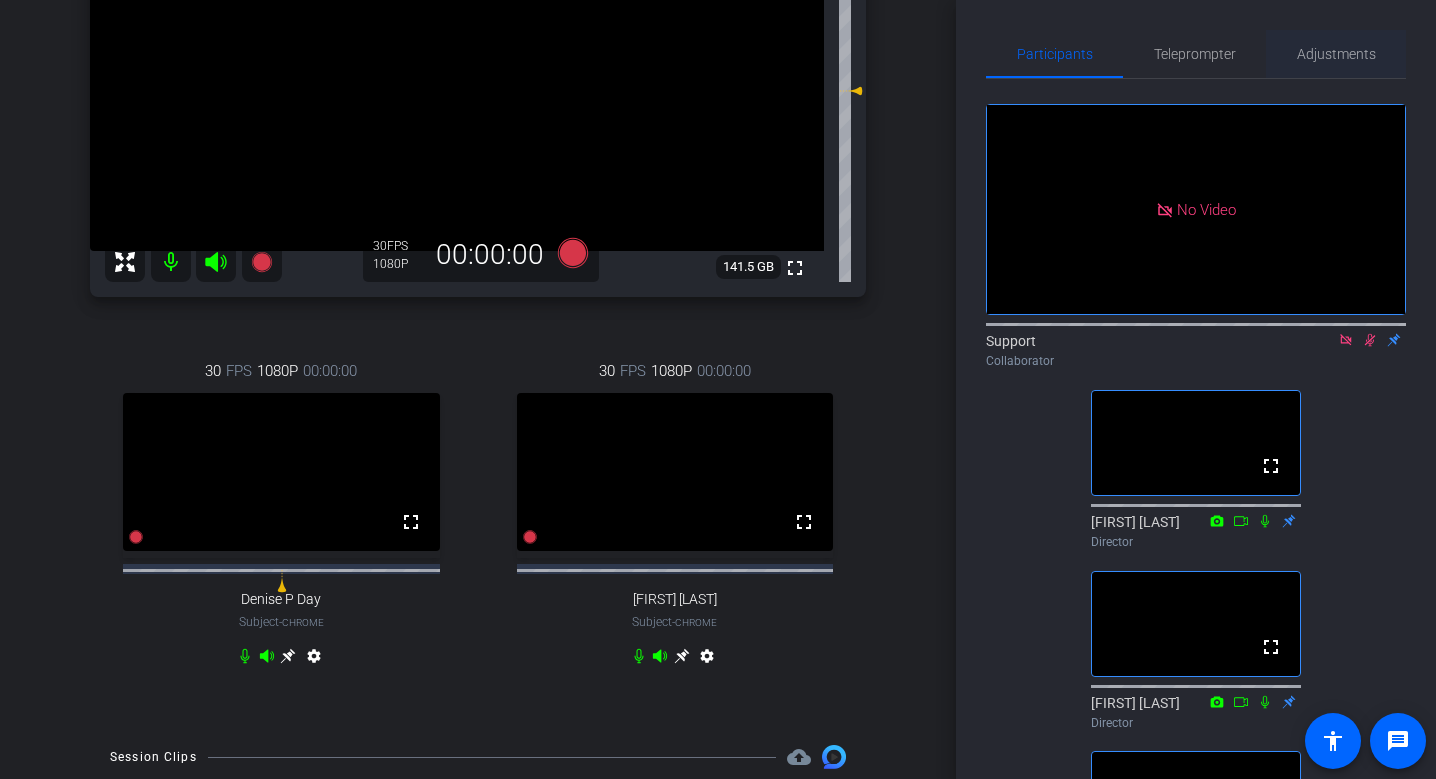 click on "Adjustments" at bounding box center (1336, 54) 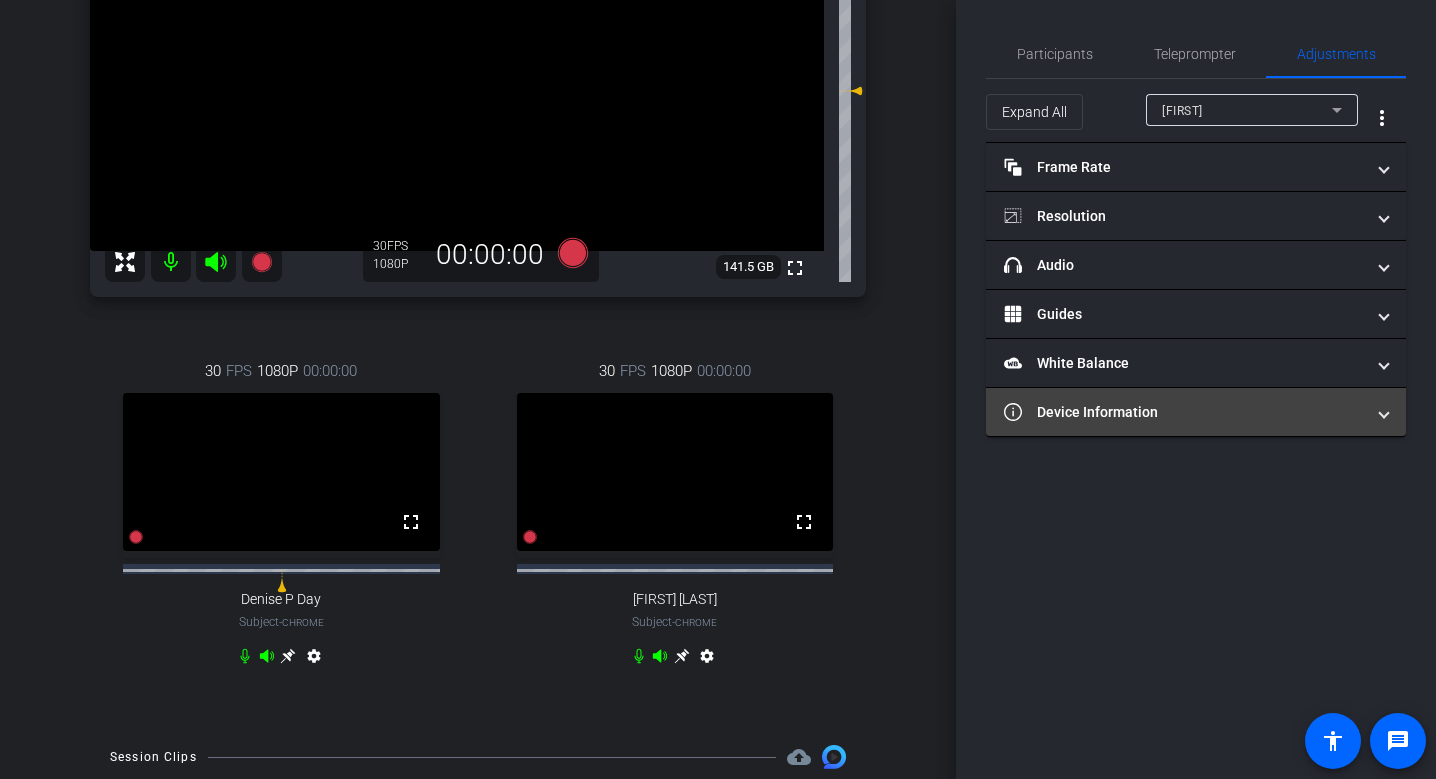 click on "Device Information" at bounding box center [1196, 412] 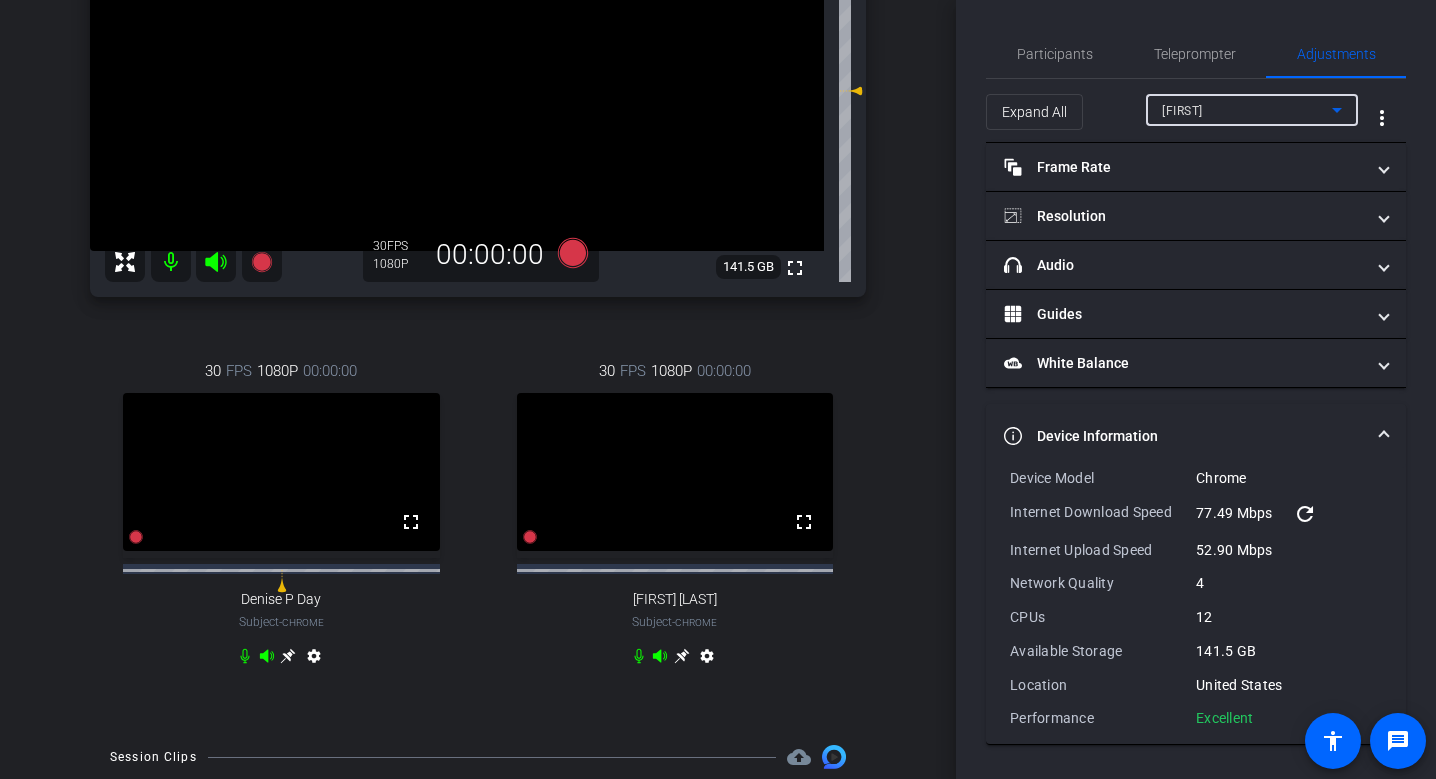 click on "[FIRST]" at bounding box center [1247, 110] 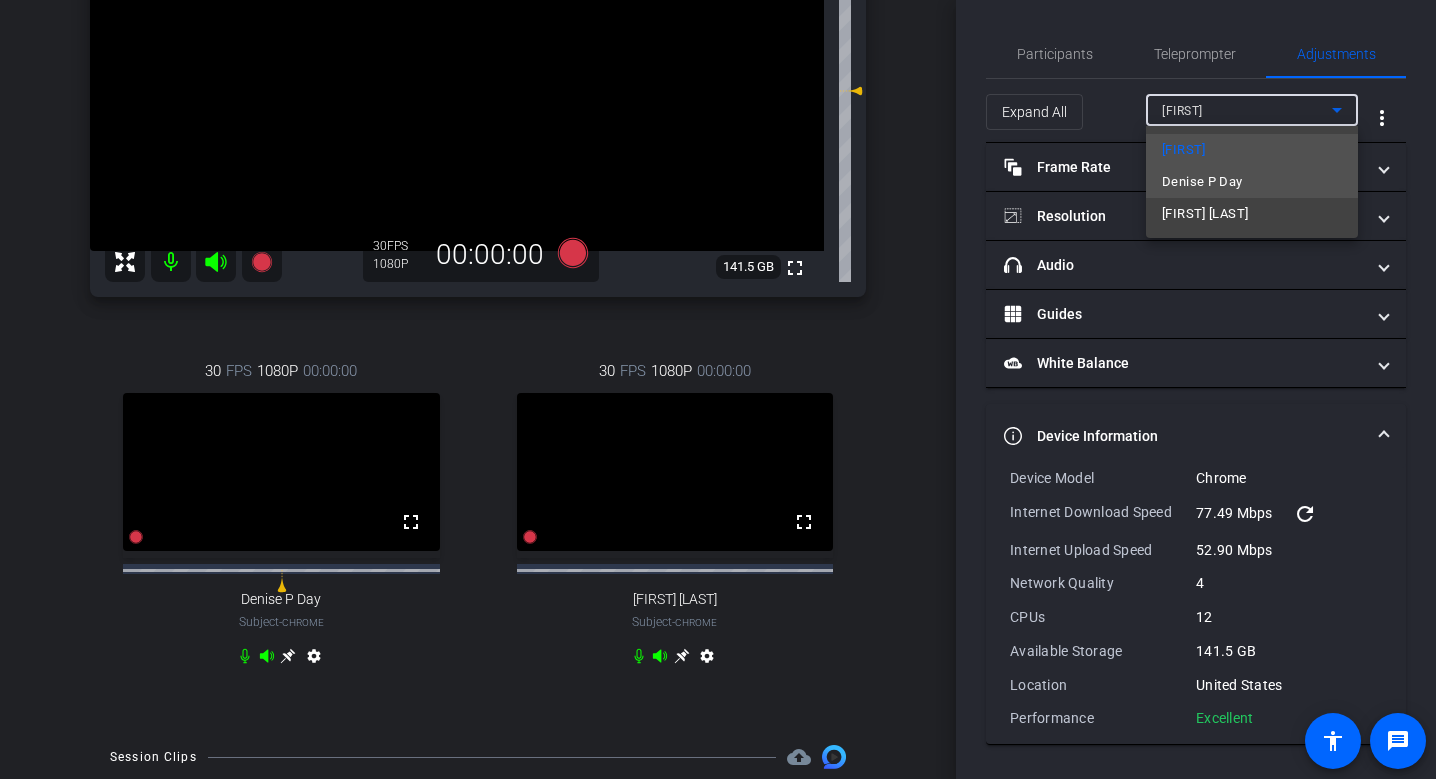 click on "Denise P Day" at bounding box center [1202, 182] 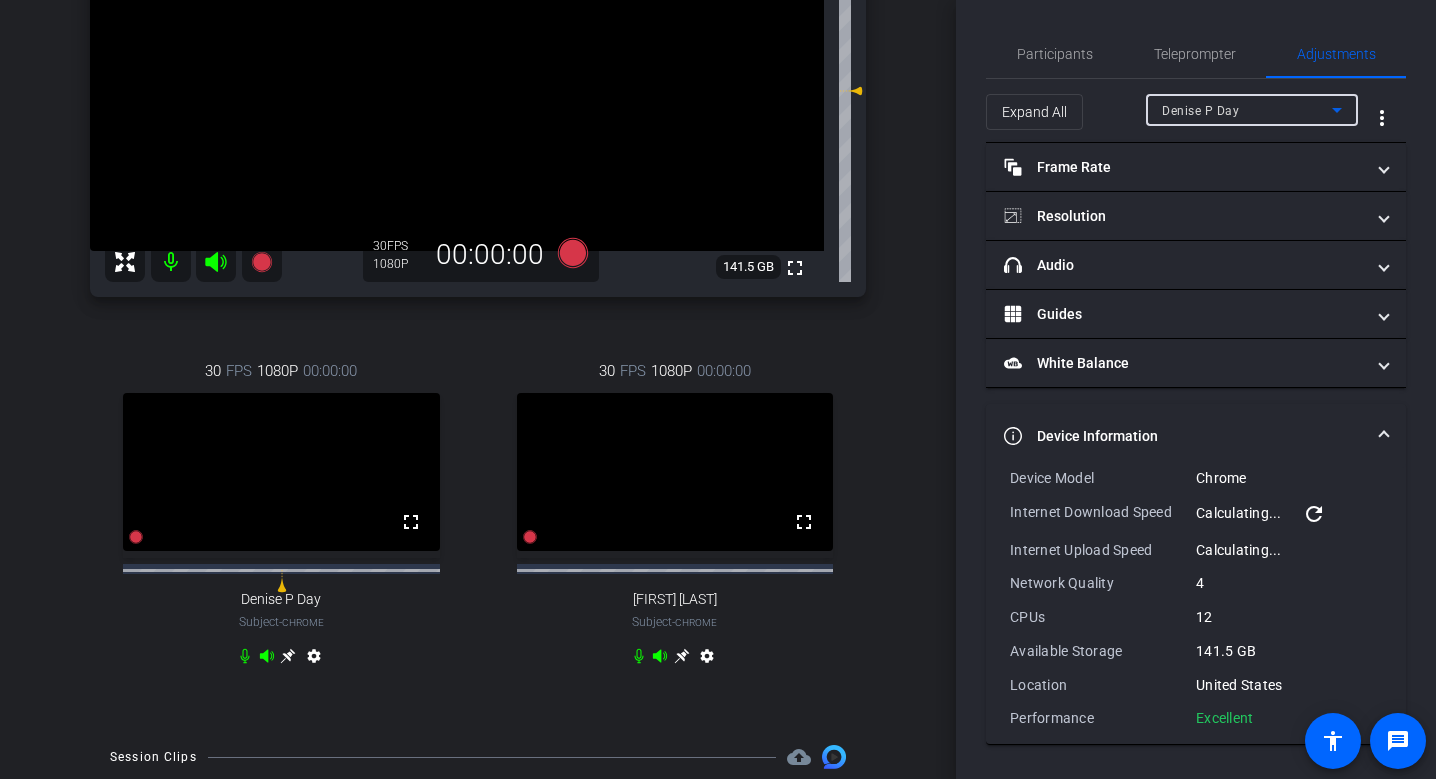 click on "Denise P Day" at bounding box center (1200, 111) 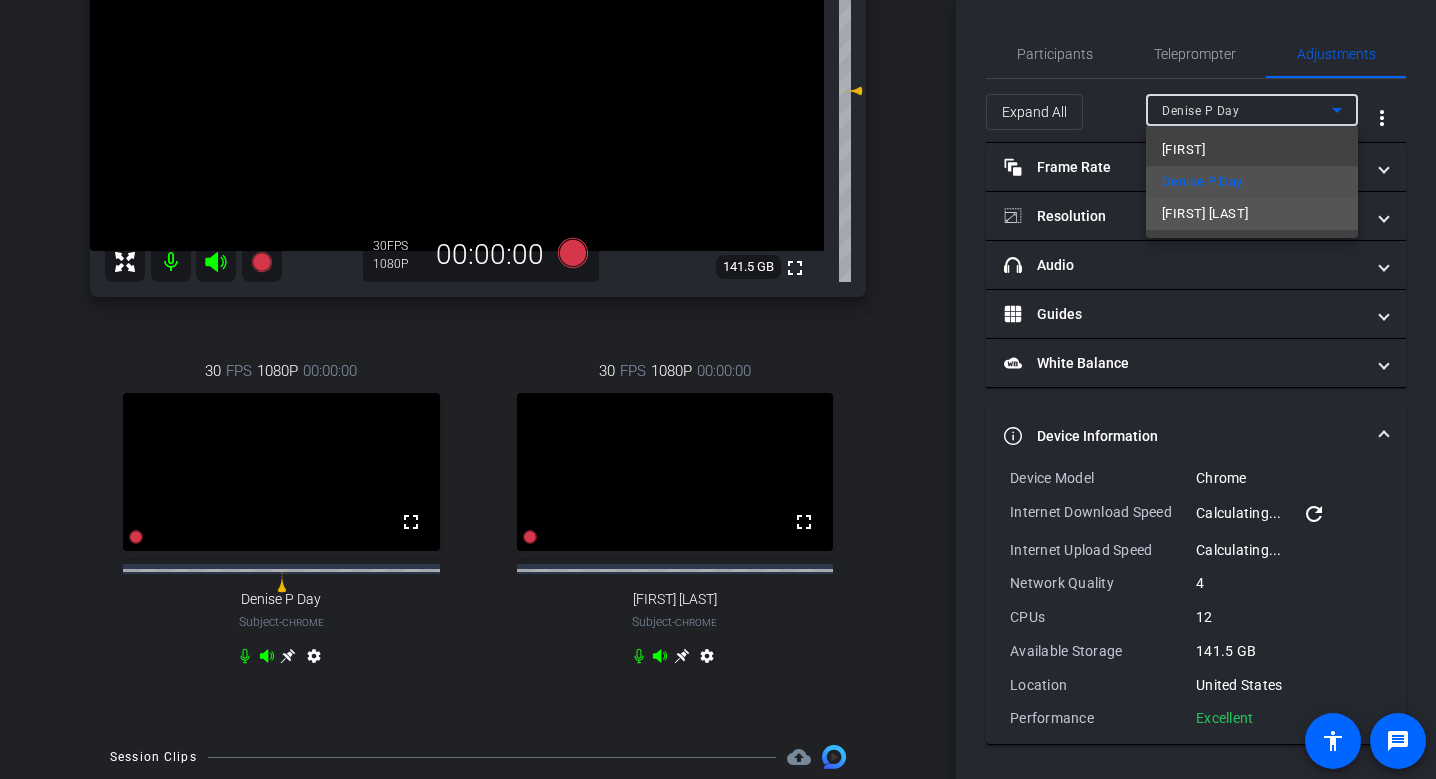 click on "[FIRST] [LAST]" at bounding box center [1252, 214] 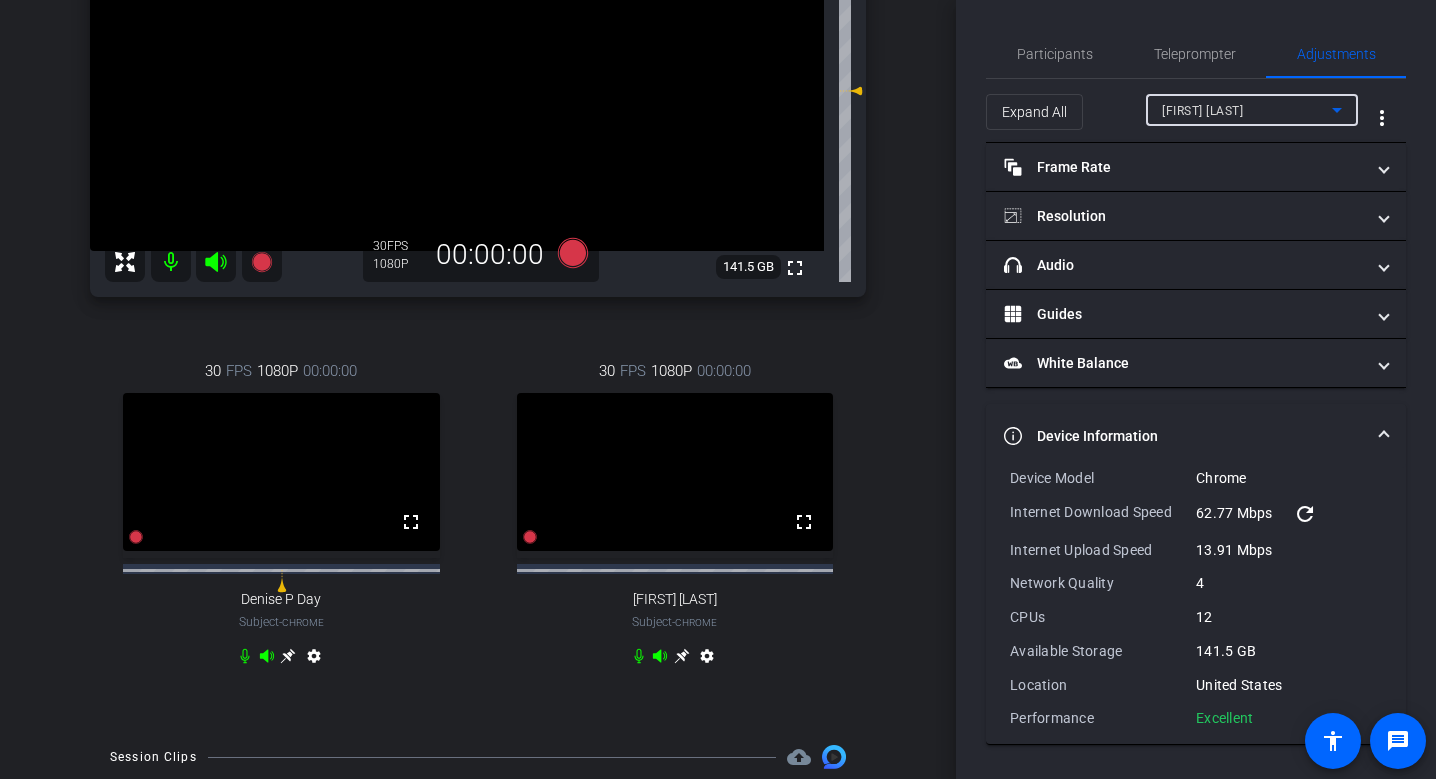 click on "[FIRST] [LAST]" at bounding box center [1247, 110] 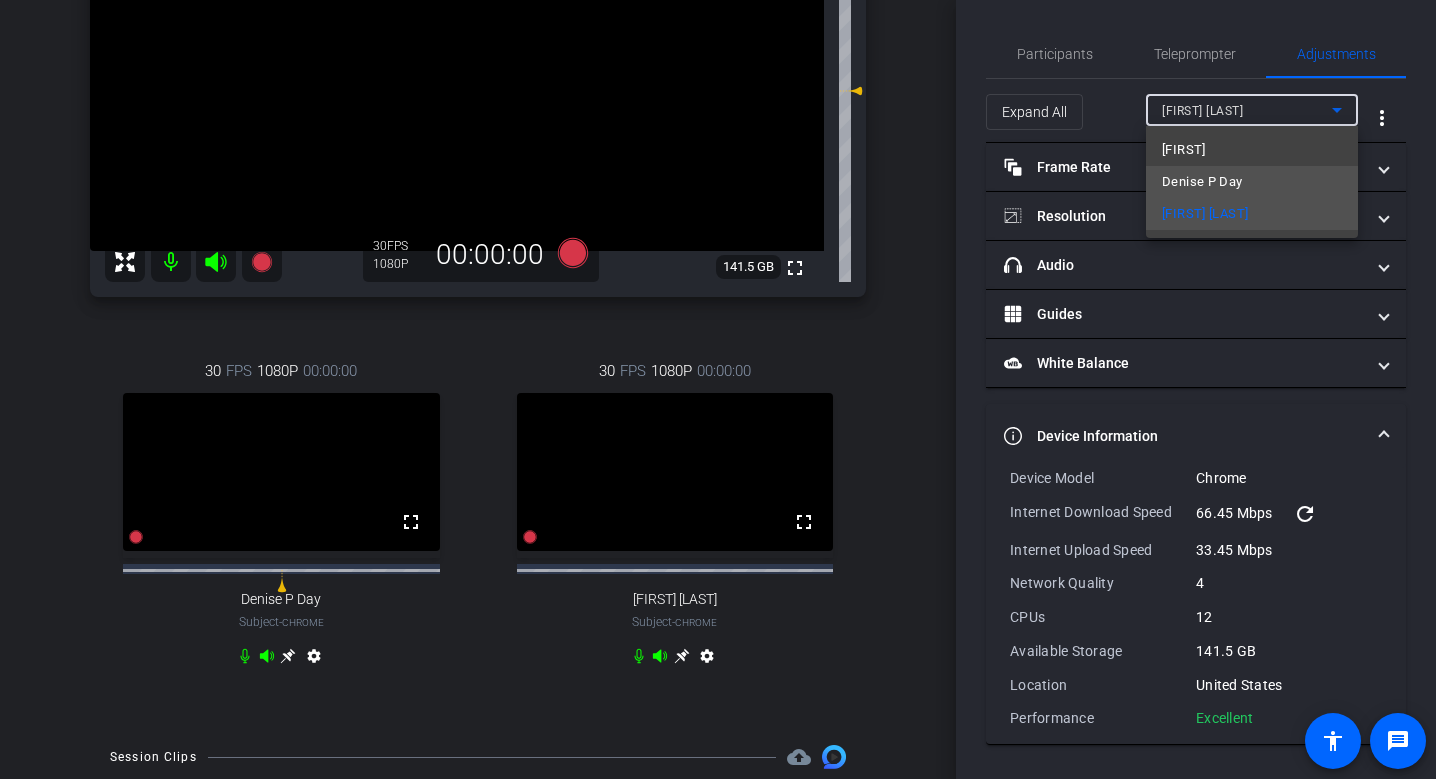 click on "Denise P Day" at bounding box center (1202, 182) 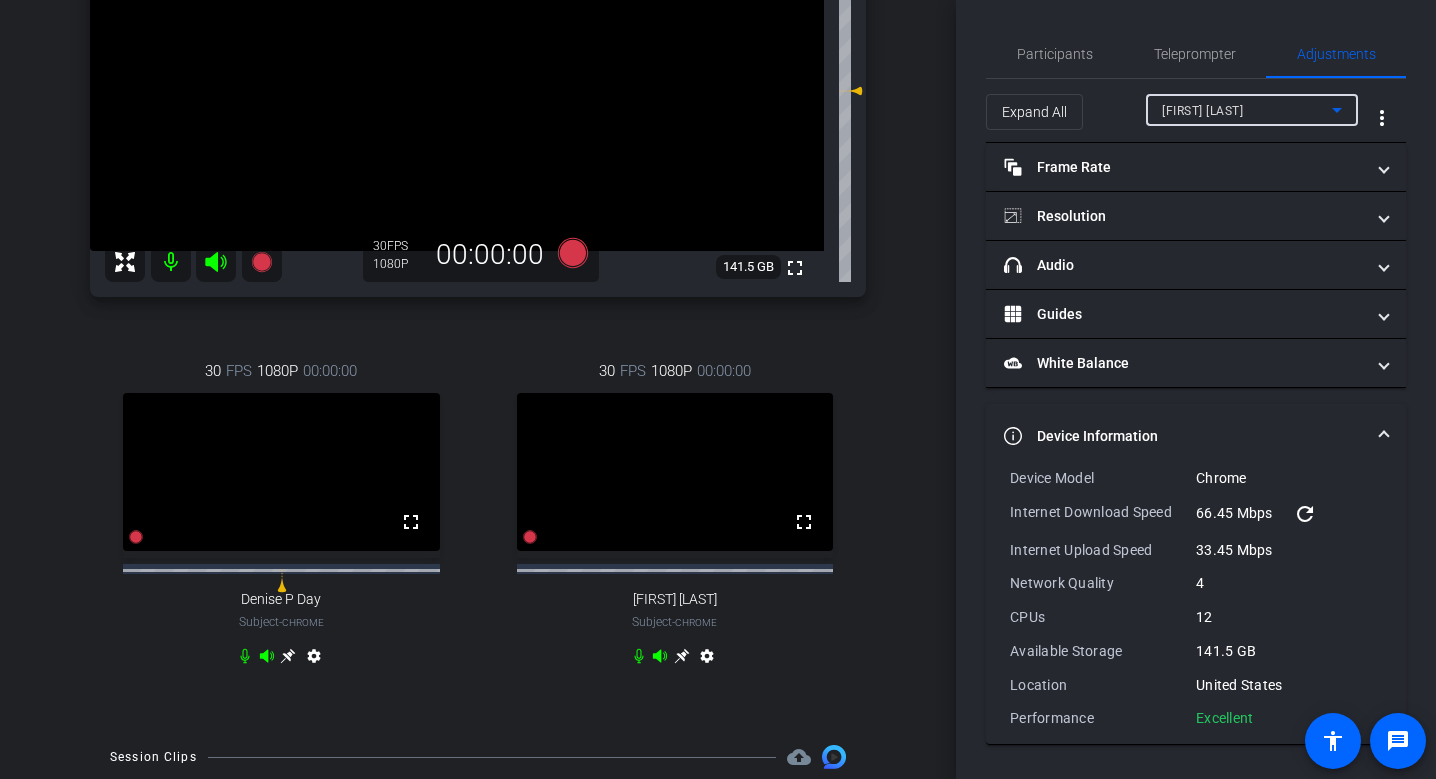 type on "11000" 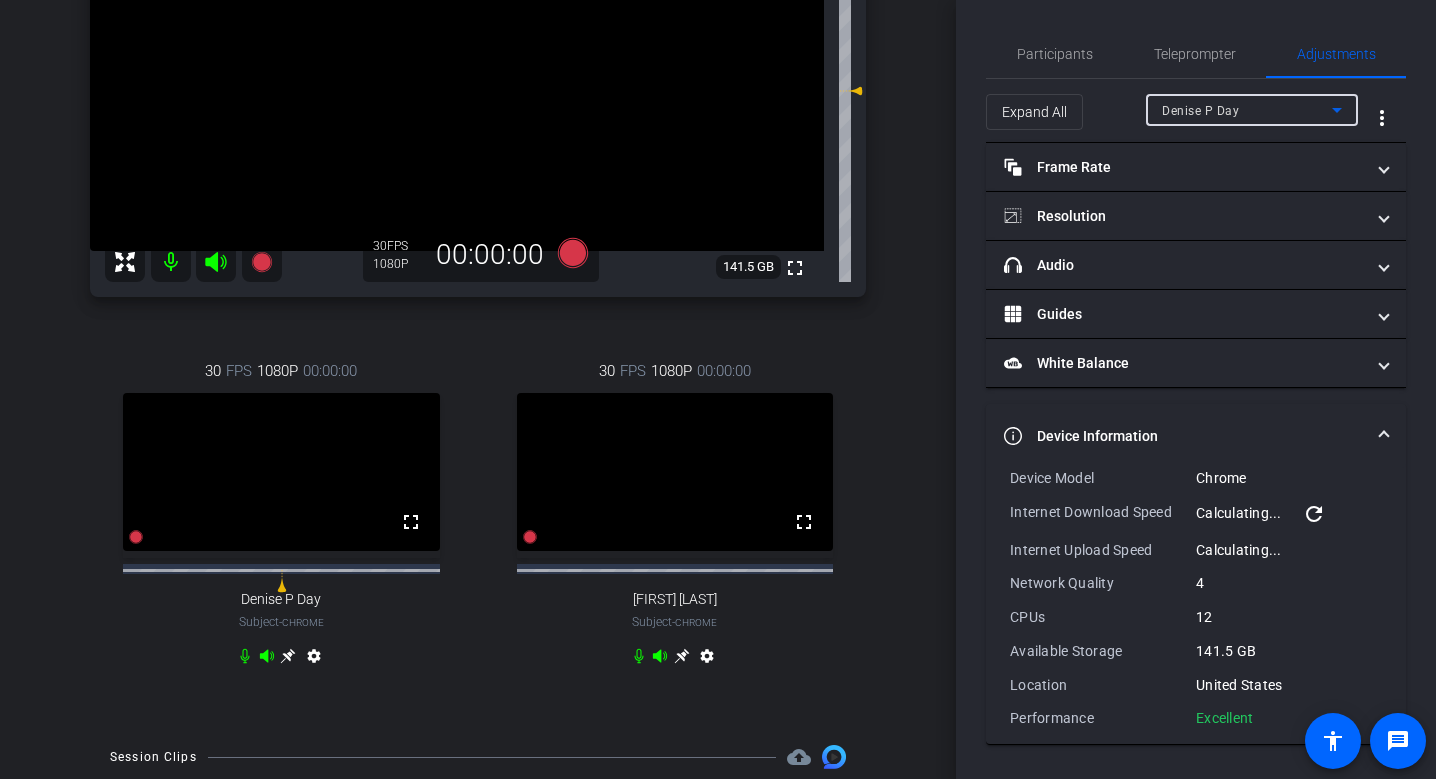 click on "Denise P Day" at bounding box center (1200, 111) 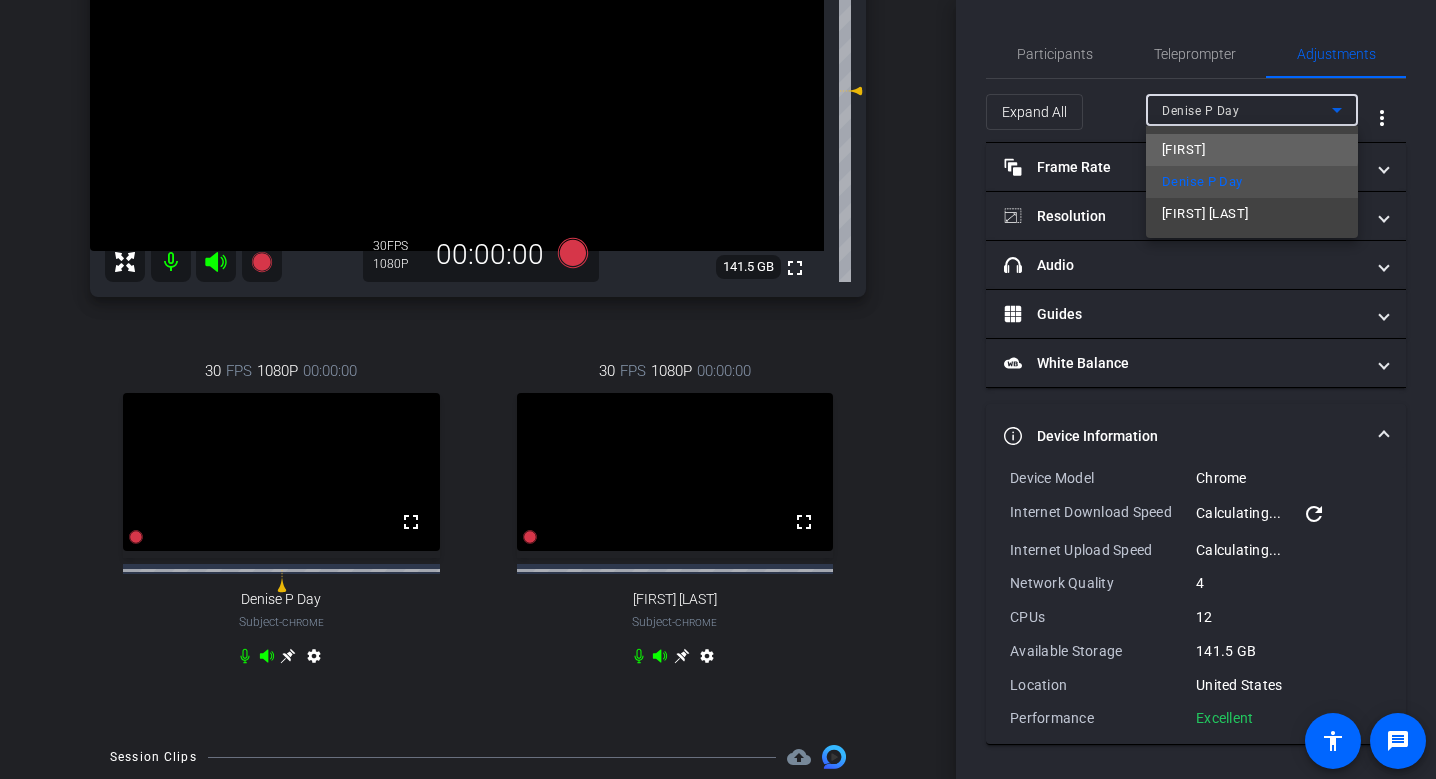 click on "[FIRST]" at bounding box center [1252, 150] 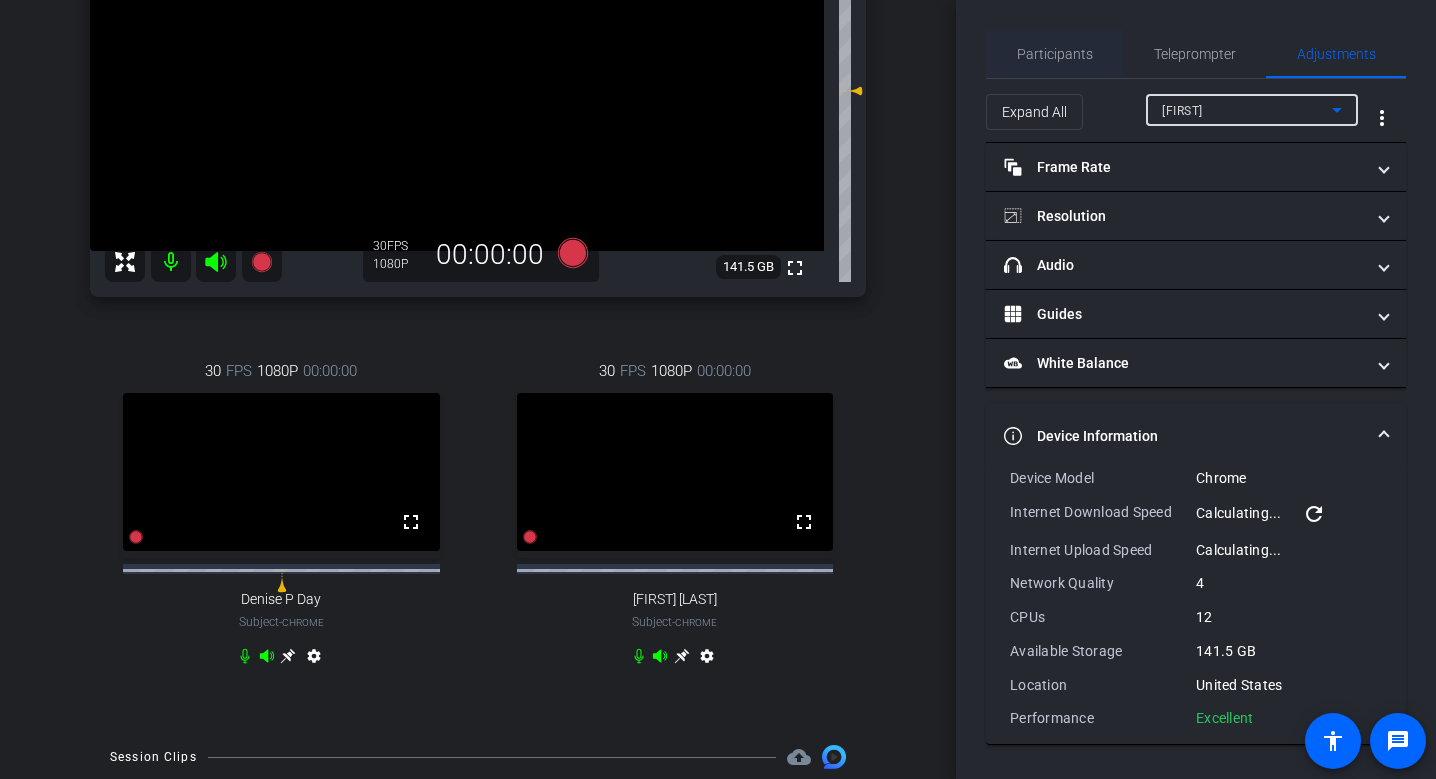 click on "Participants" at bounding box center (1055, 54) 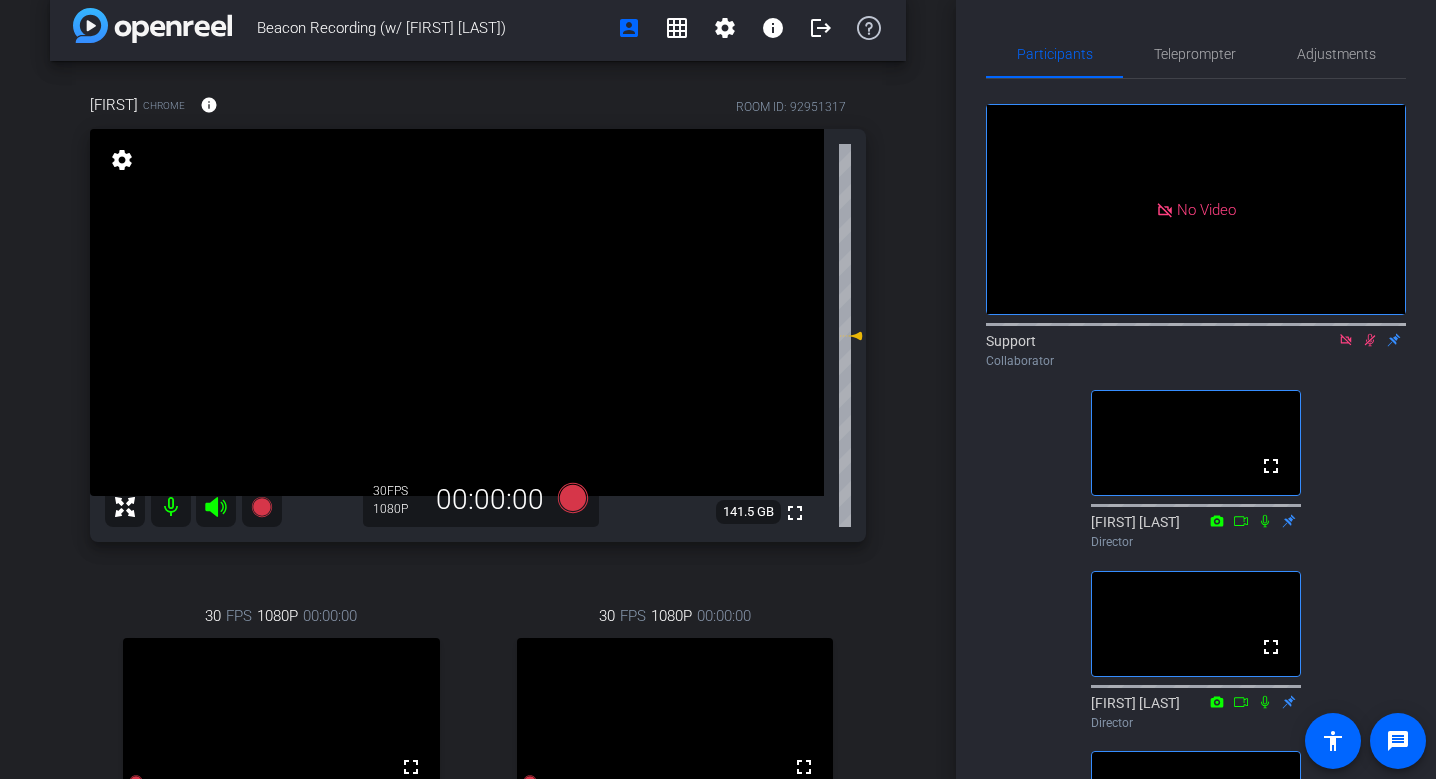 scroll, scrollTop: 0, scrollLeft: 0, axis: both 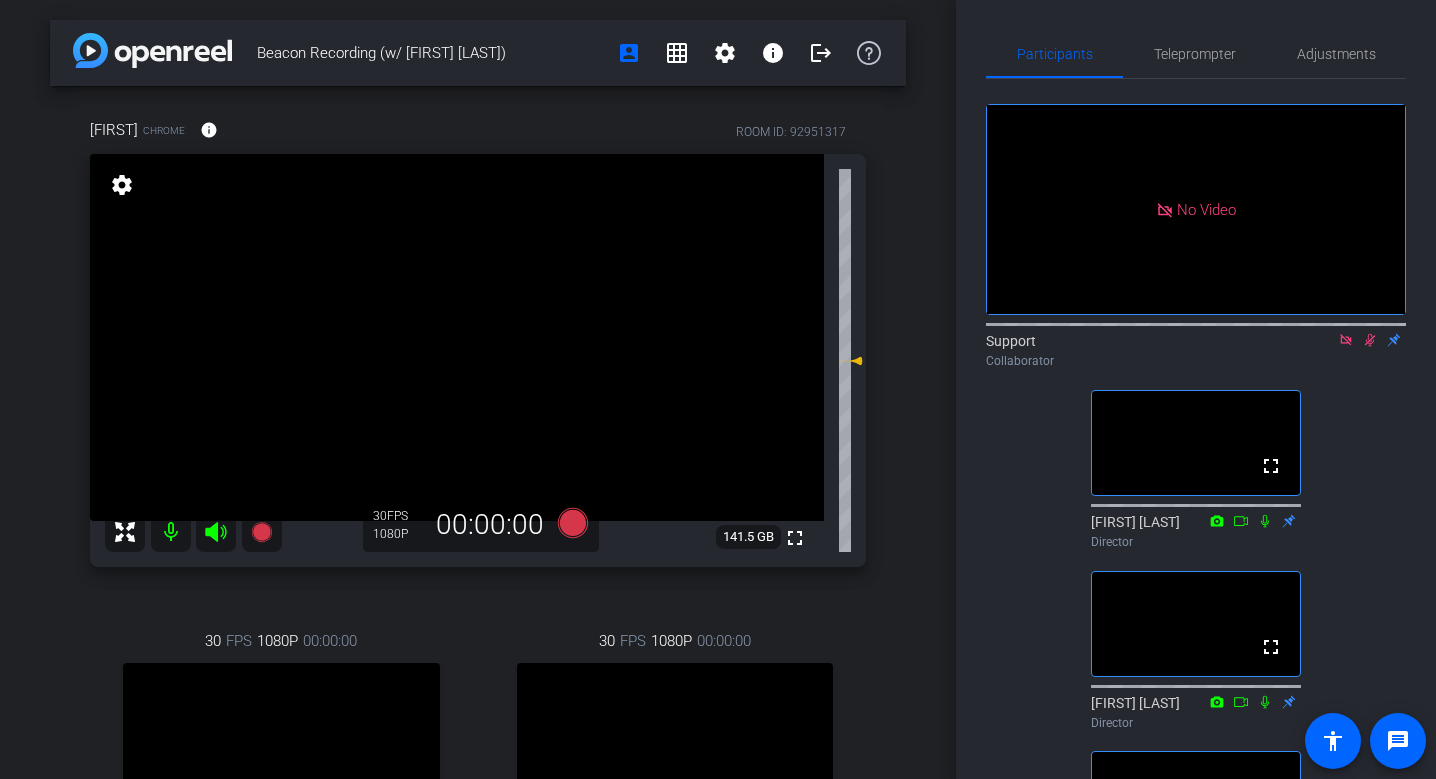 click 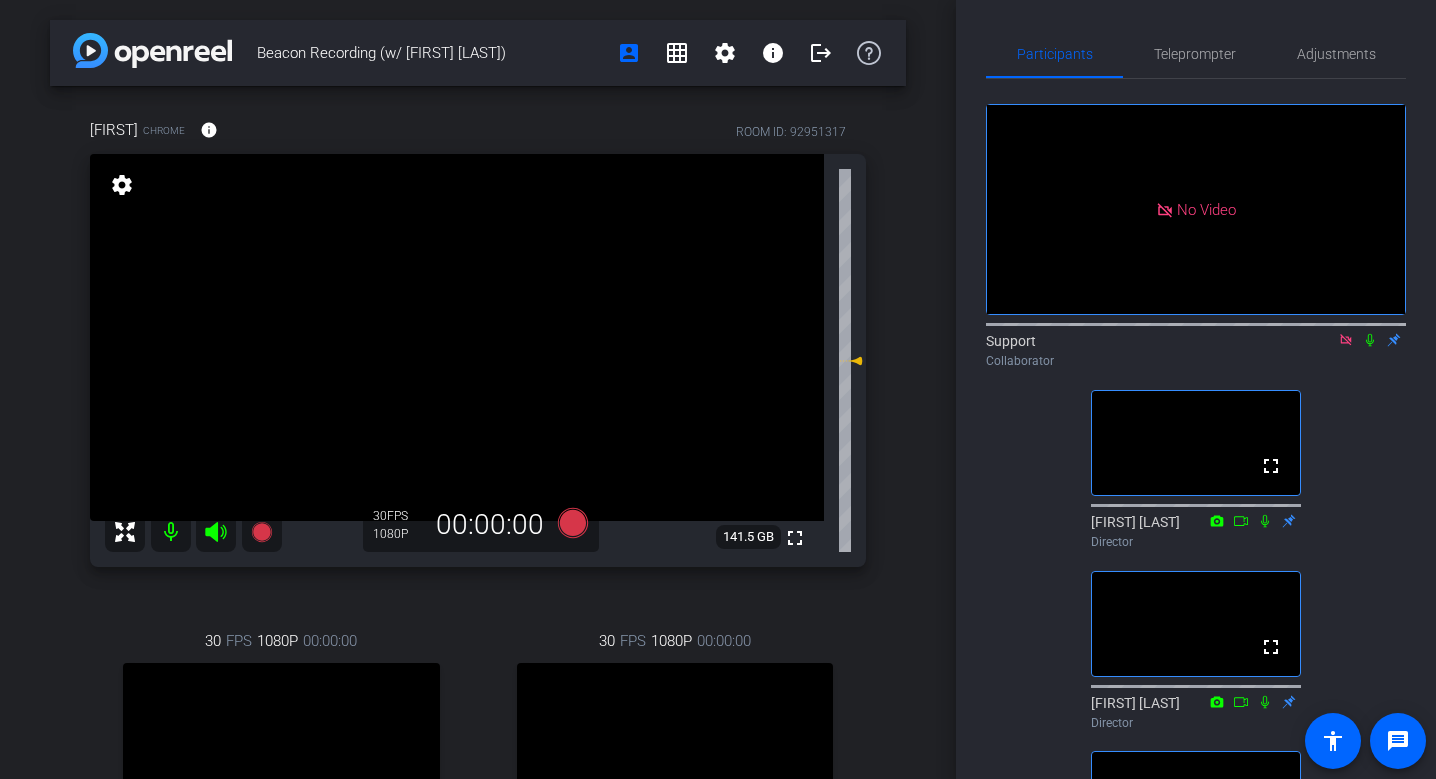 click 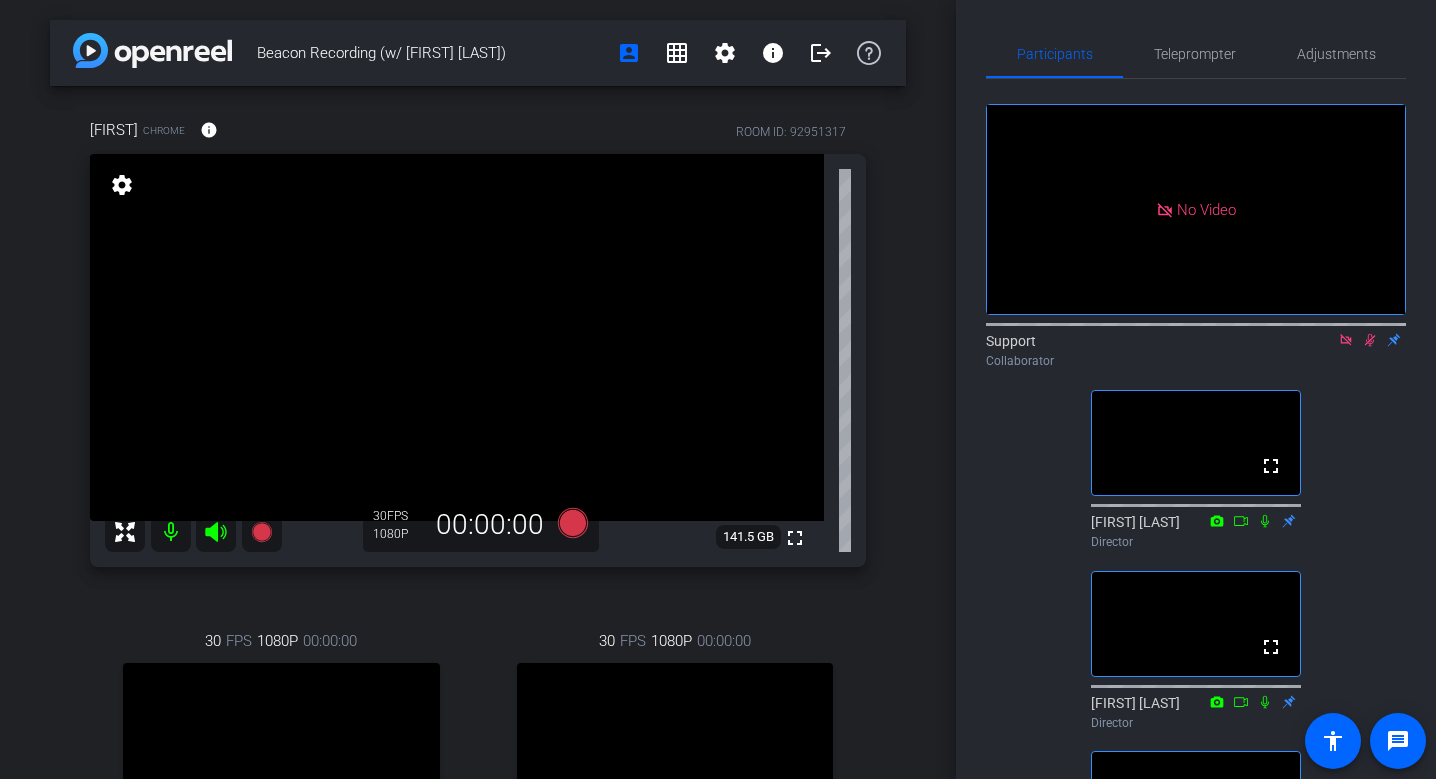 click 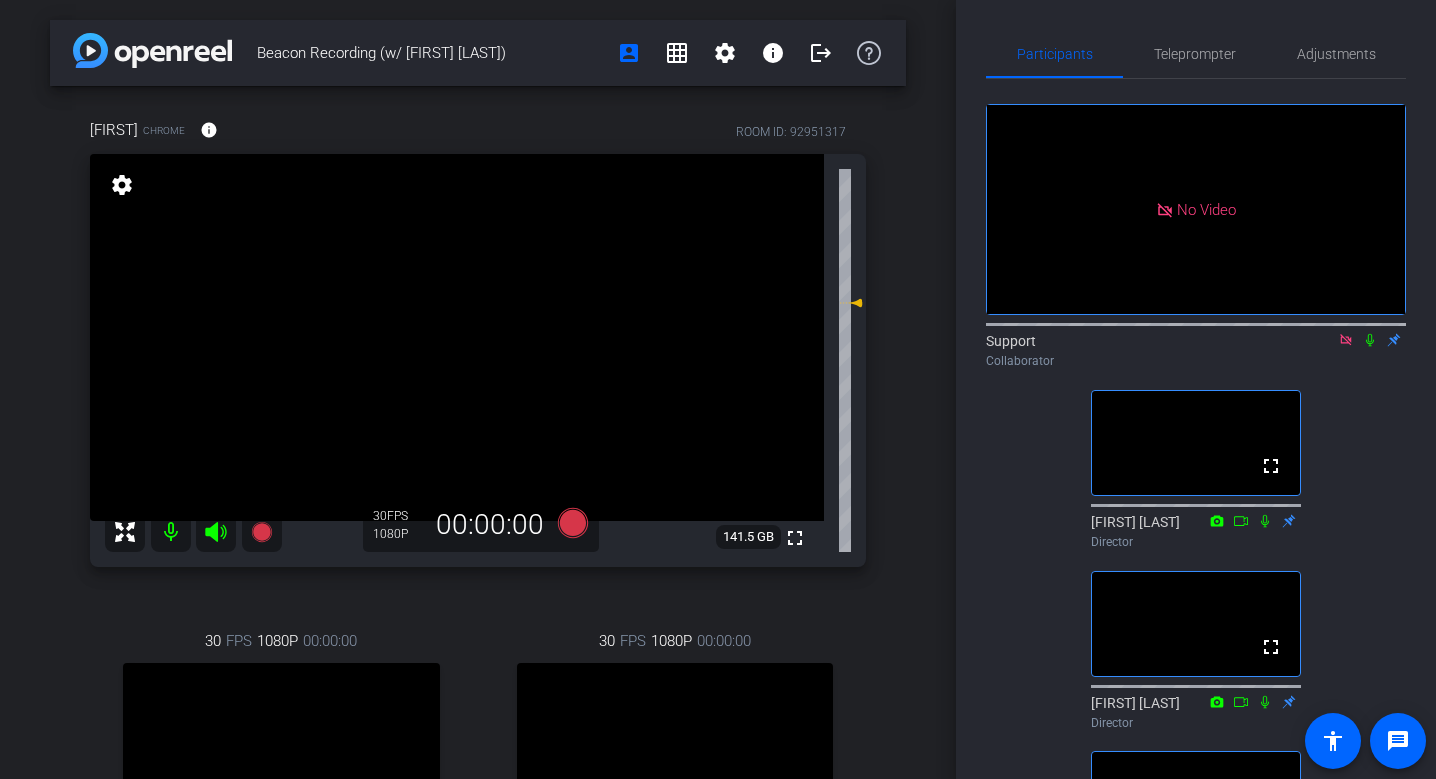 click on "Participants Teleprompter Adjustments  No Video  Support
Collaborator  fullscreen  [FIRST] [LAST]
Director  fullscreen  [FIRST] [LAST]
Director  fullscreen  [FIRST] [LAST]
Director   Everyone  0 Mark all read To: Everyone Mark all read Select Source Teleprompter Speed 3X (130 words/minute) Font Size 30px Screen Setup Teleprompter Top Background White - text in black  Script  0 Words
Create new script               Play        Play from this location               Play Selected        Bold Italic" 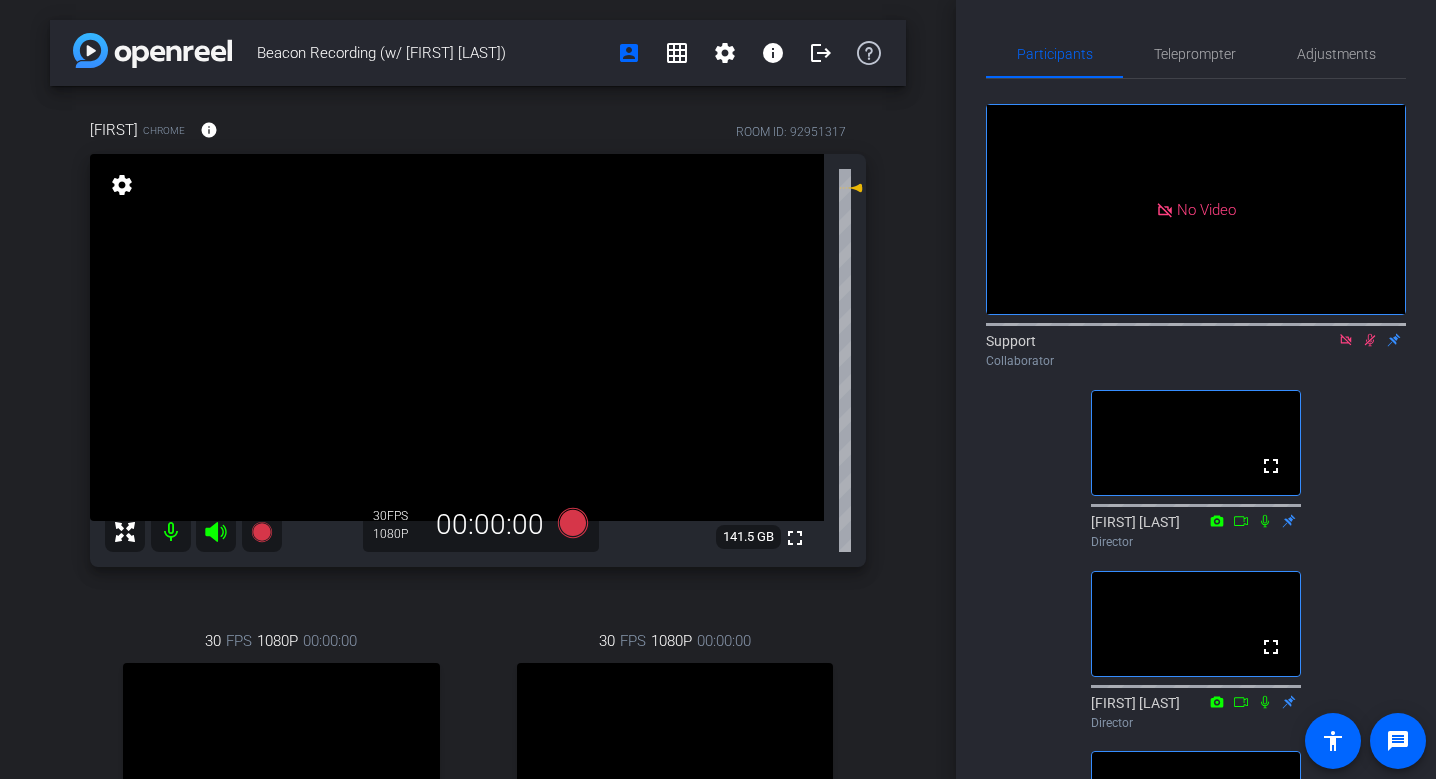 click 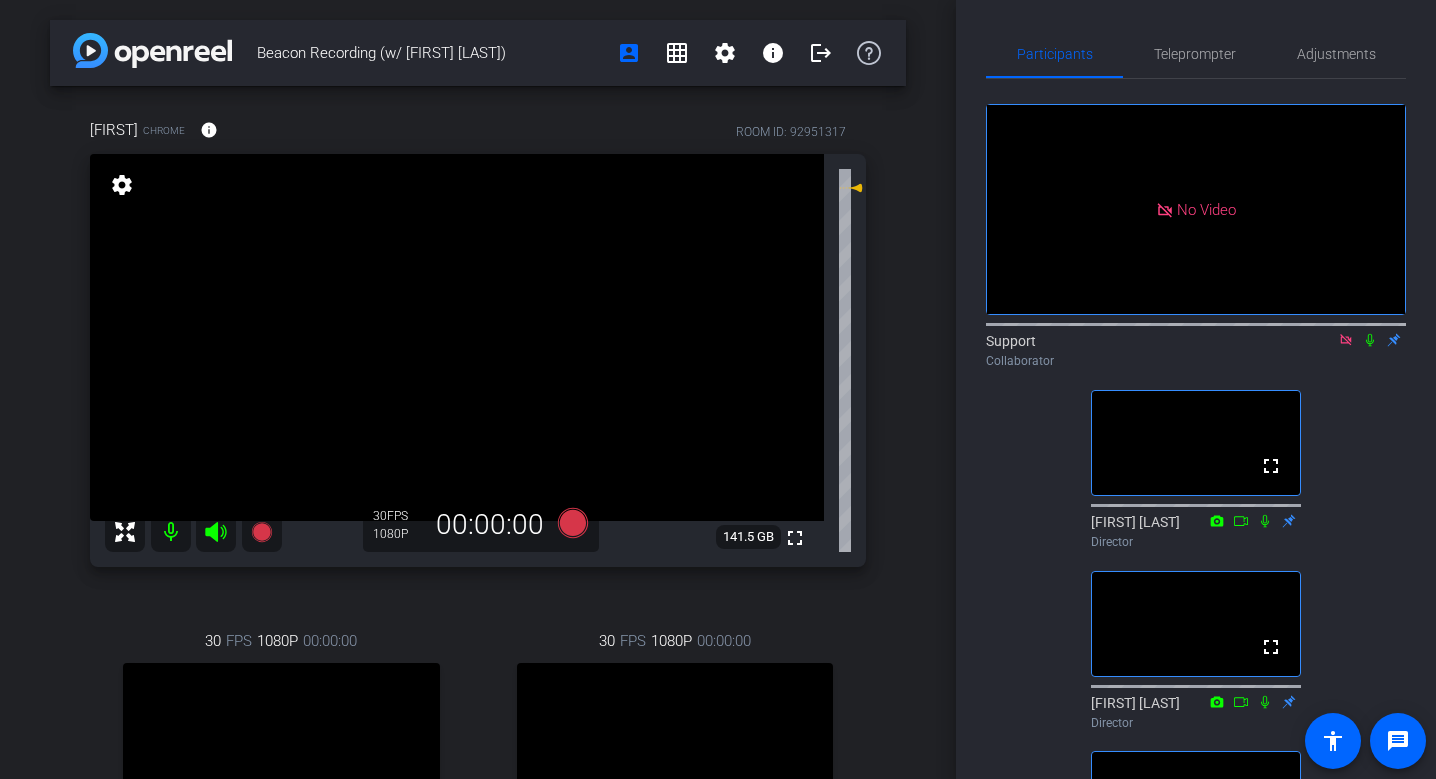 click 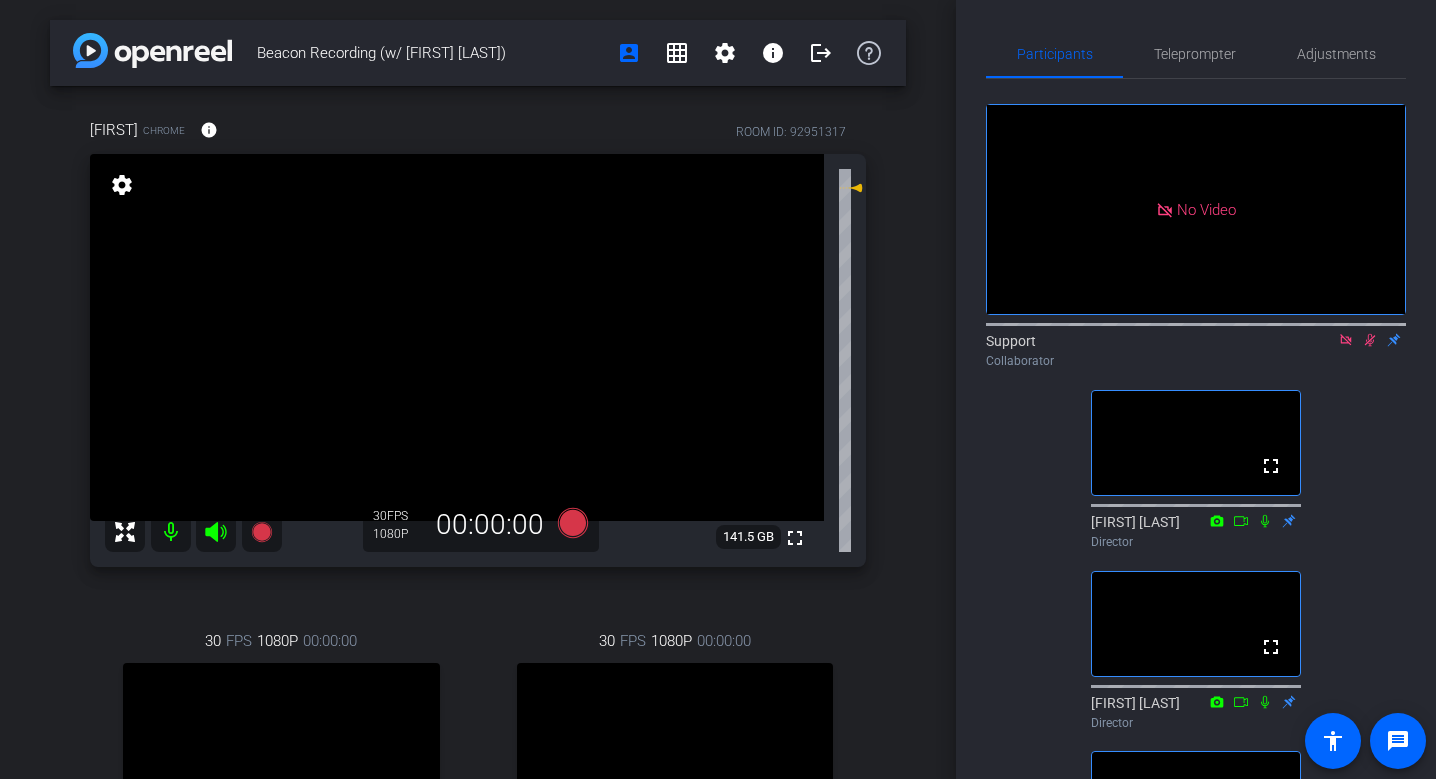 drag, startPoint x: 1369, startPoint y: 375, endPoint x: 1370, endPoint y: 363, distance: 12.0415945 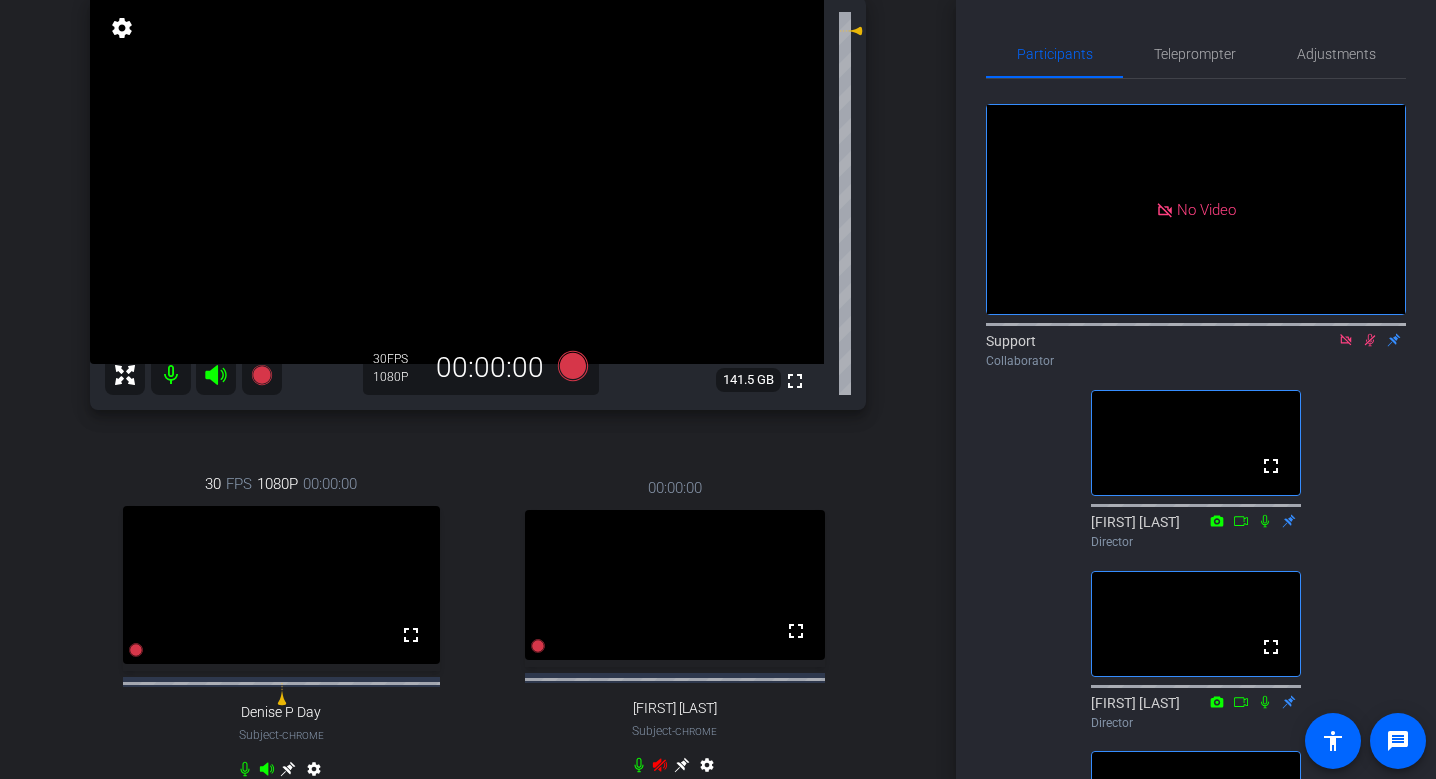 scroll, scrollTop: 191, scrollLeft: 0, axis: vertical 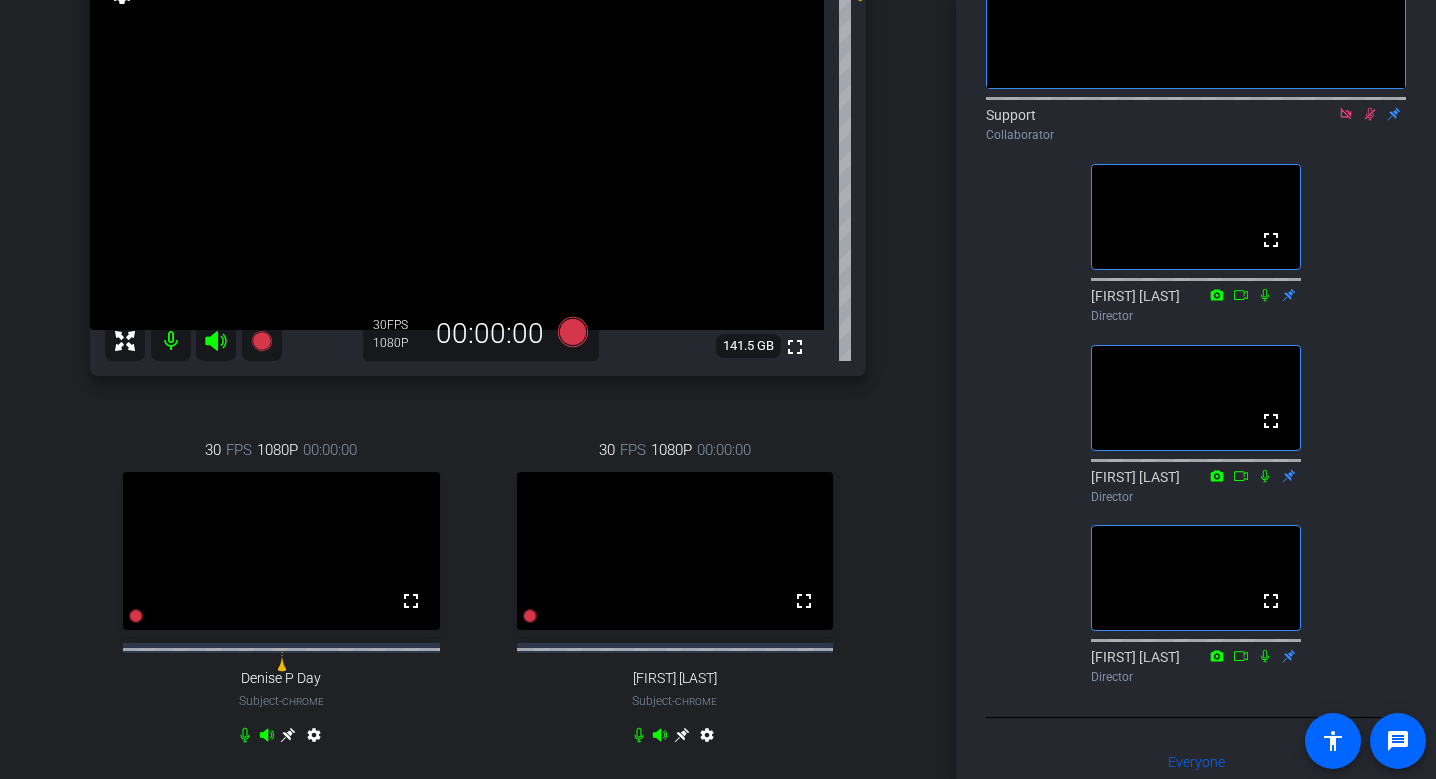 click 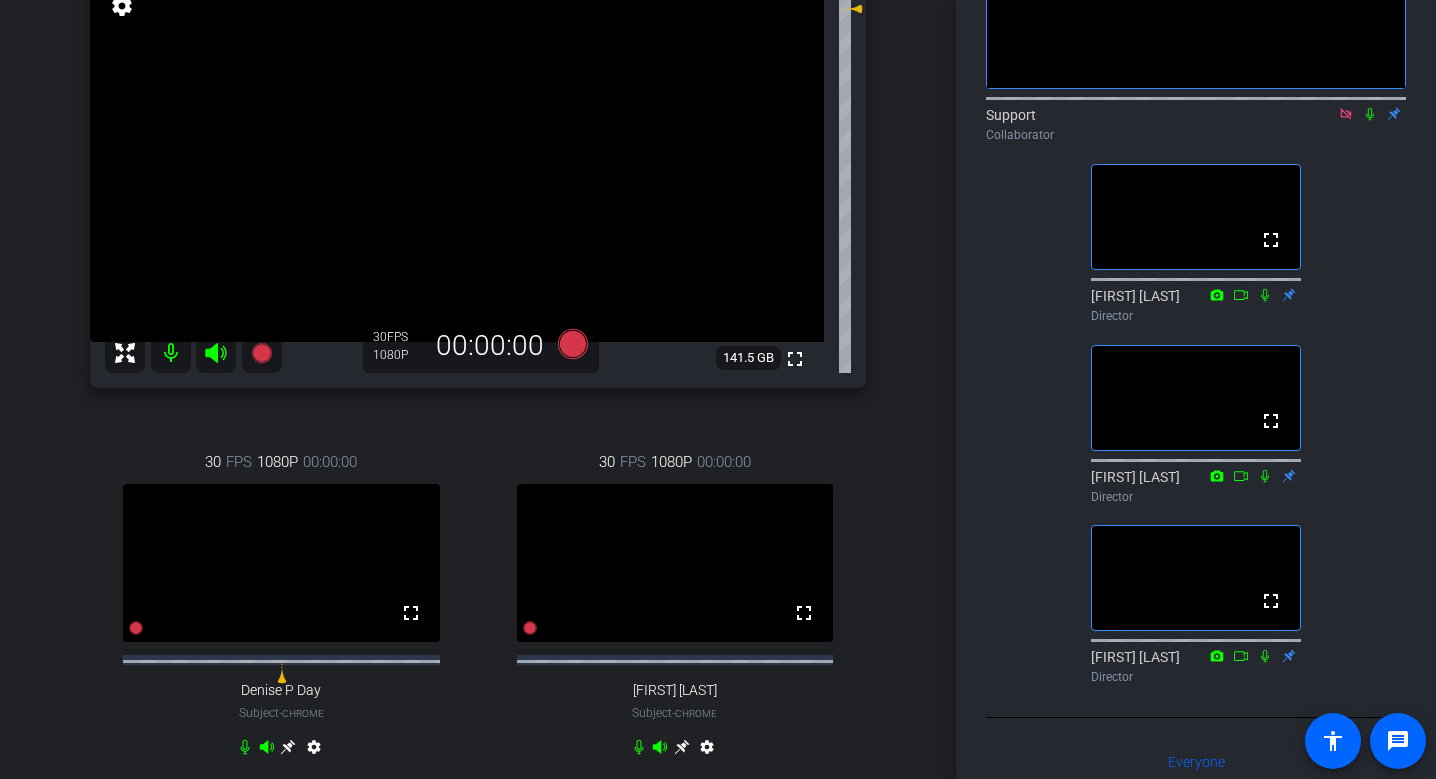 scroll, scrollTop: 63, scrollLeft: 0, axis: vertical 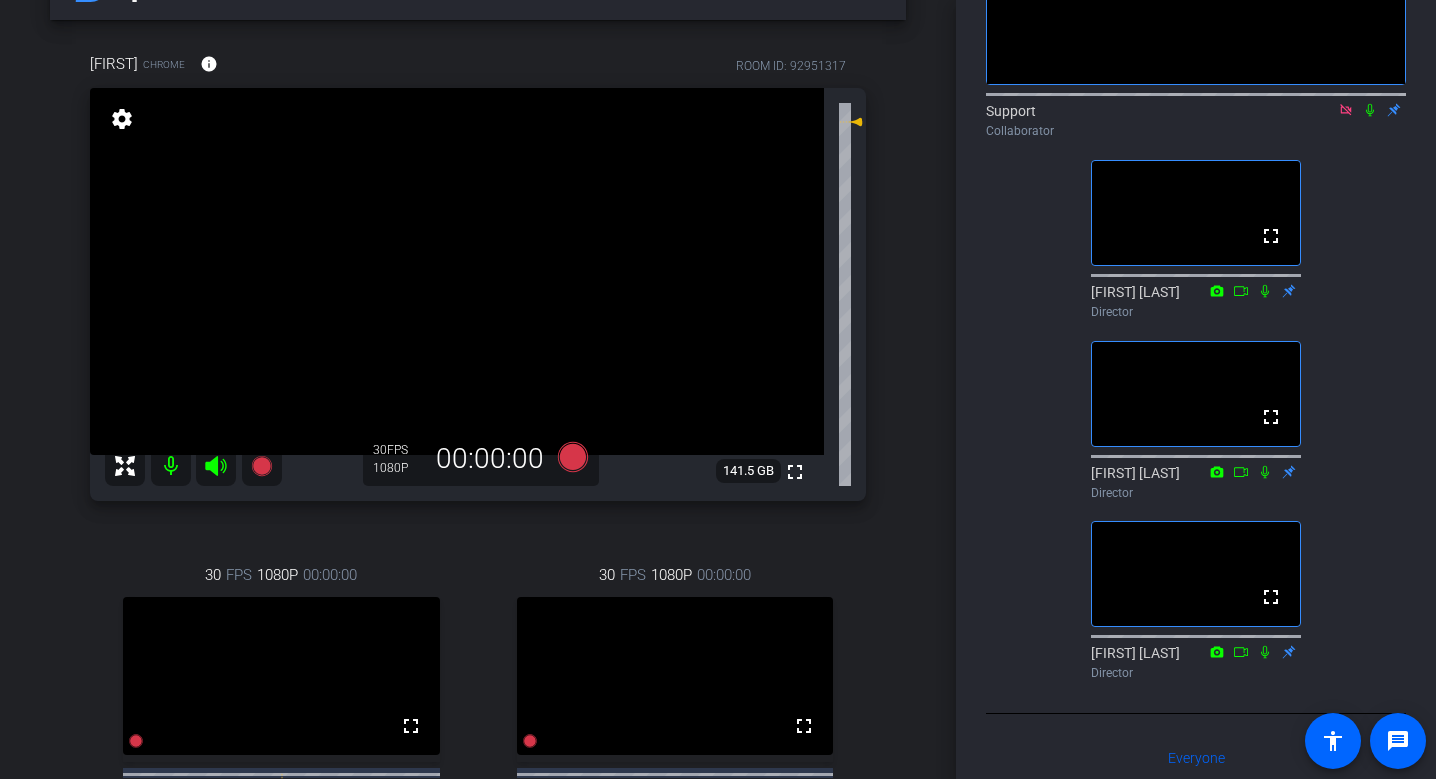 click on "No Video  Support
Collaborator  fullscreen  [FIRST] [LAST]
Director  fullscreen  [FIRST] [LAST]
Director  fullscreen  [FIRST] [LAST]
Director" 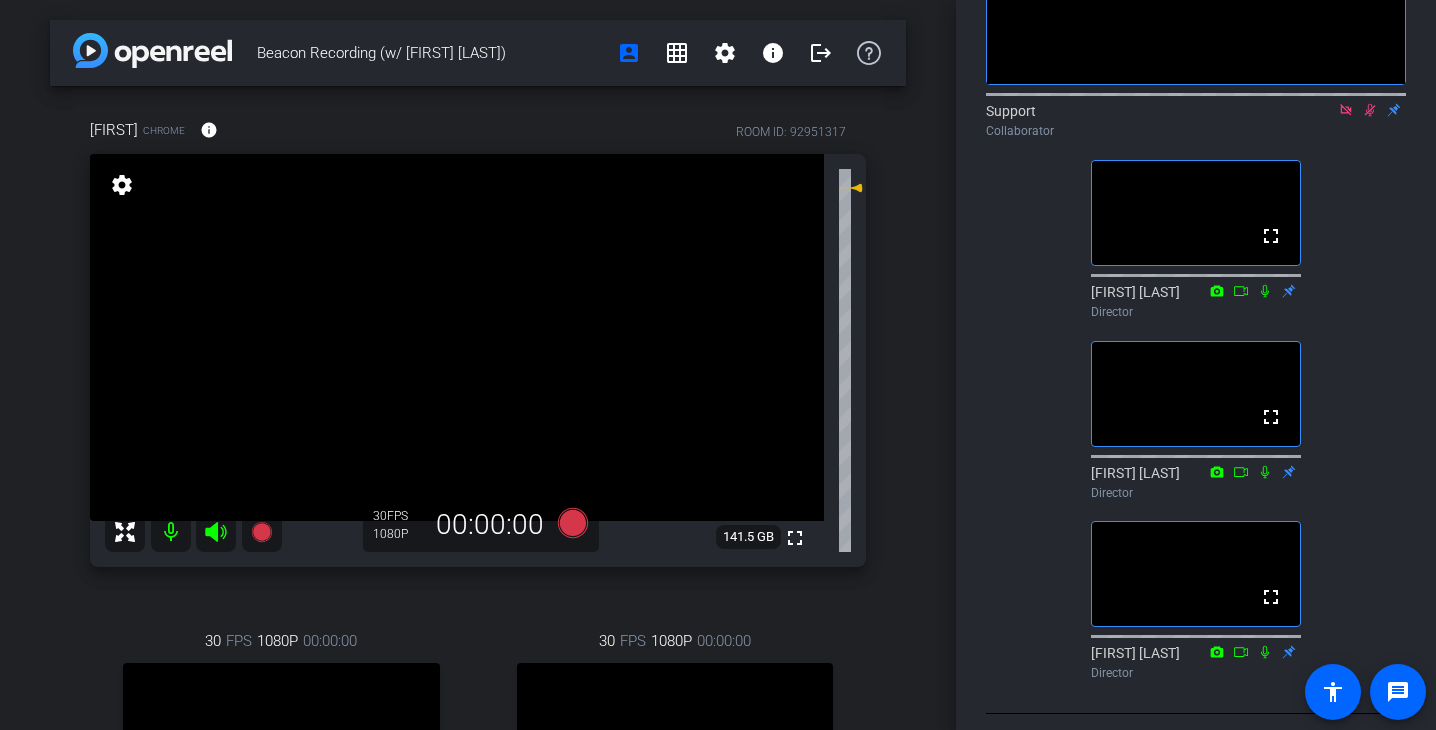 scroll, scrollTop: 445, scrollLeft: 0, axis: vertical 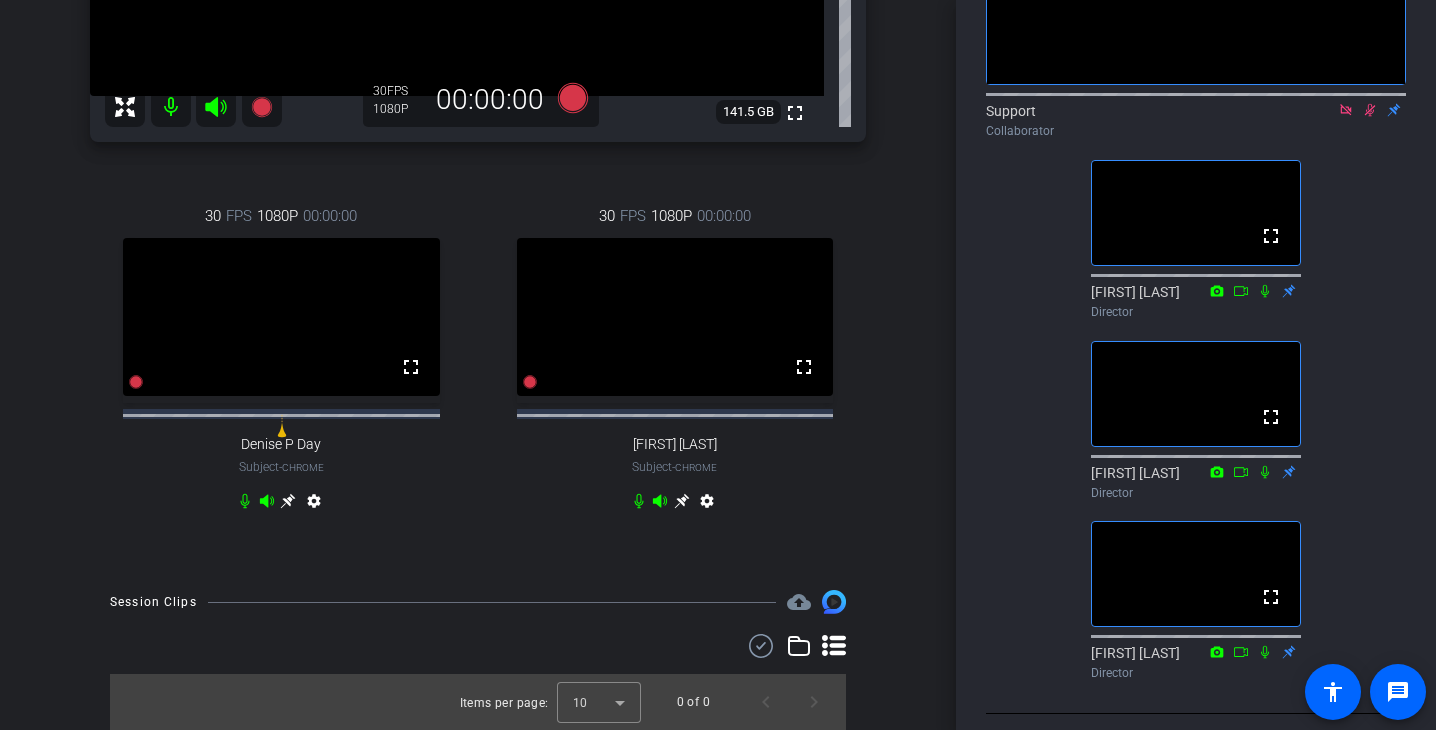 click 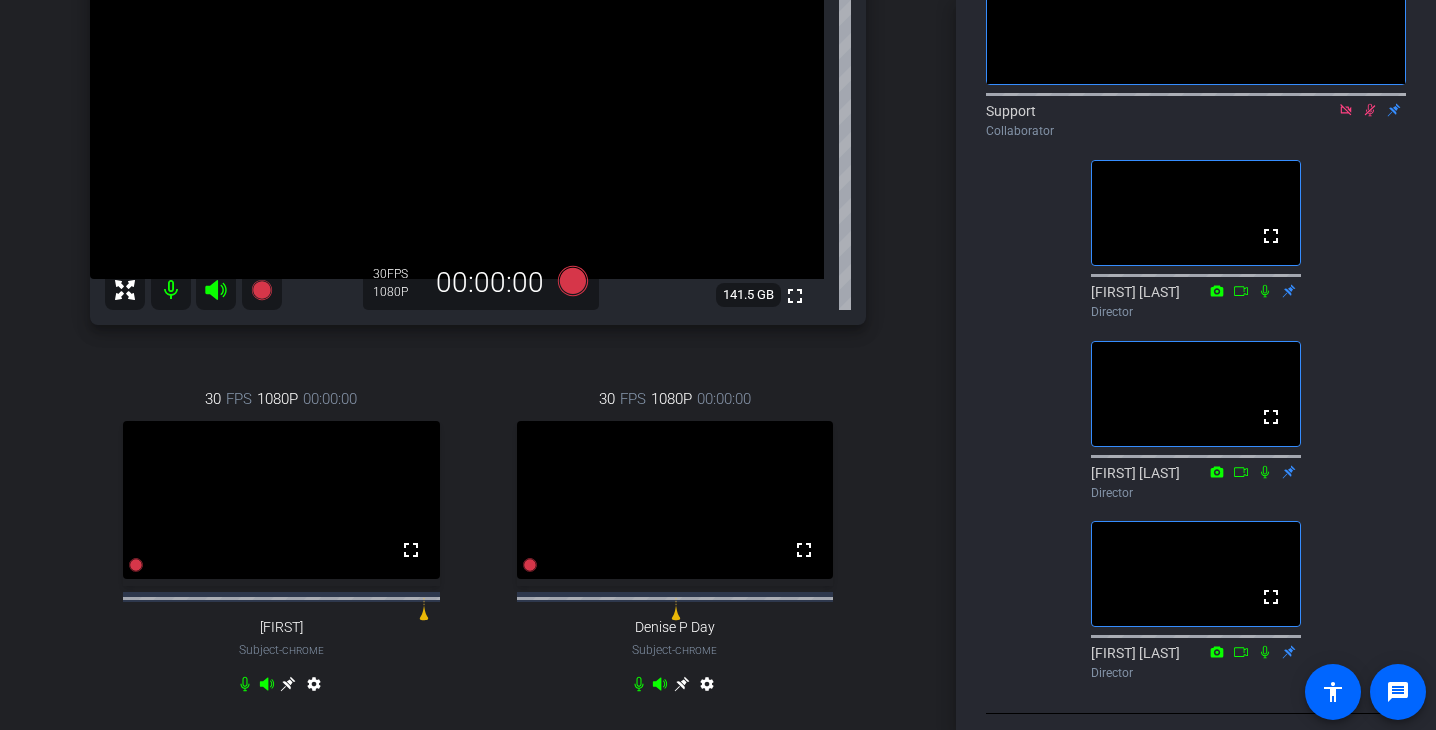 scroll, scrollTop: 34, scrollLeft: 0, axis: vertical 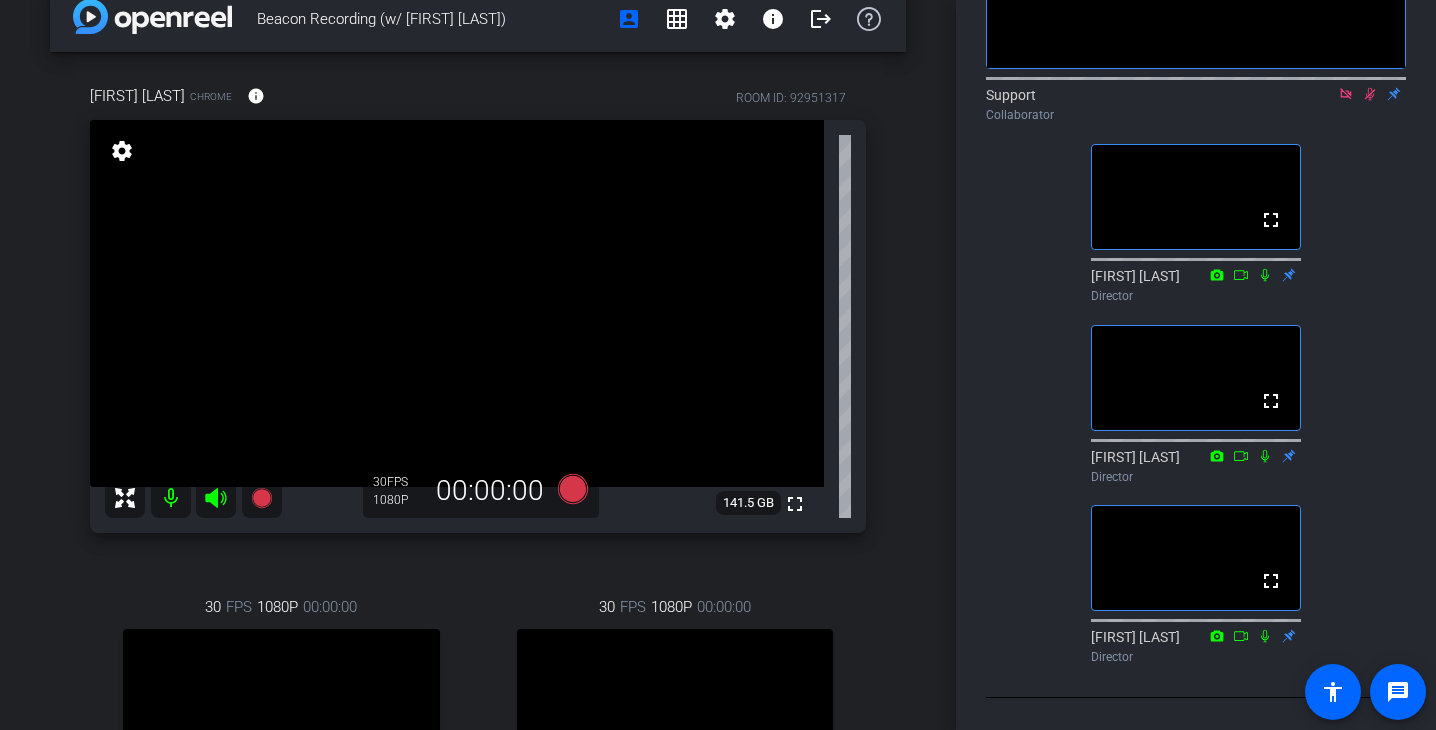 click on "Support
Collaborator" 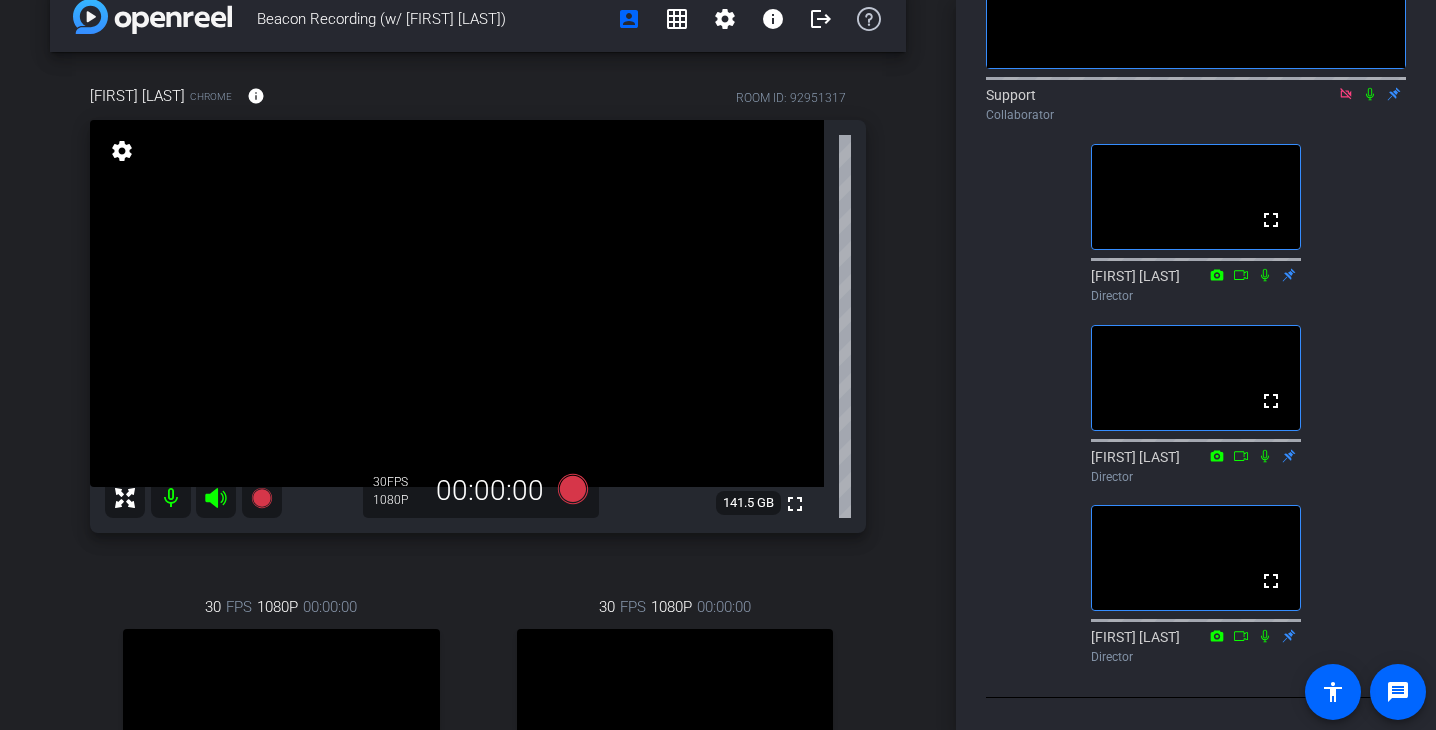 click 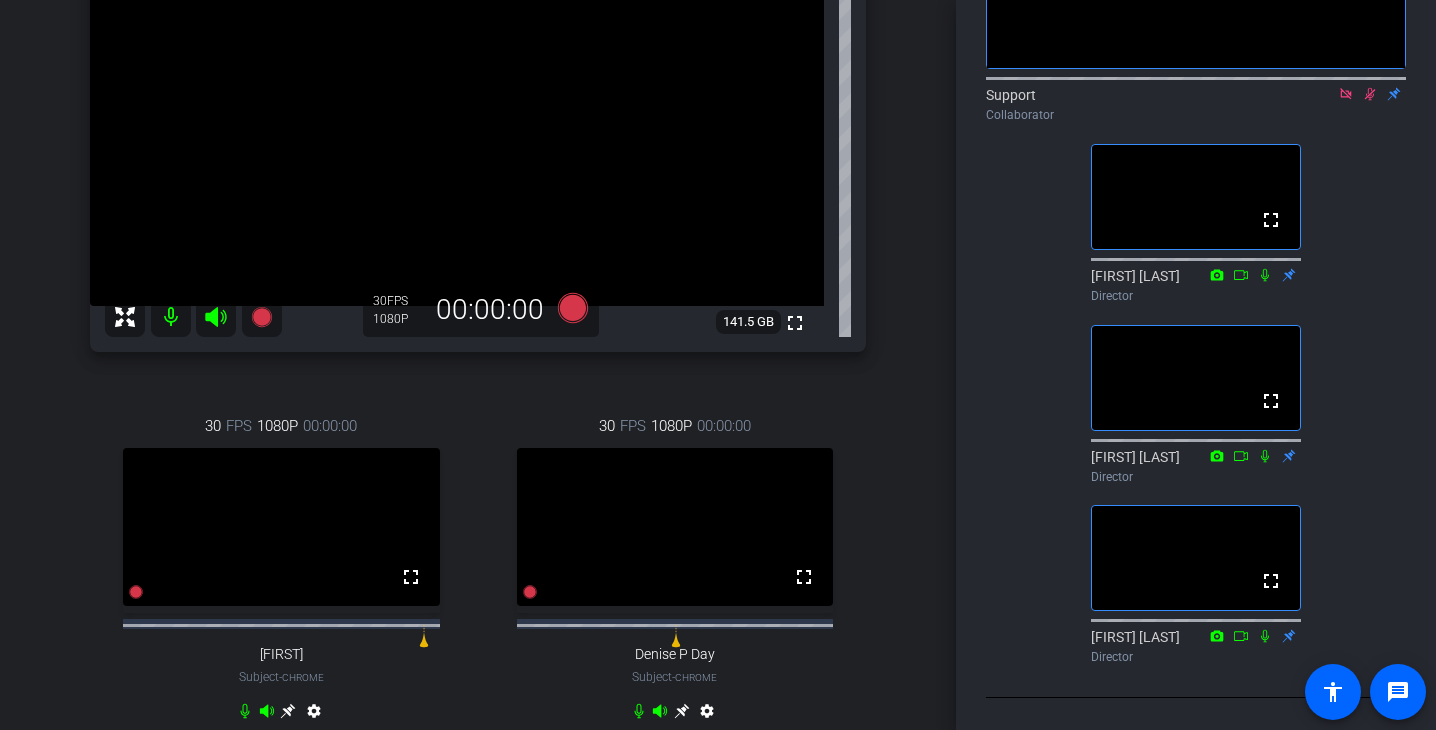 scroll, scrollTop: 214, scrollLeft: 0, axis: vertical 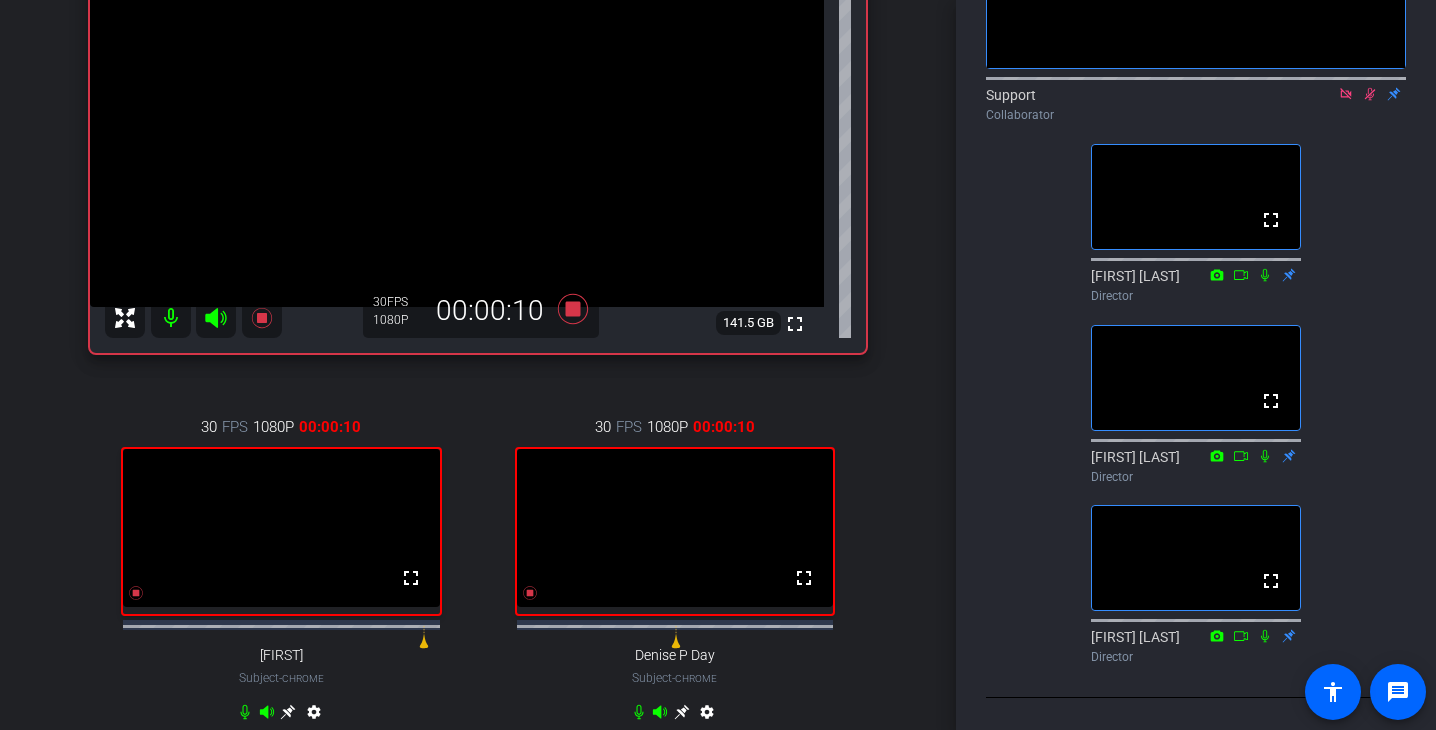 click 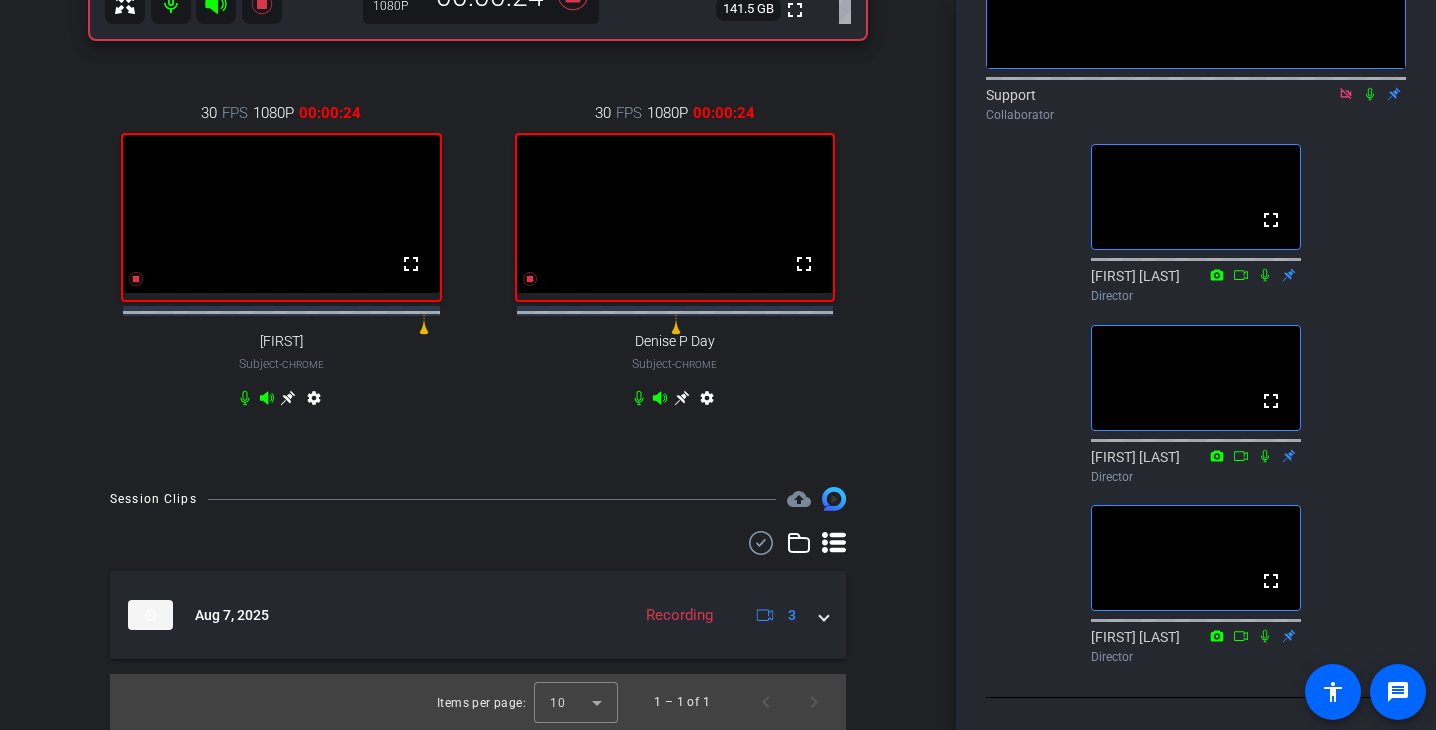 scroll, scrollTop: 548, scrollLeft: 0, axis: vertical 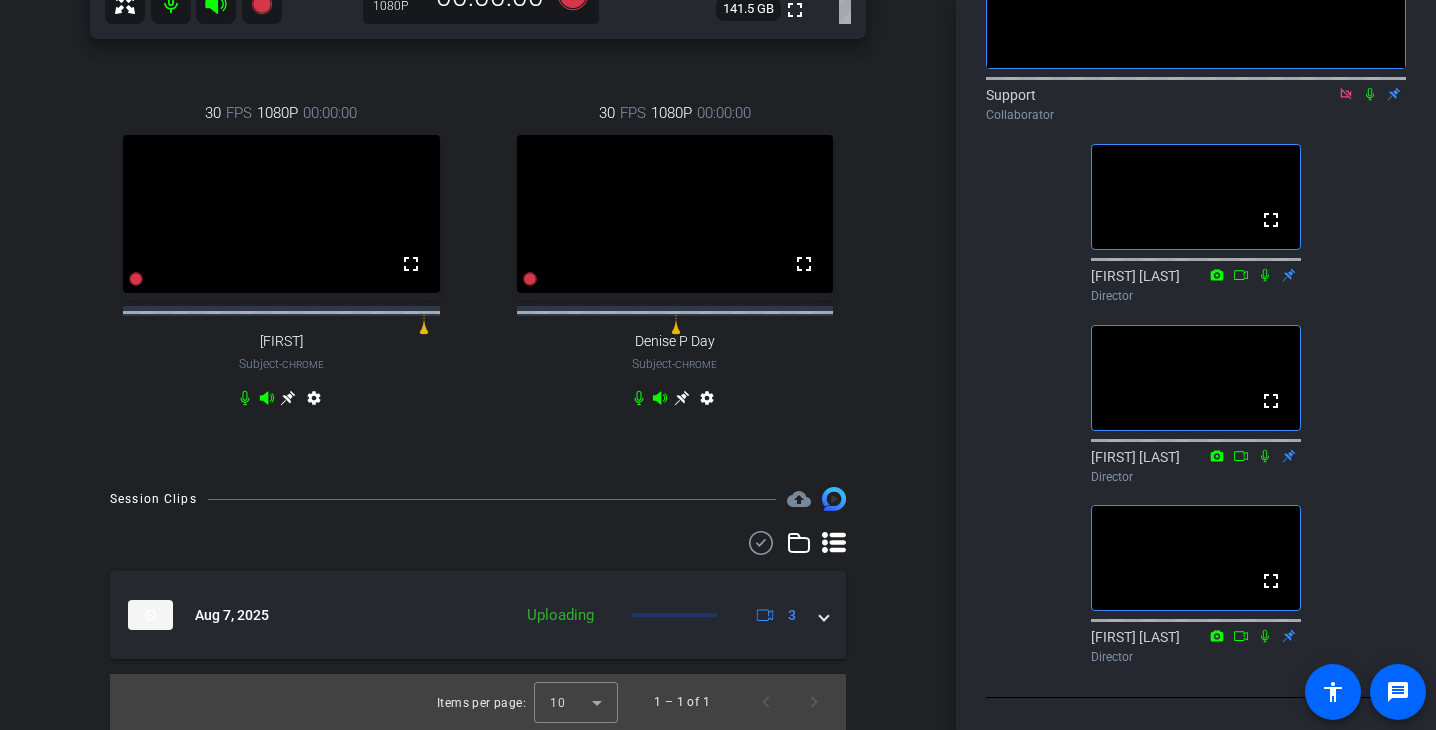 click 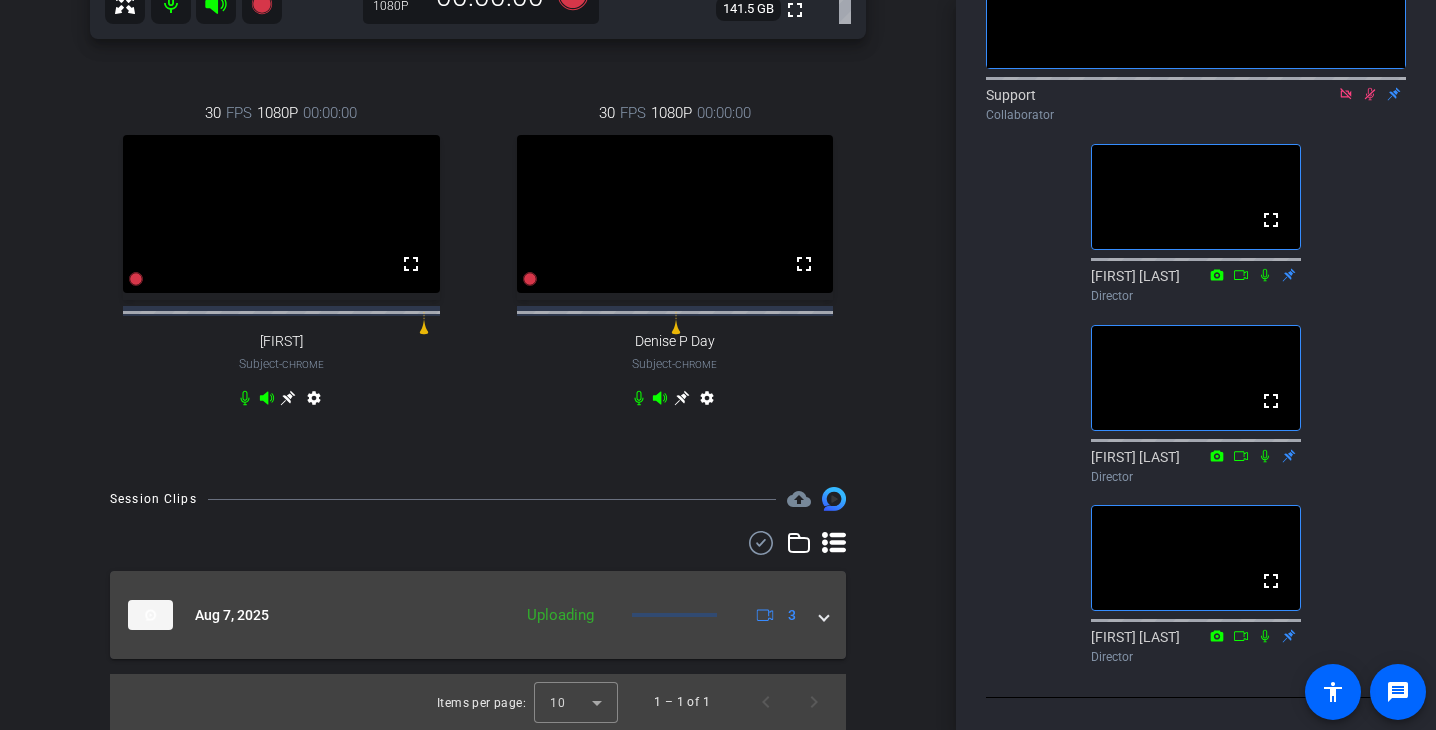 click on "Uploading
3" 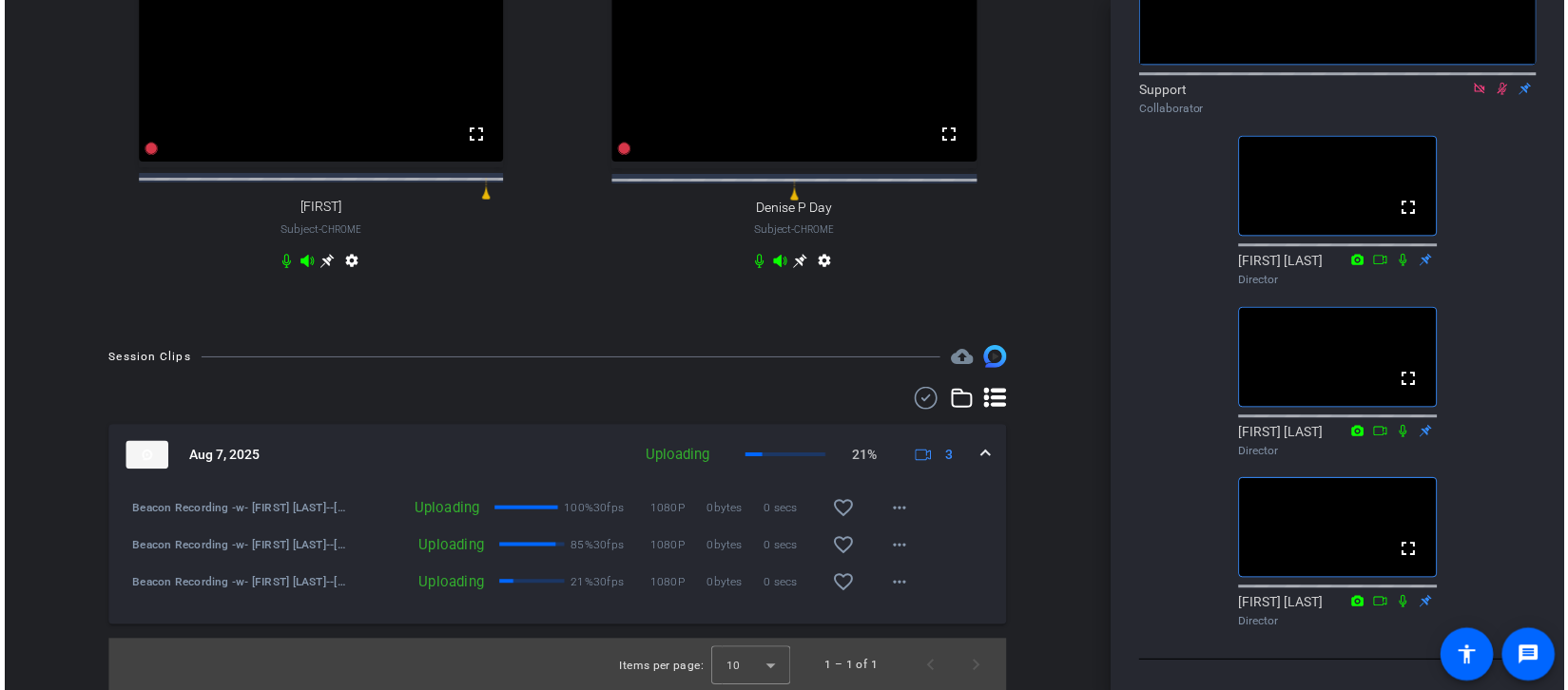 scroll, scrollTop: 775, scrollLeft: 0, axis: vertical 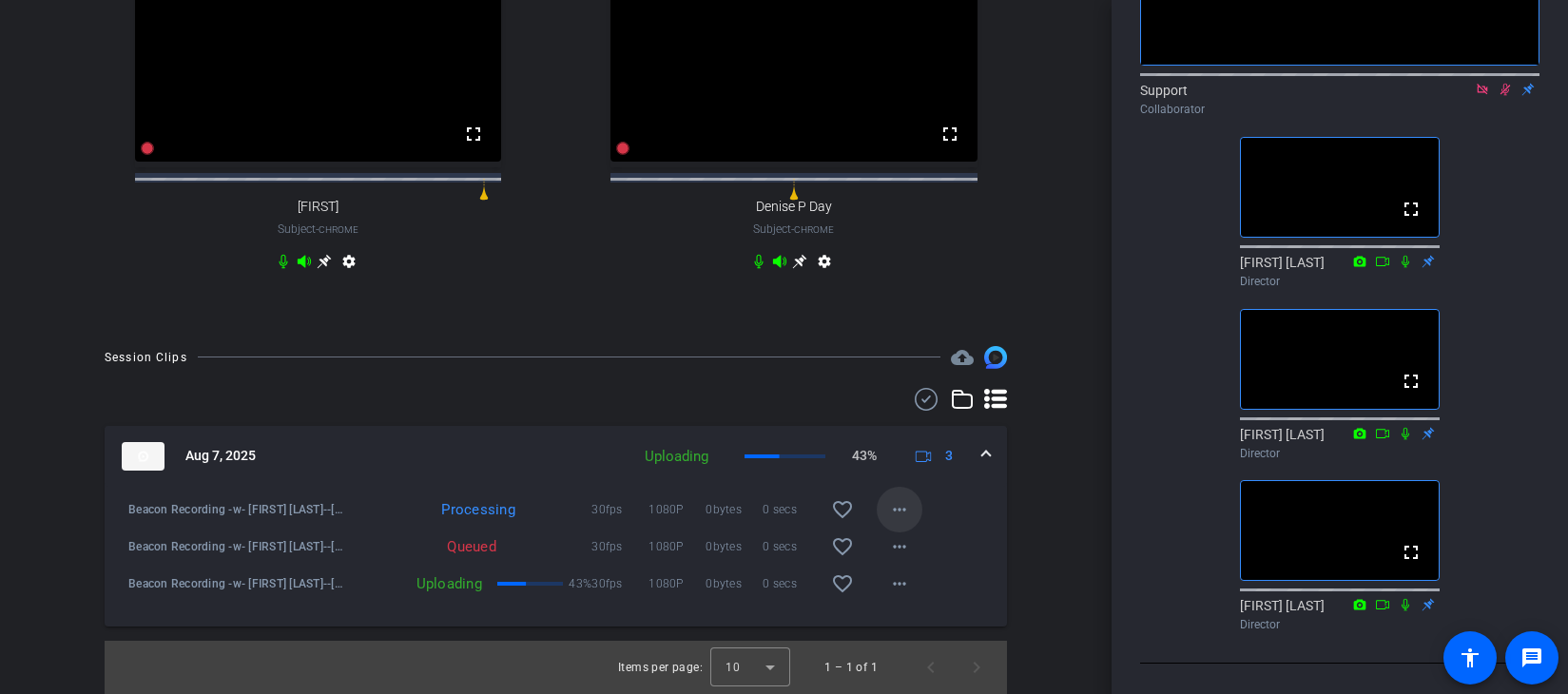 click on "more_horiz" at bounding box center [900, 510] 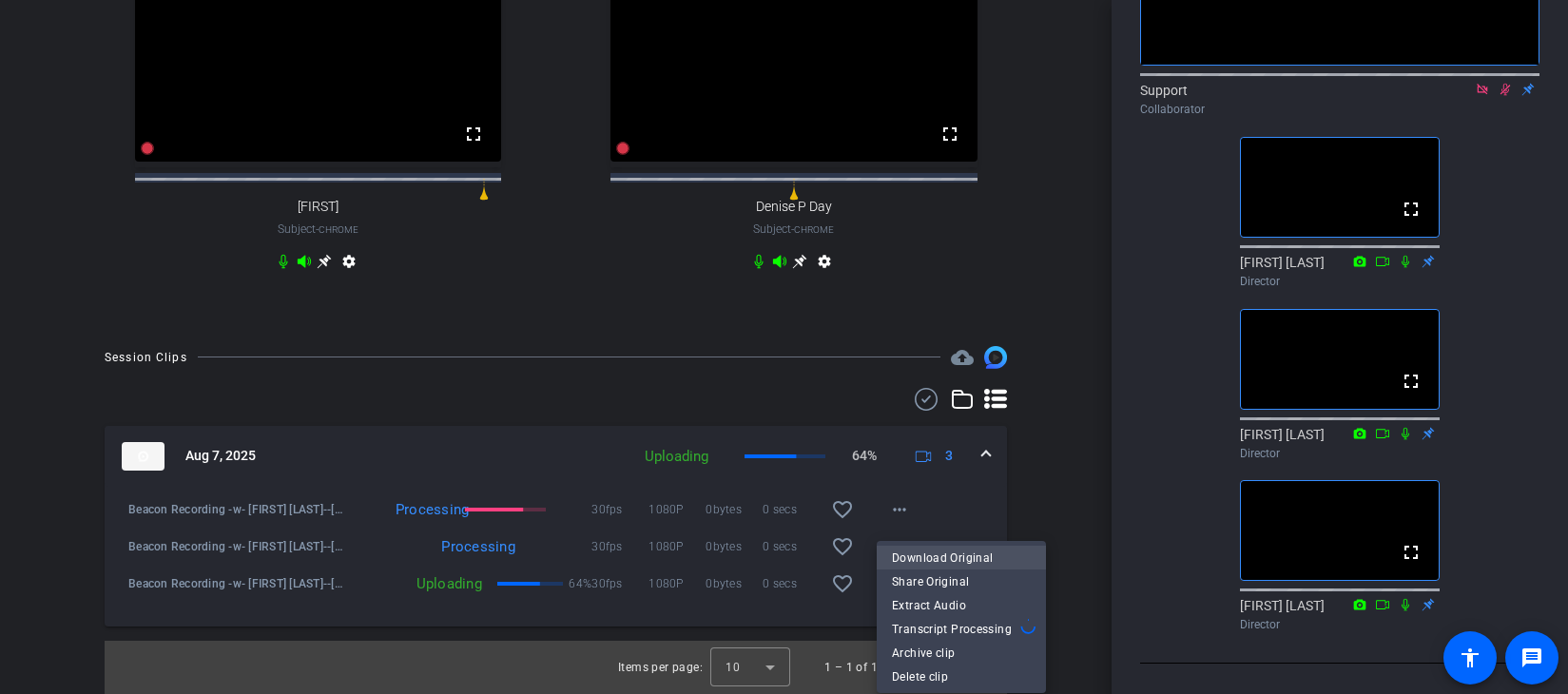 click on "Download Original" at bounding box center (961, 558) 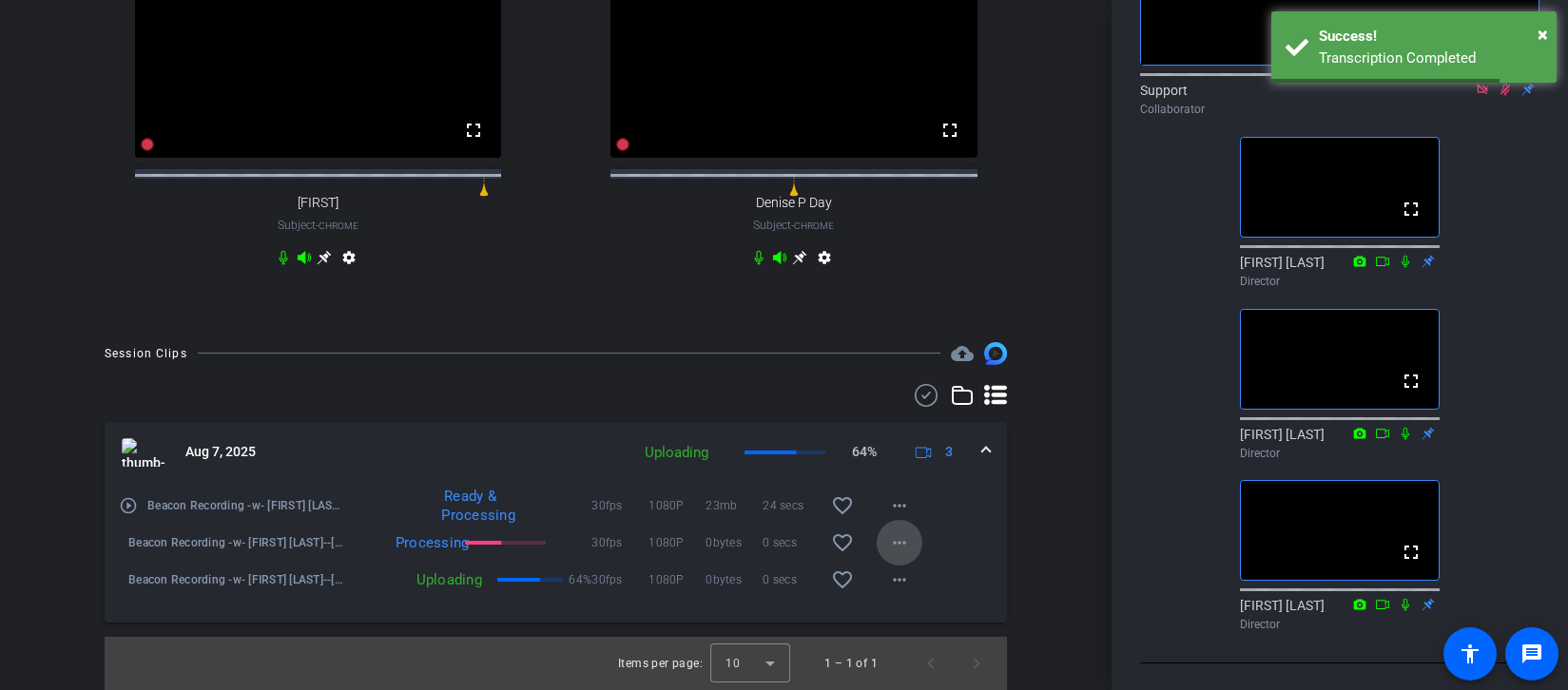 click on "more_horiz" at bounding box center [900, 543] 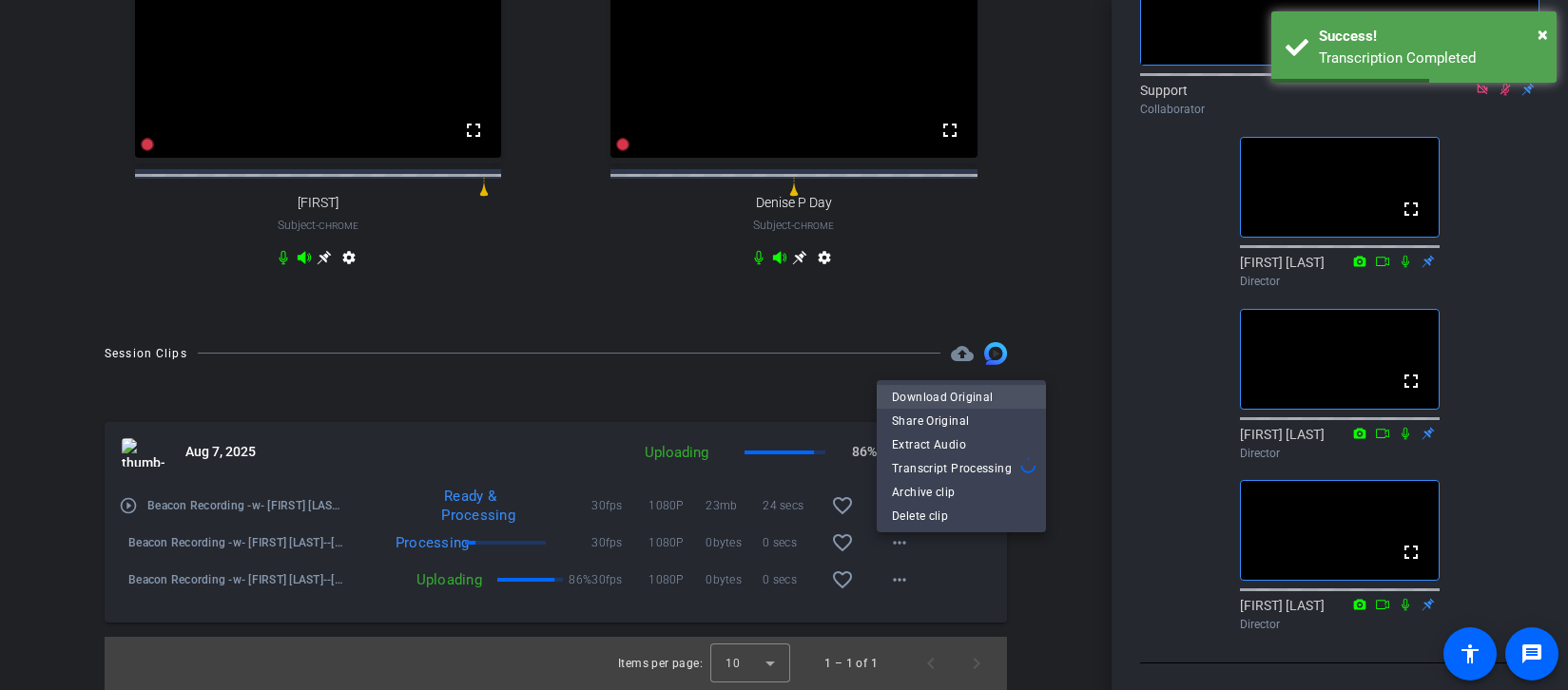 click on "Download Original Share Original  Extract Audio   Transcript Processing" at bounding box center (961, 432) 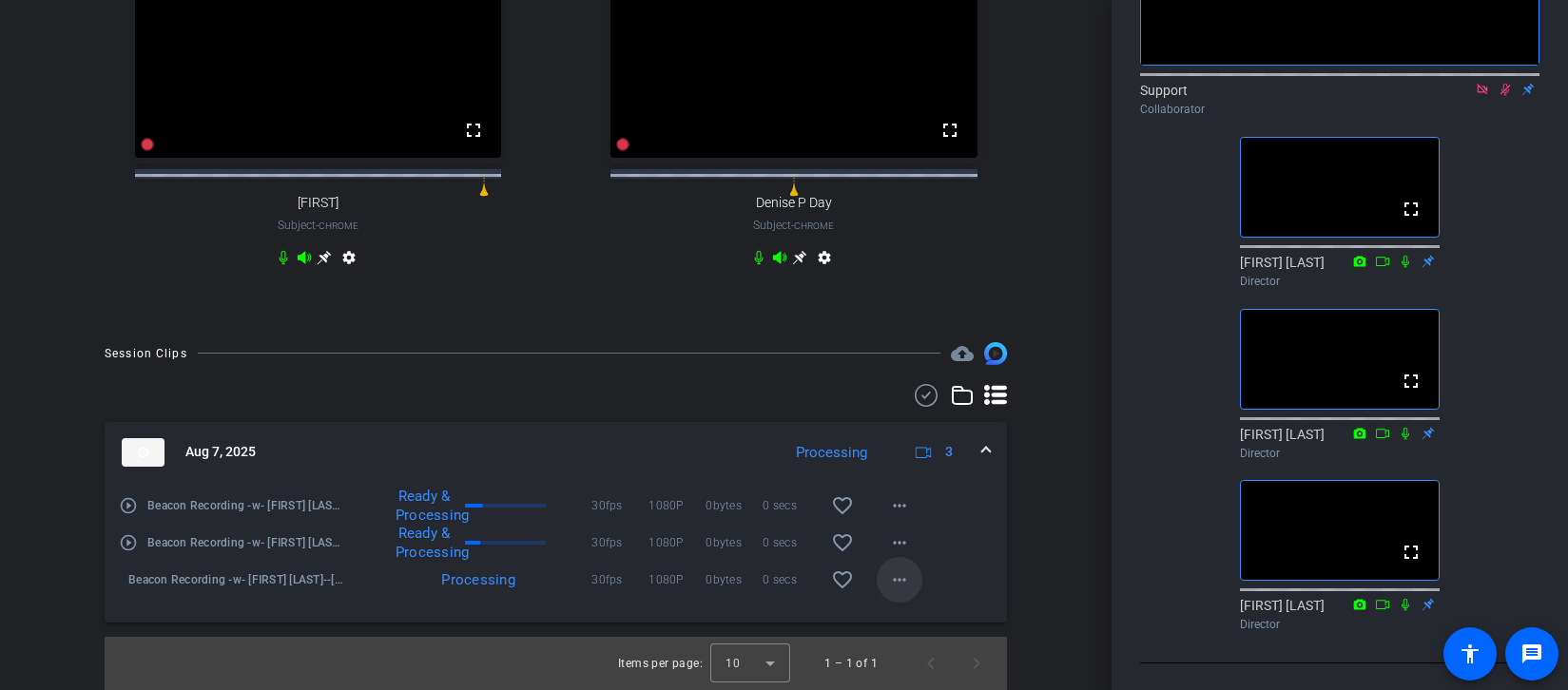 click at bounding box center (900, 580) 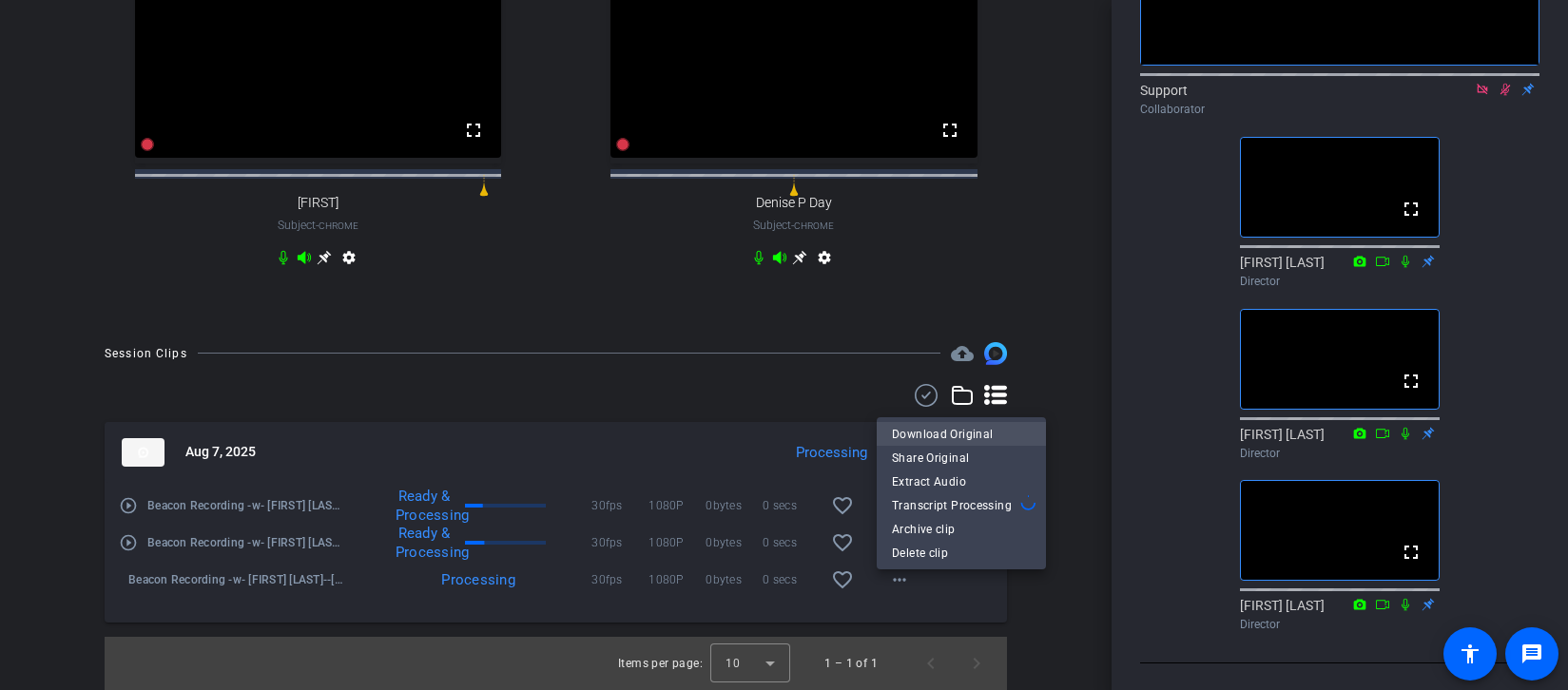 click on "Download Original" at bounding box center [961, 434] 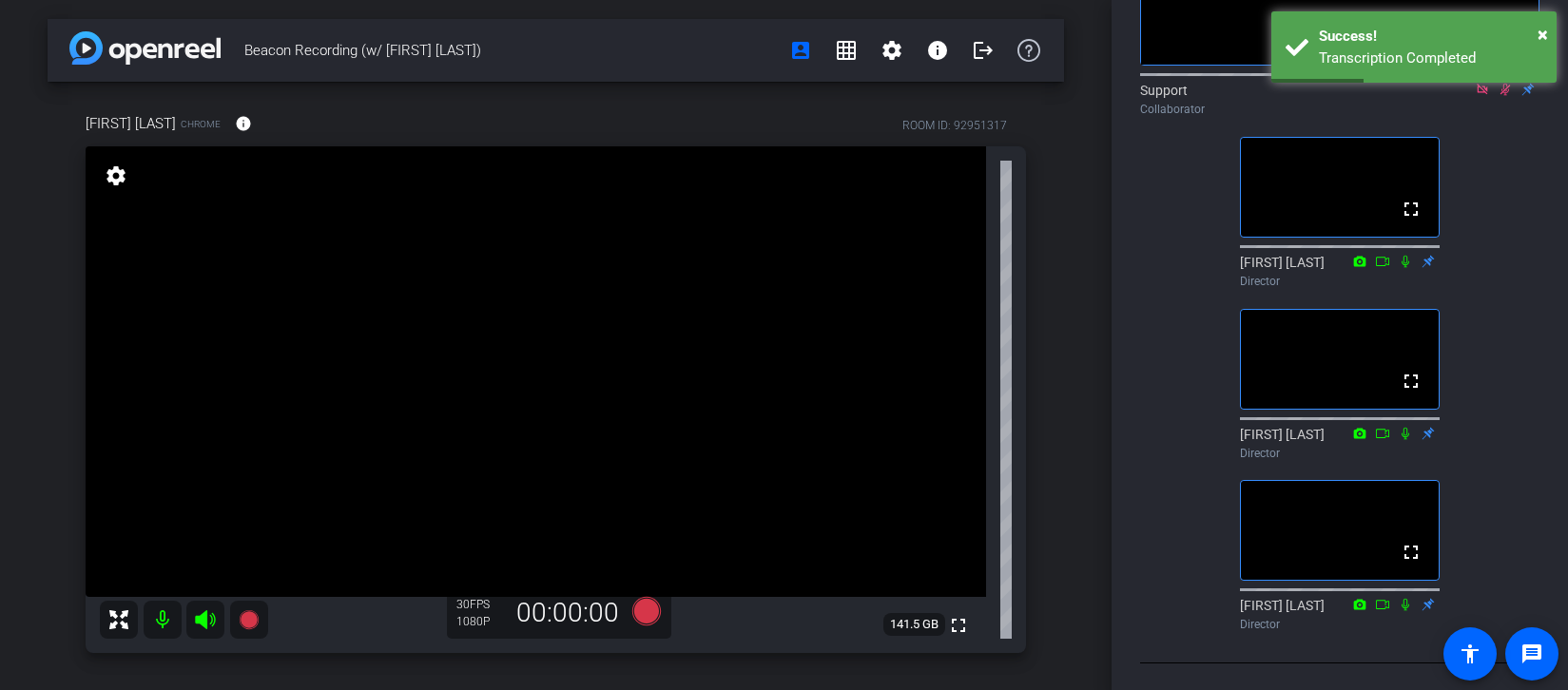 scroll, scrollTop: 787, scrollLeft: 0, axis: vertical 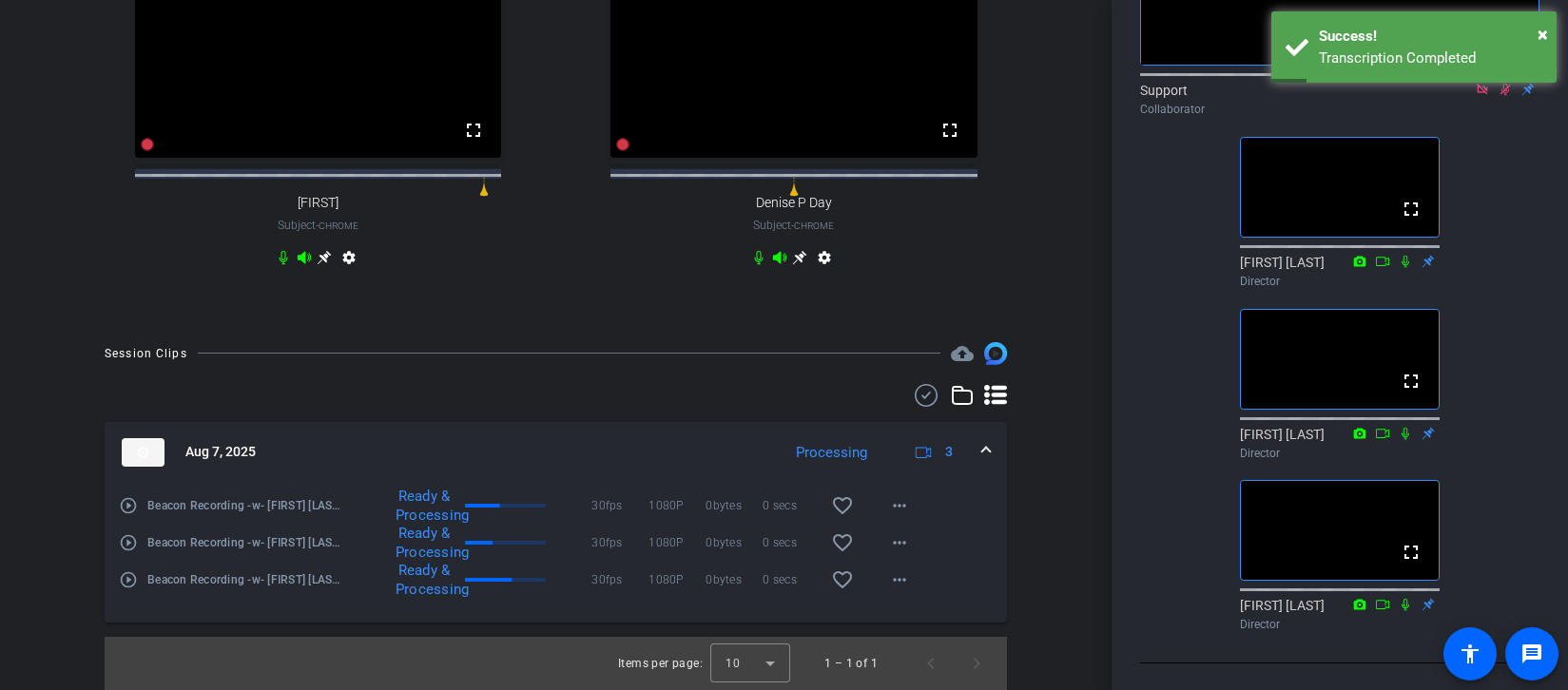 click on "play_circle_outline" at bounding box center [128, 506] 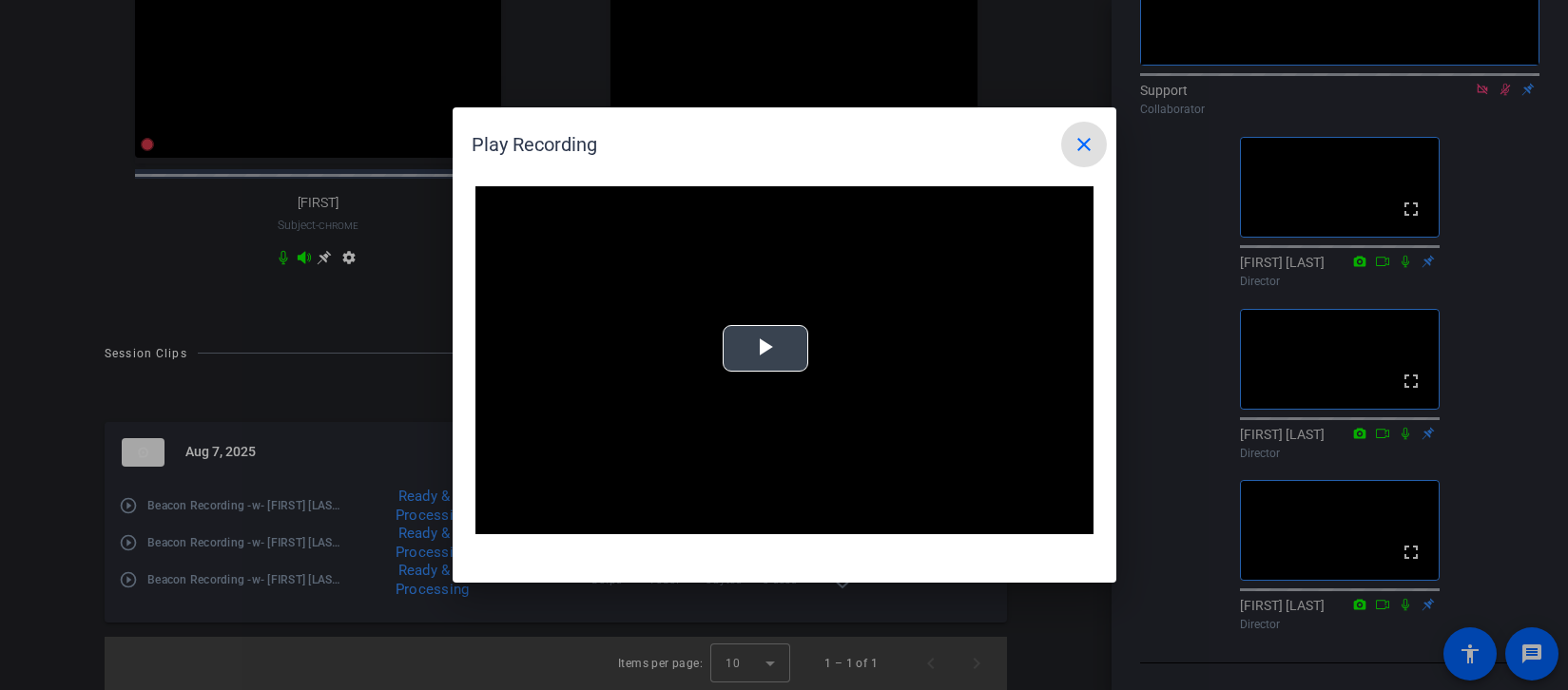 click at bounding box center [765, 349] 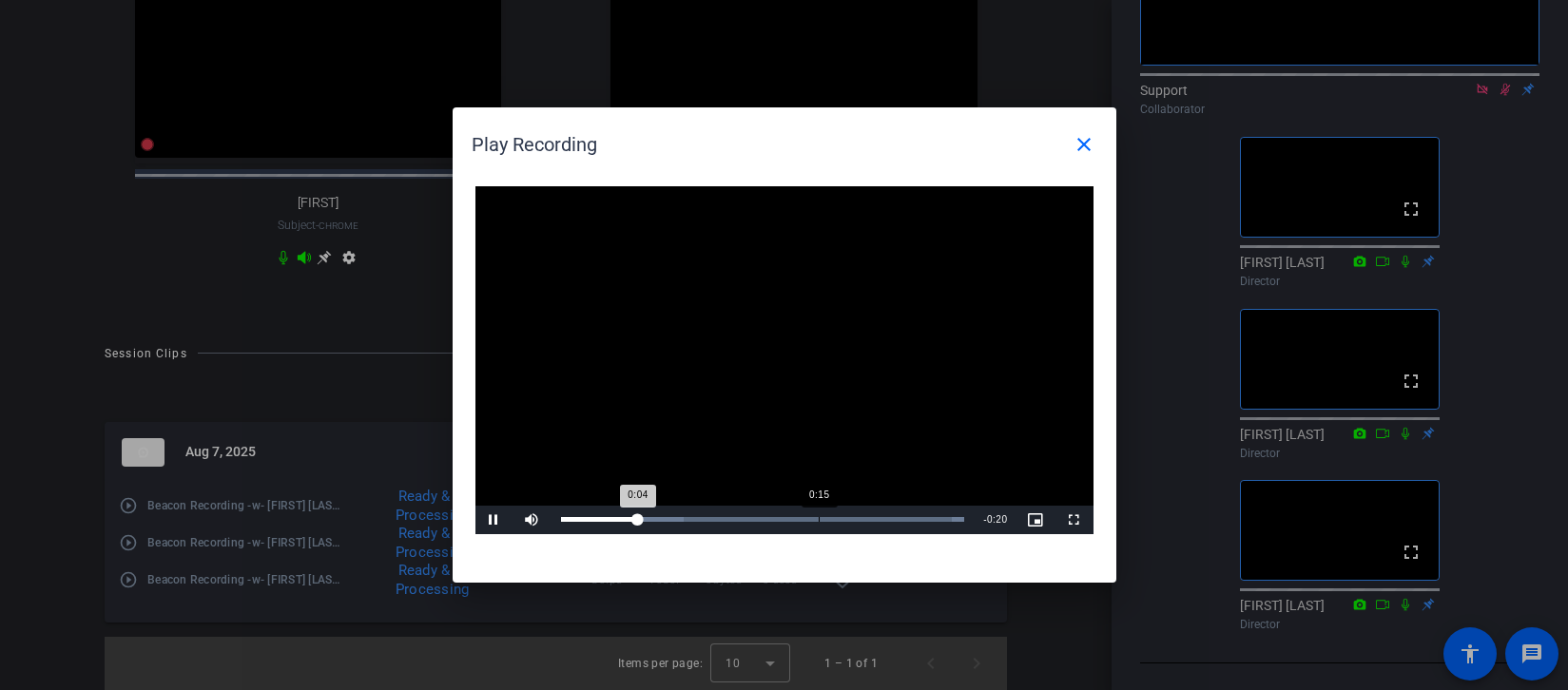click on "0:15" at bounding box center [819, 519] 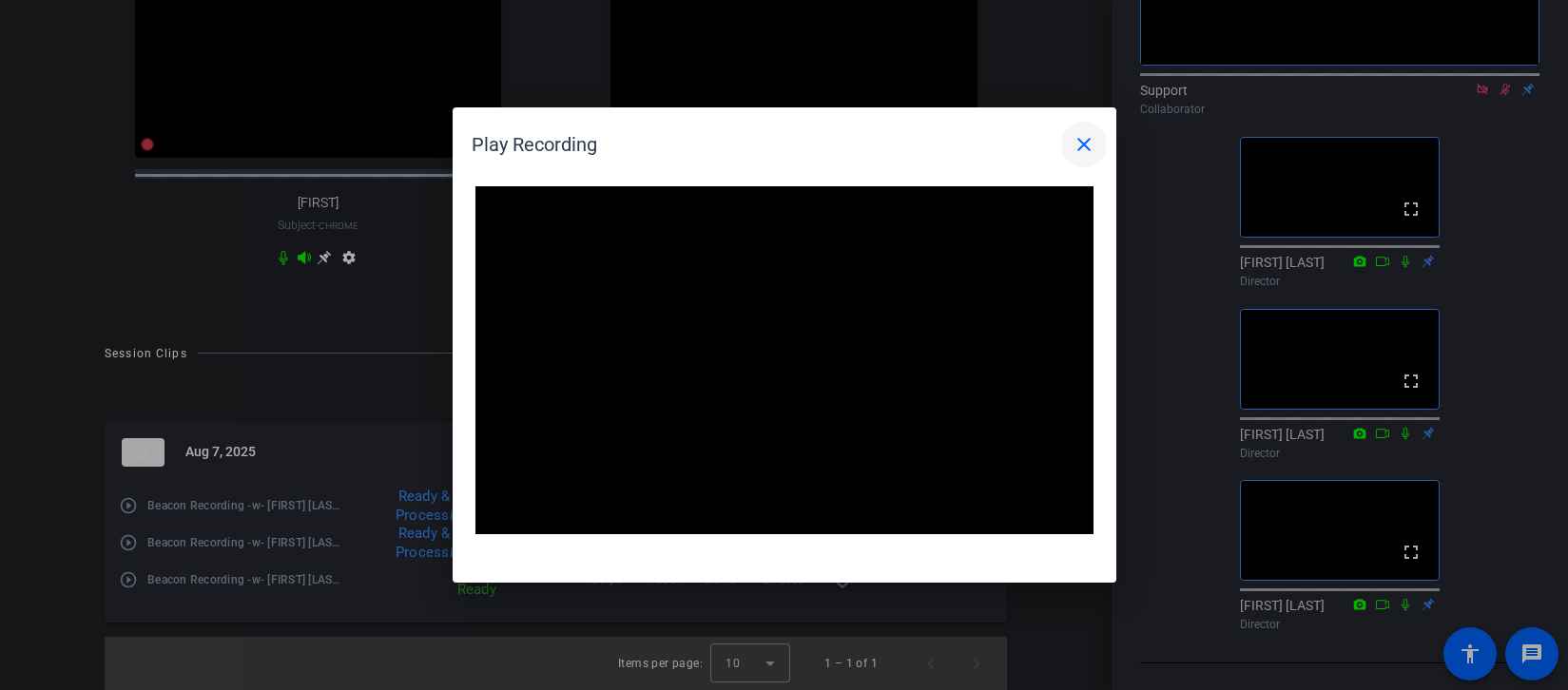 click on "close" at bounding box center [1084, 144] 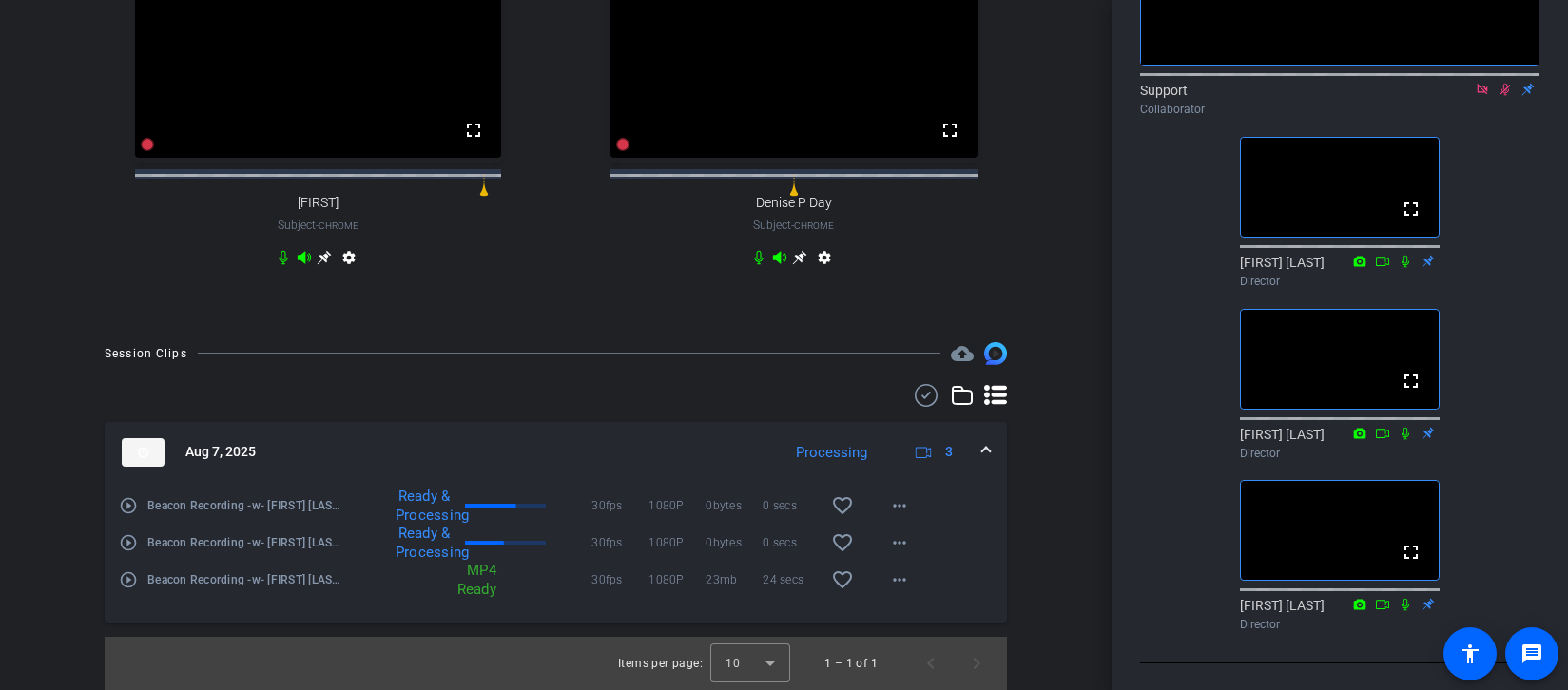 click on "play_circle_outline" at bounding box center [128, 543] 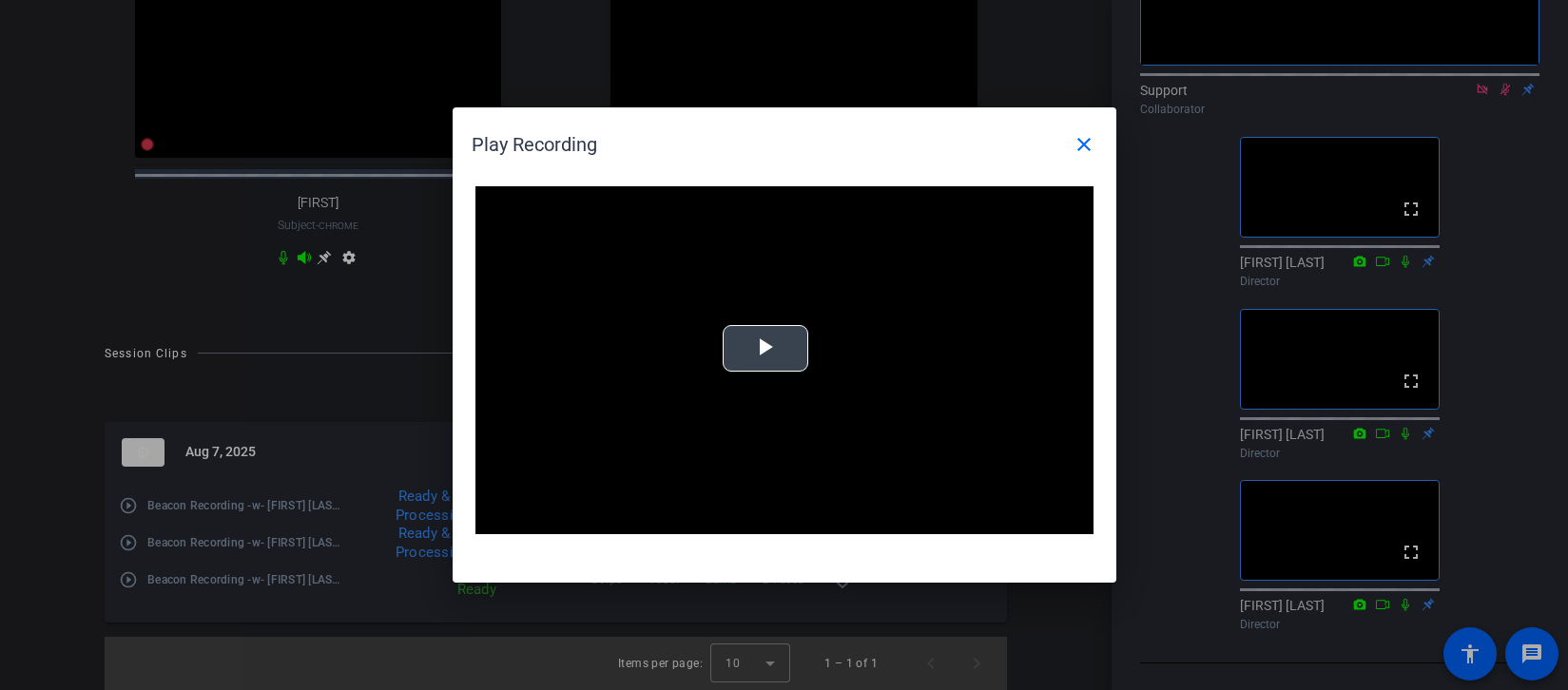 click at bounding box center (765, 349) 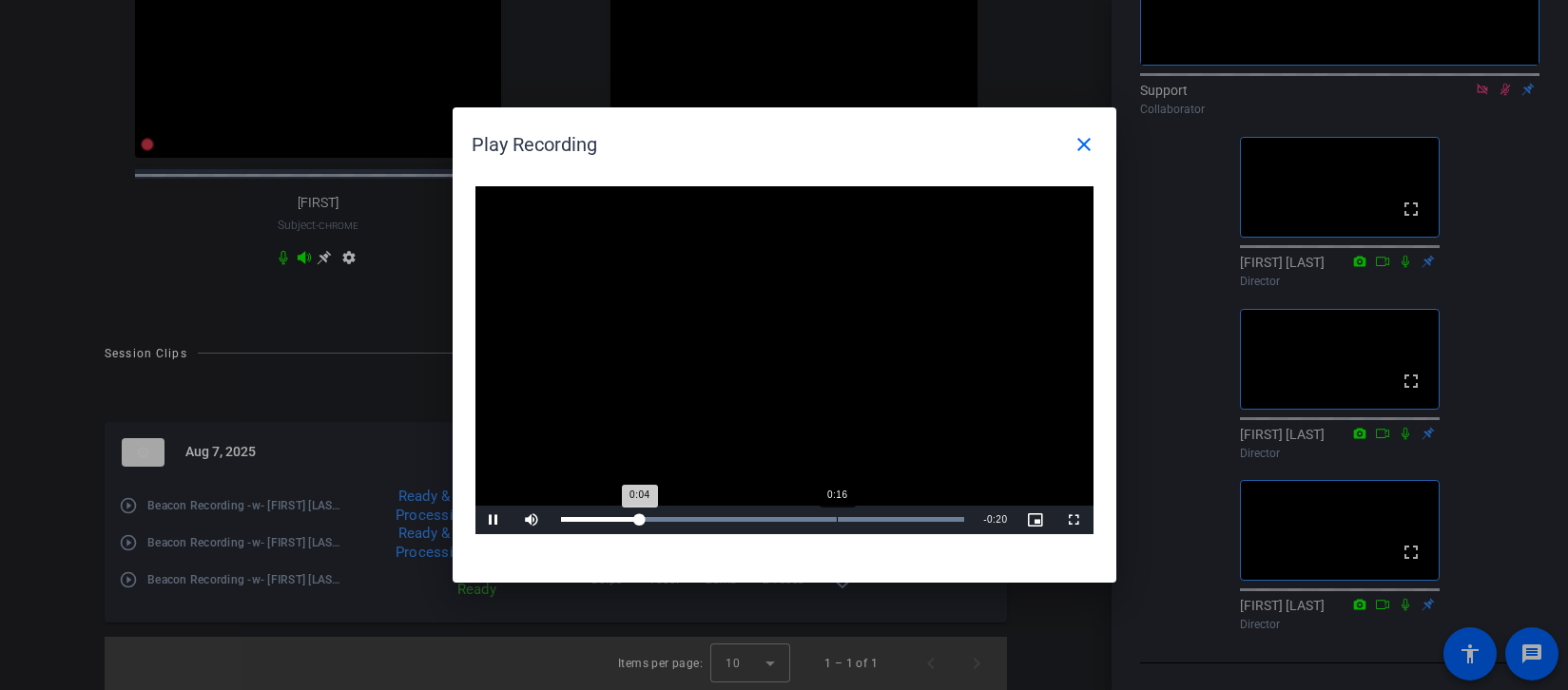 click on "Loaded :  100.00% 0:16 0:04" at bounding box center (763, 519) 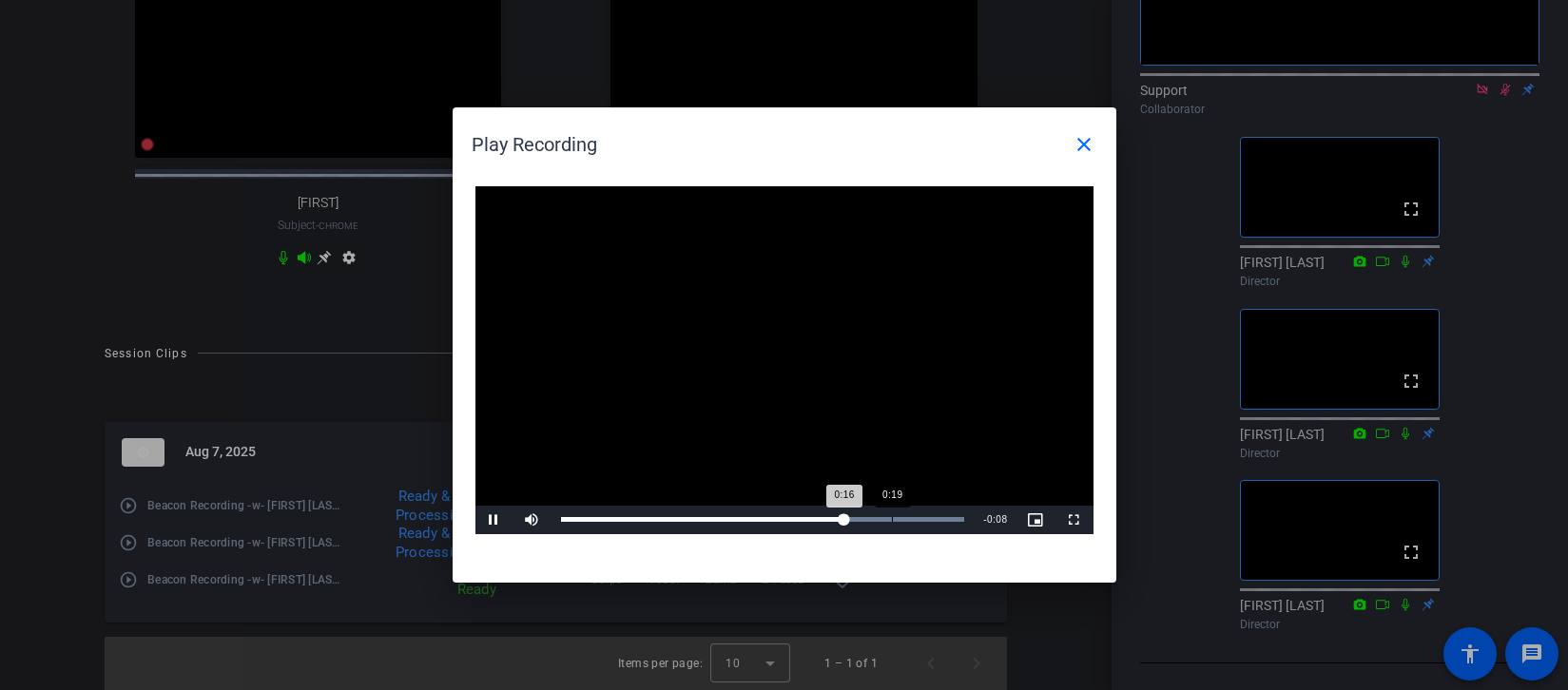 click on "0:19" at bounding box center (892, 519) 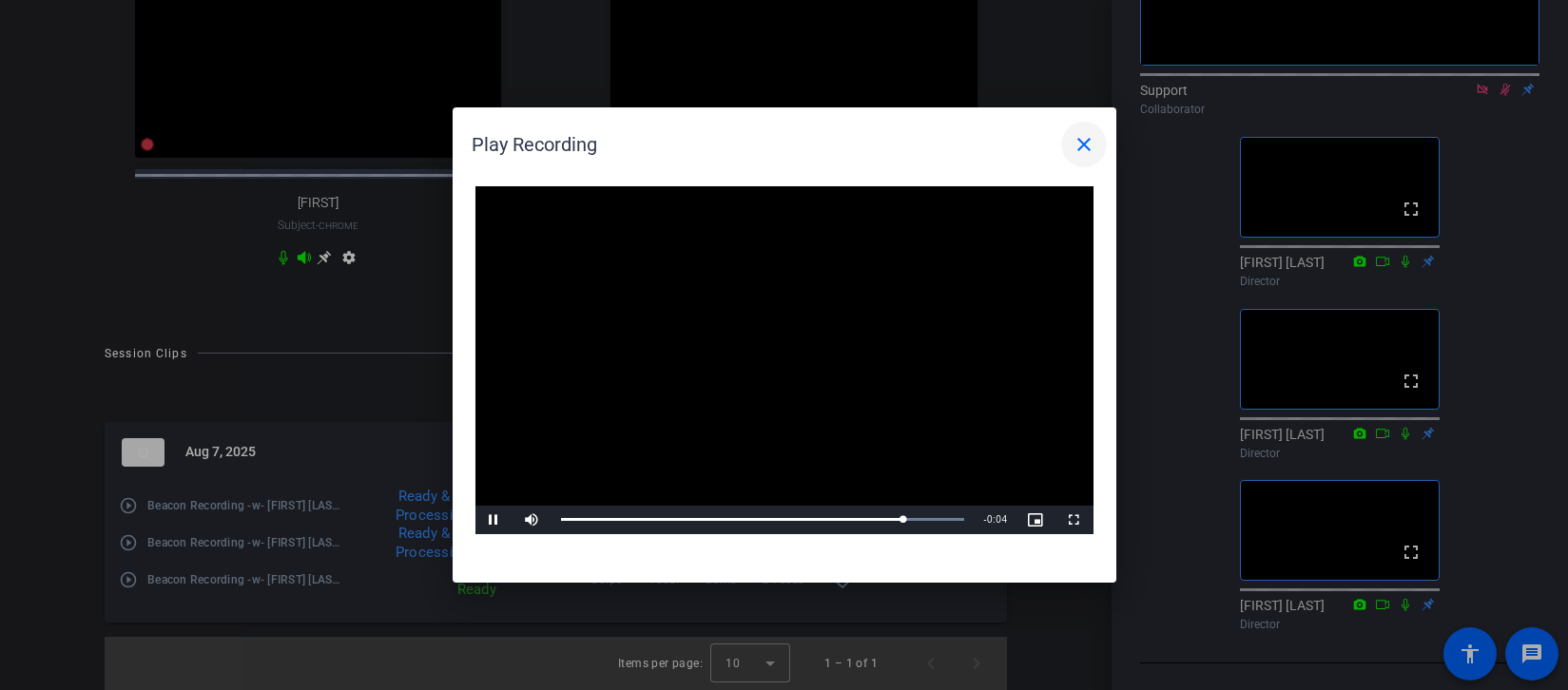 click on "close" at bounding box center [1084, 144] 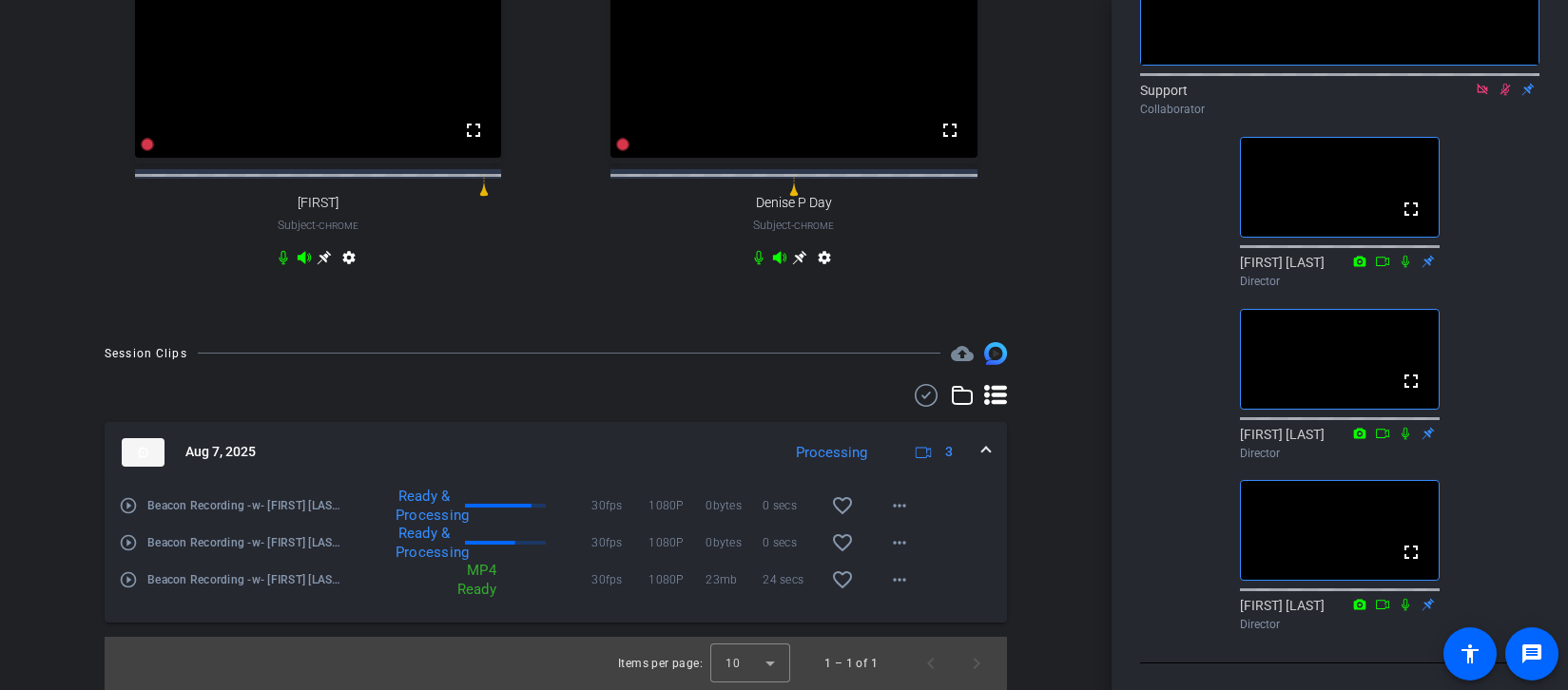 click on "play_circle_outline" at bounding box center [128, 580] 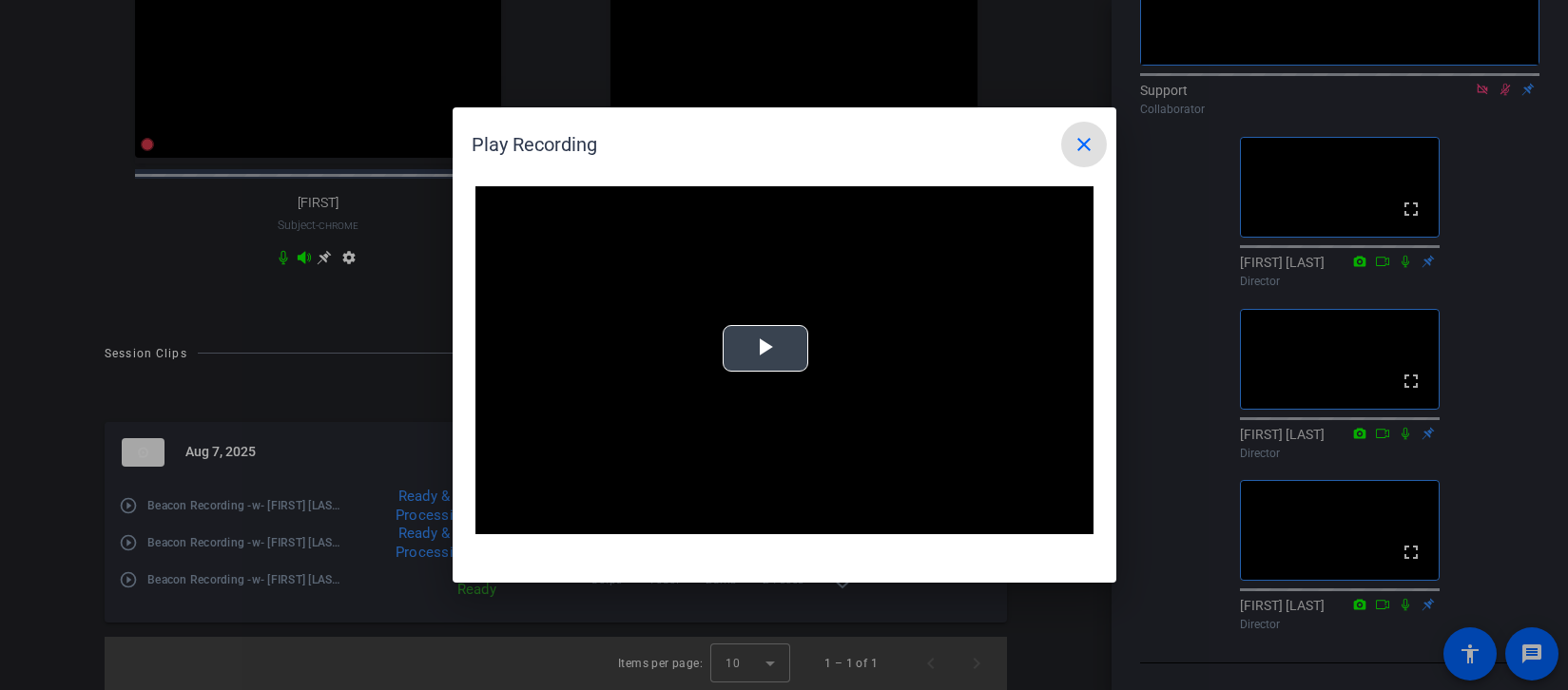 click at bounding box center (784, 360) 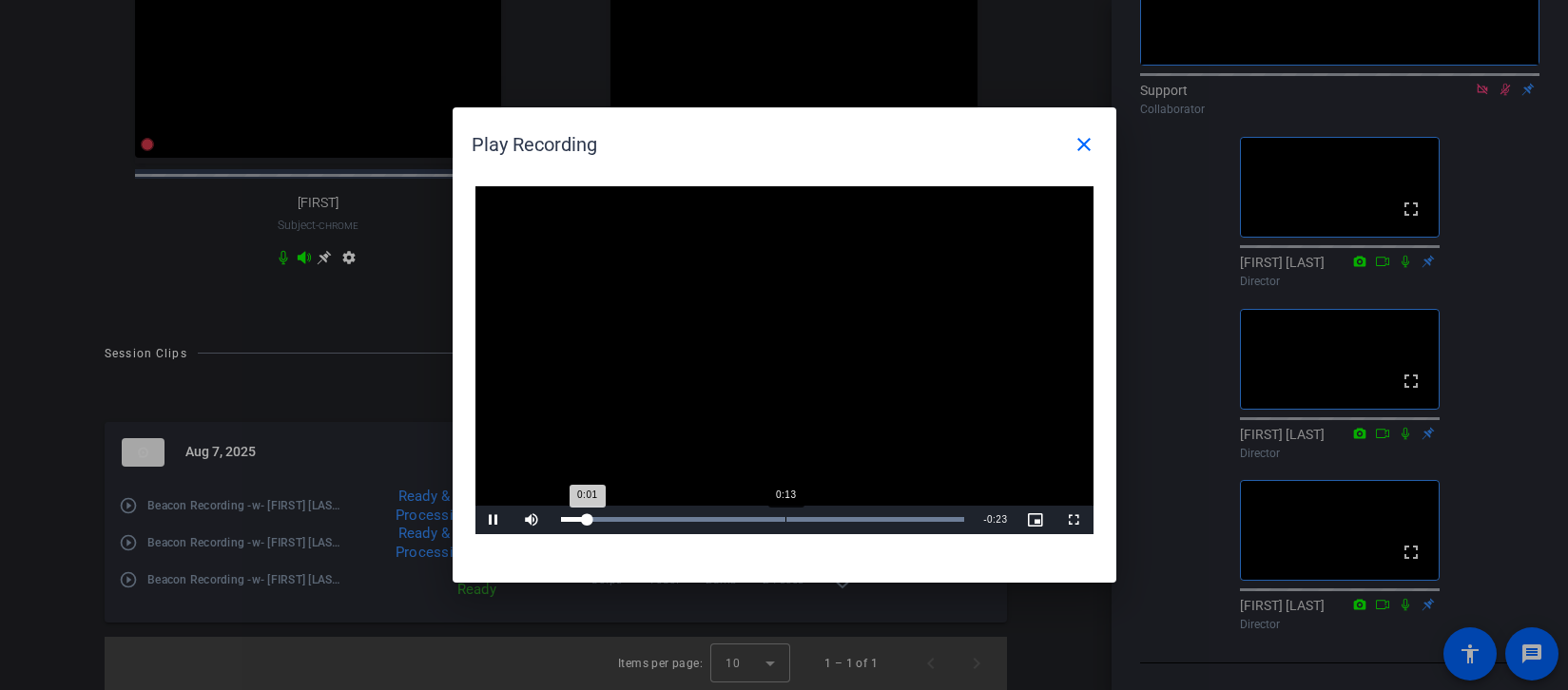 click on "Loaded :  100.00% 0:13 0:01" at bounding box center [763, 520] 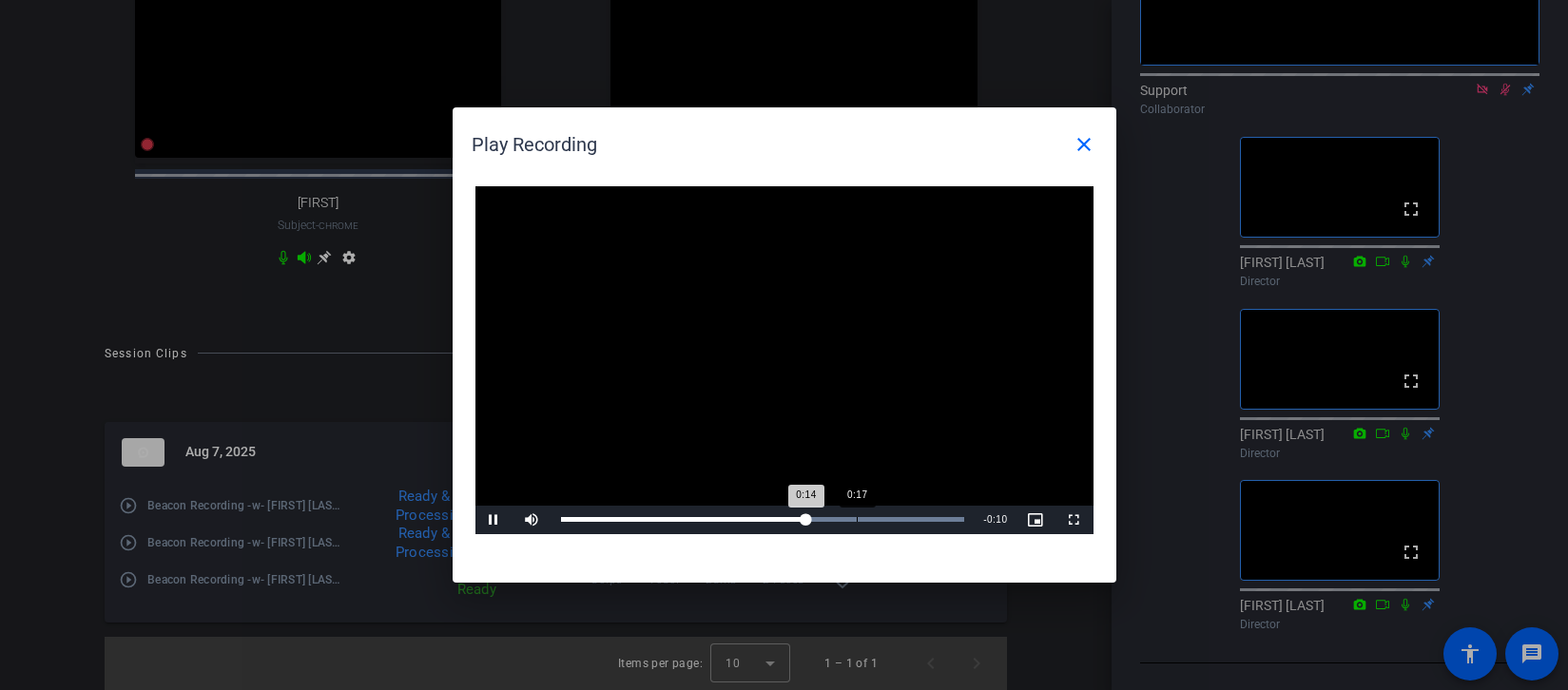 click on "Loaded :  100.00% 0:17 0:14" at bounding box center [763, 520] 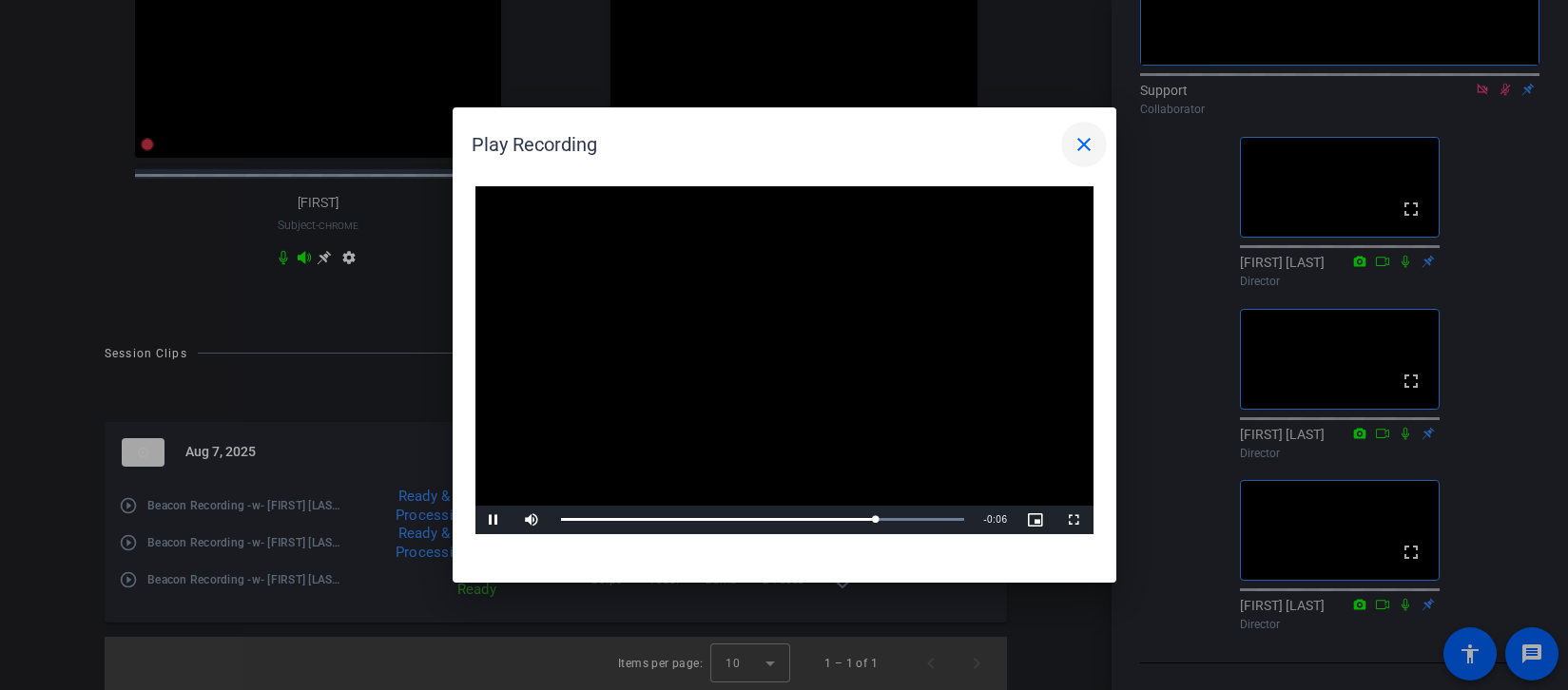 click on "close" at bounding box center [1084, 144] 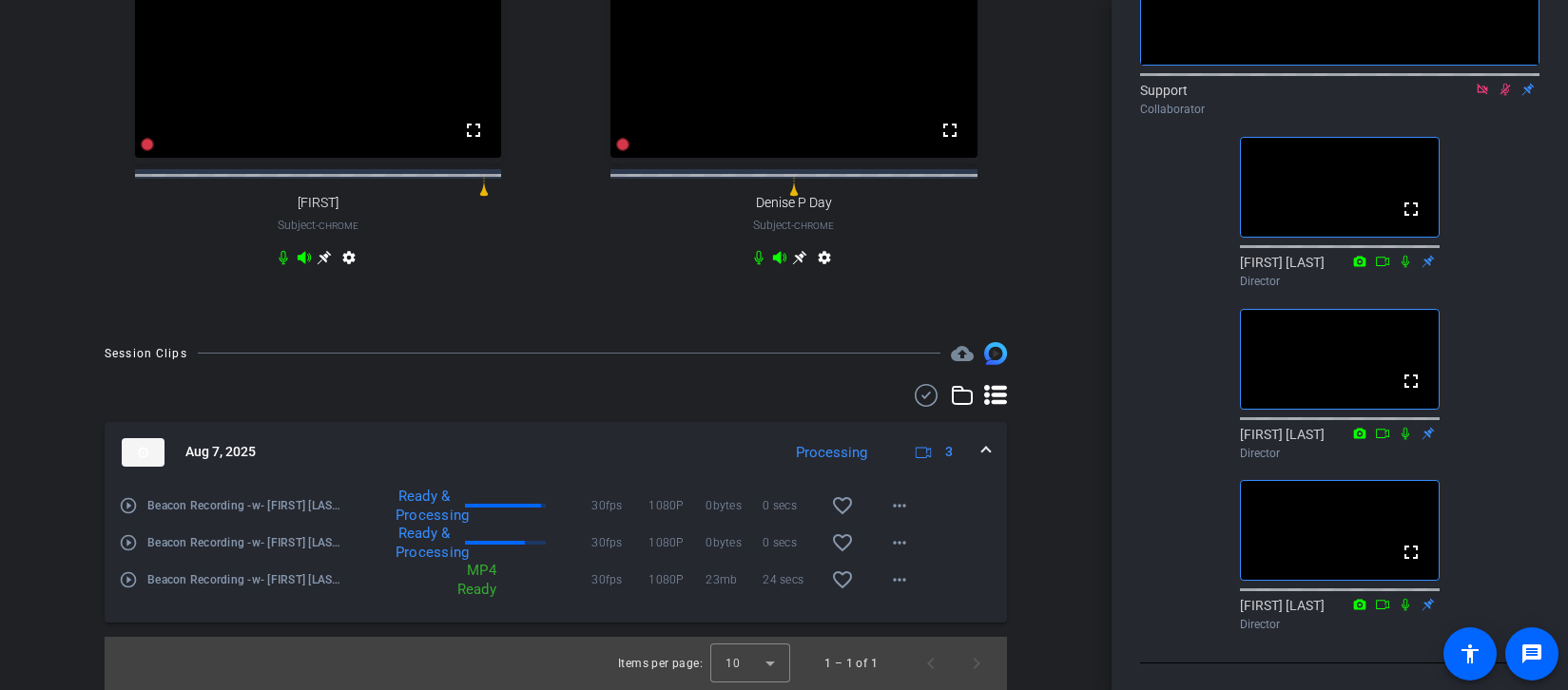scroll, scrollTop: 0, scrollLeft: 0, axis: both 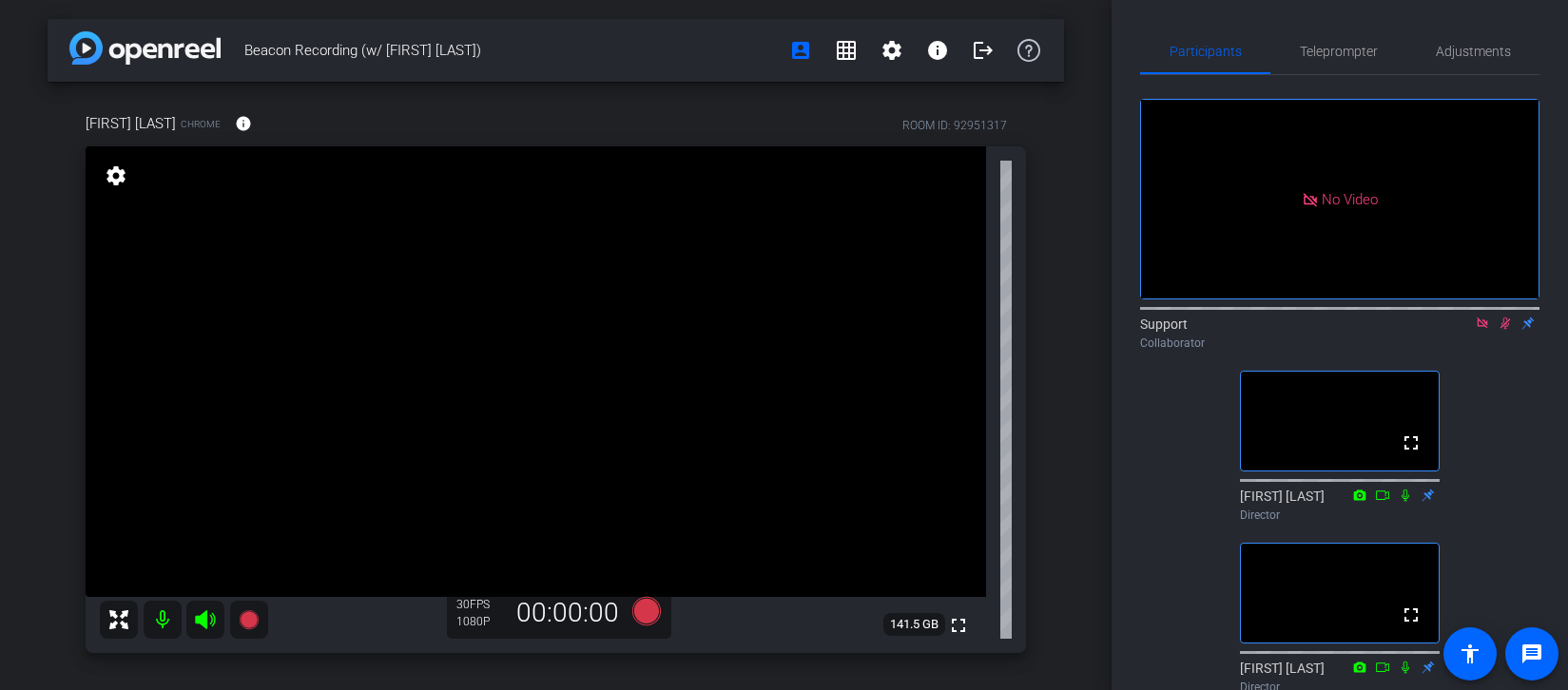 click 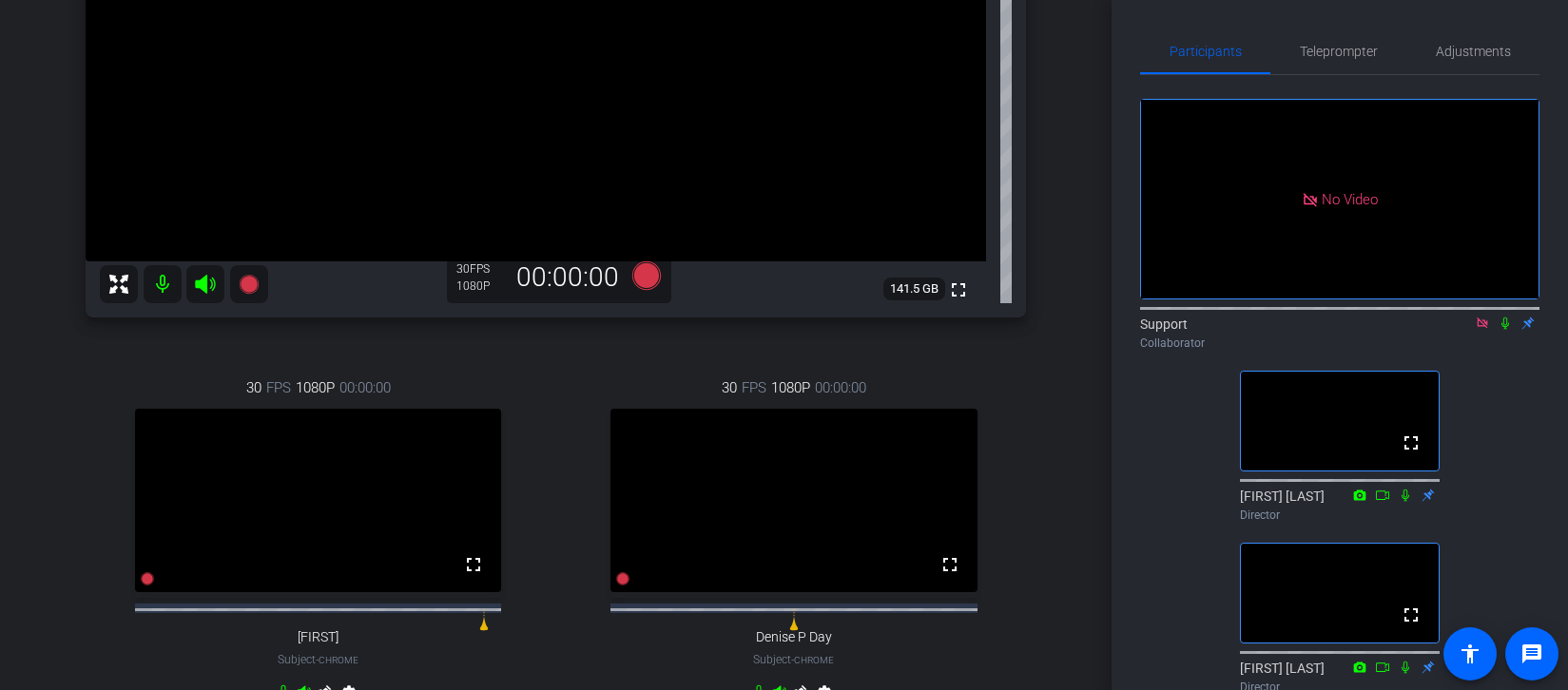 scroll, scrollTop: 336, scrollLeft: 0, axis: vertical 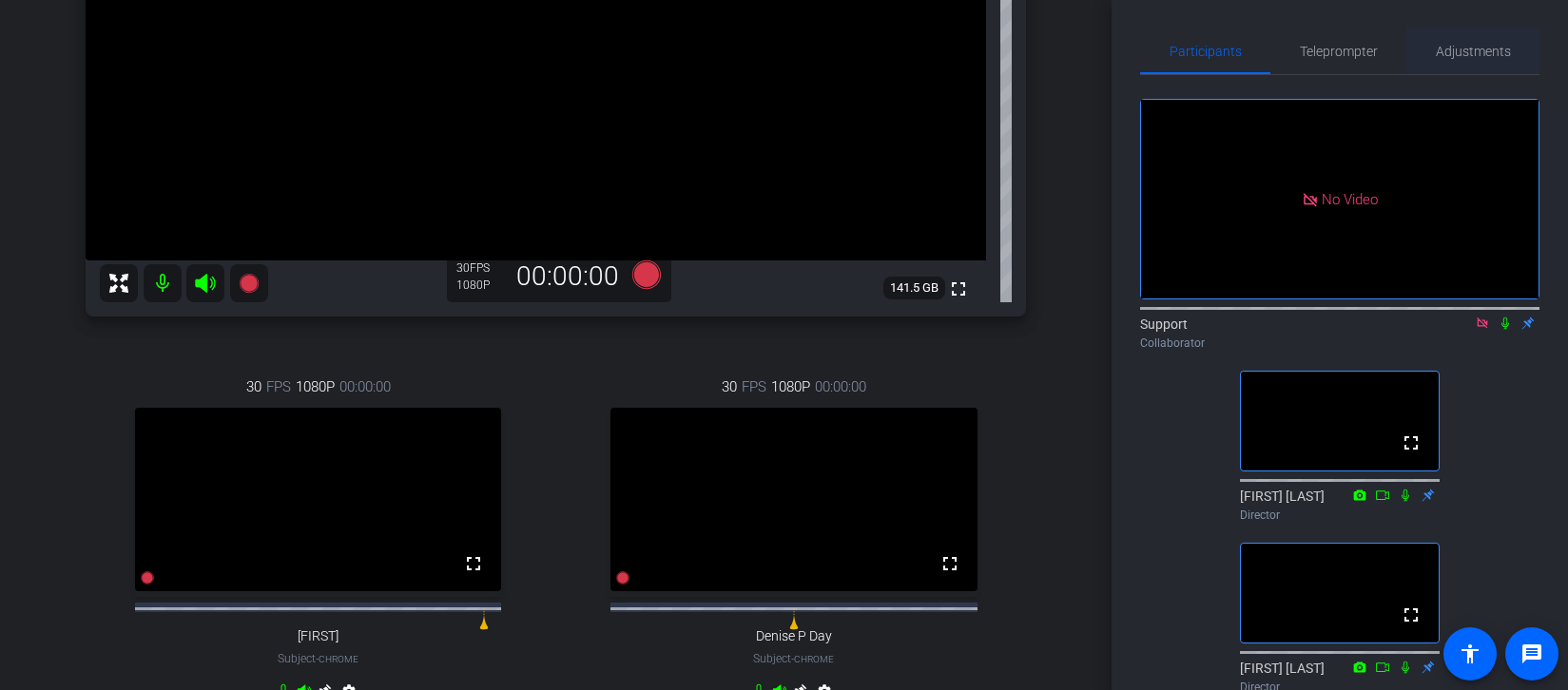 click on "Adjustments" at bounding box center [1473, 51] 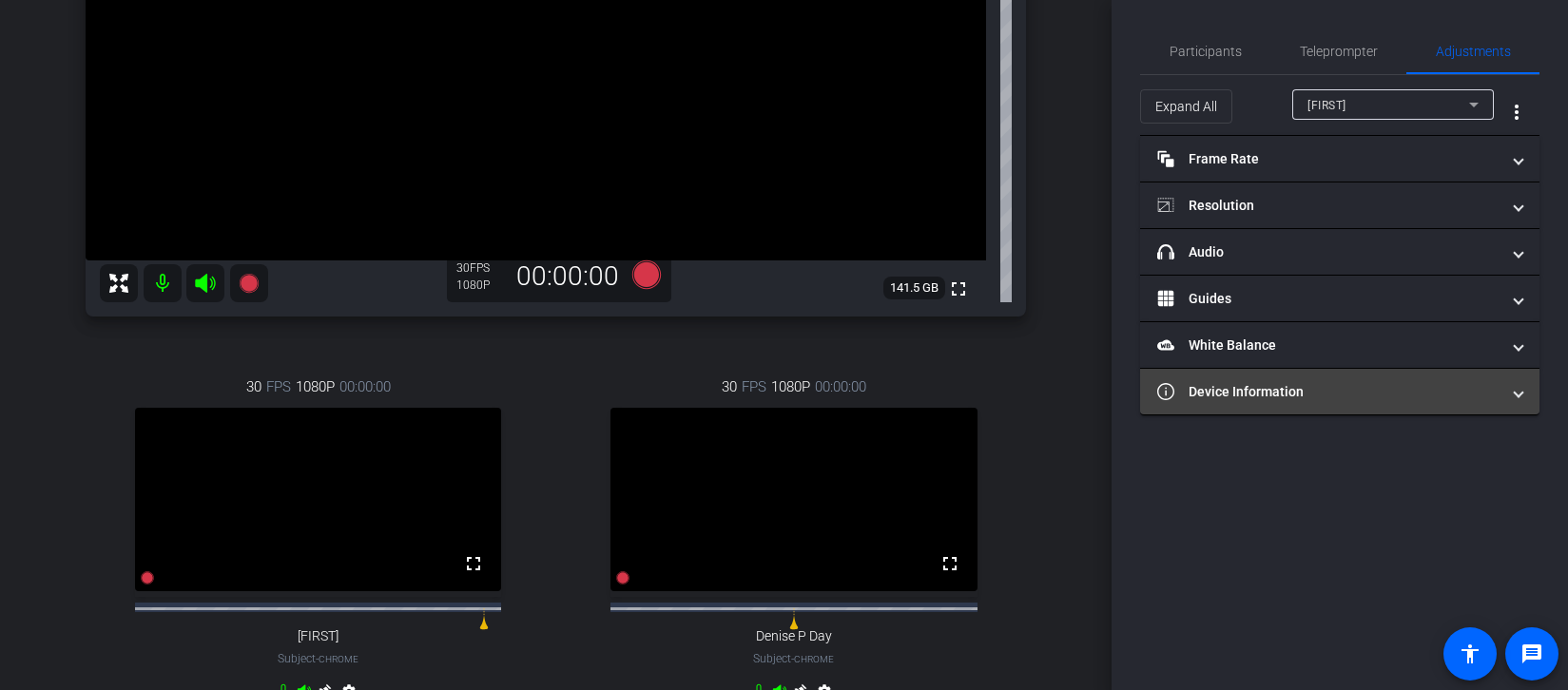 click on "Device Information" at bounding box center (1328, 392) 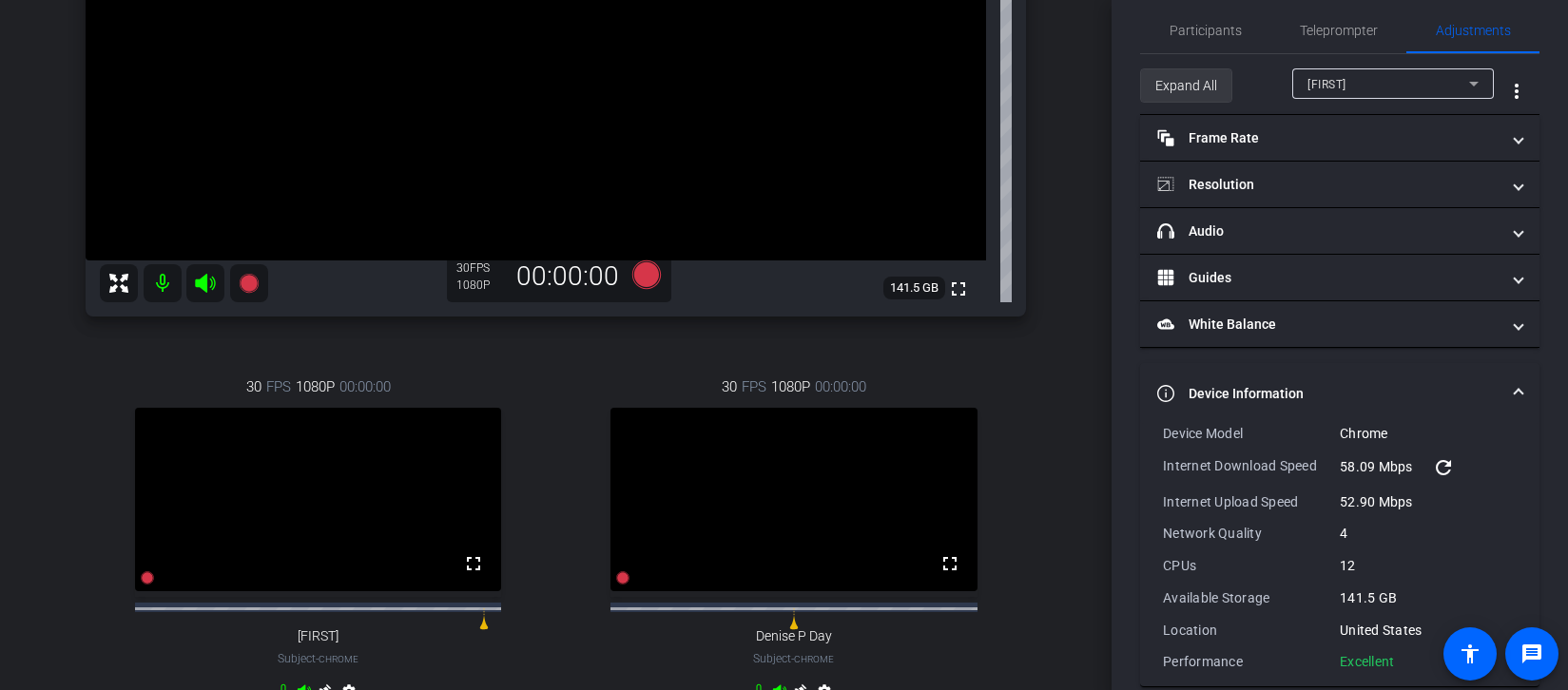 scroll, scrollTop: 0, scrollLeft: 0, axis: both 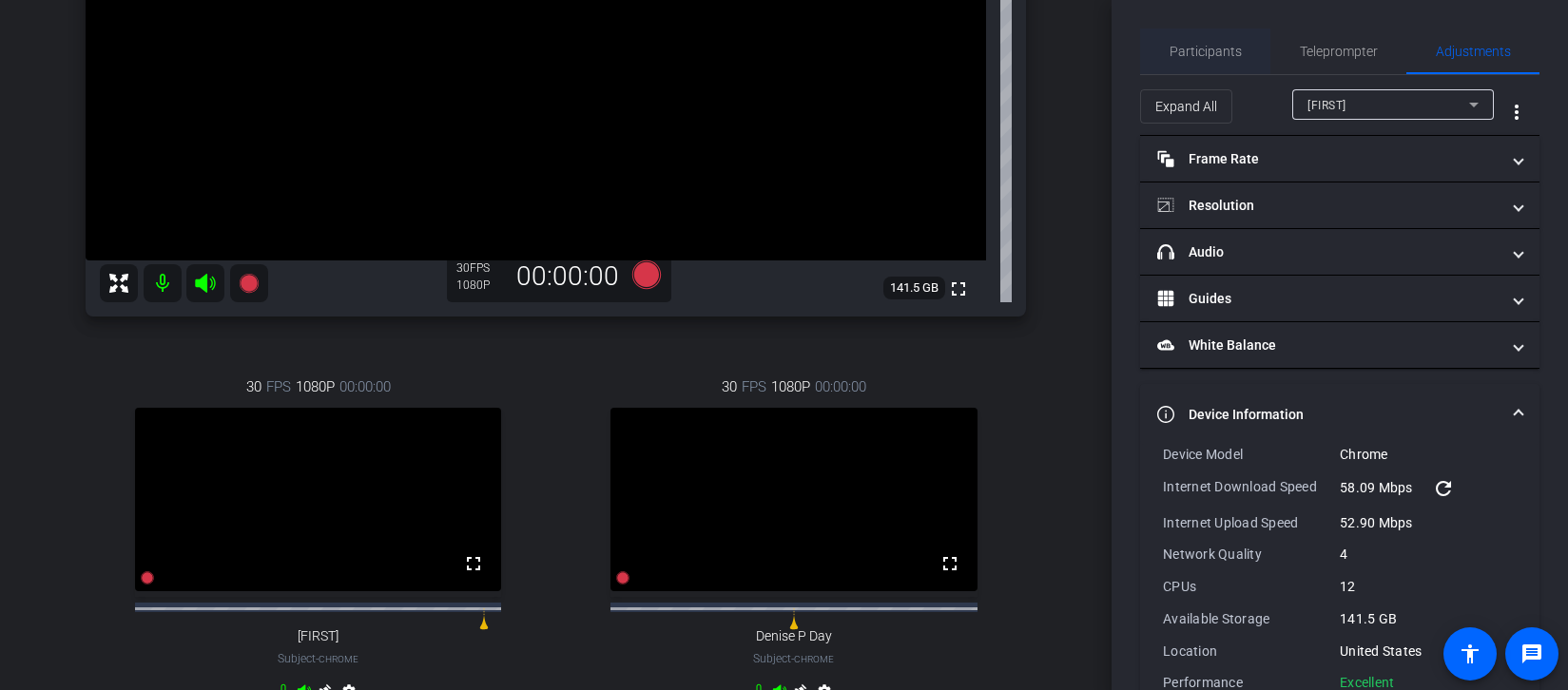click on "Participants" at bounding box center [1206, 51] 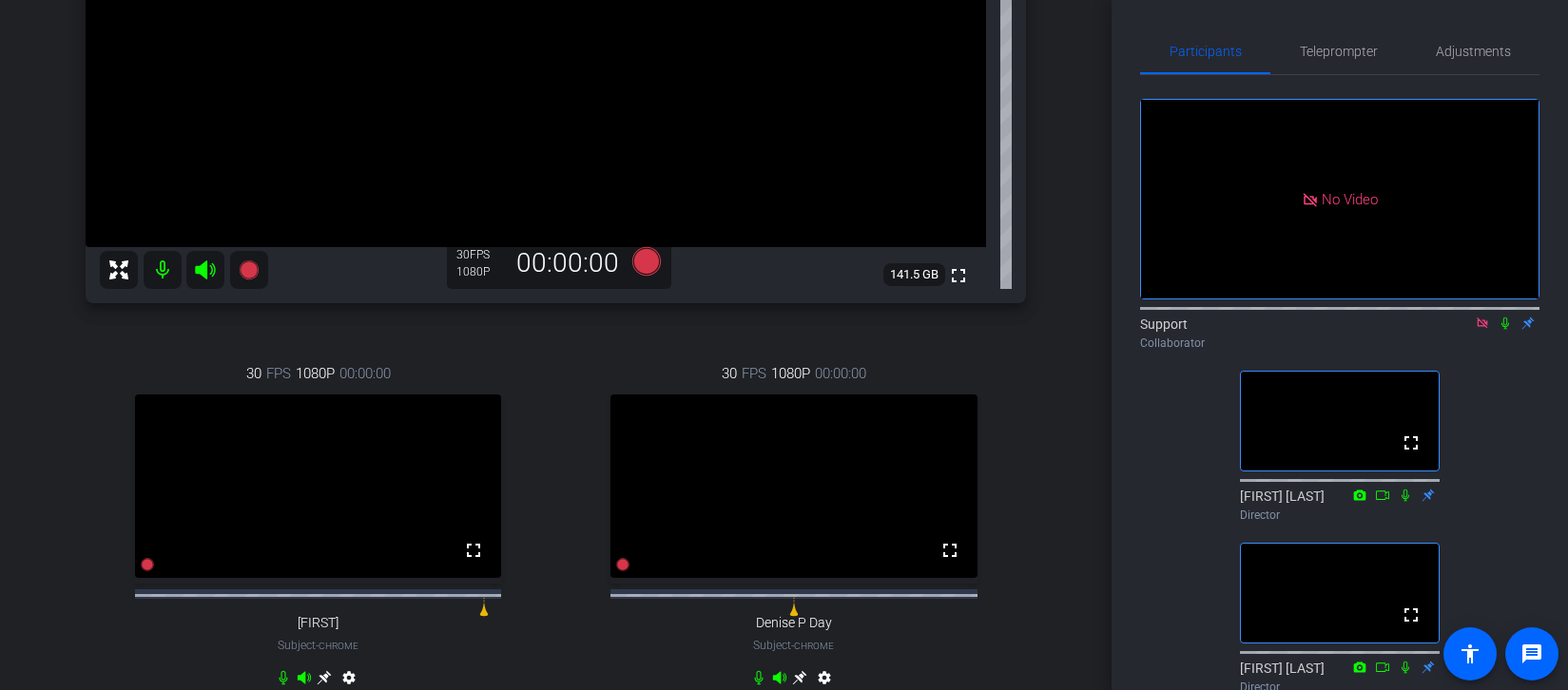 scroll, scrollTop: 373, scrollLeft: 0, axis: vertical 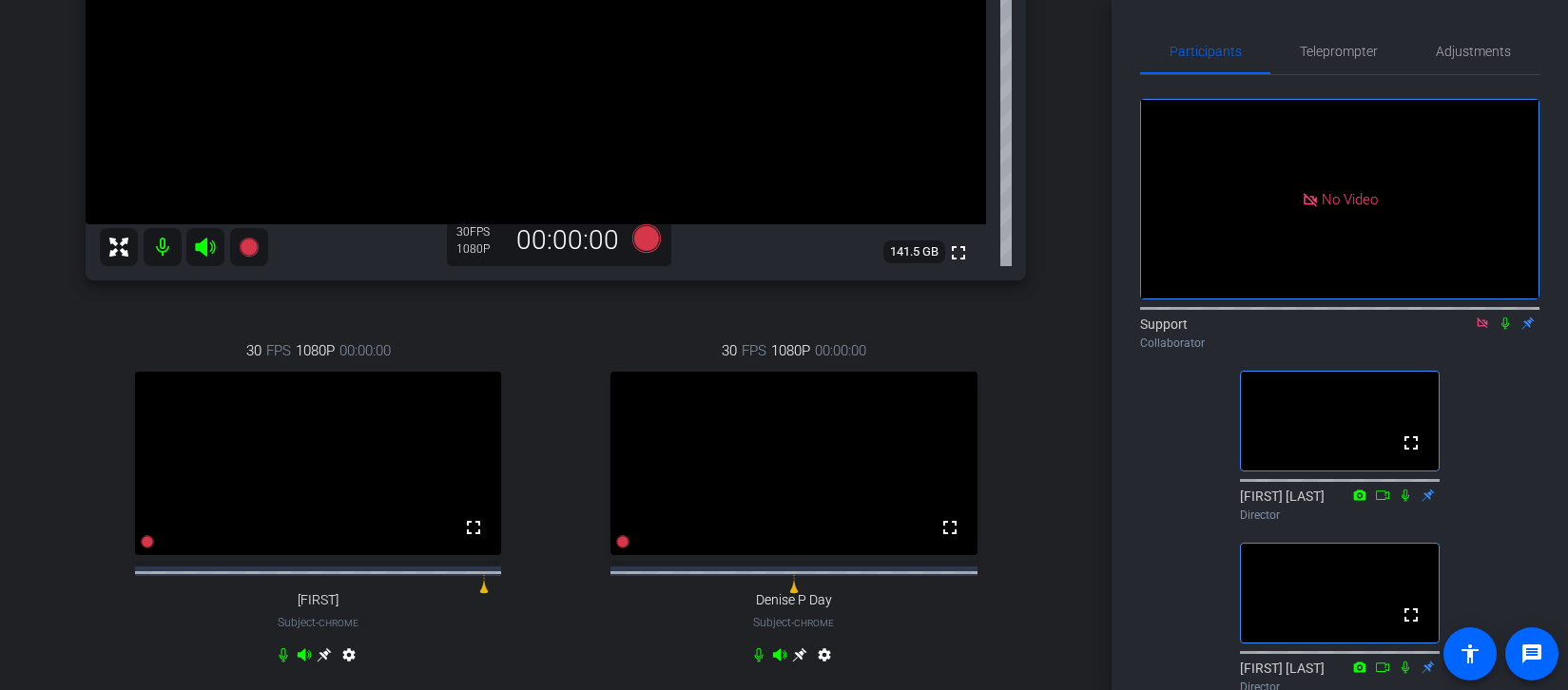 drag, startPoint x: 1491, startPoint y: 387, endPoint x: 1500, endPoint y: 310, distance: 77.52419 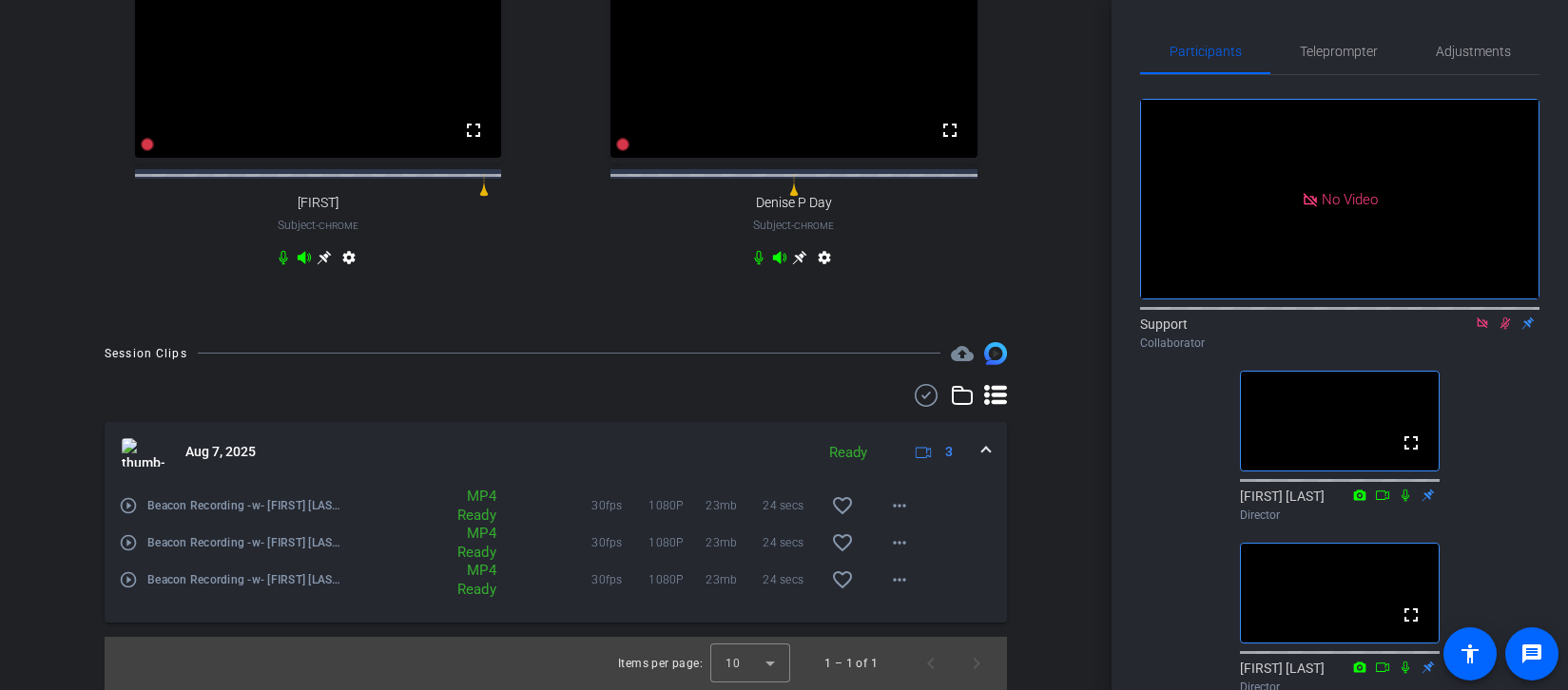 scroll, scrollTop: 0, scrollLeft: 0, axis: both 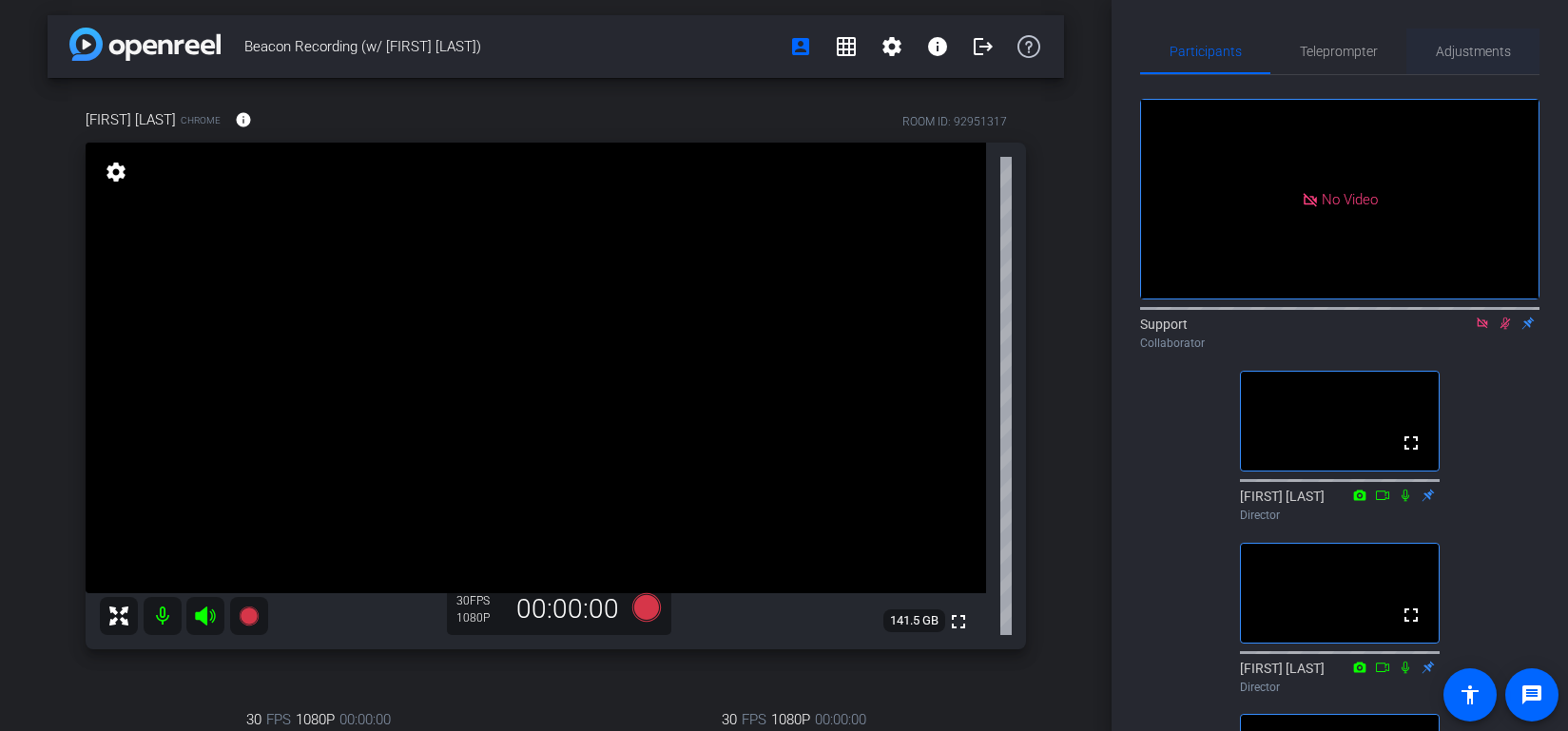 click on "Adjustments" at bounding box center [1473, 51] 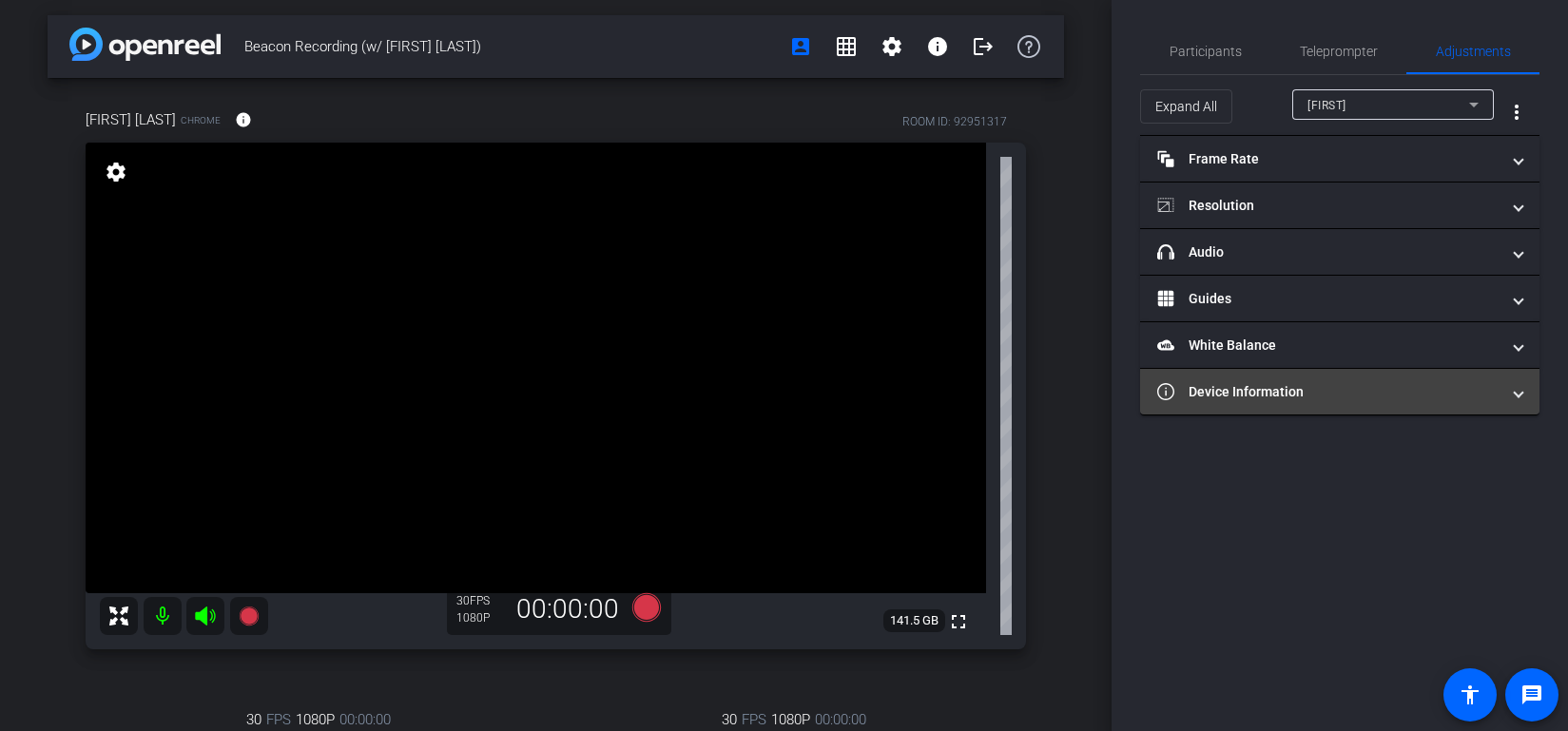 click on "Device Information" at bounding box center (1328, 392) 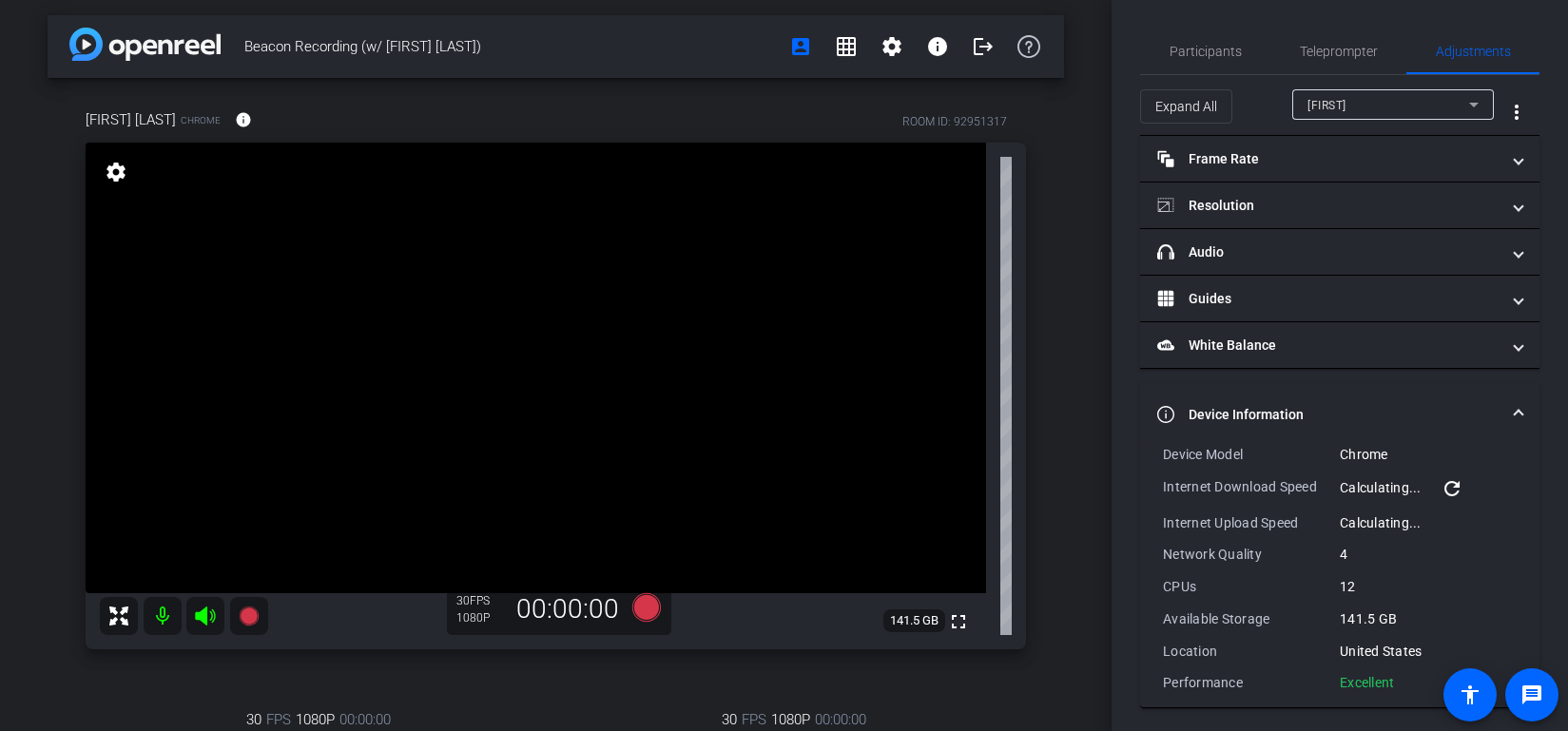 scroll, scrollTop: 6, scrollLeft: 0, axis: vertical 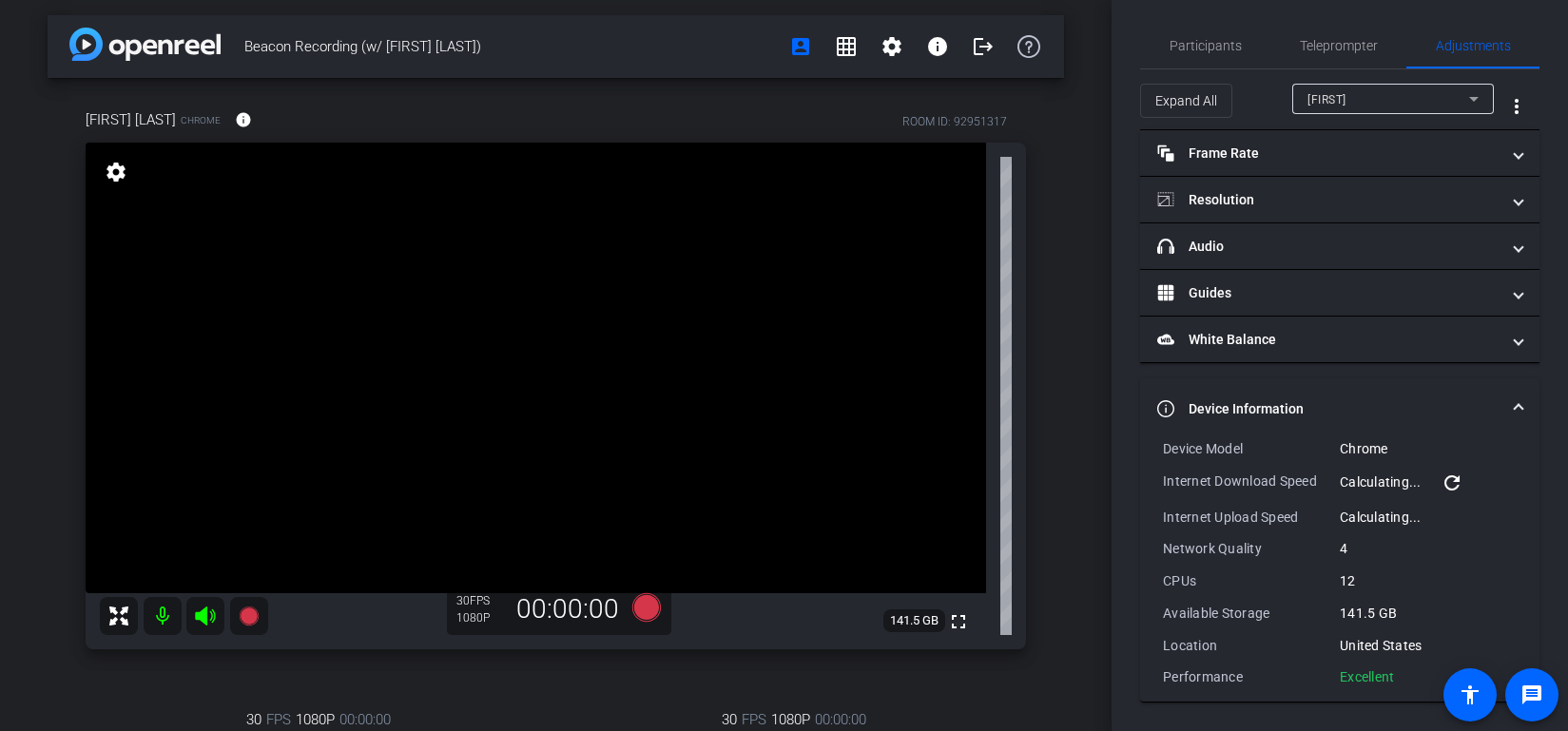click on "refresh" at bounding box center [1452, 483] 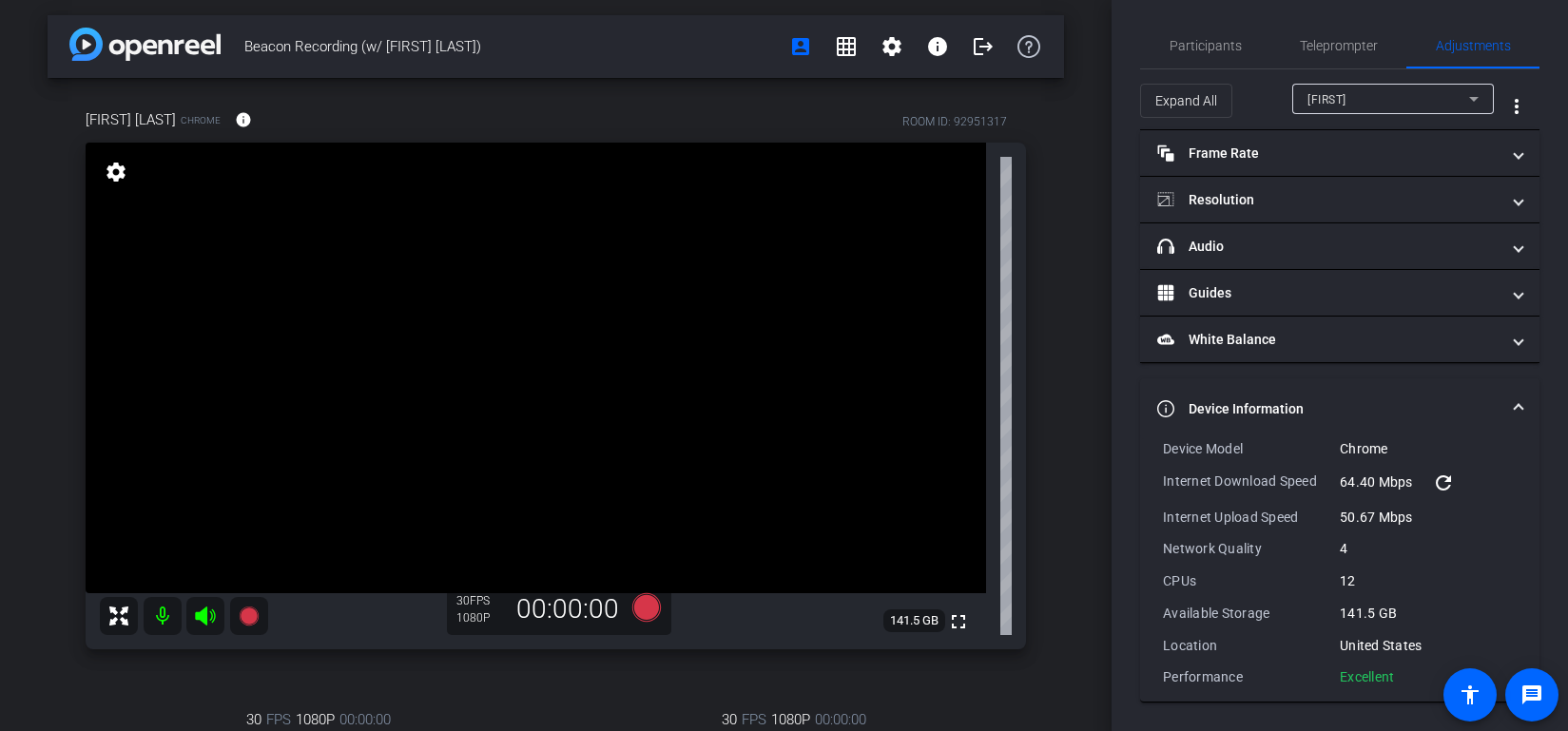 click on "[FIRST]" at bounding box center (1388, 99) 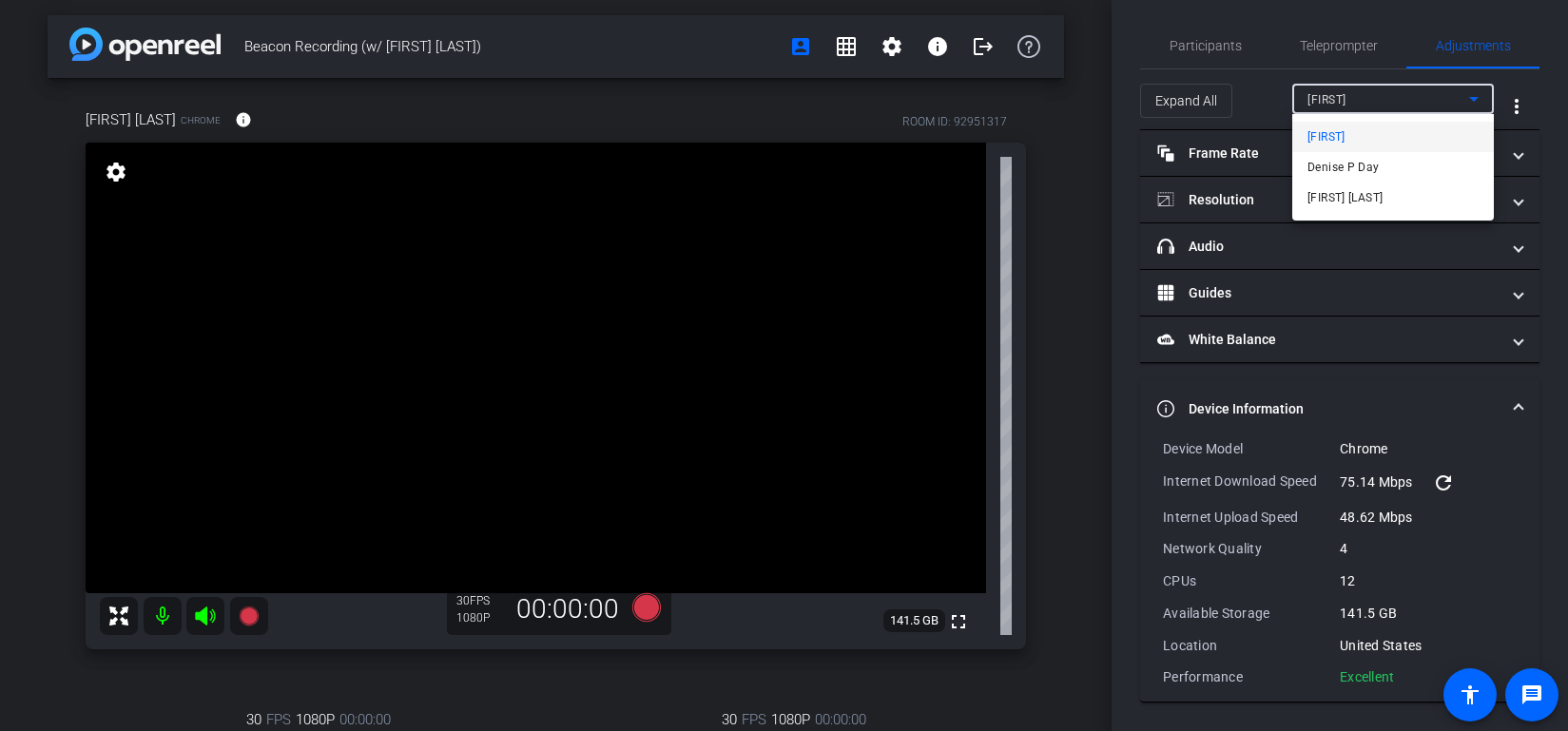 click on "Denise P Day" at bounding box center [1344, 167] 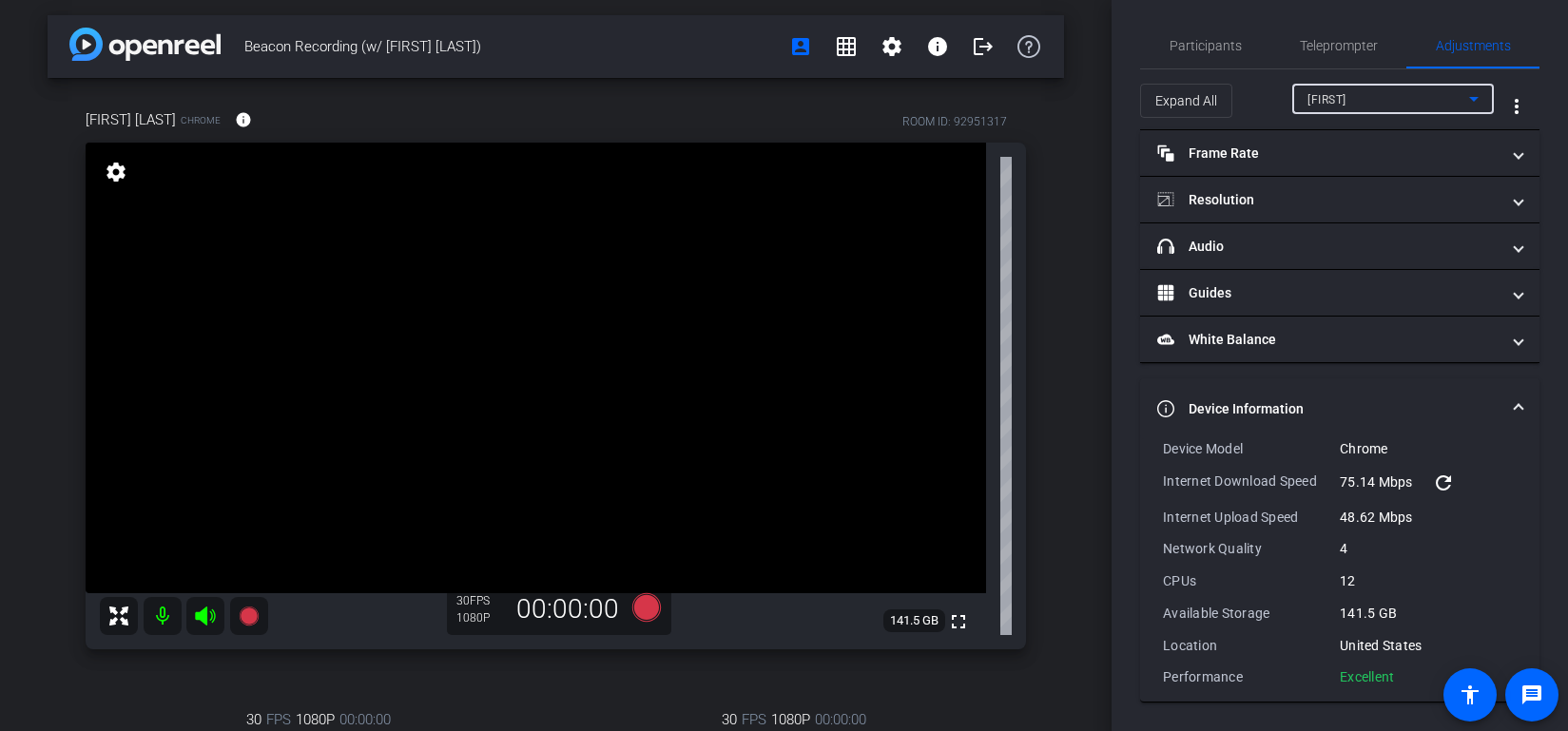 type on "1" 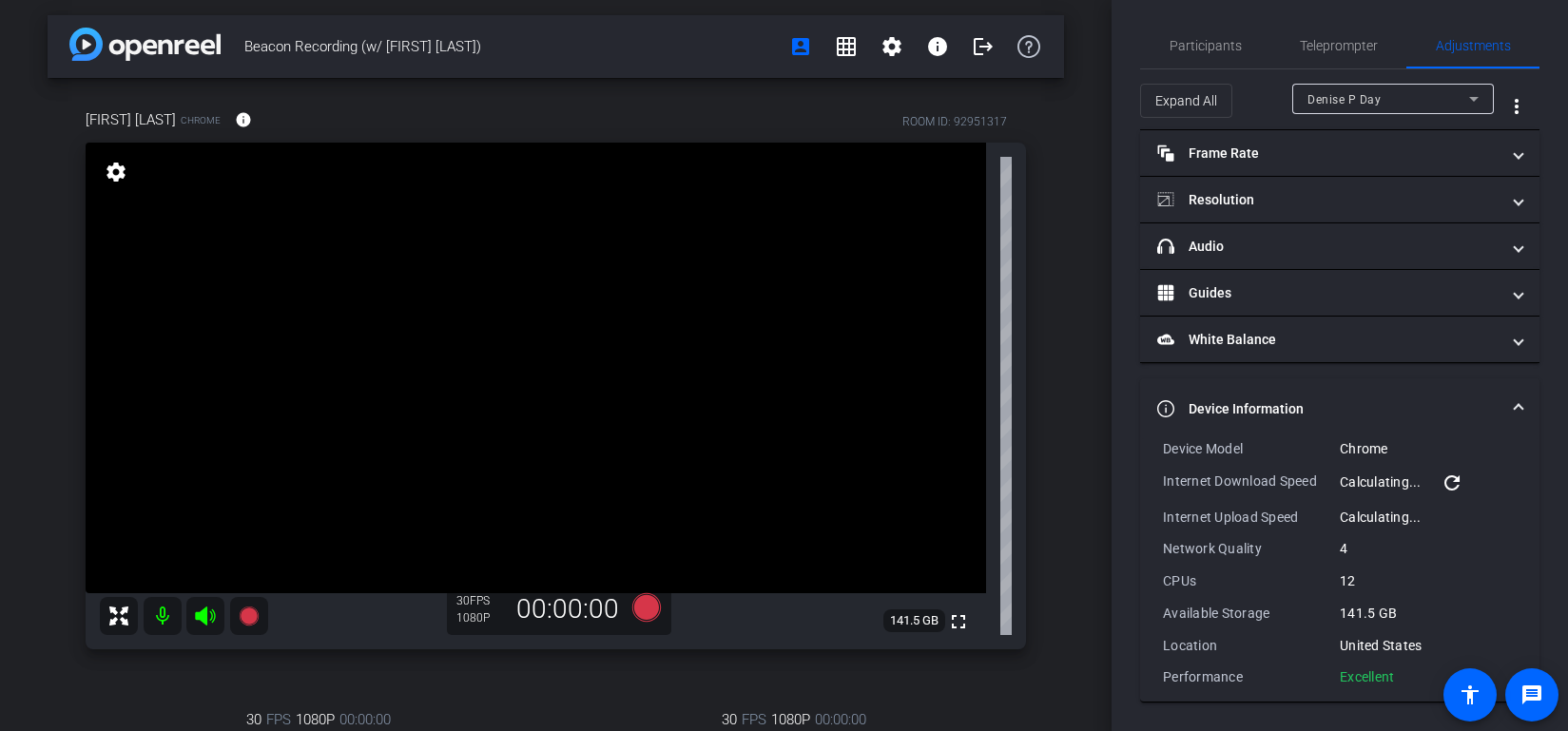 click on "refresh" at bounding box center (1452, 483) 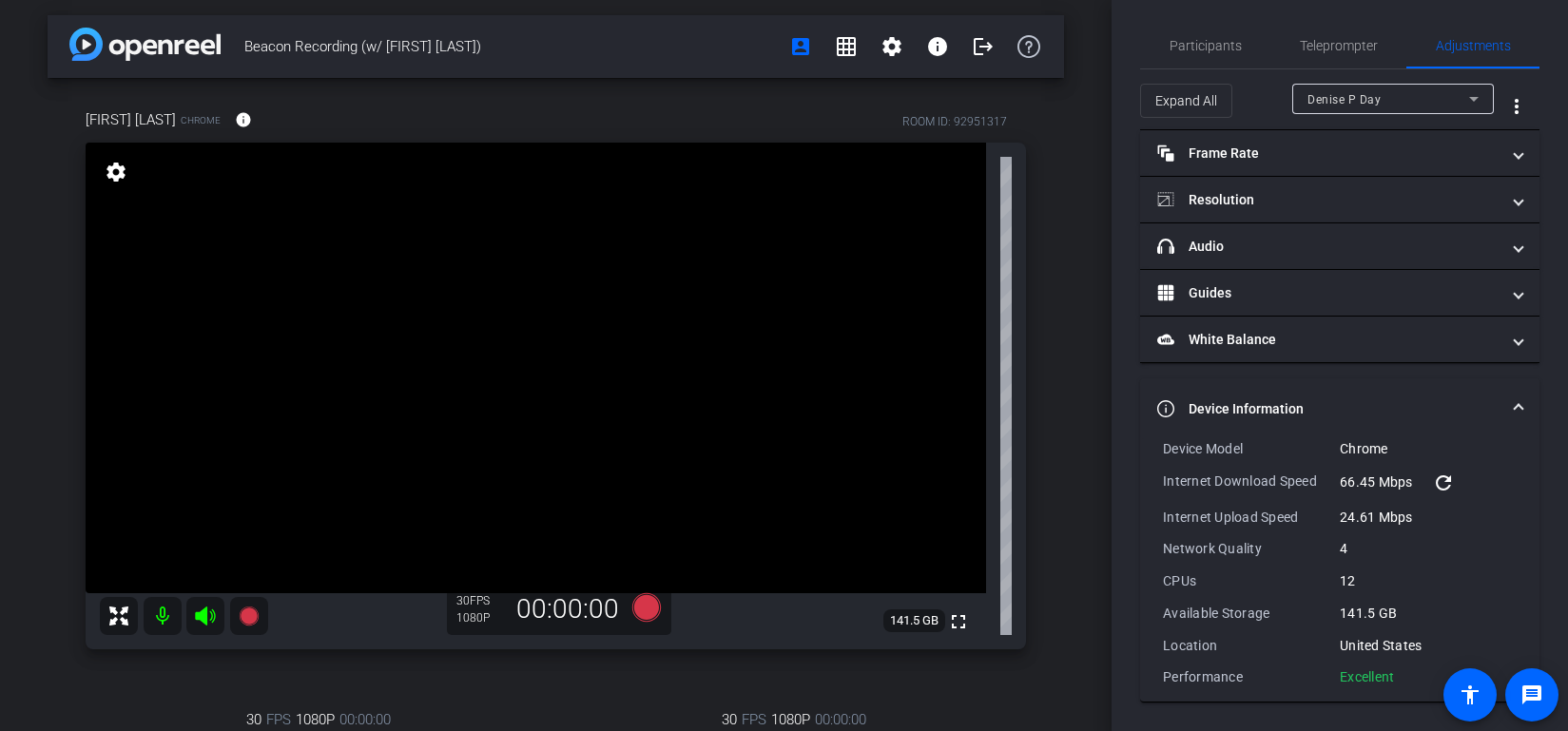 click on "Denise P Day" at bounding box center (1388, 99) 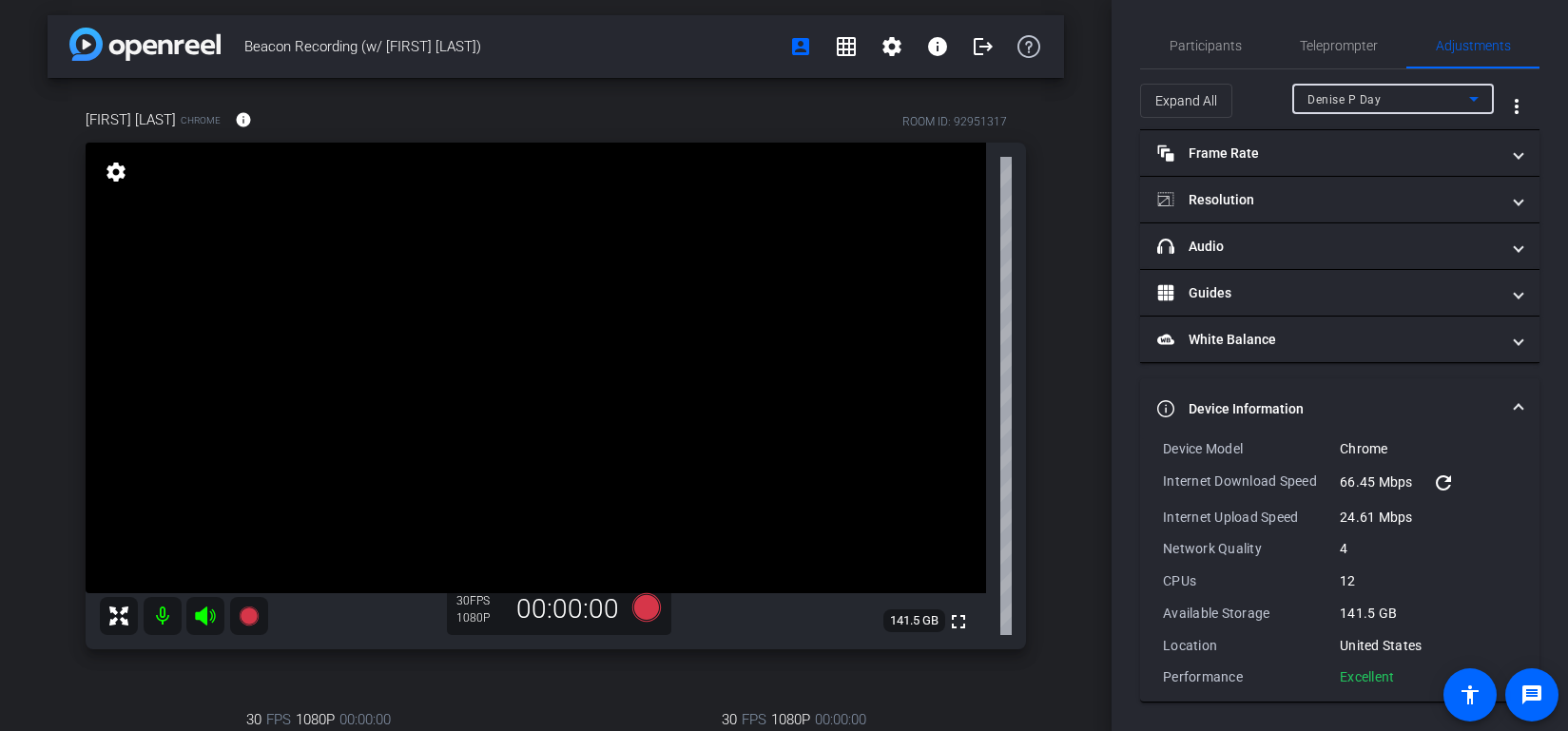 type on "1000" 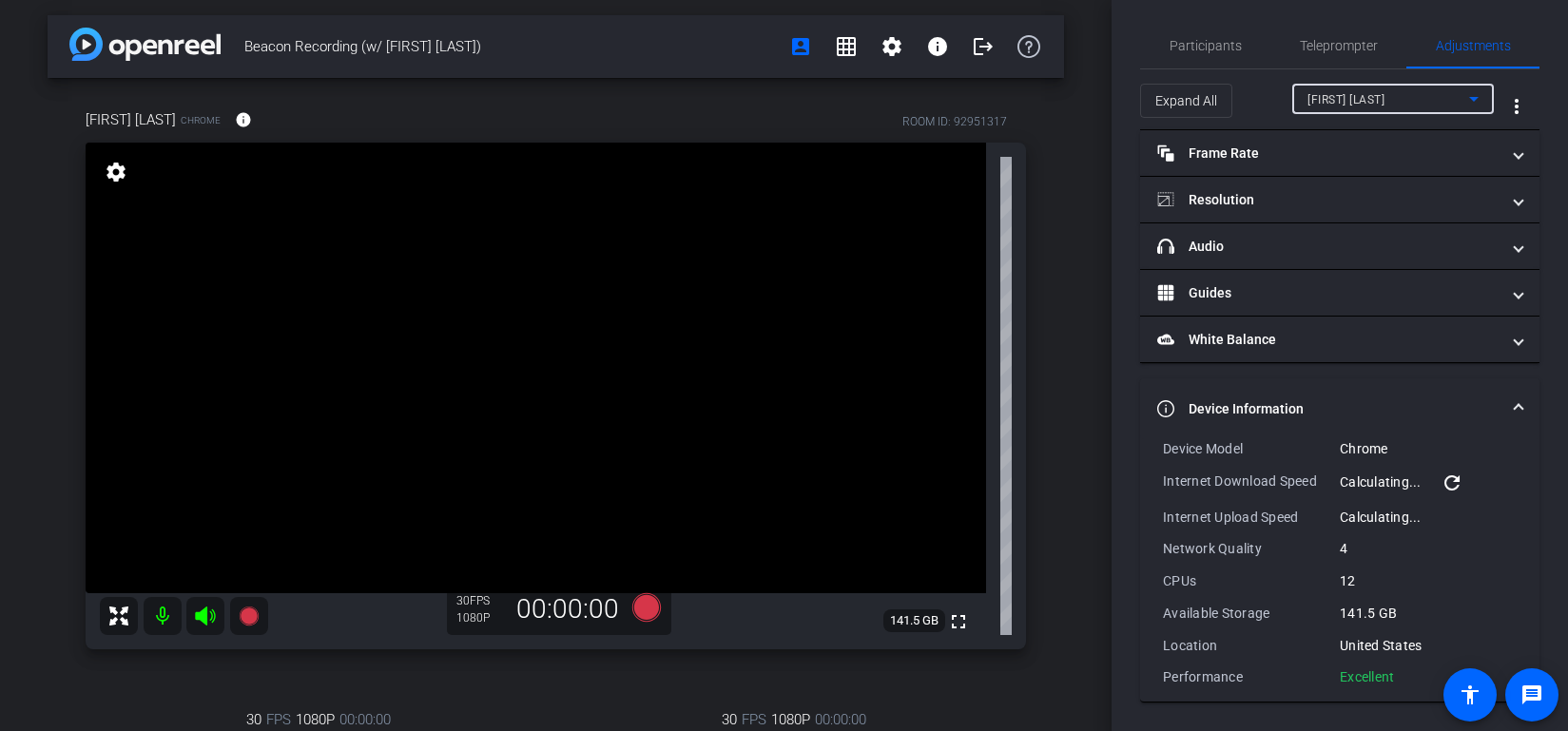 click on "refresh" at bounding box center (1452, 483) 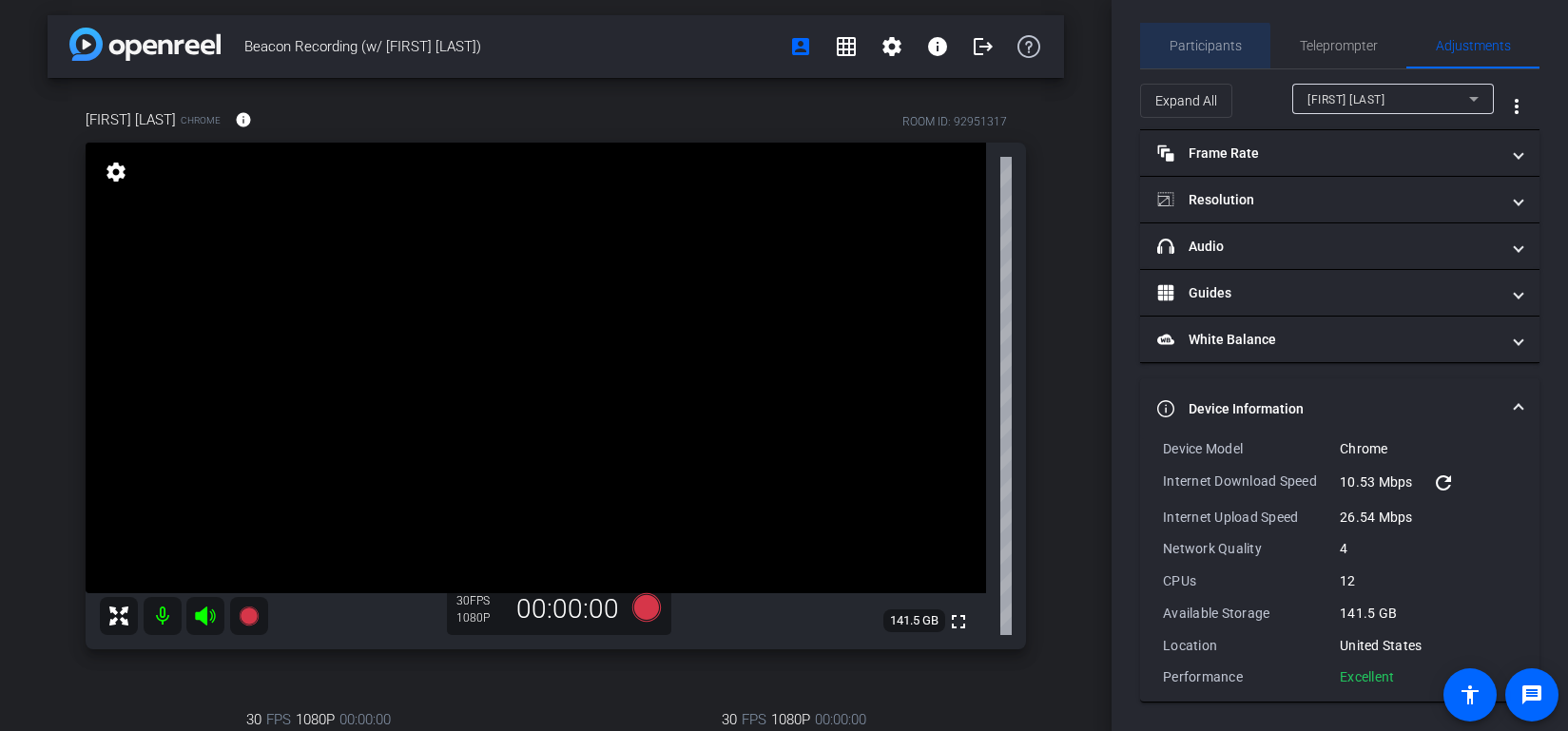 click on "Participants" at bounding box center [1206, 46] 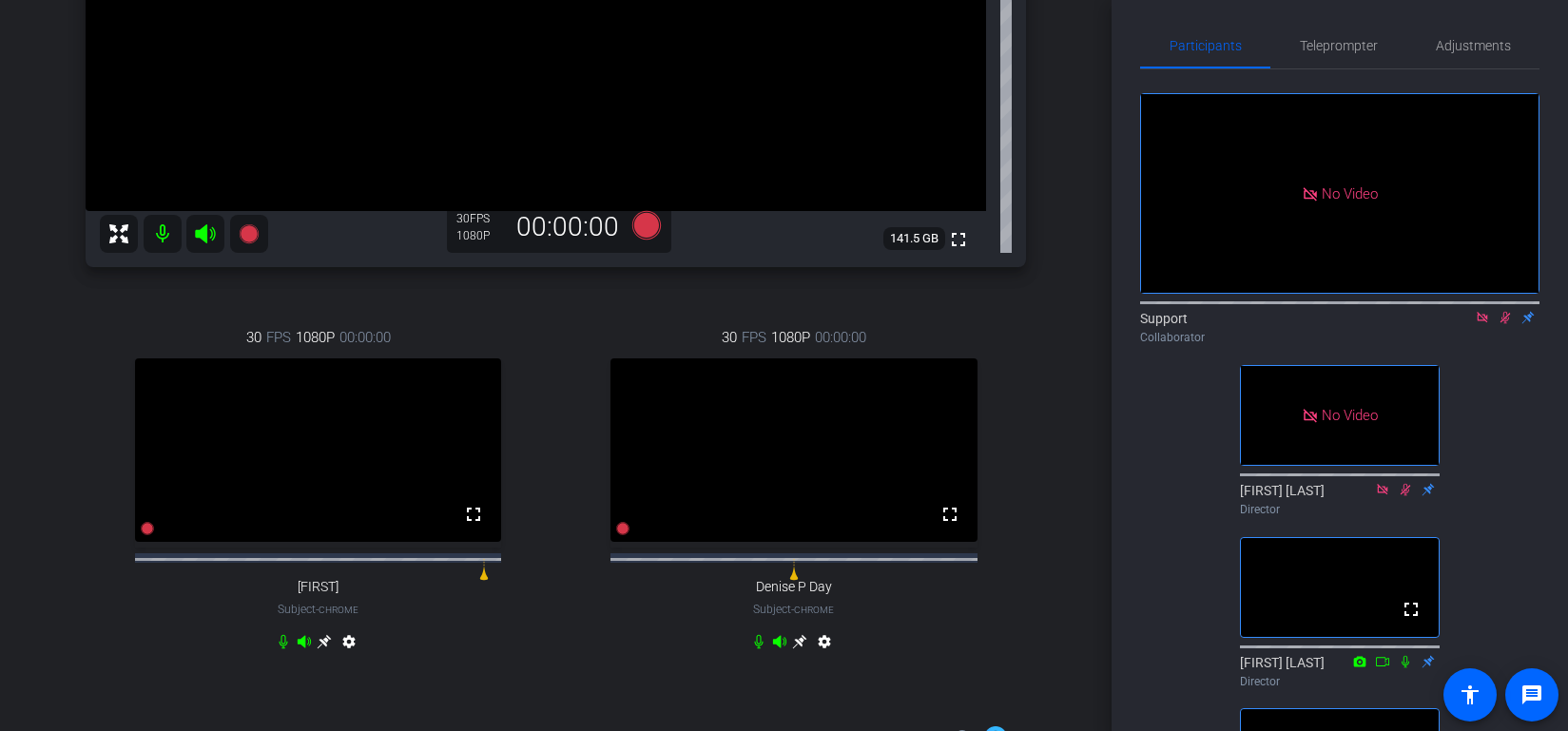 scroll, scrollTop: 172, scrollLeft: 0, axis: vertical 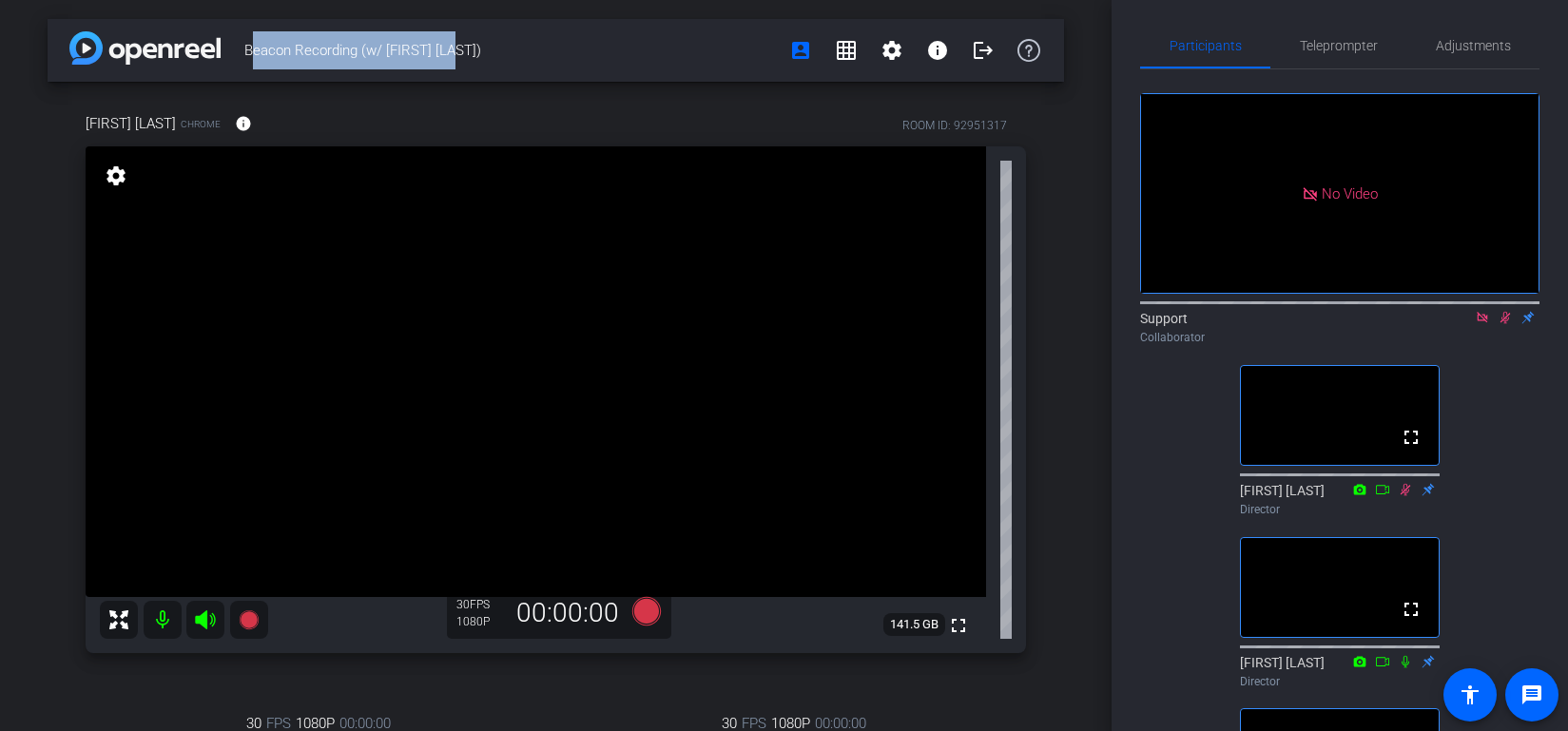 drag, startPoint x: 480, startPoint y: 56, endPoint x: 236, endPoint y: 51, distance: 244.05122 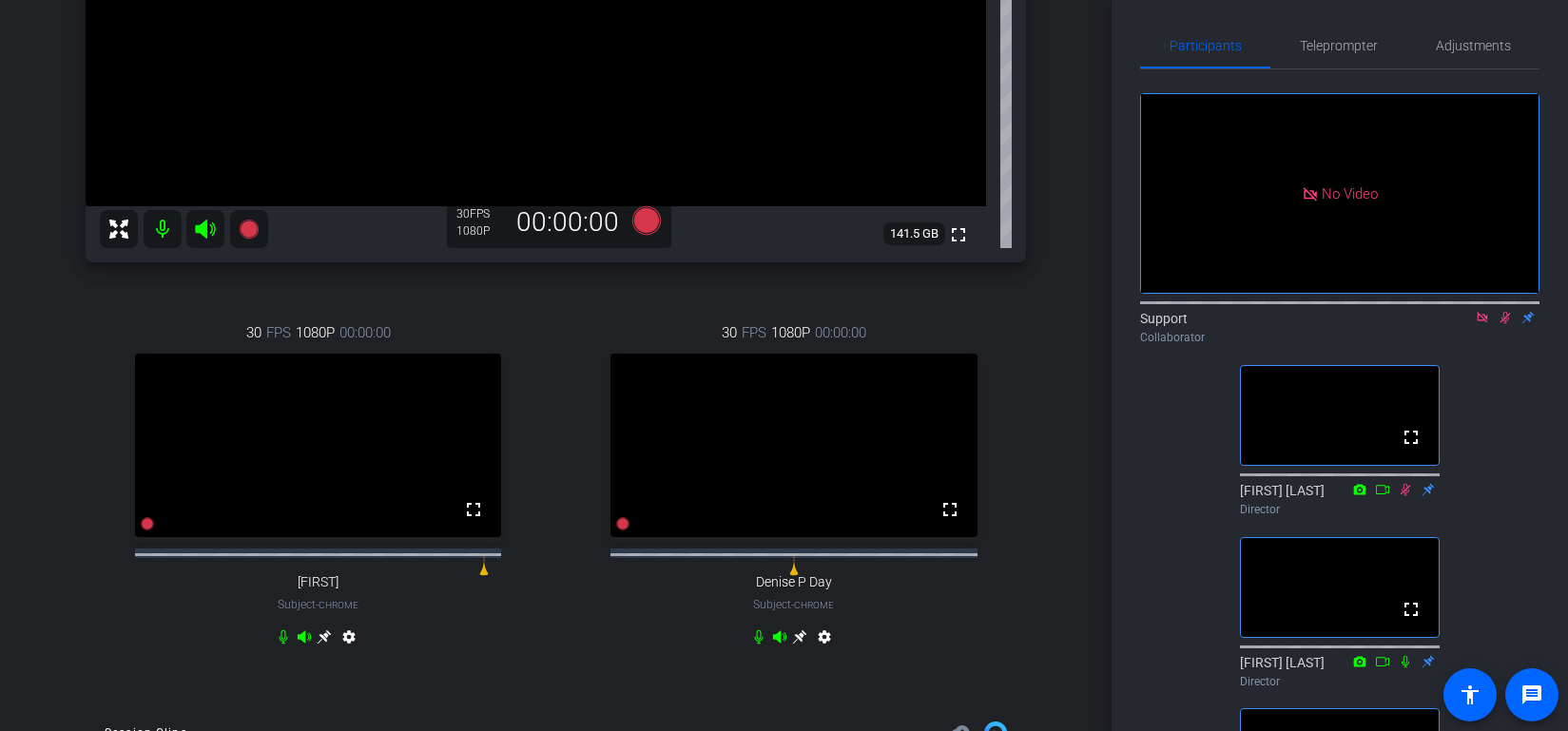 scroll, scrollTop: 394, scrollLeft: 0, axis: vertical 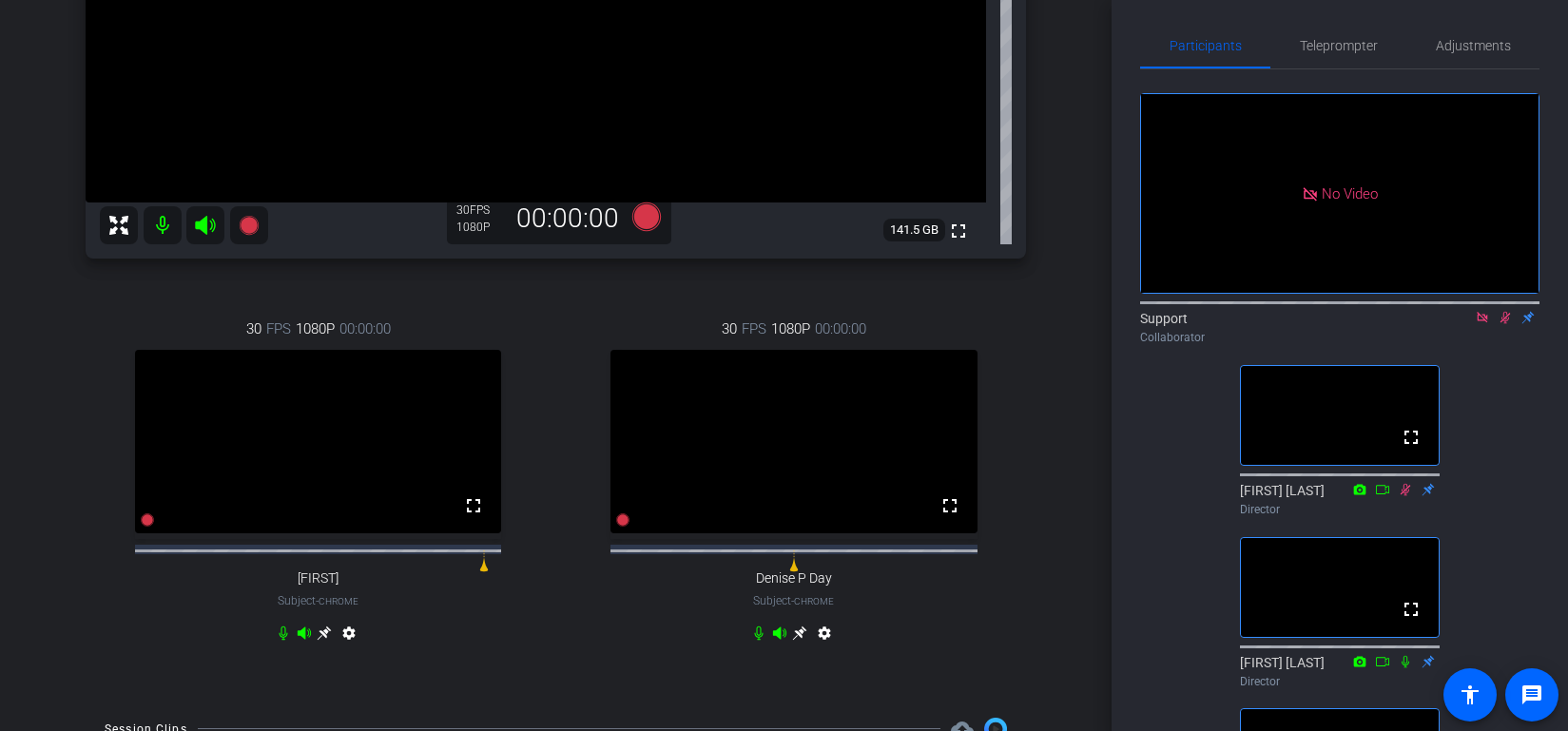click 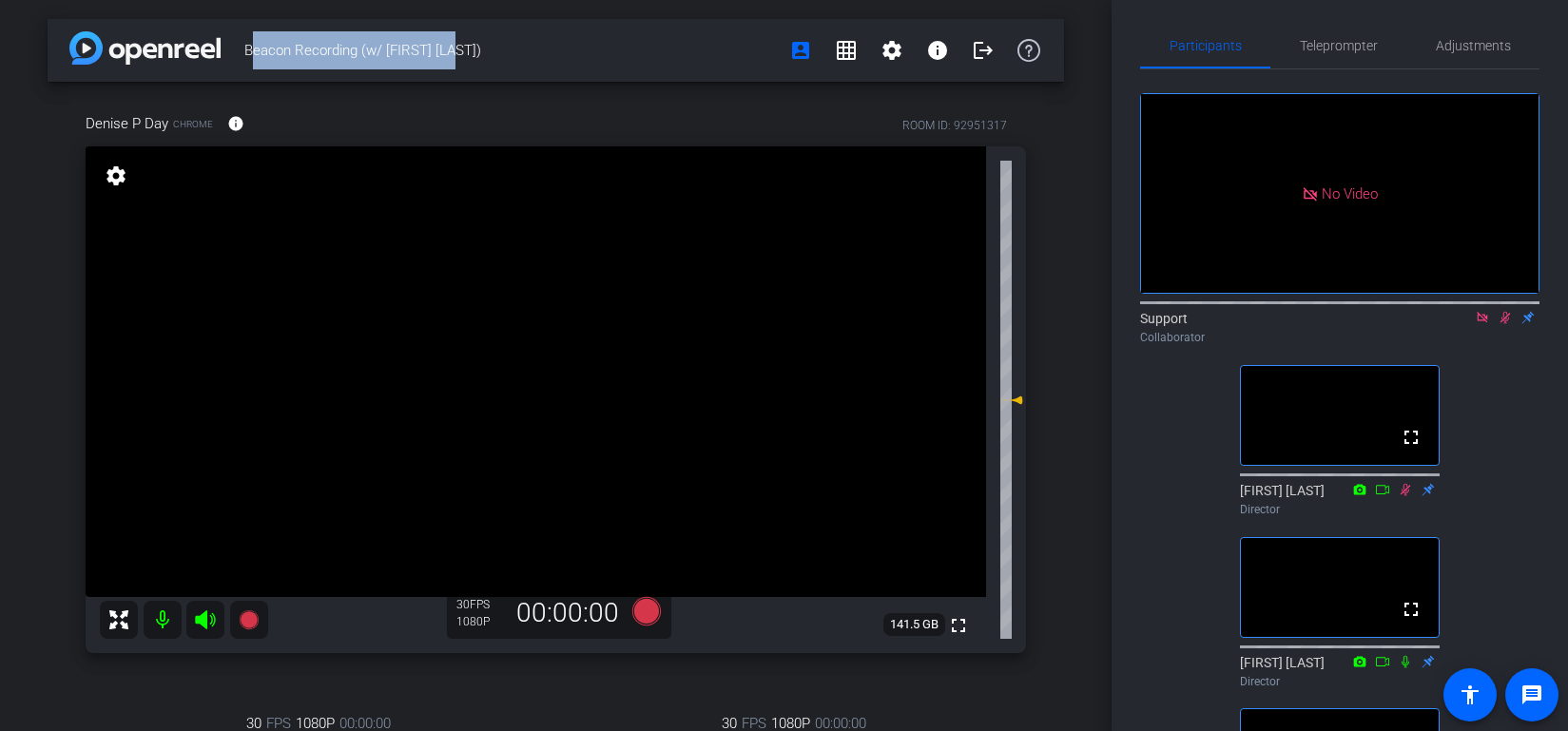 scroll, scrollTop: 387, scrollLeft: 0, axis: vertical 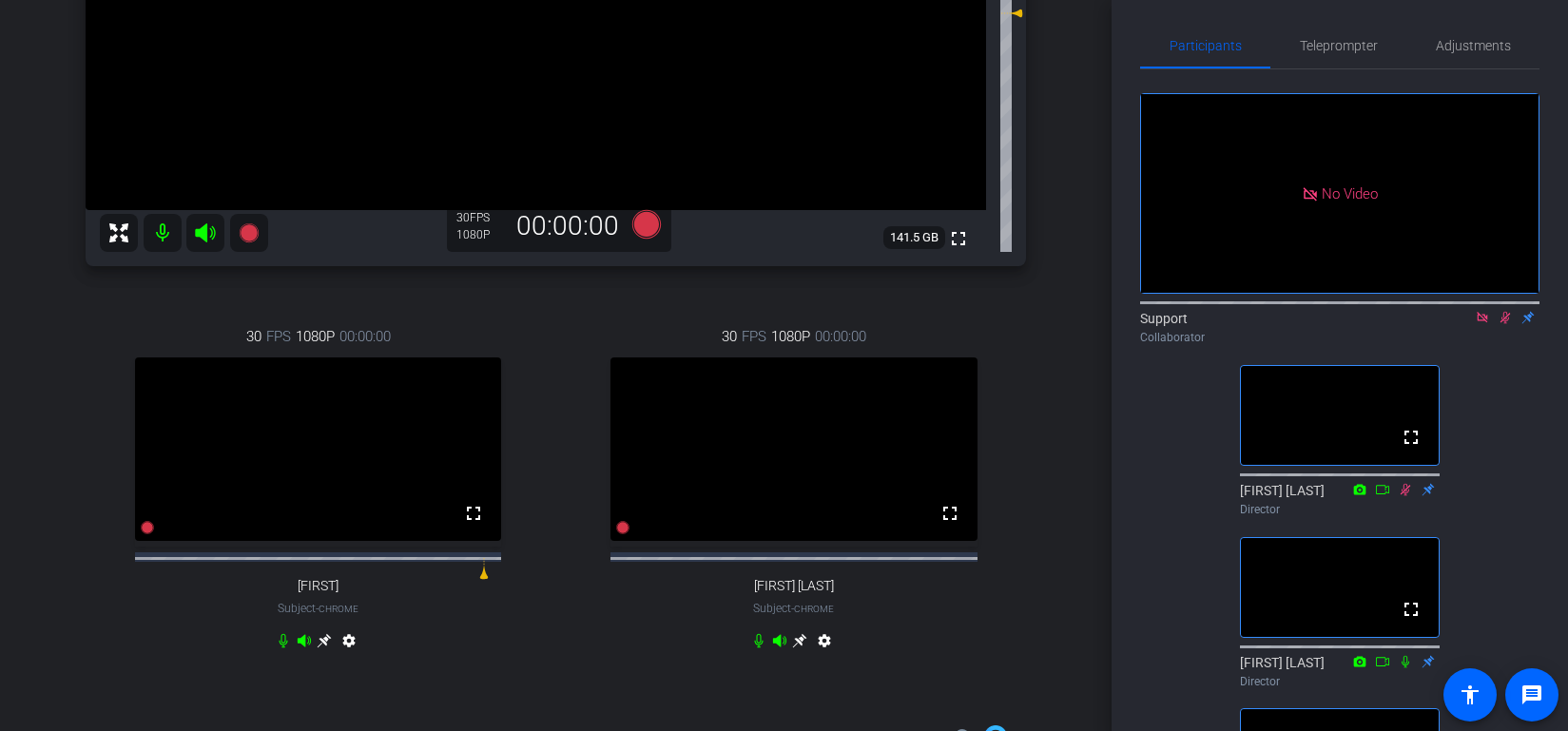 click 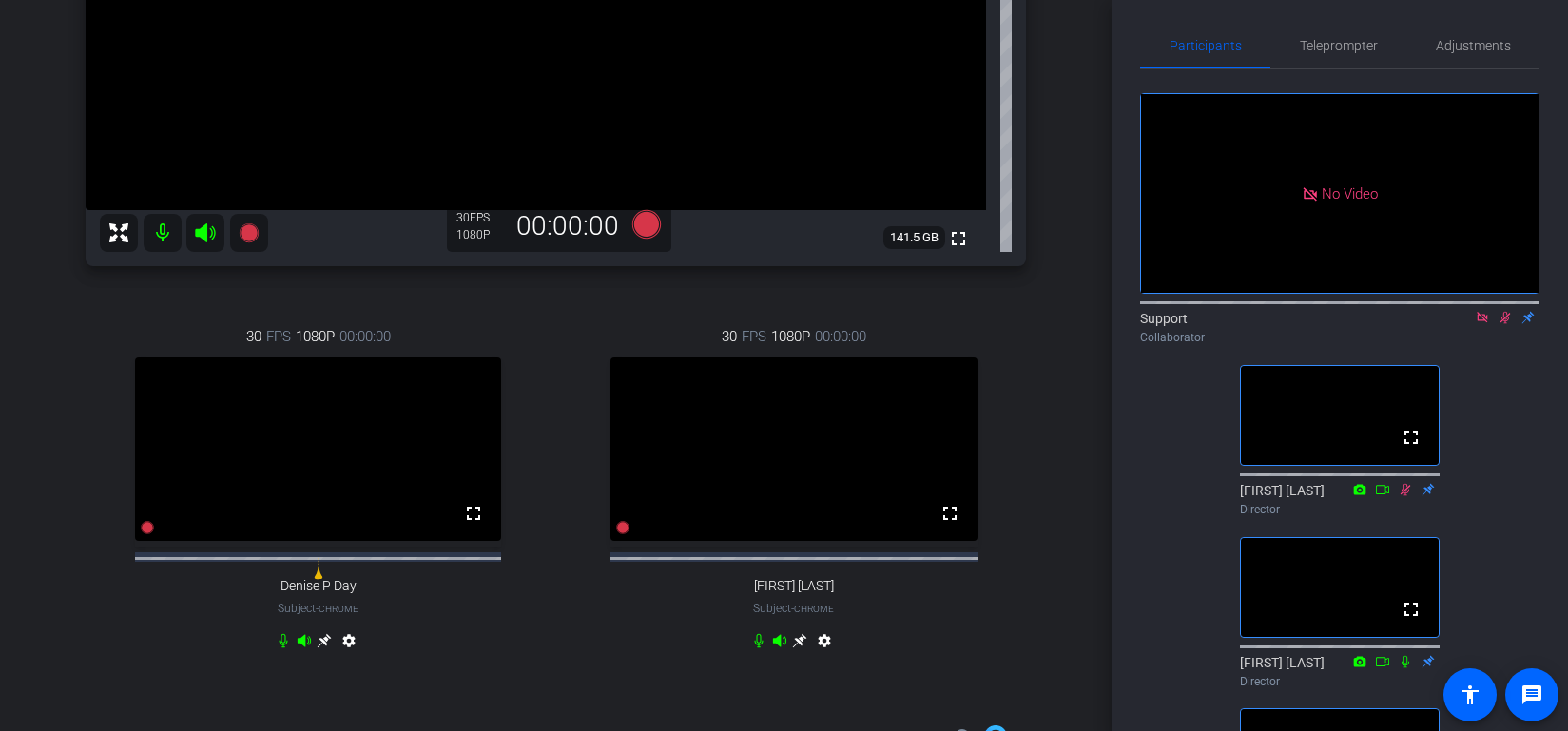 scroll, scrollTop: 0, scrollLeft: 0, axis: both 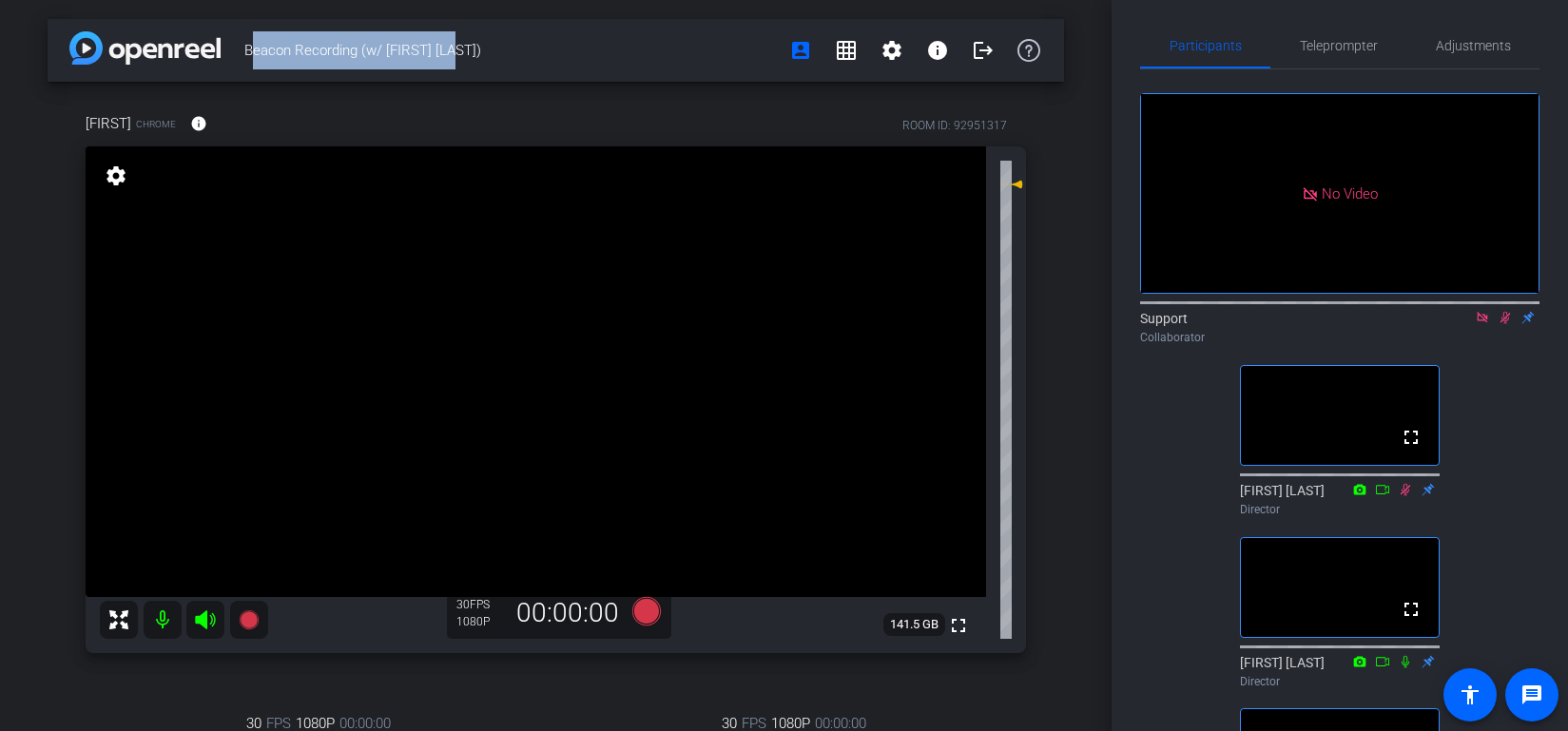 click 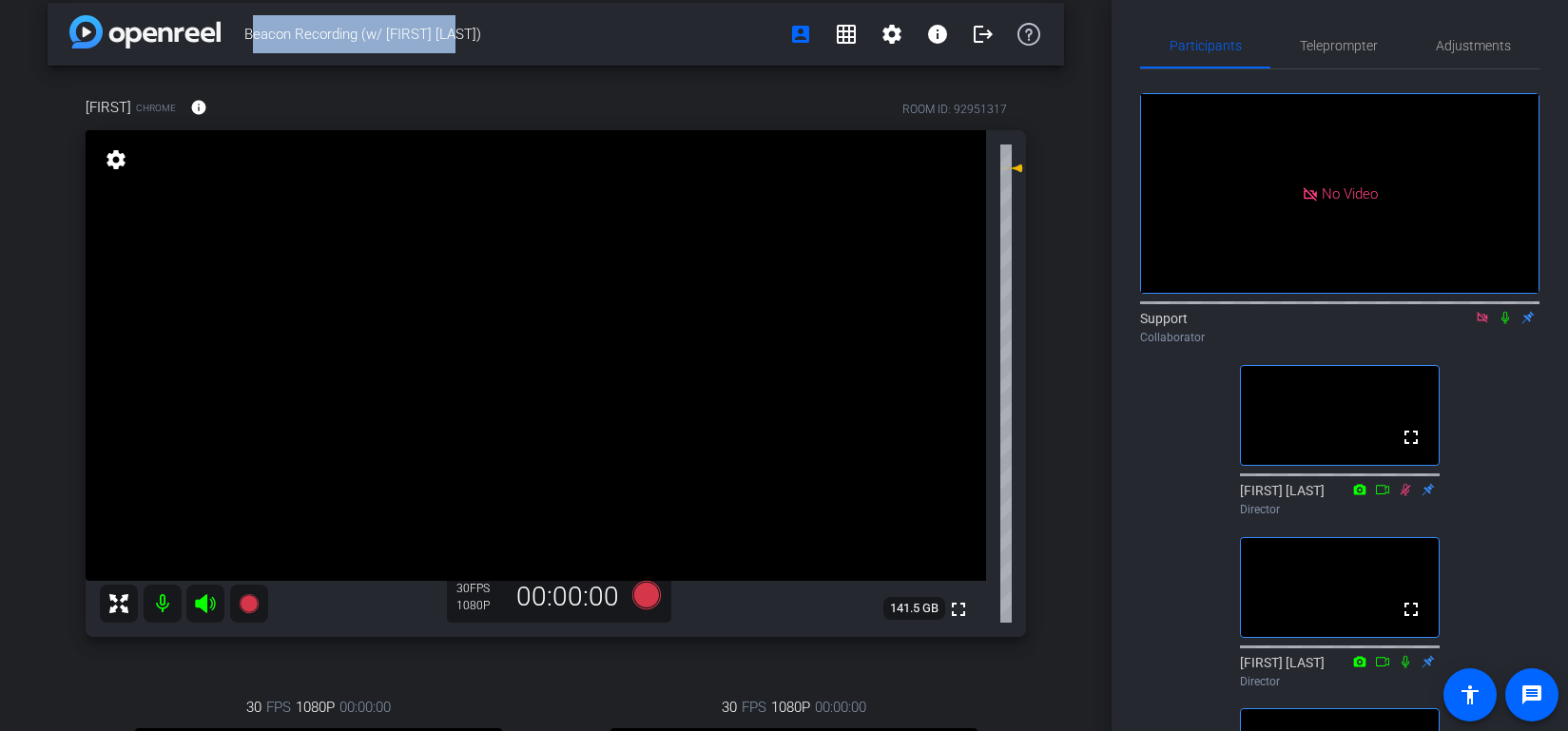 scroll, scrollTop: 0, scrollLeft: 0, axis: both 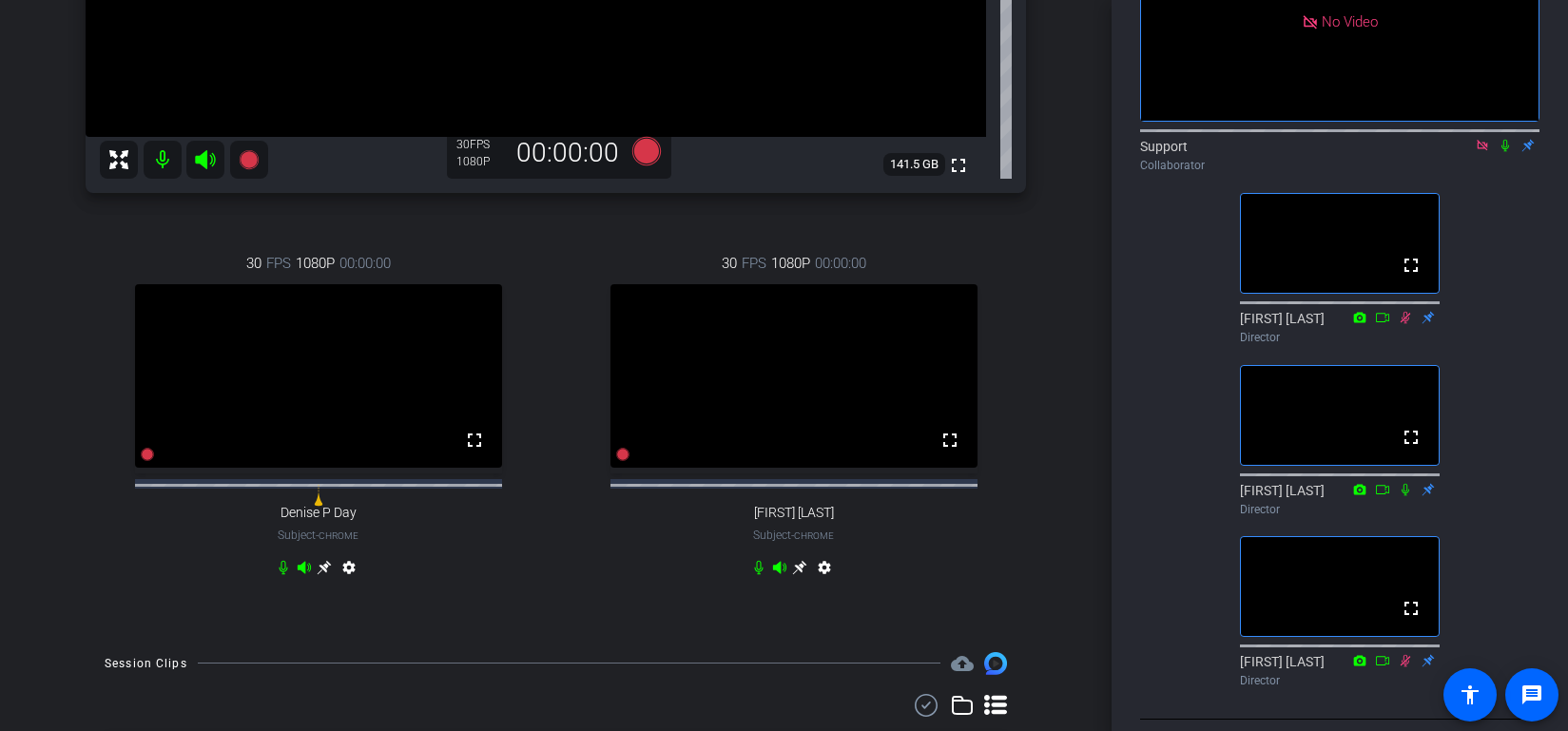 click 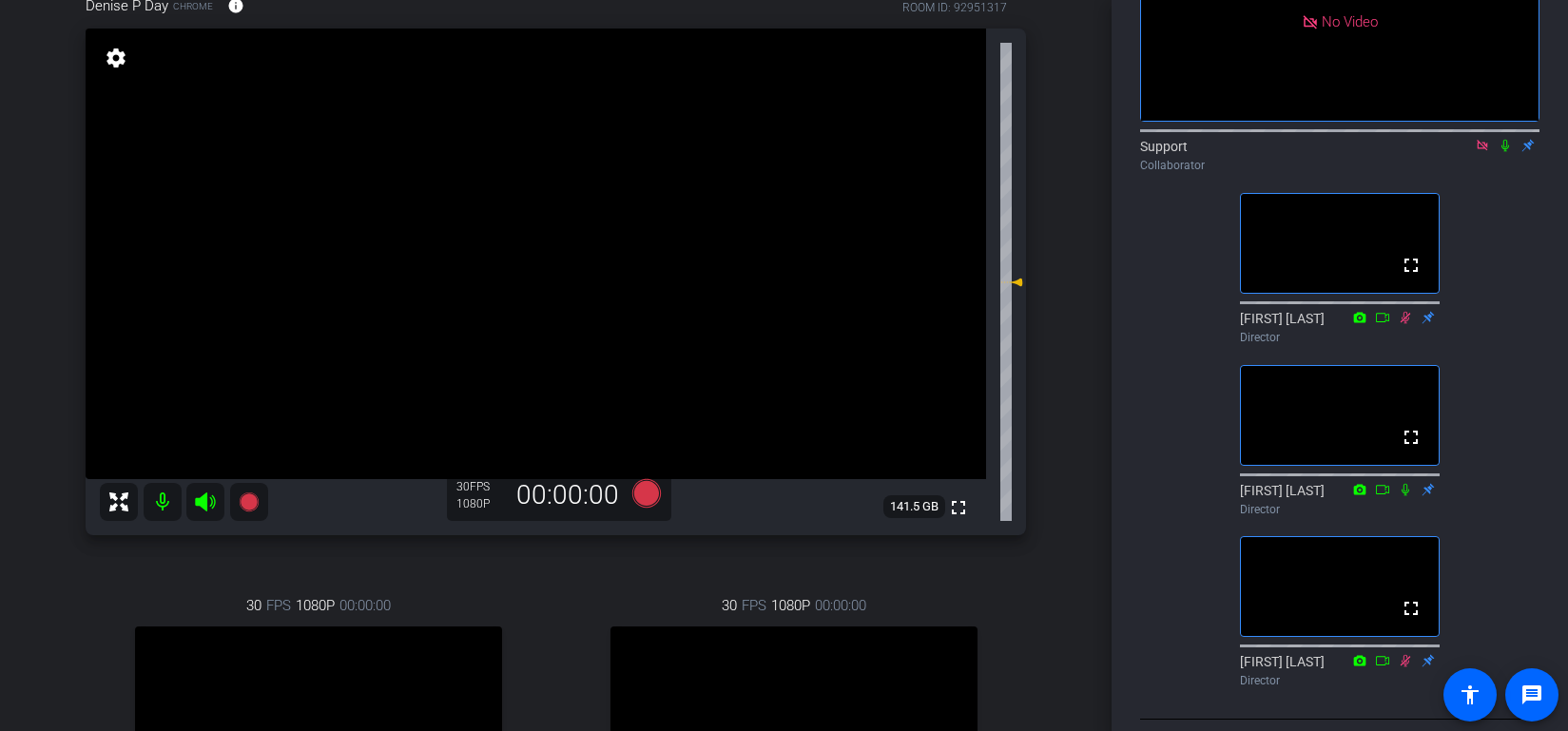 scroll, scrollTop: 67, scrollLeft: 0, axis: vertical 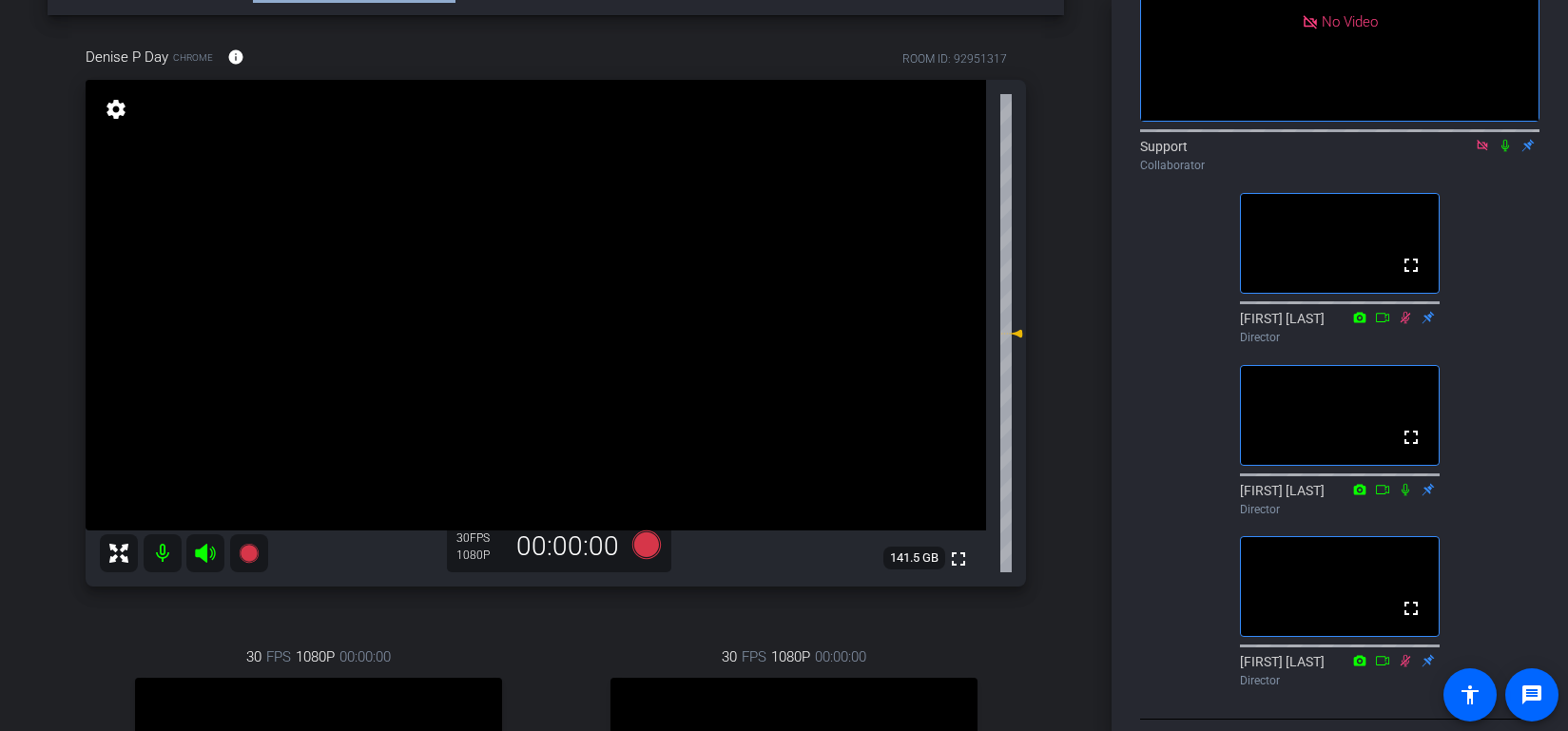 click 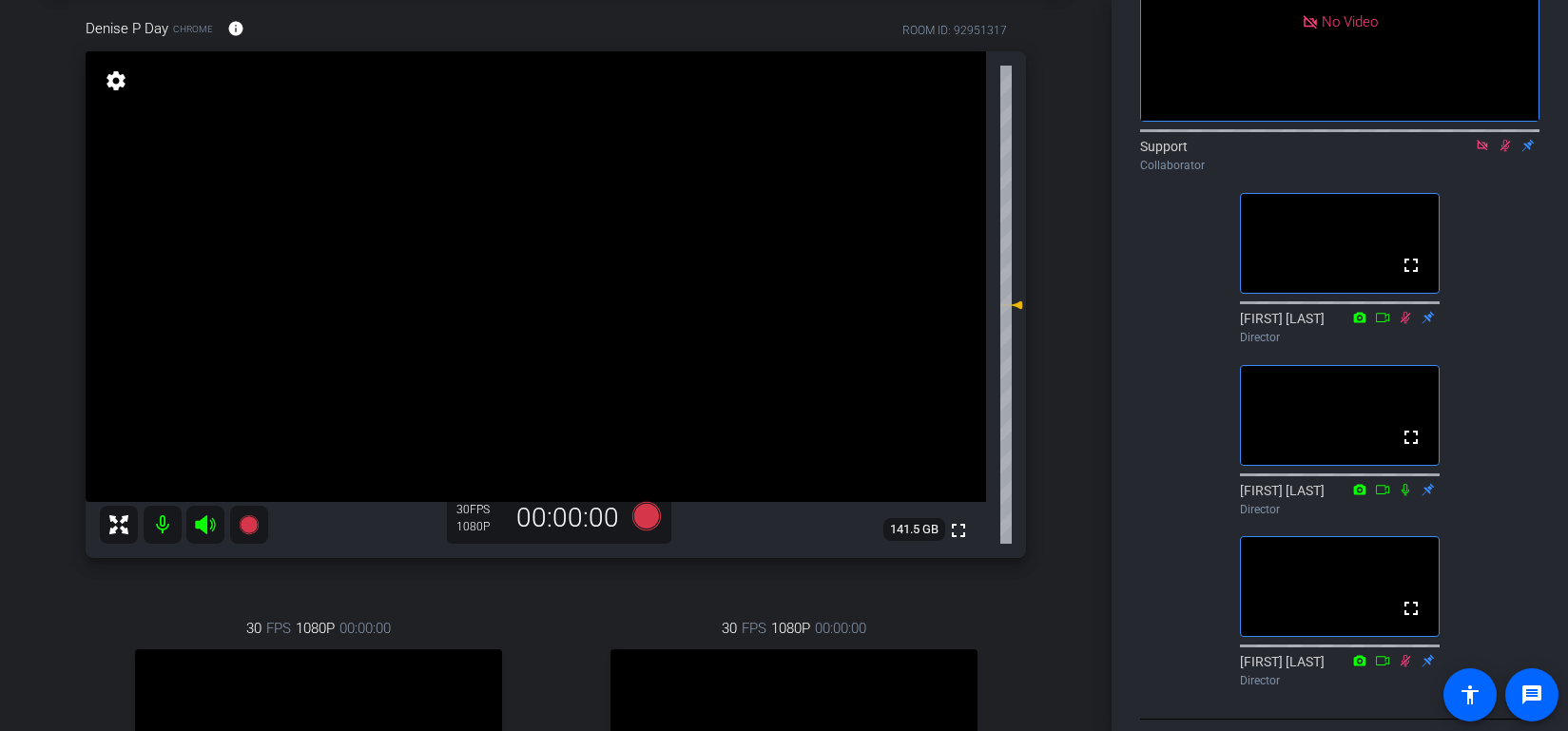 scroll, scrollTop: 235, scrollLeft: 0, axis: vertical 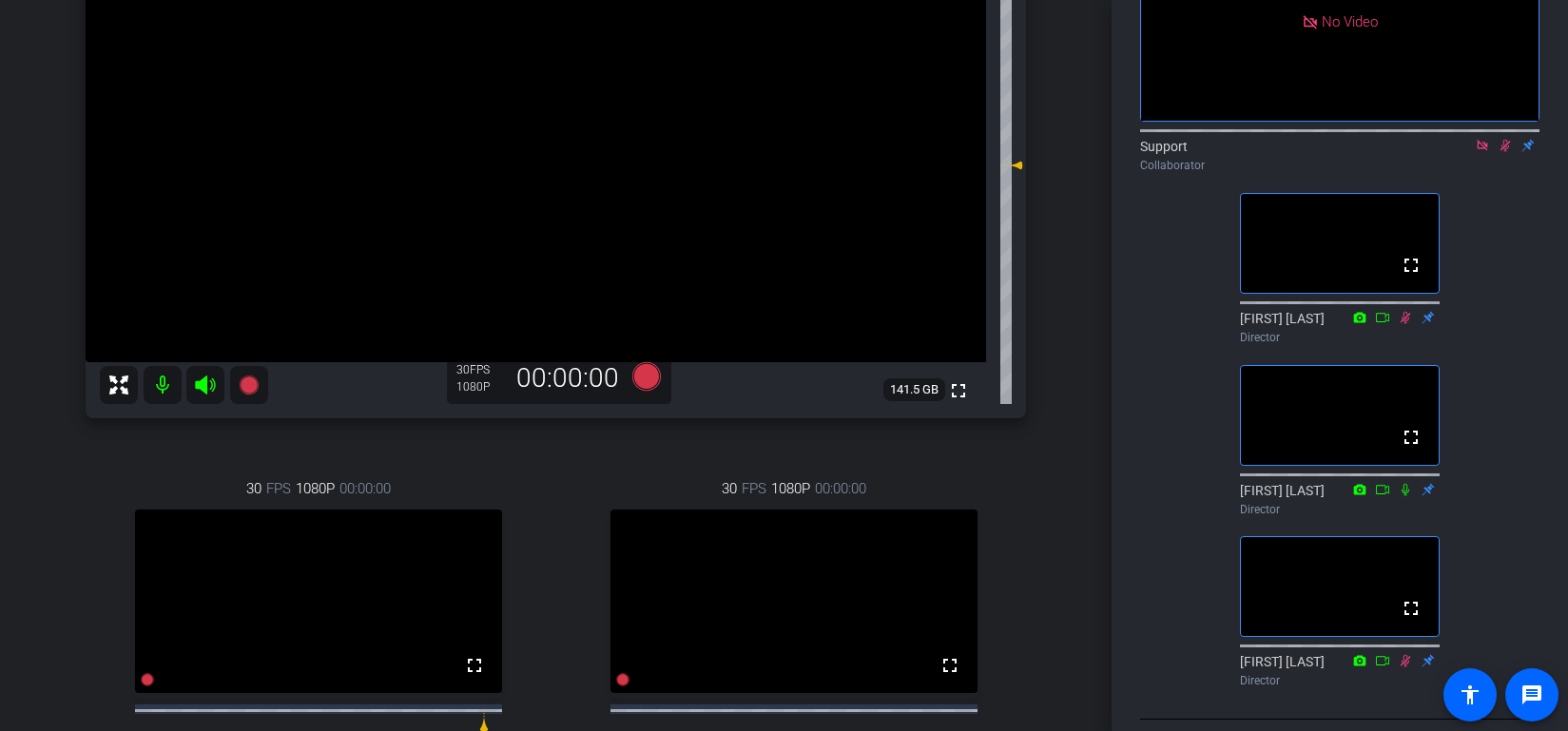 click 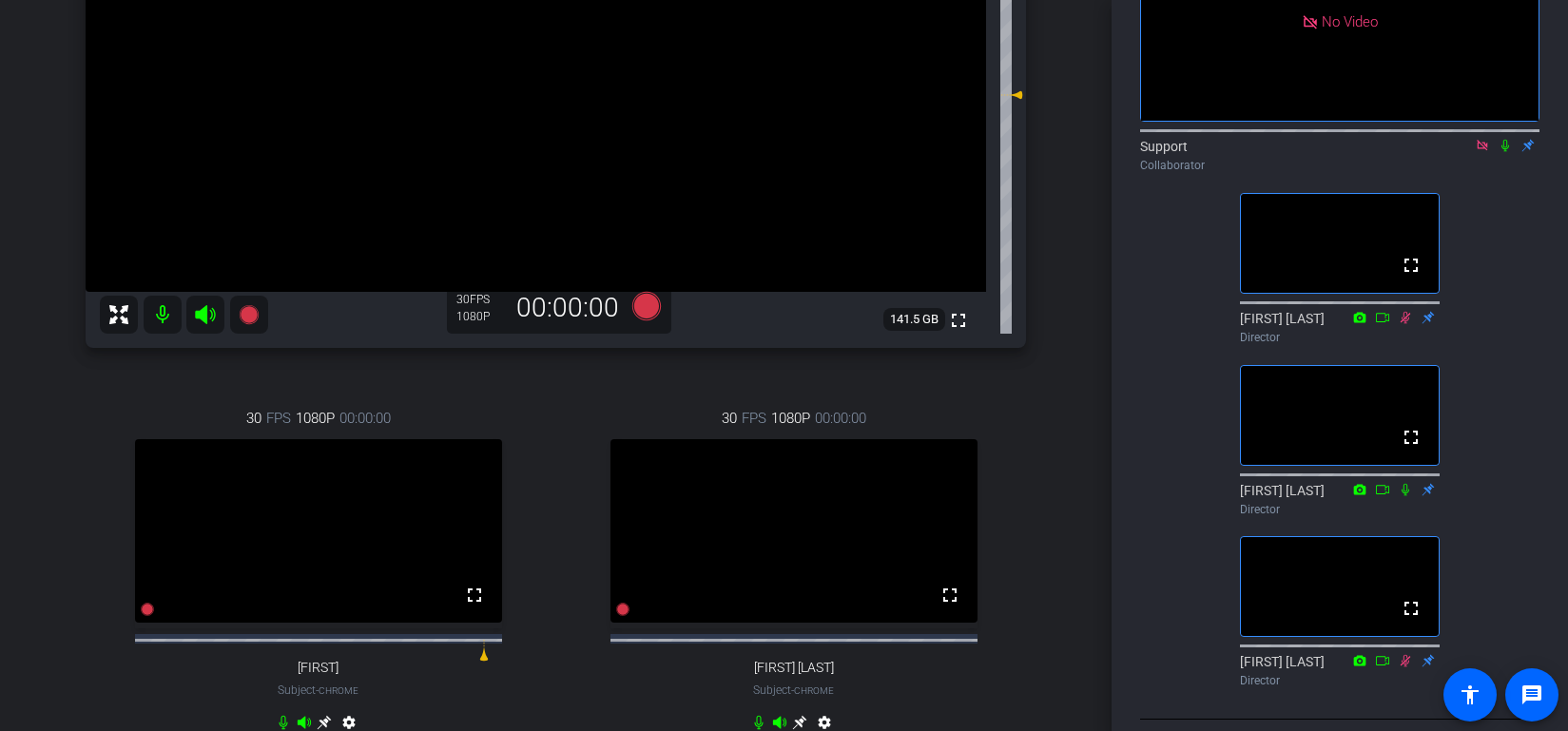 scroll, scrollTop: 383, scrollLeft: 0, axis: vertical 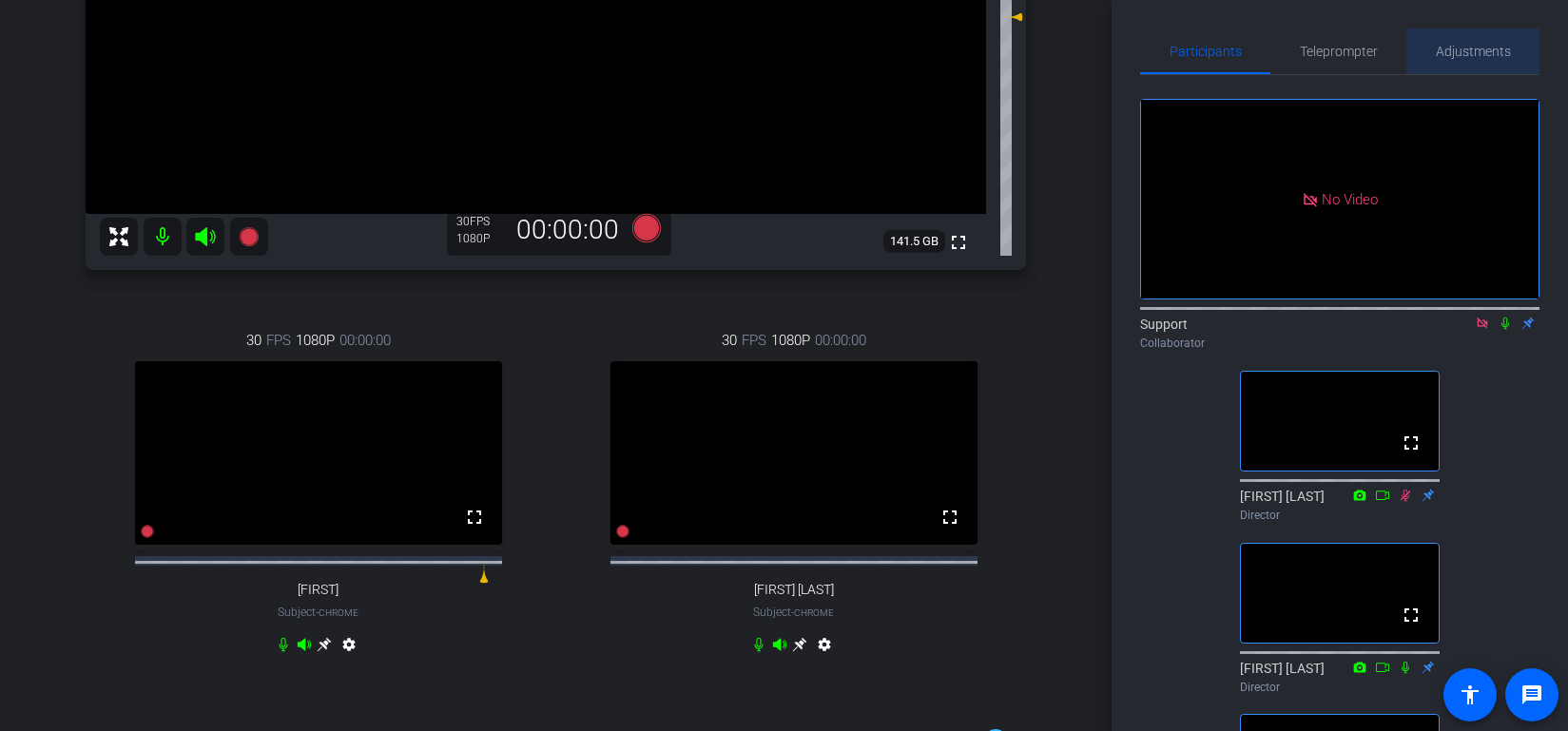 click on "Adjustments" at bounding box center (1473, 51) 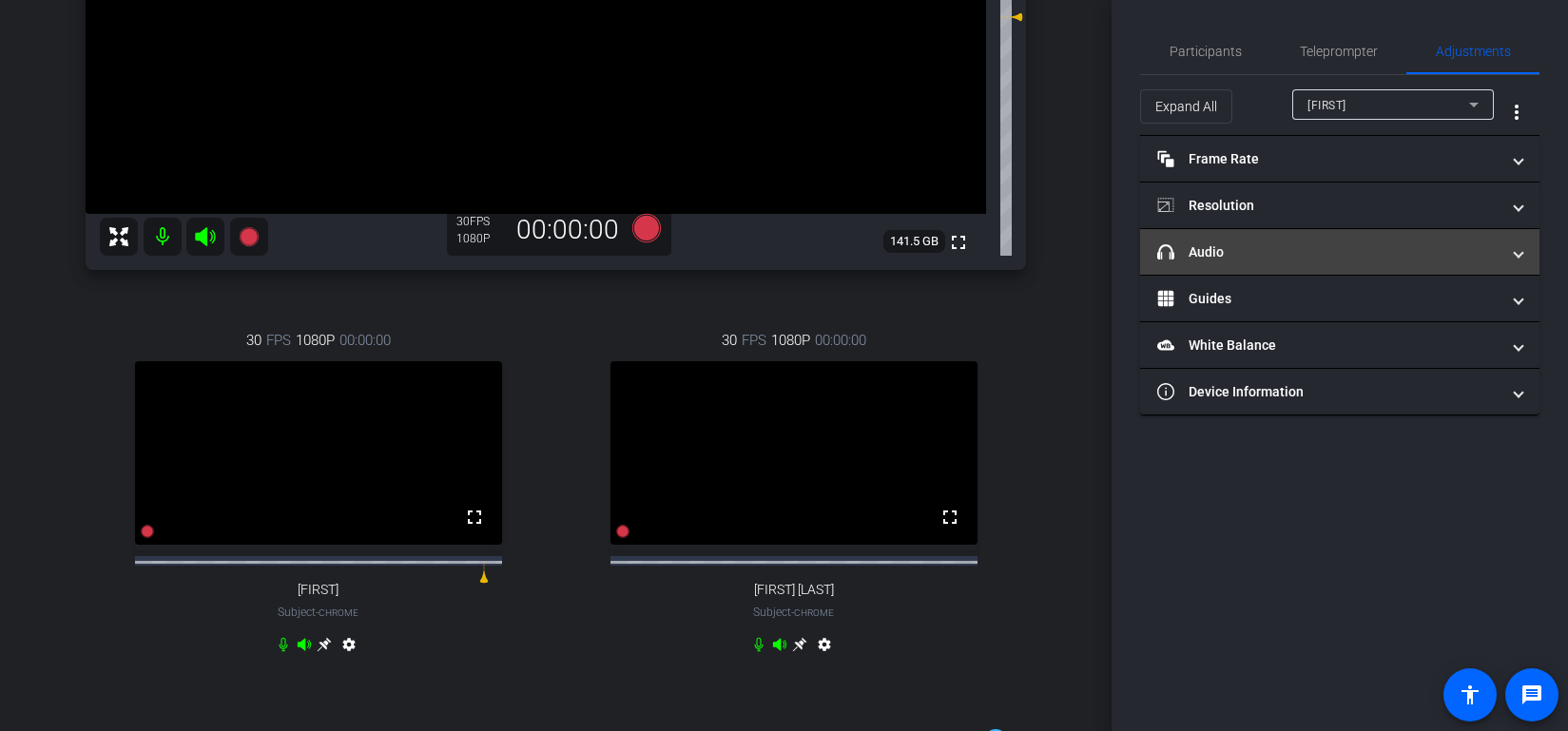 click on "headphone icon
Audio" at bounding box center (1328, 252) 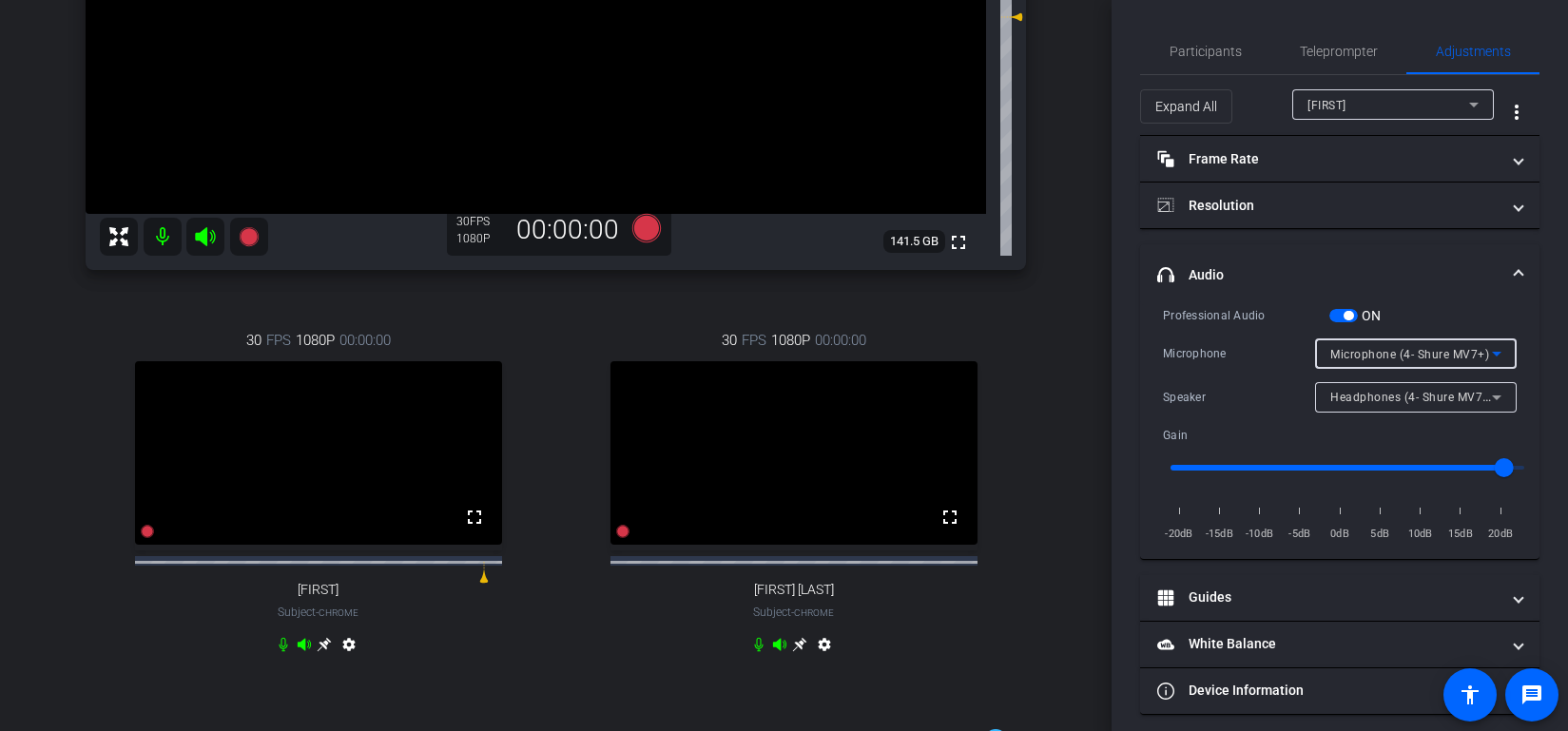 click on "Microphone (4- Shure MV7+)" at bounding box center [1409, 355] 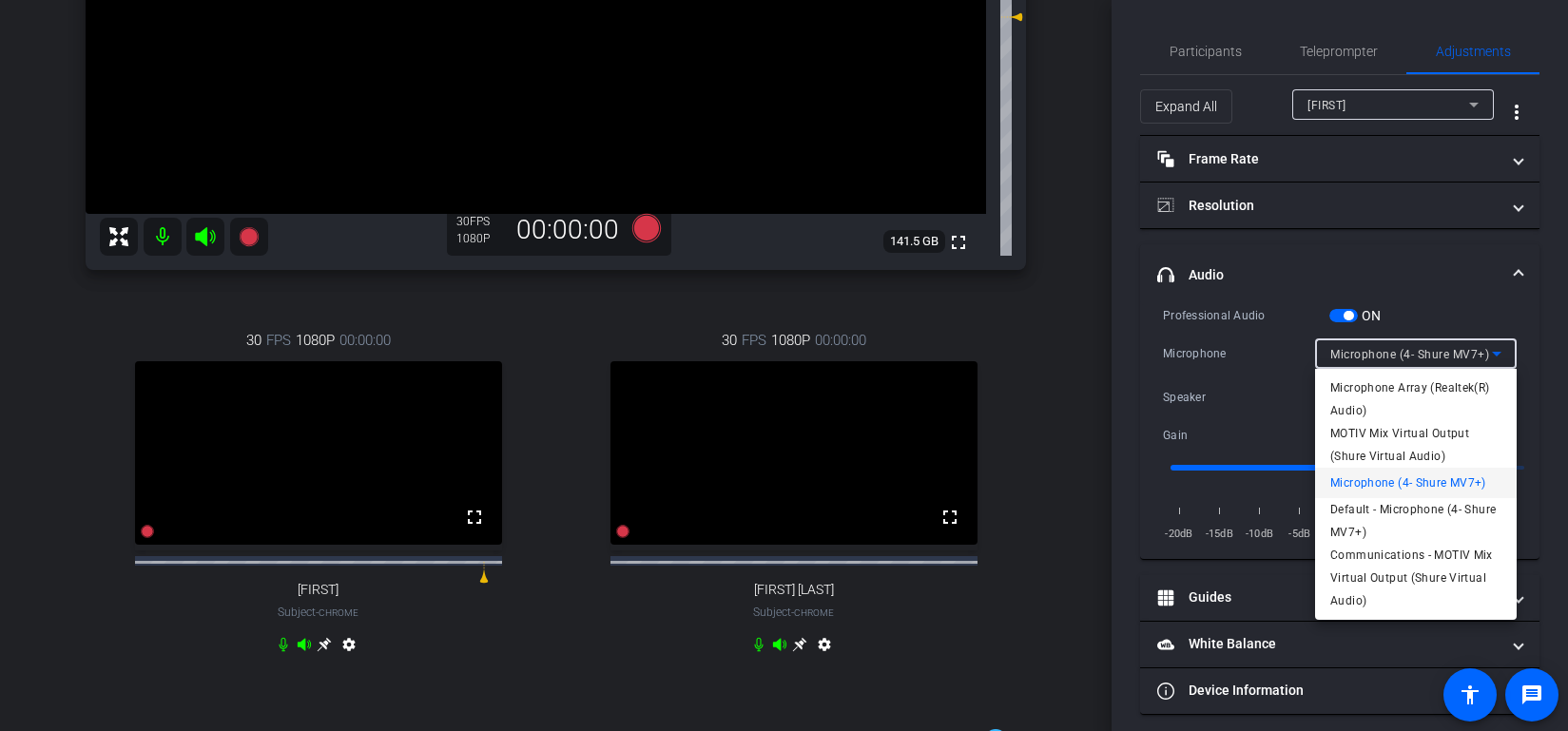 click at bounding box center (784, 365) 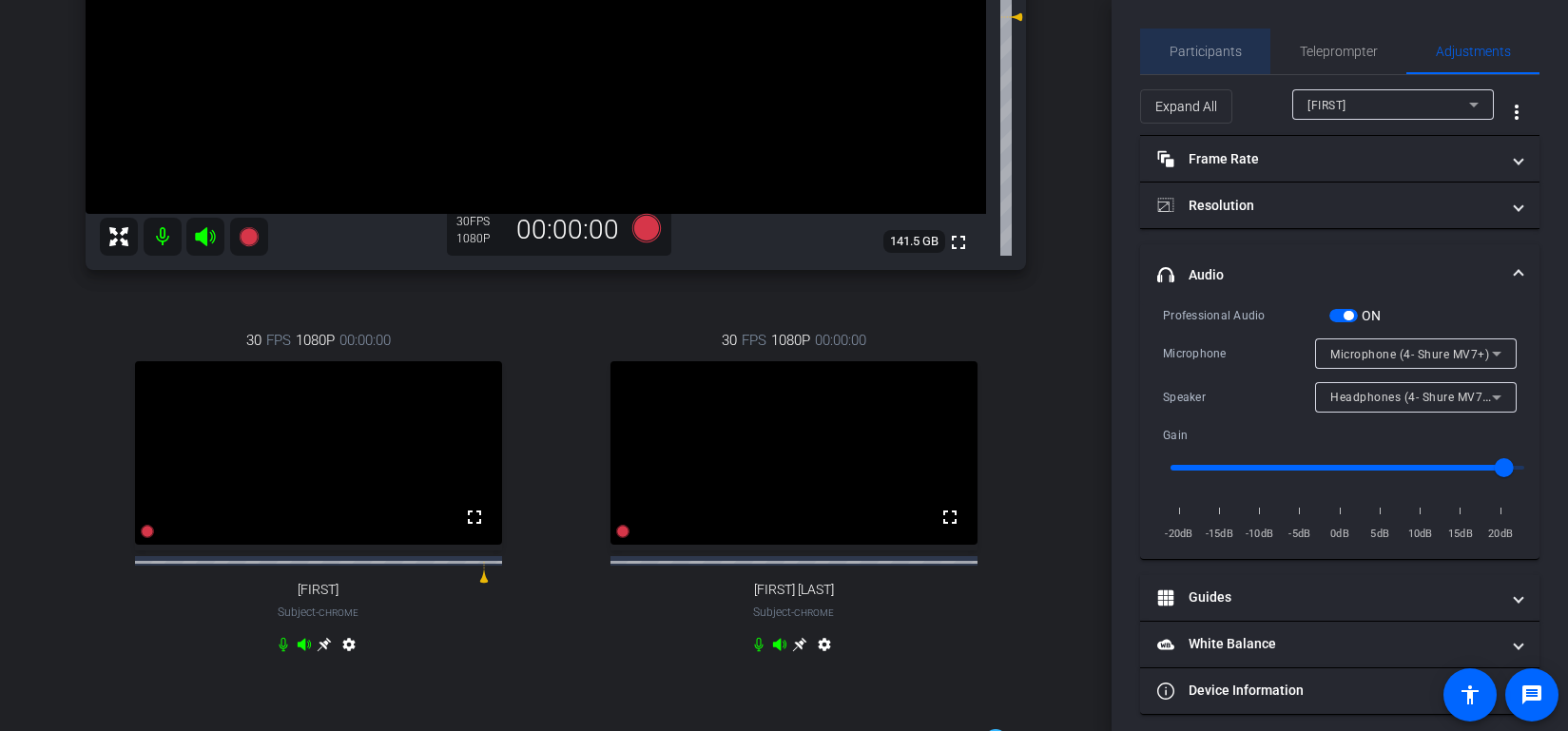 click on "Participants" at bounding box center [1206, 51] 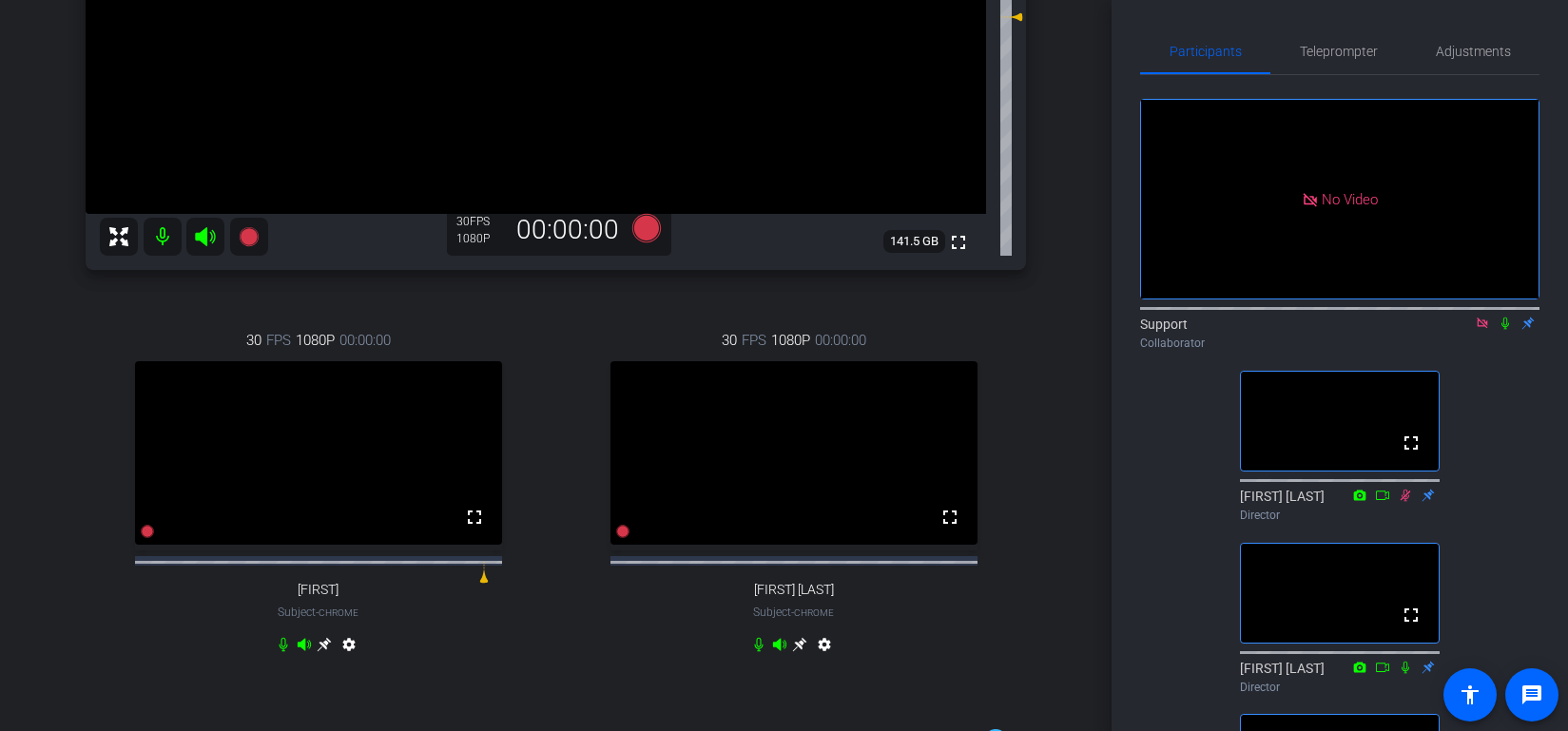 click on "No Video  Support
Collaborator  fullscreen  [FIRST] [LAST]
Director  fullscreen  [FIRST] [LAST]
Director  fullscreen  [FIRST] [LAST]
Director" 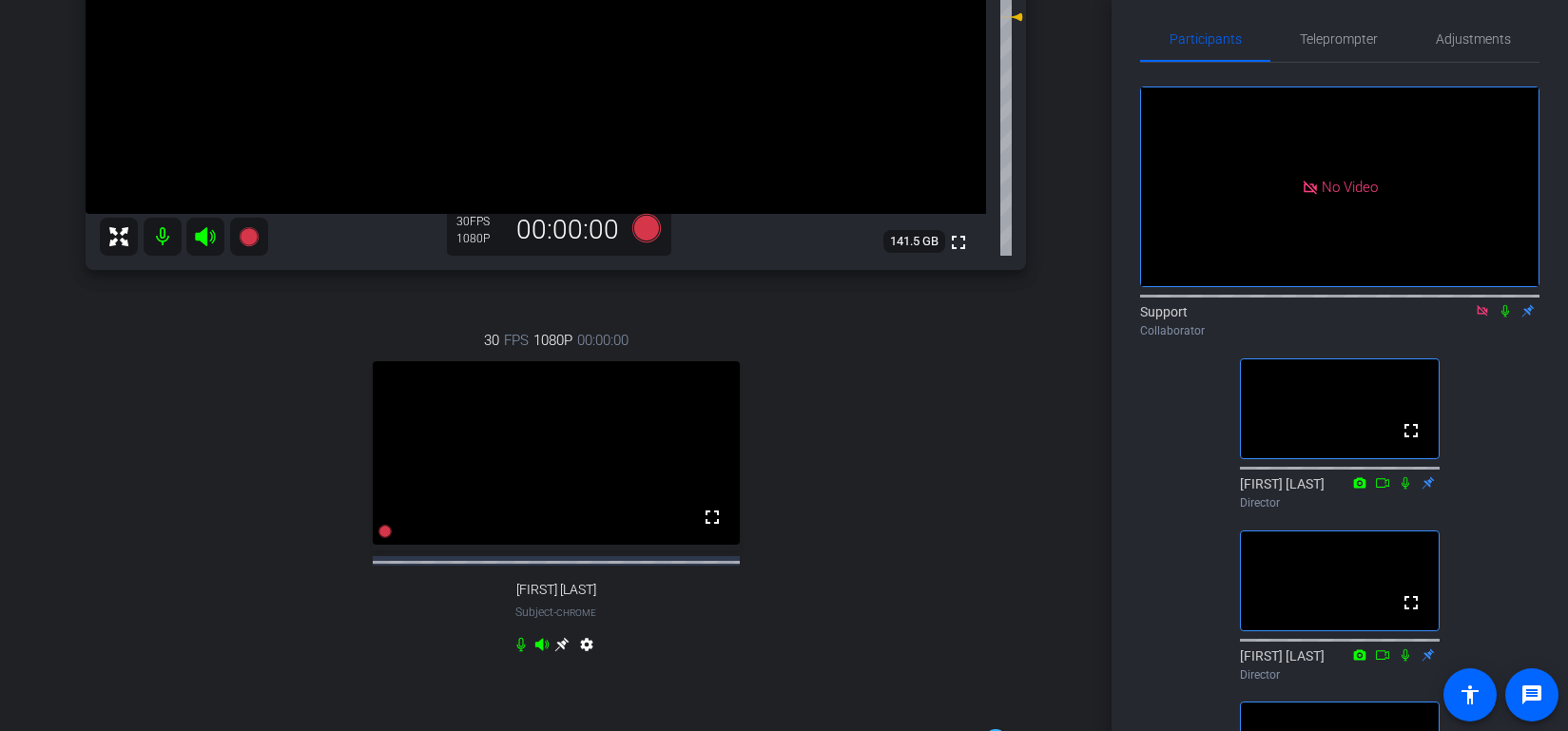 scroll, scrollTop: 0, scrollLeft: 0, axis: both 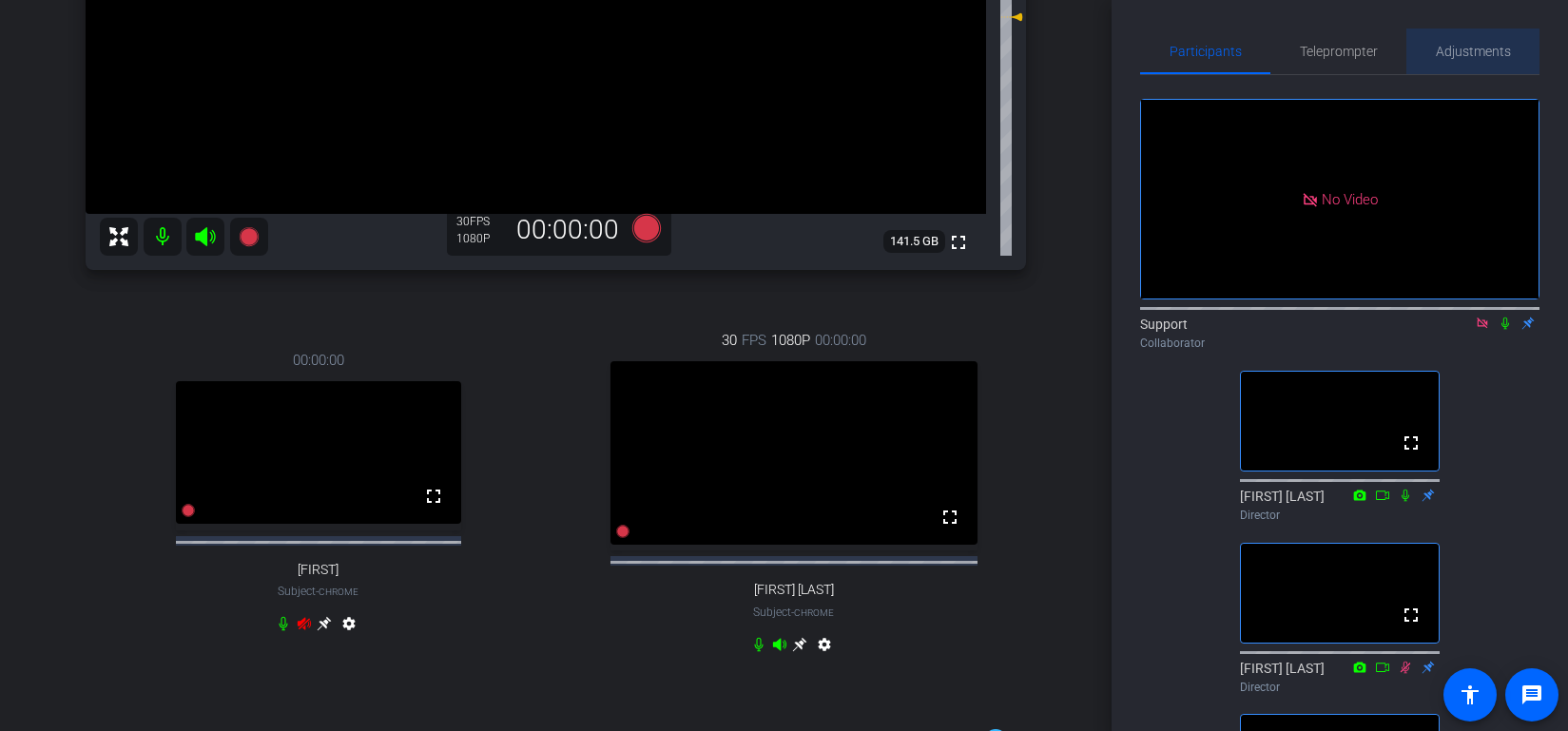 click on "Adjustments" at bounding box center [1473, 51] 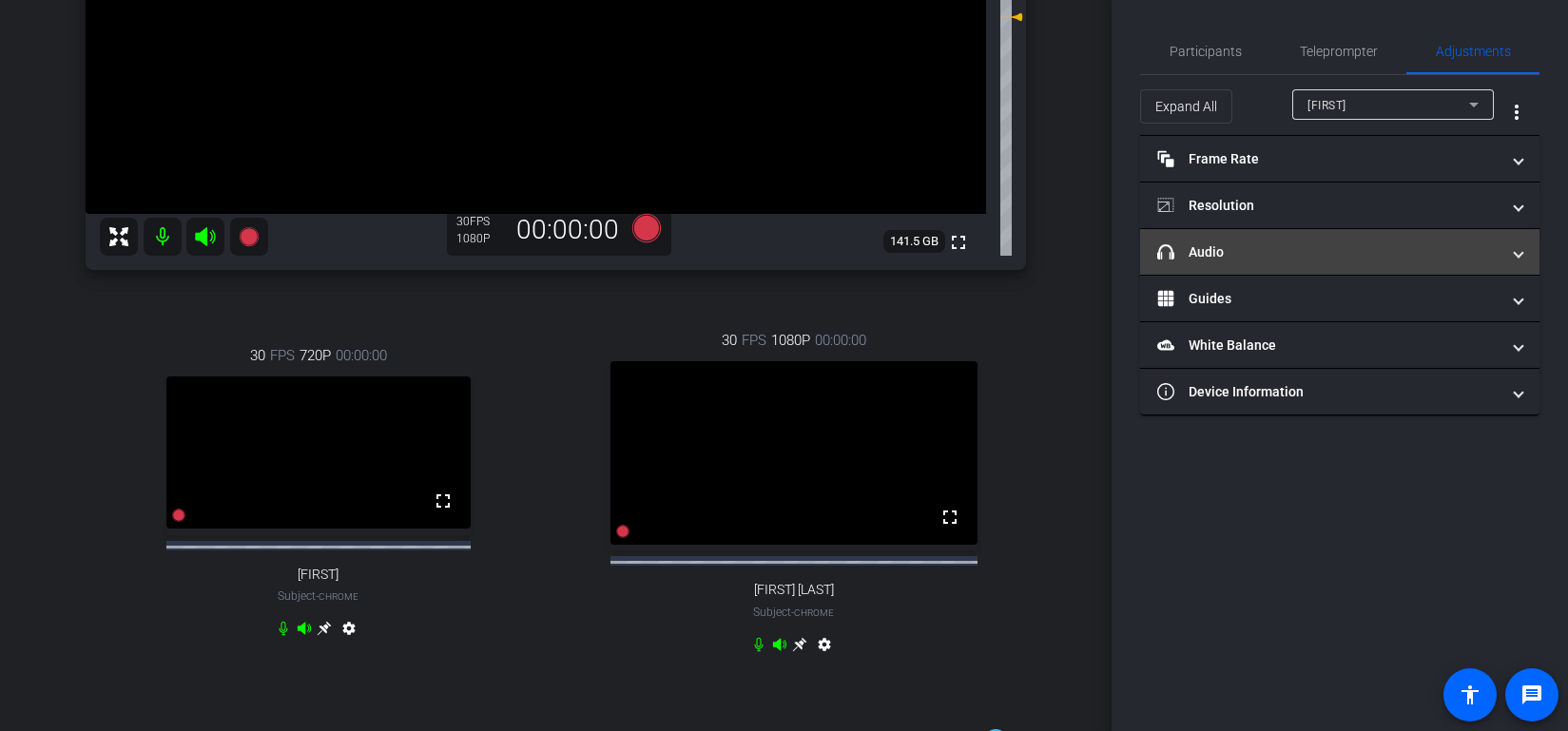 click on "headphone icon
Audio" at bounding box center [1328, 252] 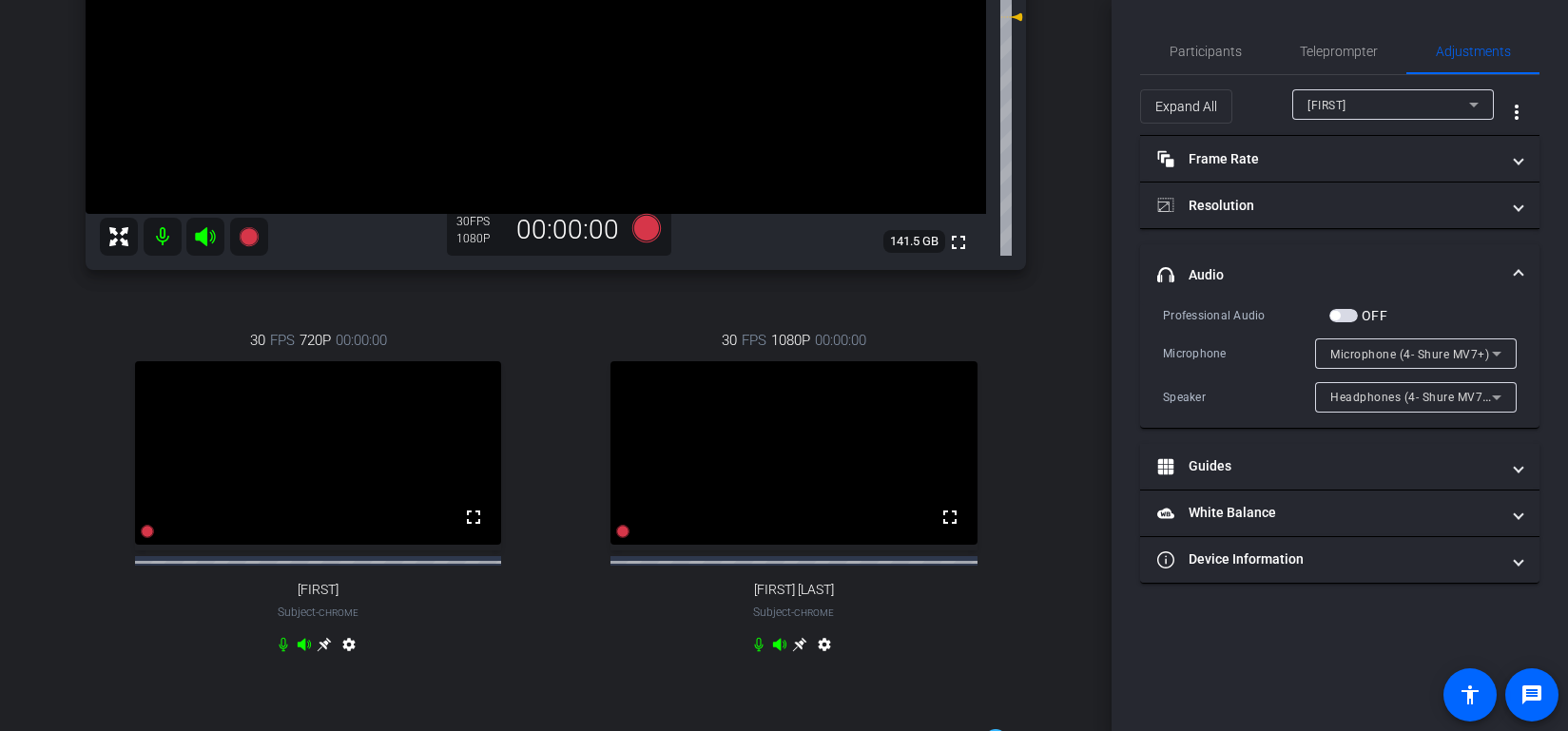 type on "11000" 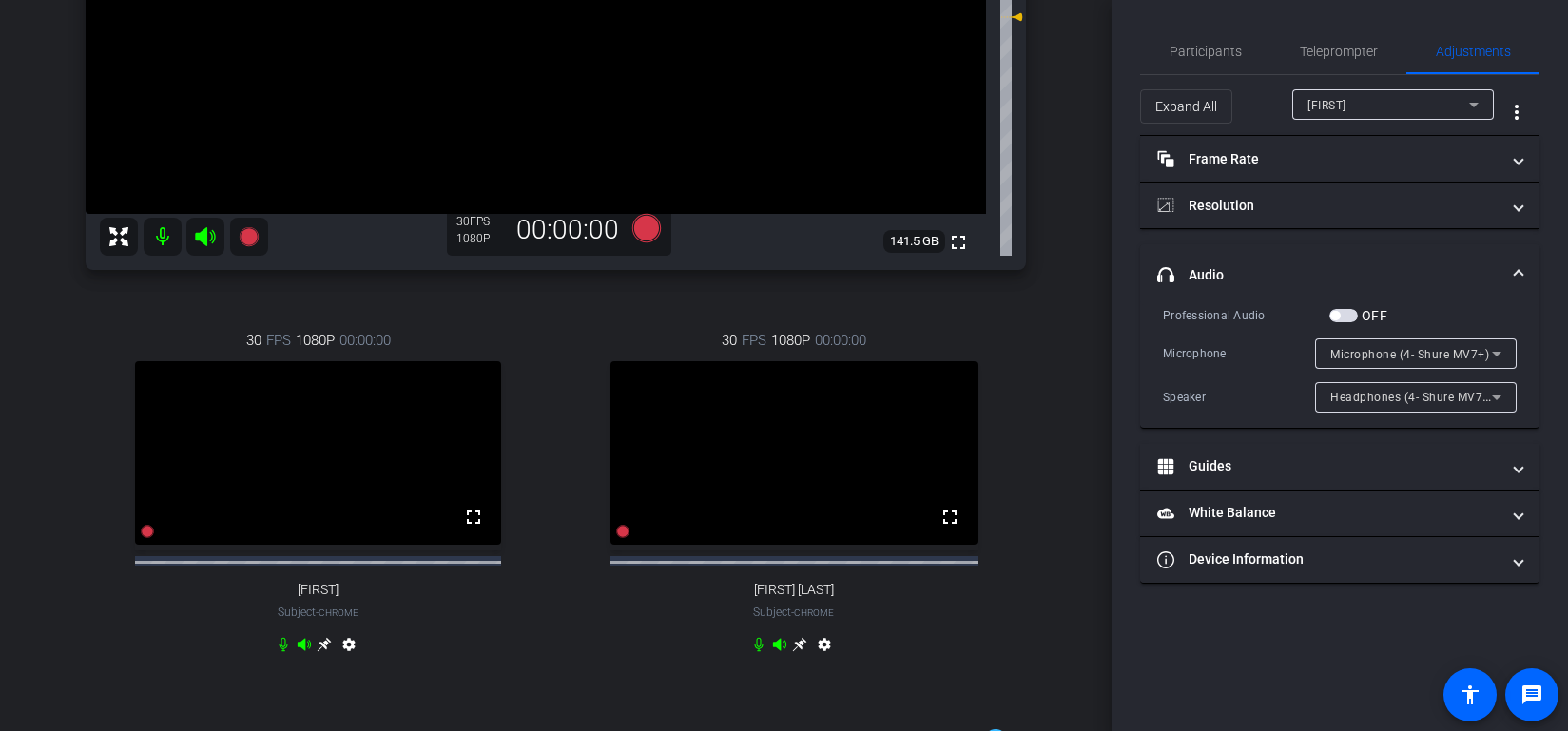 click 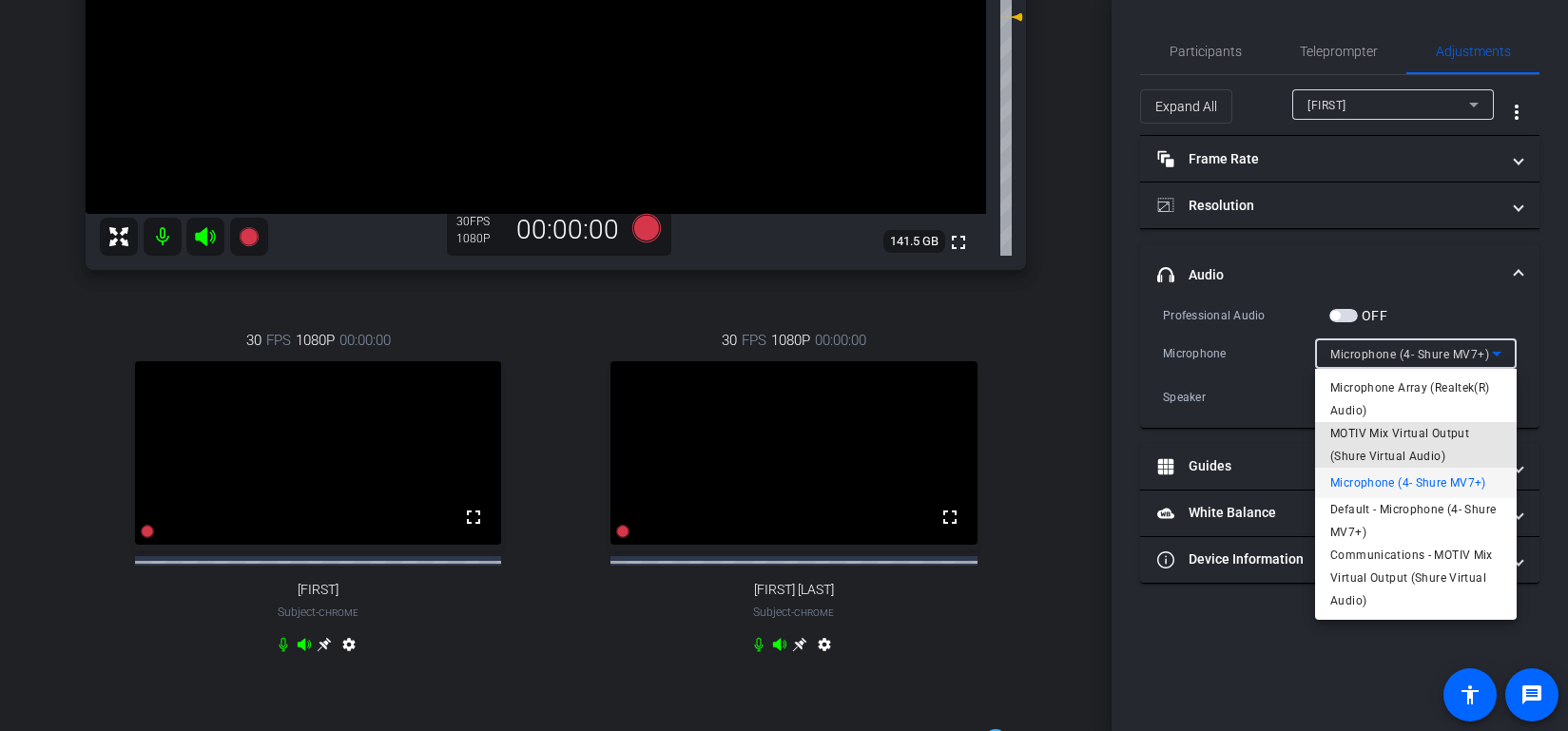 click on "MOTIV Mix Virtual Output (Shure Virtual Audio)" at bounding box center (1416, 445) 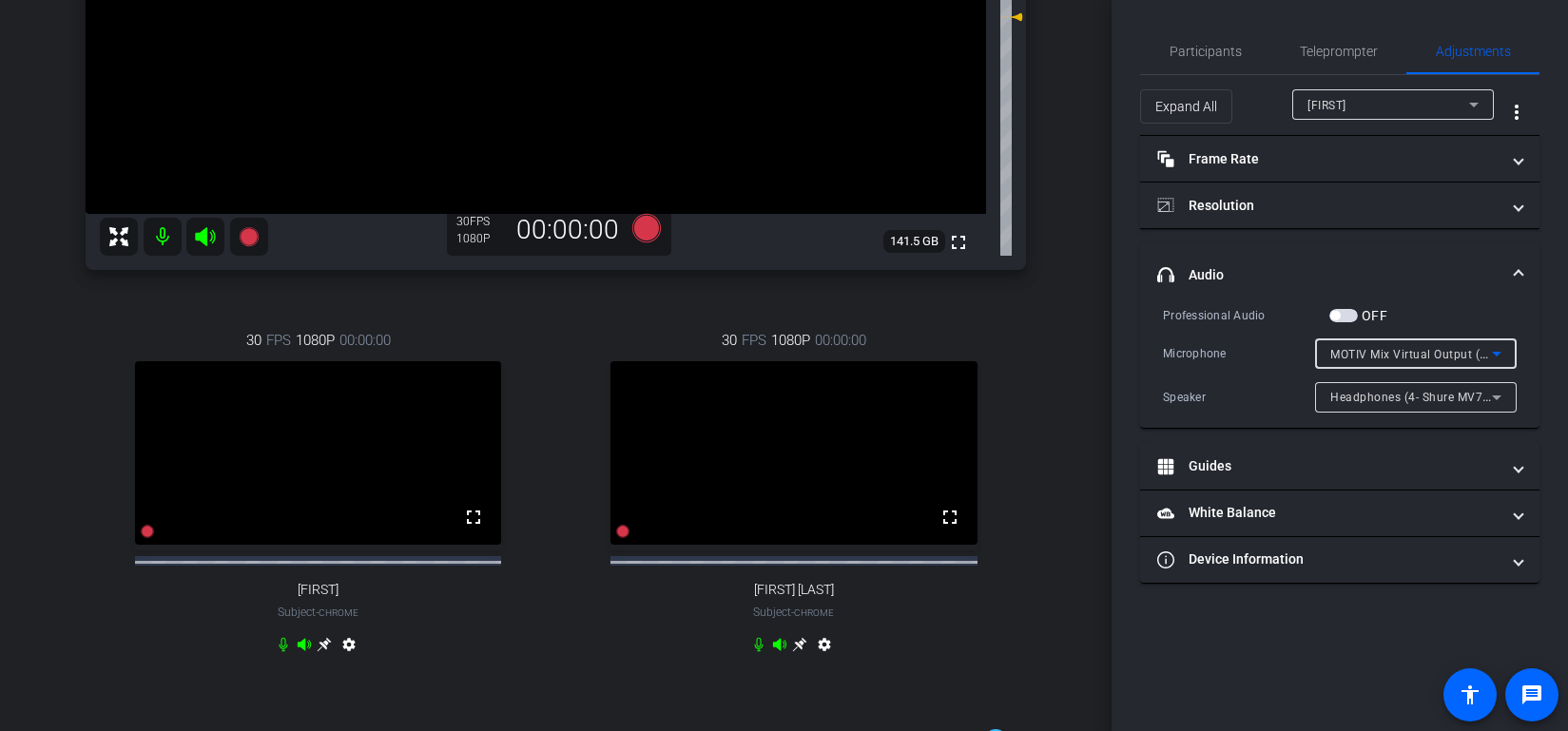 click on "MOTIV Mix Virtual Output (Shure Virtual Audio)" at bounding box center (1462, 354) 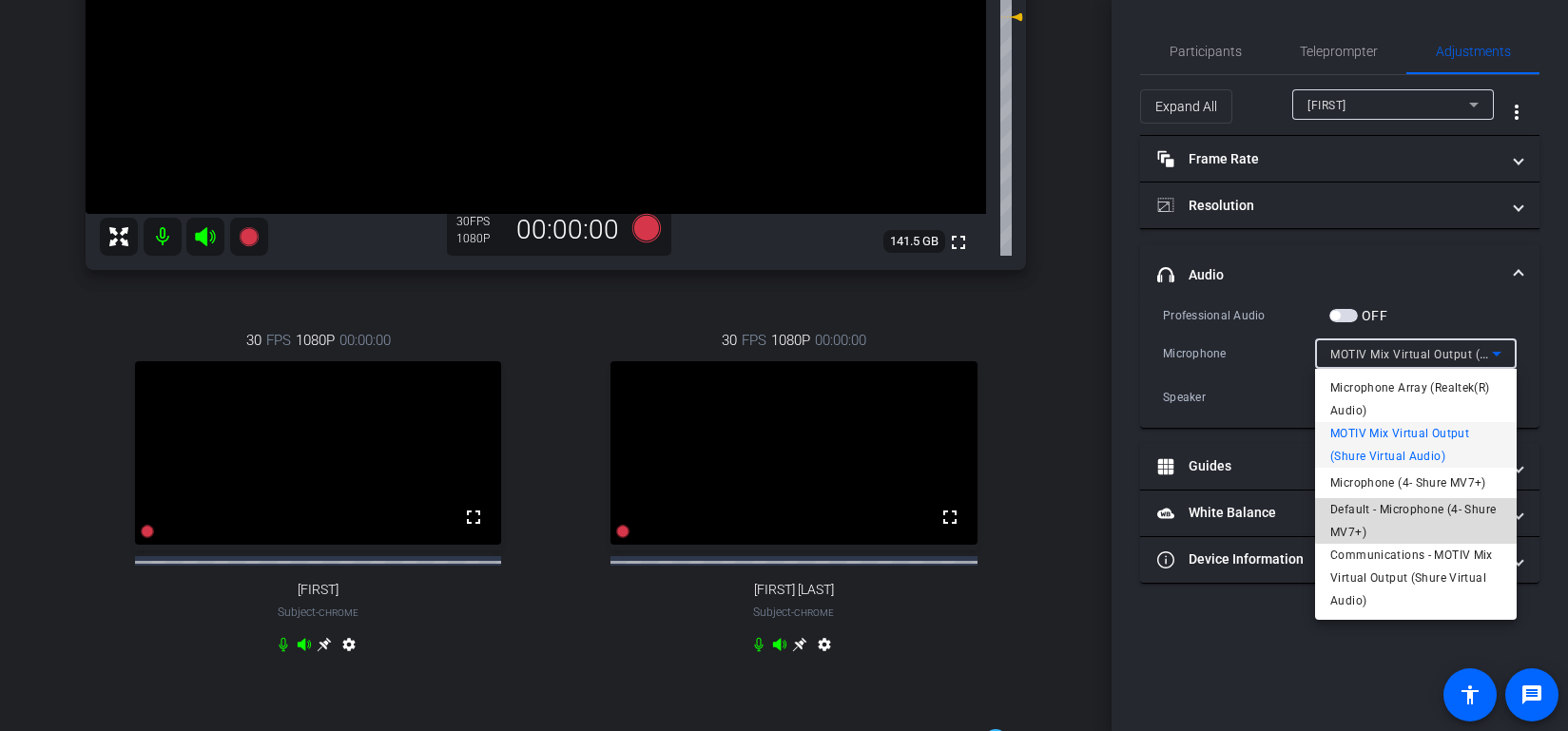 click on "Default - Microphone (4- Shure MV7+)" at bounding box center (1416, 521) 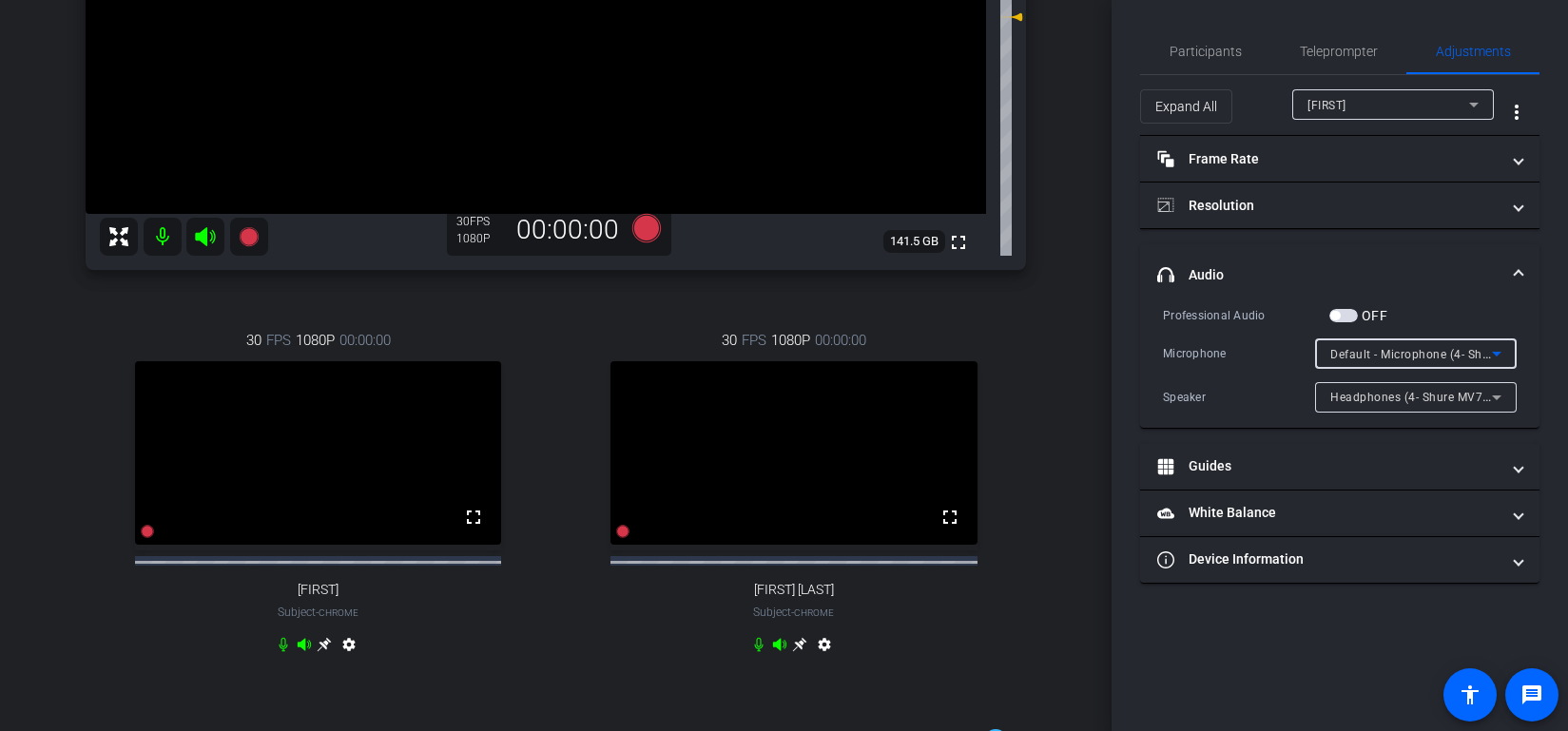 click on "Default - Microphone (4- Shure MV7+)" at bounding box center [1435, 354] 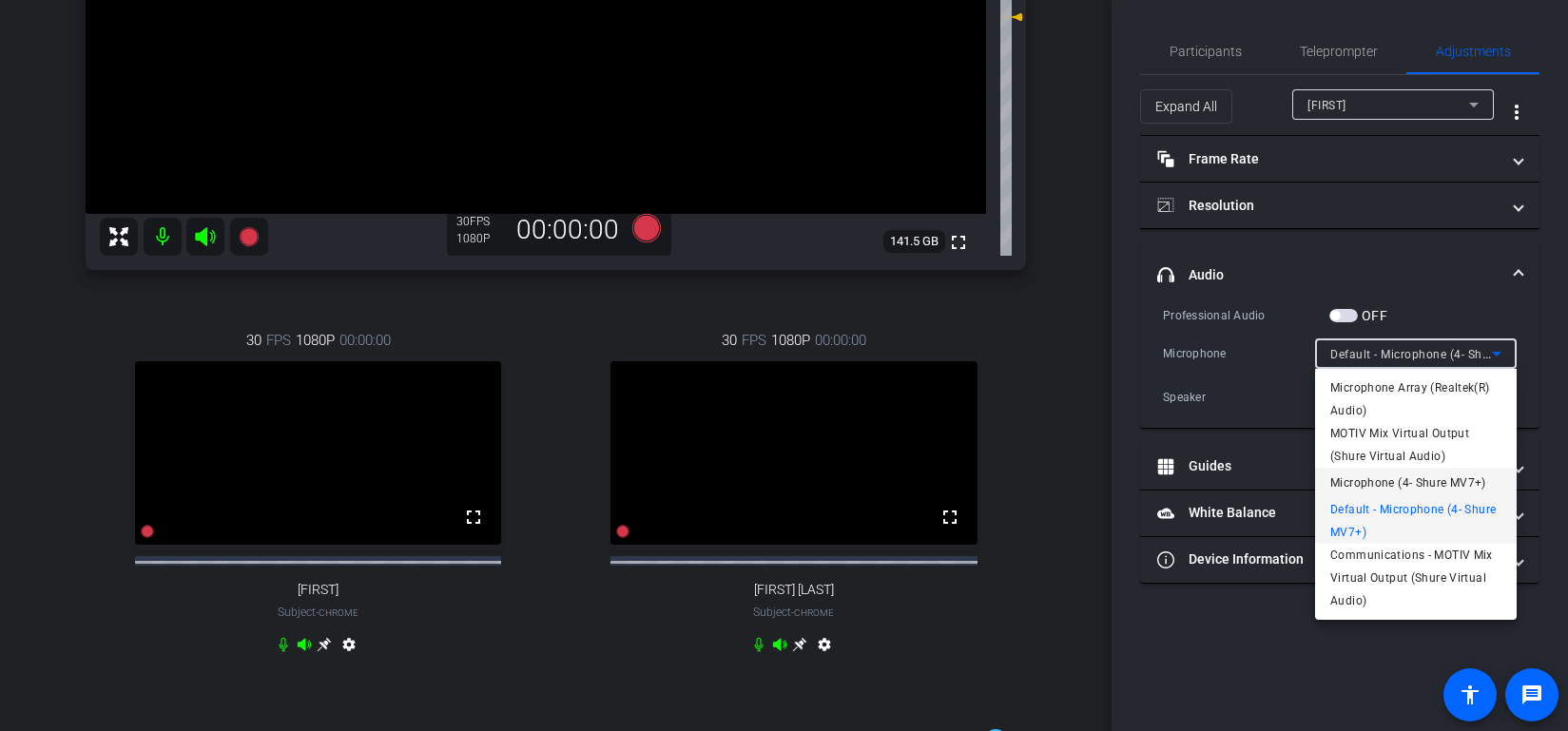 click on "Microphone (4- Shure MV7+)" at bounding box center (1408, 483) 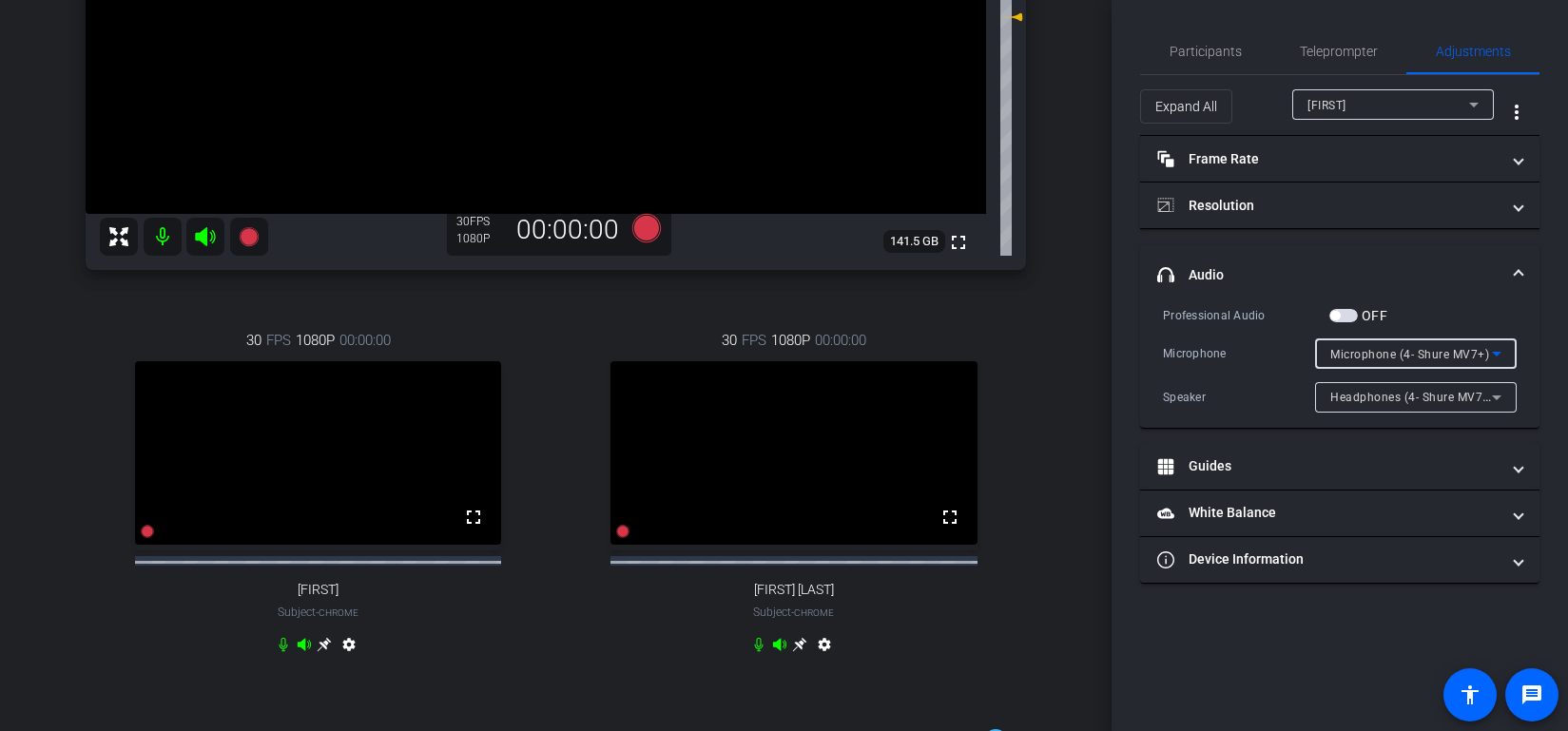click on "Microphone (4- Shure MV7+)" at bounding box center [1409, 355] 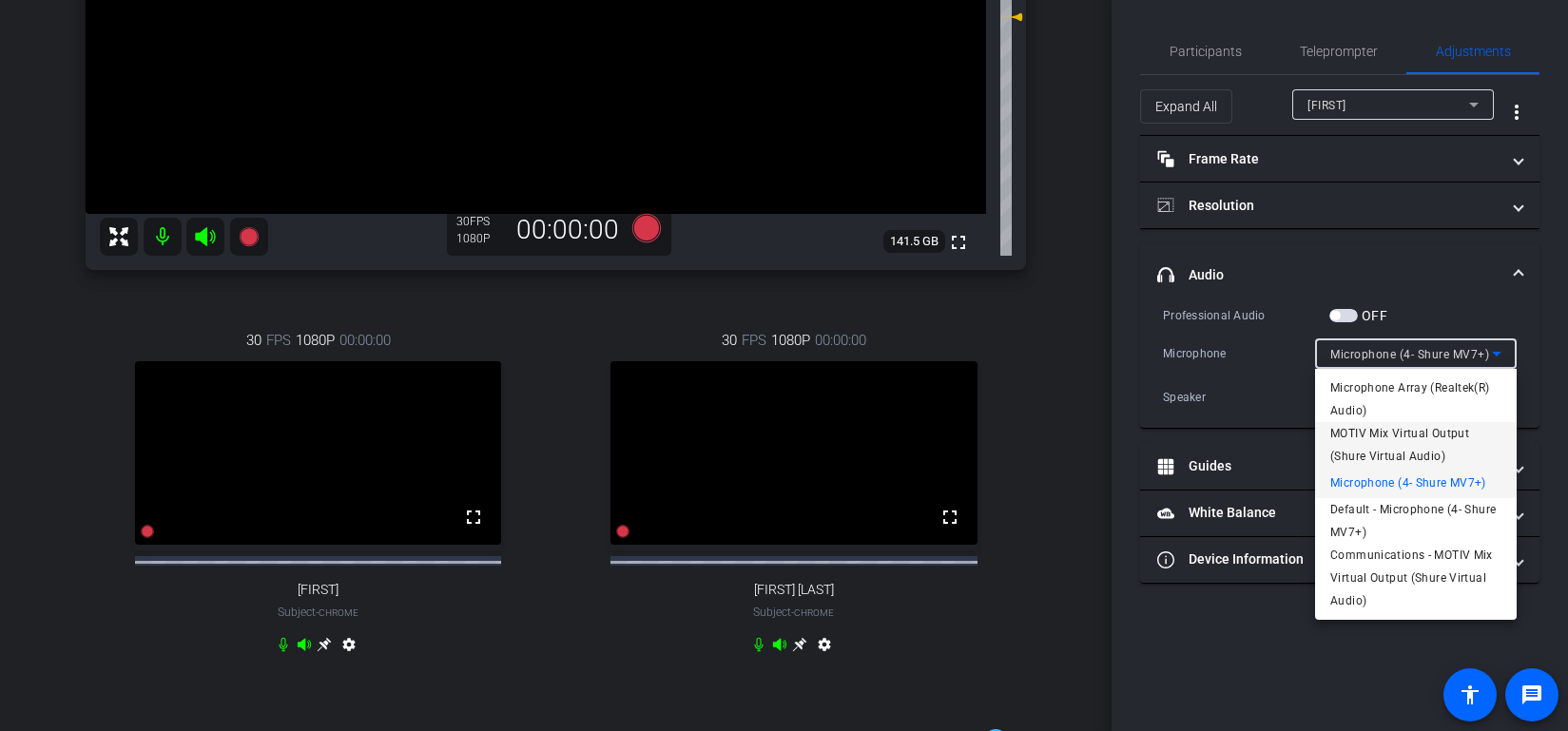 click on "MOTIV Mix Virtual Output (Shure Virtual Audio)" at bounding box center [1416, 445] 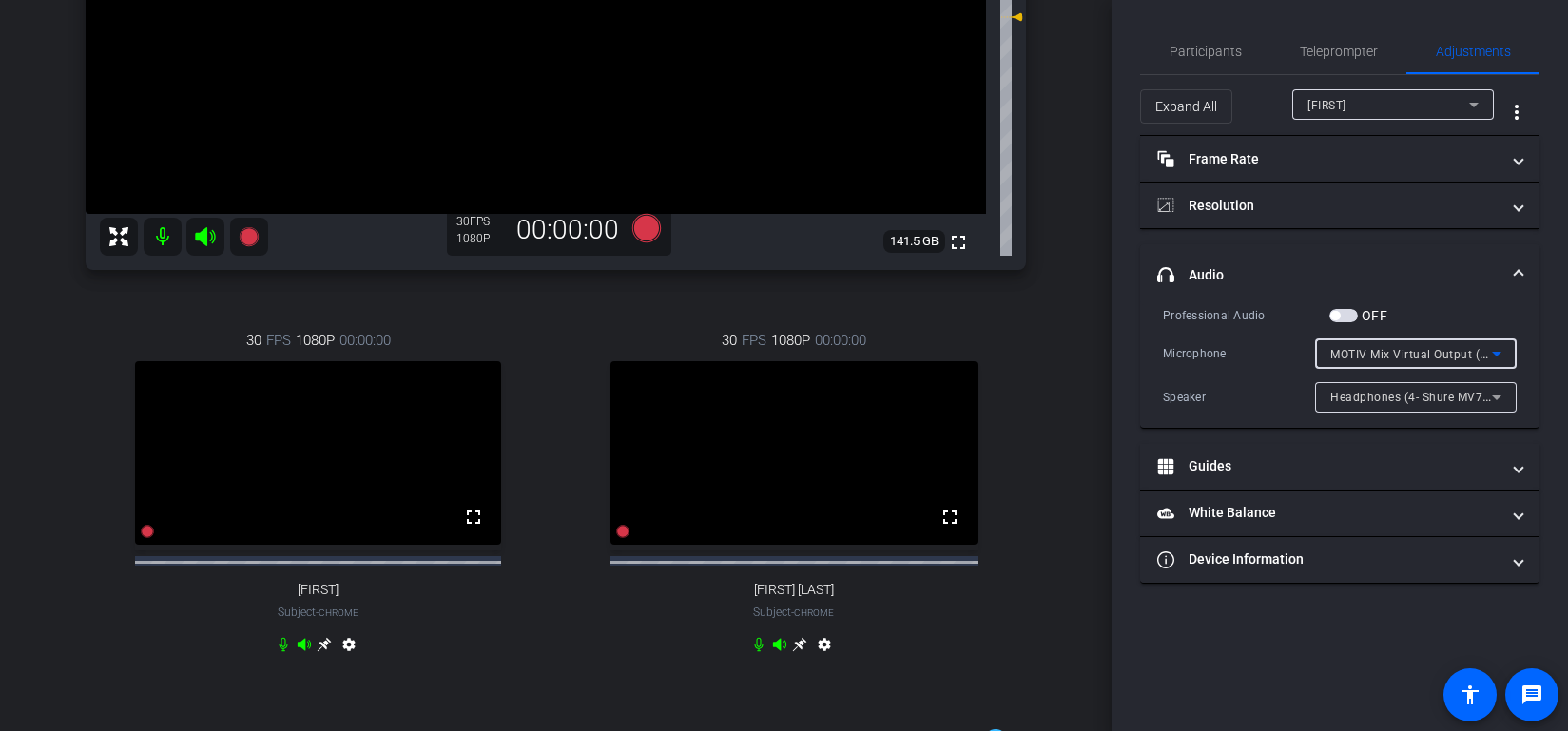 click on "MOTIV Mix Virtual Output (Shure Virtual Audio)" at bounding box center [1462, 354] 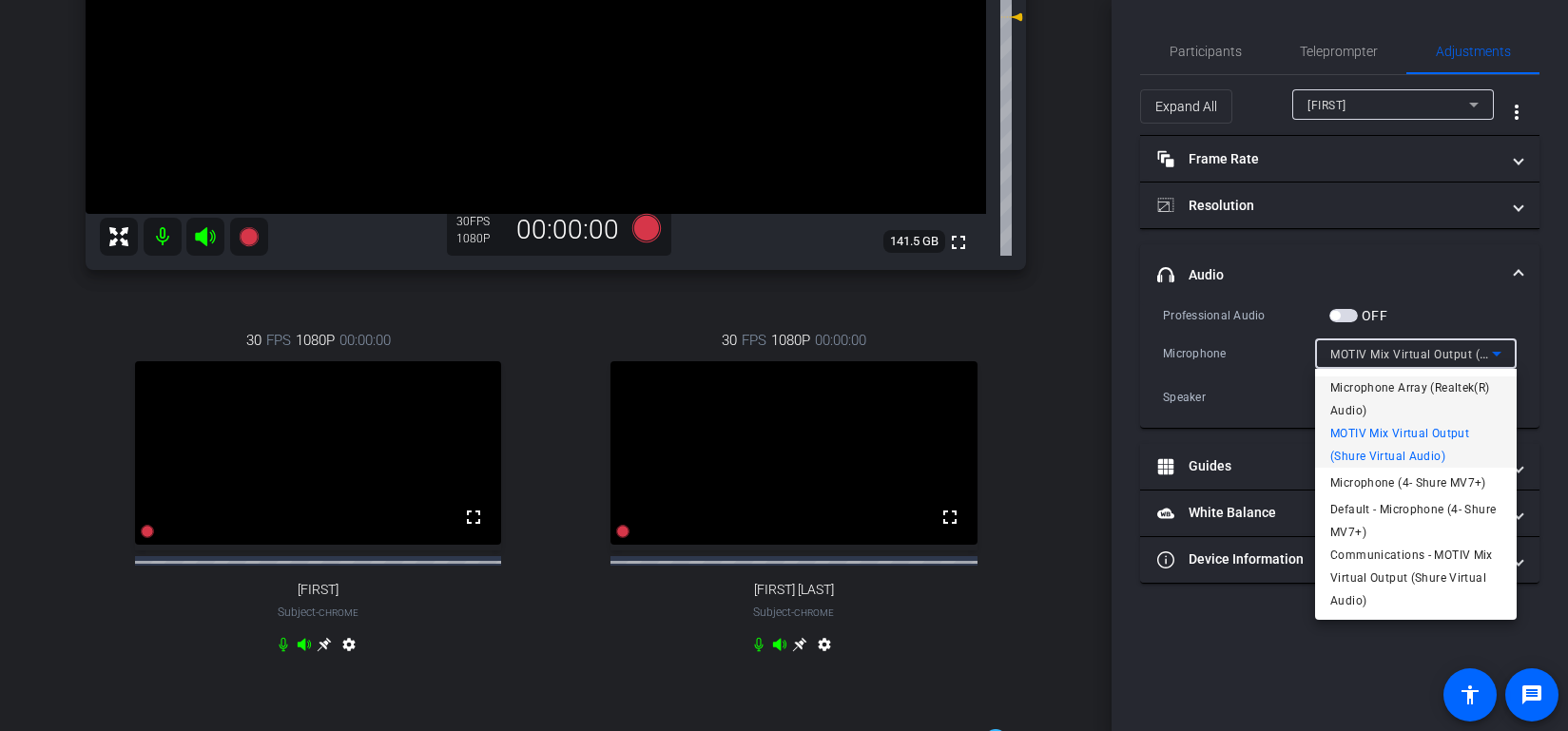 click on "Microphone Array (Realtek(R) Audio)" at bounding box center (1416, 399) 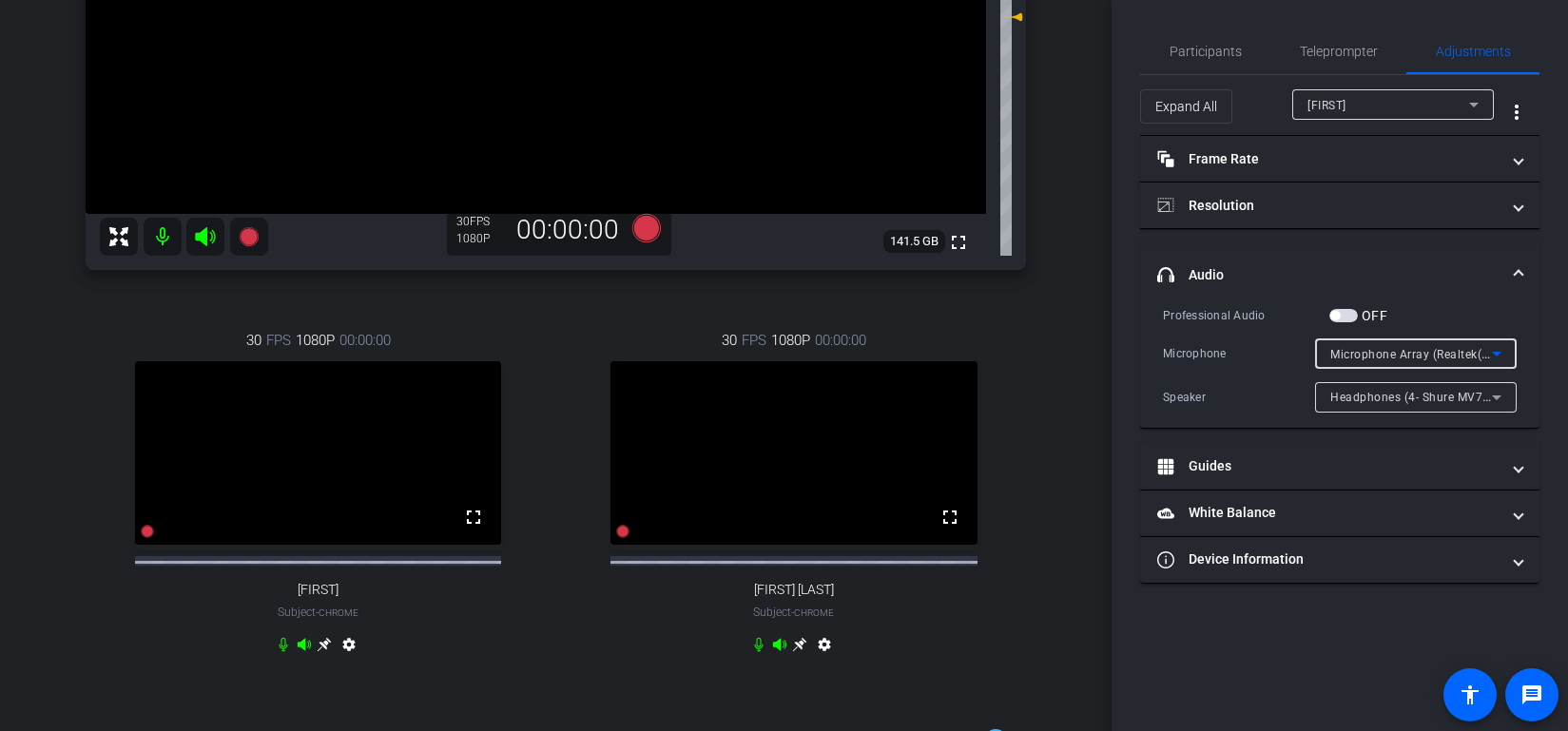 click on "Microphone Array (Realtek(R) Audio)" at bounding box center [1432, 354] 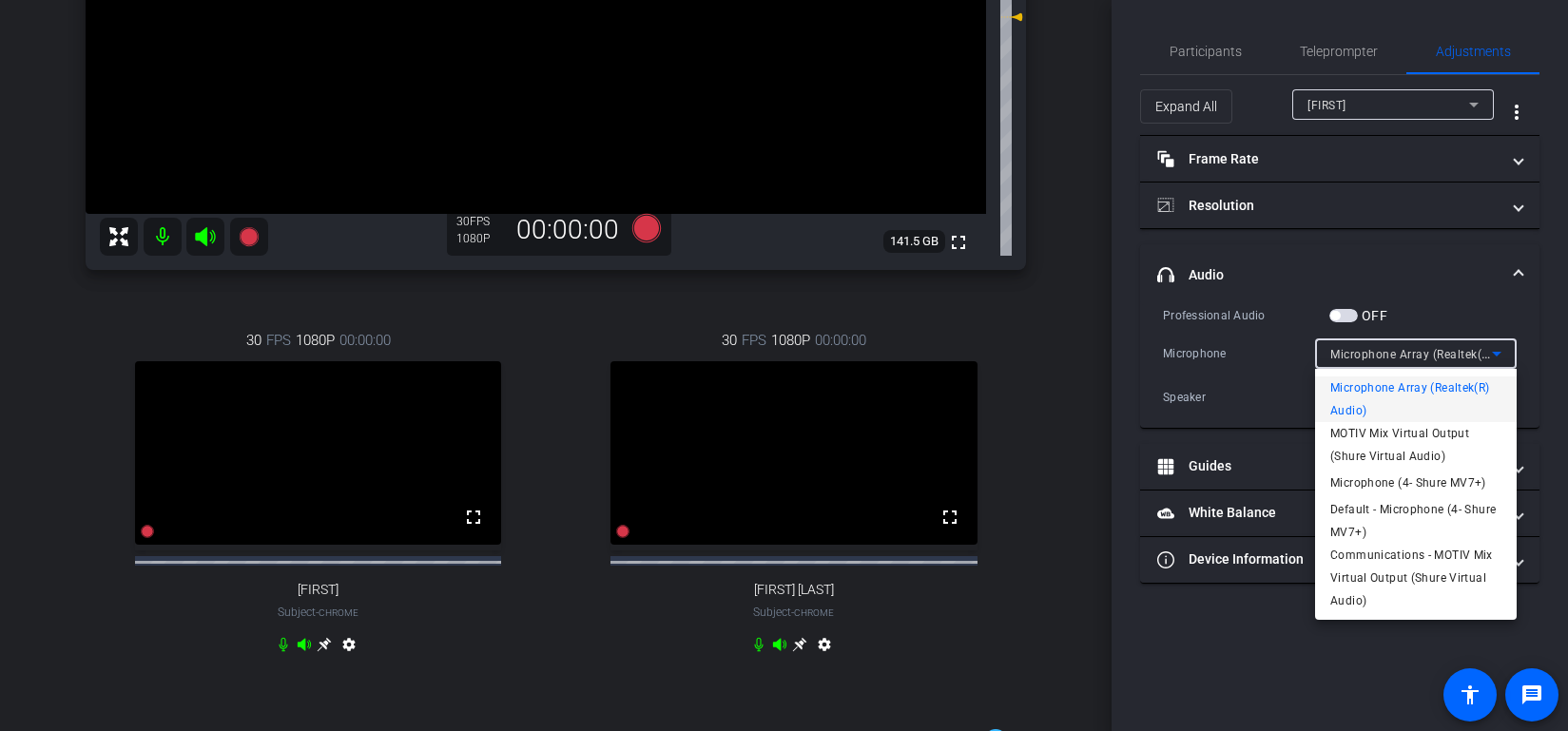 click at bounding box center [784, 365] 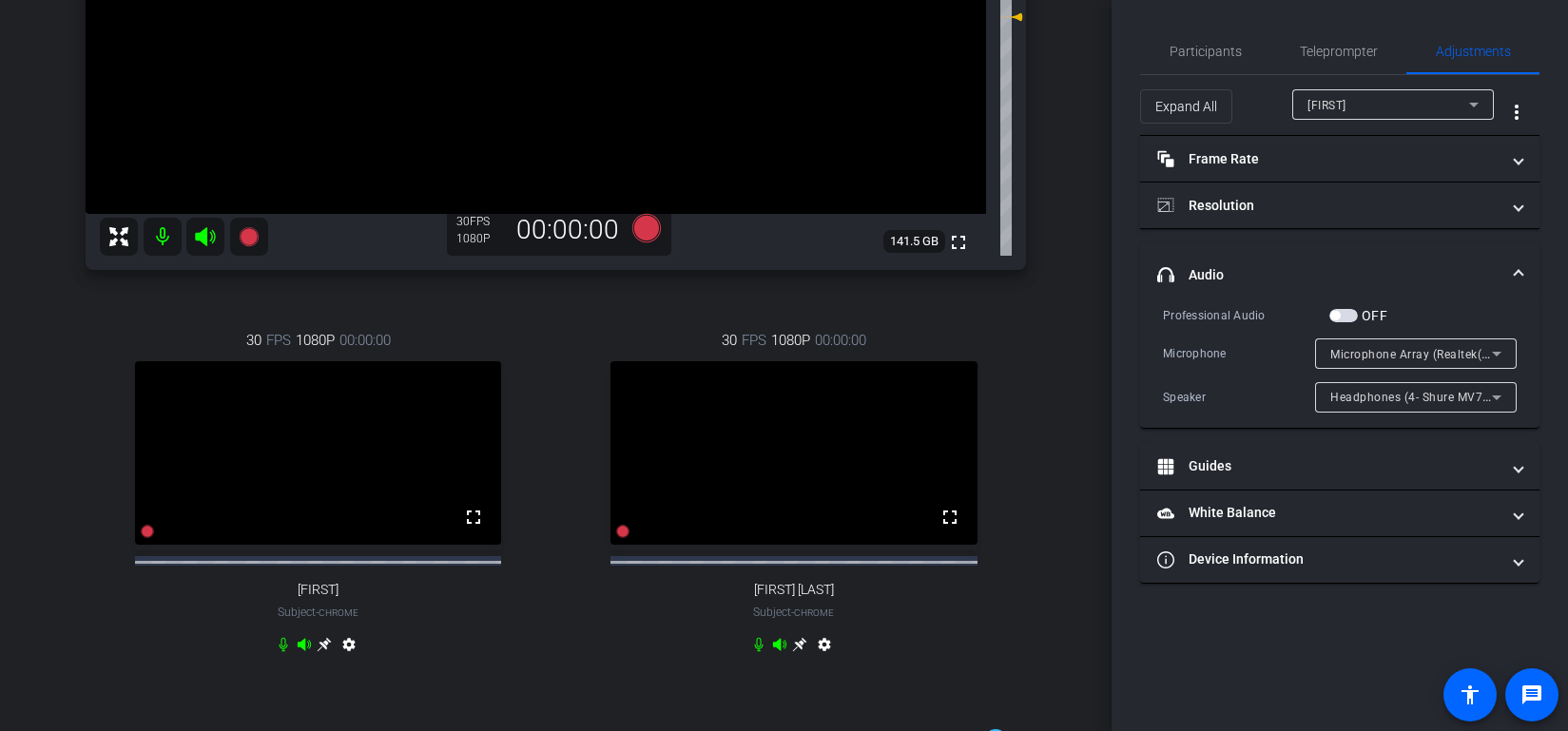 click on "Participants Teleprompter Adjustments  Support
Collaborator   [FIRST] [LAST]
Director   [FIRST] [LAST]
Director   [FIRST] [LAST]
Director   Everyone  0 Mark all read To: Everyone Mark all read Select Source Teleprompter Speed 3X (130 words/minute) Font Size 30px Screen Setup Teleprompter Top Background White - text in black  Script  0 Words
Create new script               Play        Play from this location               Play Selected        Play and display the selected text only Bold Italic" 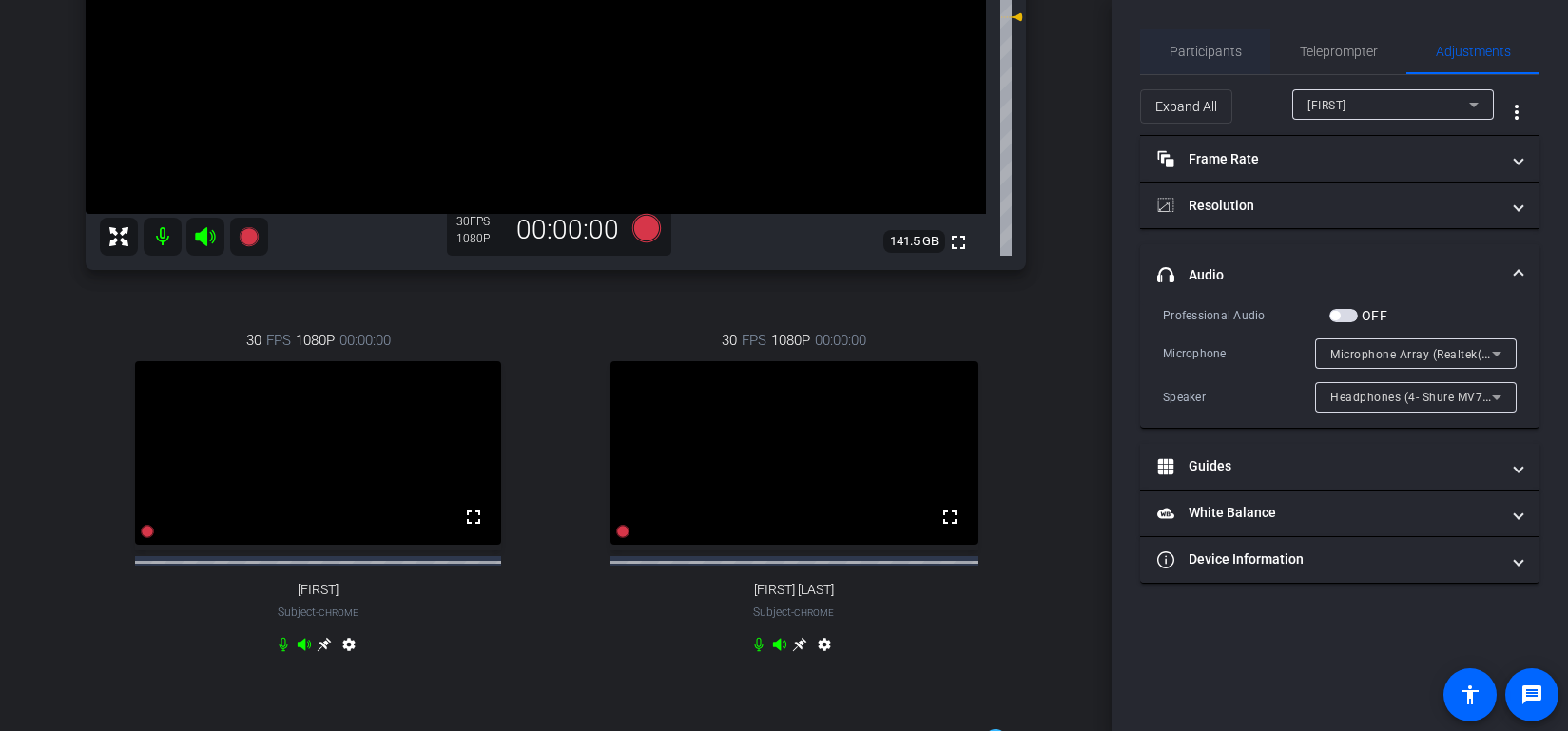 click on "Participants" at bounding box center [1206, 51] 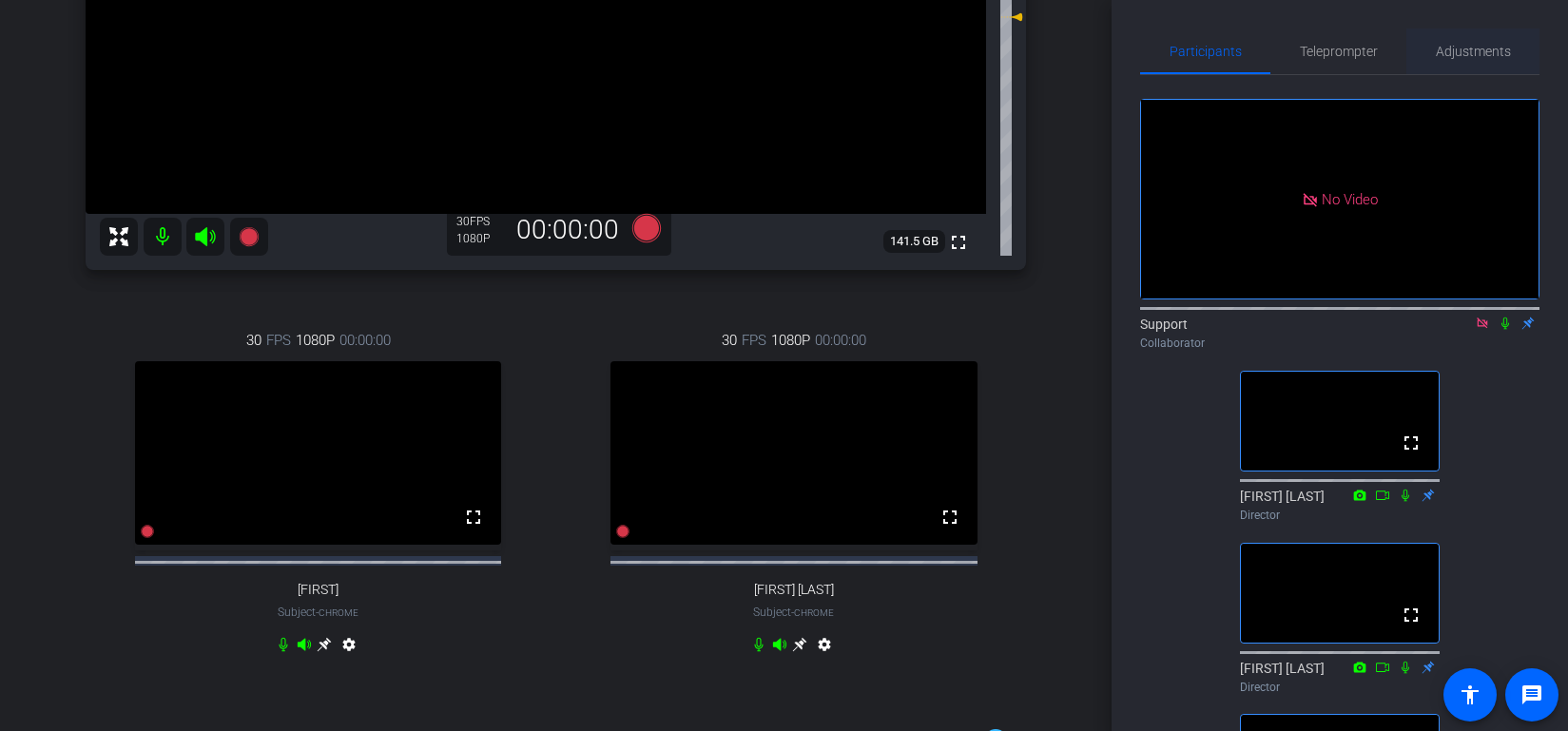 click on "Adjustments" at bounding box center (1473, 51) 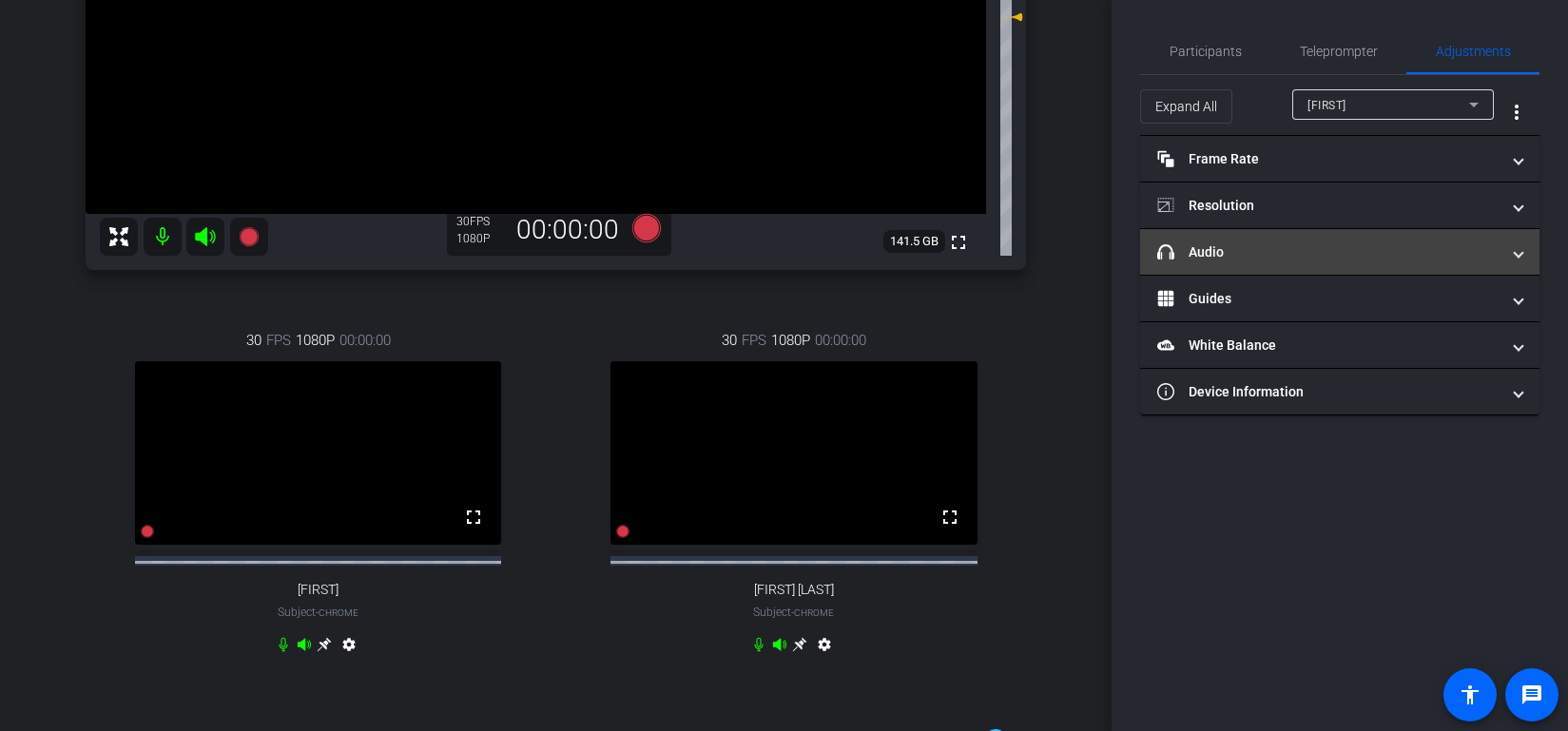 click on "headphone icon
Audio" at bounding box center (1340, 252) 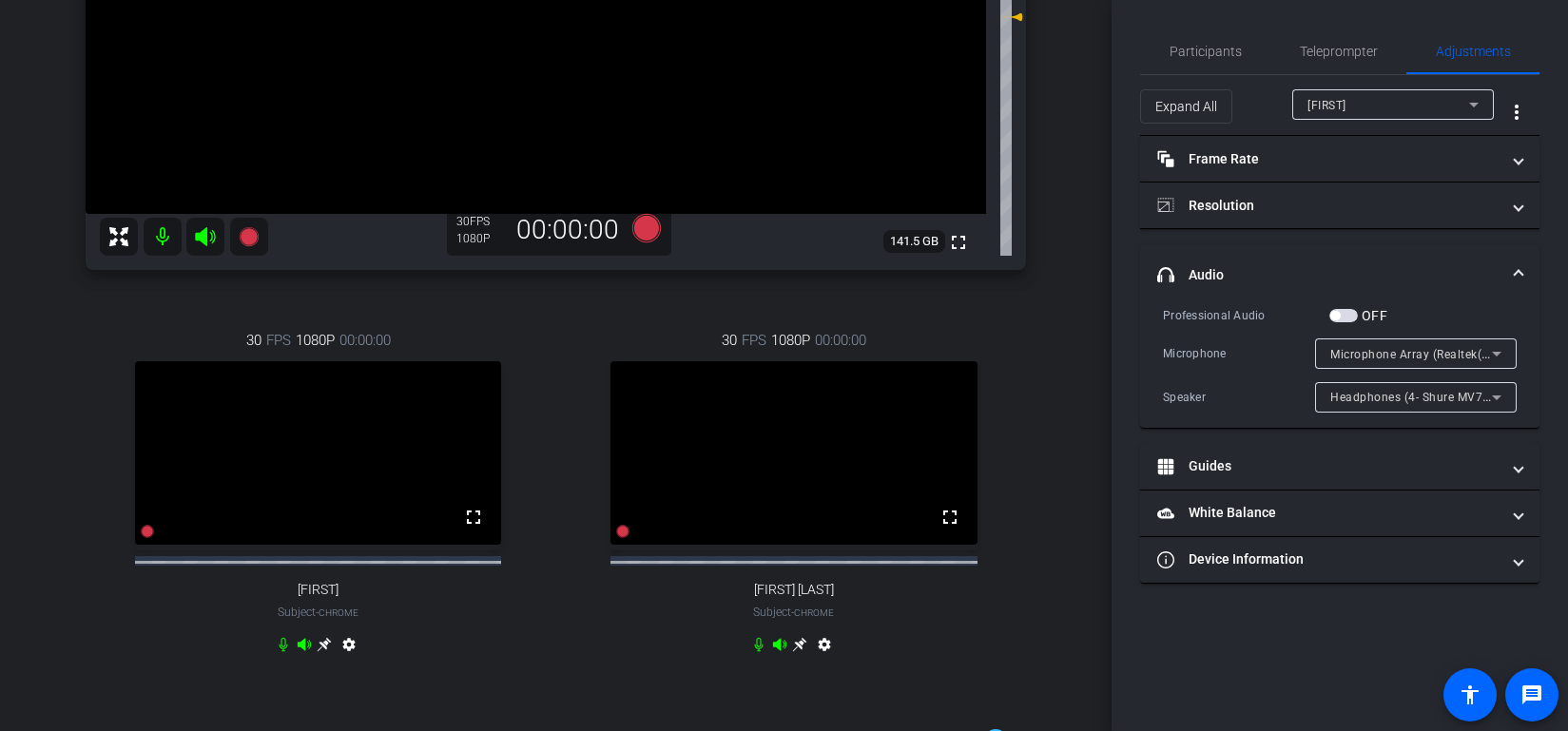 click at bounding box center (1344, 316) 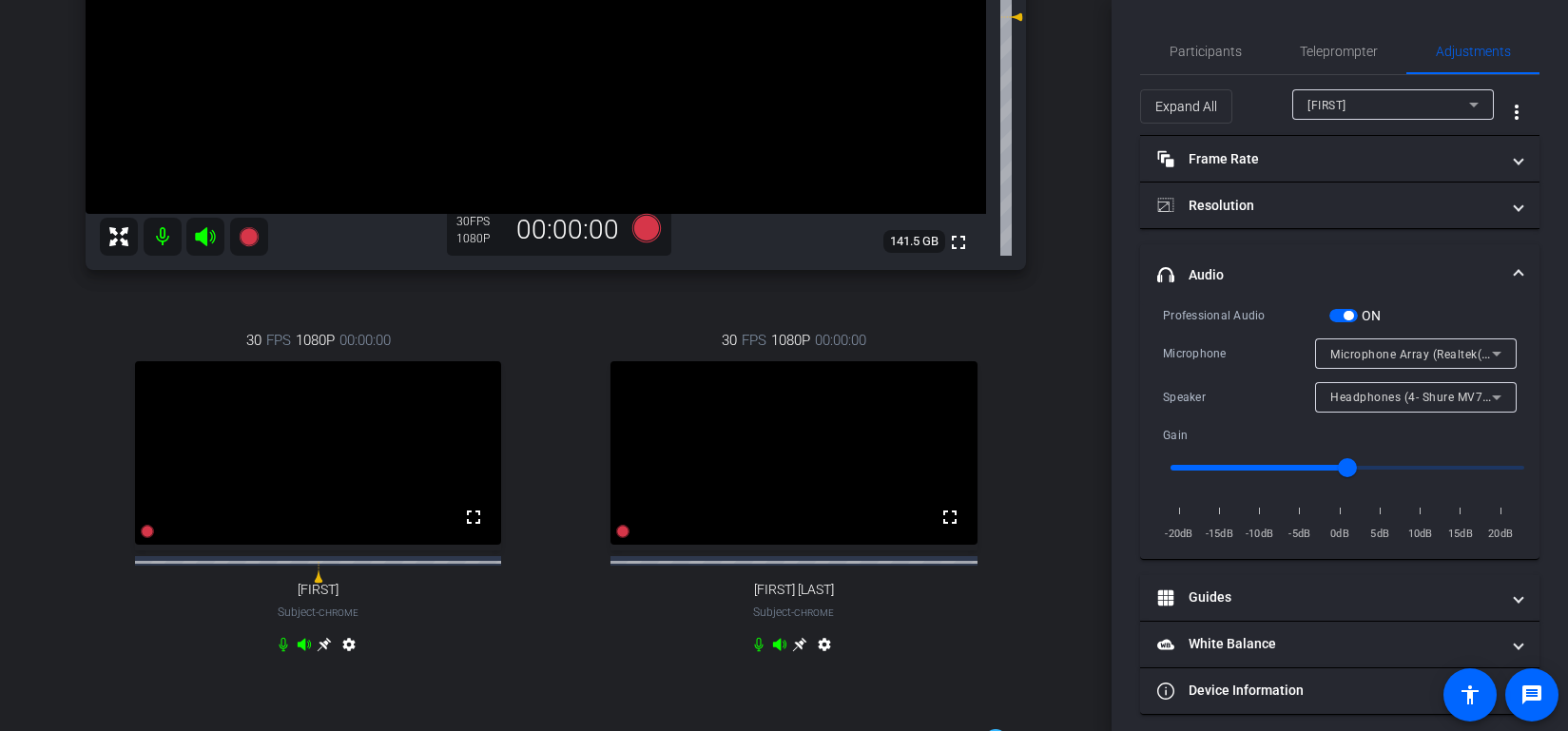 click on "Microphone Array (Realtek(R) Audio)" at bounding box center [1416, 354] 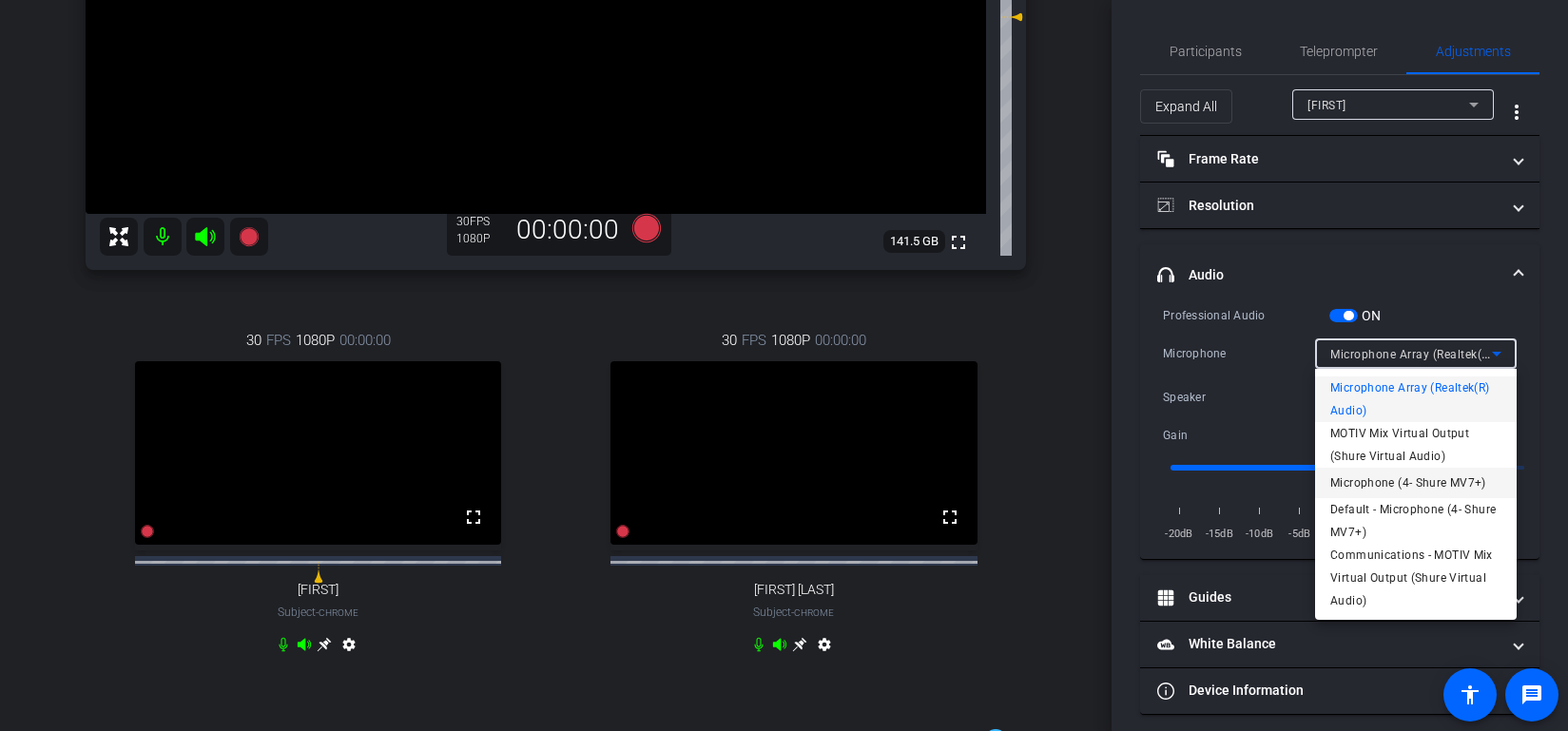 click on "Microphone (4- Shure MV7+)" at bounding box center [1408, 483] 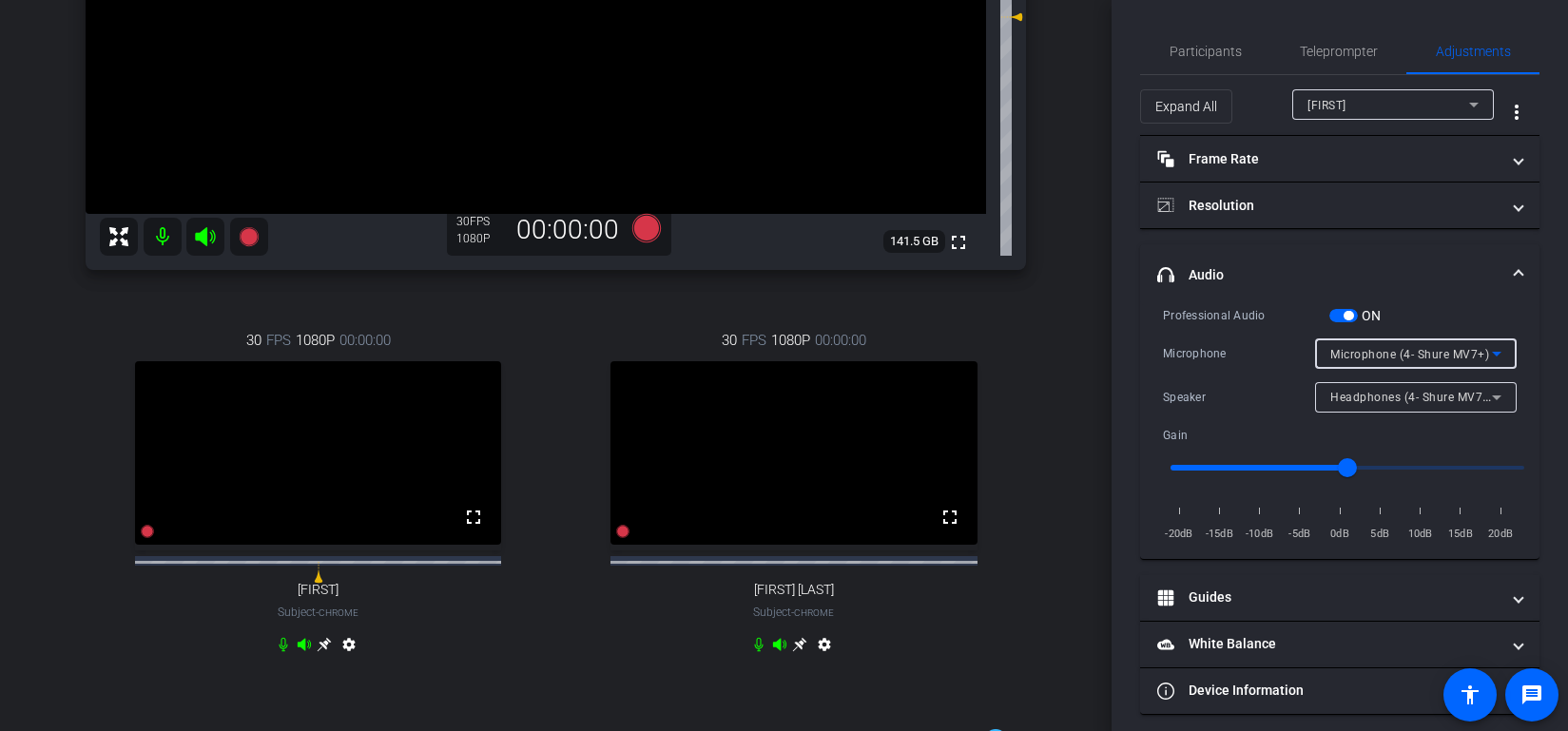 click on "Microphone (4- Shure MV7+)" at bounding box center [1409, 355] 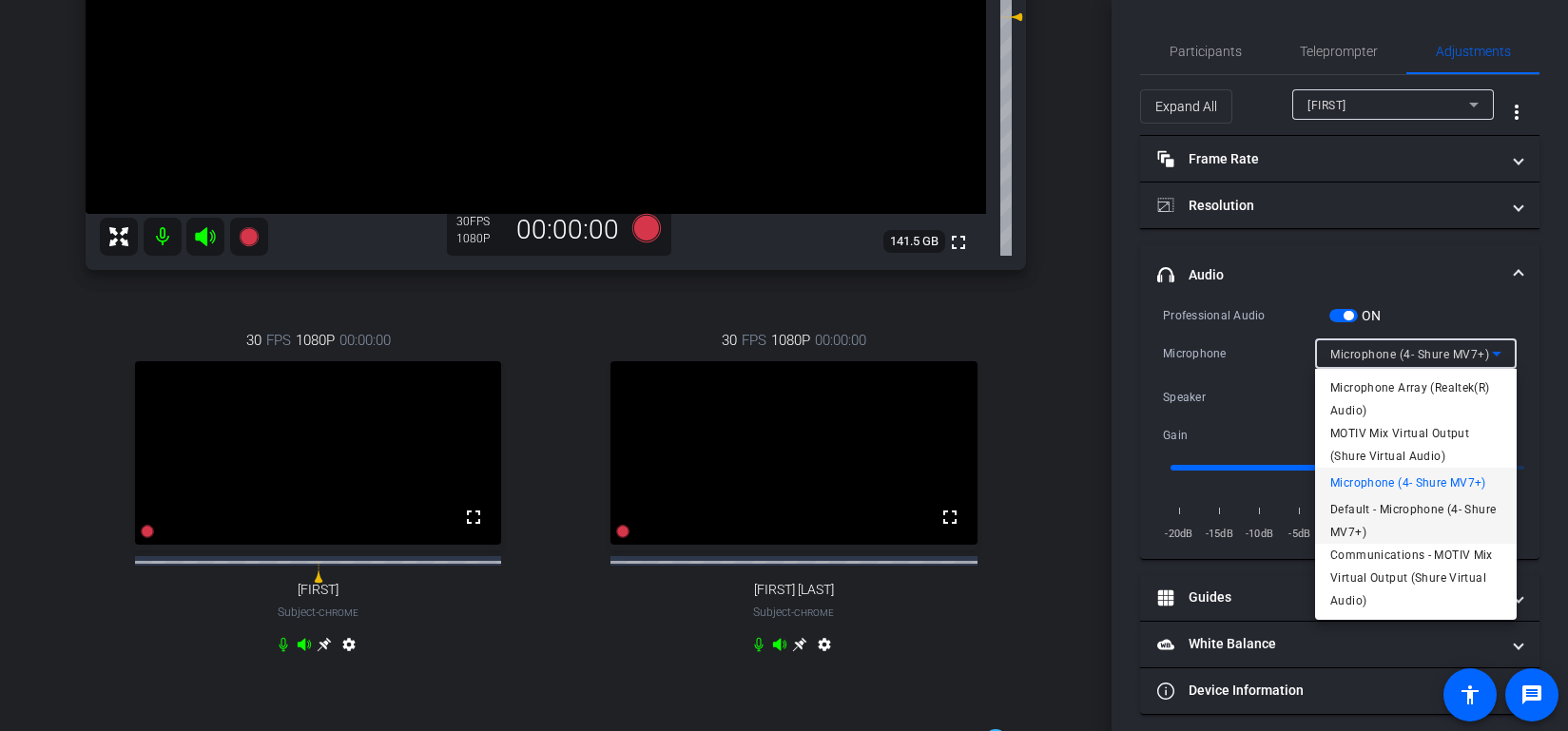 click on "Default - Microphone (4- Shure MV7+)" at bounding box center [1416, 521] 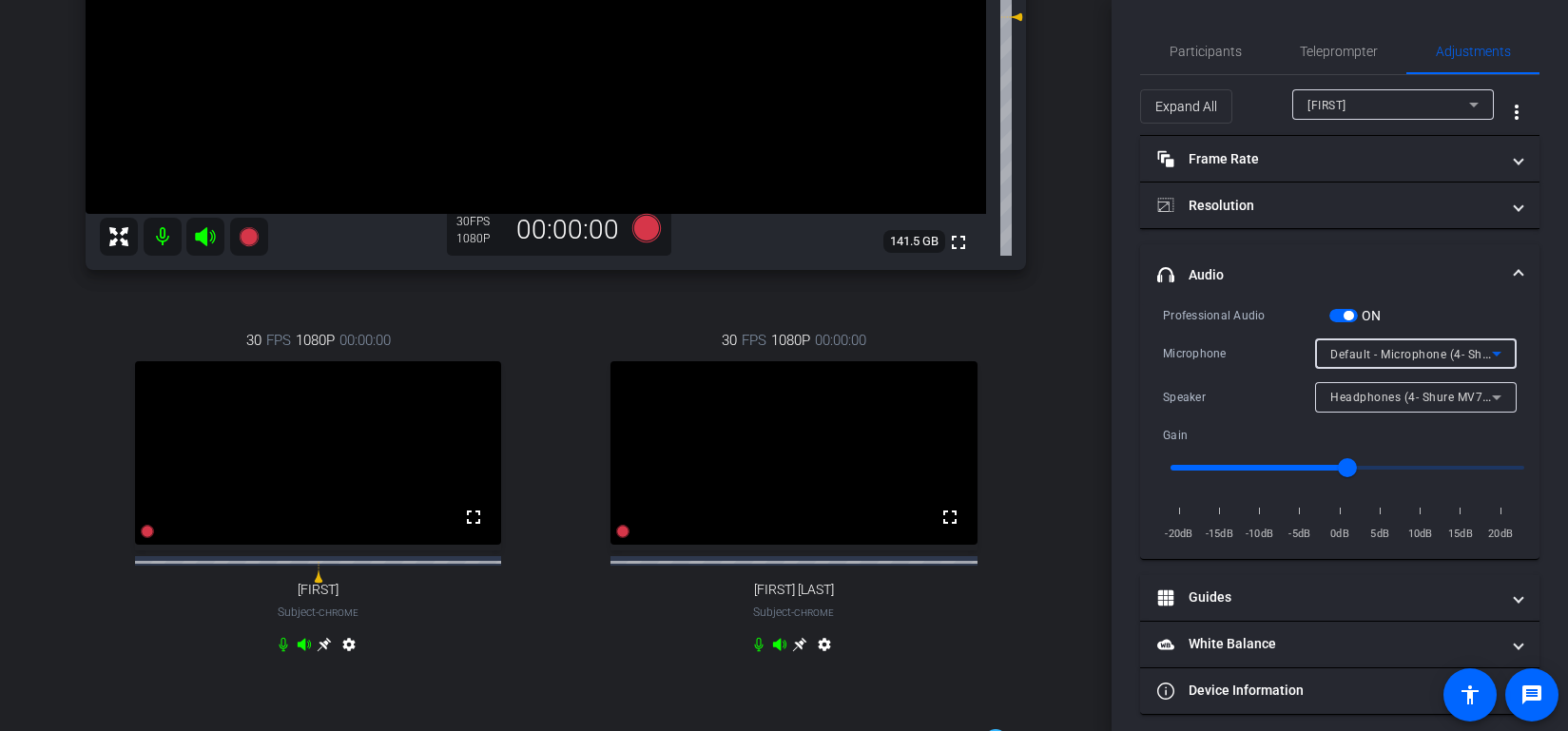 click on "Default - Microphone (4- Shure MV7+)" at bounding box center [1435, 354] 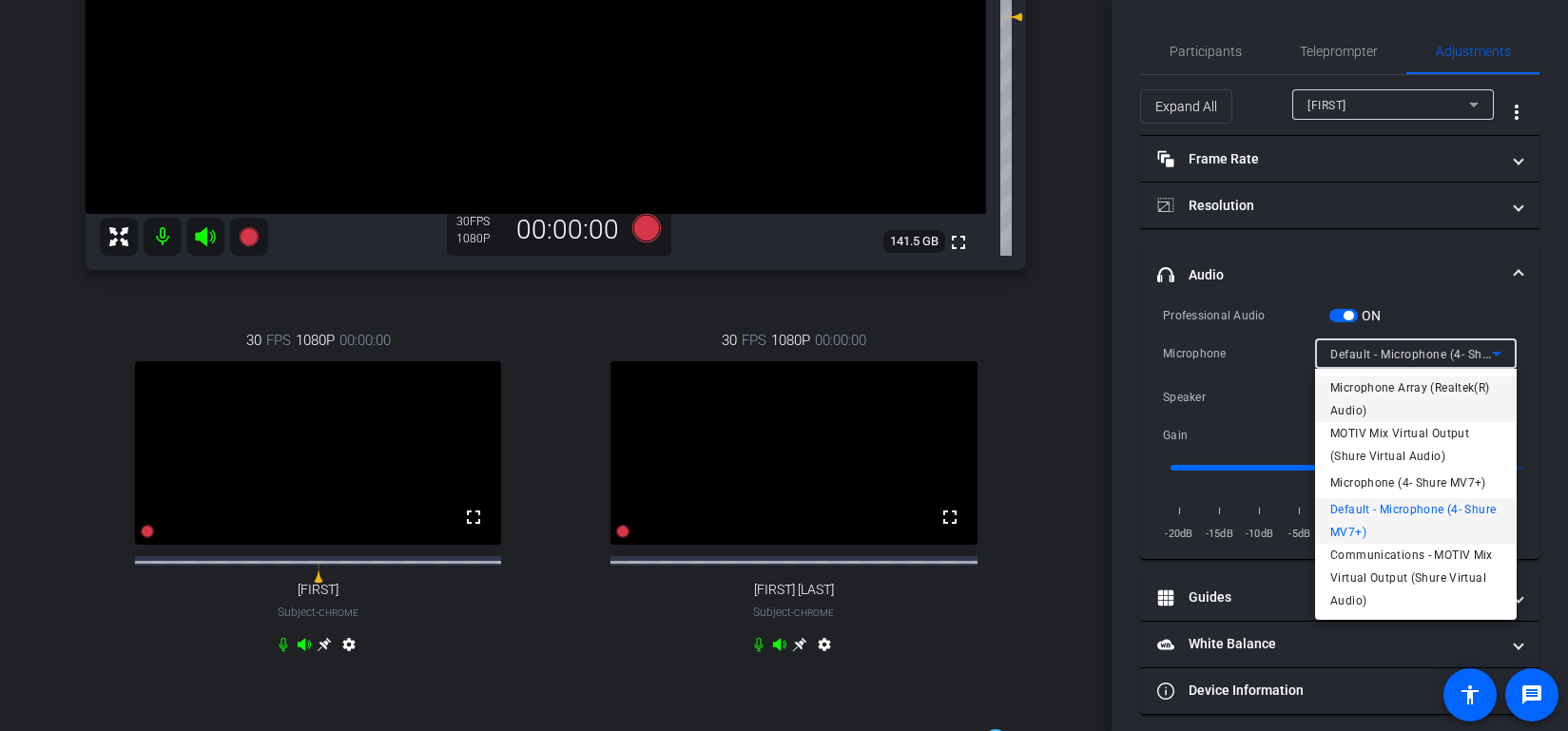 click on "Microphone Array (Realtek(R) Audio)" at bounding box center (1416, 399) 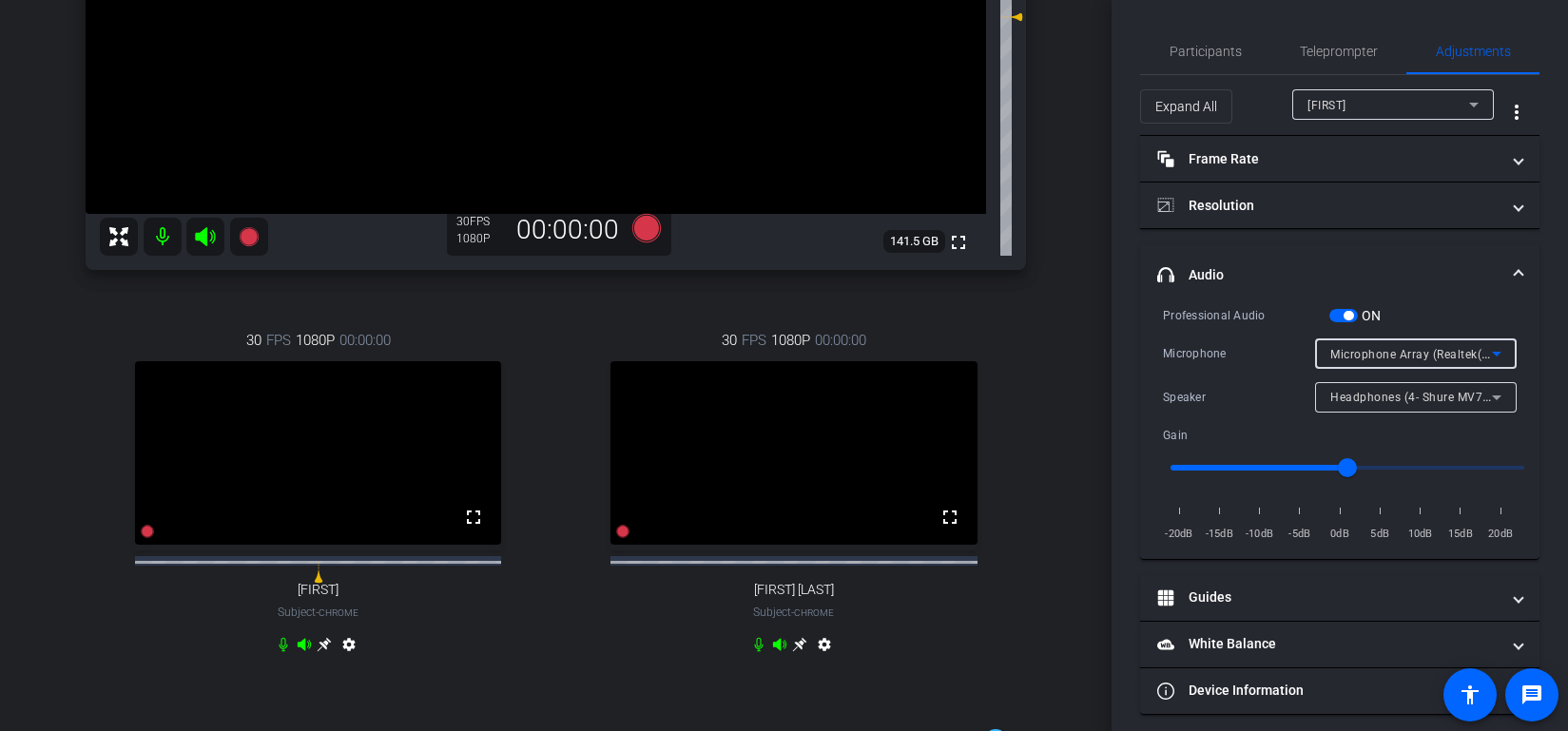 click on "Microphone Array (Realtek(R) Audio)" at bounding box center [1432, 354] 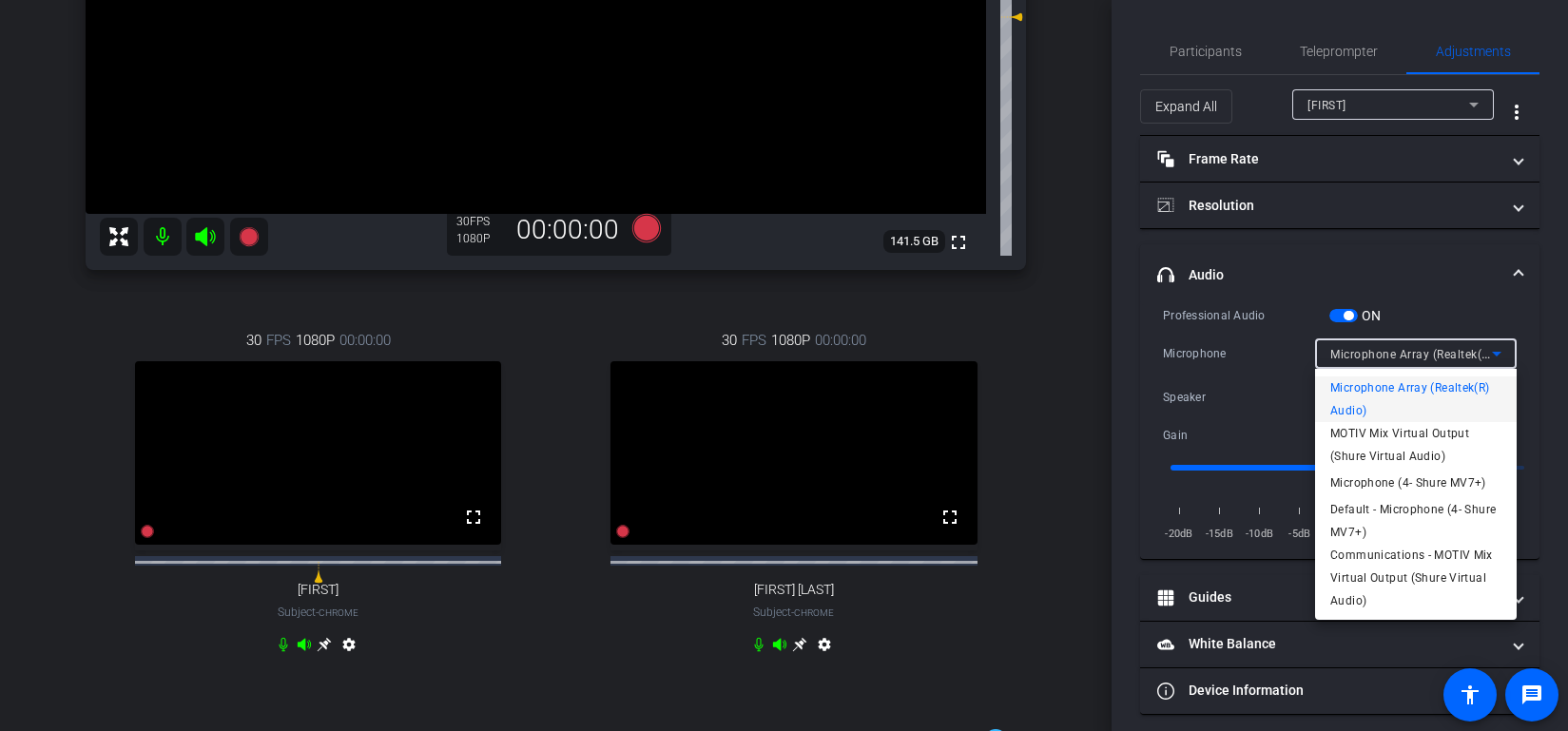 click at bounding box center (784, 365) 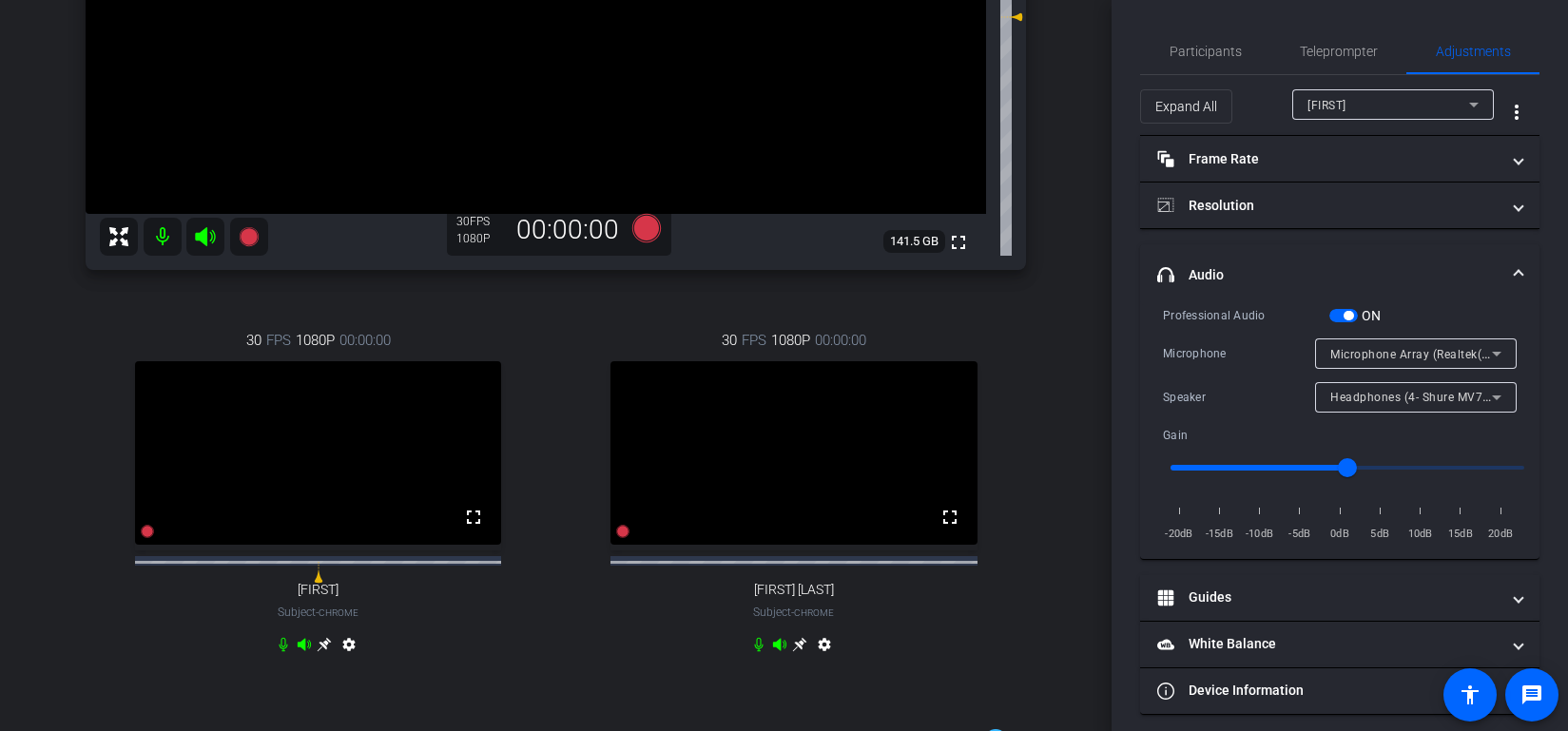 drag, startPoint x: 1159, startPoint y: 18, endPoint x: 1163, endPoint y: 28, distance: 10.77033 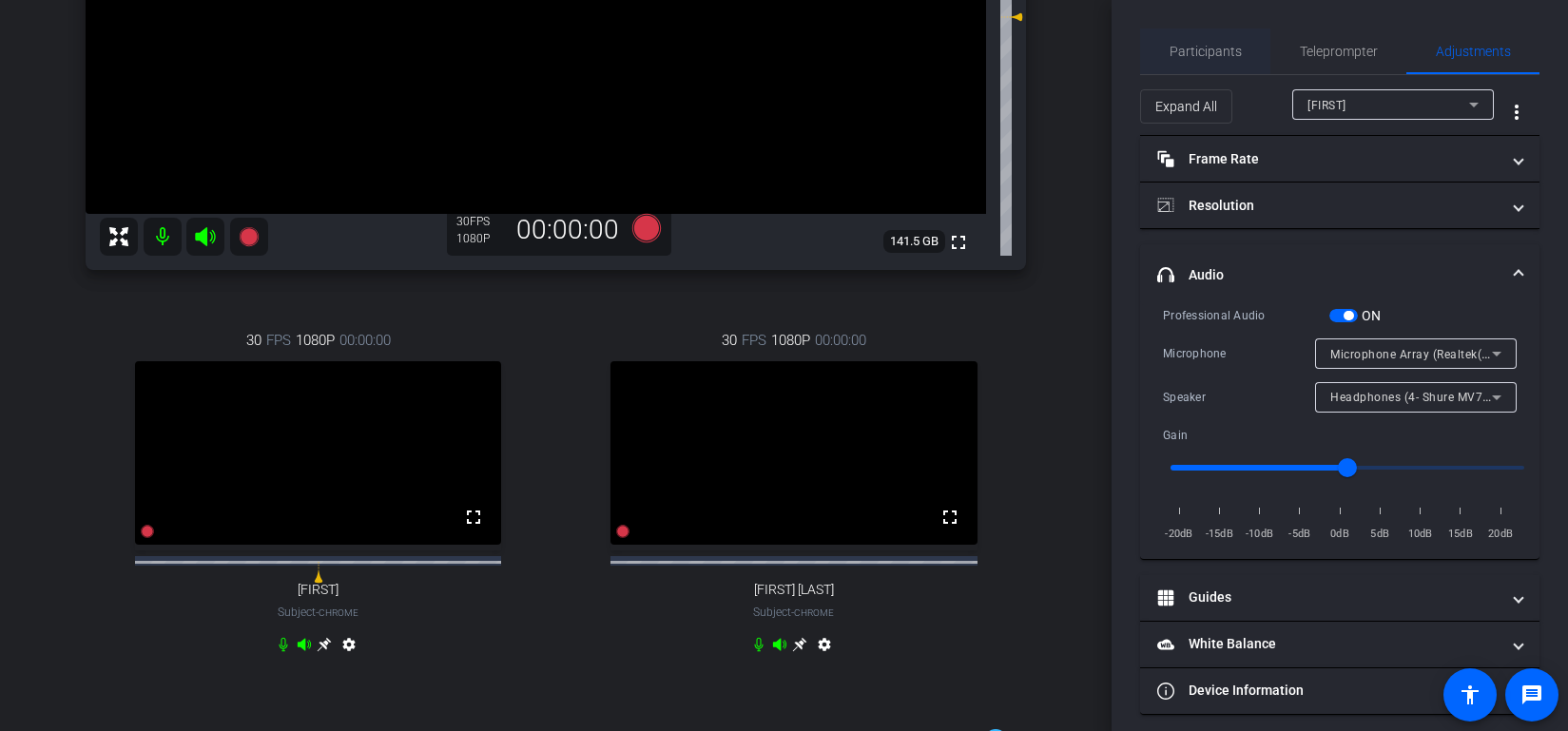 click on "Participants" at bounding box center [1206, 51] 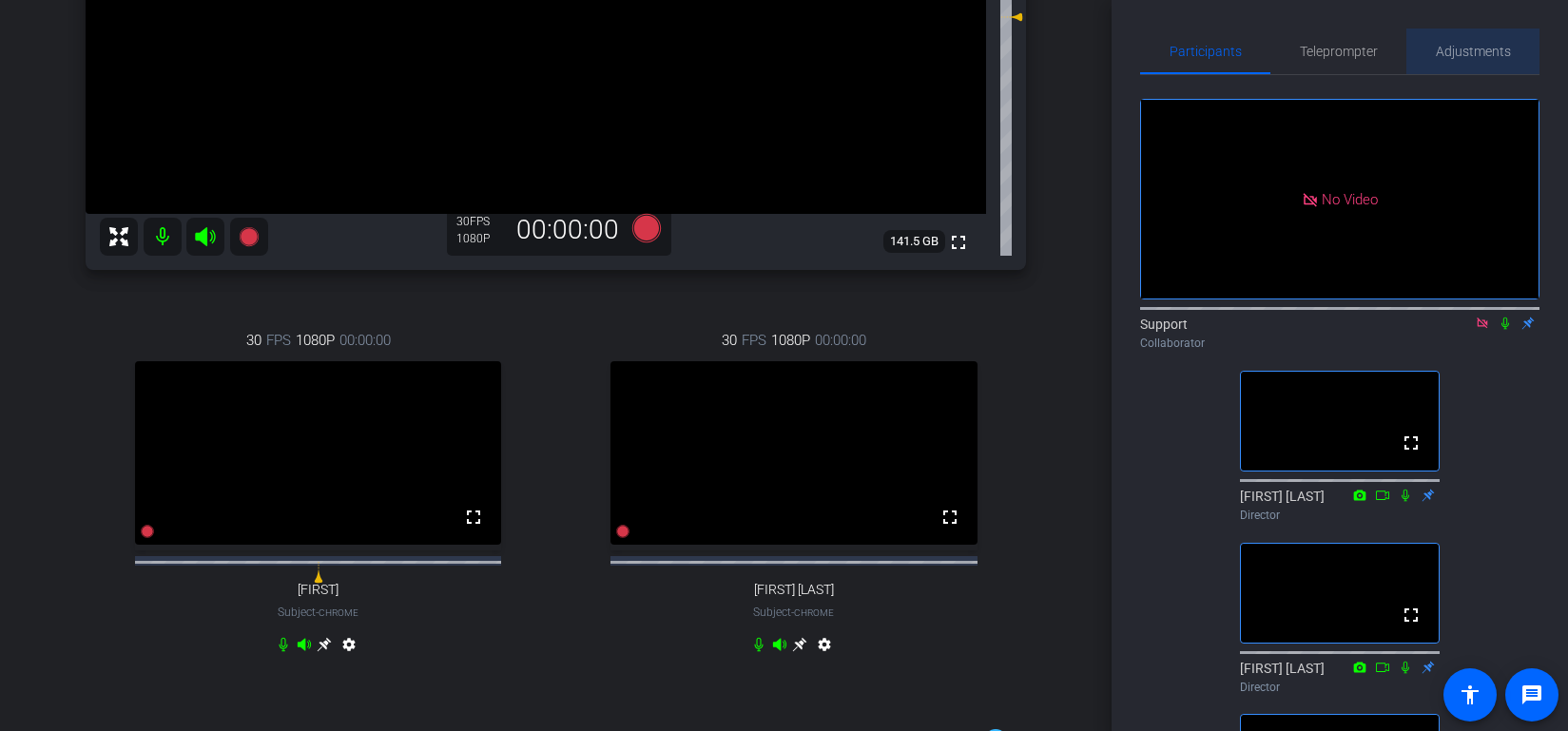 click on "Adjustments" at bounding box center [1473, 51] 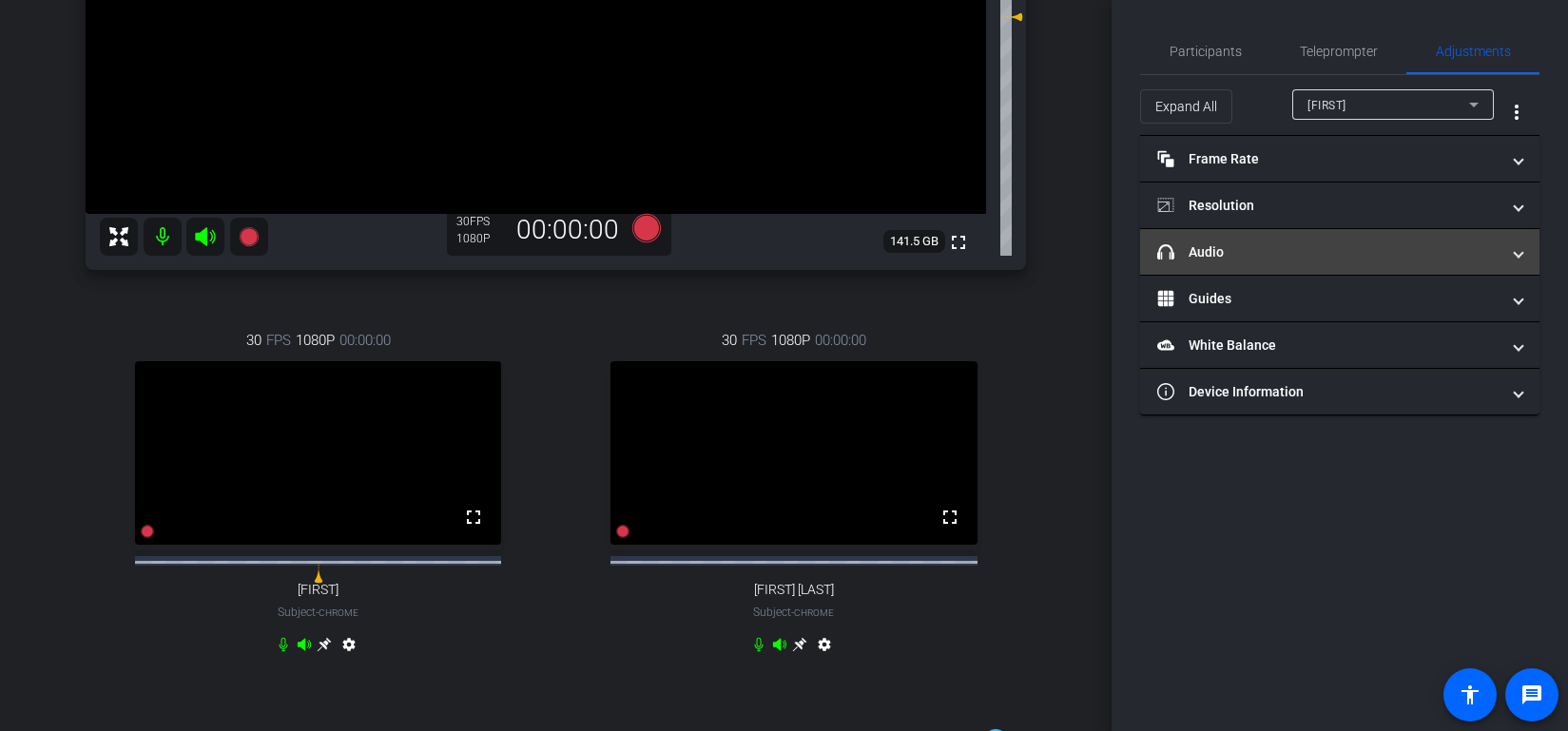 click on "headphone icon
Audio" at bounding box center (1340, 252) 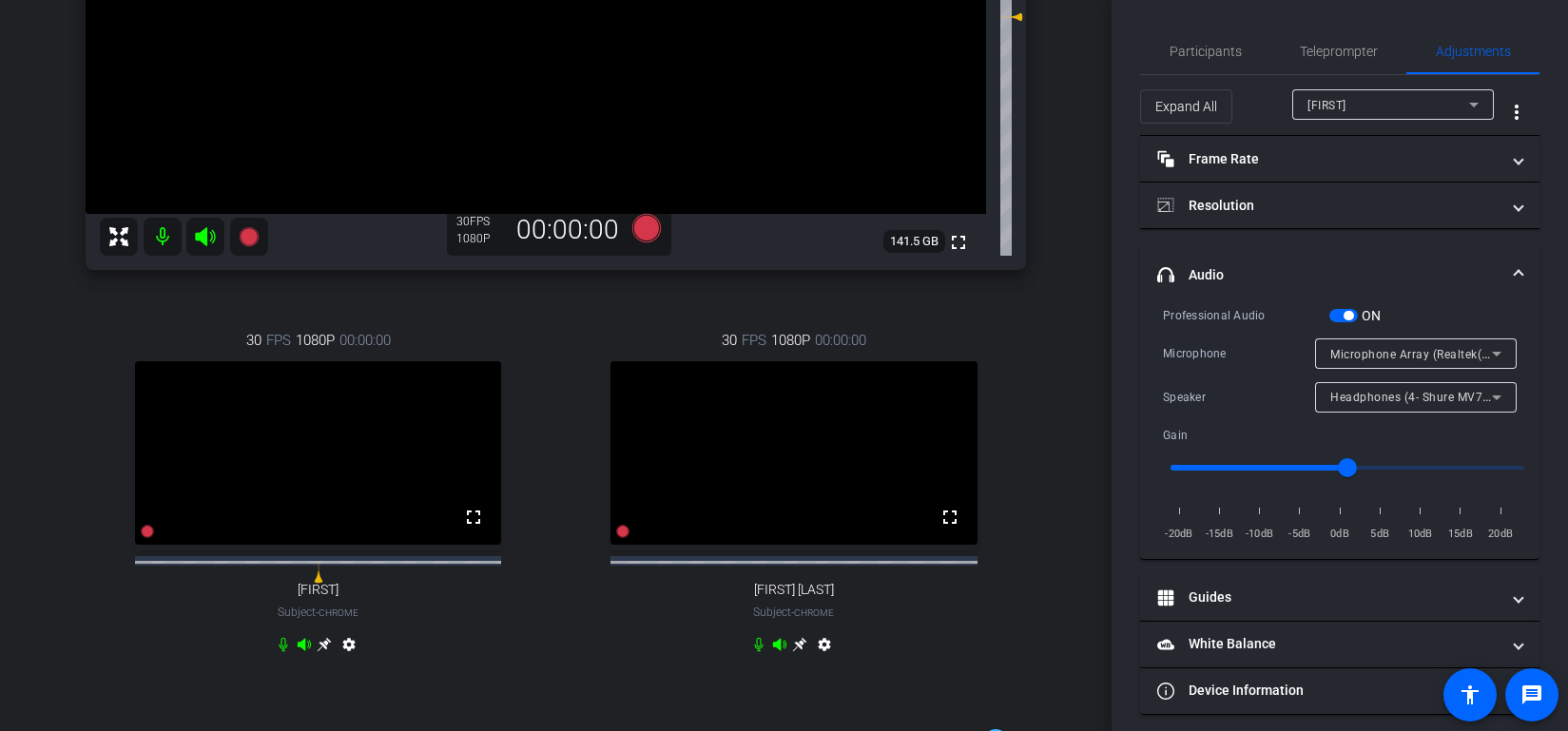 click on "Microphone Array (Realtek(R) Audio)" at bounding box center (1432, 354) 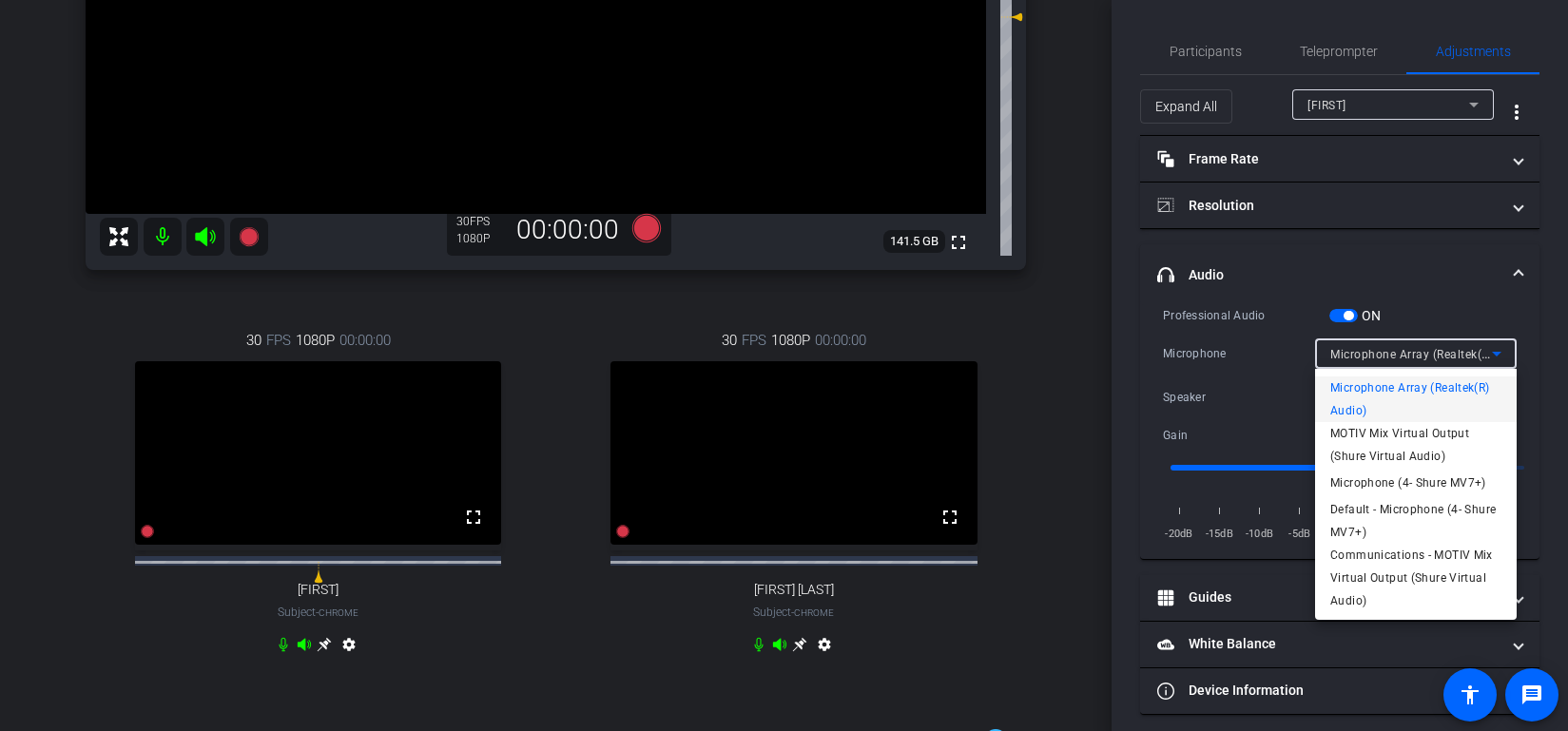 click at bounding box center (784, 365) 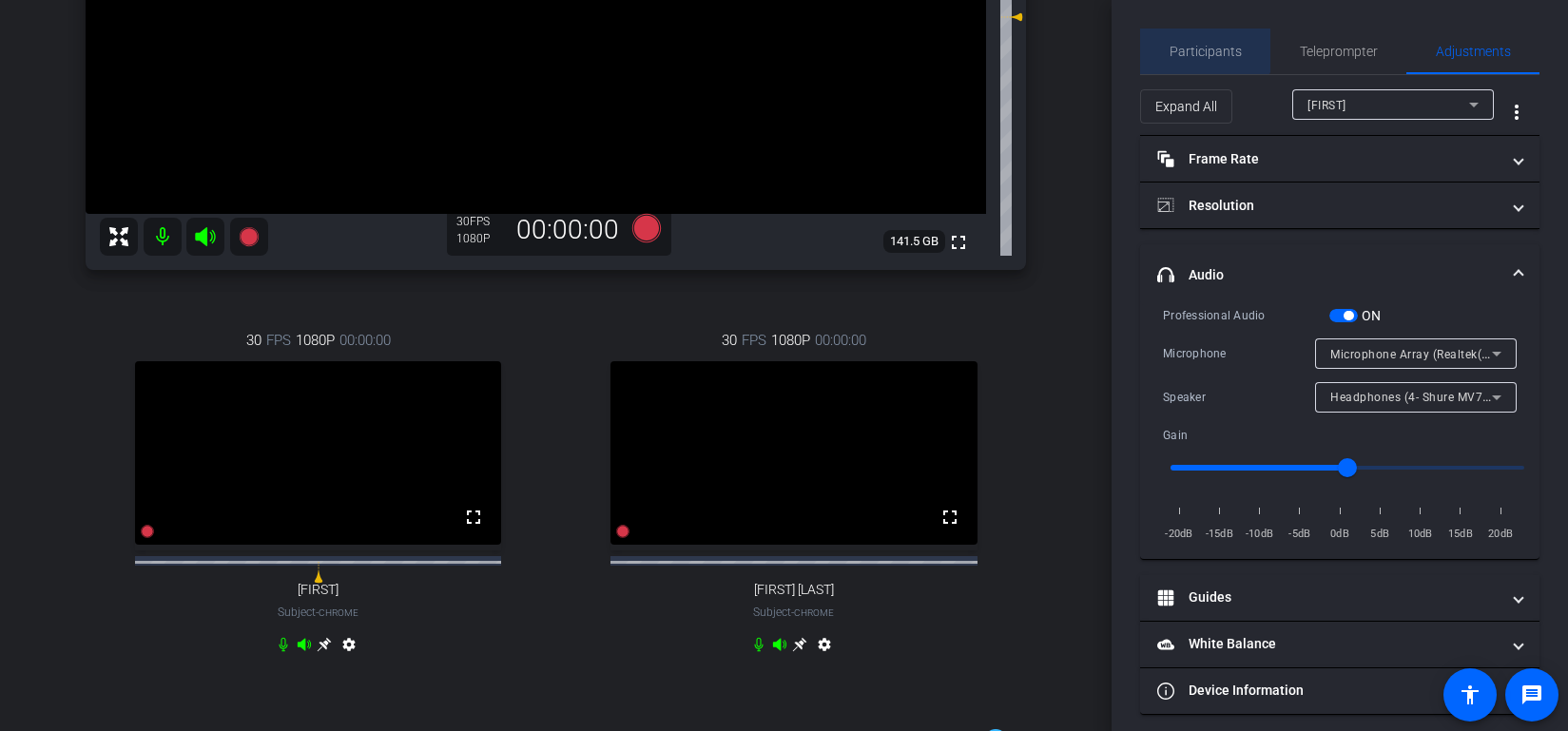 click on "Participants" at bounding box center [1206, 51] 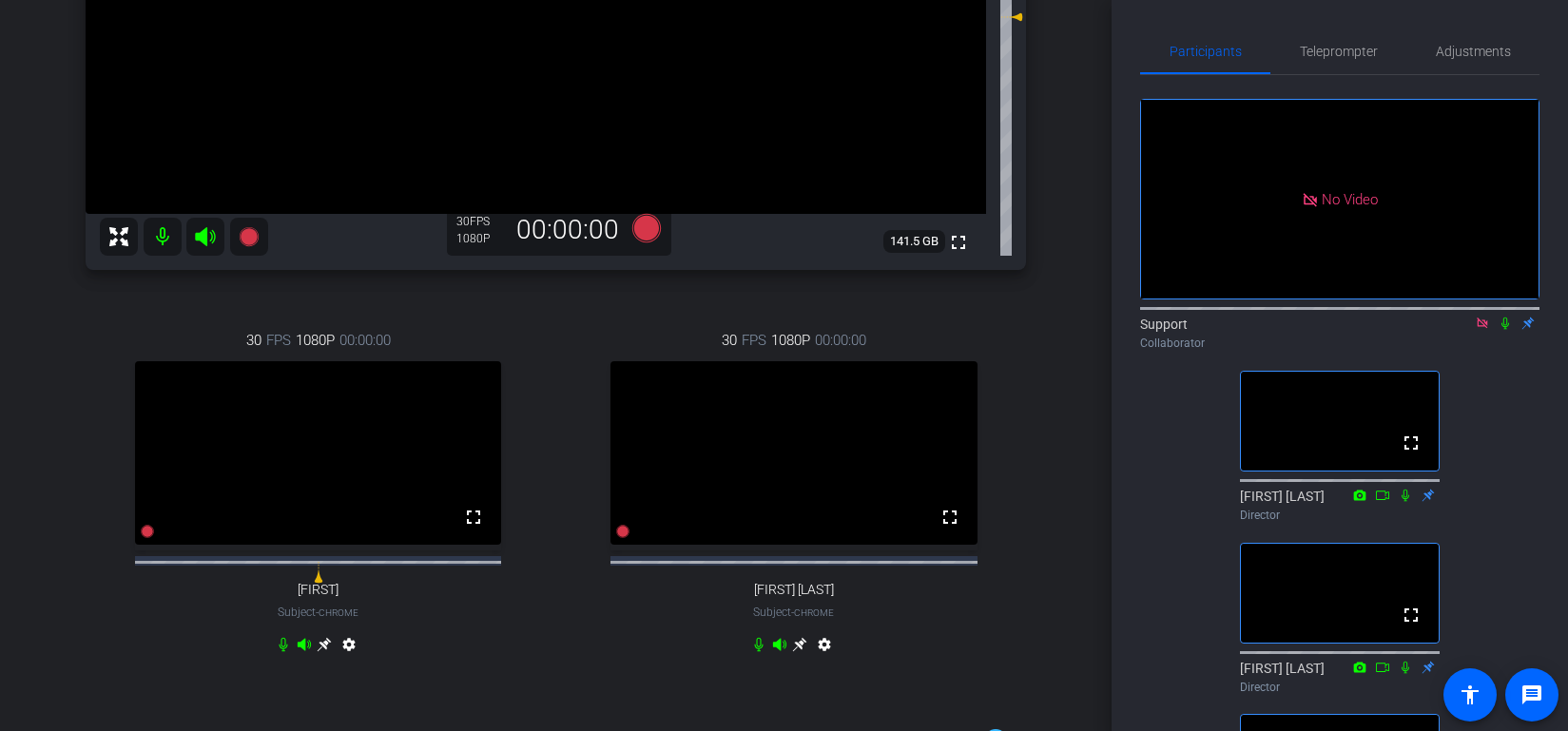 click on "No Video  Support
Collaborator  fullscreen  [FIRST] [LAST]
Director  fullscreen  [FIRST] [LAST]
Director  fullscreen  [FIRST] [LAST]
Director" 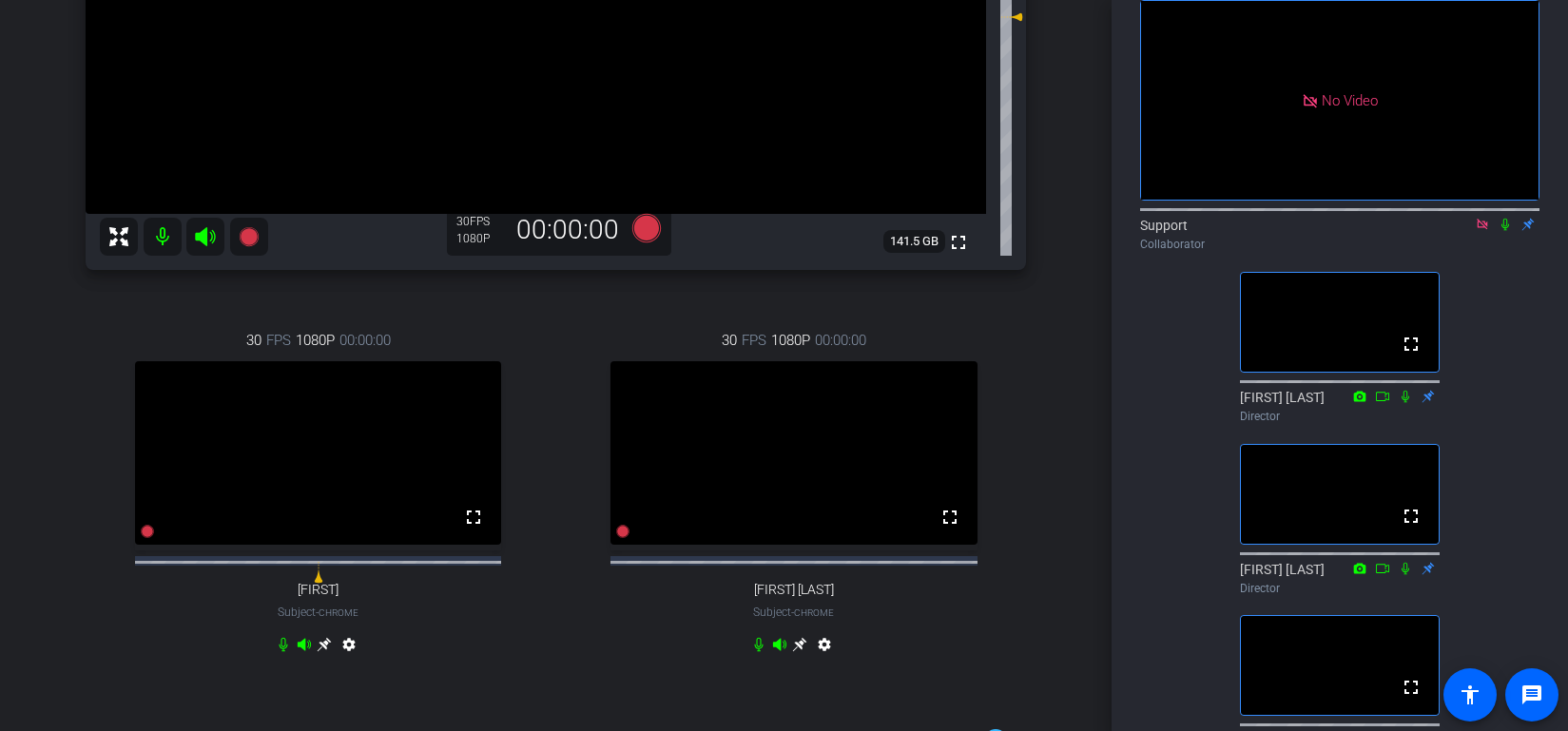 scroll, scrollTop: 52, scrollLeft: 0, axis: vertical 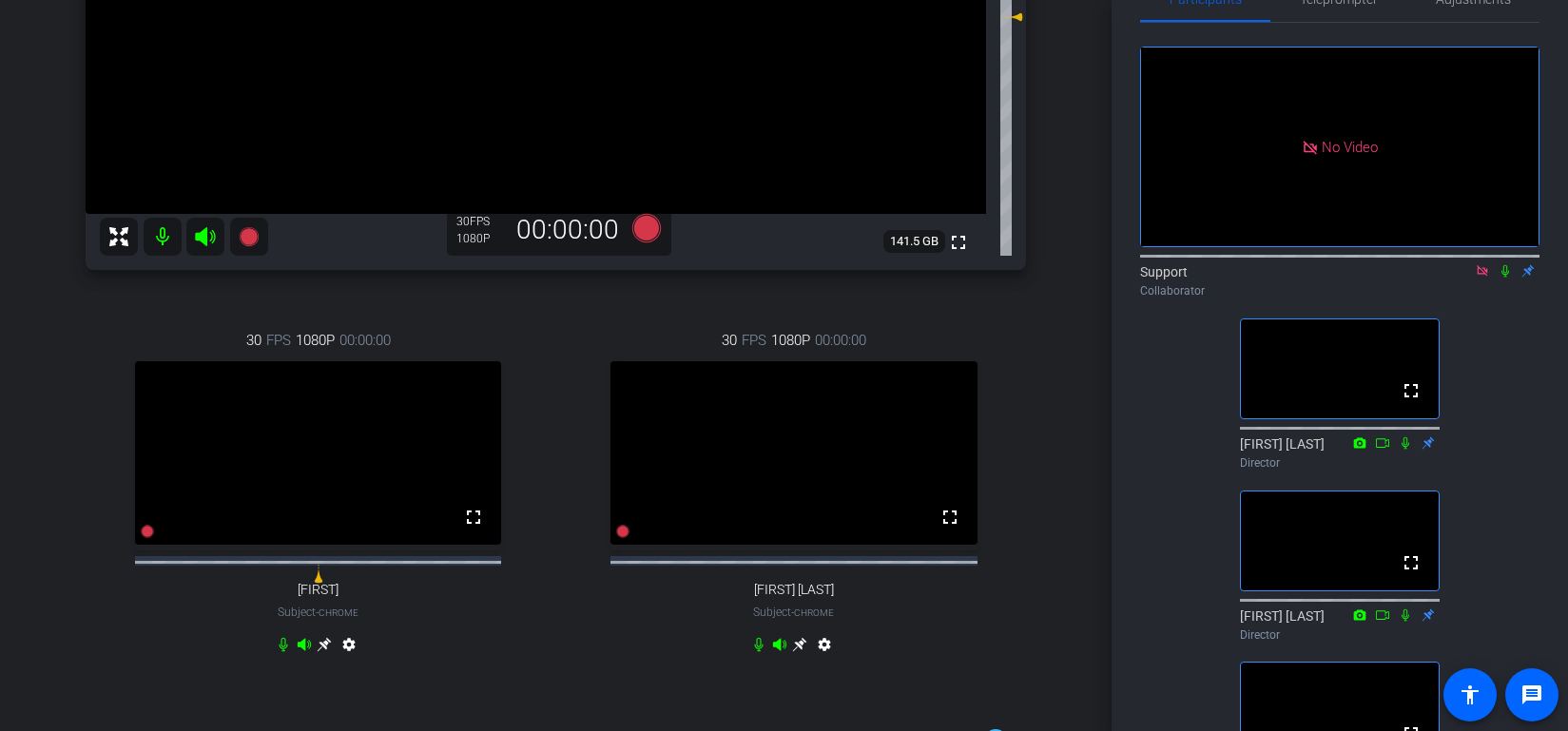 click on "No Video  Support
Collaborator  fullscreen  [FIRST] [LAST]
Director  fullscreen  [FIRST] [LAST]
Director  fullscreen  [FIRST] [LAST]
Director" 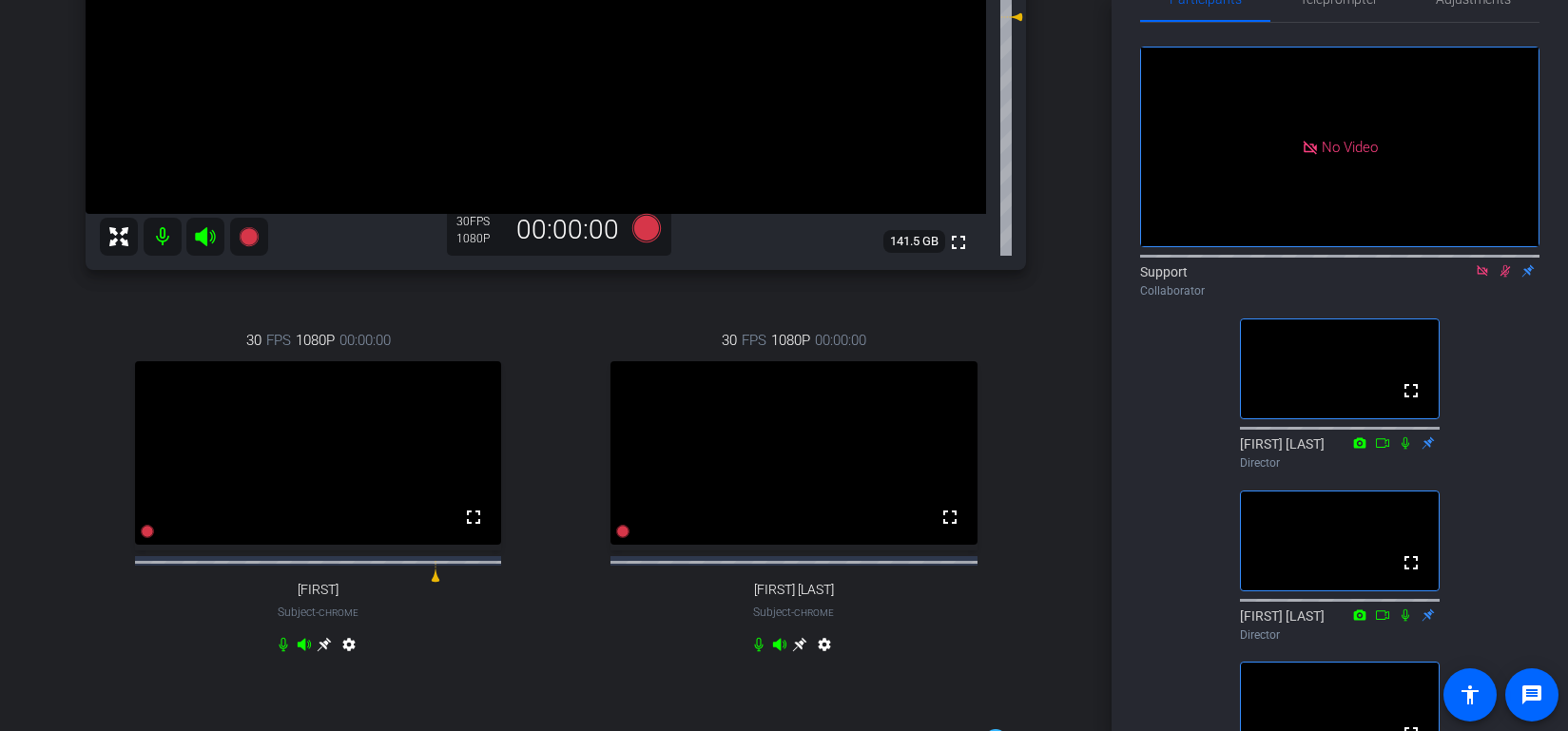 drag, startPoint x: 317, startPoint y: 590, endPoint x: 439, endPoint y: 587, distance: 122.037 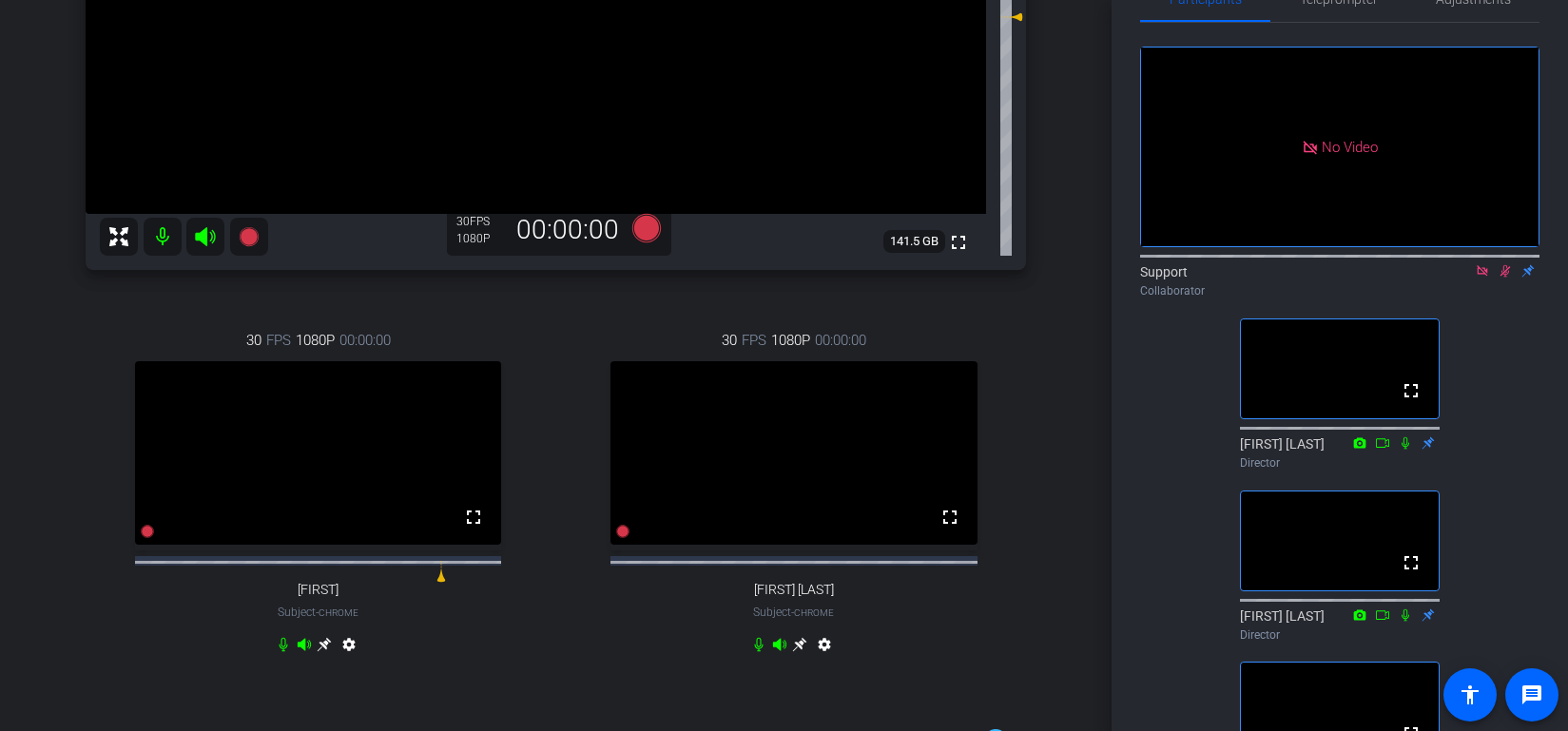 click 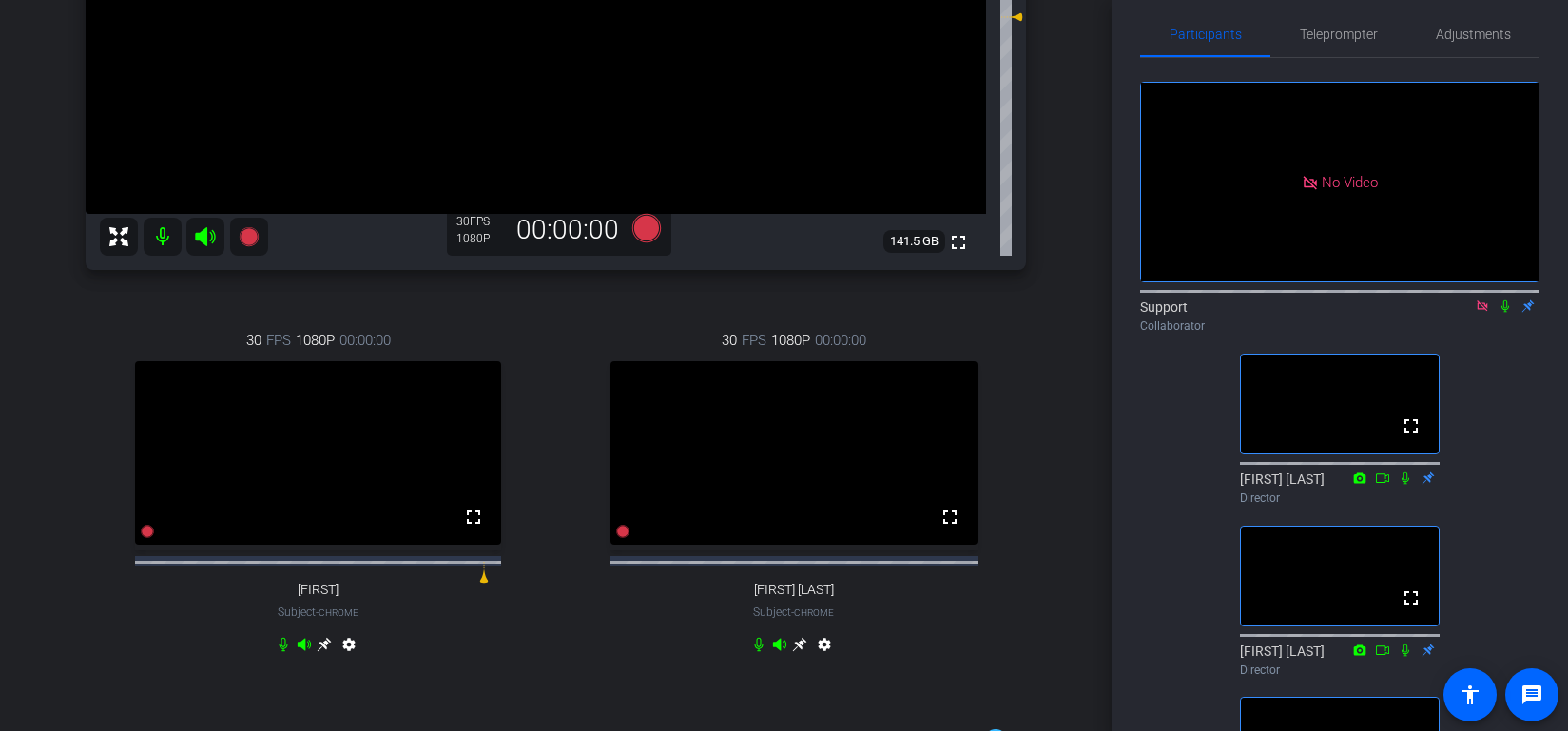 scroll, scrollTop: 0, scrollLeft: 0, axis: both 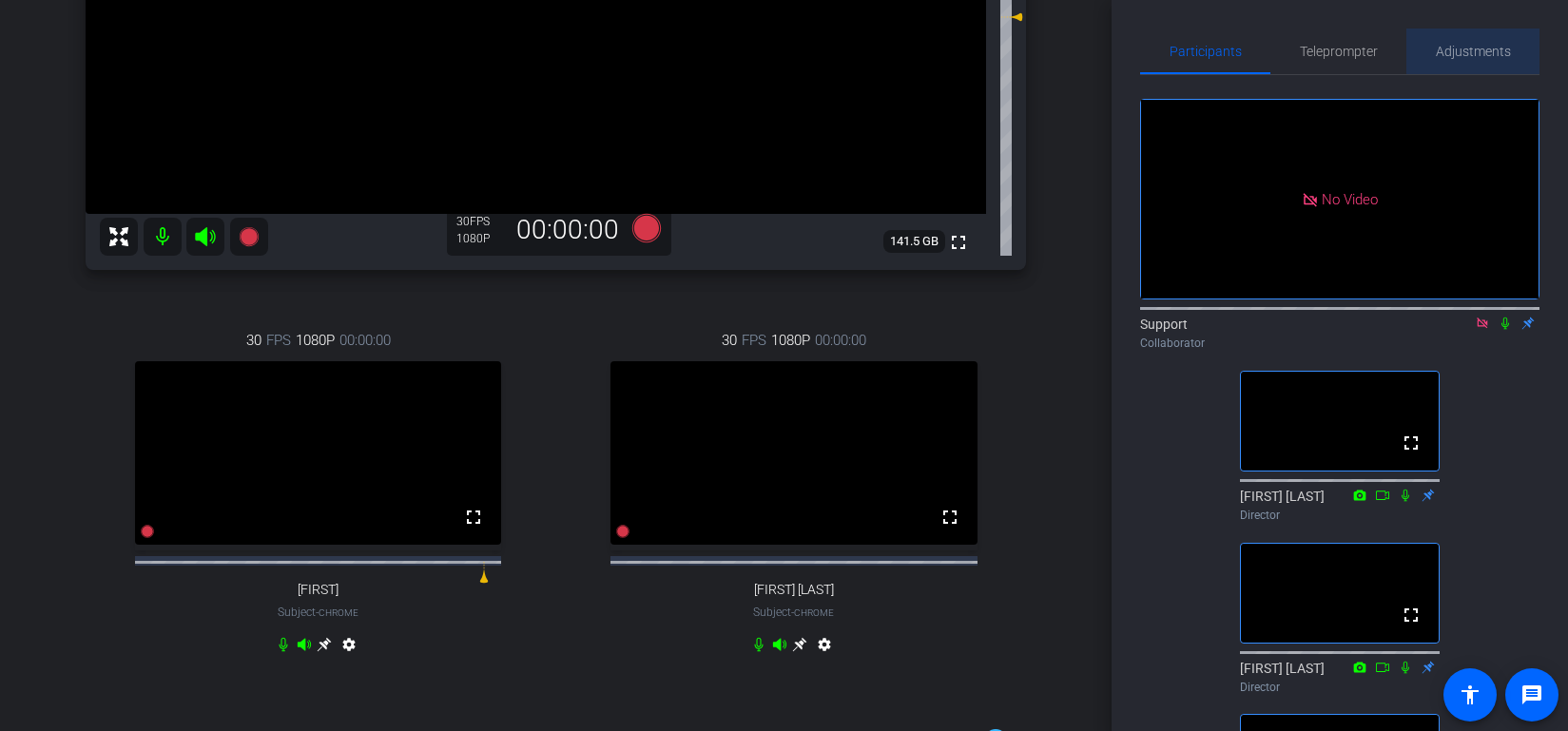 click on "Adjustments" at bounding box center [1473, 51] 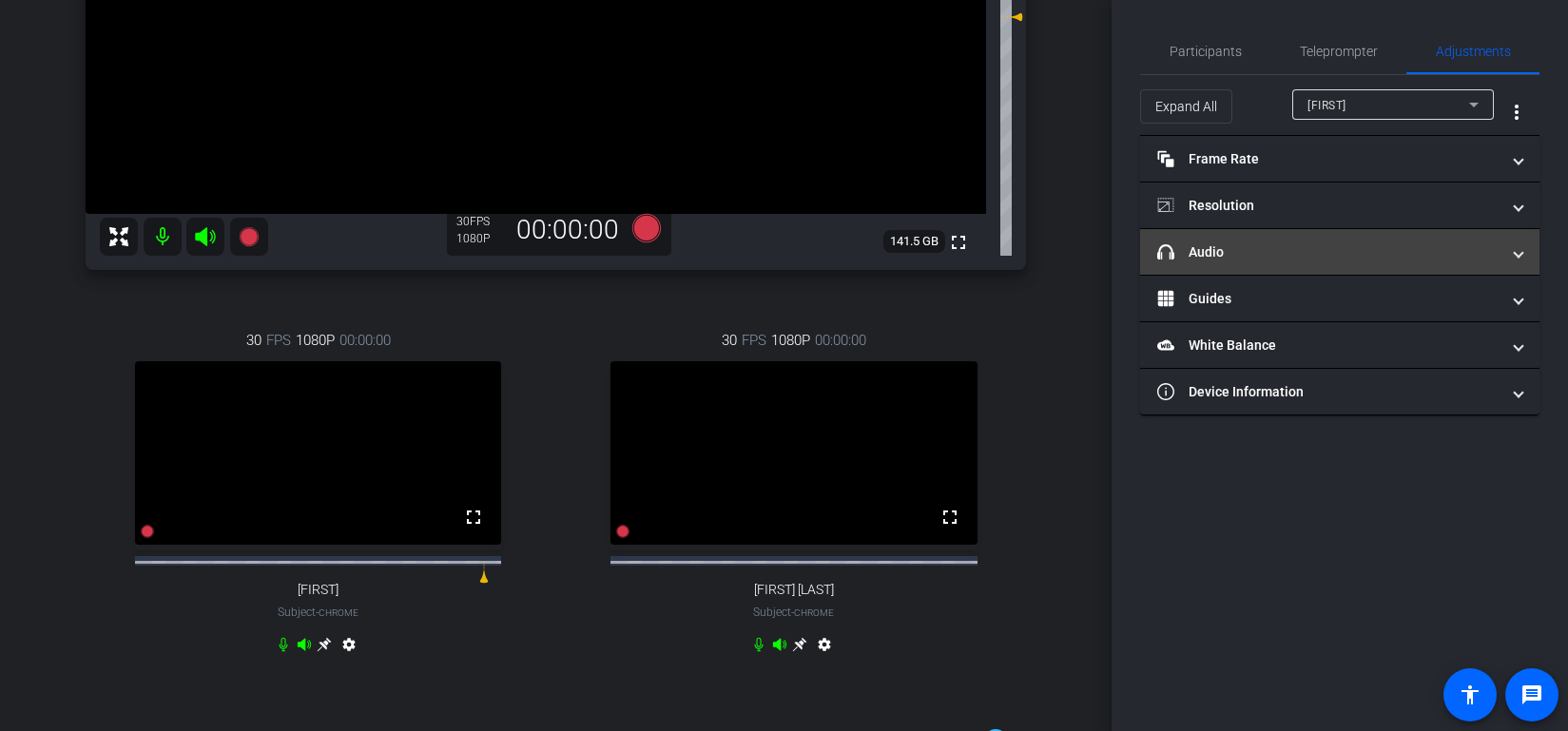 click on "headphone icon
Audio" at bounding box center (1340, 252) 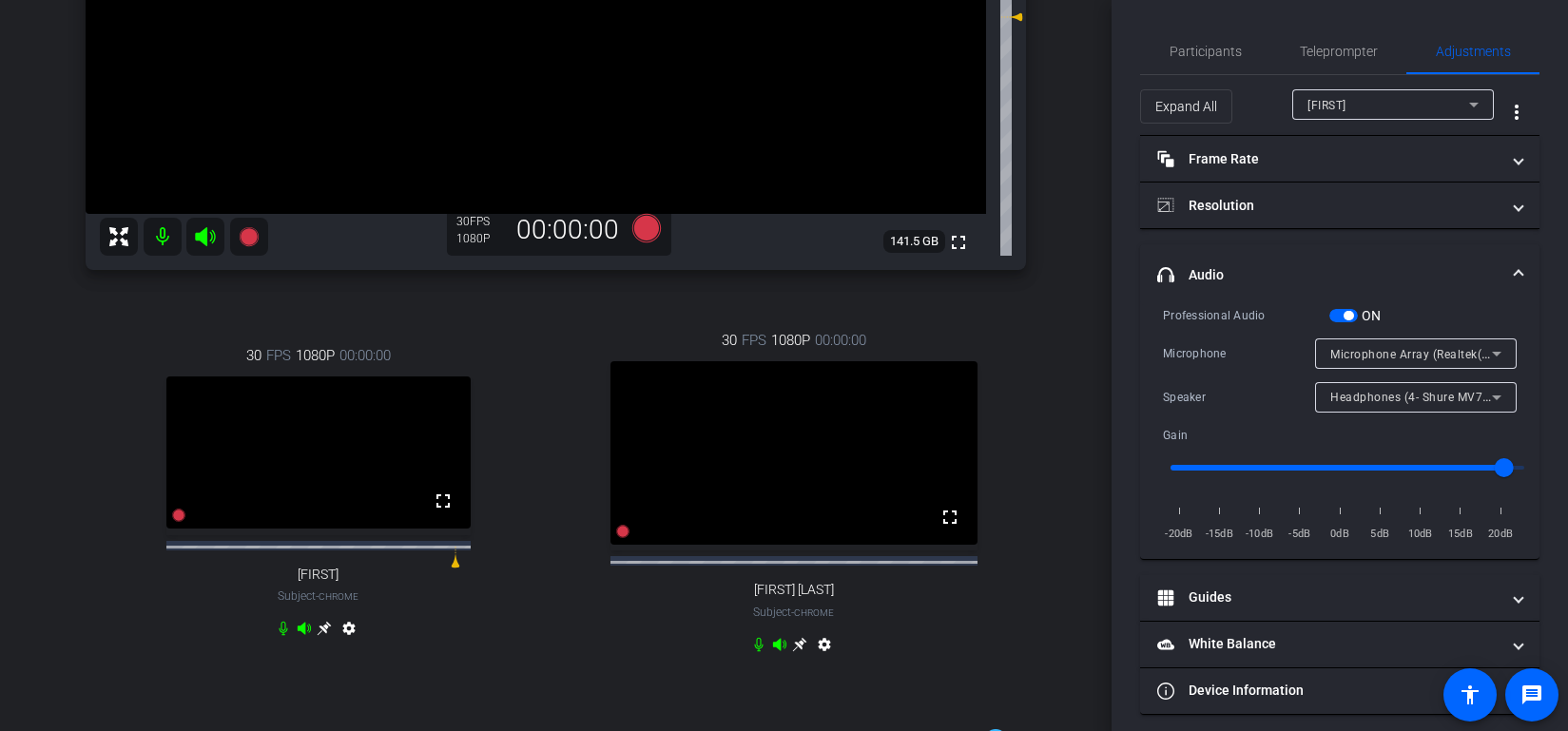 click on "Microphone Array (Realtek(R) Audio)" at bounding box center (1432, 354) 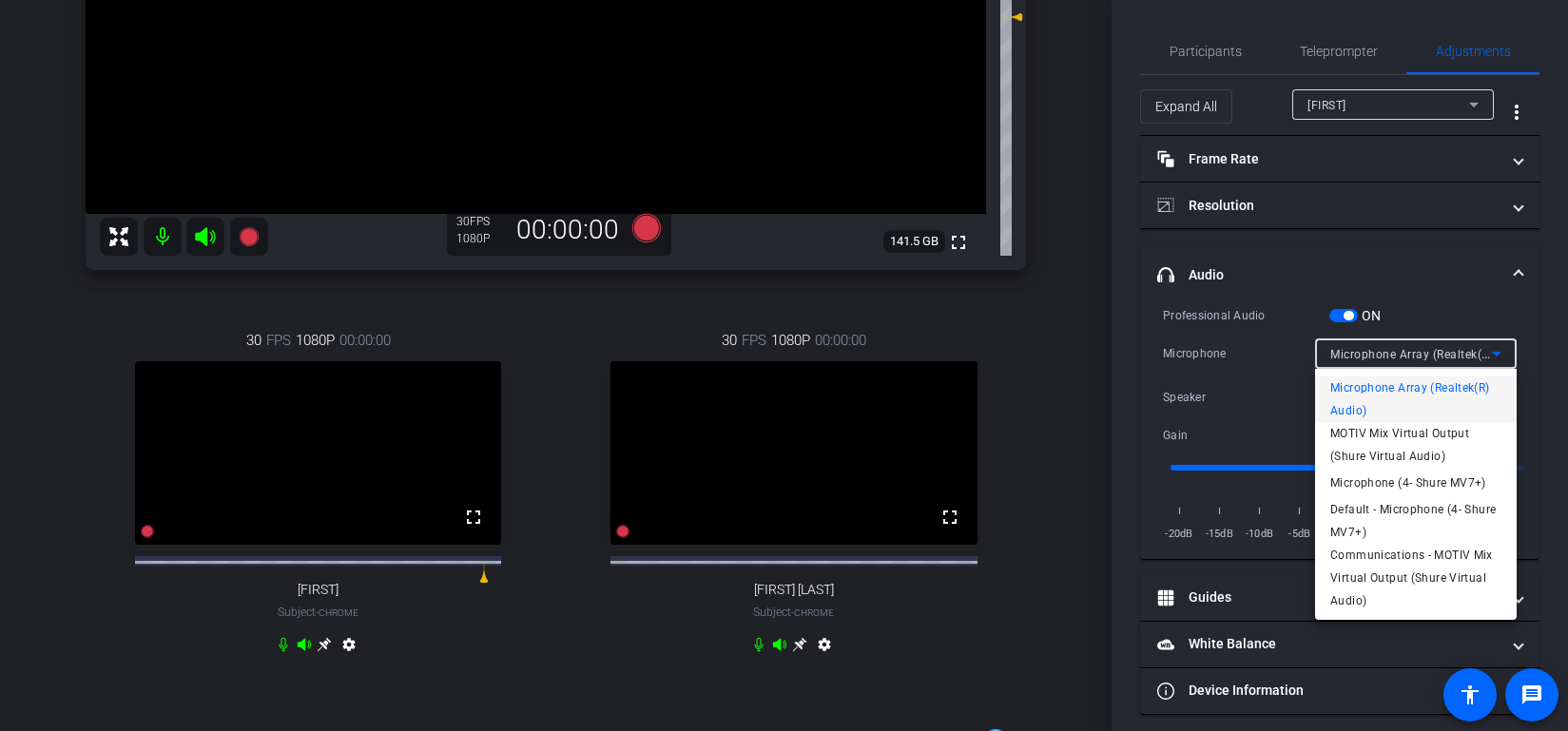 click at bounding box center [784, 365] 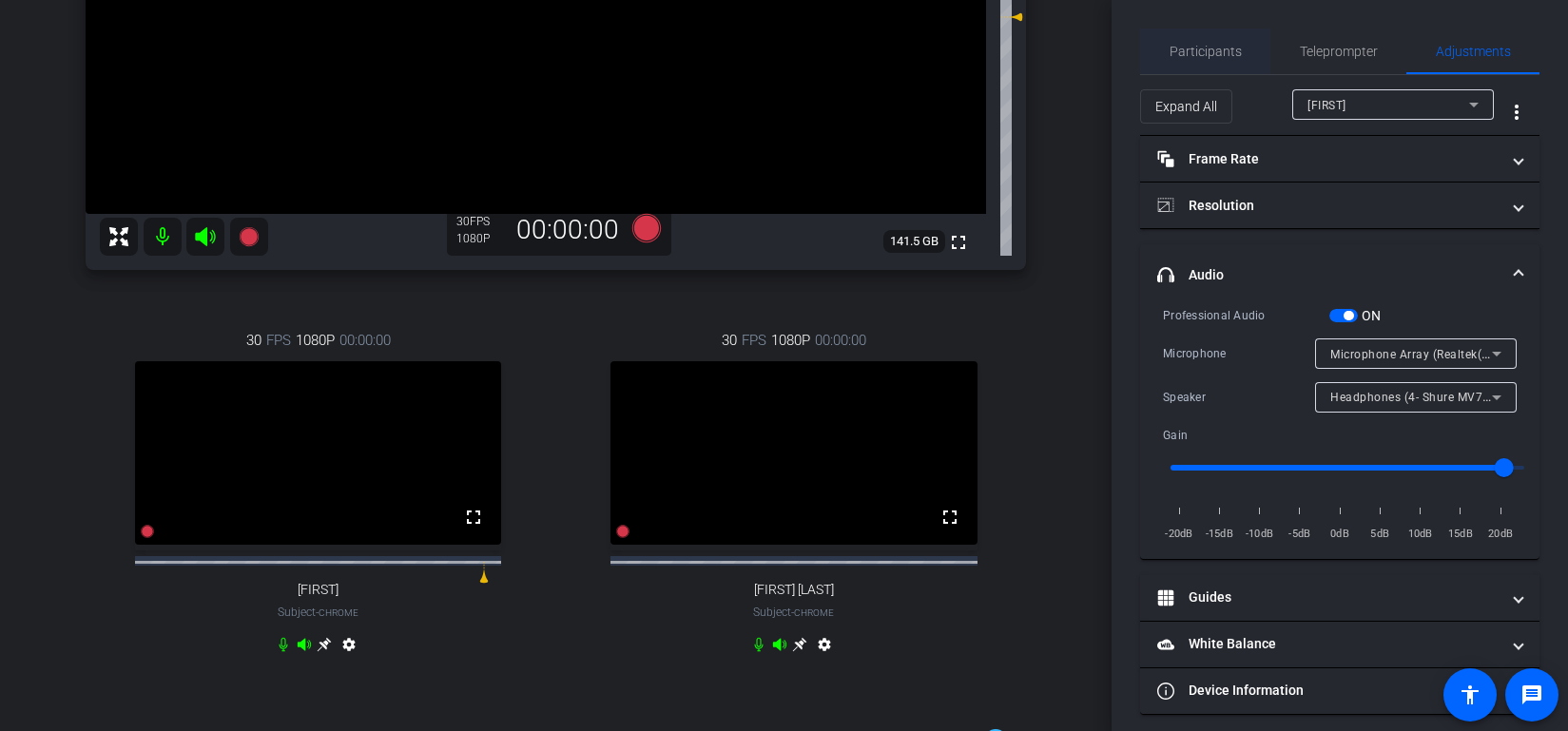 click on "Participants" at bounding box center (1206, 51) 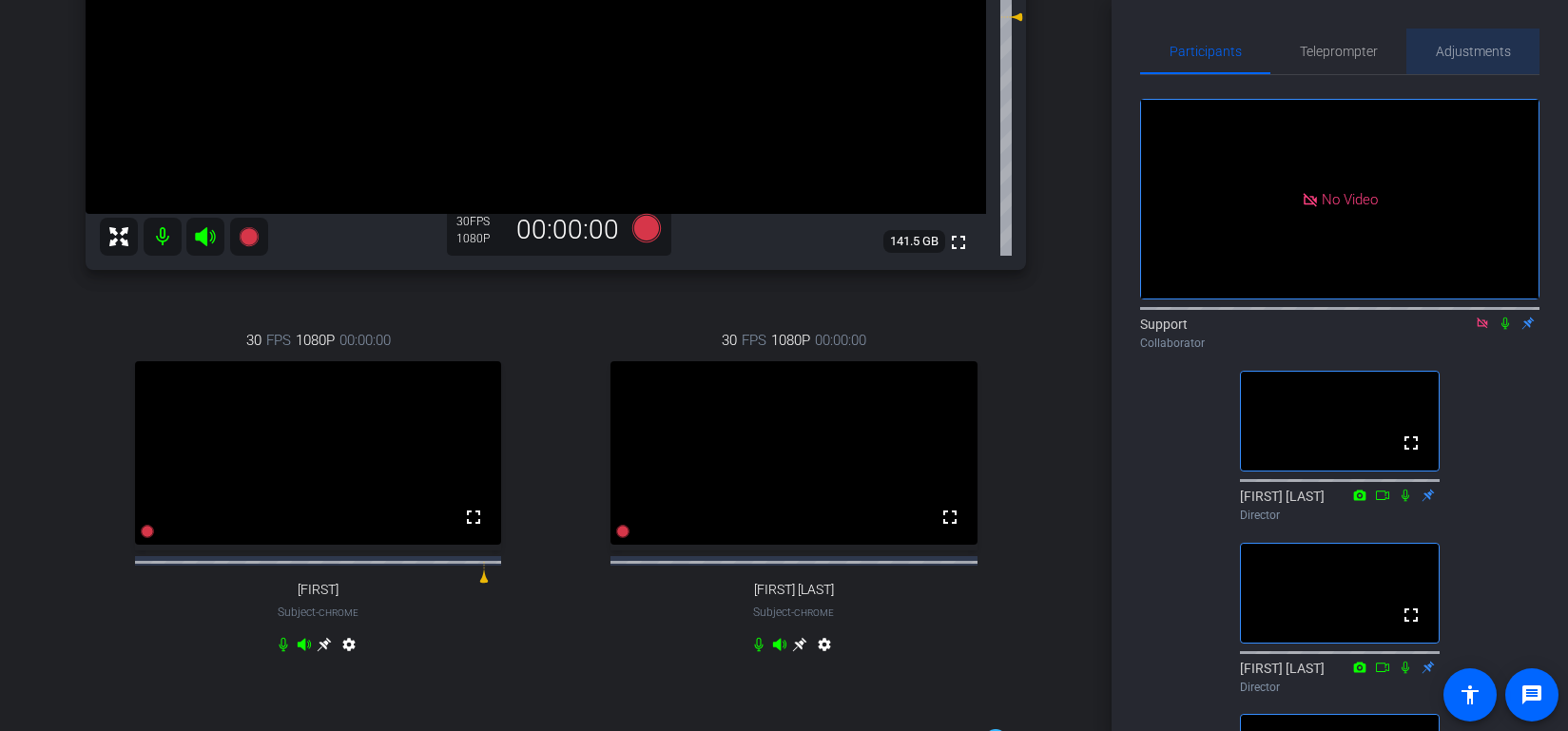 click on "Adjustments" at bounding box center (1473, 51) 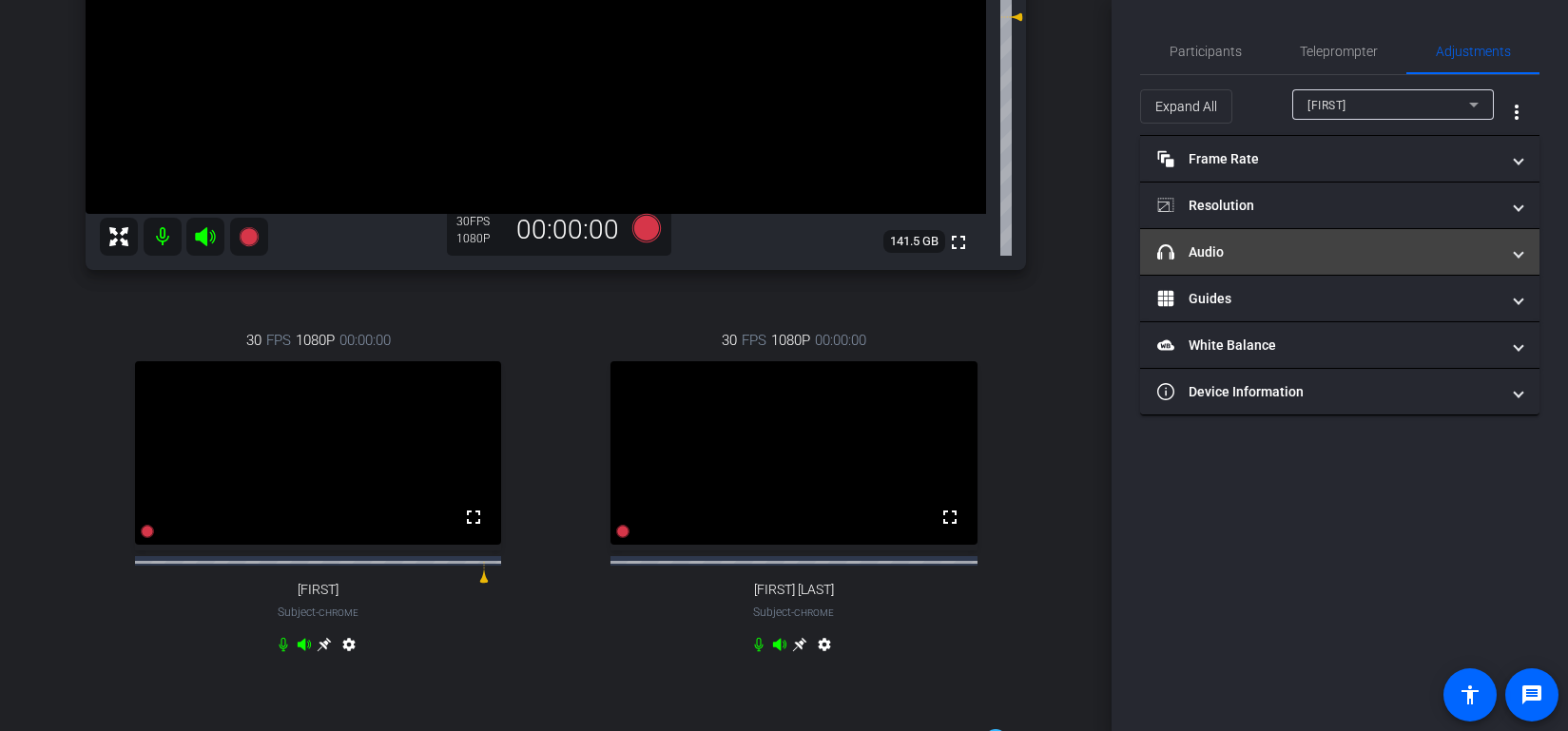 click on "headphone icon
Audio" at bounding box center (1340, 252) 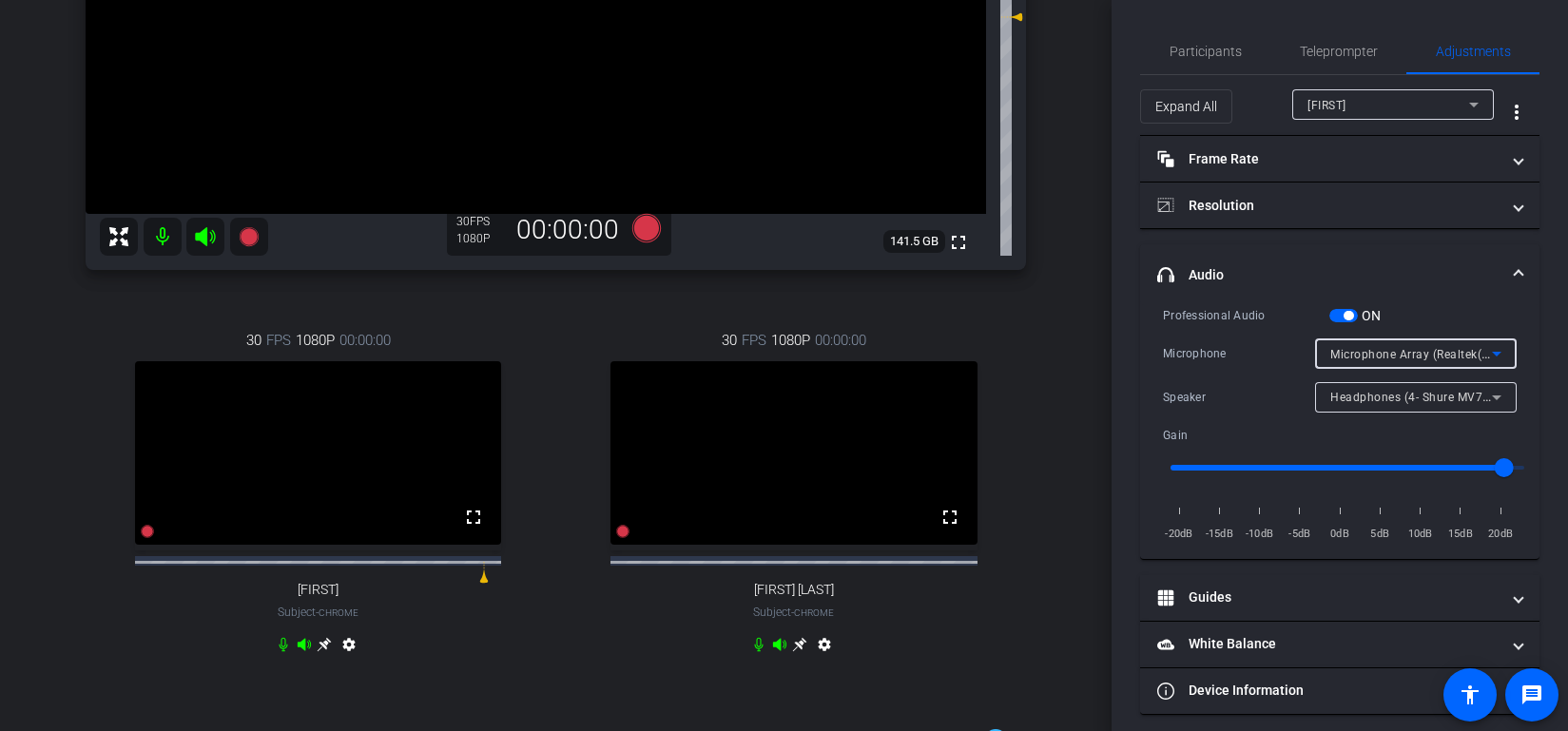 click 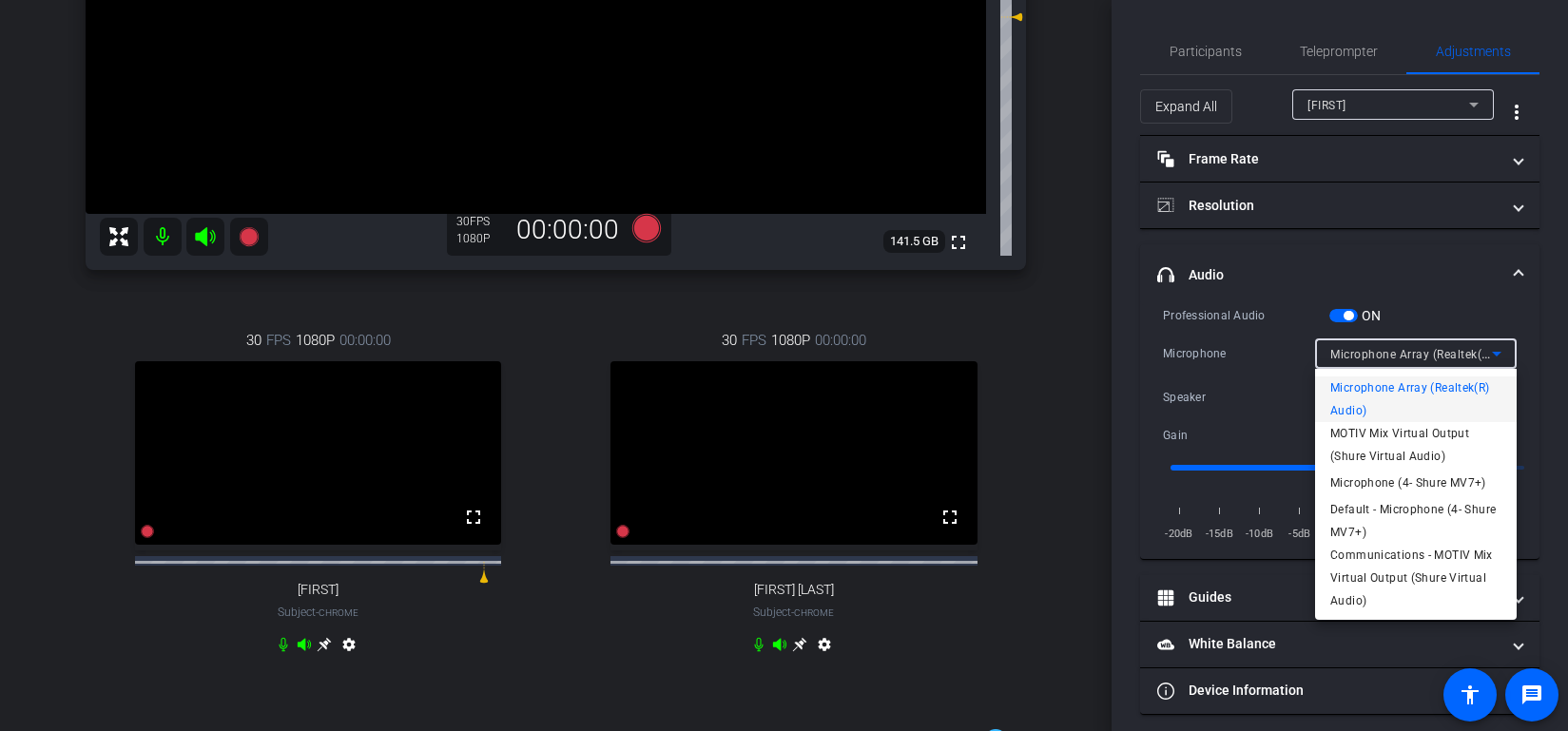 click on "Microphone (4- Shure MV7+)" at bounding box center [1416, 483] 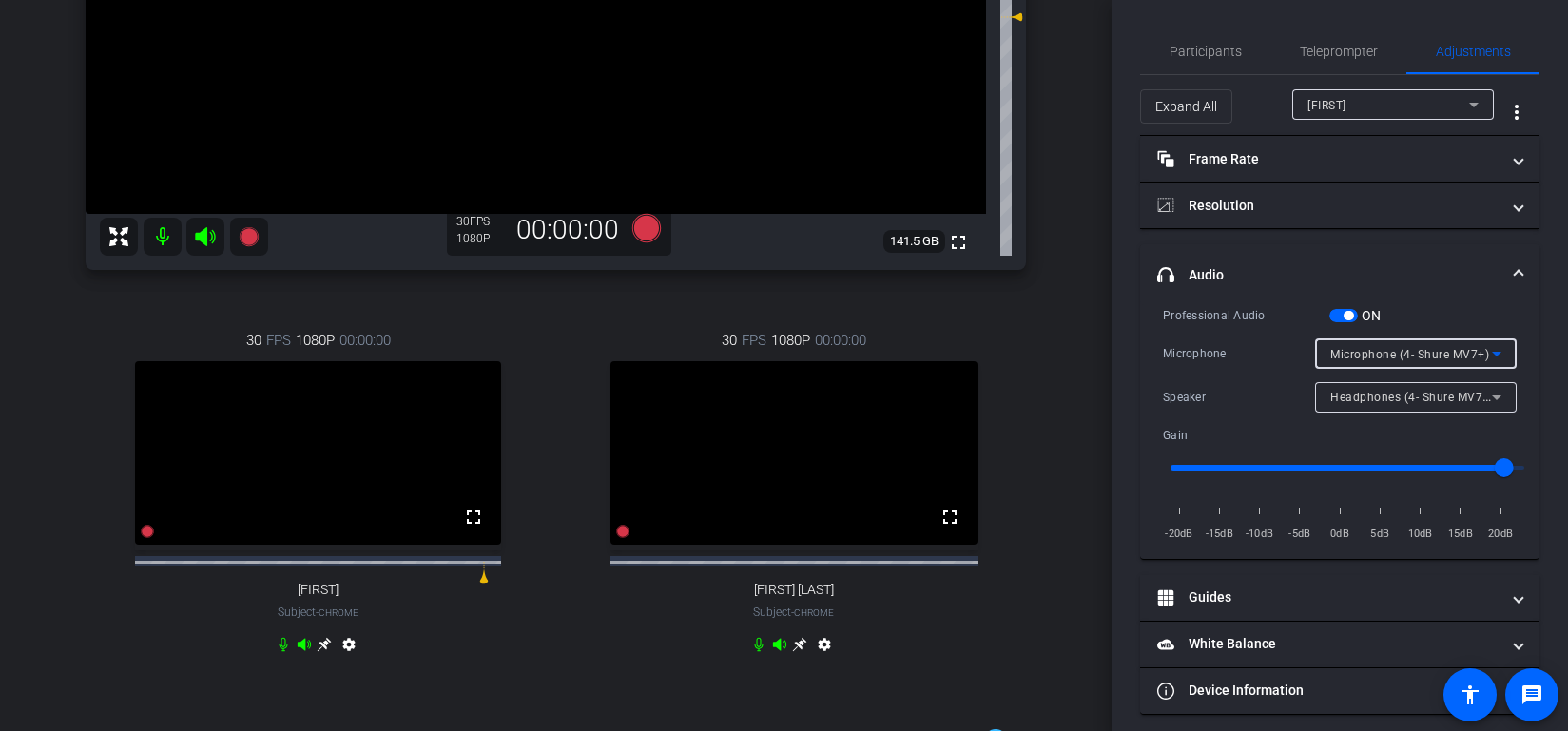 click 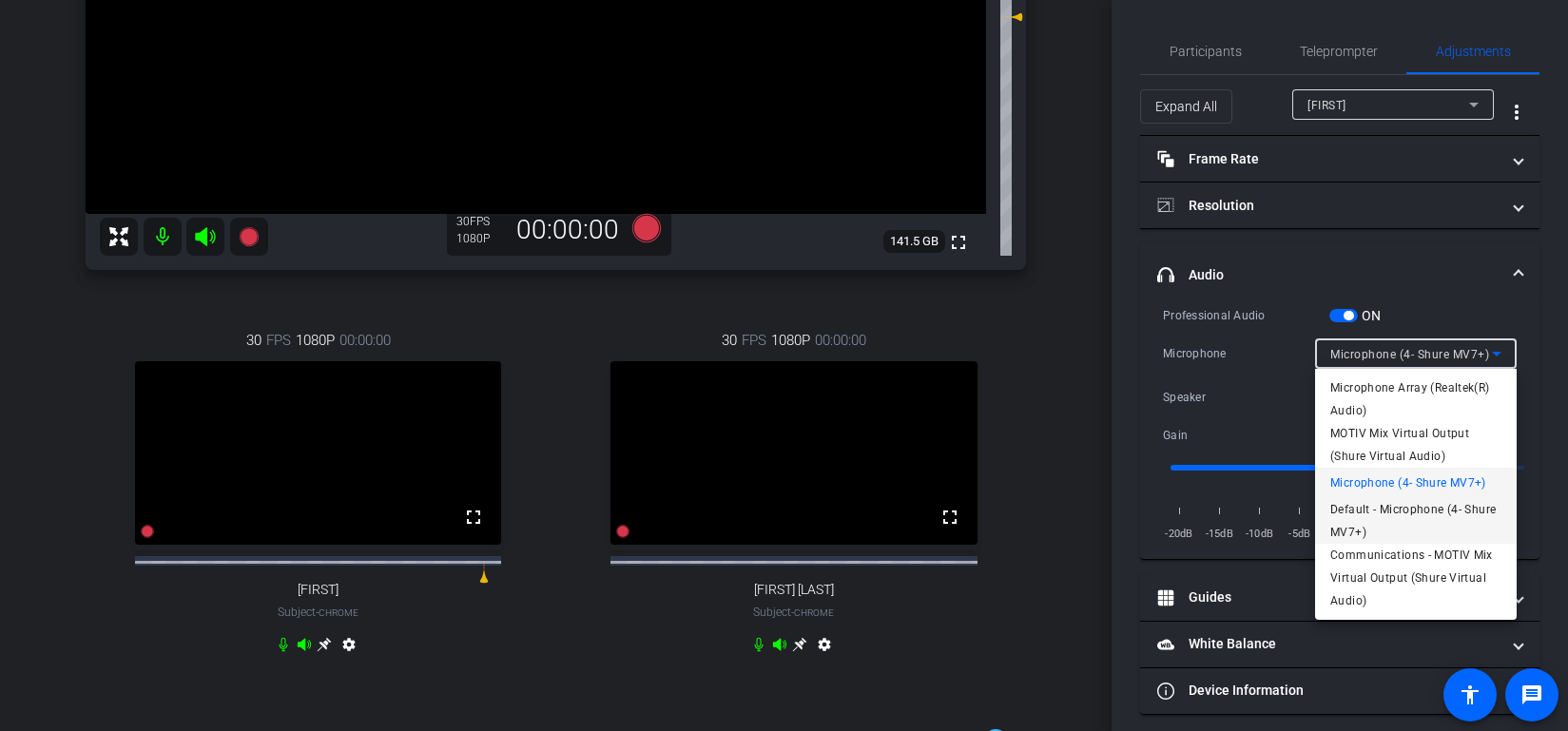 click on "Default - Microphone (4- Shure MV7+)" at bounding box center [1416, 521] 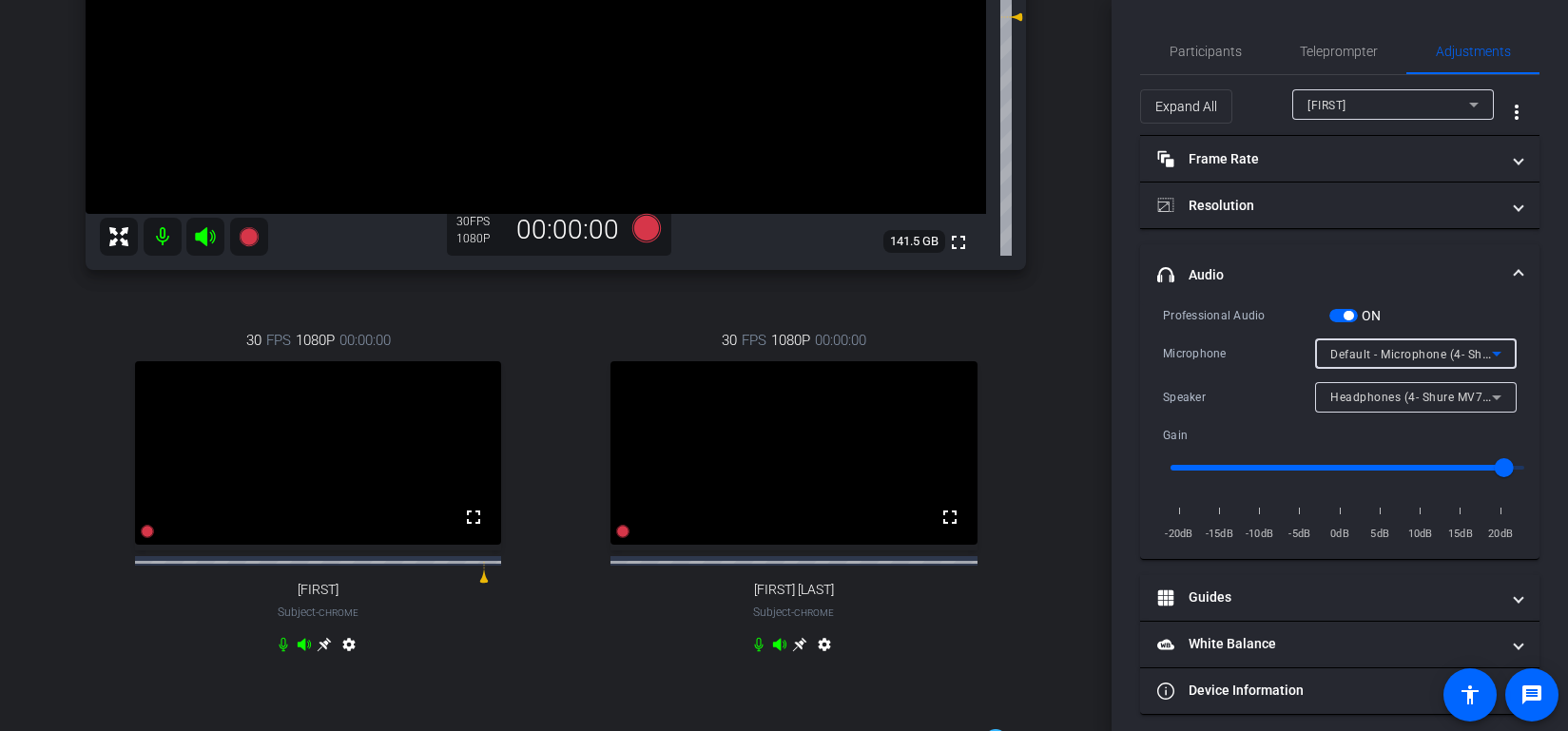 click on "Default - Microphone (4- Shure MV7+)" at bounding box center [1435, 354] 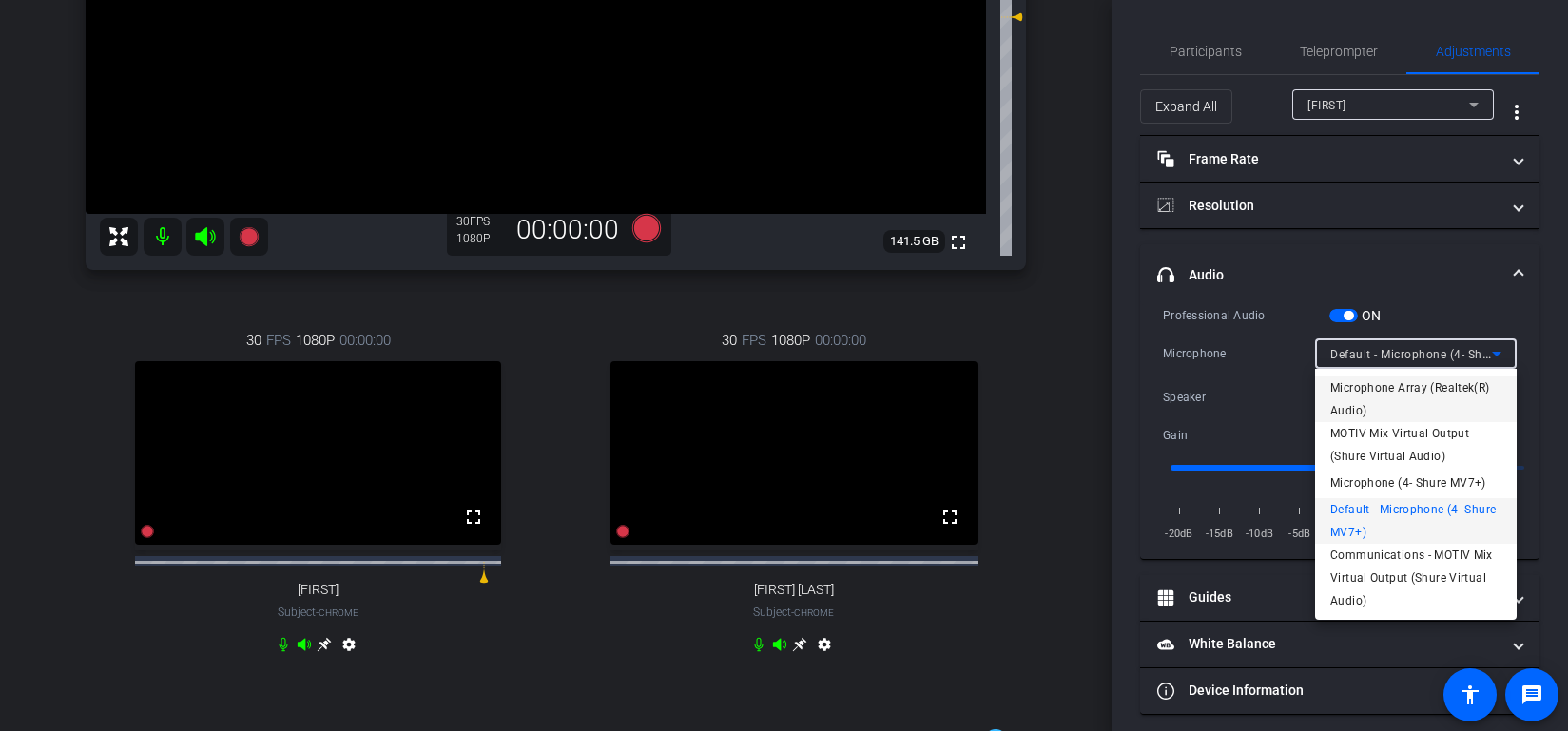click on "Microphone Array (Realtek(R) Audio)" at bounding box center [1416, 399] 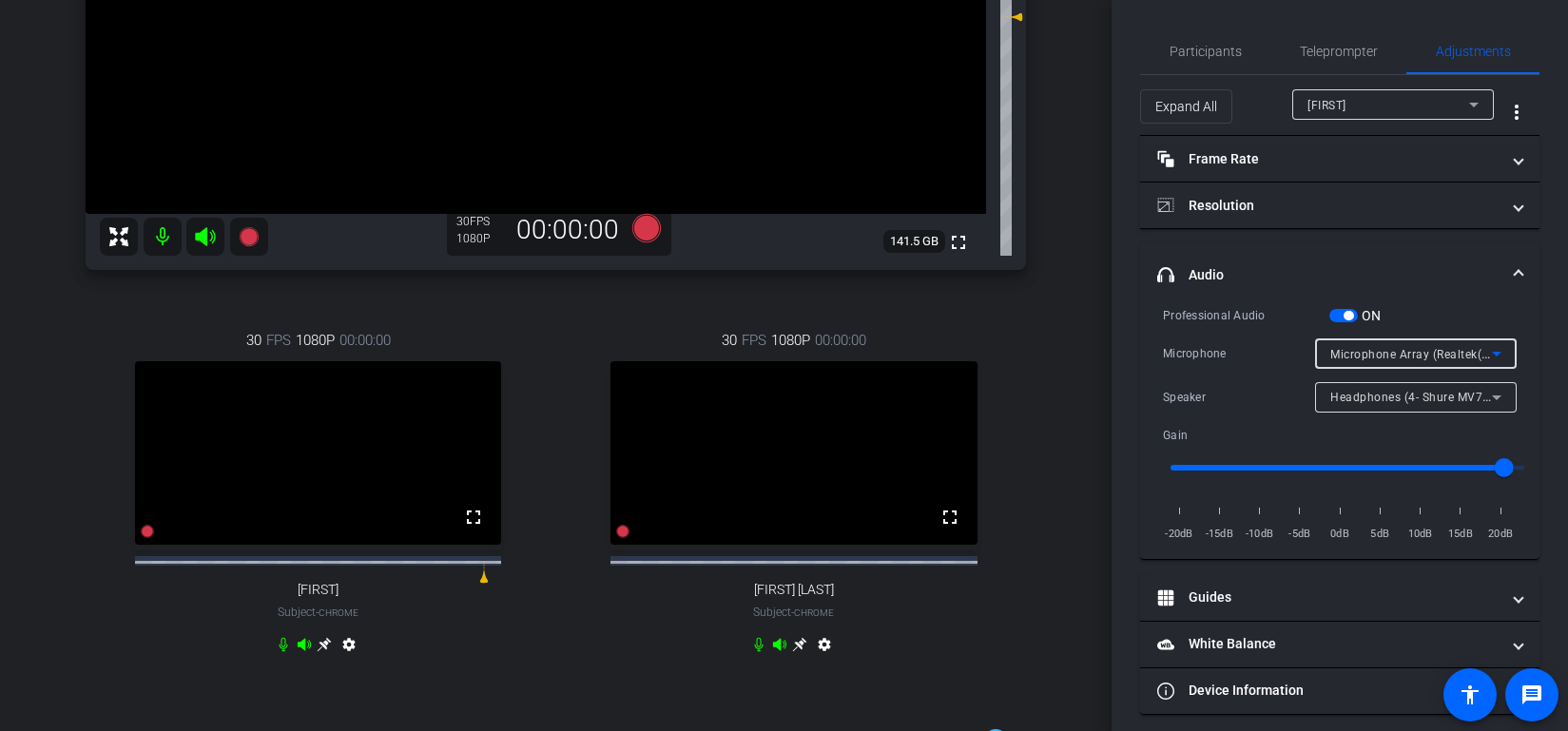 click on "Microphone Array (Realtek(R) Audio)" at bounding box center [1432, 354] 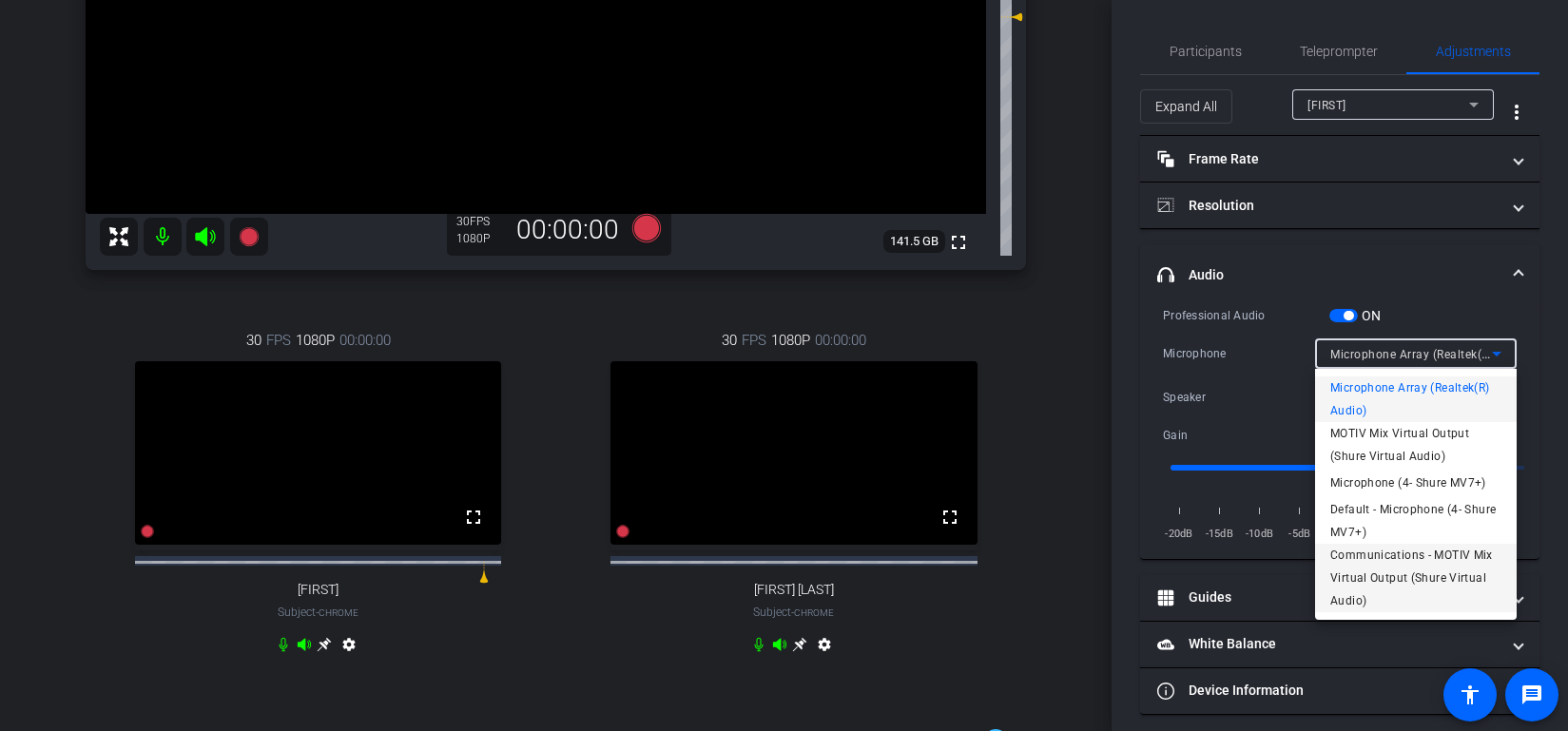 click on "Communications - MOTIV Mix Virtual Output (Shure Virtual Audio)" at bounding box center [1416, 578] 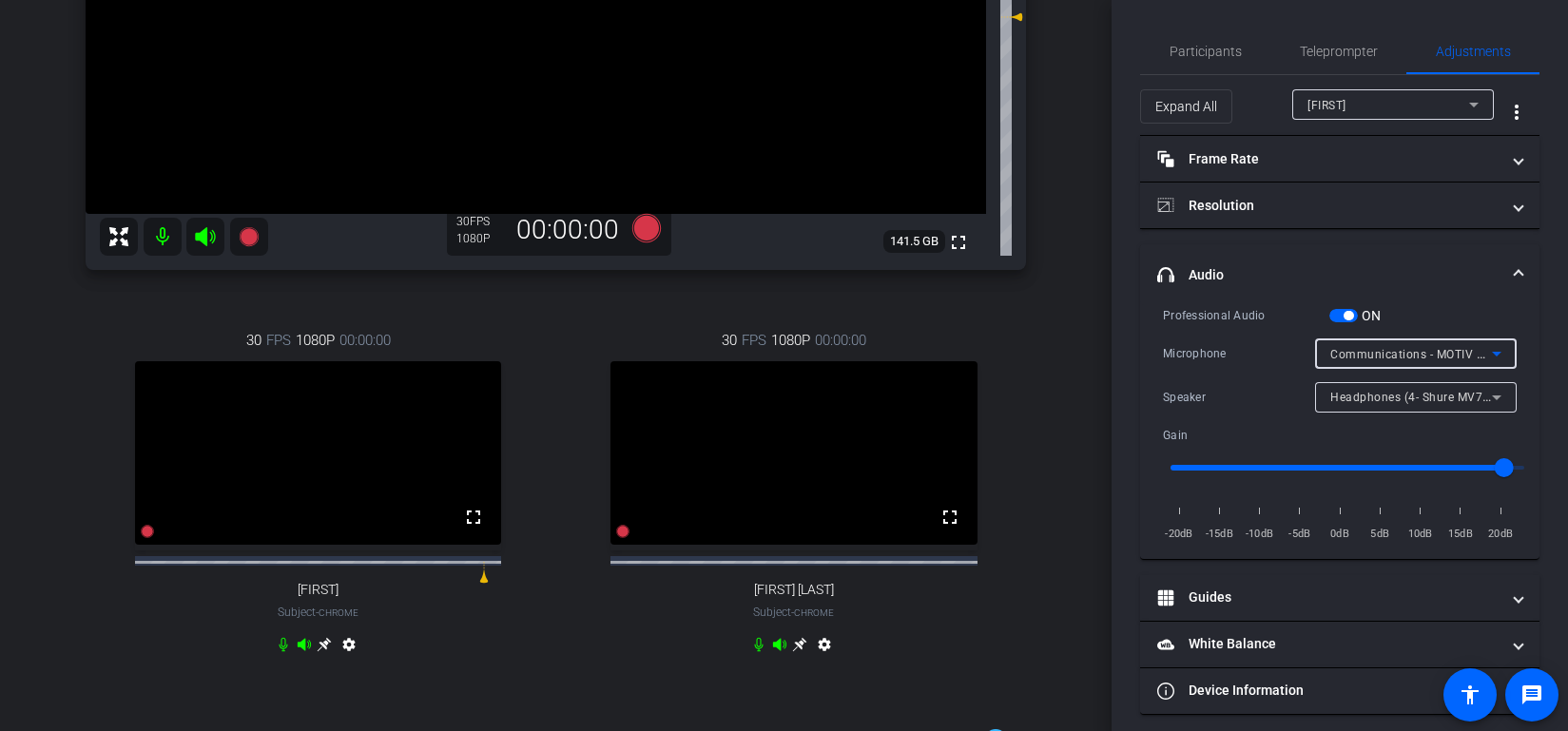 click on "Communications - MOTIV Mix Virtual Output (Shure Virtual Audio)" at bounding box center (1515, 354) 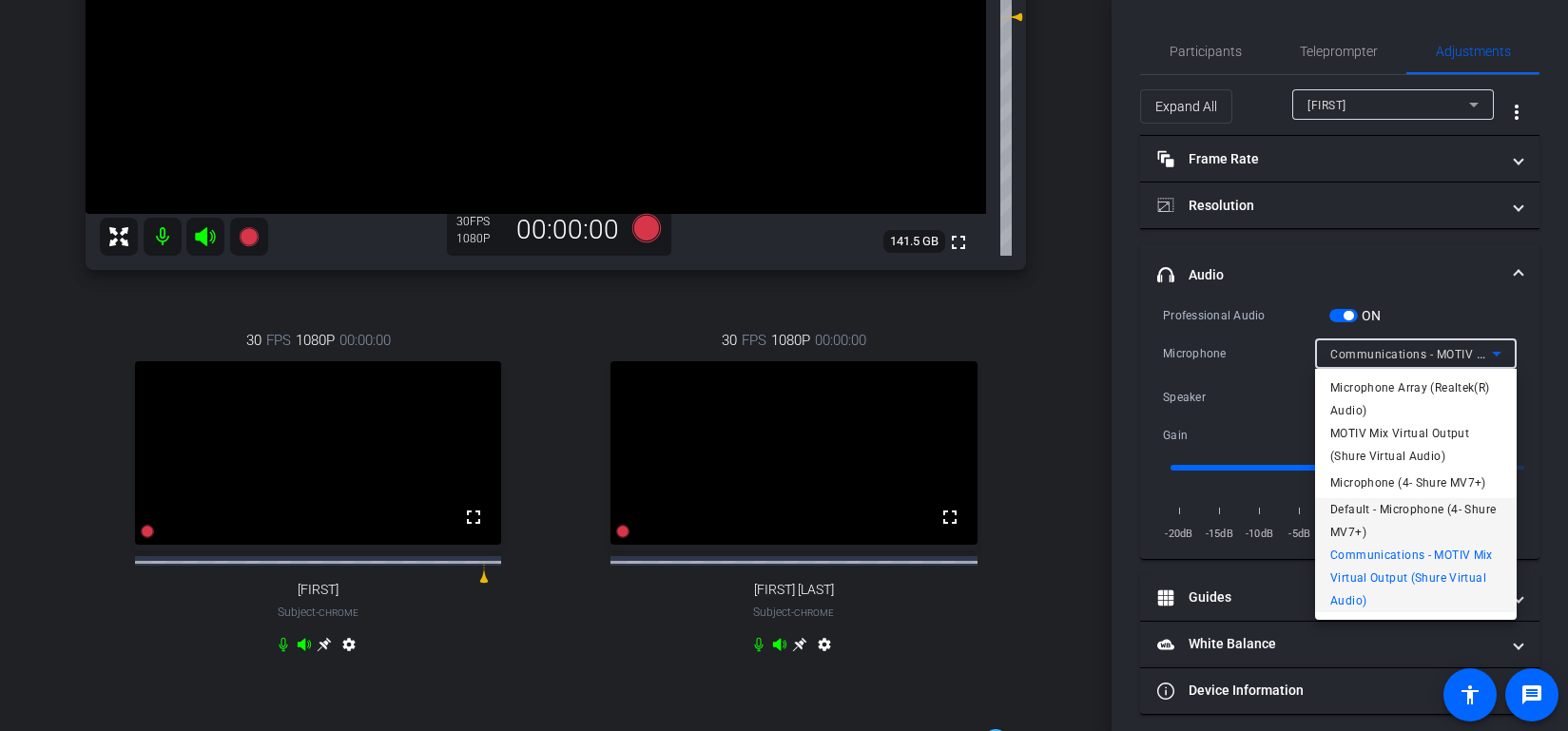 click on "Default - Microphone (4- Shure MV7+)" at bounding box center (1416, 521) 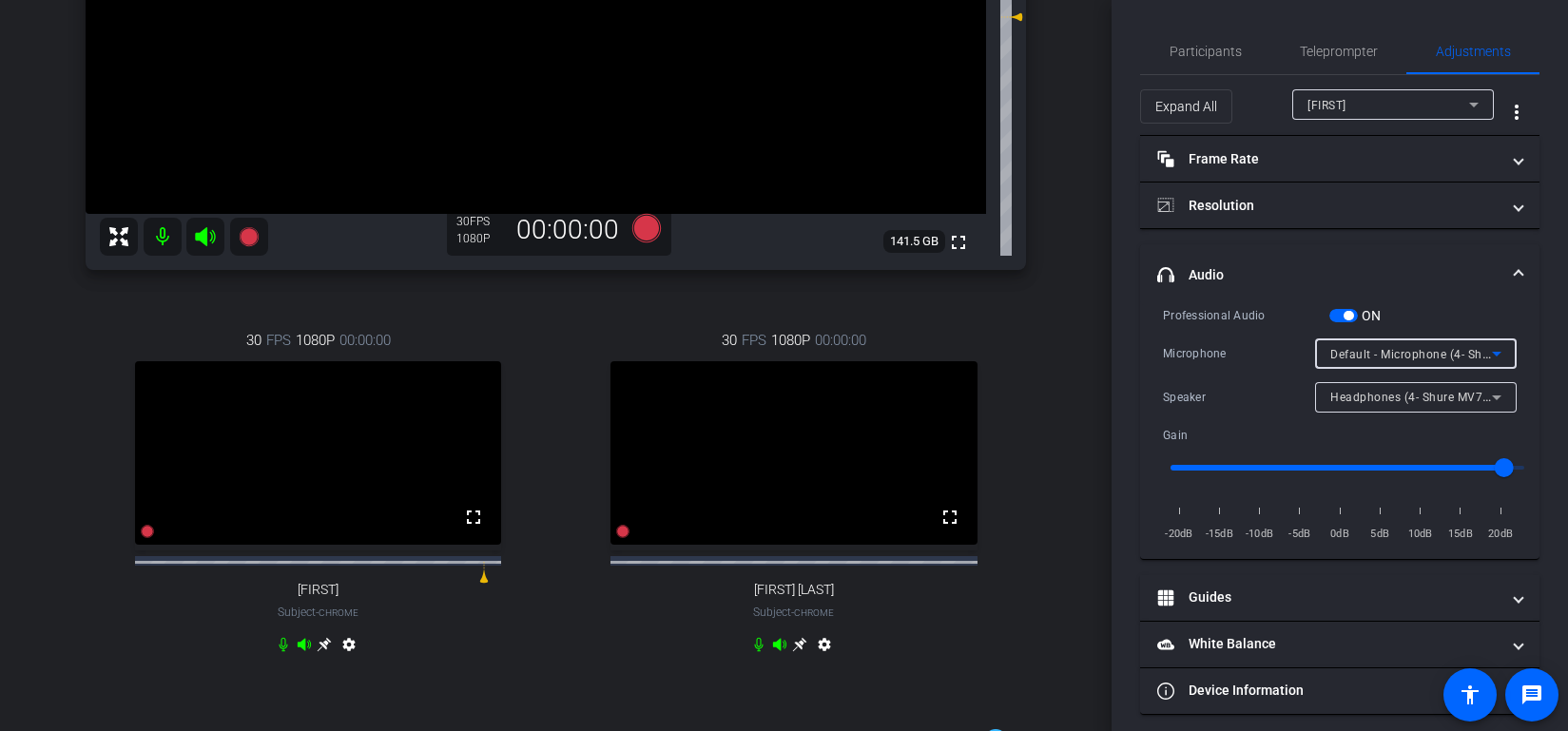 click on "Default - Microphone (4- Shure MV7+)" at bounding box center (1435, 354) 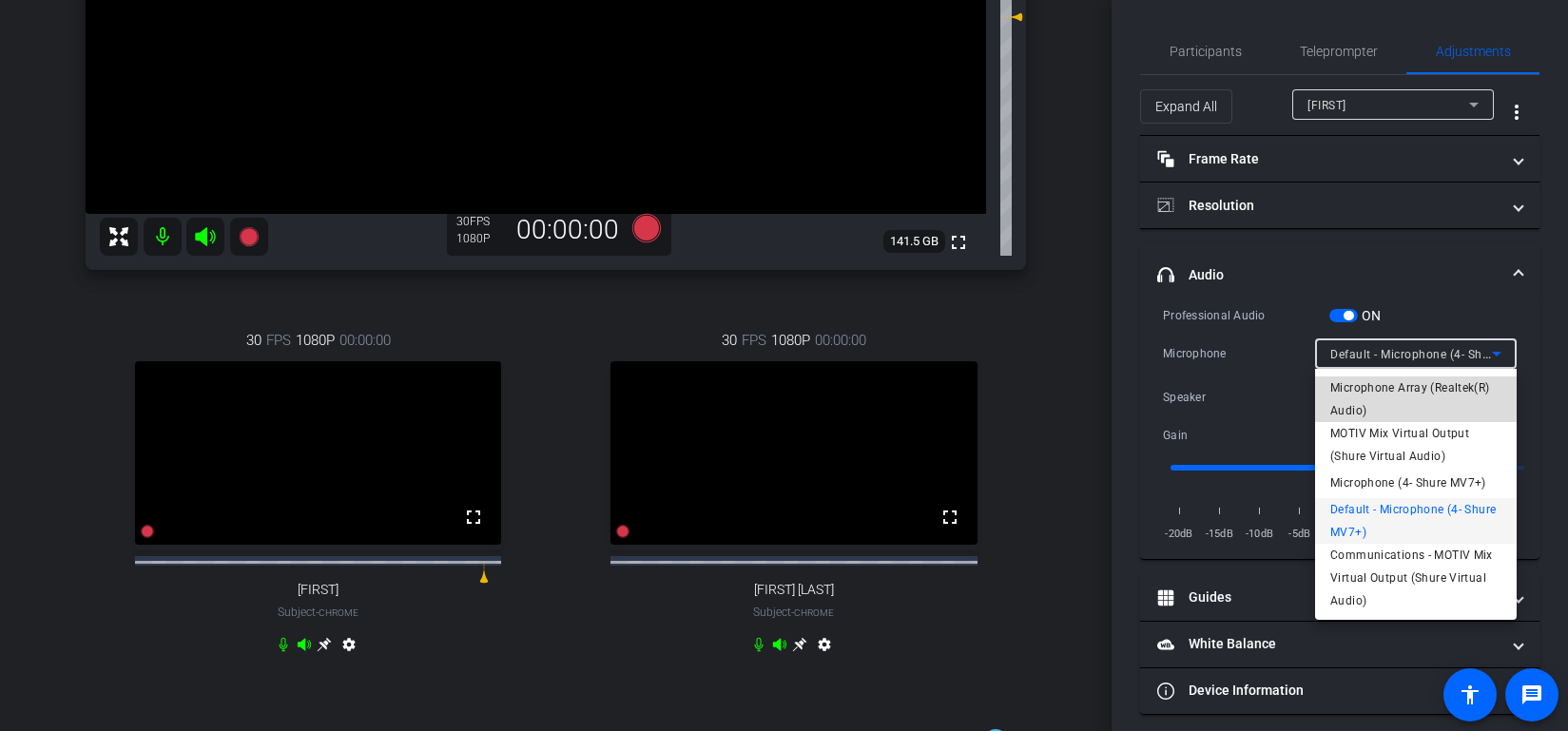 click on "Microphone Array (Realtek(R) Audio)" at bounding box center (1416, 399) 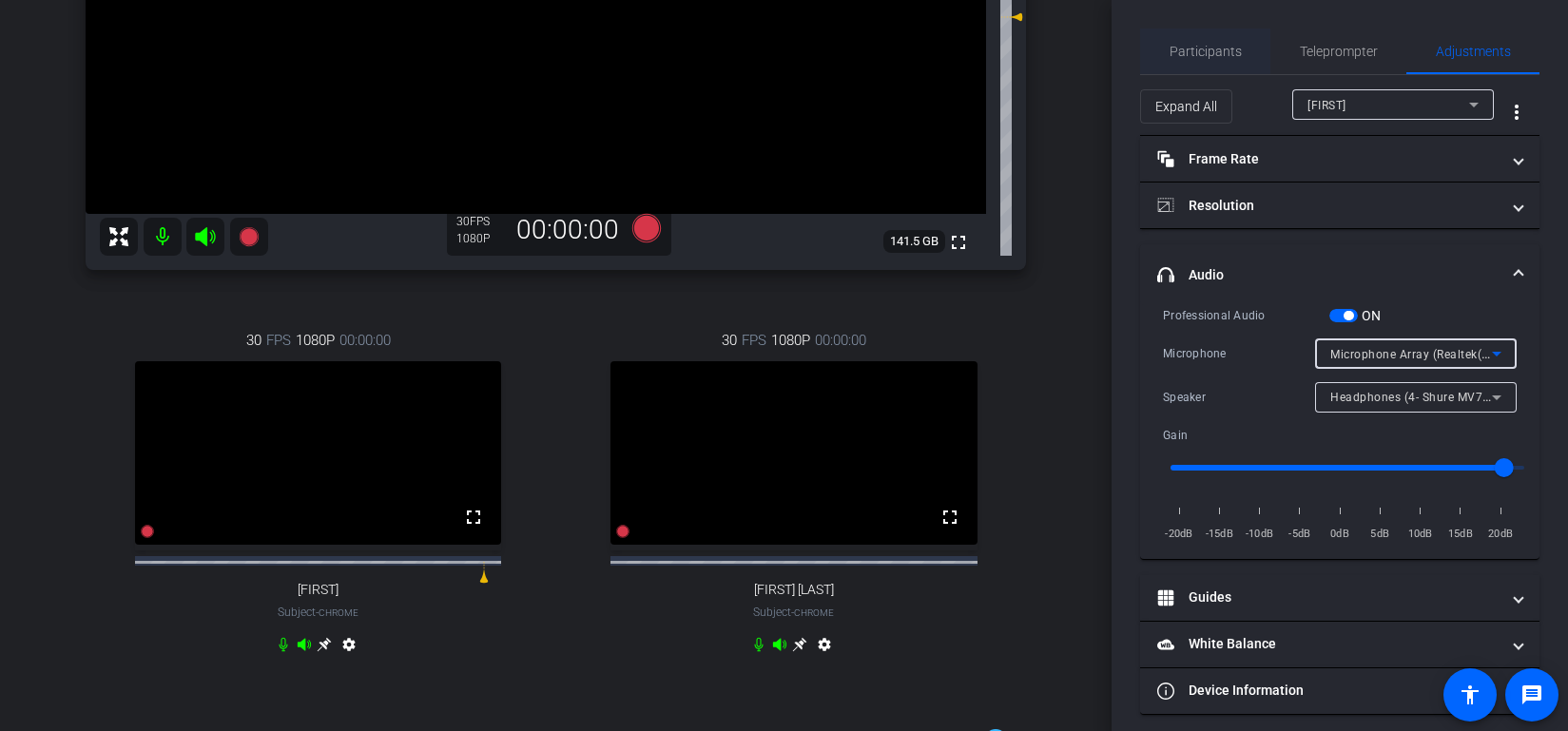 click on "Participants" at bounding box center [1206, 51] 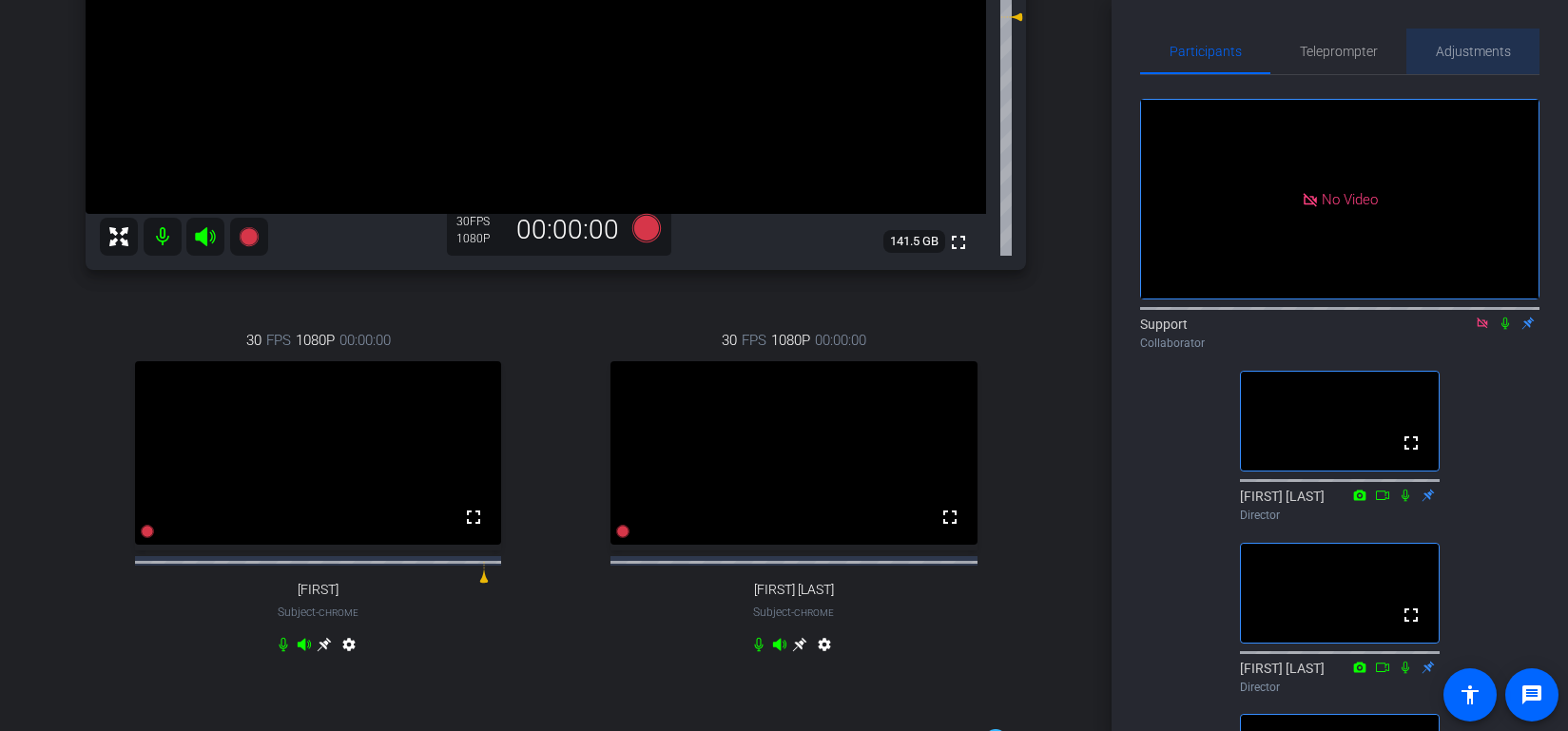 click on "Adjustments" at bounding box center (1473, 51) 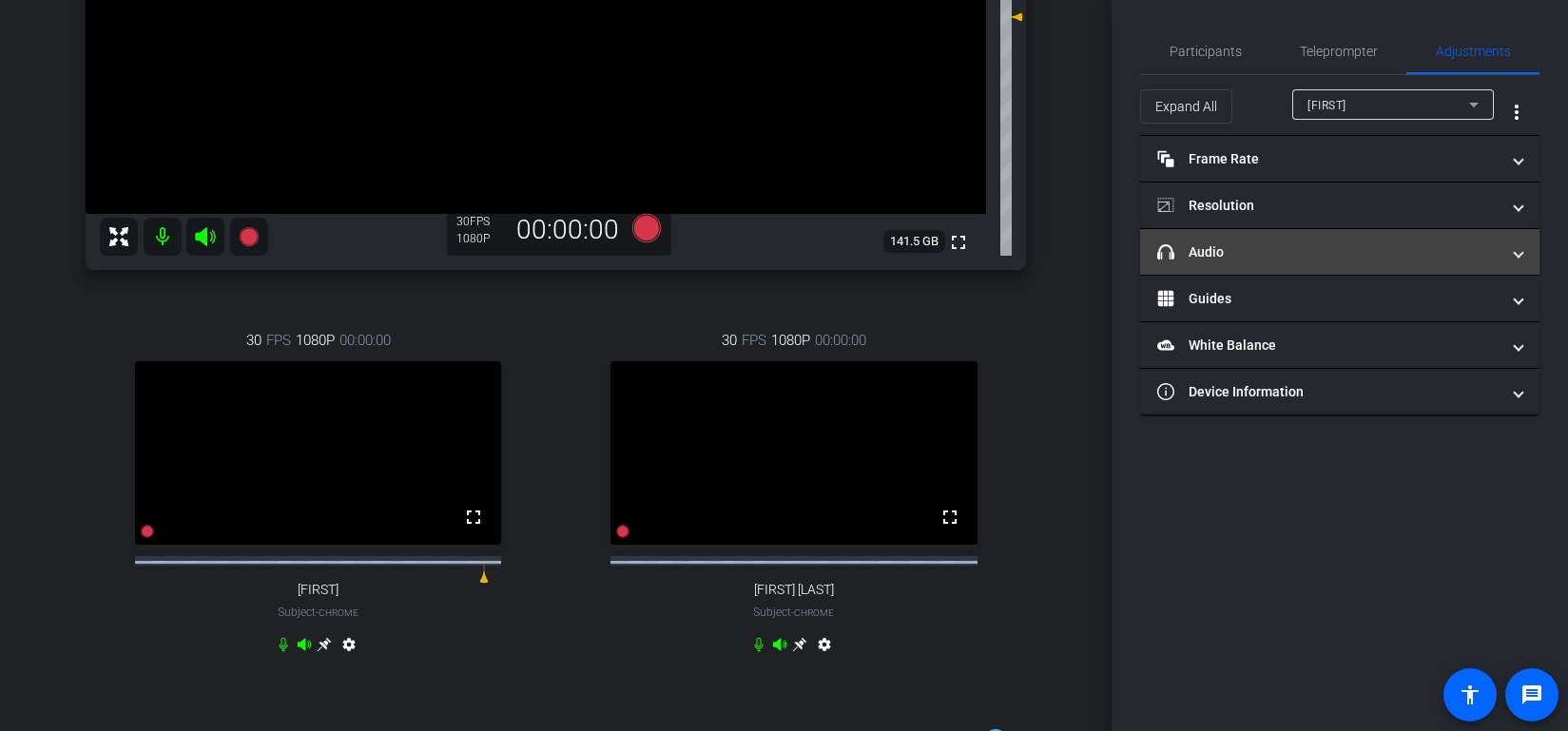 click on "headphone icon
Audio" at bounding box center [1328, 252] 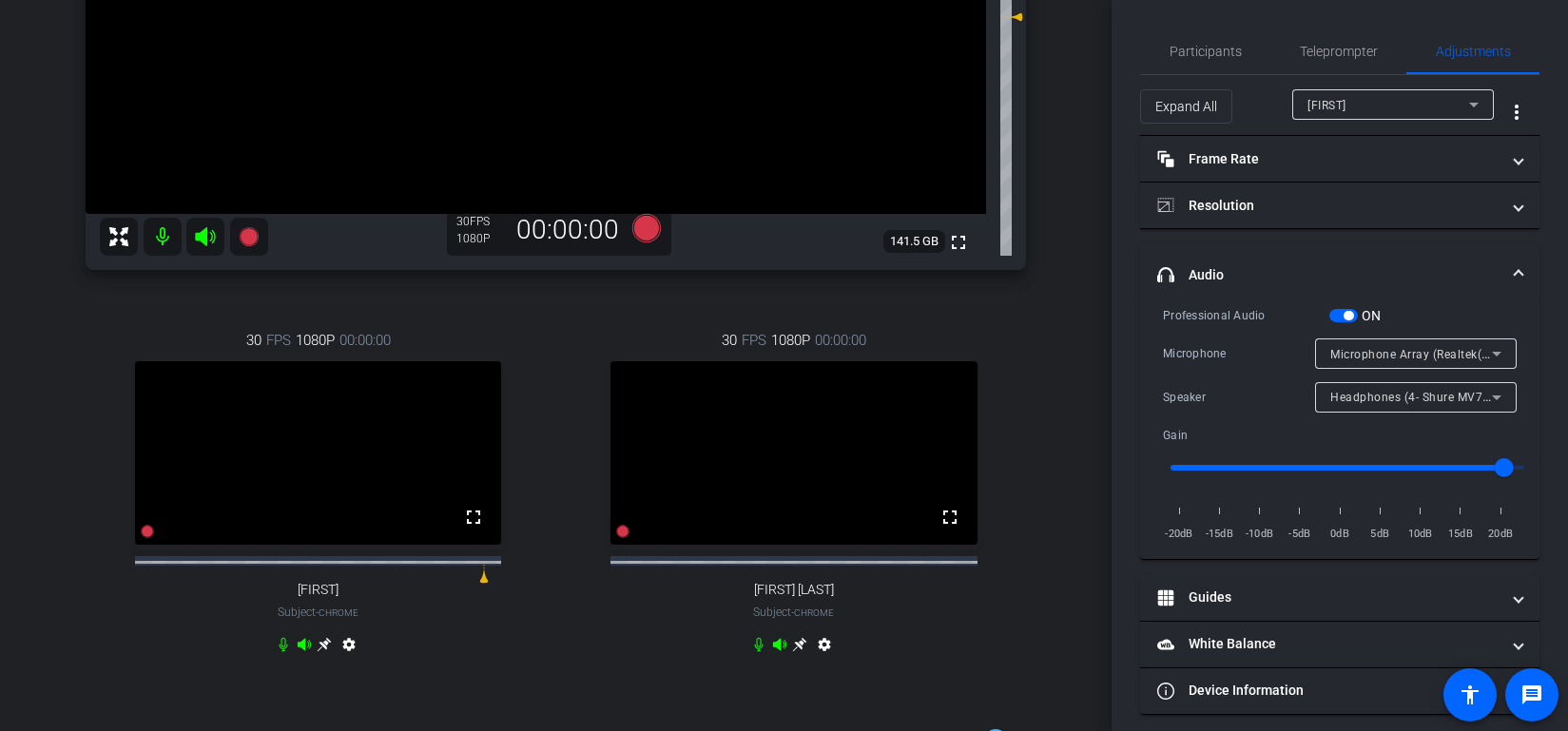 click on "Microphone Array (Realtek(R) Audio)" at bounding box center (1411, 354) 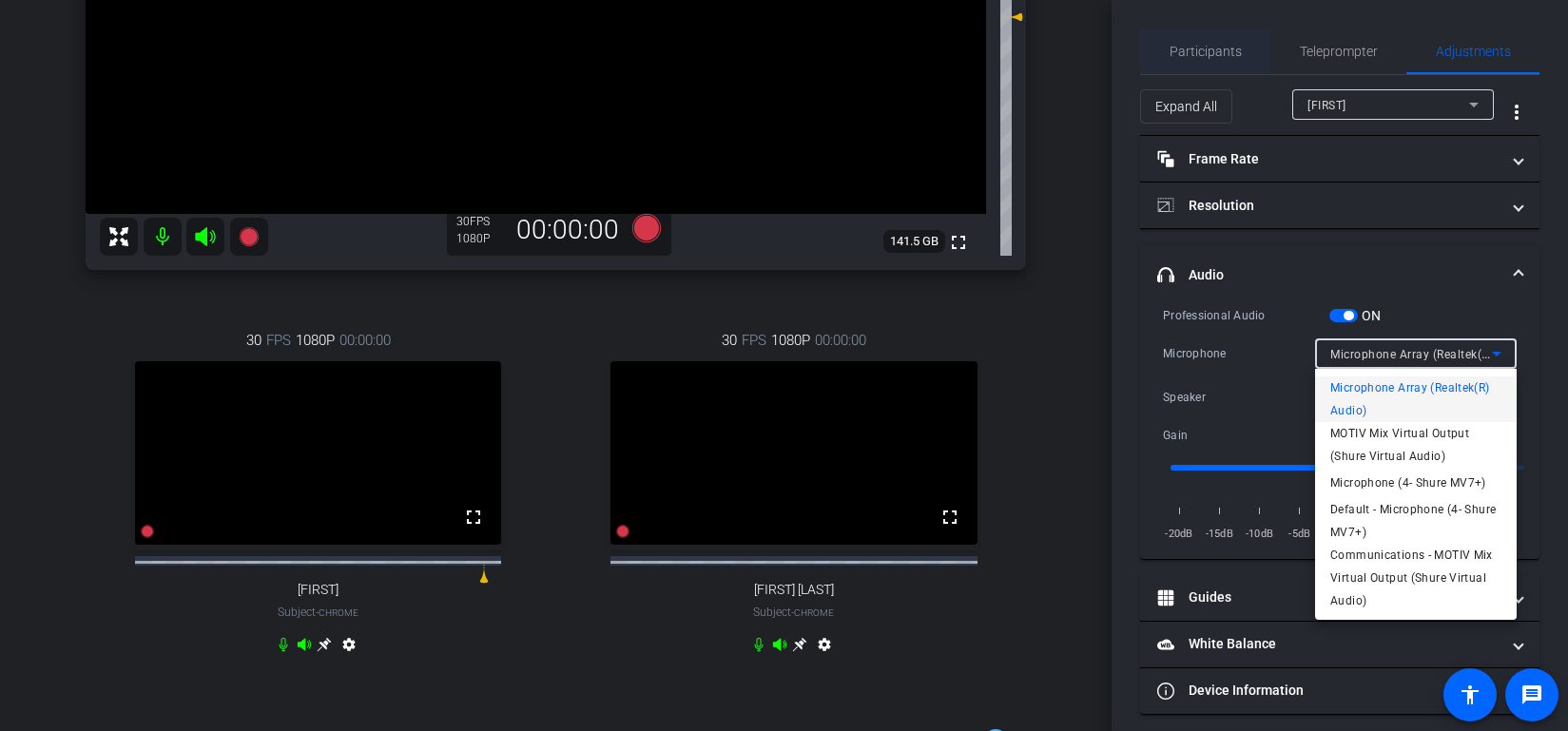 click at bounding box center (784, 365) 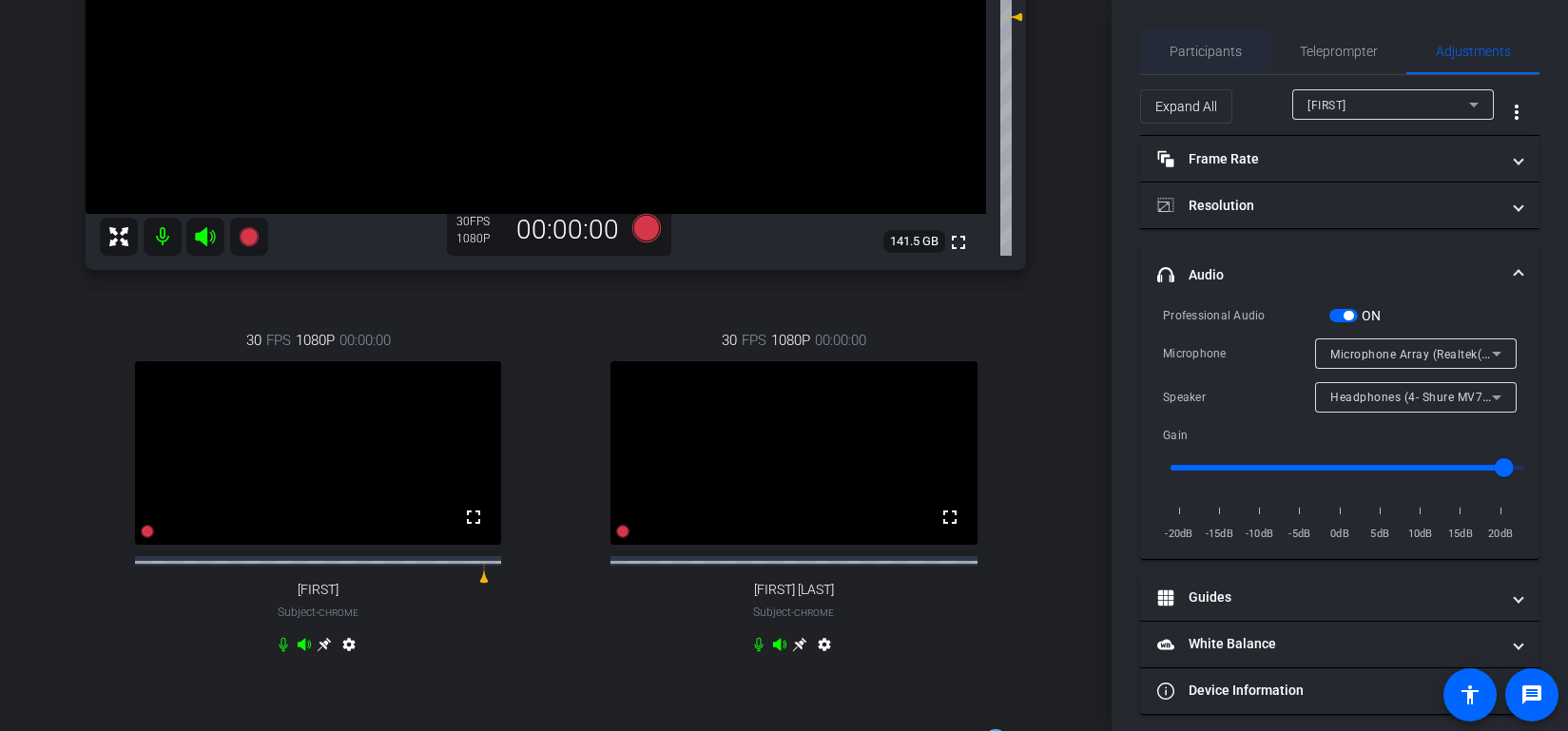 click on "Participants" at bounding box center [1206, 51] 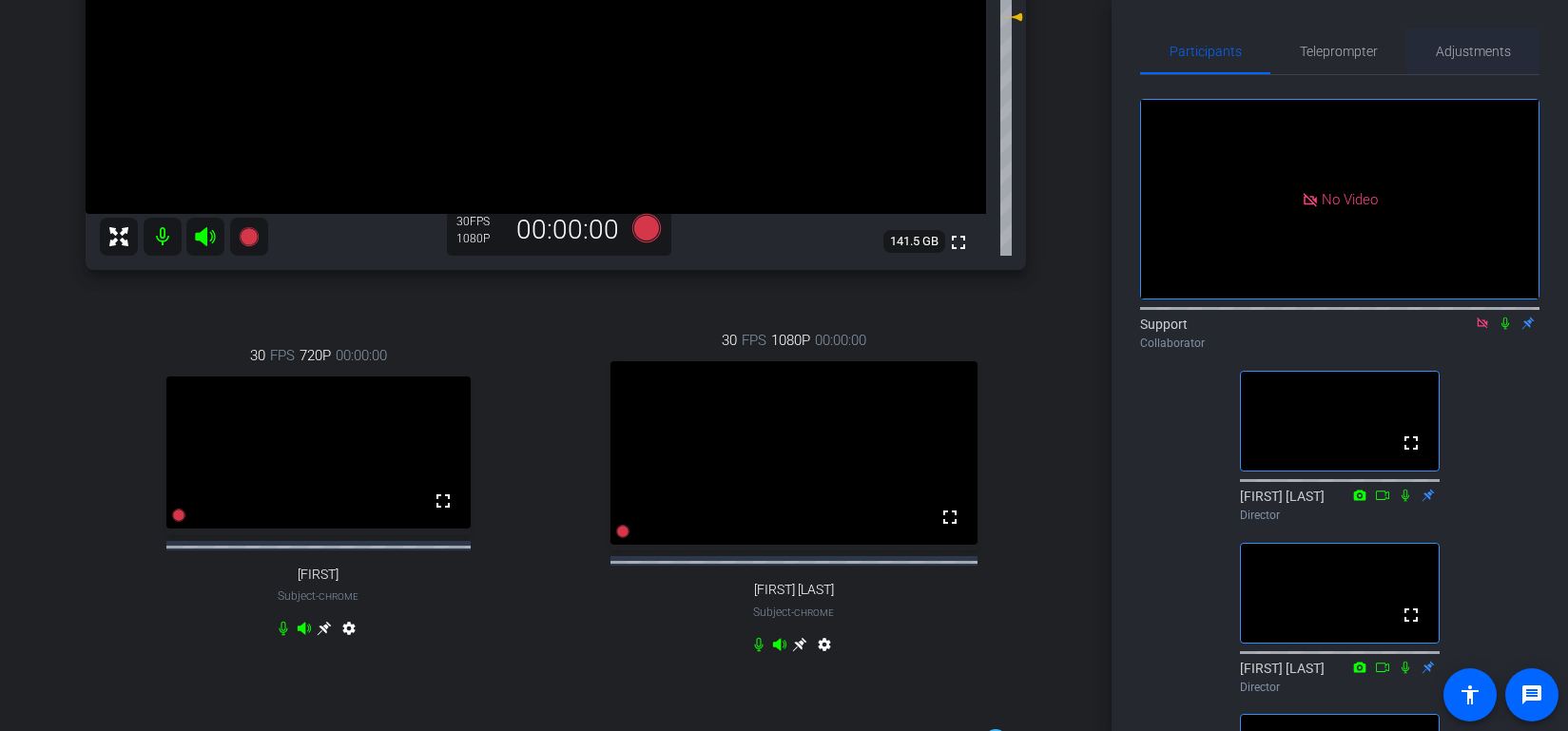 click on "Adjustments" at bounding box center [1473, 51] 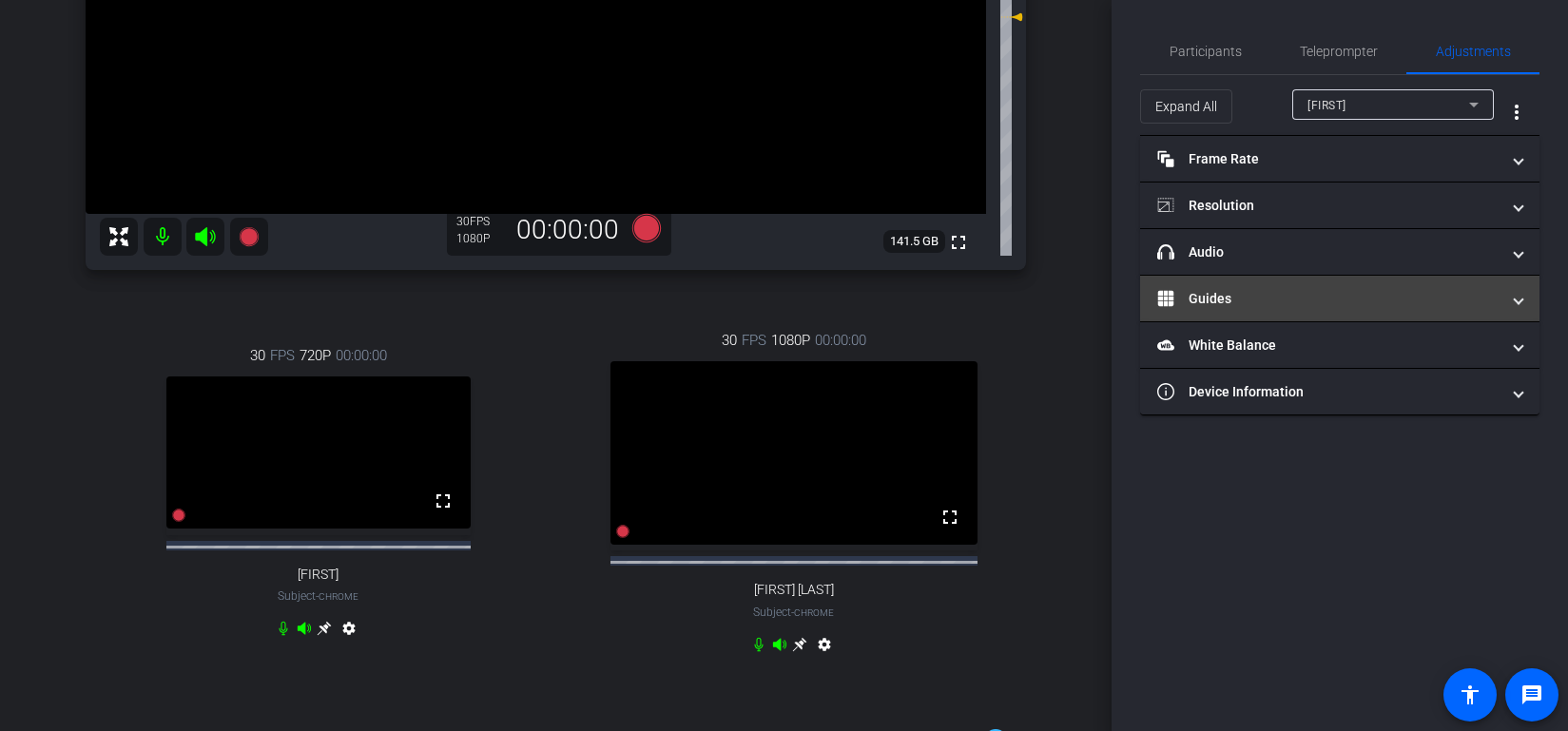 type on "11000" 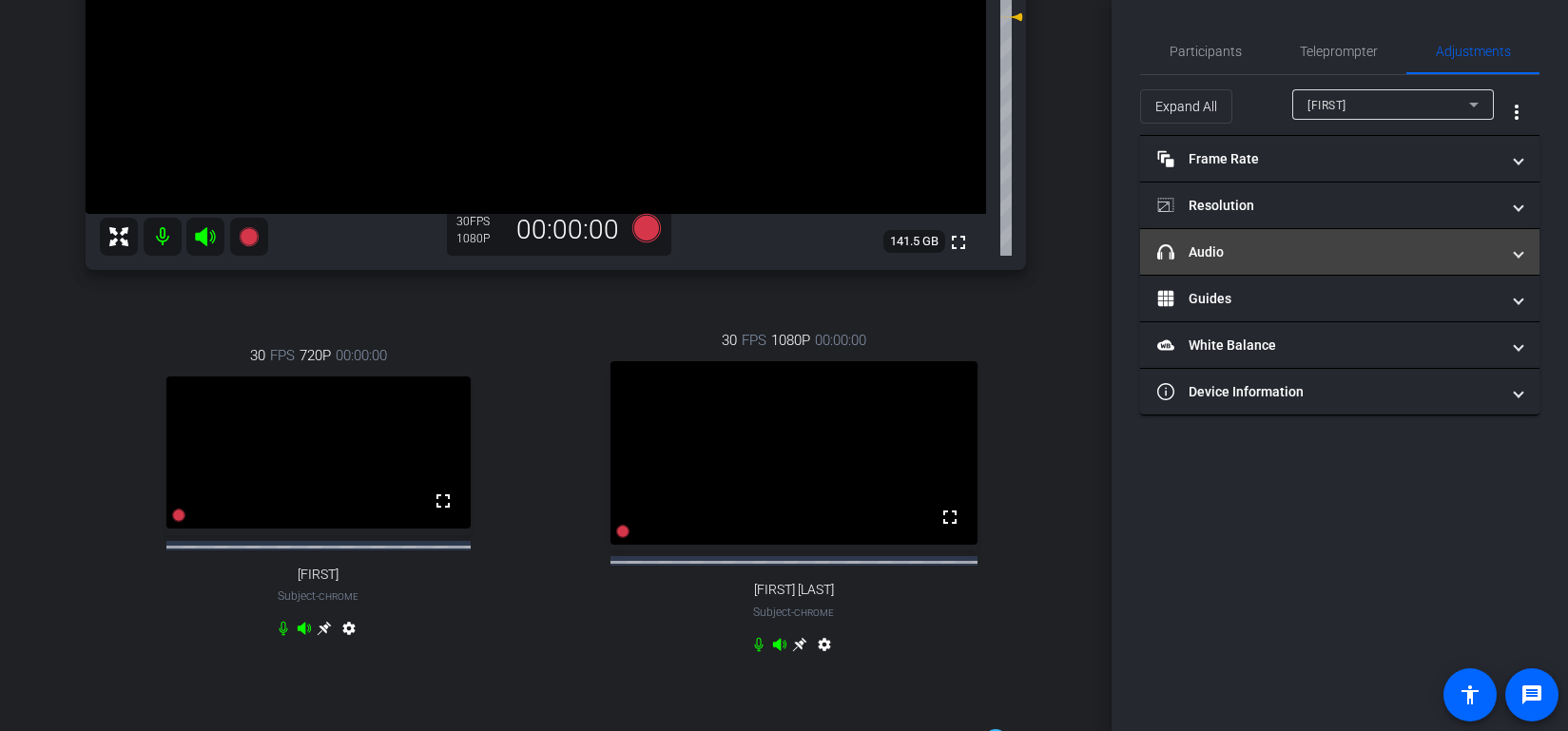 click on "headphone icon
Audio" at bounding box center (1328, 252) 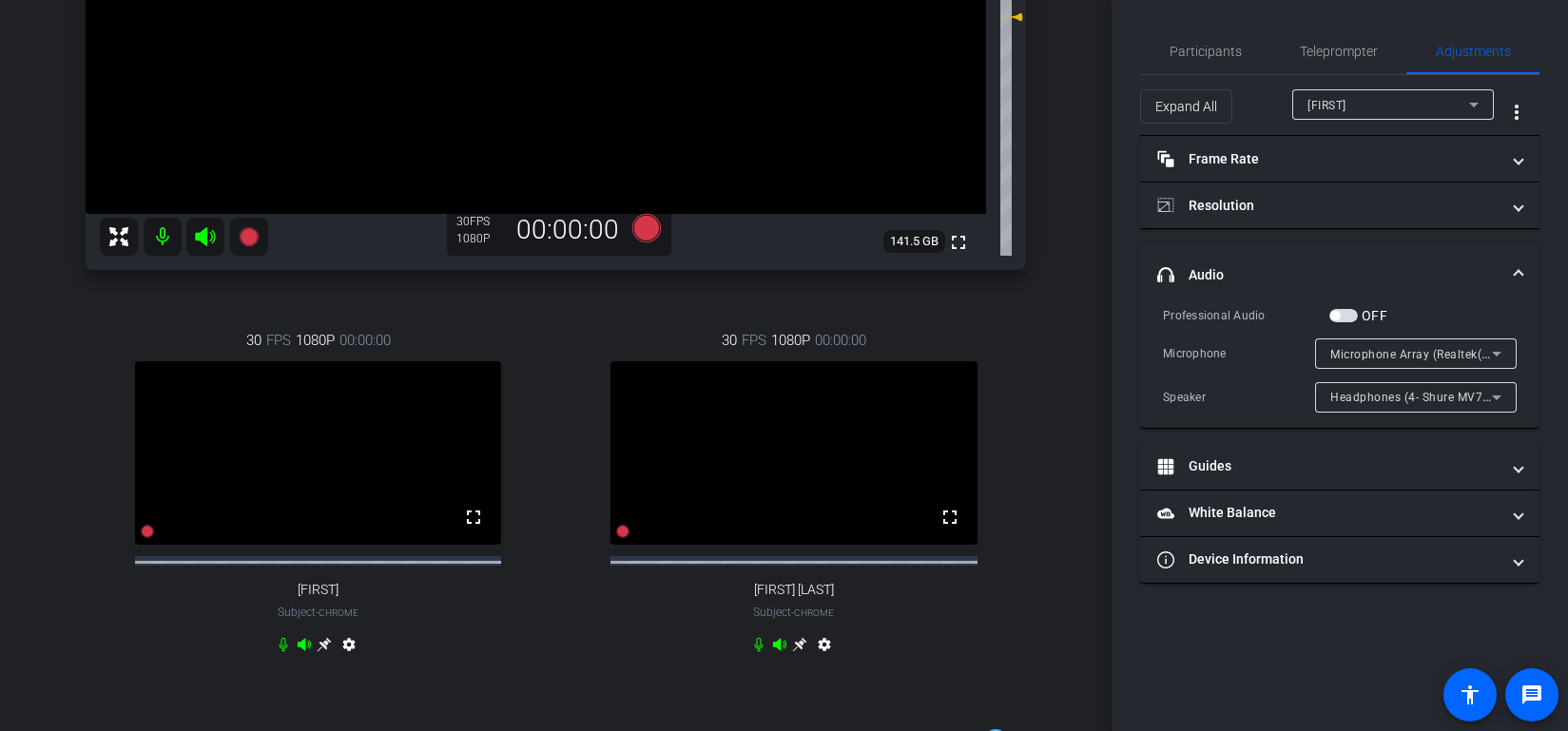 click at bounding box center [1344, 316] 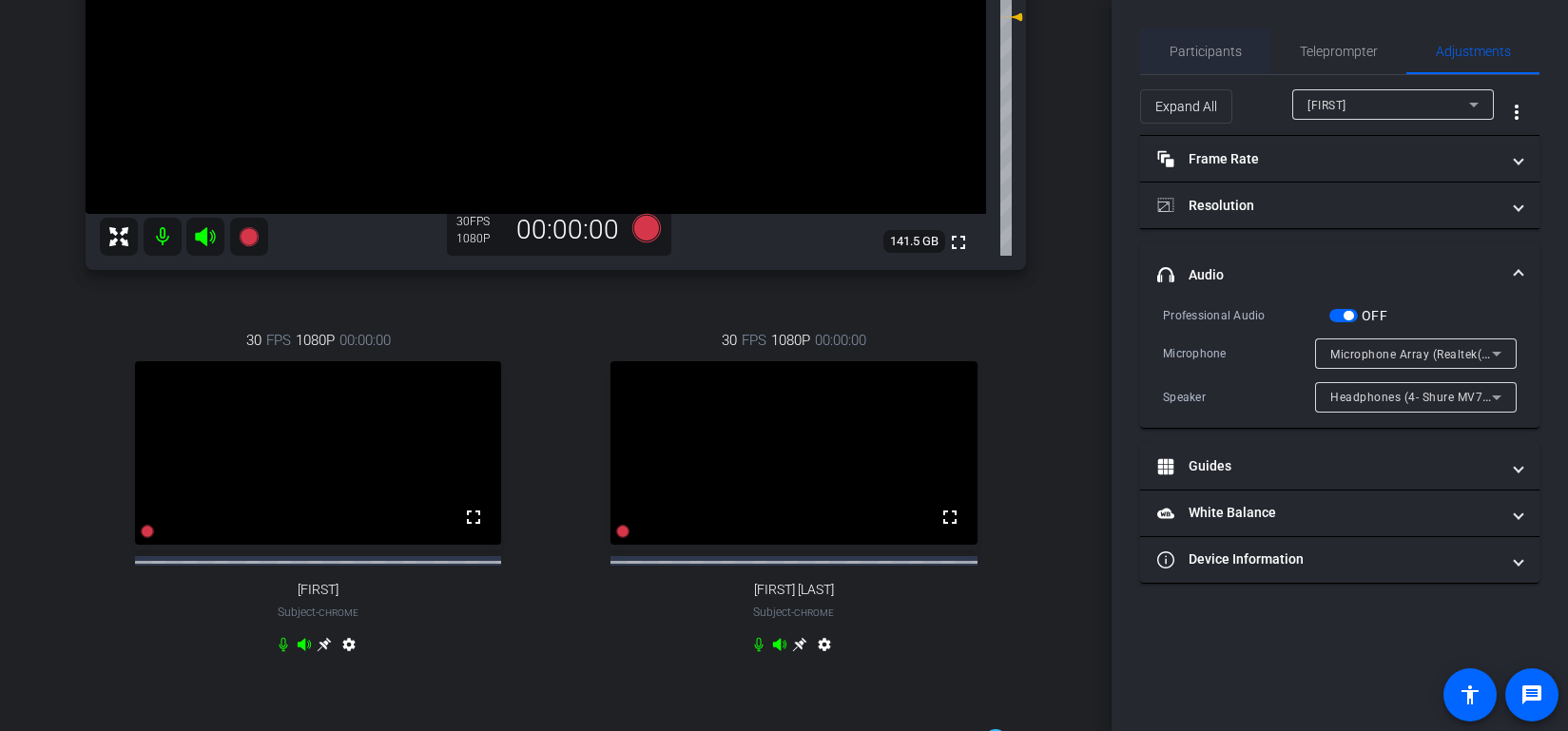 click on "Participants" at bounding box center [1206, 51] 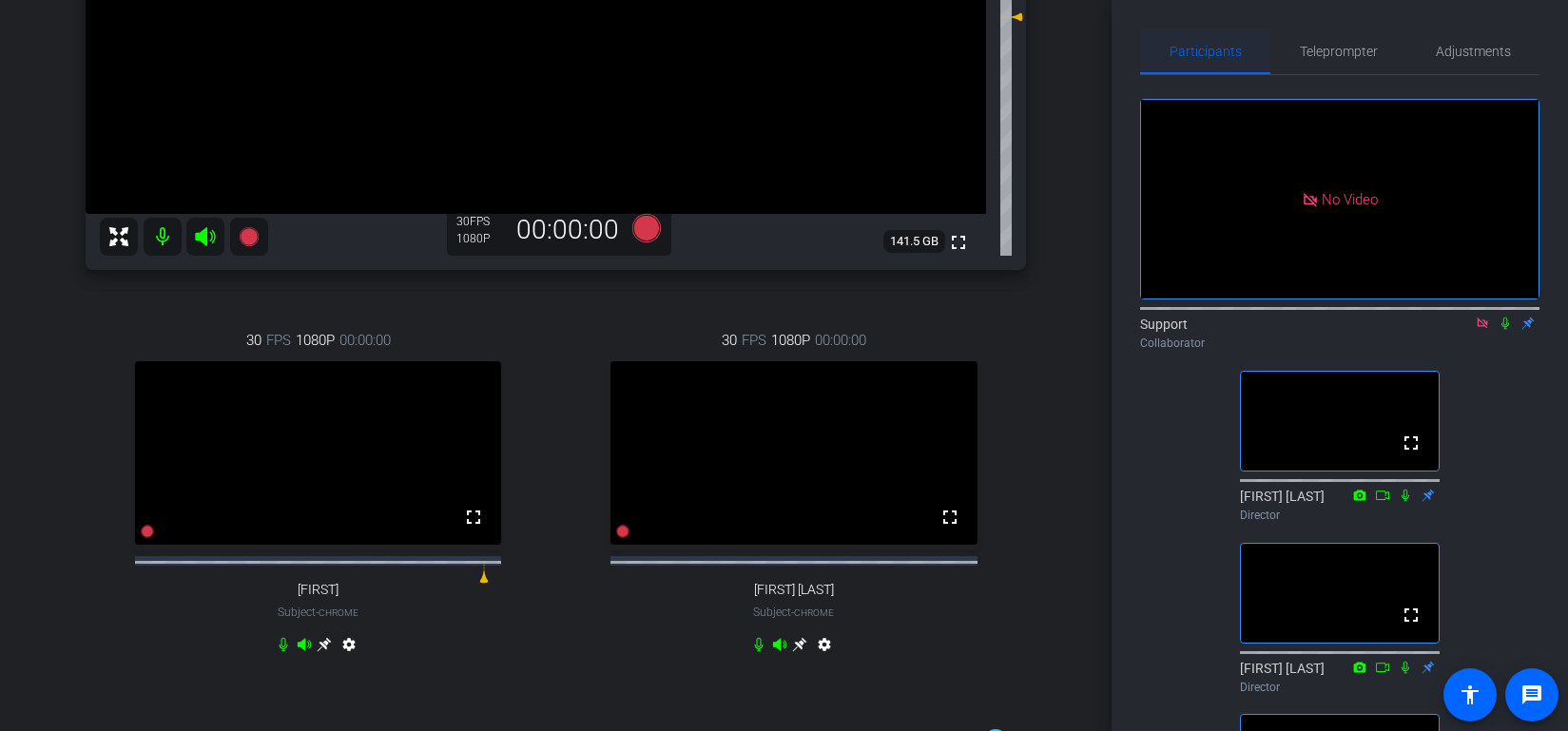 click on "Participants" at bounding box center (1206, 51) 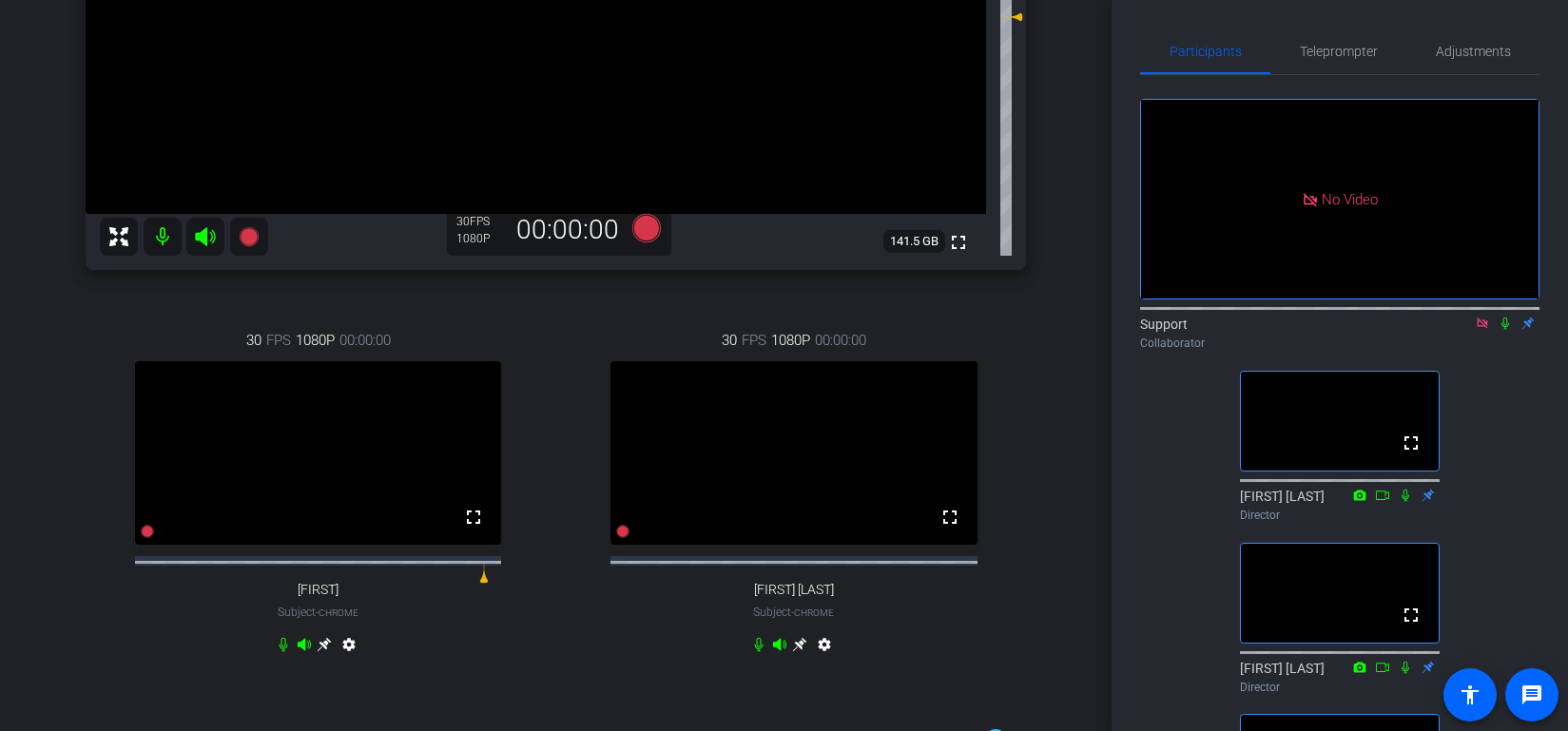 click on "No Video  Support
Collaborator  fullscreen  [FIRST] [LAST]
Director  fullscreen  [FIRST] [LAST]
Director  fullscreen  [FIRST] [LAST]
Director" 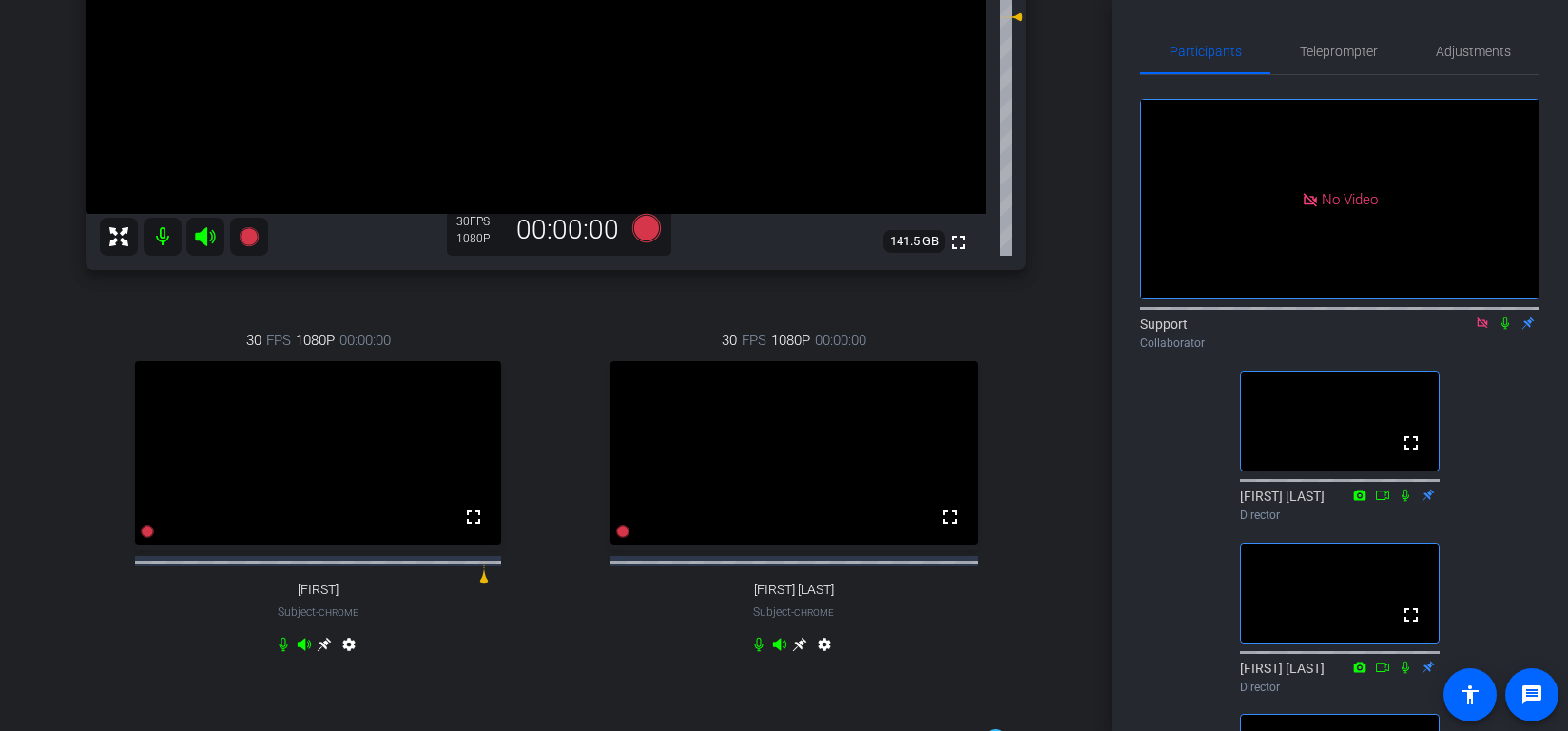 click on "No Video  Support
Collaborator  fullscreen  [FIRST] [LAST]
Director  fullscreen  [FIRST] [LAST]
Director  fullscreen  [FIRST] [LAST]
Director" 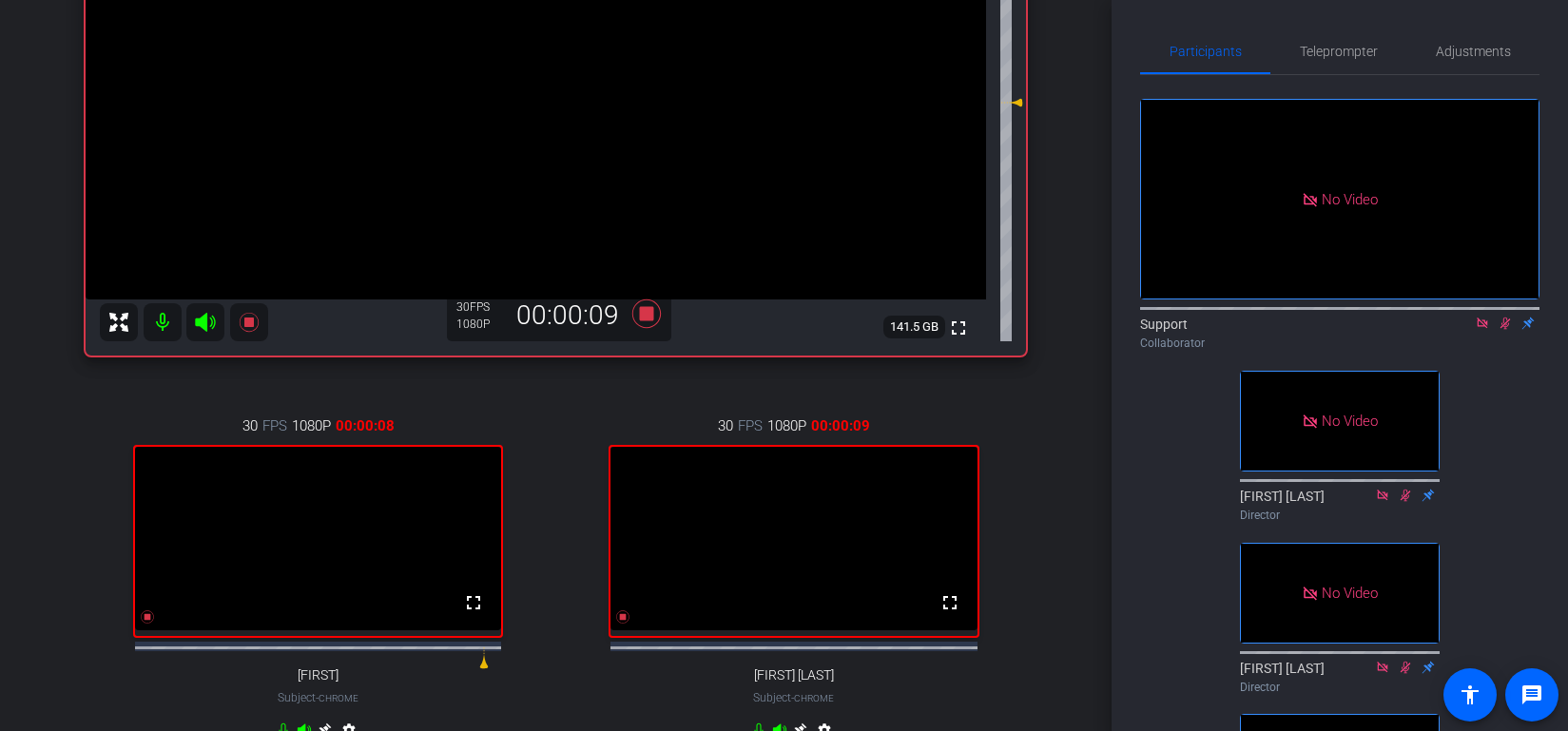 scroll, scrollTop: 308, scrollLeft: 0, axis: vertical 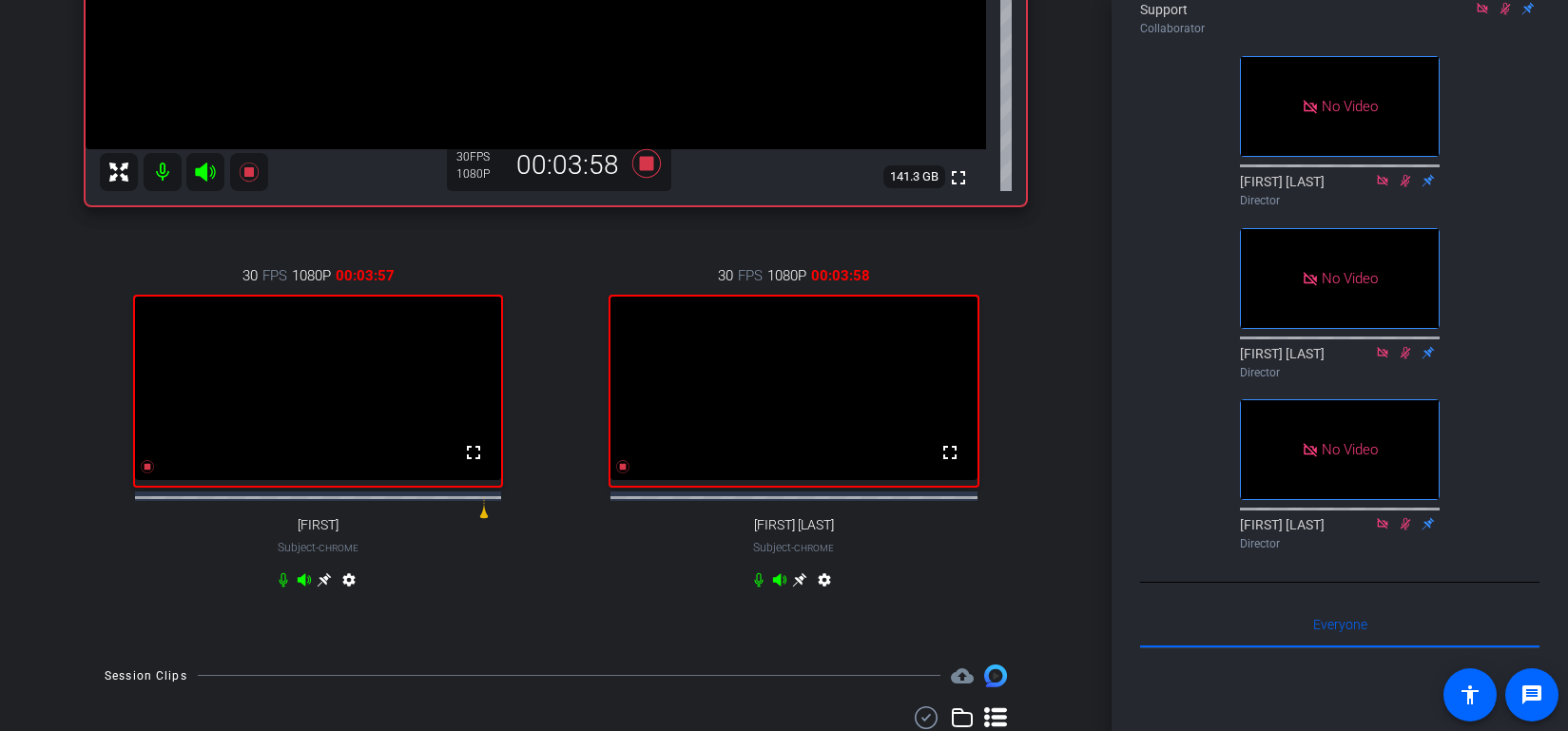 click 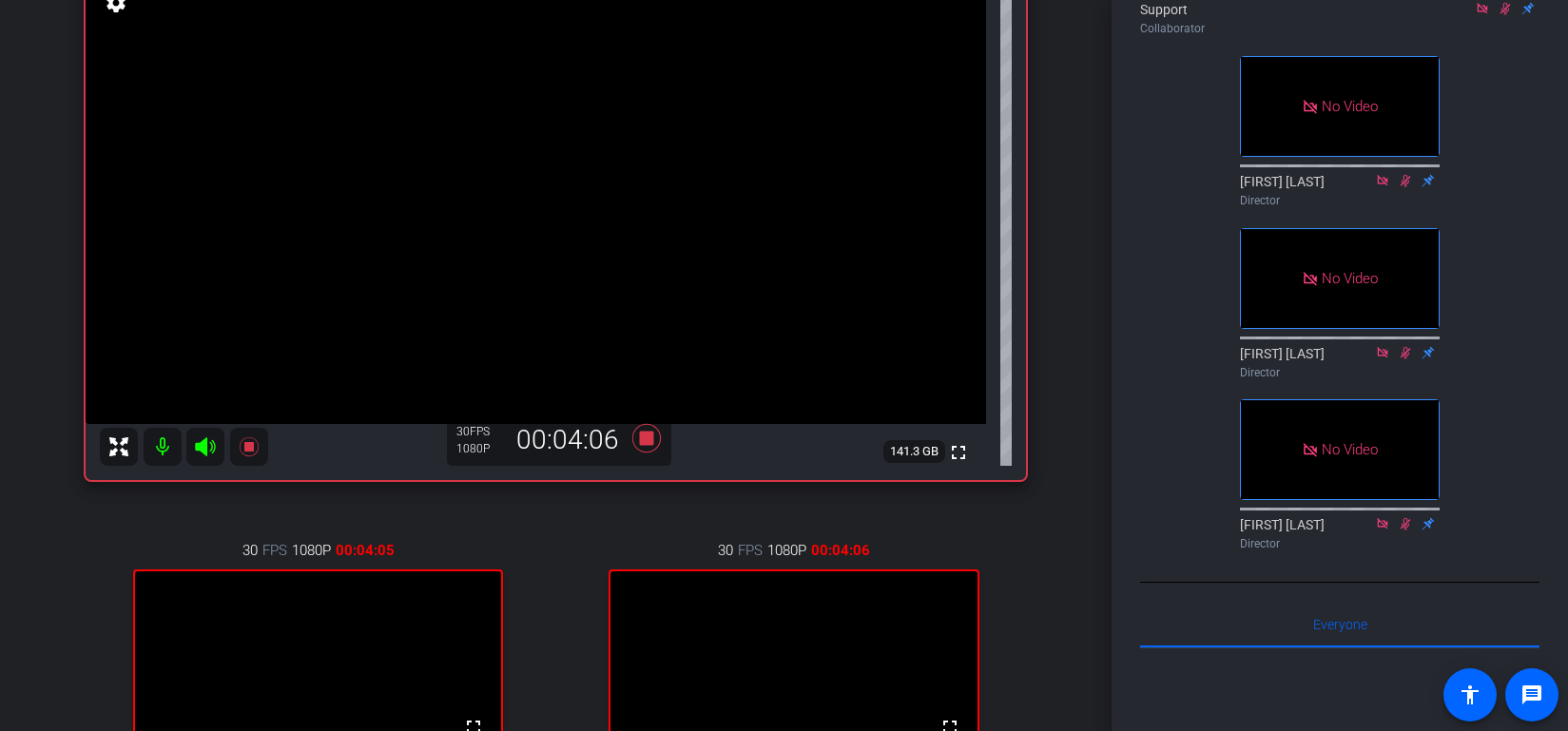 scroll, scrollTop: 177, scrollLeft: 0, axis: vertical 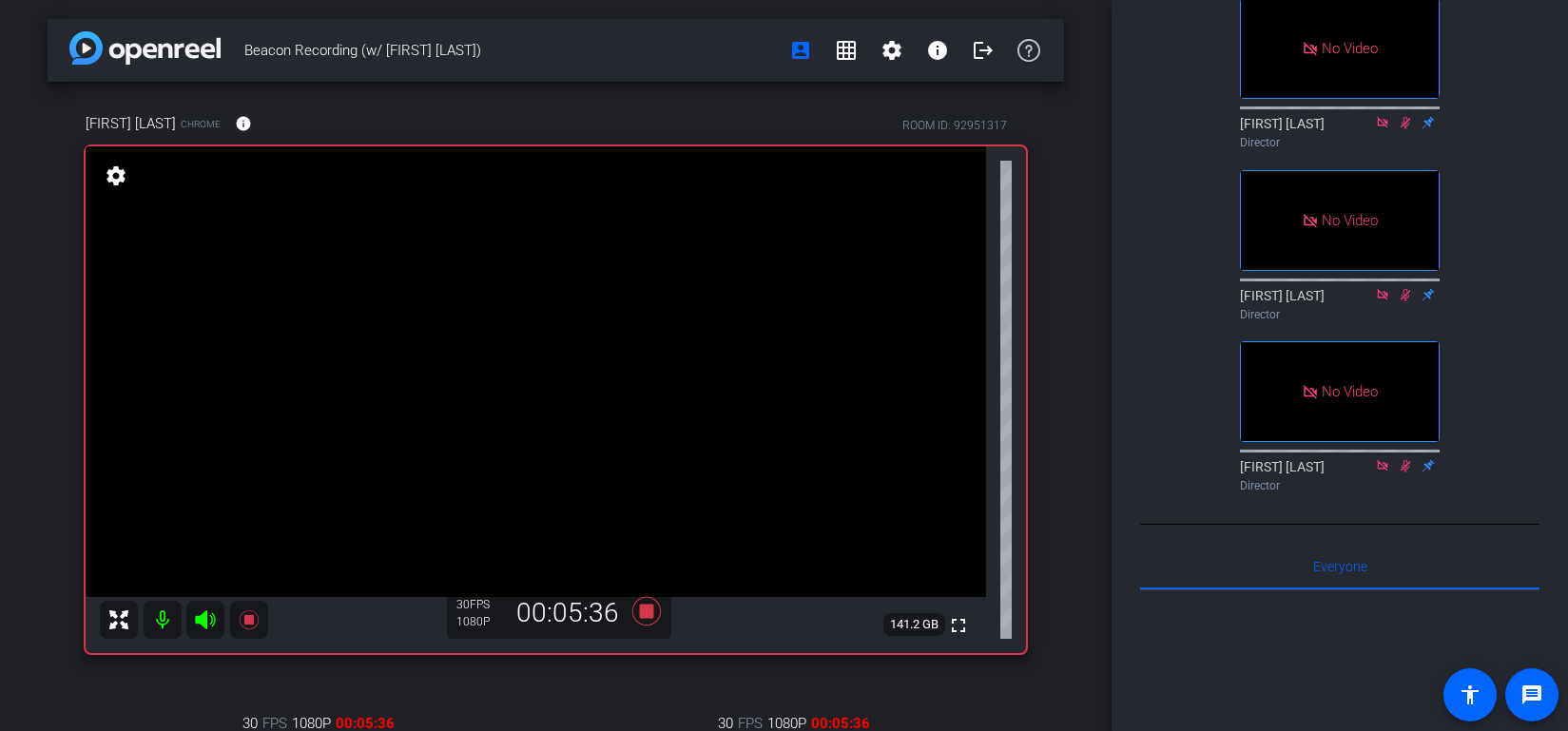 click on "settings" at bounding box center [116, 176] 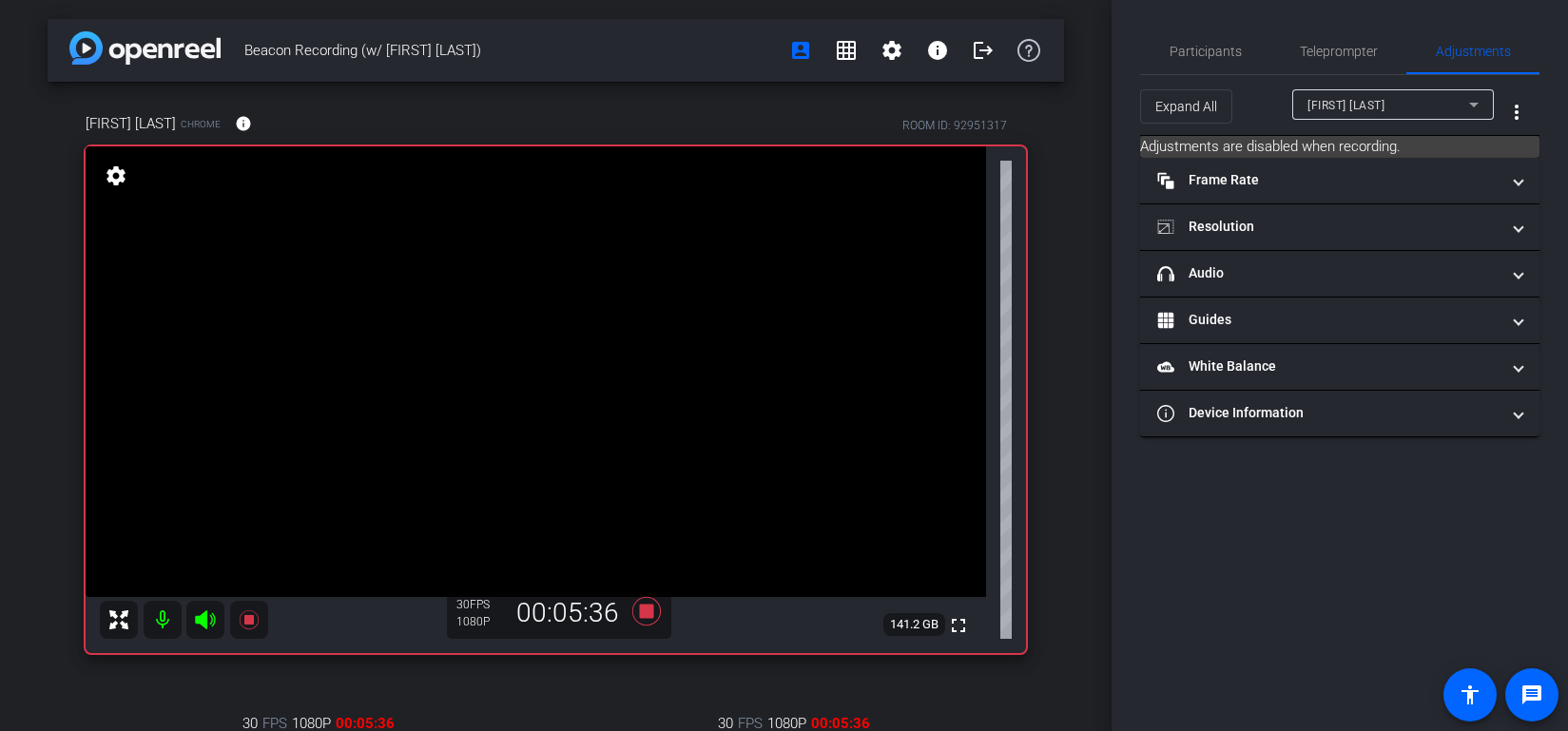 scroll, scrollTop: 0, scrollLeft: 0, axis: both 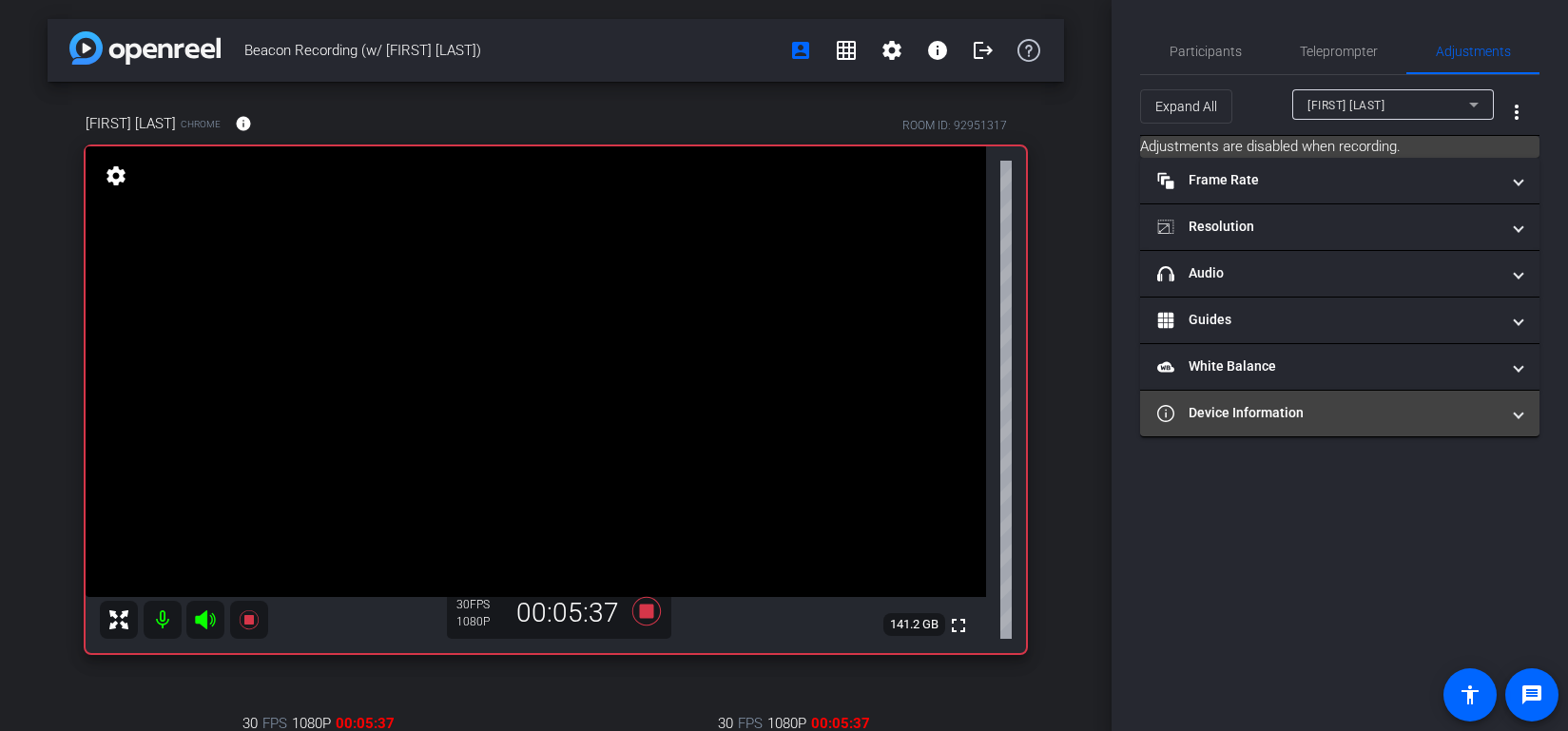click on "Device Information" at bounding box center (1328, 413) 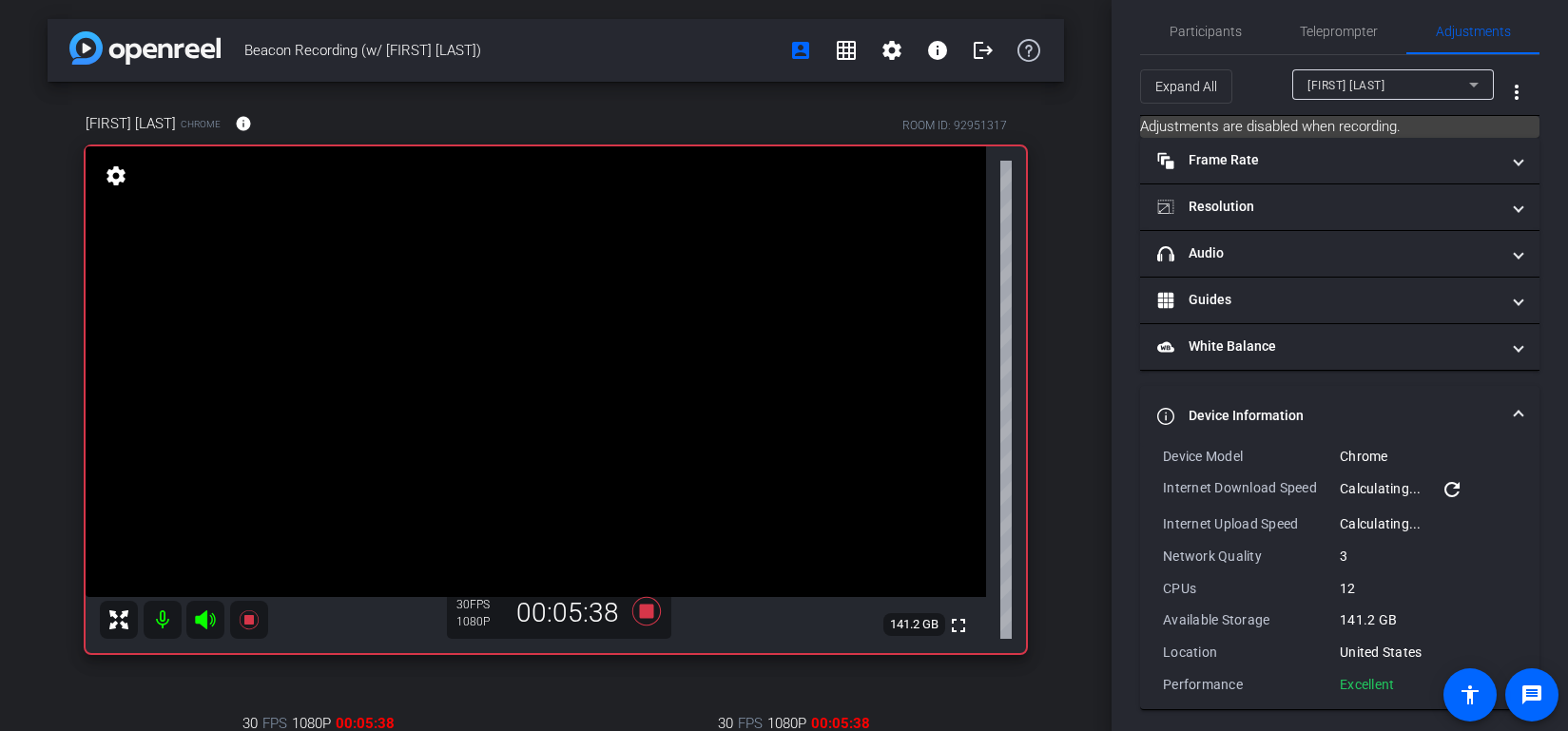 scroll, scrollTop: 28, scrollLeft: 0, axis: vertical 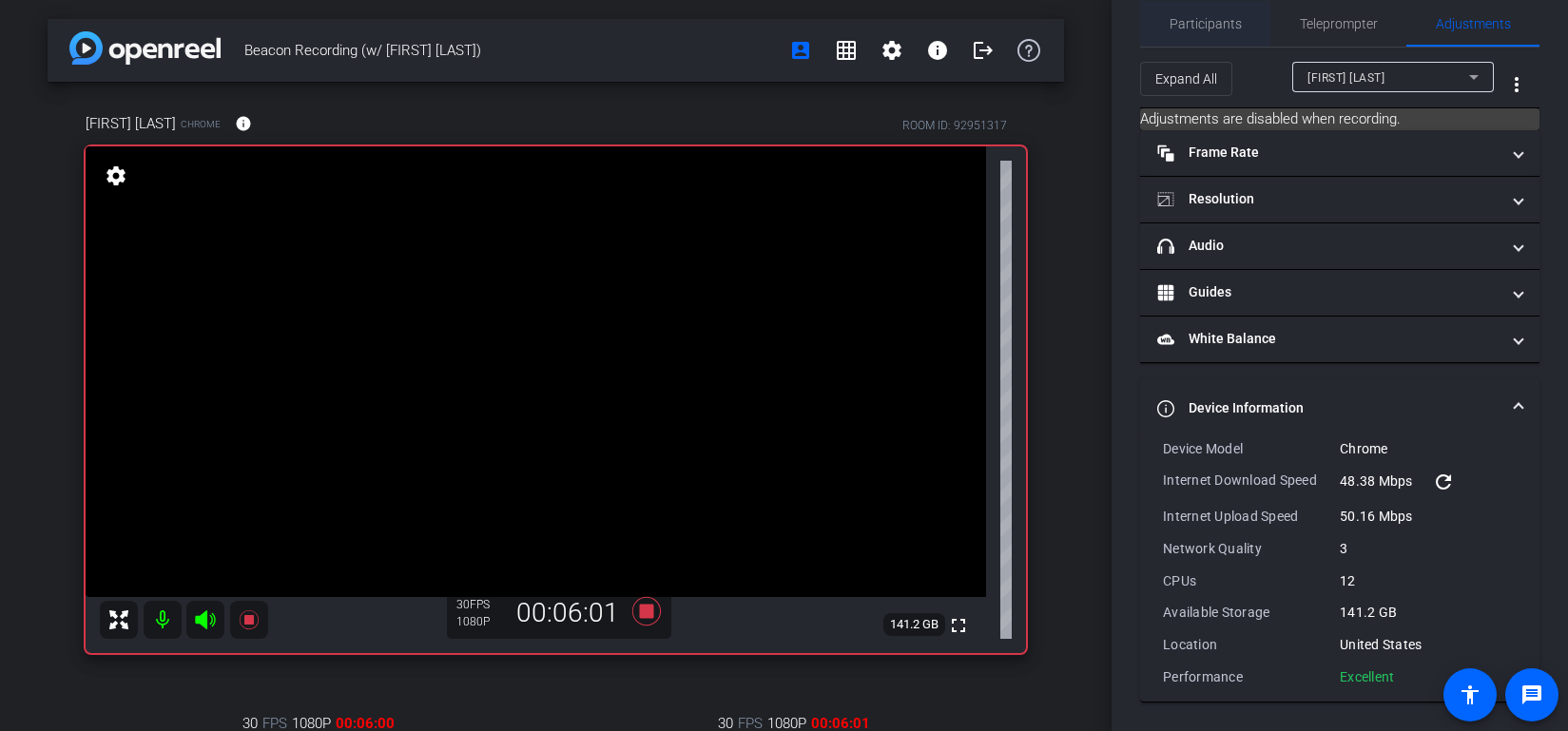 click on "Participants" at bounding box center (1206, 24) 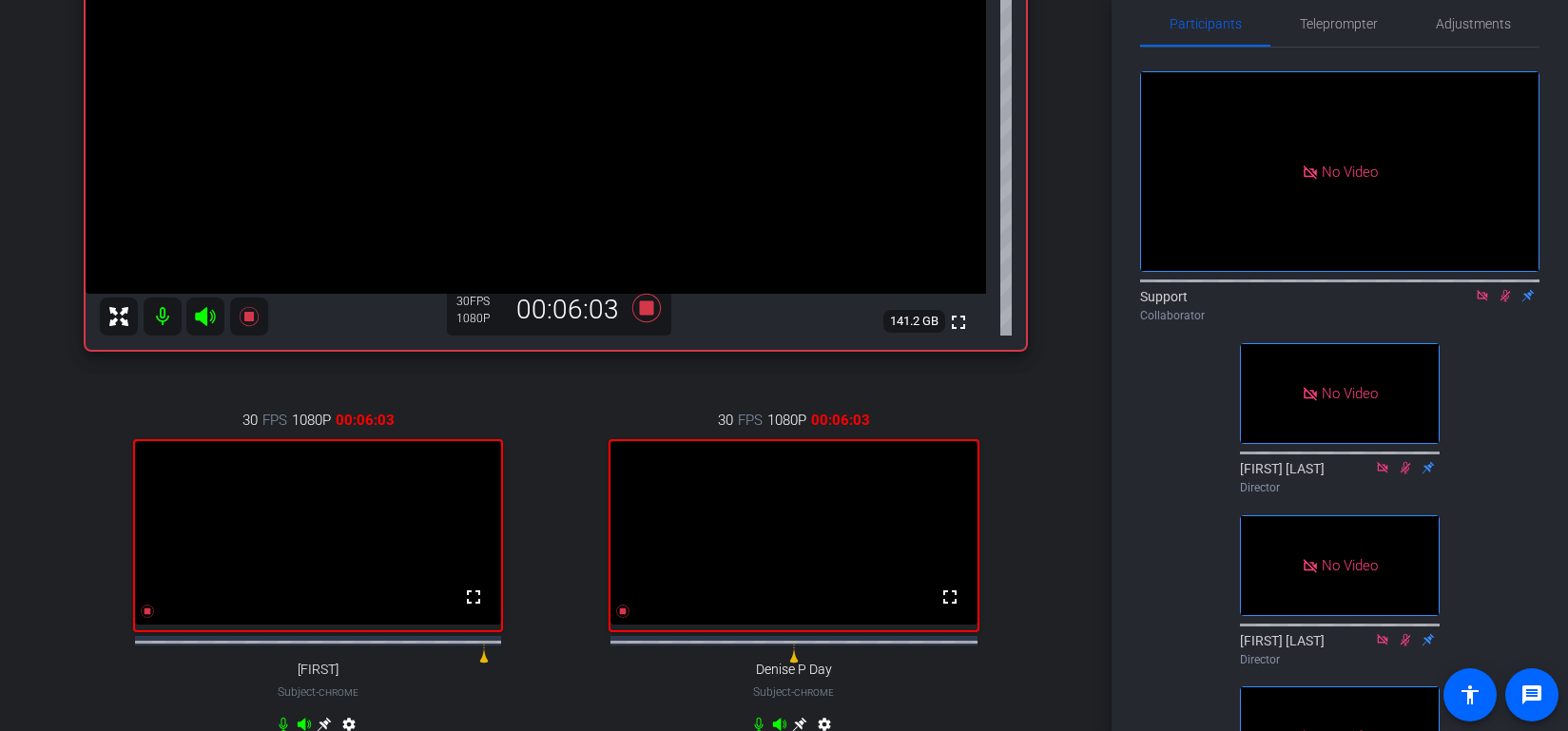 scroll, scrollTop: 412, scrollLeft: 0, axis: vertical 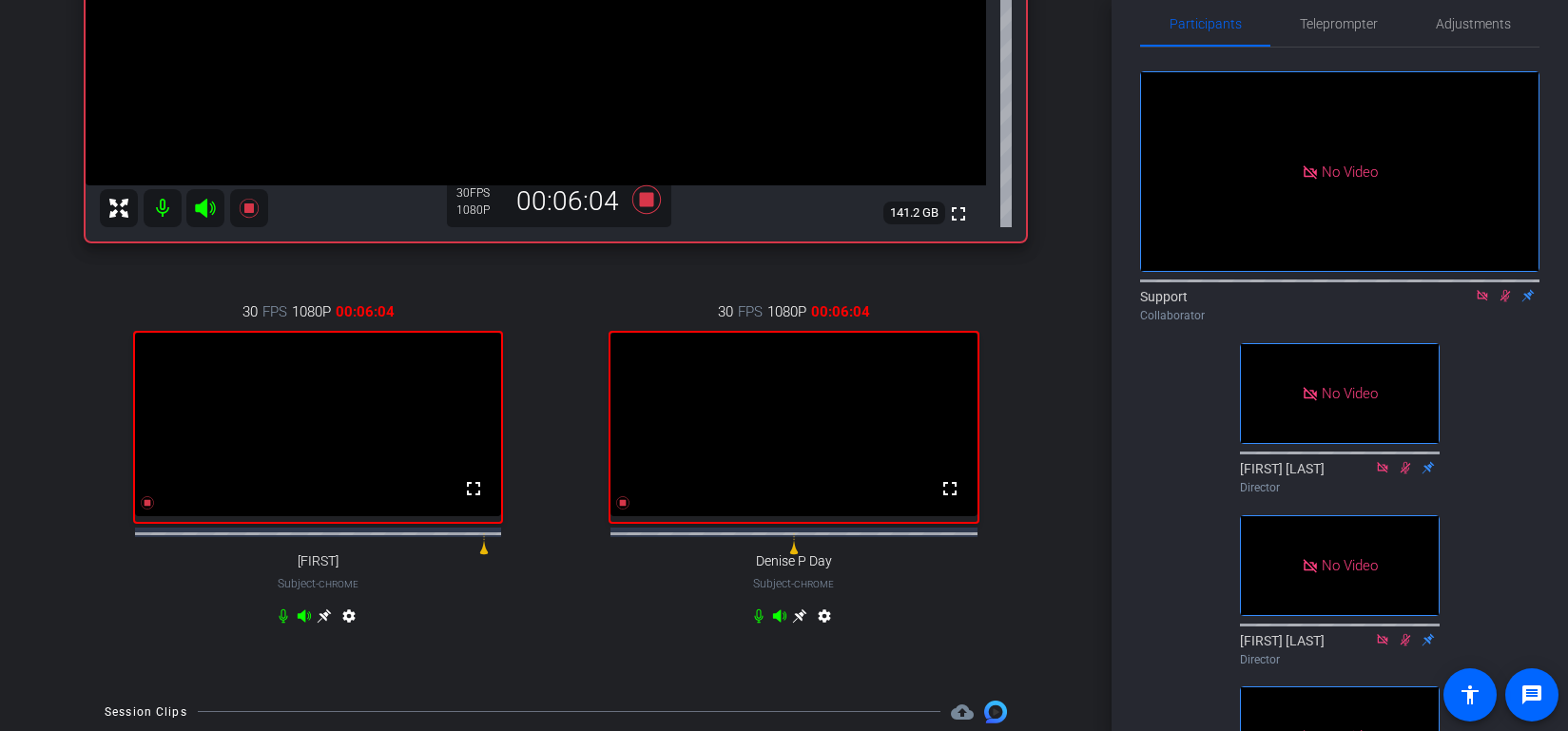 click 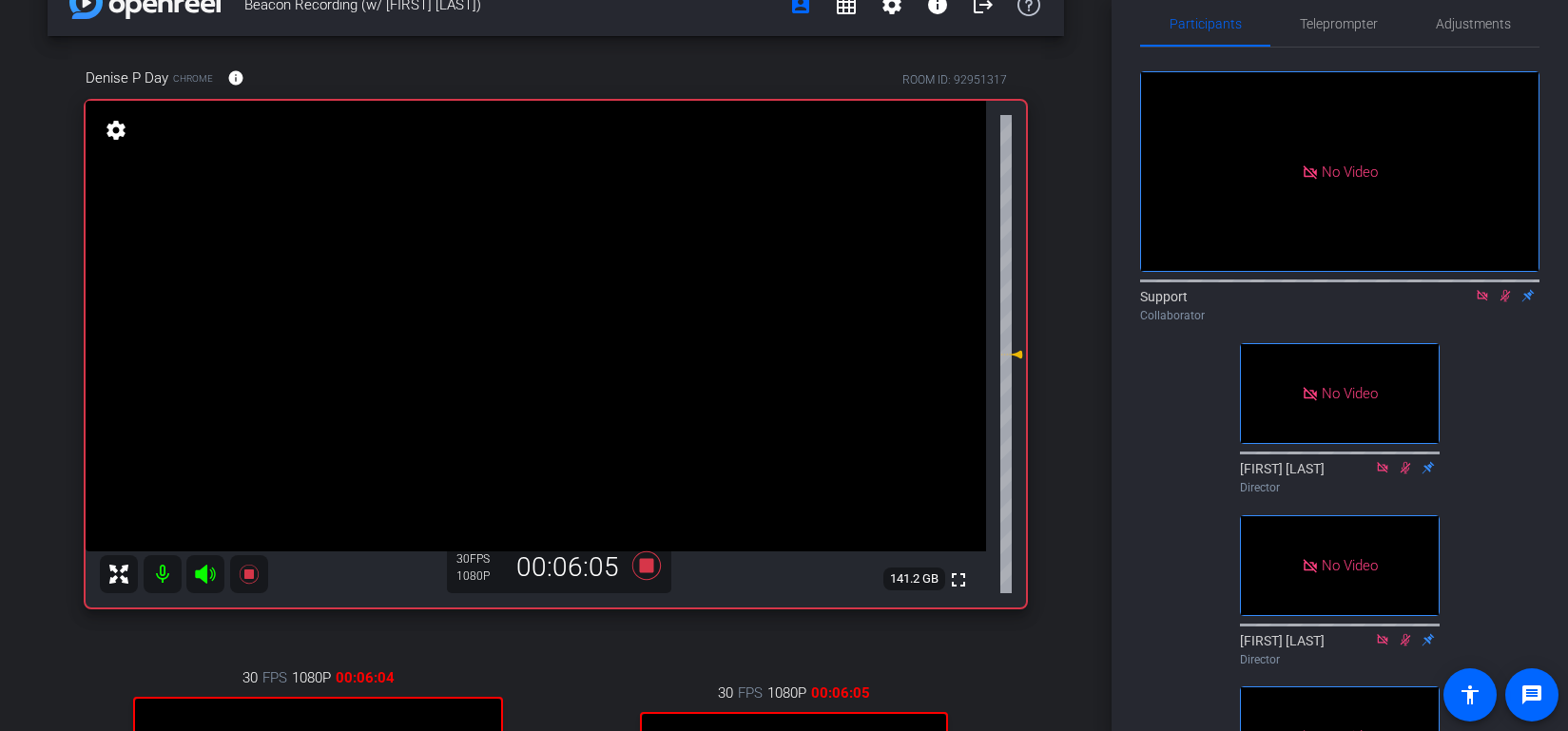 scroll, scrollTop: 23, scrollLeft: 0, axis: vertical 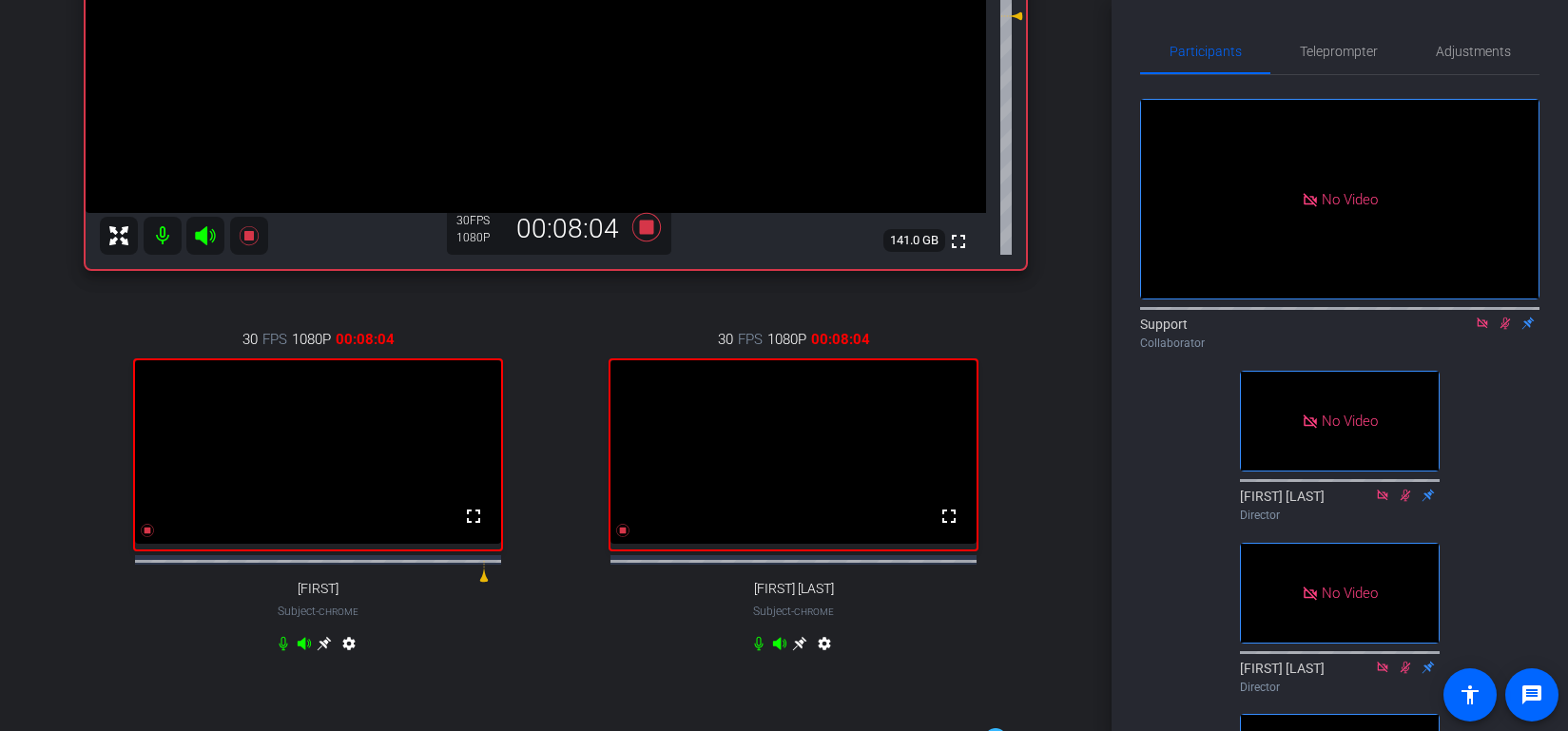 click 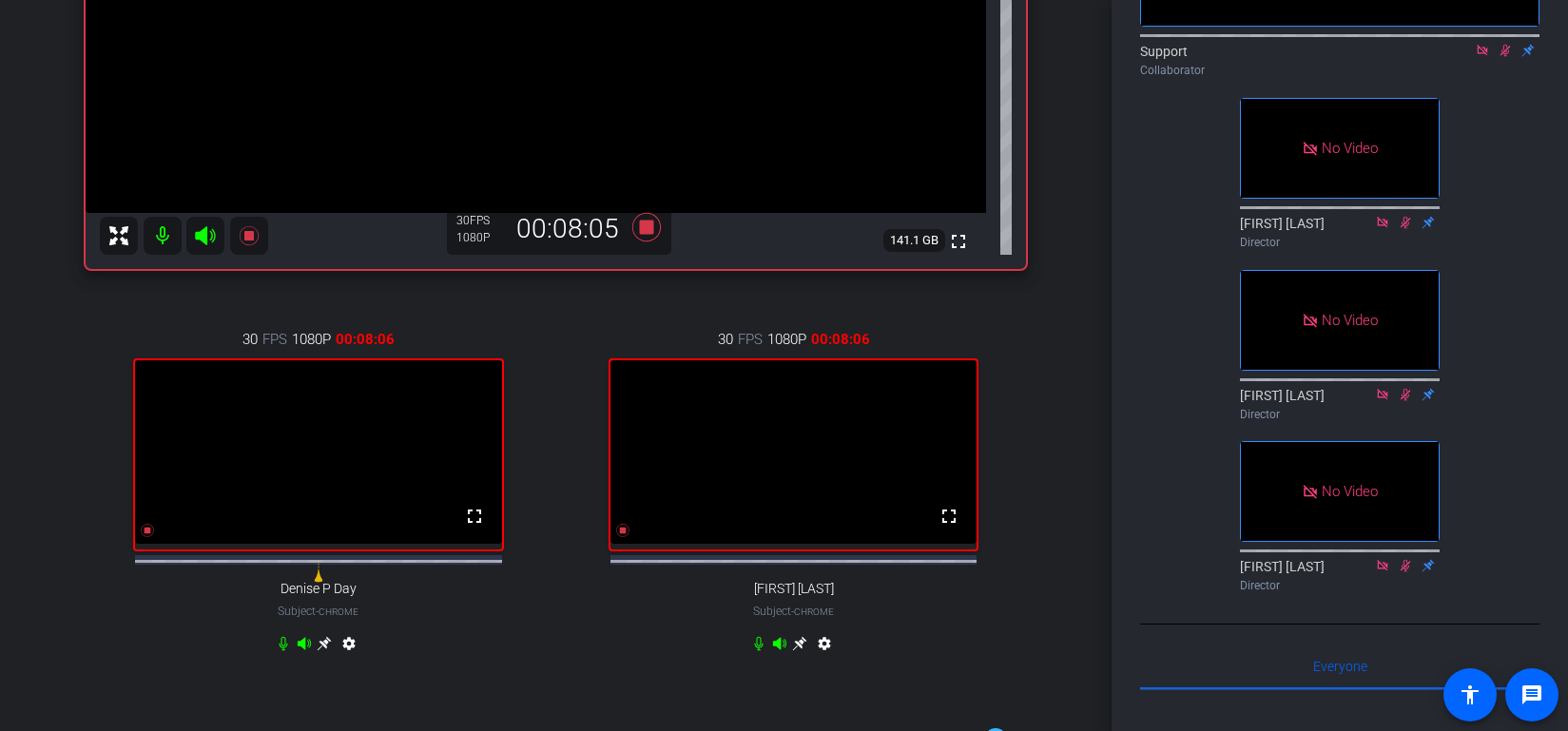 scroll, scrollTop: 203, scrollLeft: 0, axis: vertical 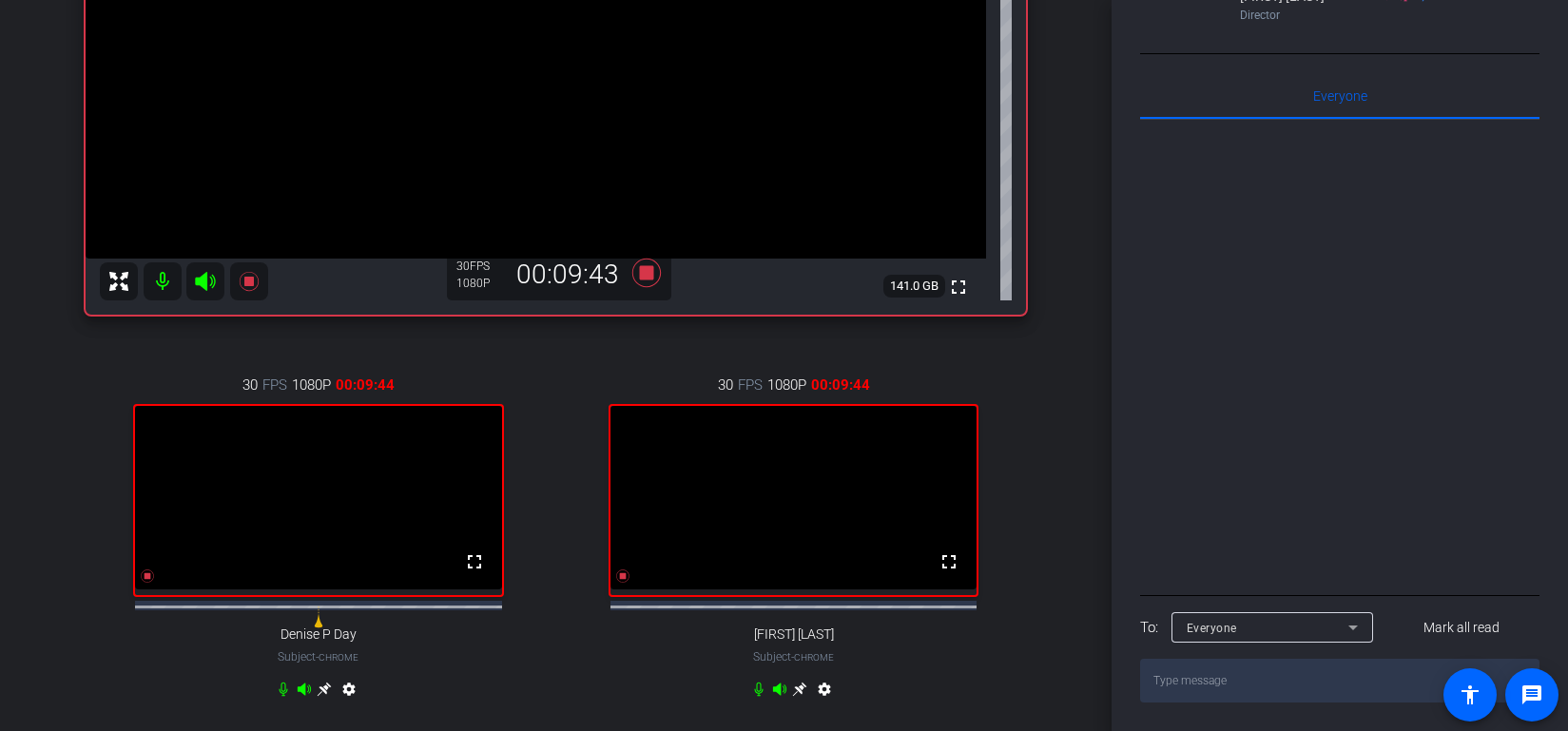 click at bounding box center [1340, 681] 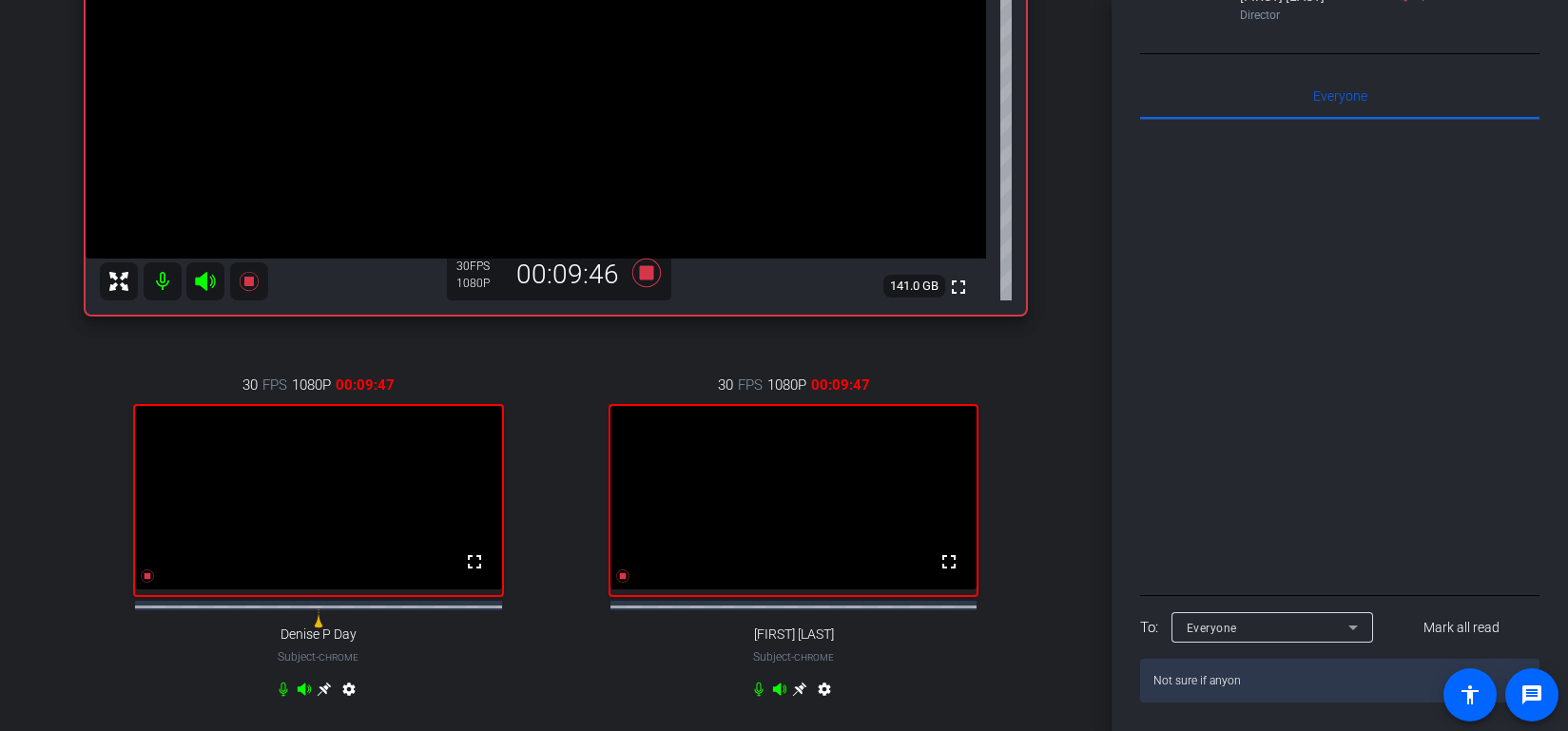type on "Not sure if anyone" 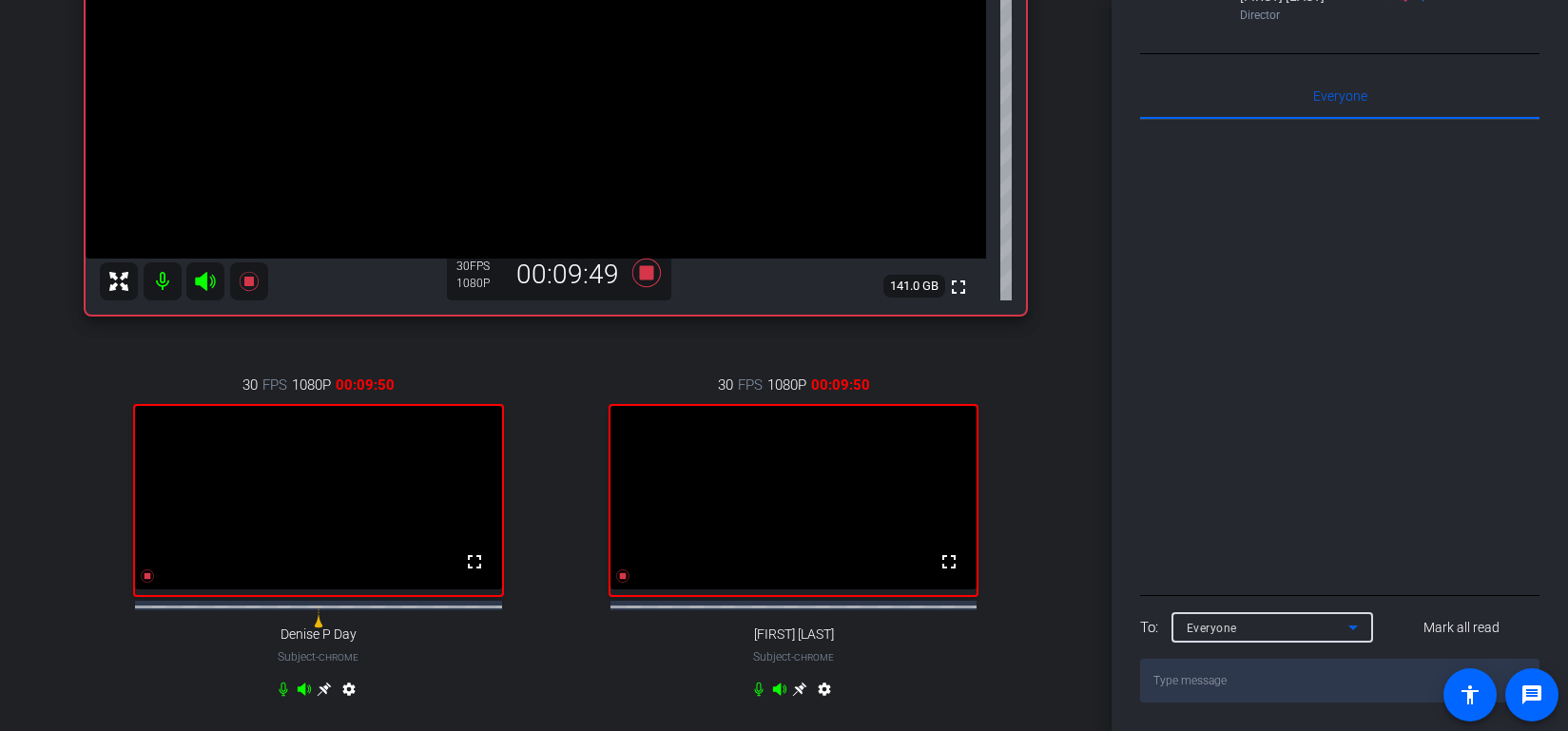 click on "Everyone" at bounding box center [1268, 627] 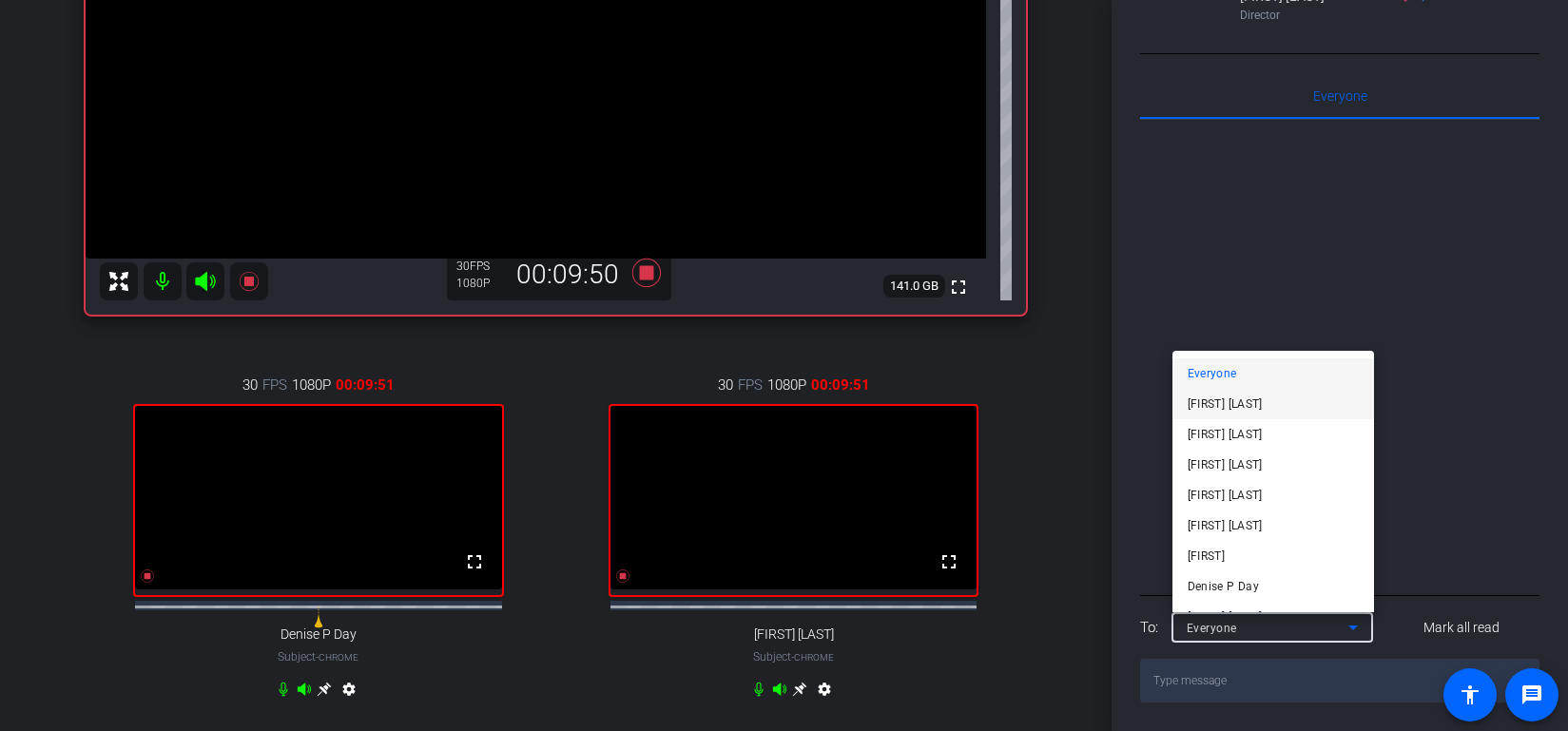 click on "[FIRST] [LAST]" at bounding box center [1273, 404] 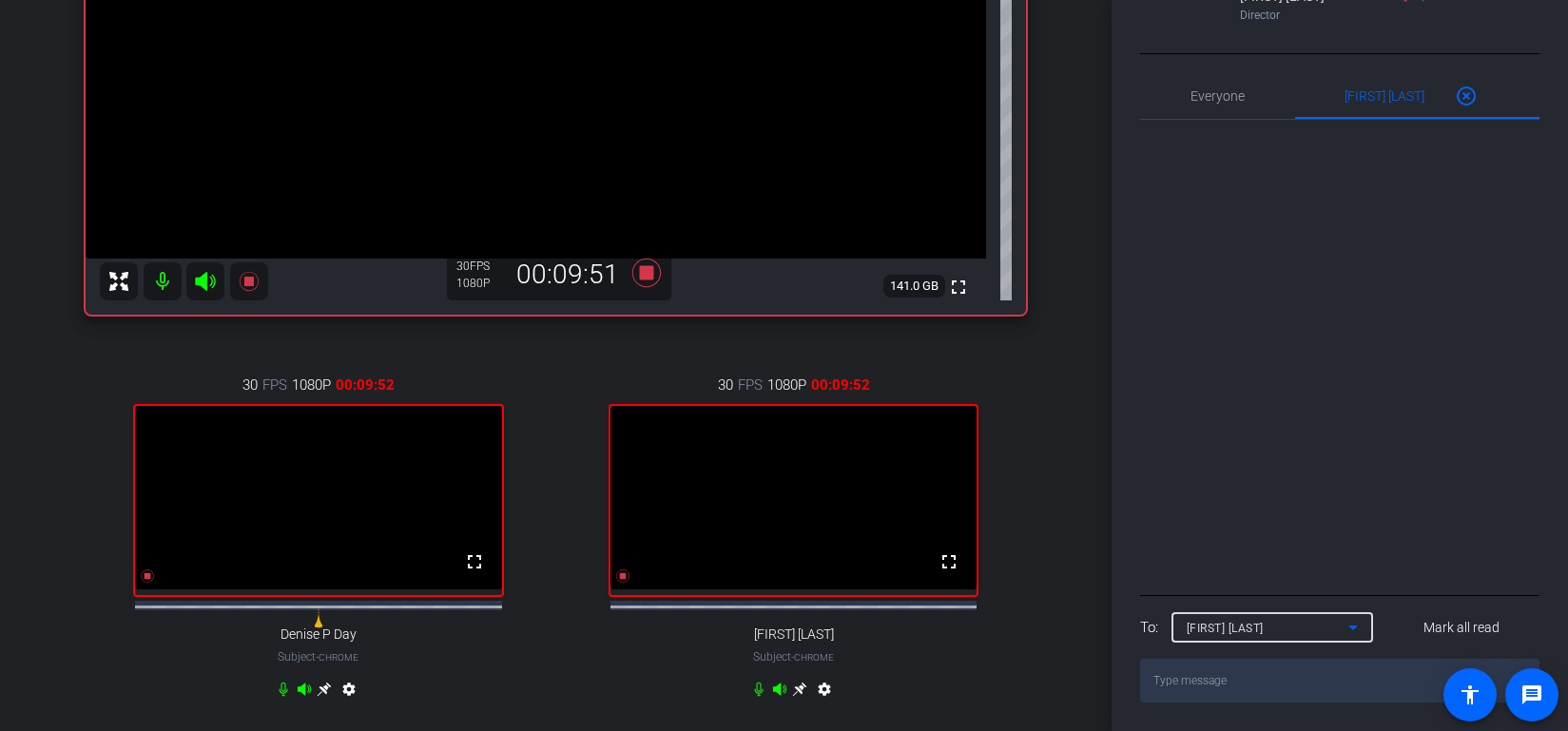 click at bounding box center [1340, 681] 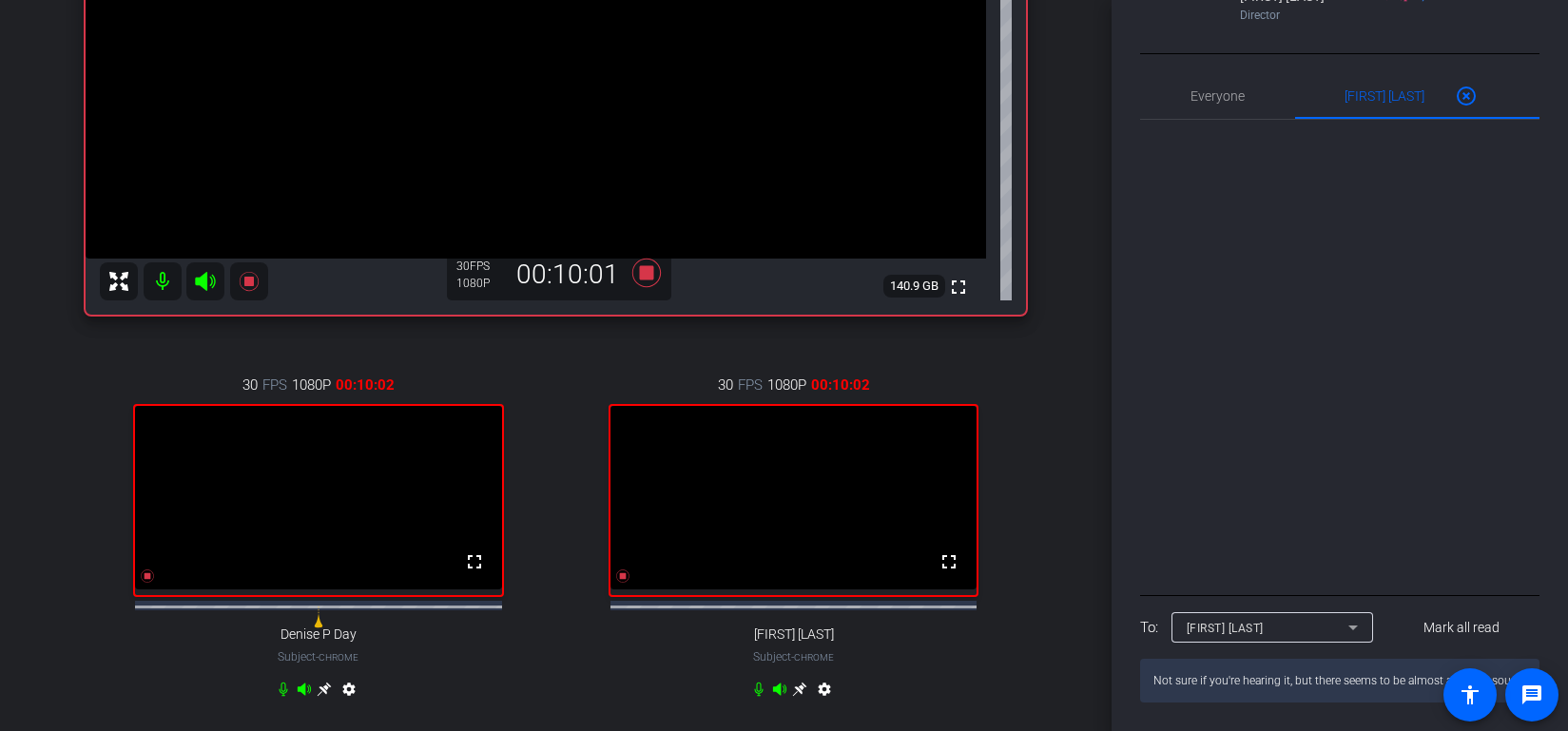 type on "Not sure if you're hearing it, but there seems to be almost a ticking sound?" 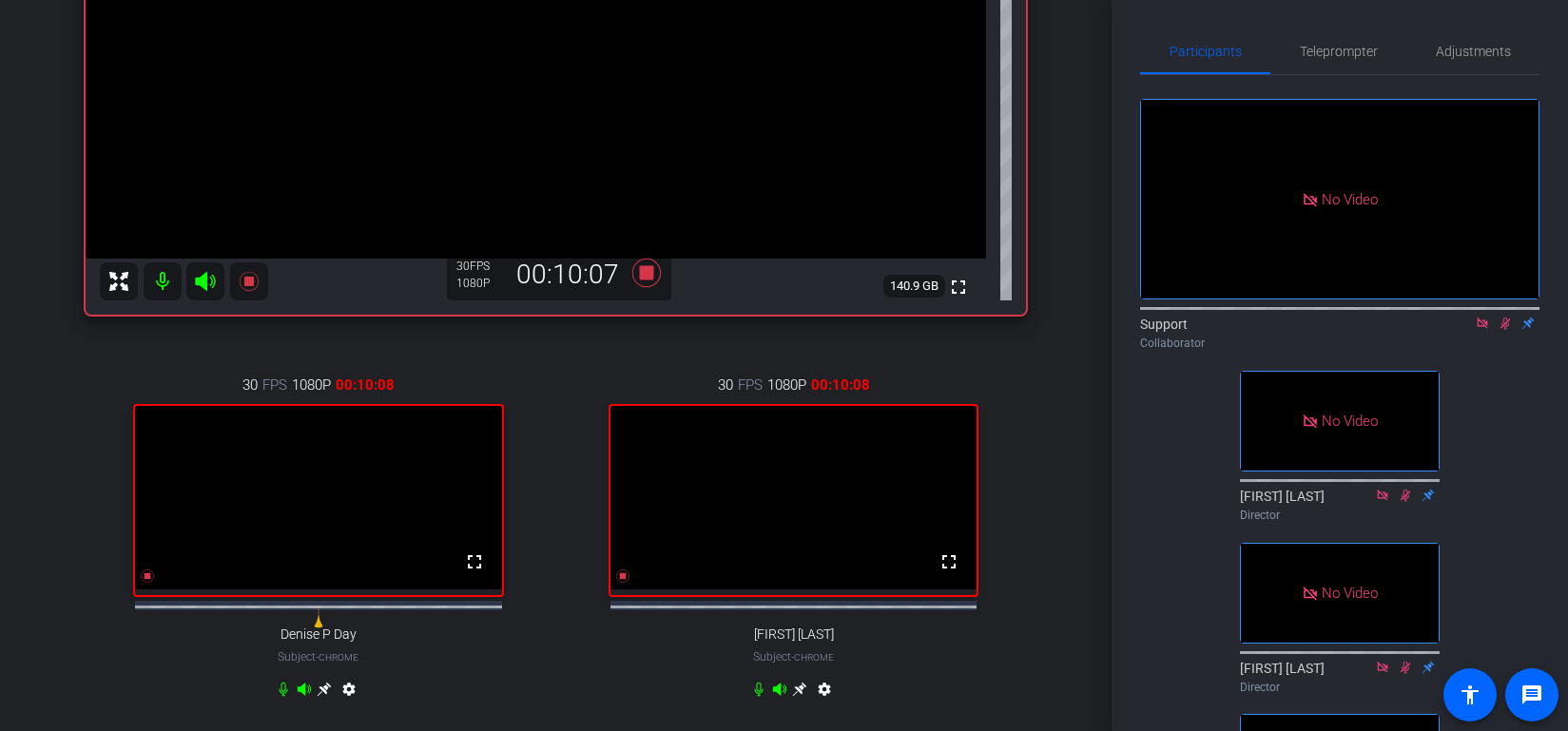 scroll, scrollTop: 630, scrollLeft: 0, axis: vertical 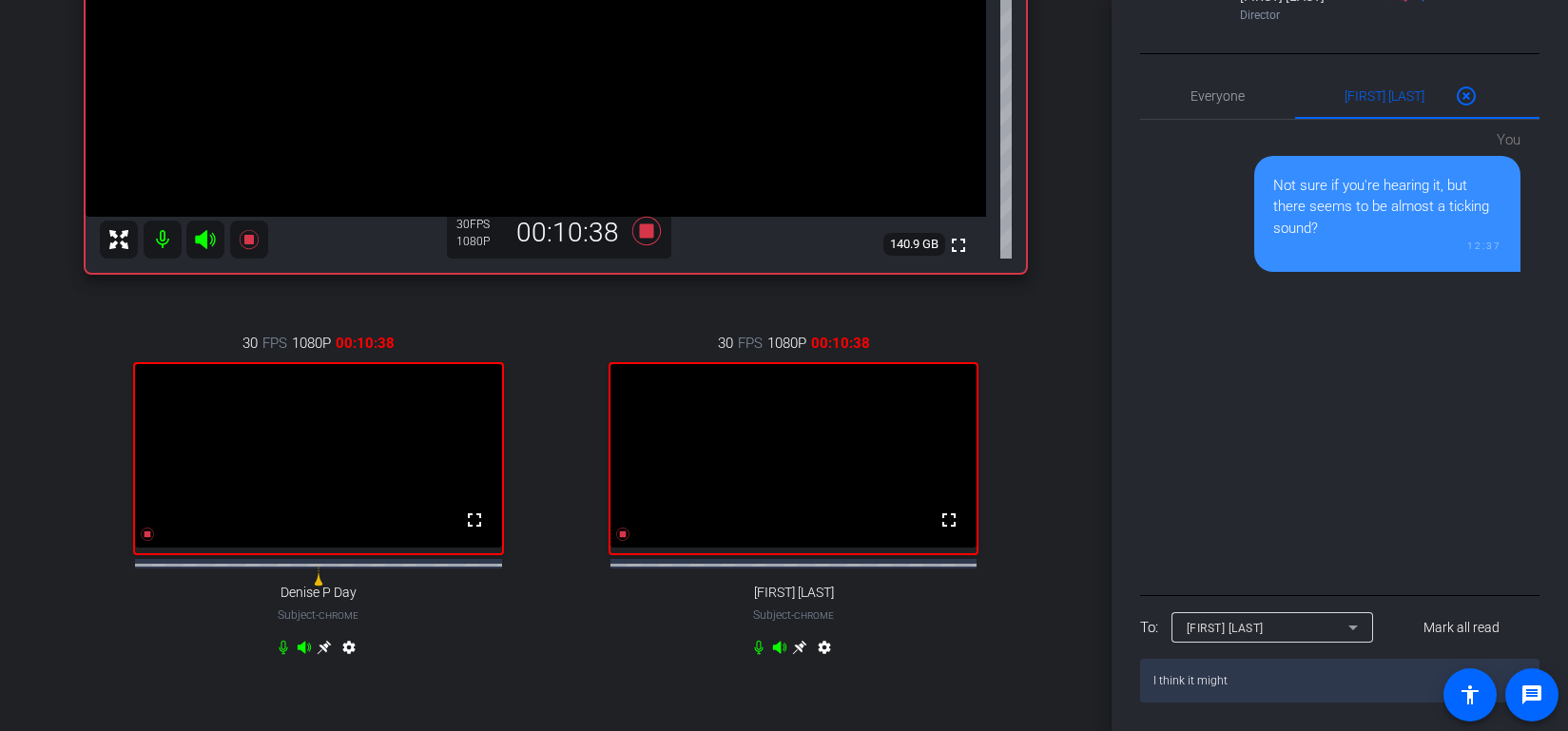 type on "I think it might" 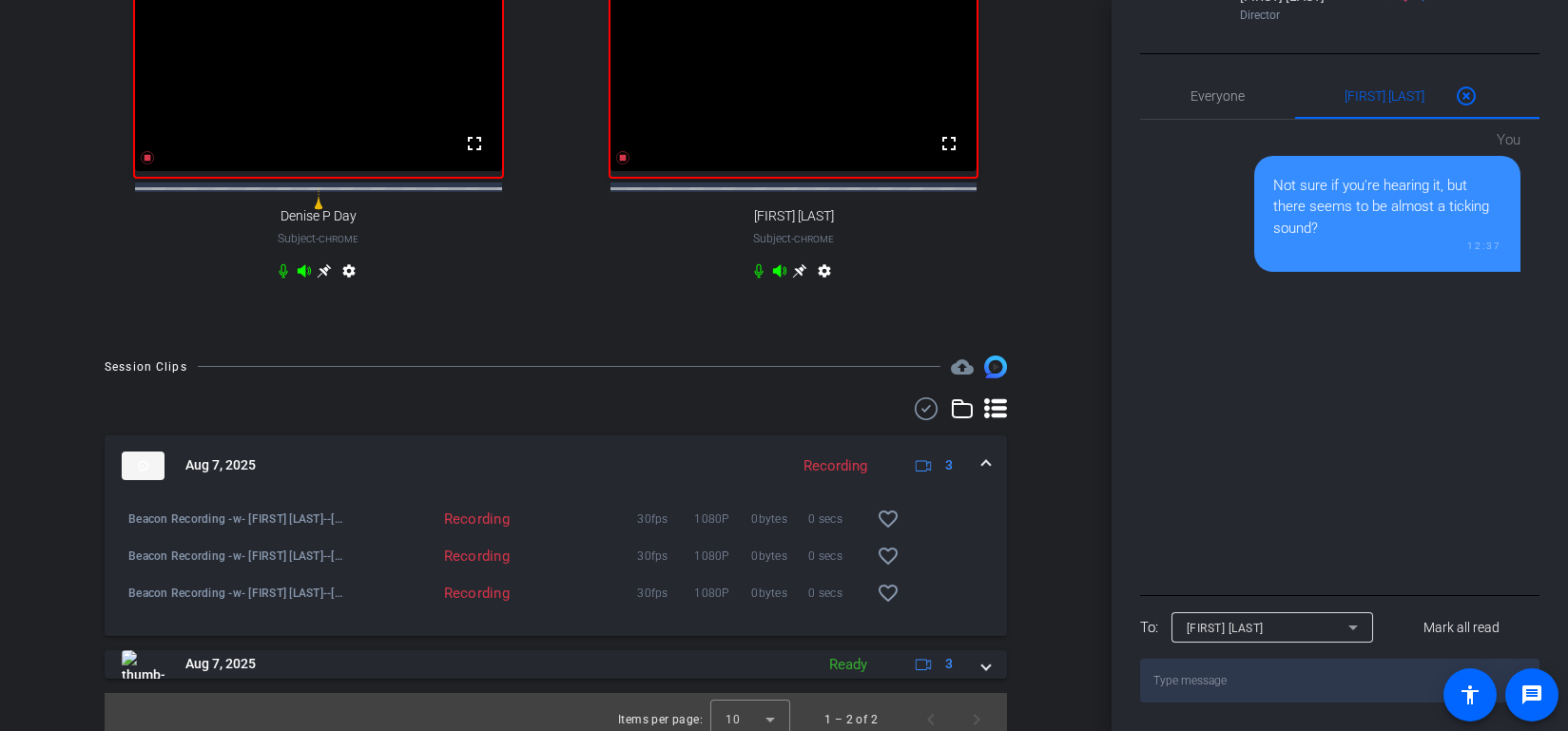 scroll, scrollTop: 785, scrollLeft: 0, axis: vertical 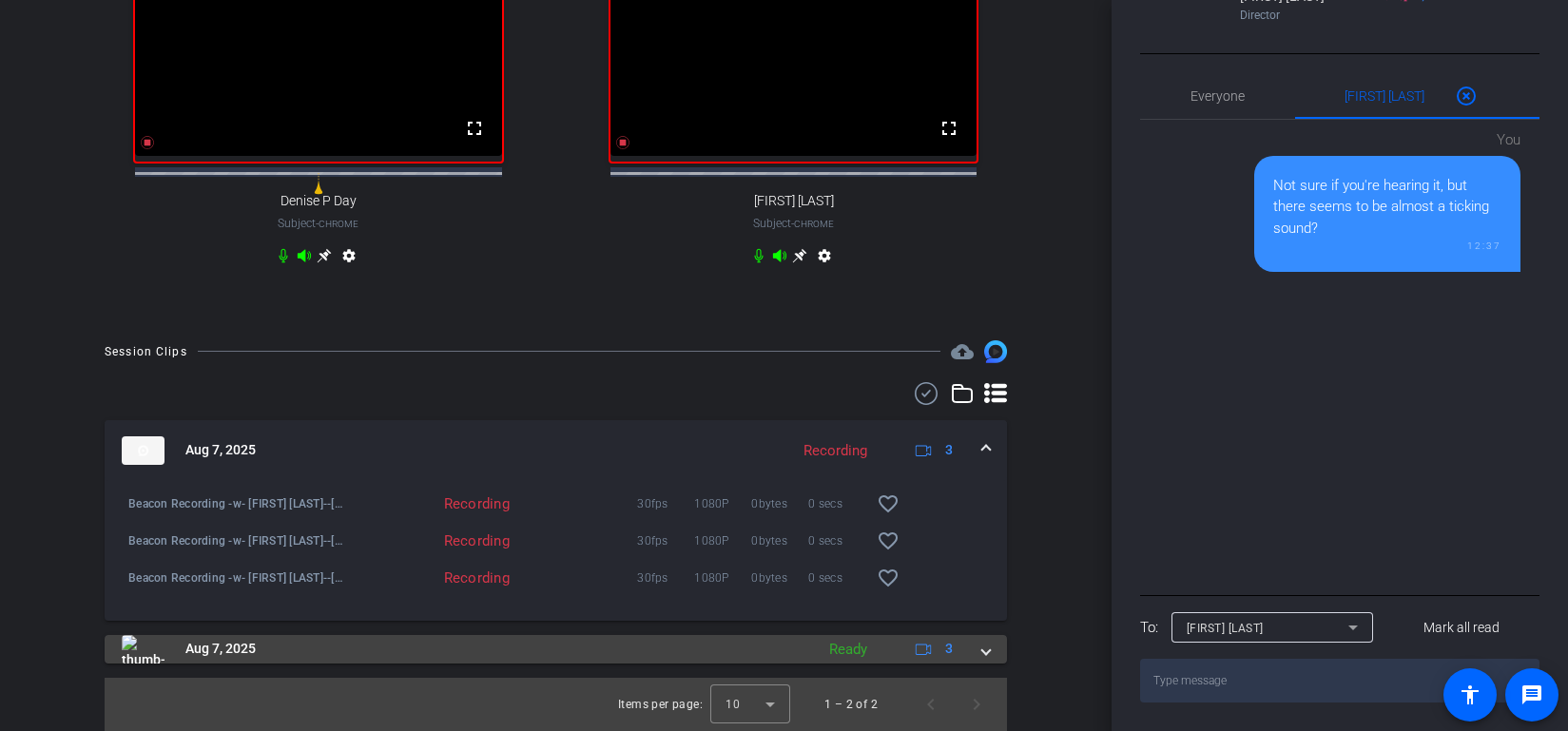 click on "Aug 7, 2025" at bounding box center [463, 649] 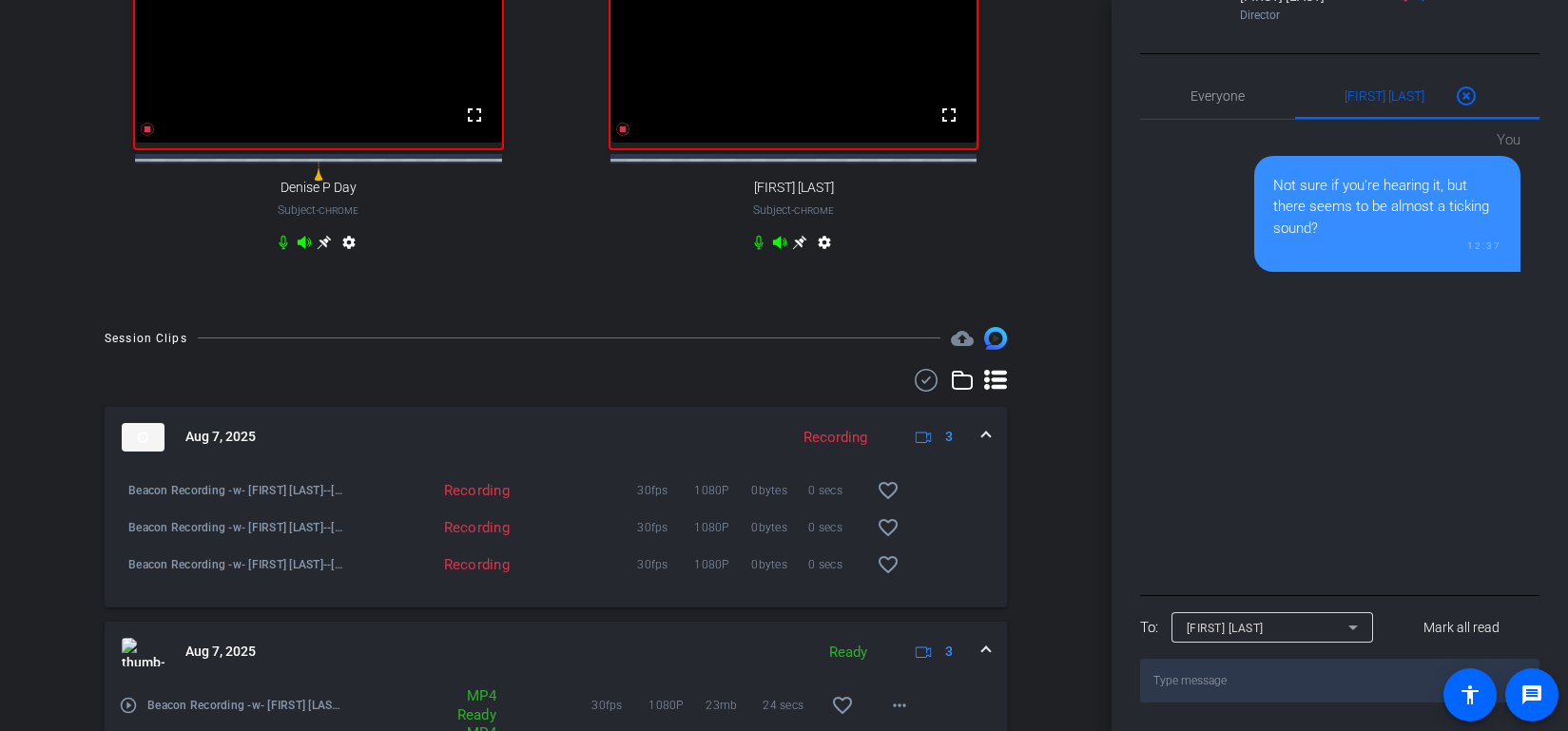 scroll, scrollTop: 957, scrollLeft: 0, axis: vertical 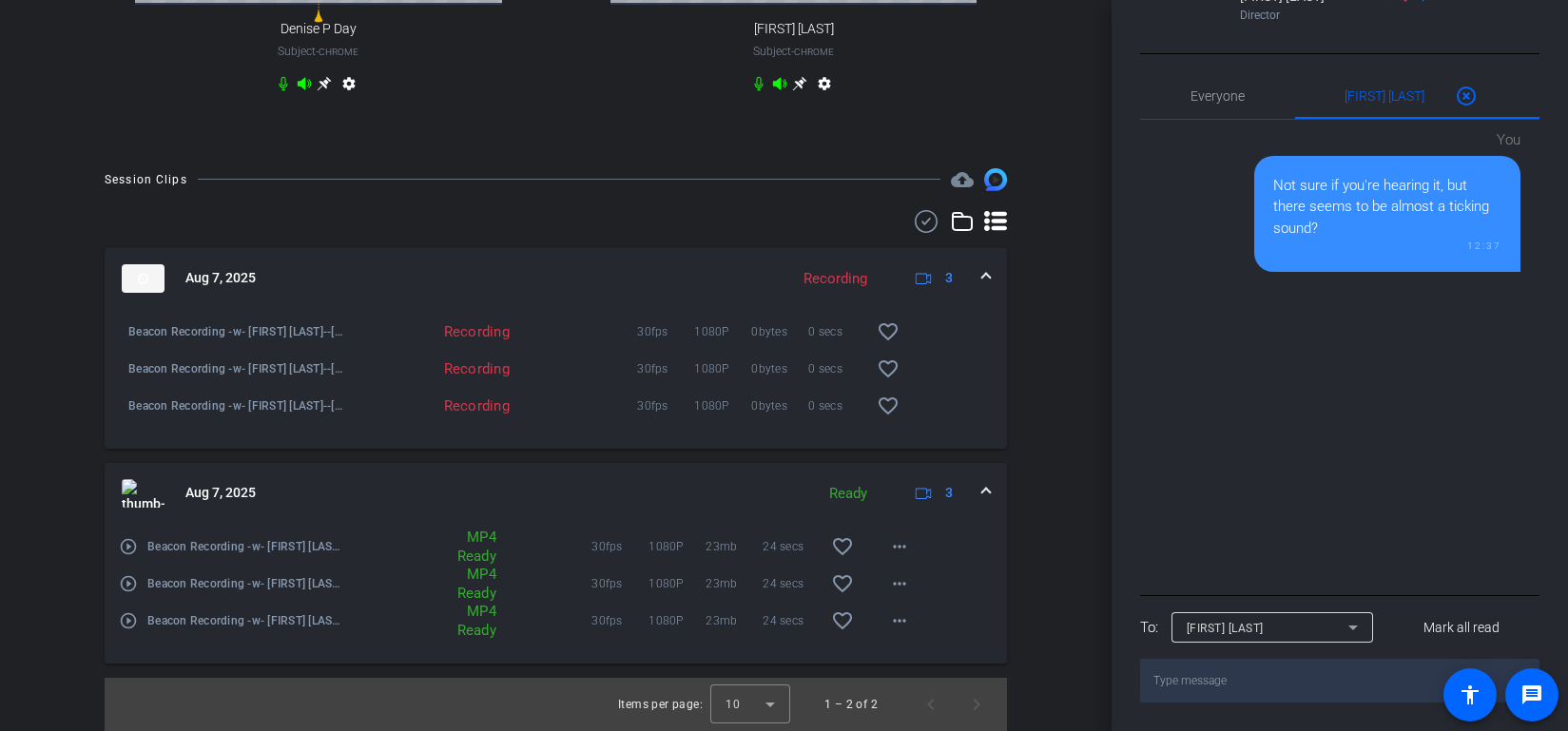 click on "play_circle_outline" at bounding box center (128, 621) 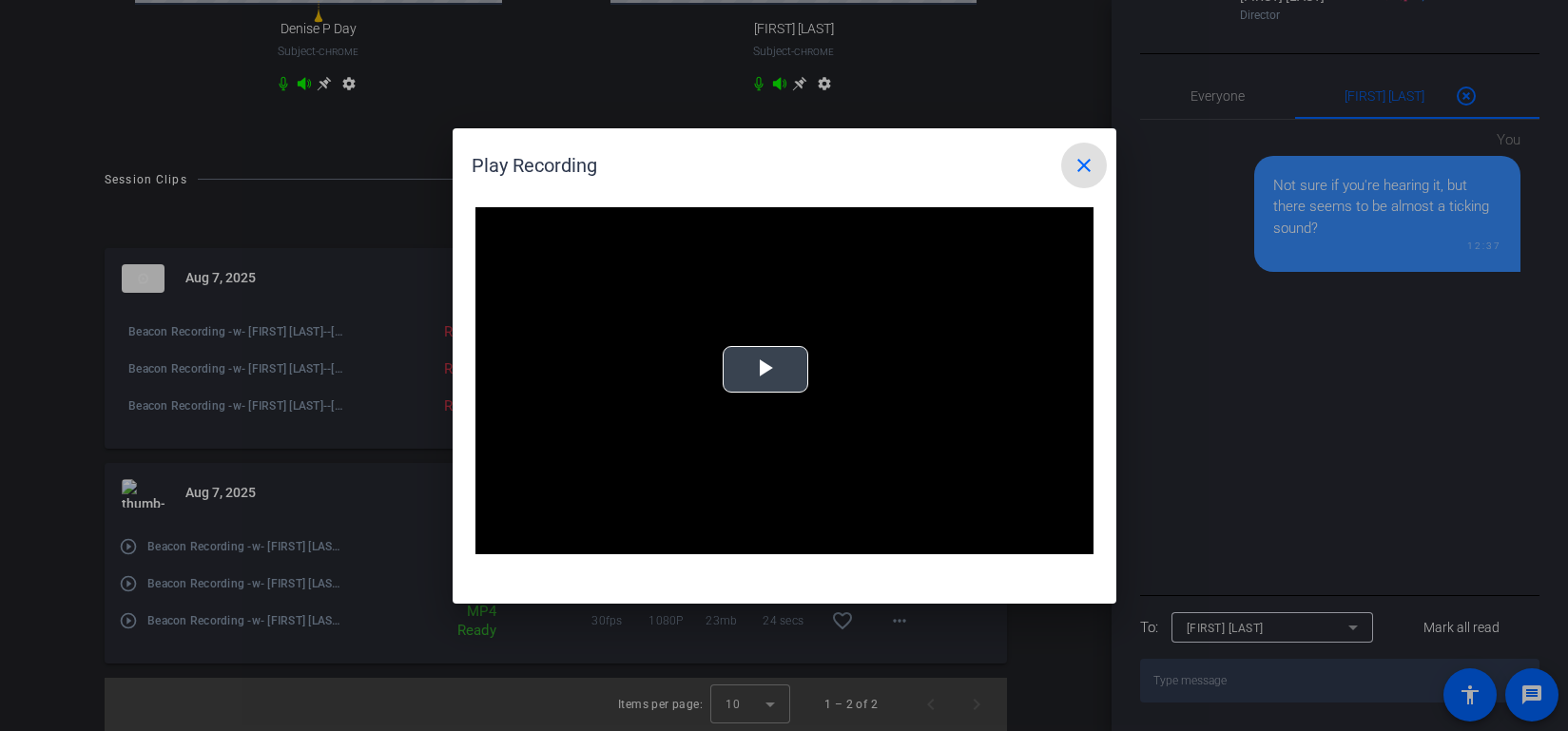 click at bounding box center (784, 381) 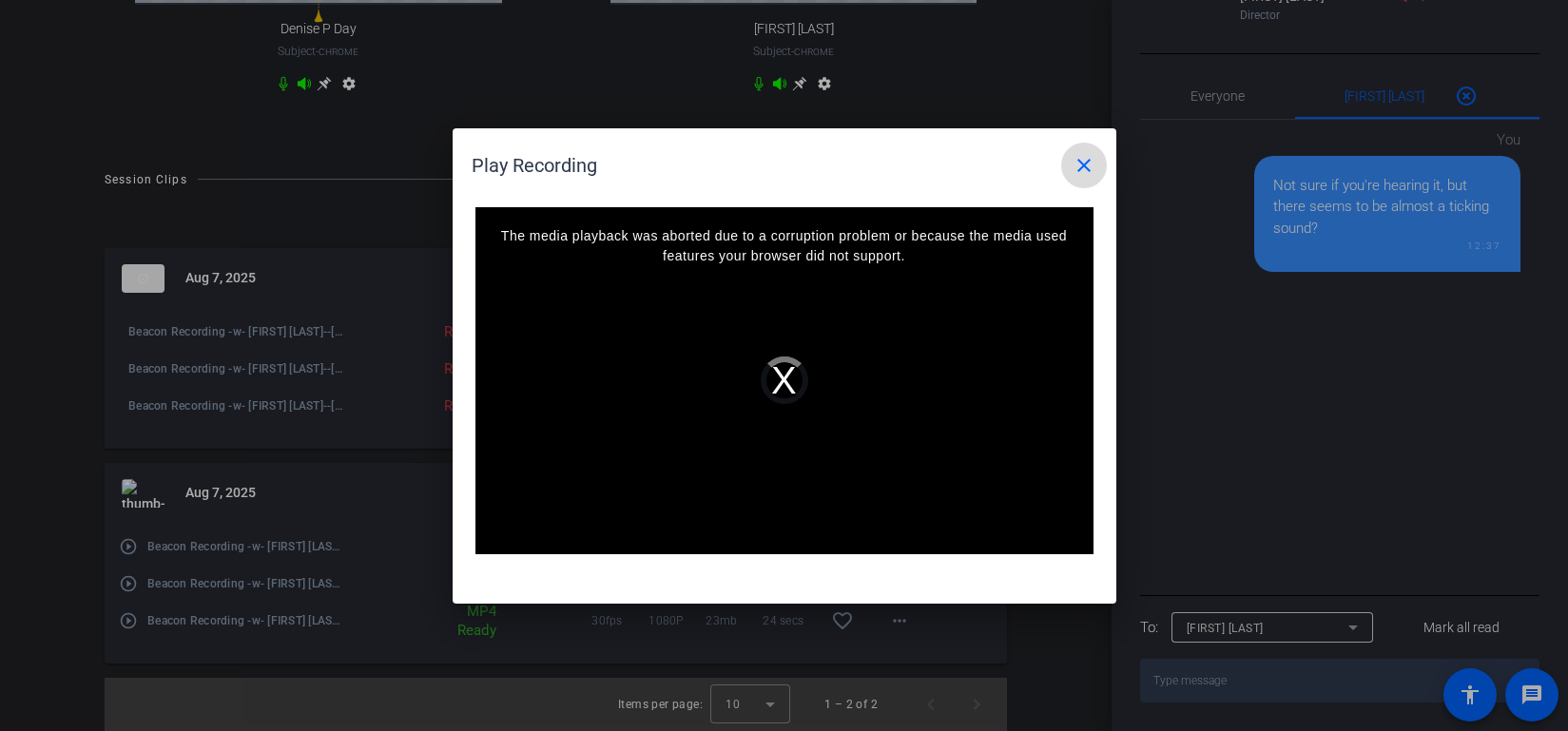 click on "close" at bounding box center (1084, 165) 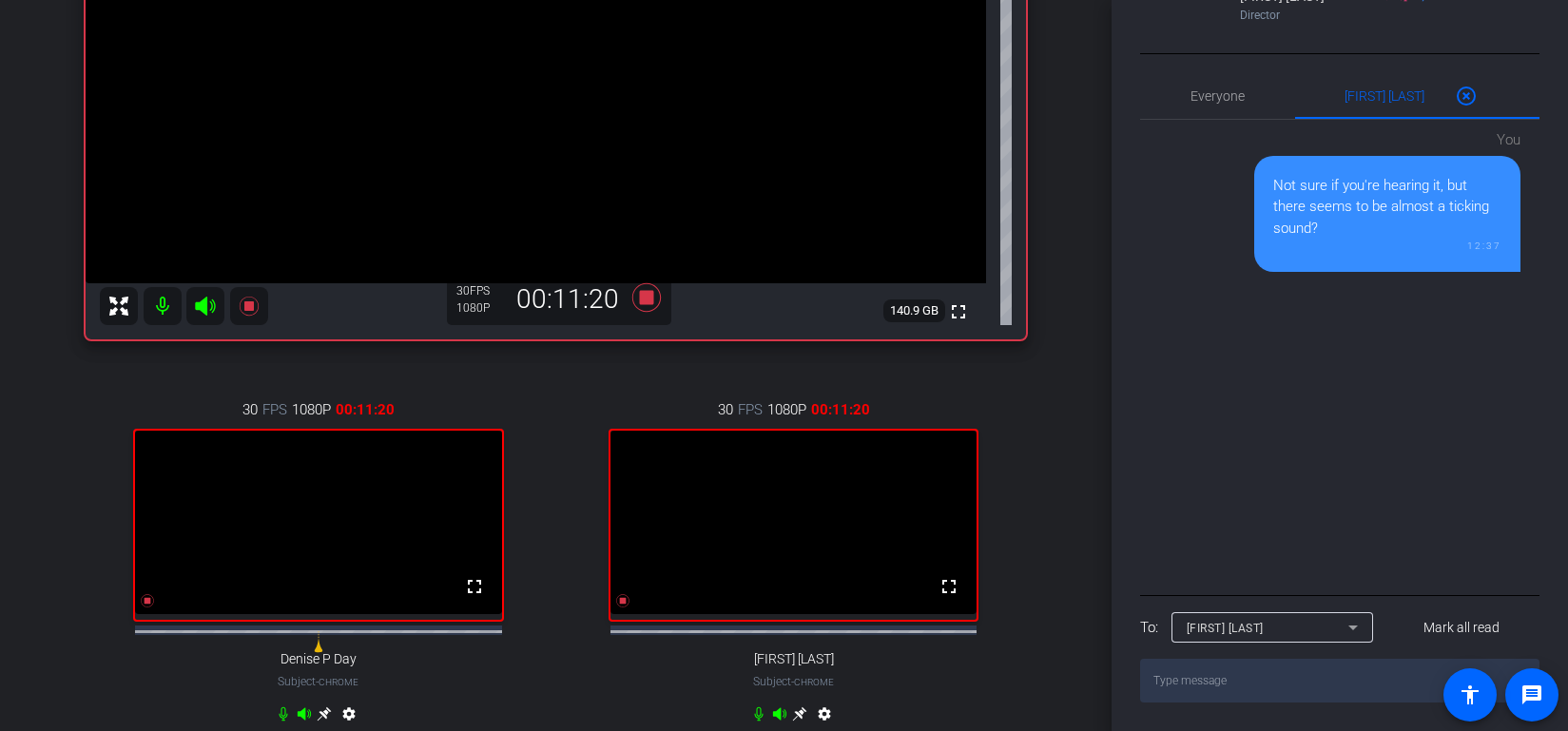 scroll, scrollTop: 0, scrollLeft: 0, axis: both 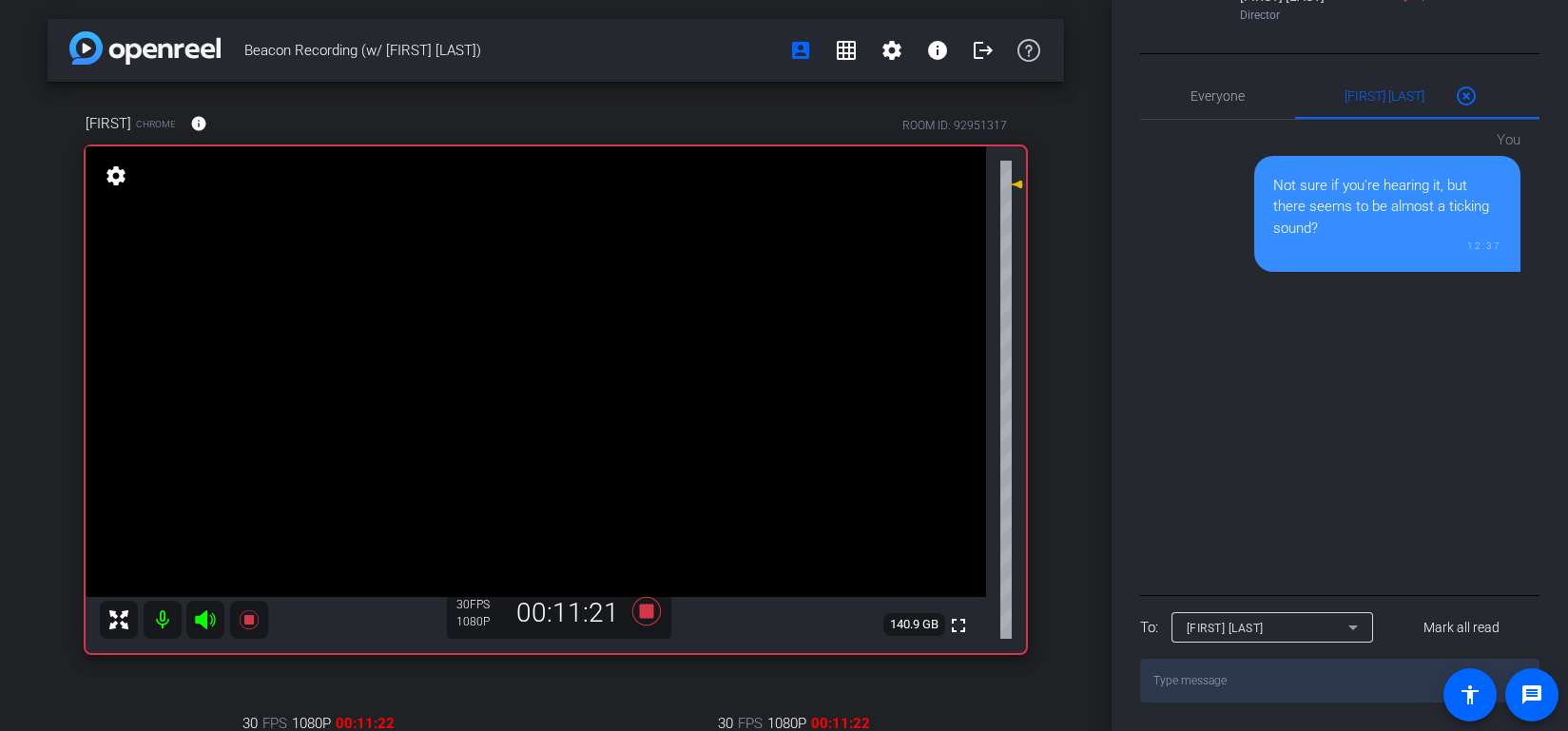 click at bounding box center [1340, 681] 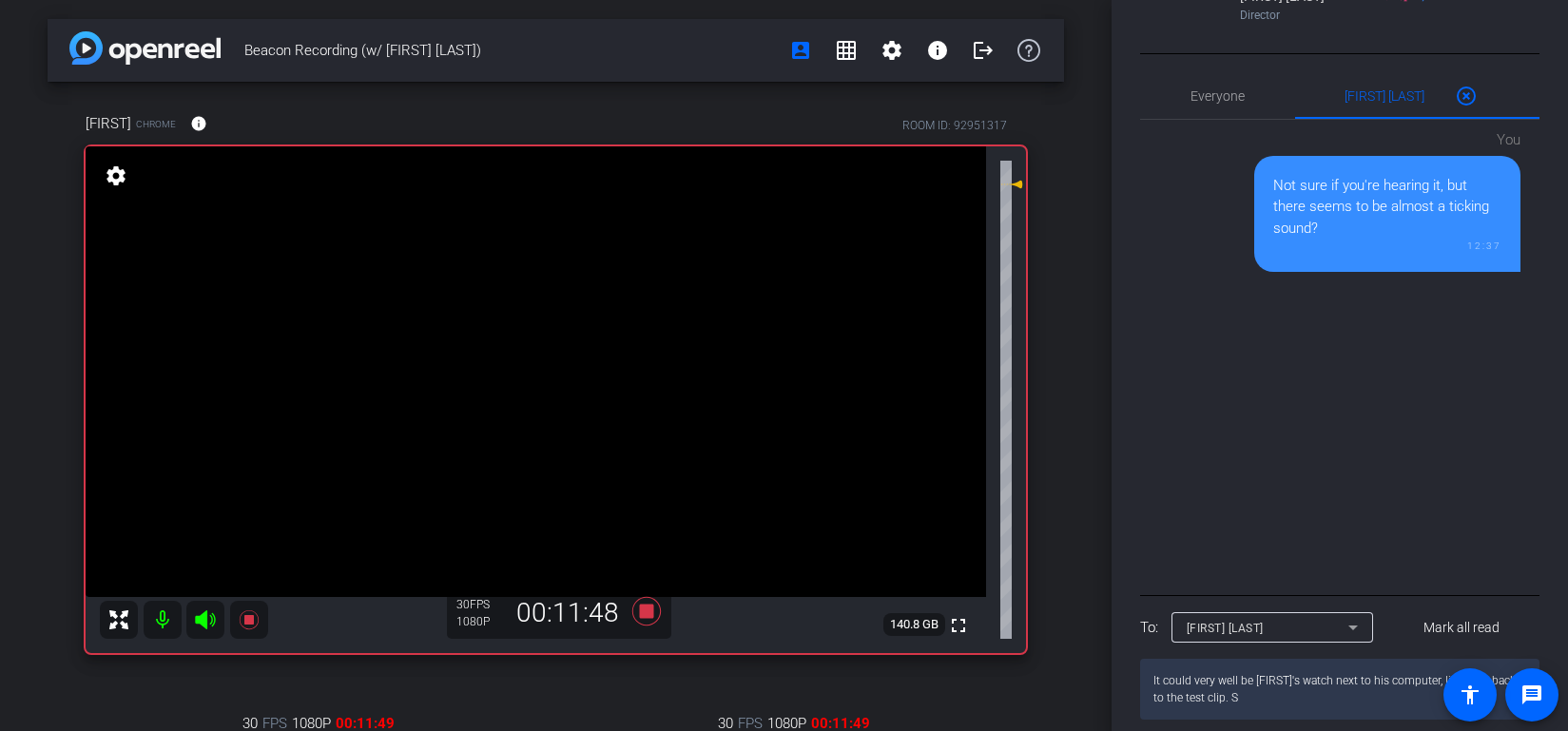 type on "It could very well be [FIRST]'s watch next to his computer, listening back to the test clip." 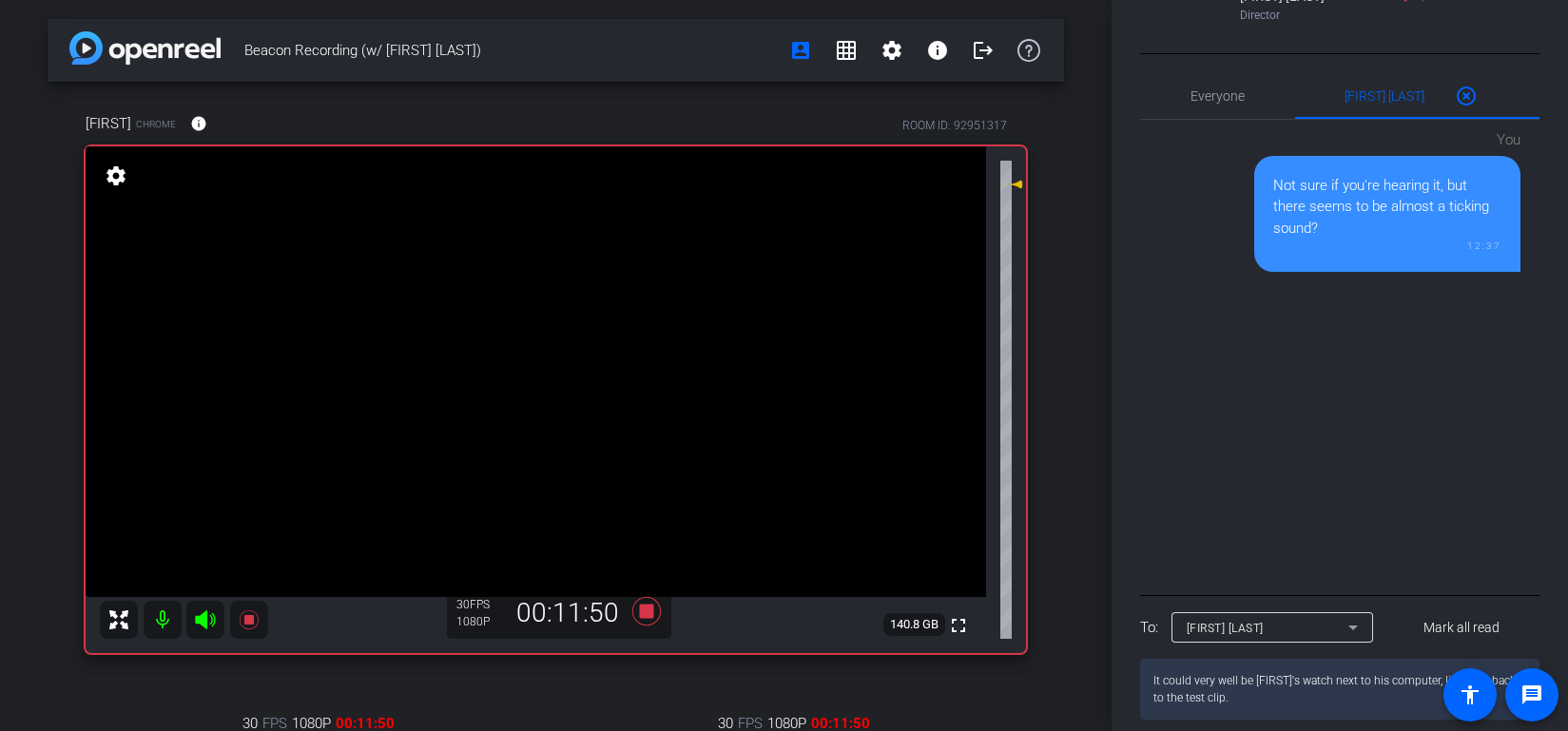 type 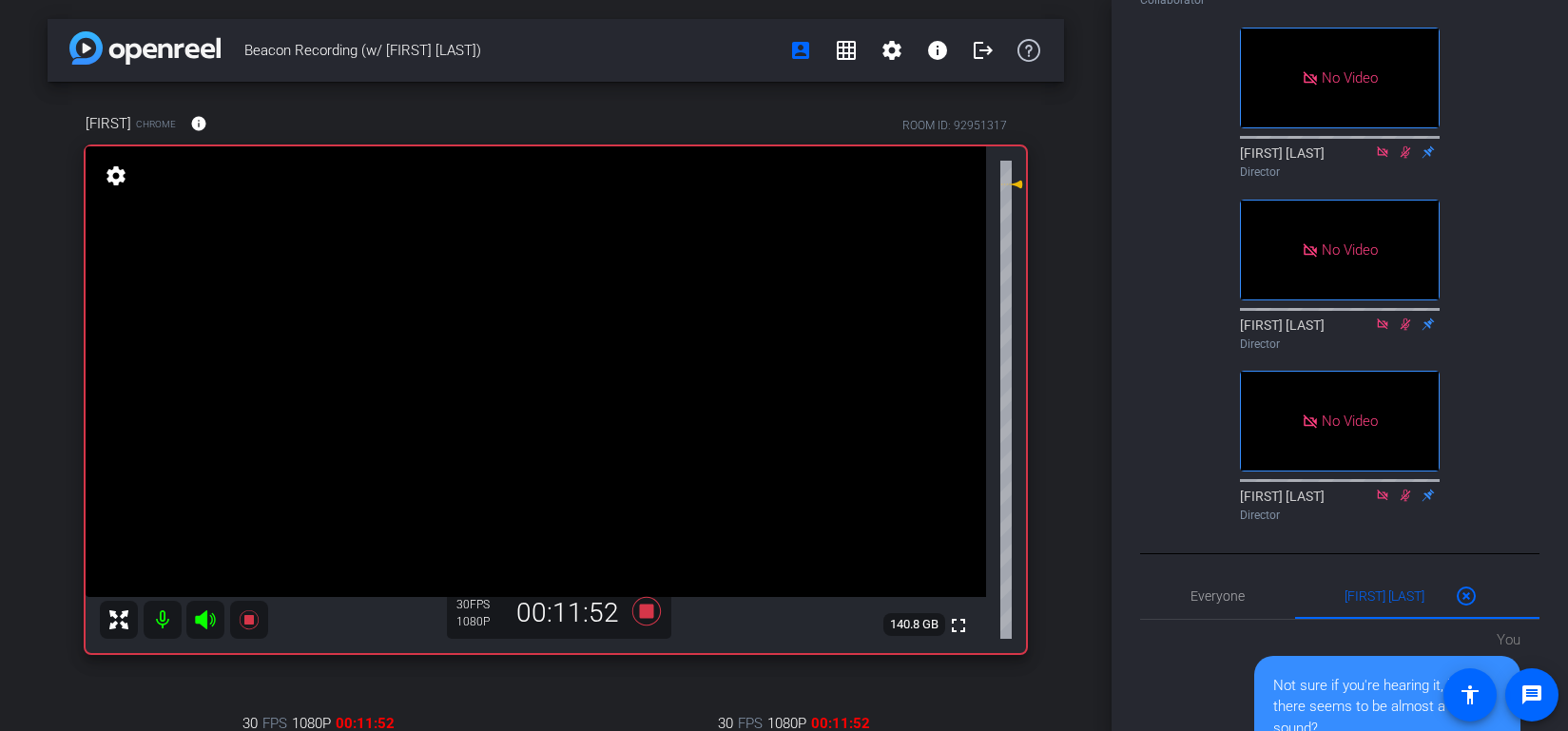 scroll, scrollTop: 175, scrollLeft: 0, axis: vertical 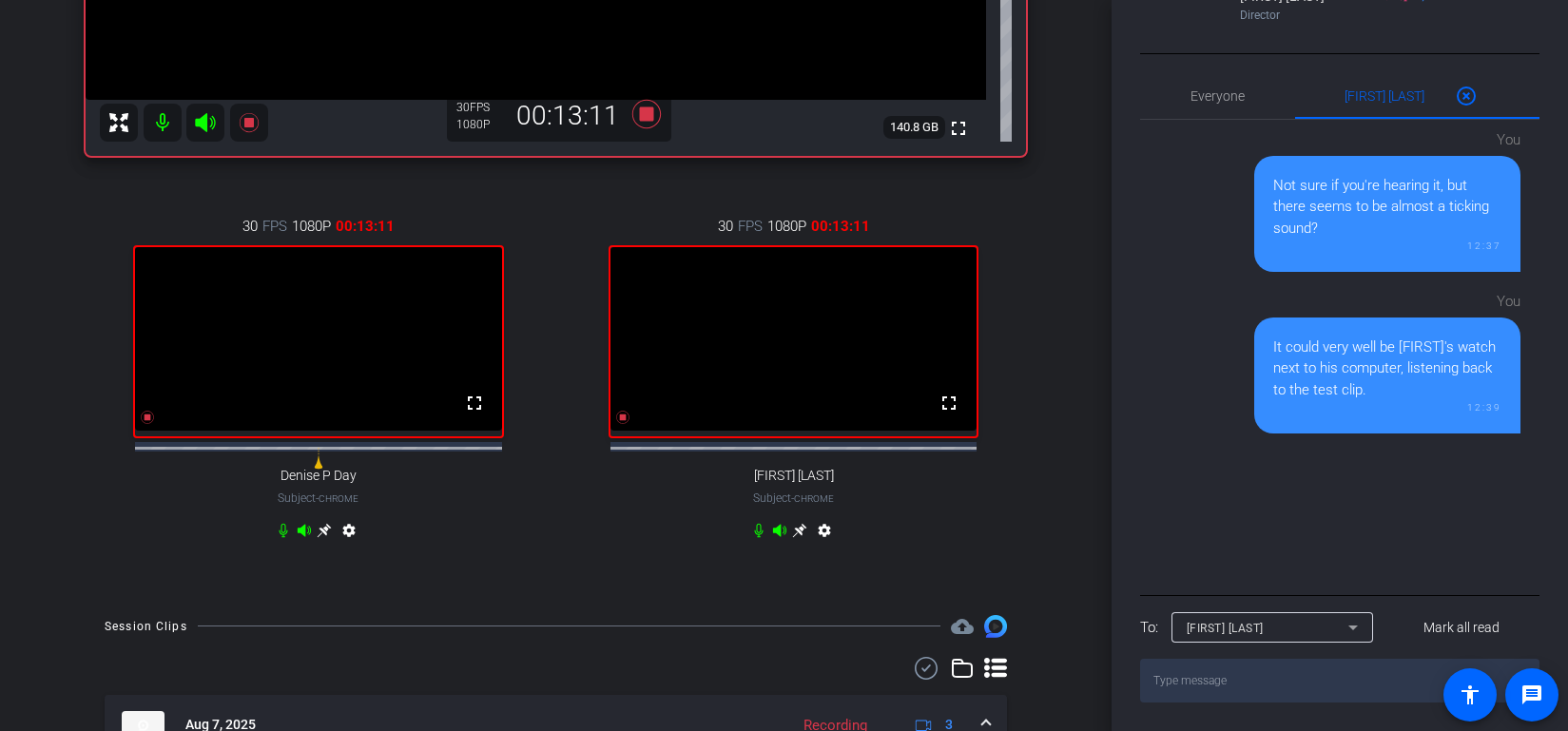 click 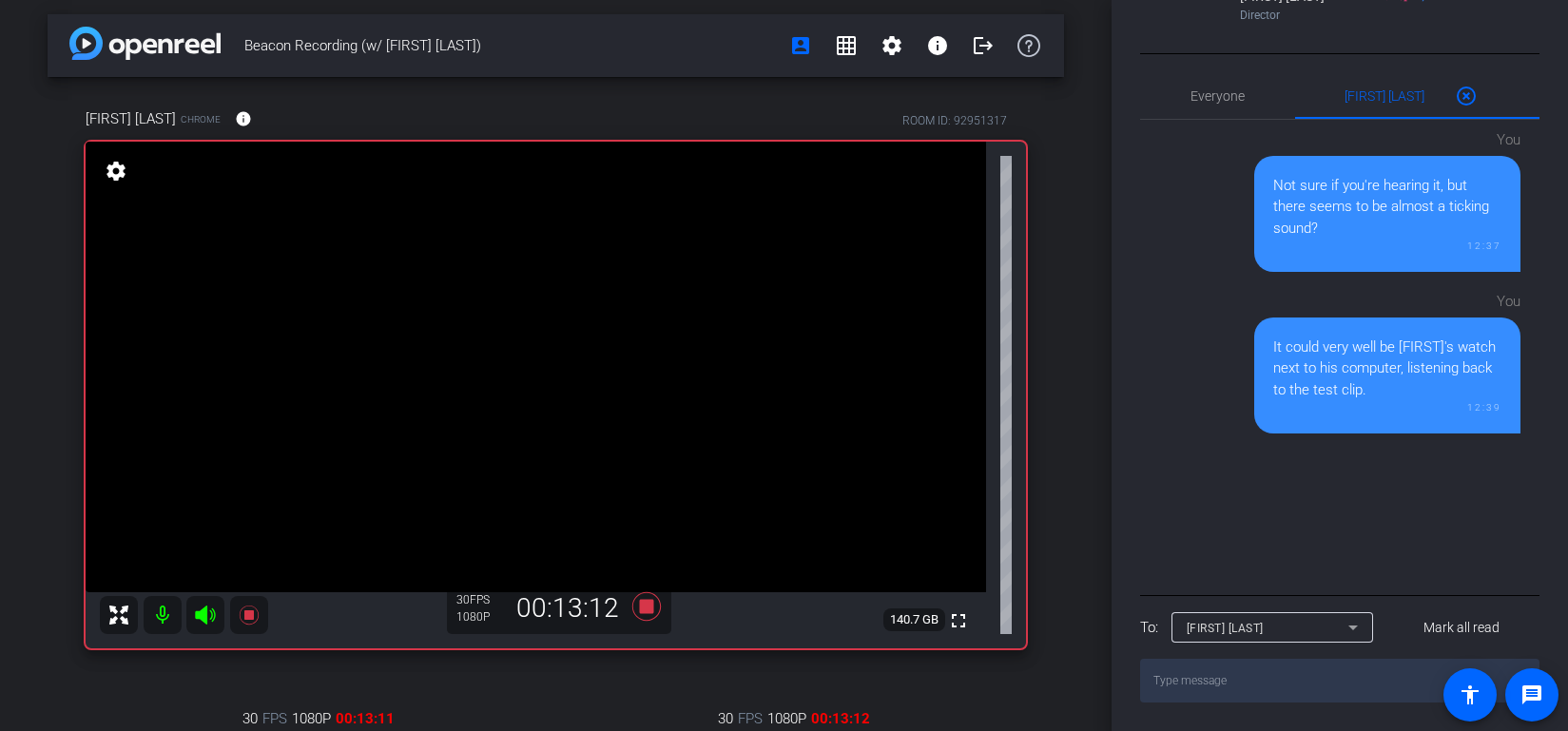 scroll, scrollTop: 0, scrollLeft: 0, axis: both 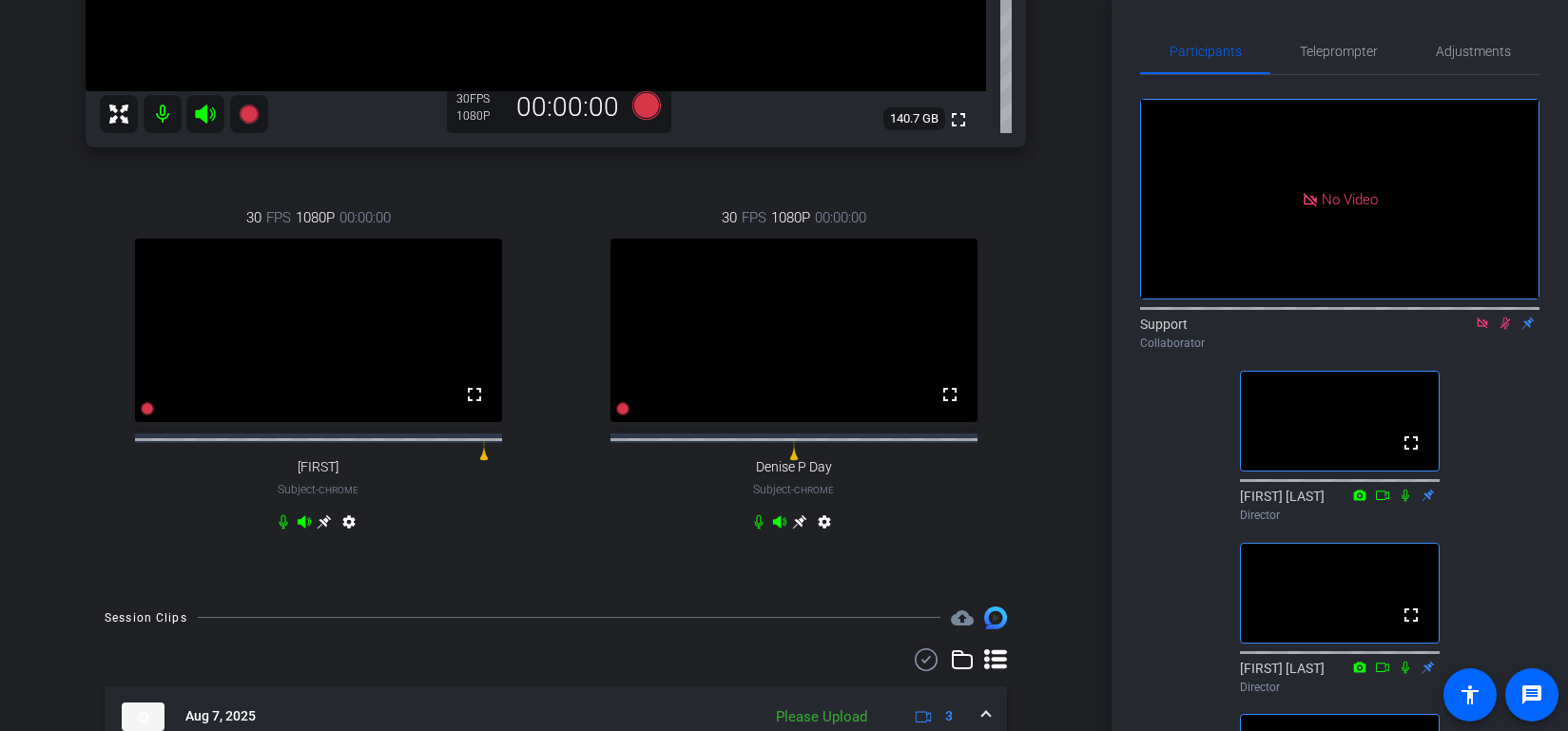 click 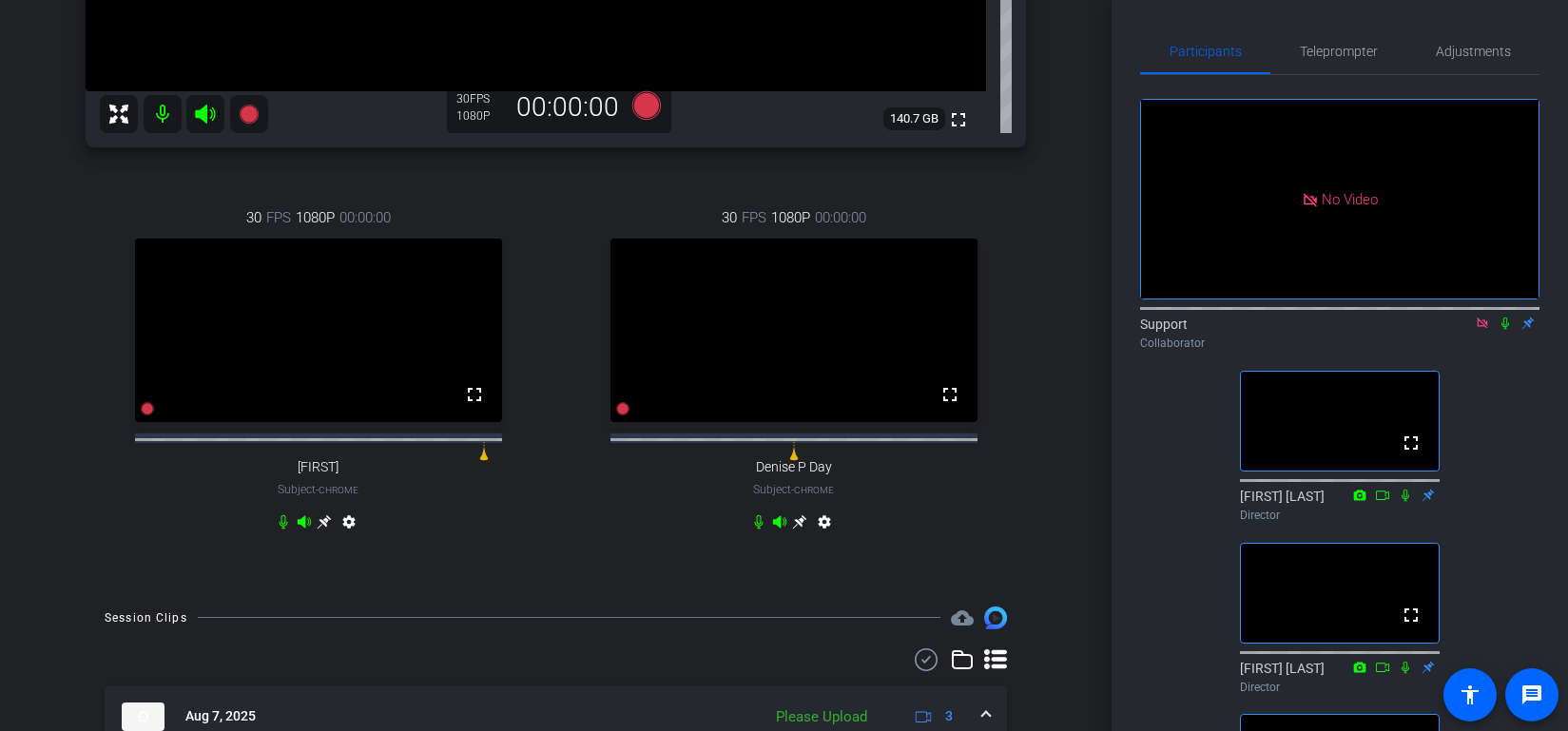 click 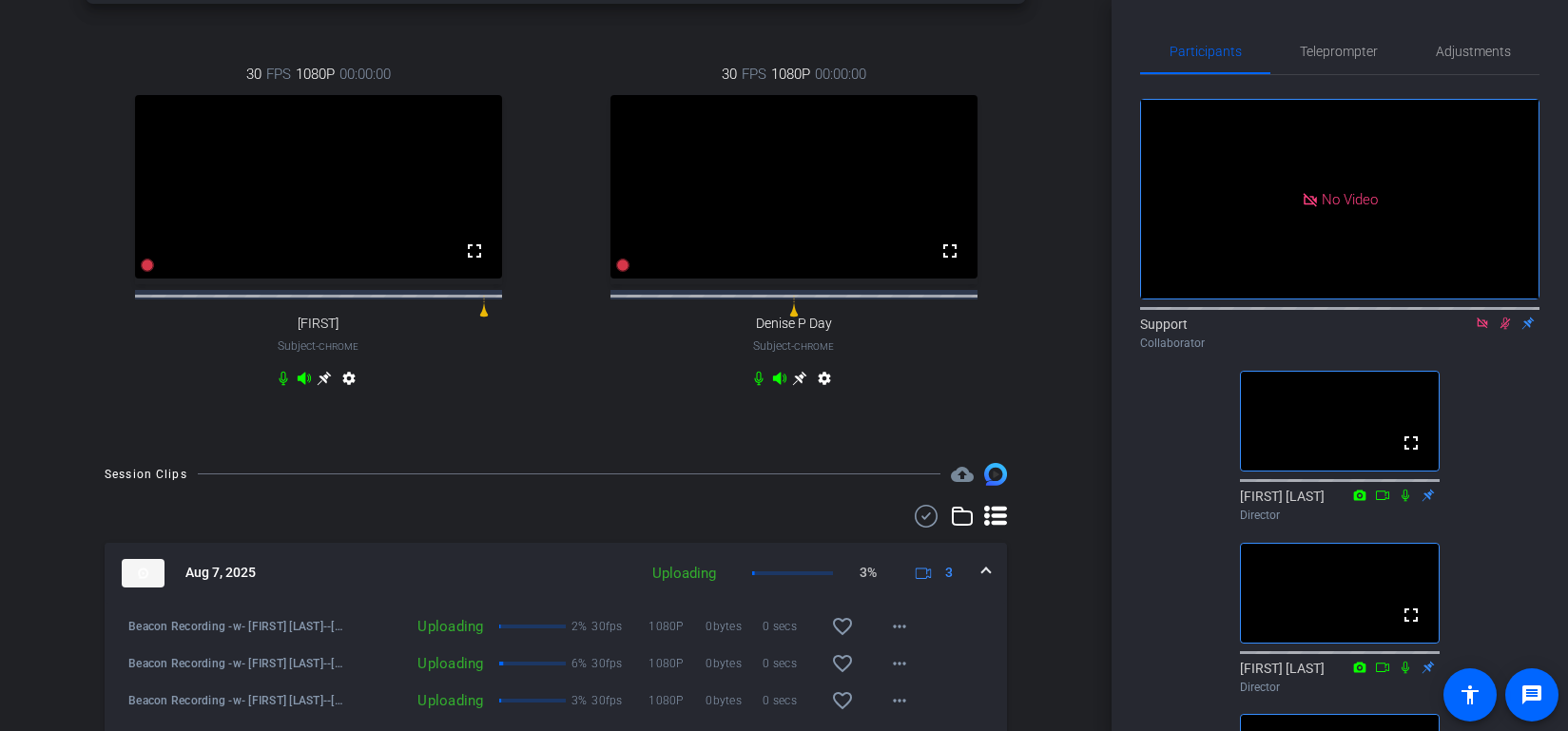 scroll, scrollTop: 410, scrollLeft: 0, axis: vertical 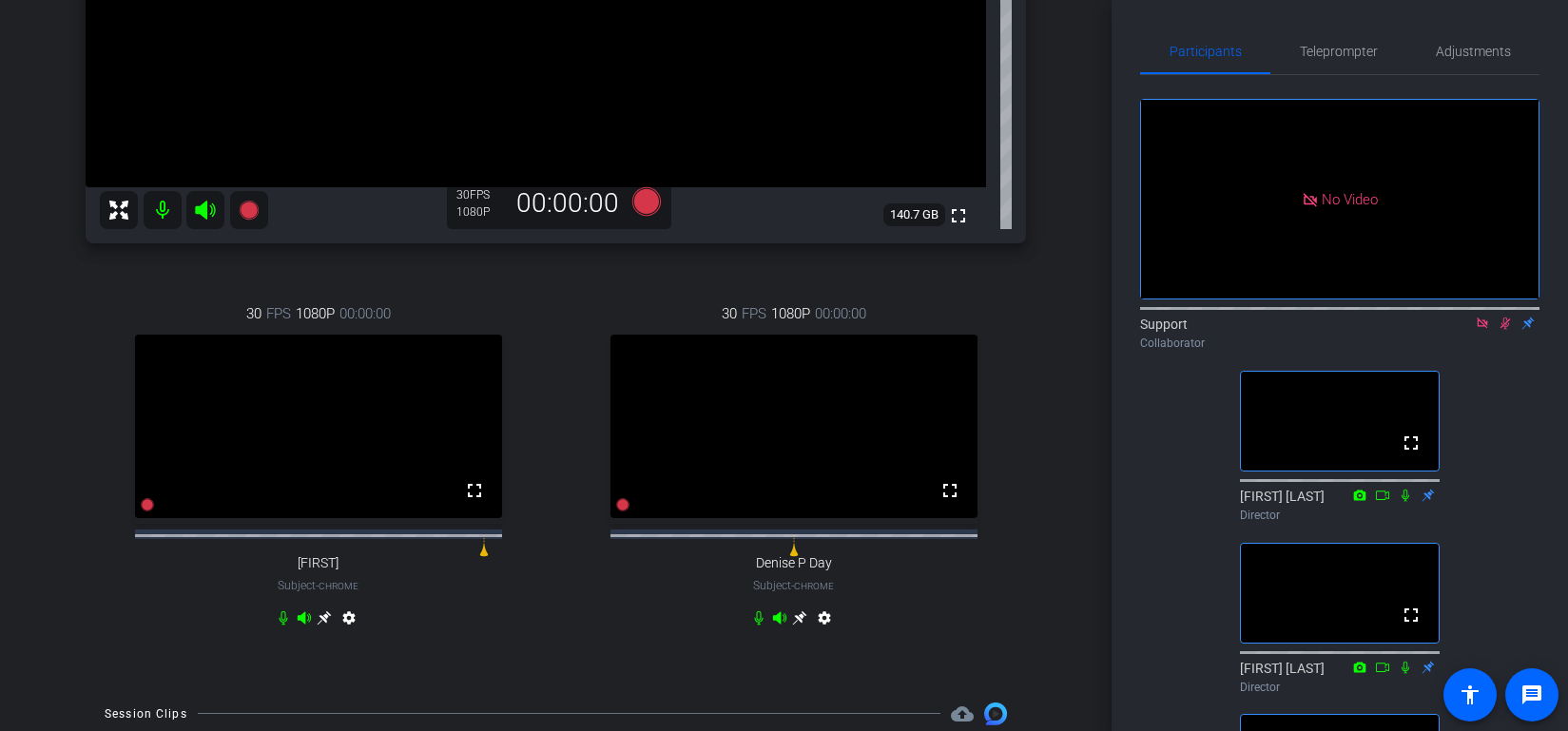 click on "30 FPS 1080P  00:00:00  fullscreen
[FIRST] Subject   -  Chrome
settings" at bounding box center [318, 468] 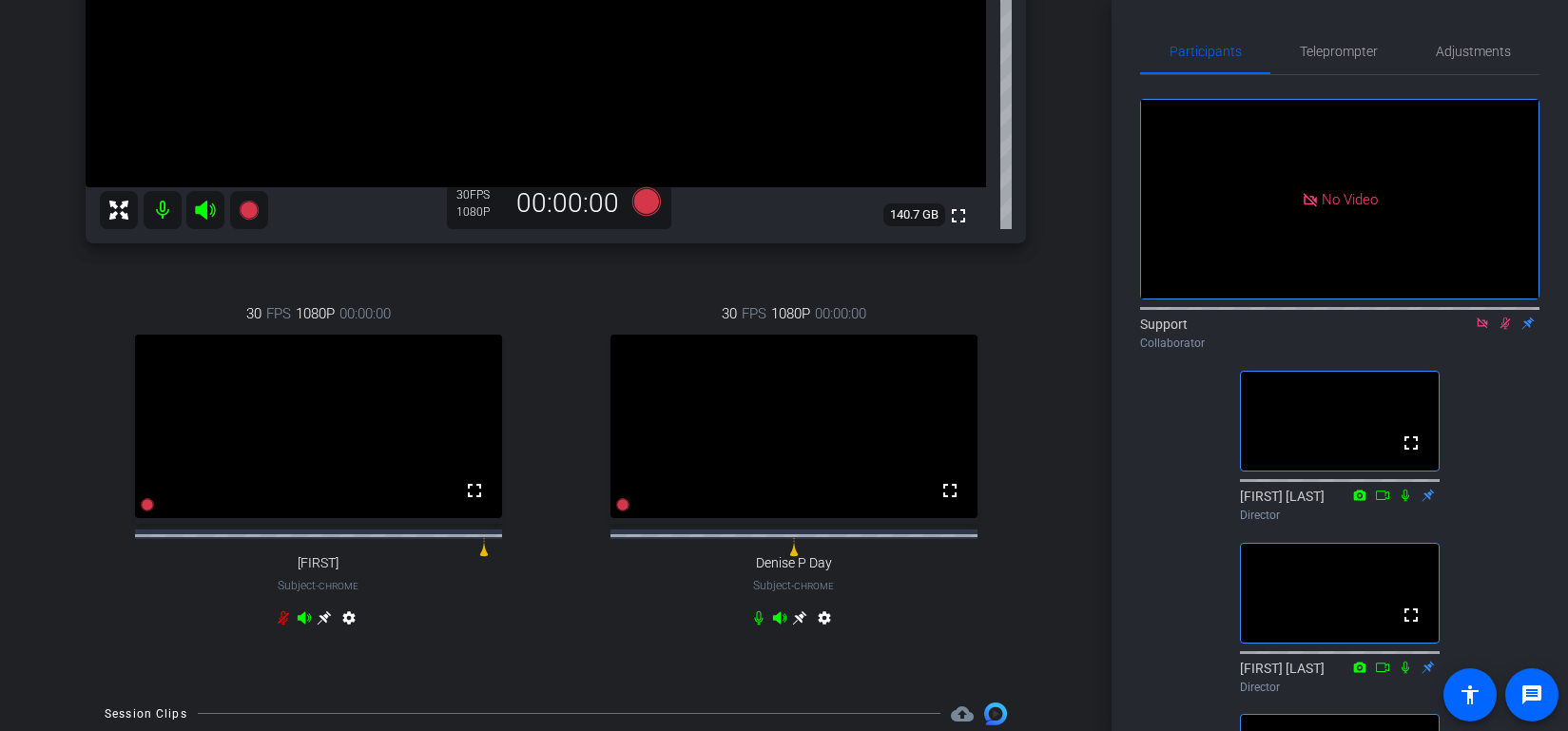 click 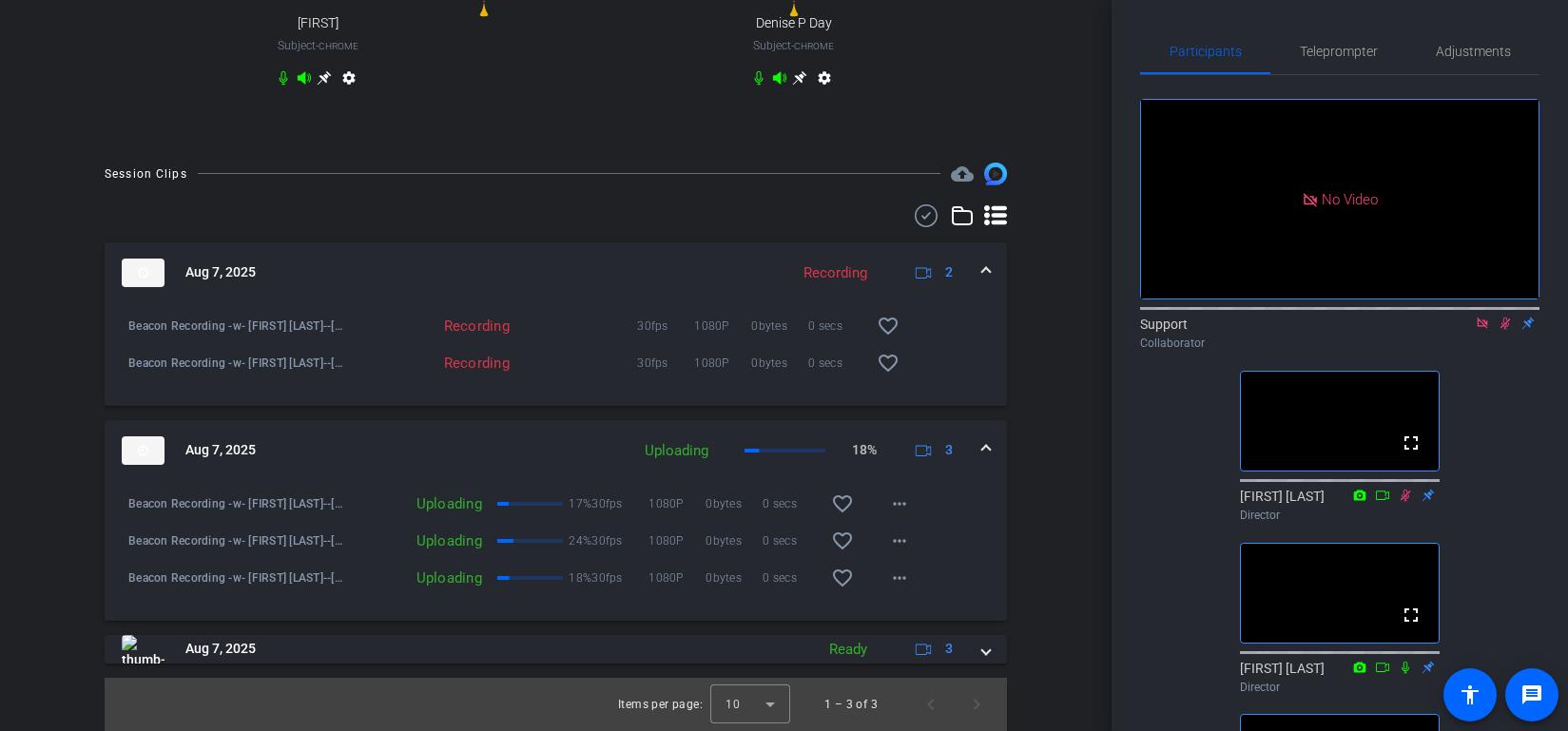 scroll, scrollTop: 309, scrollLeft: 0, axis: vertical 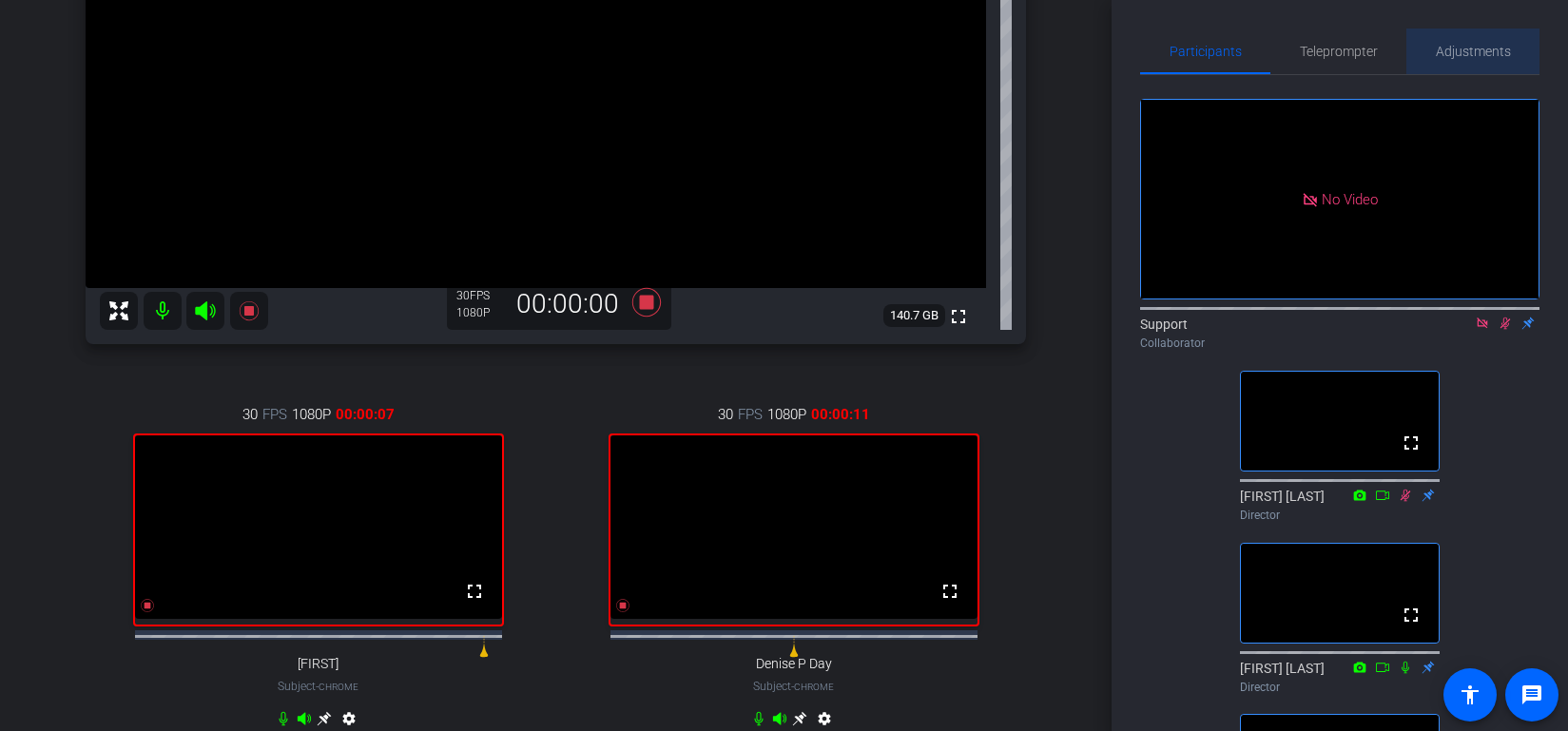 click on "Adjustments" at bounding box center (1473, 51) 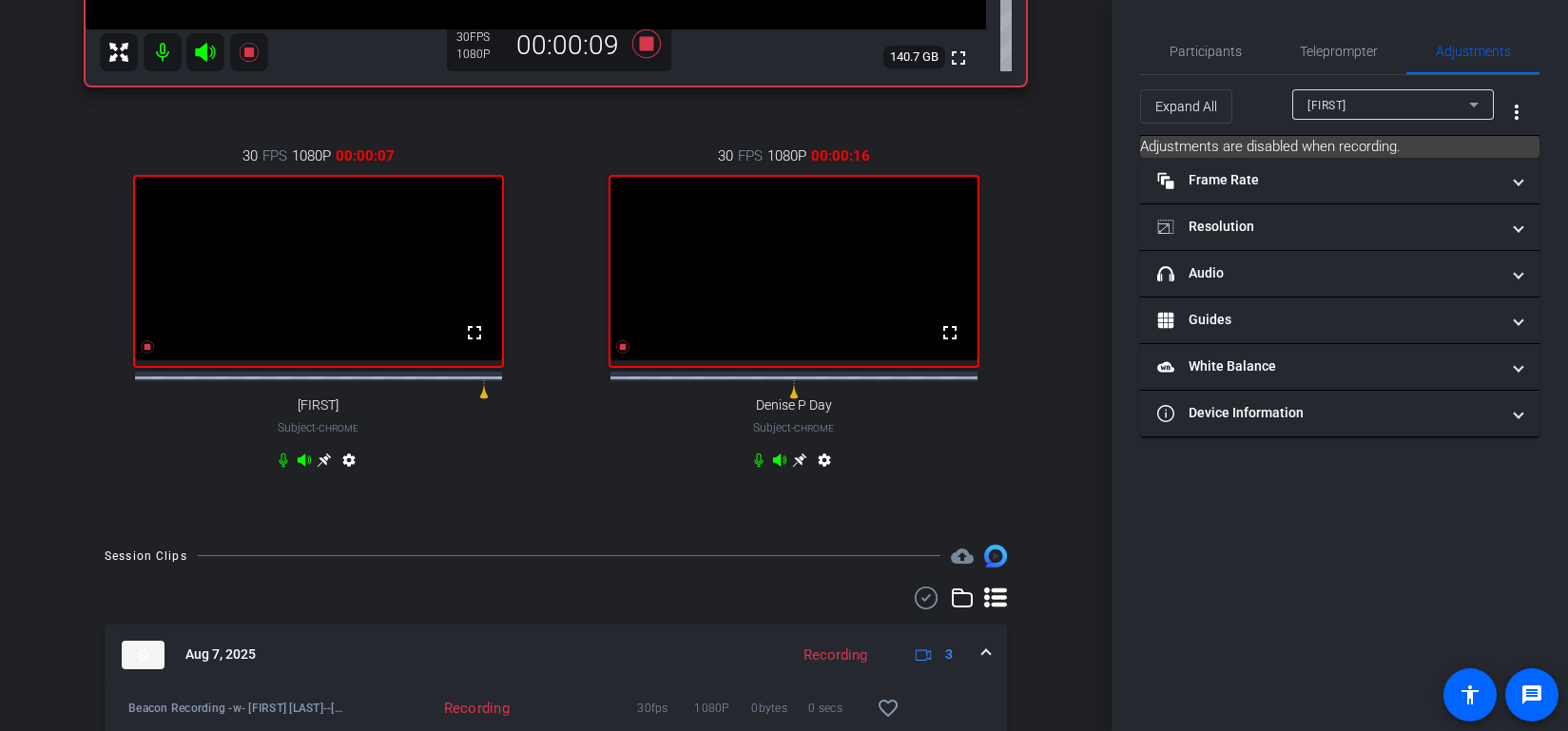 scroll, scrollTop: 624, scrollLeft: 0, axis: vertical 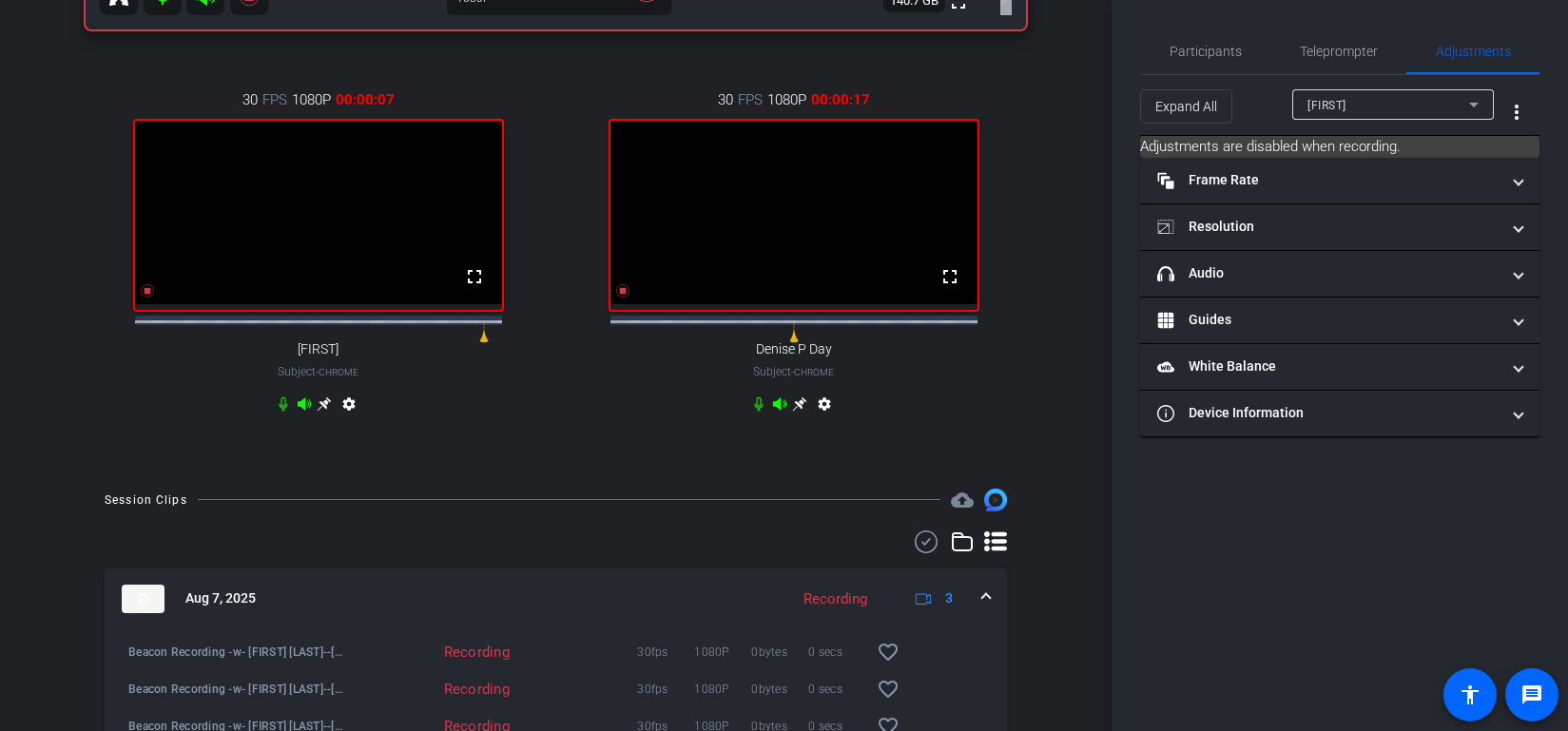 click 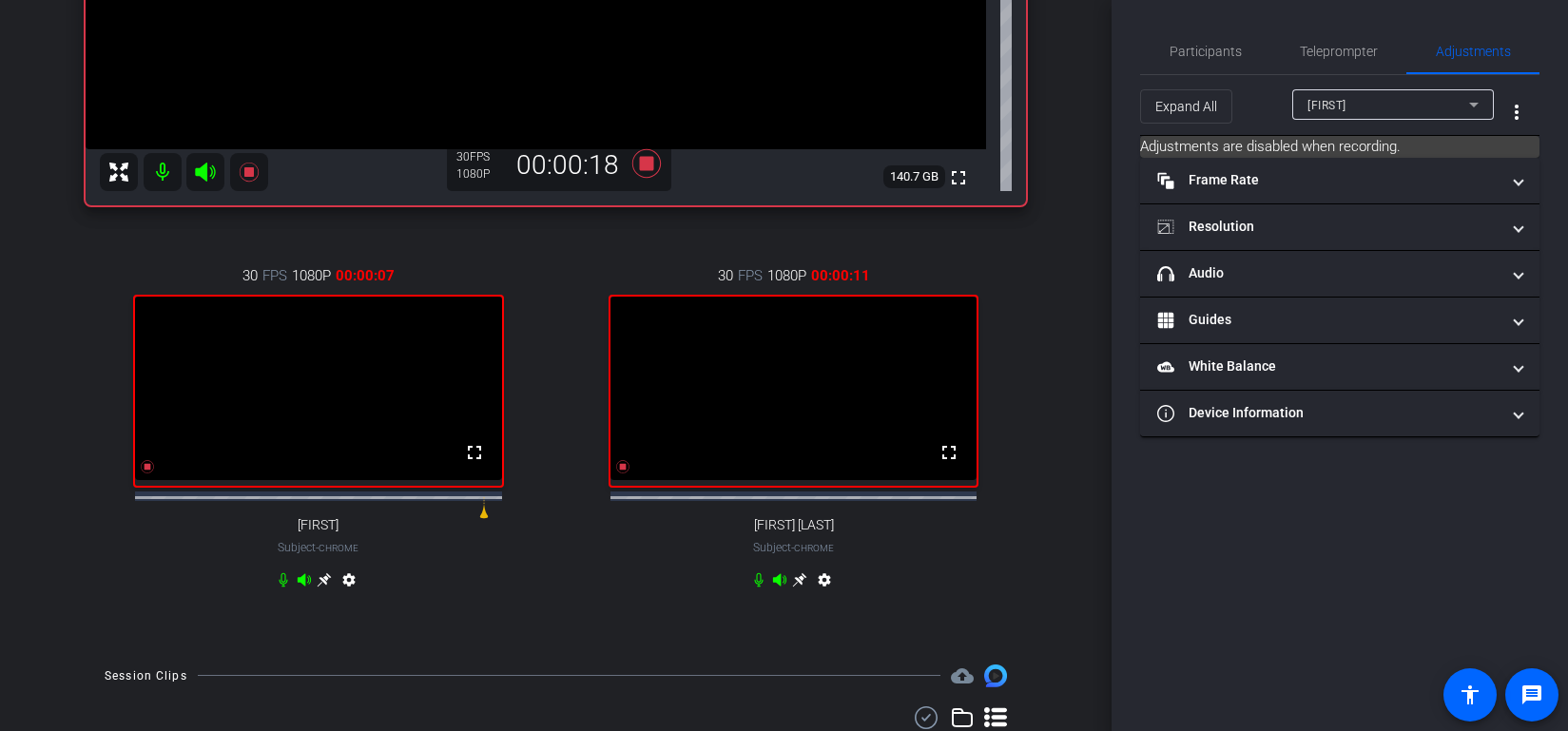 scroll, scrollTop: 454, scrollLeft: 0, axis: vertical 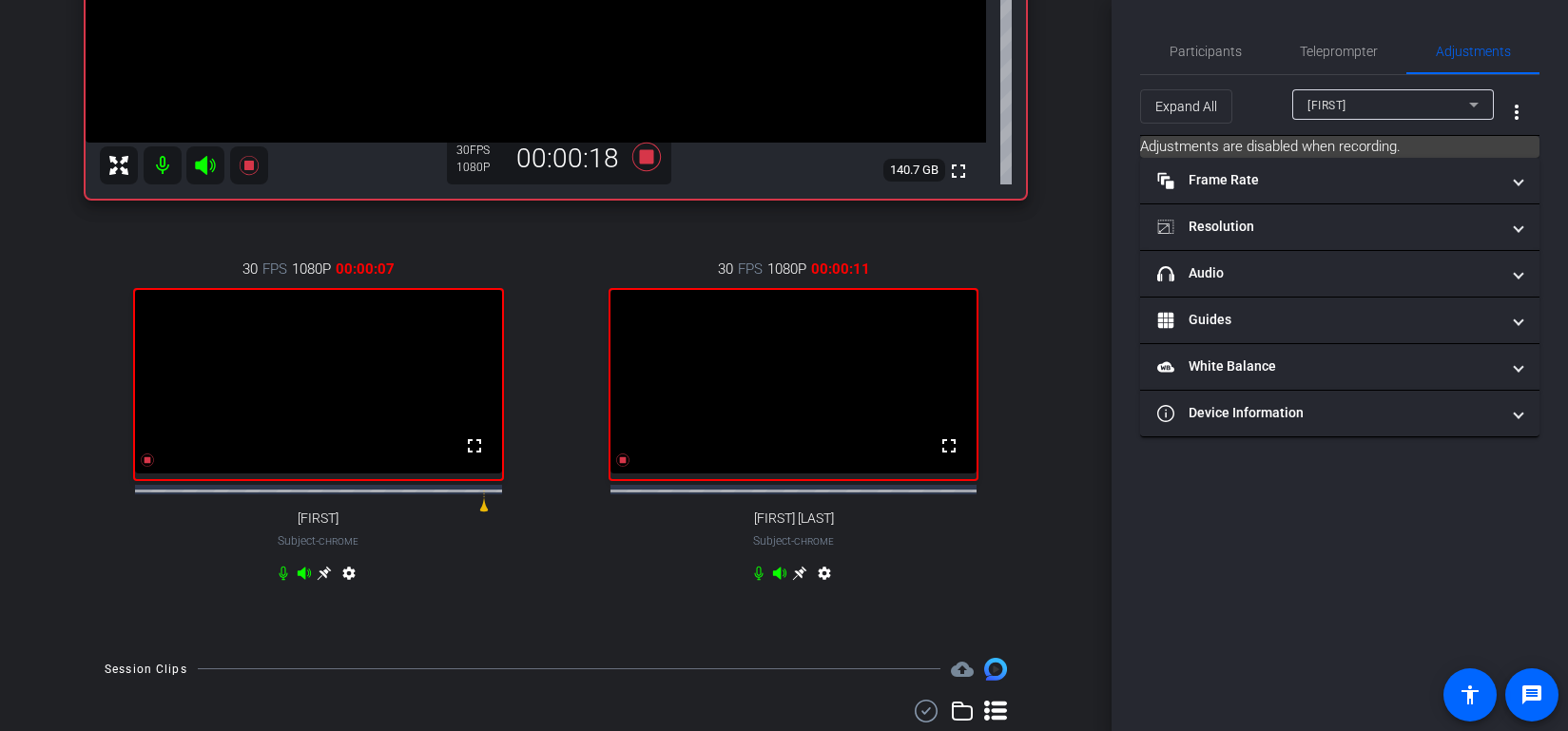 click 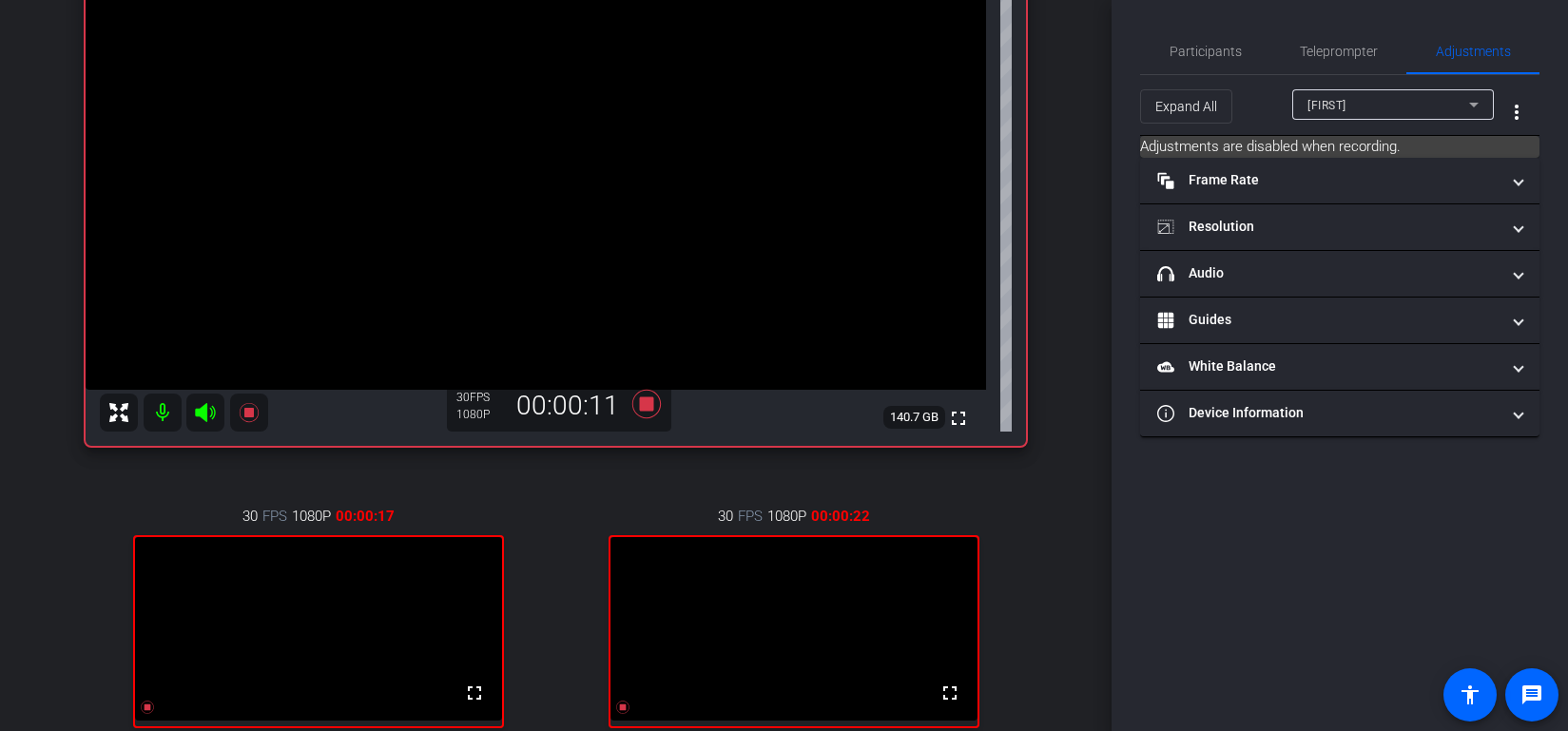 scroll, scrollTop: 105, scrollLeft: 0, axis: vertical 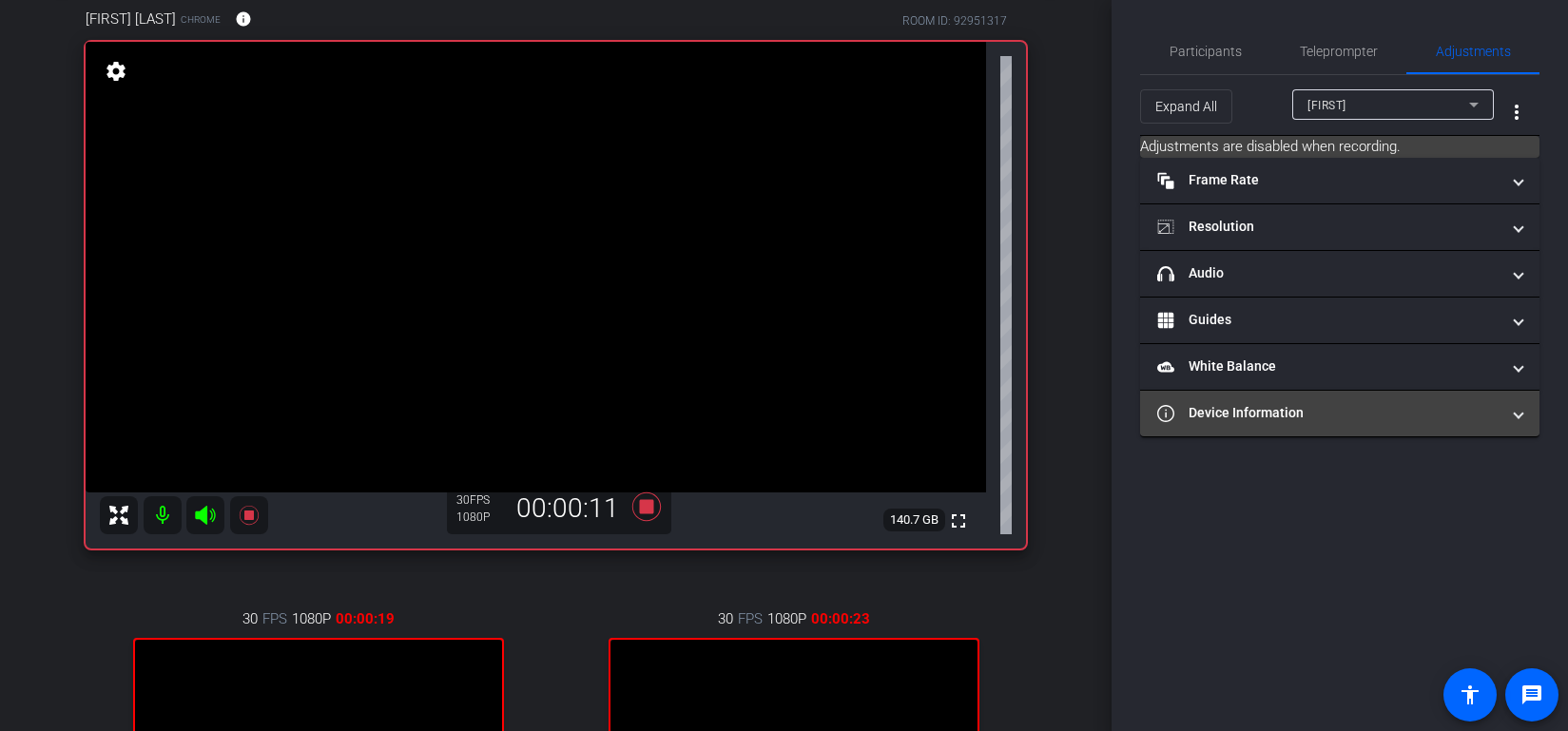 click on "Device Information" at bounding box center [1340, 414] 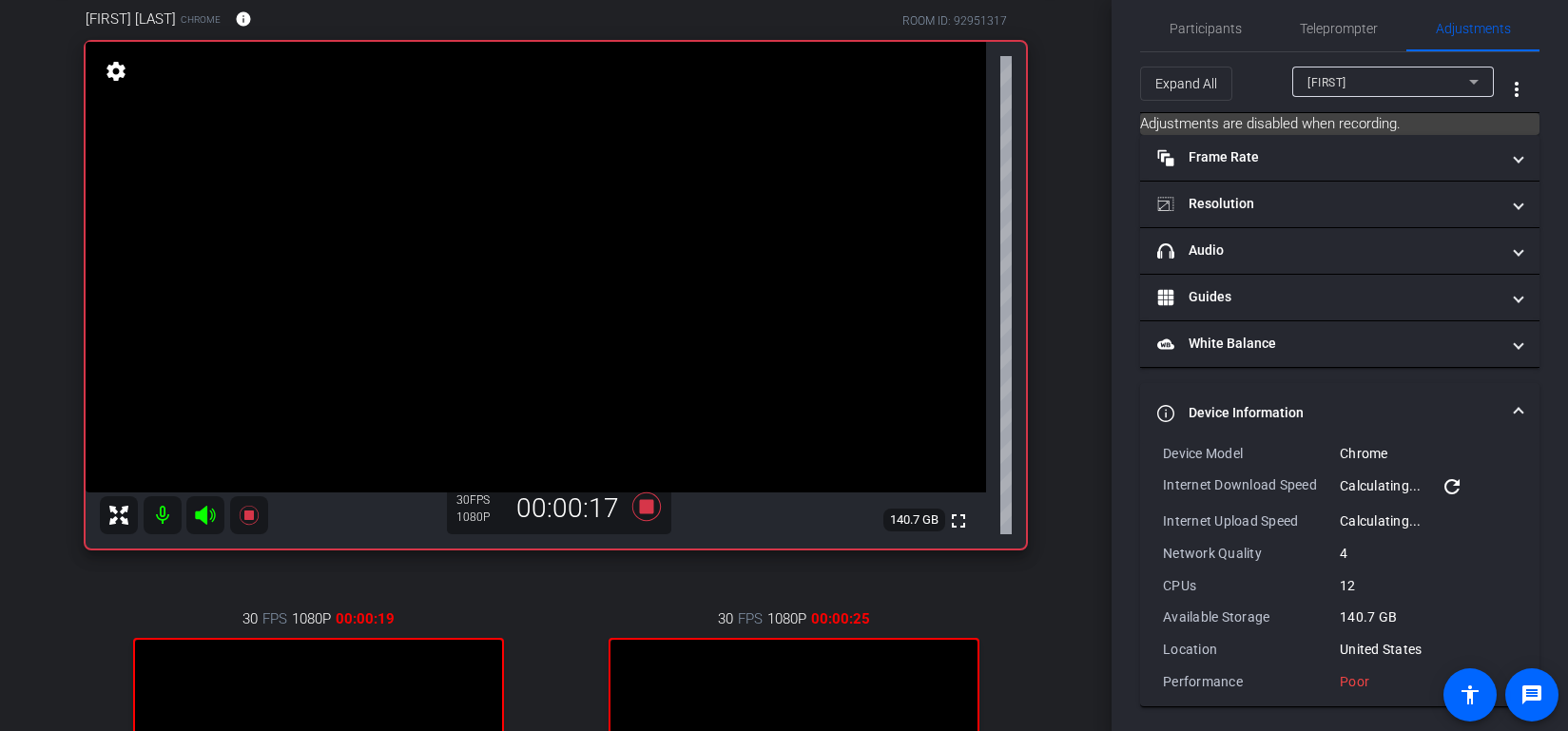 scroll, scrollTop: 28, scrollLeft: 0, axis: vertical 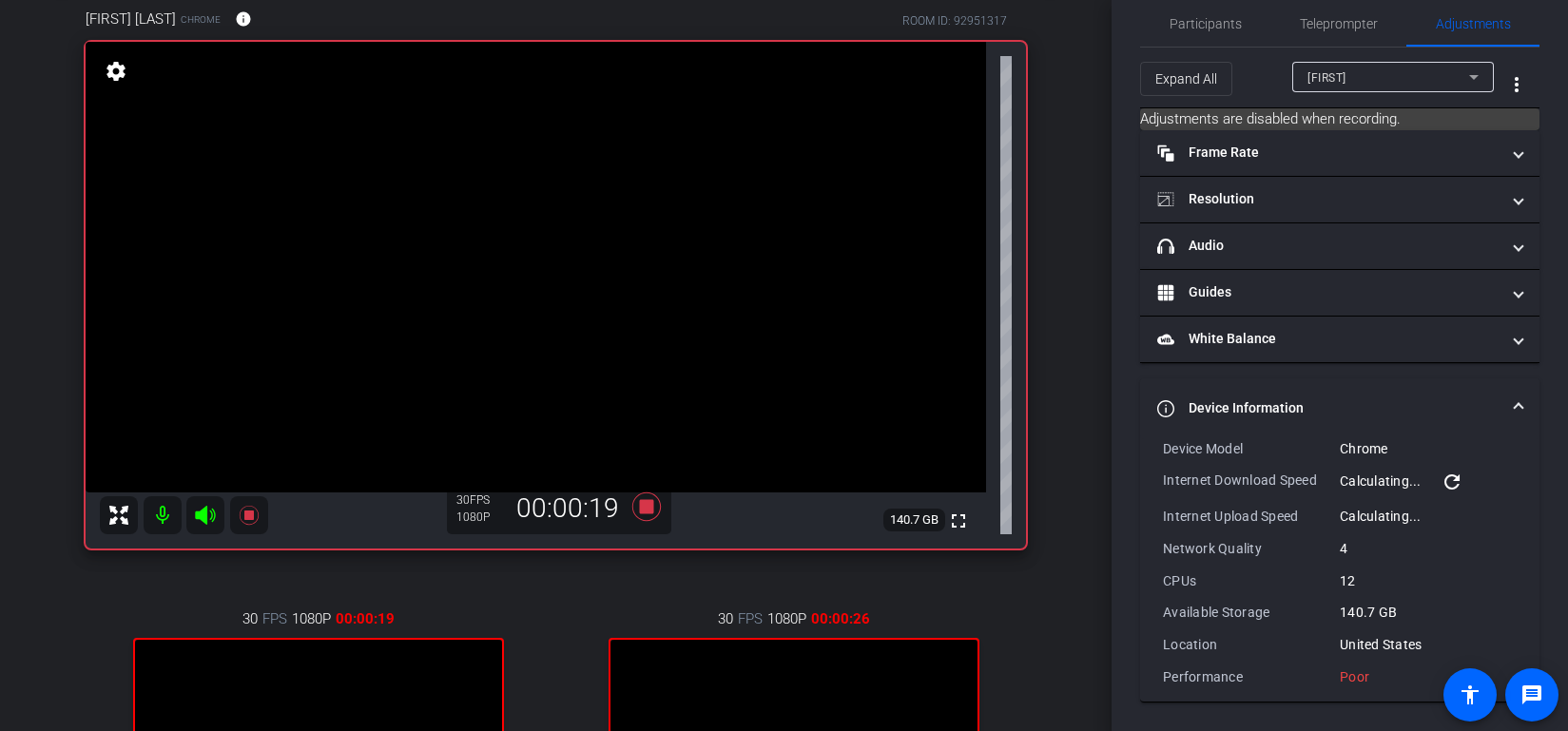 click on "[FIRST]" at bounding box center (1388, 77) 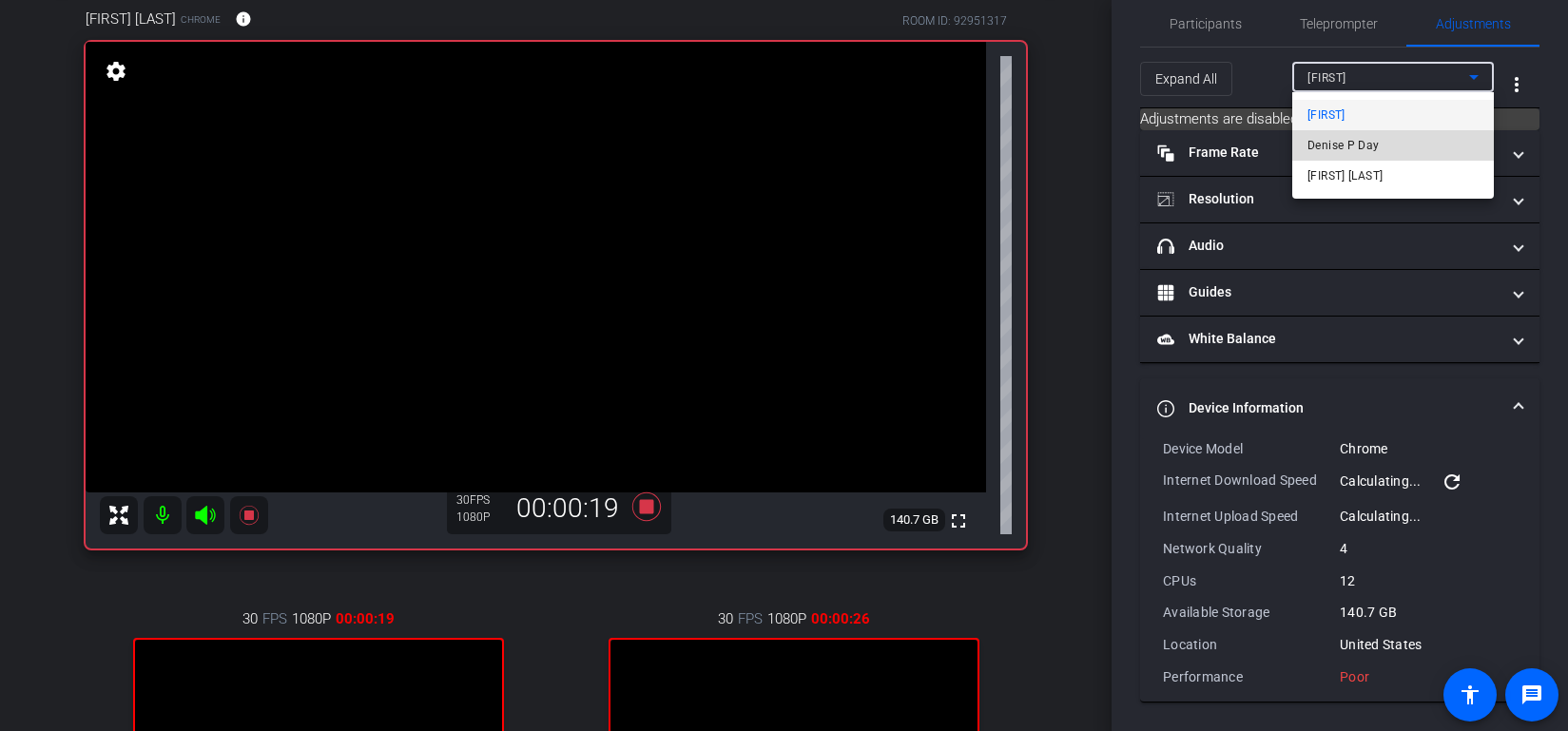 click on "Denise P Day" at bounding box center (1344, 145) 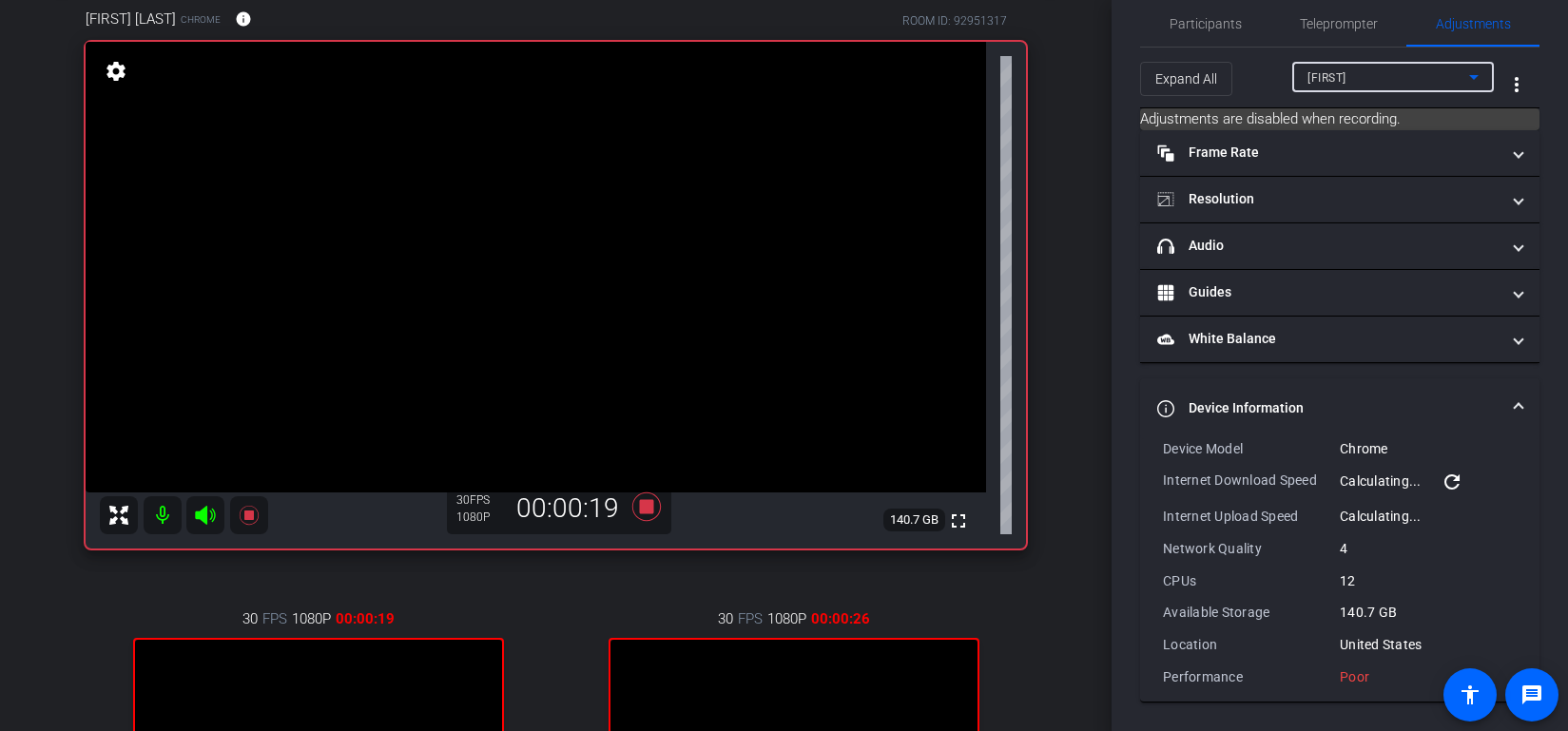 type on "1" 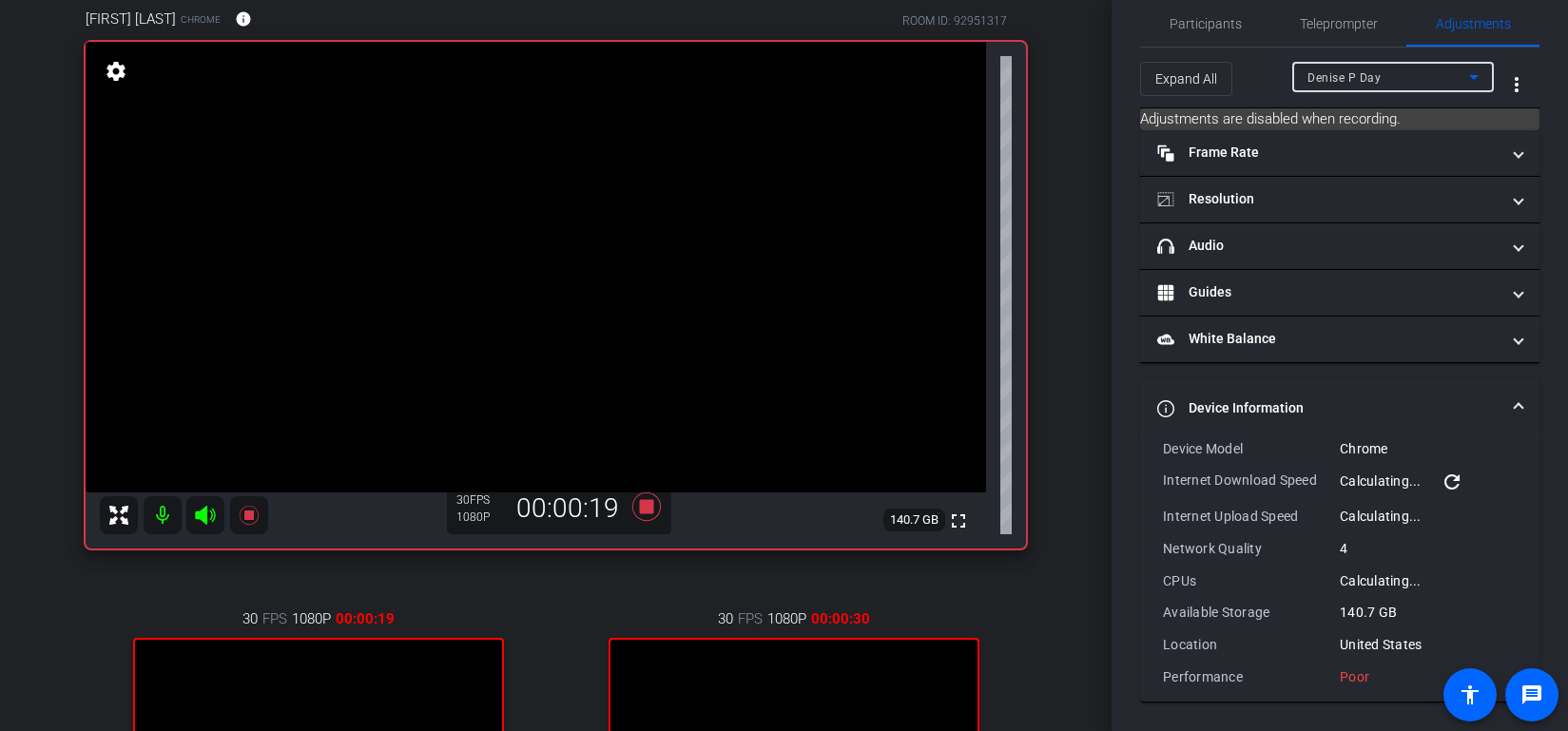 click on "Denise P Day" at bounding box center [1344, 78] 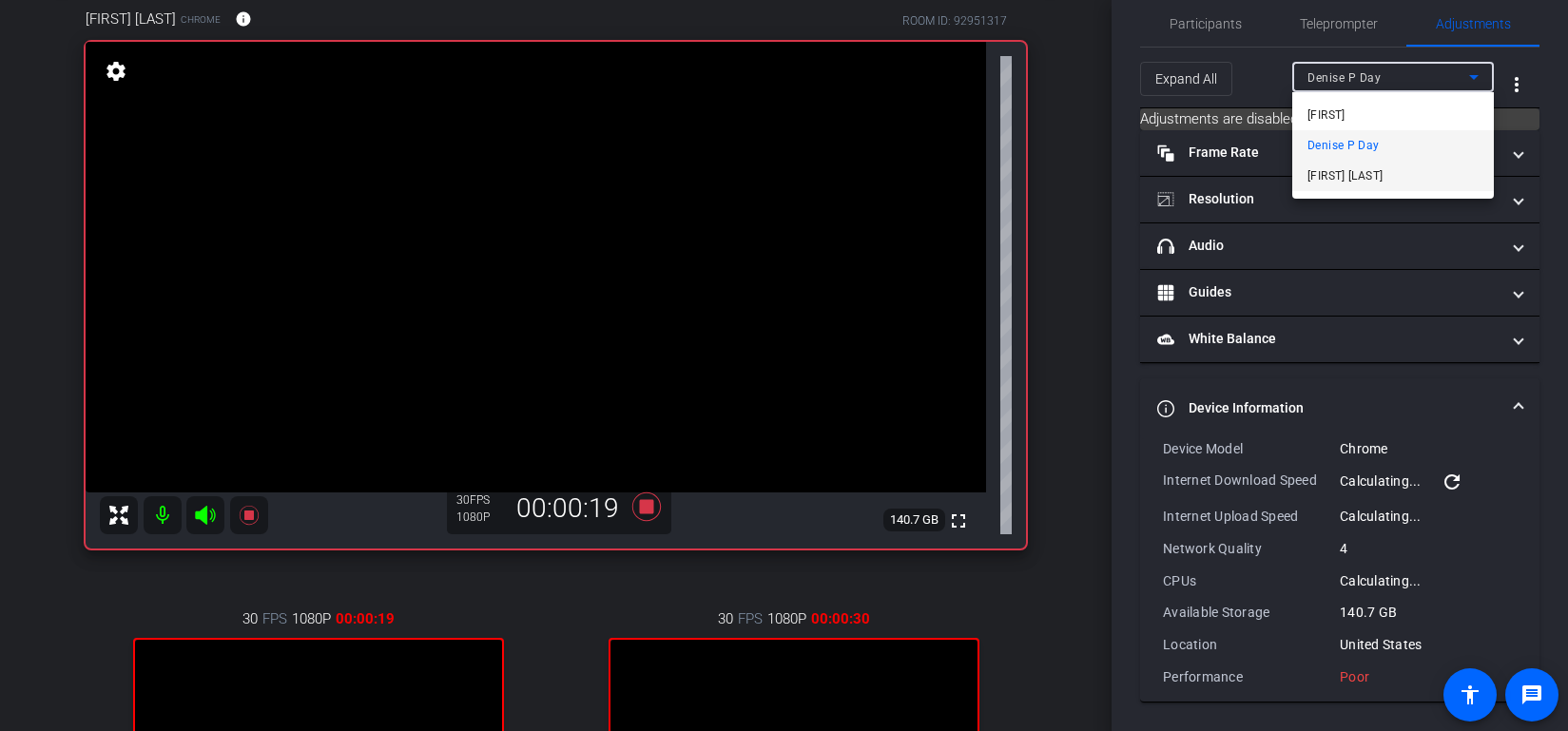 click on "[FIRST] [LAST]" at bounding box center (1345, 176) 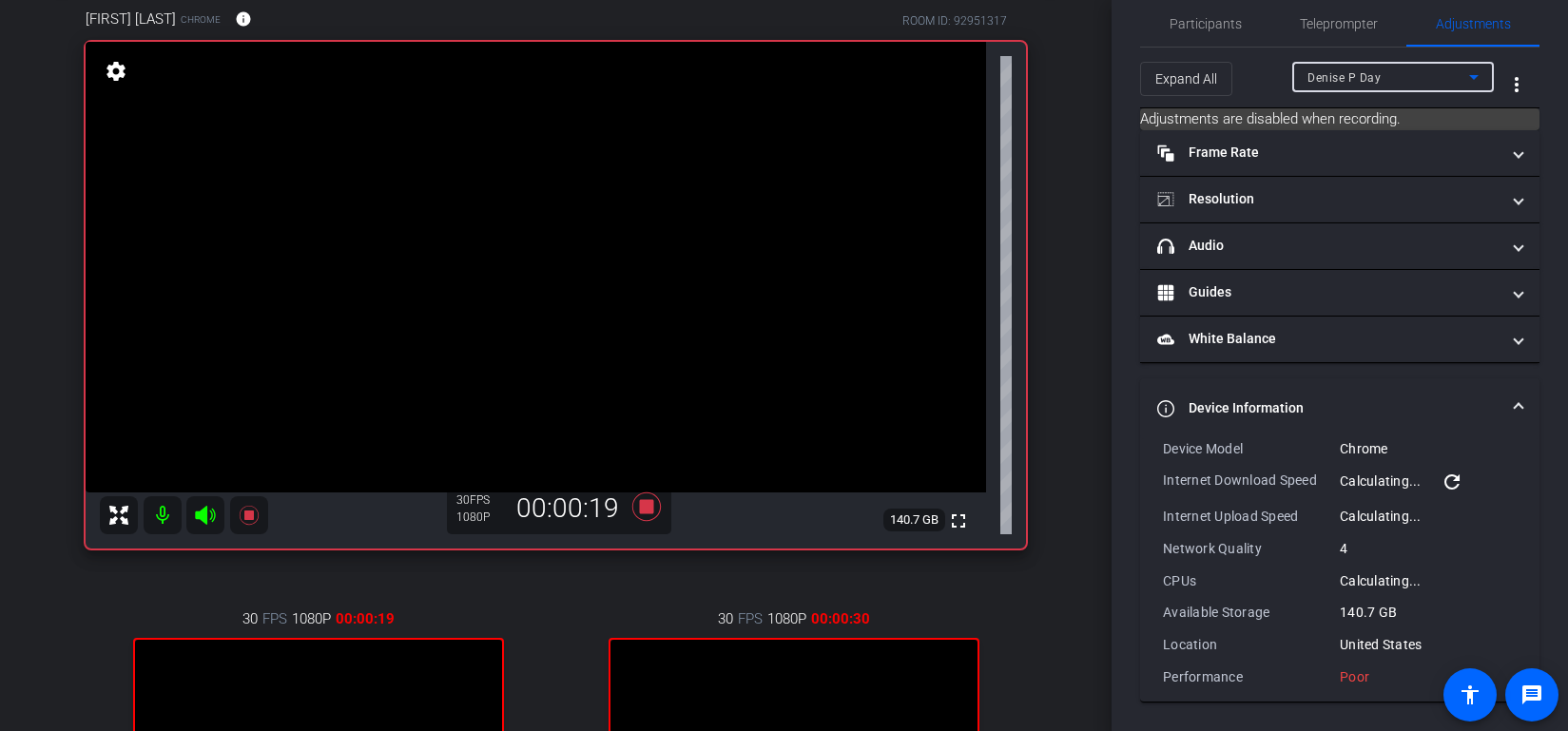 type on "1000" 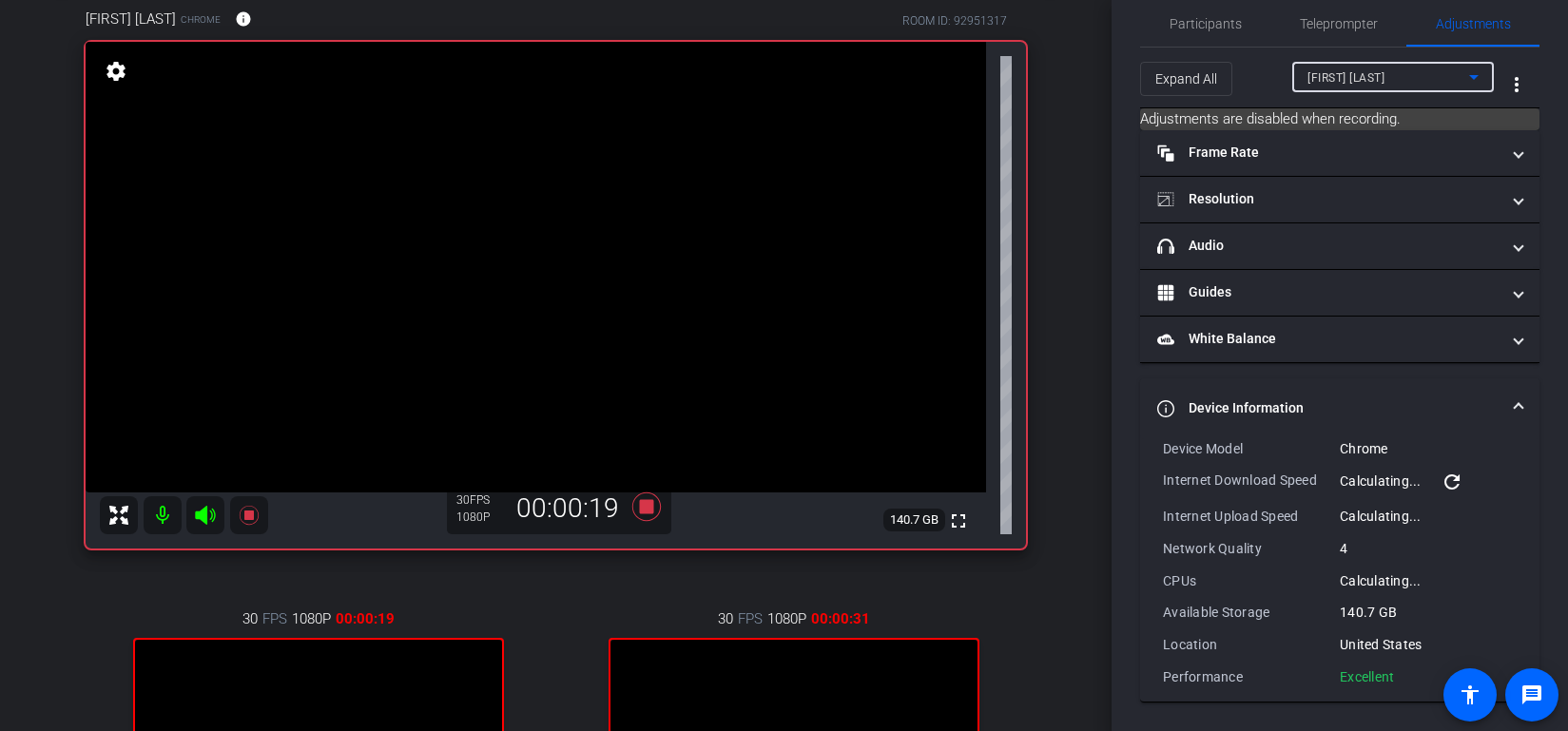 click on "[FIRST] [LAST]" at bounding box center (1388, 77) 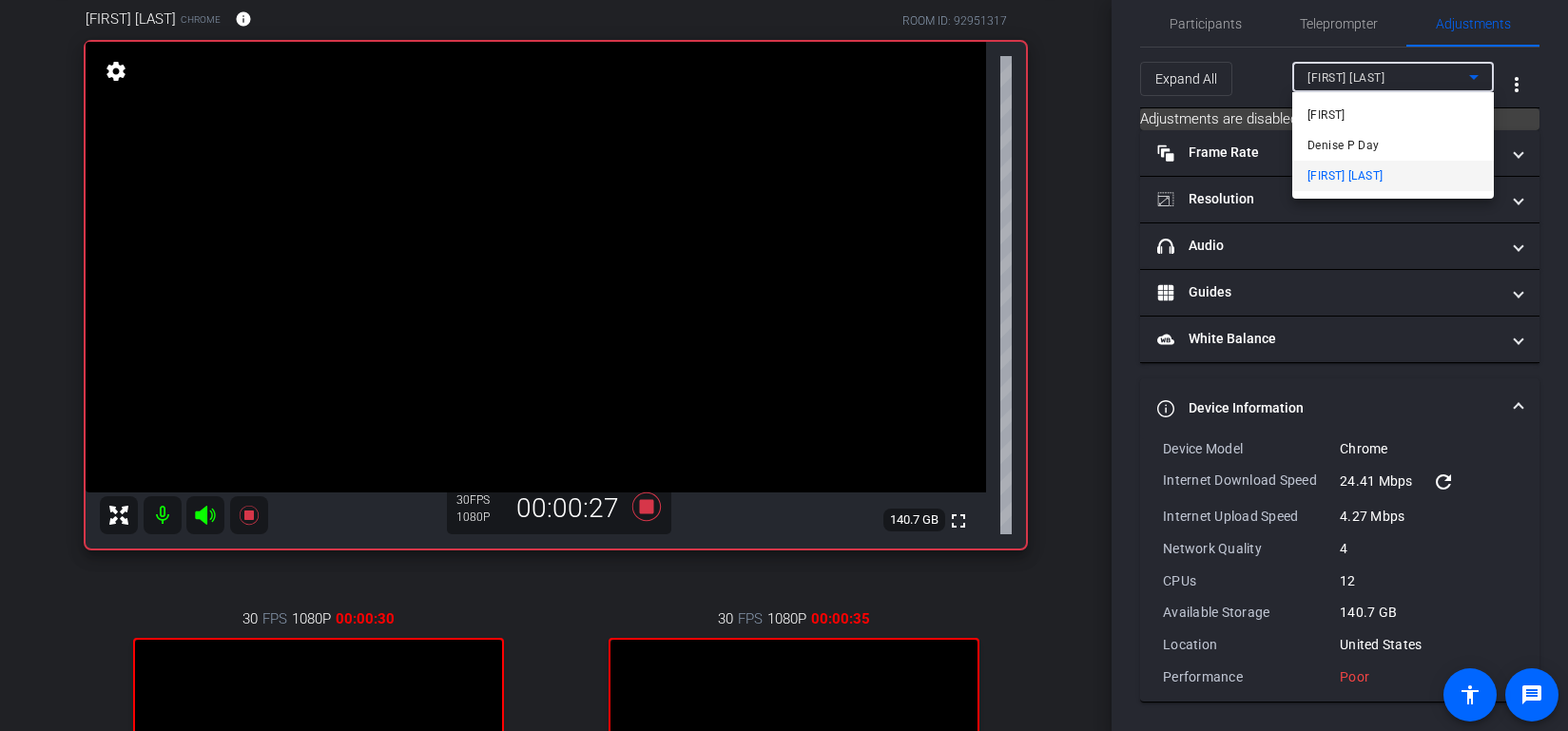 click at bounding box center (784, 365) 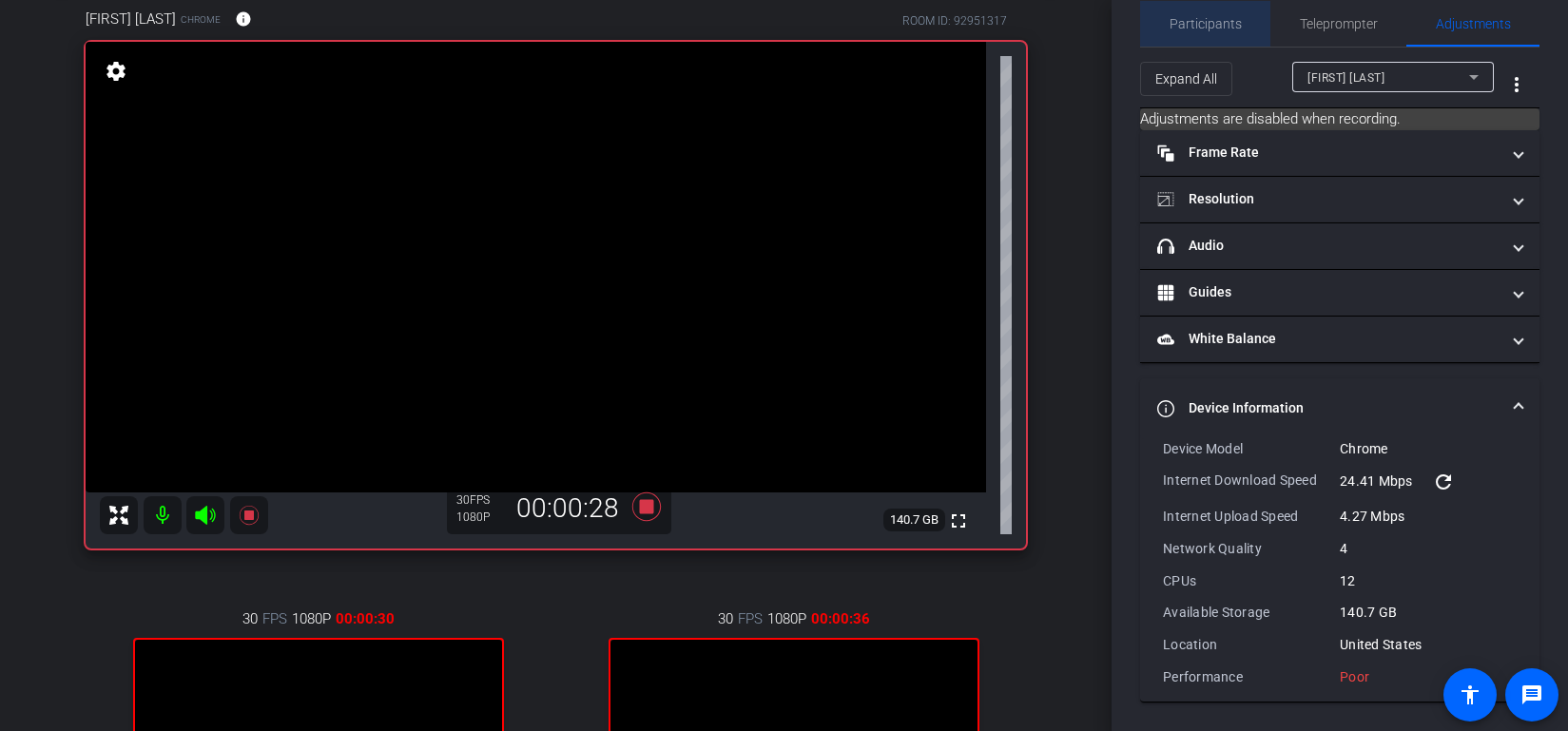 click on "Participants" at bounding box center (1206, 24) 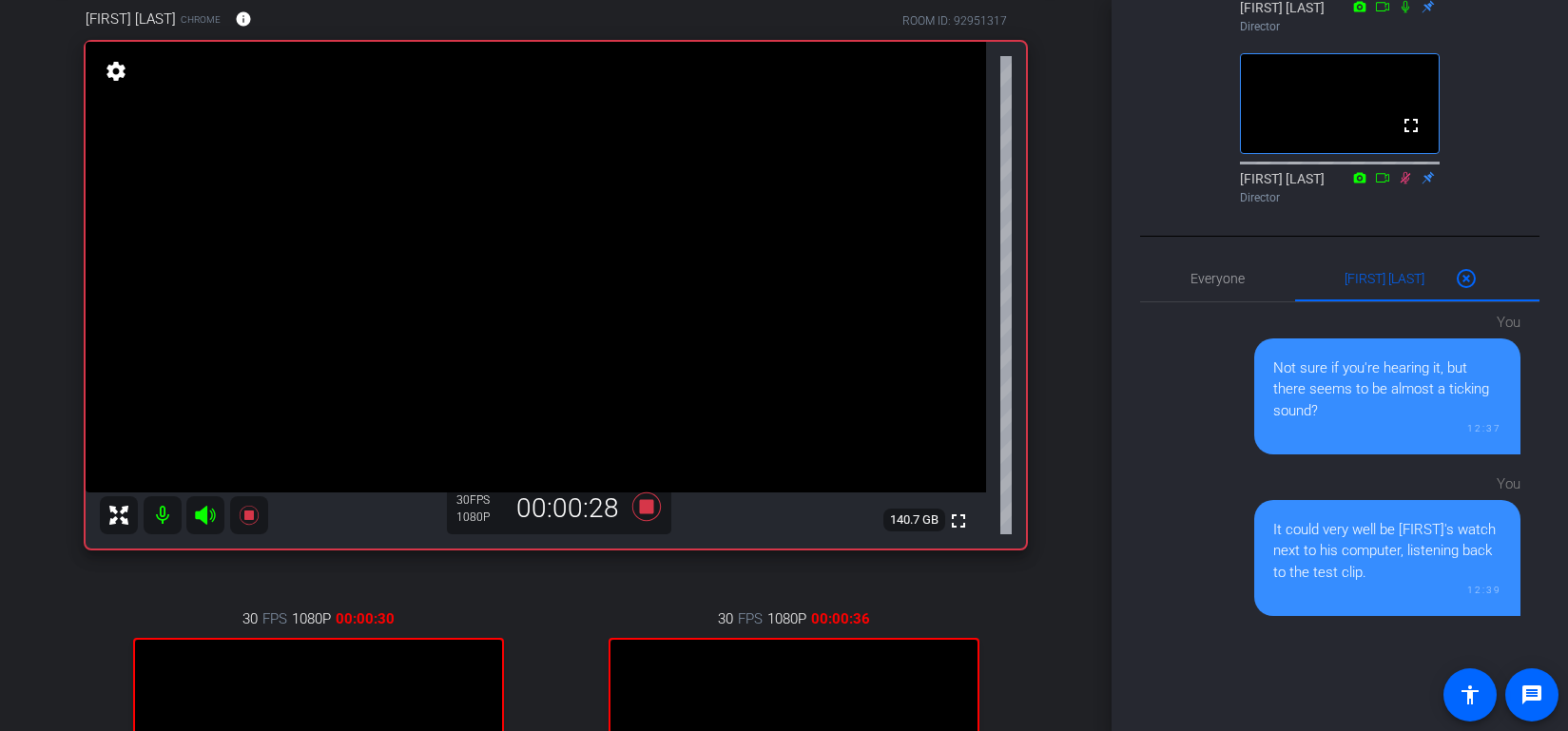 scroll, scrollTop: 863, scrollLeft: 0, axis: vertical 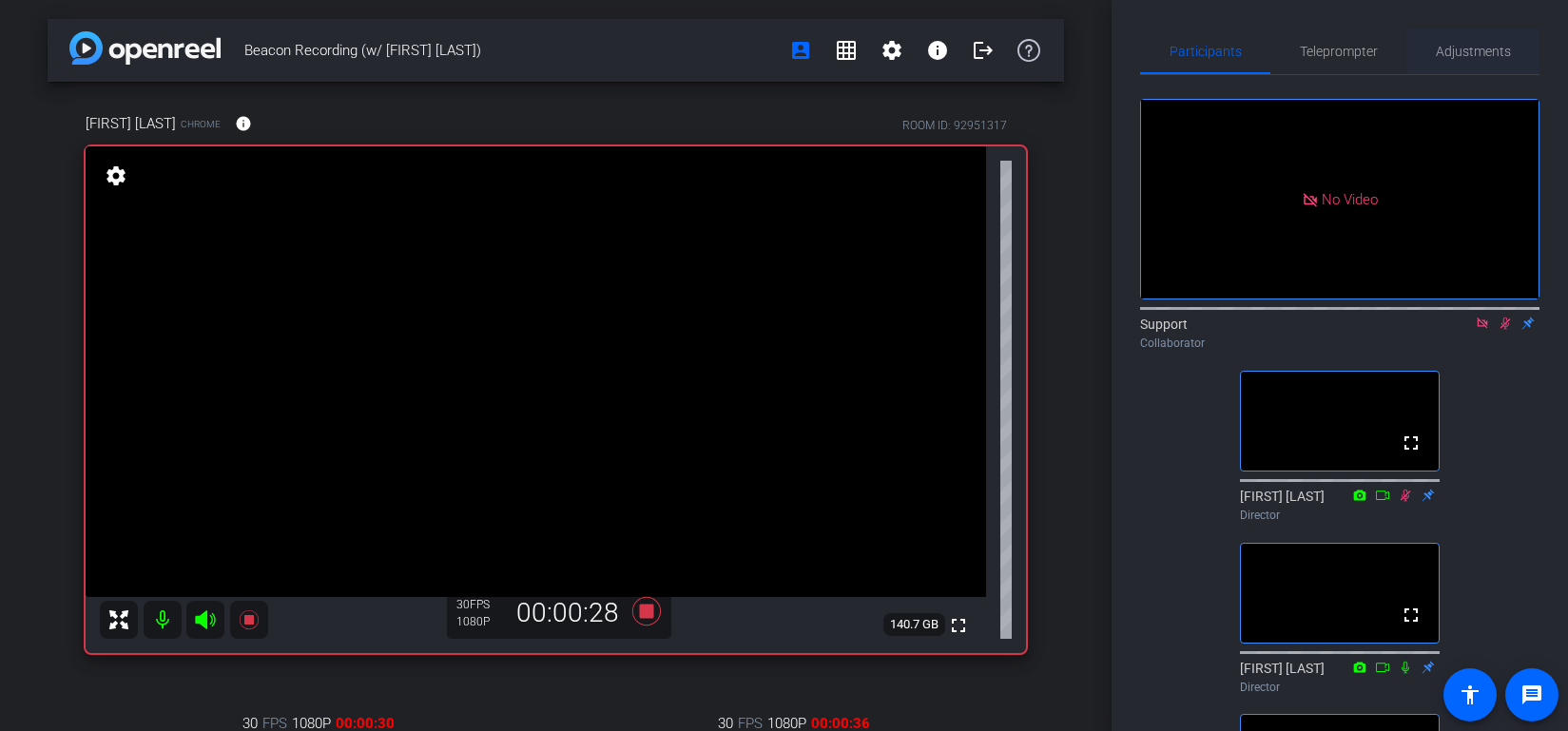 click on "Adjustments" at bounding box center [1473, 51] 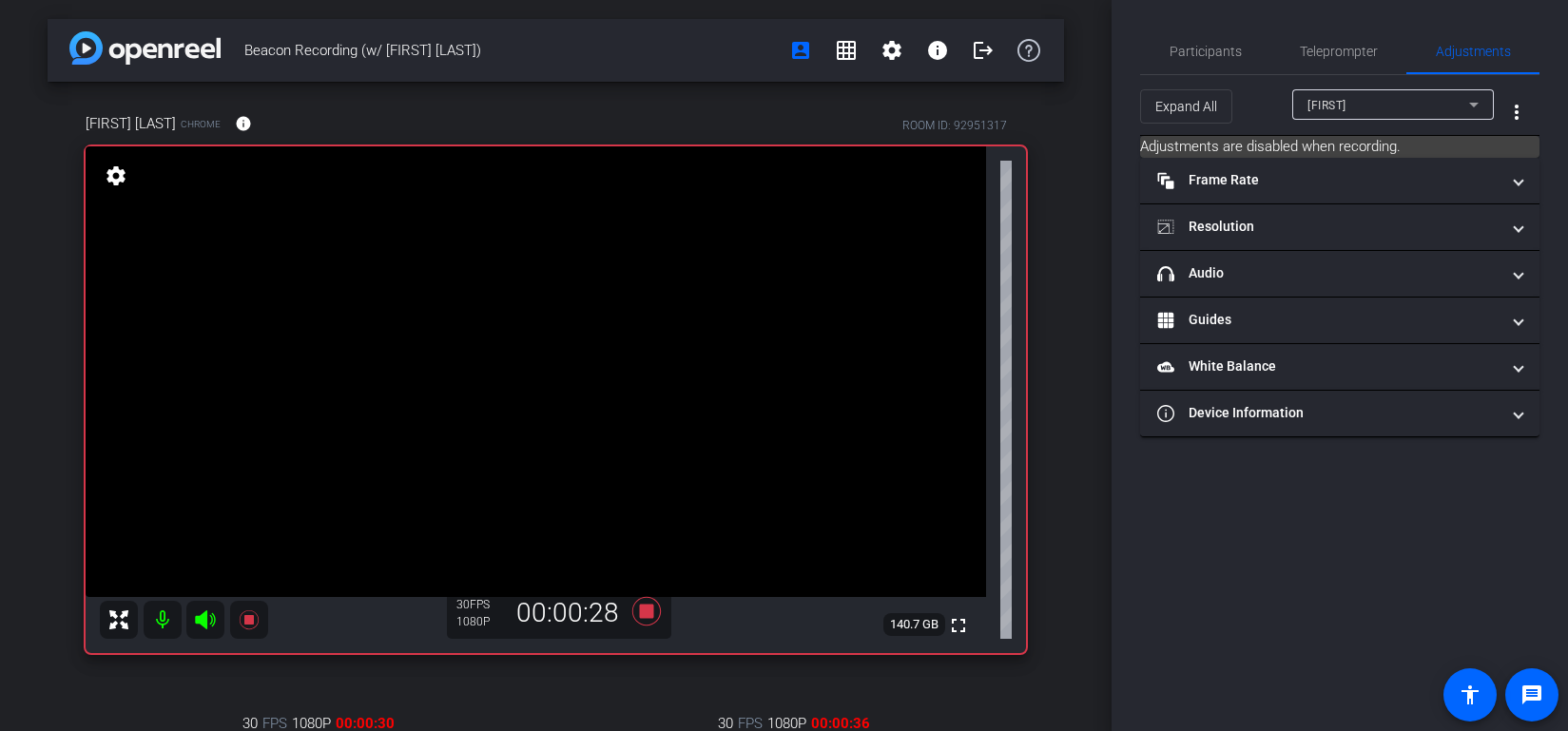 click on "[FIRST]" at bounding box center (1388, 105) 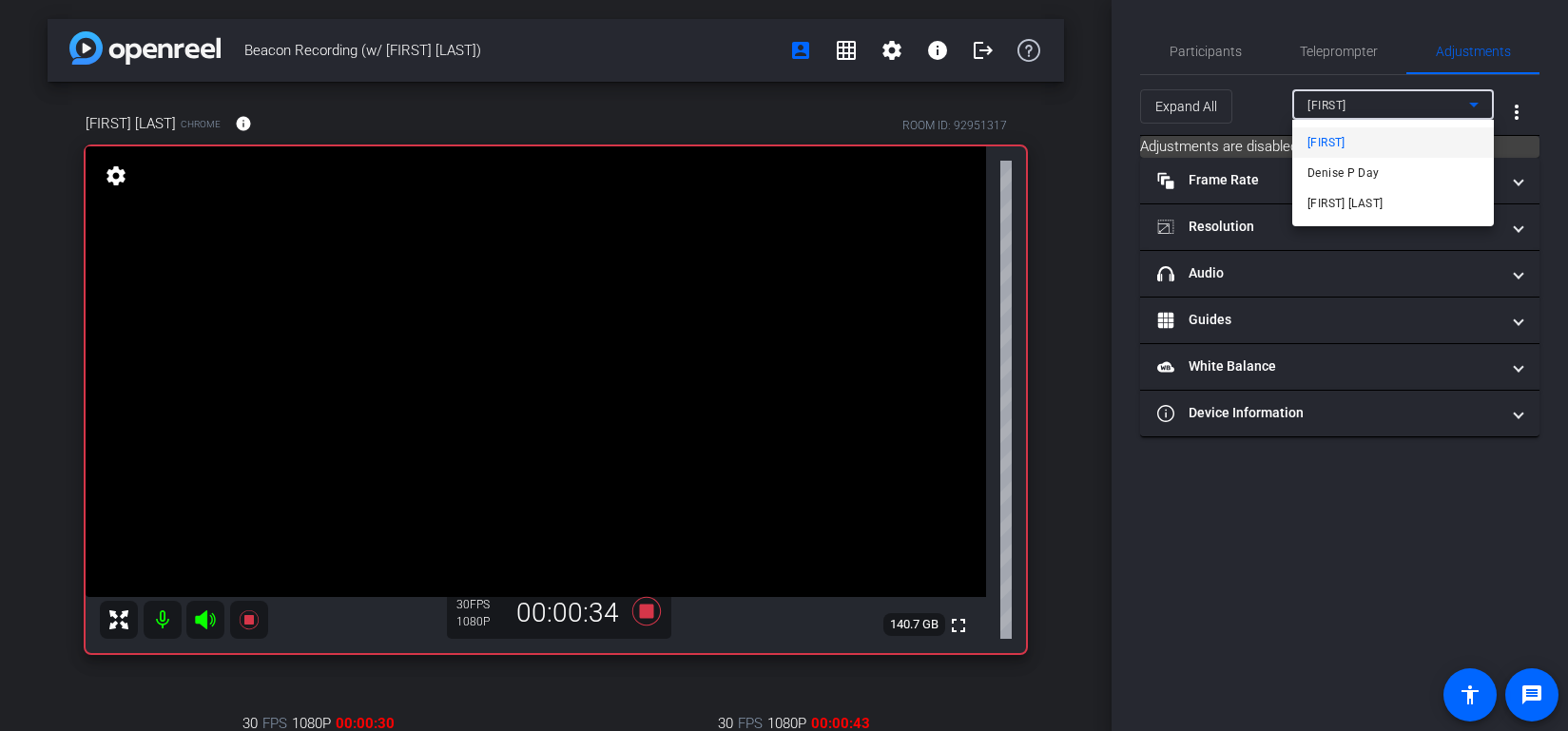 click at bounding box center (784, 365) 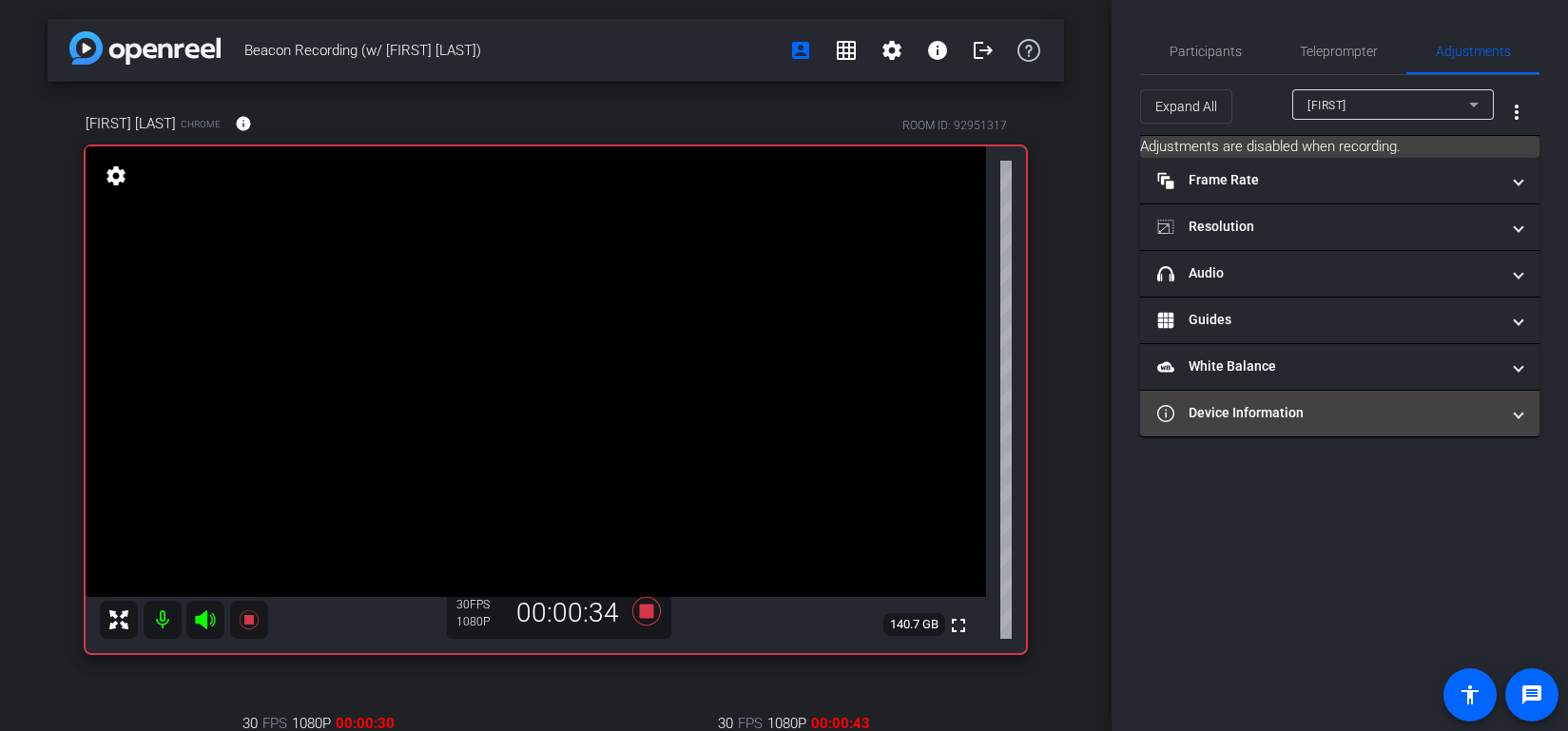click on "Device Information" at bounding box center (1328, 413) 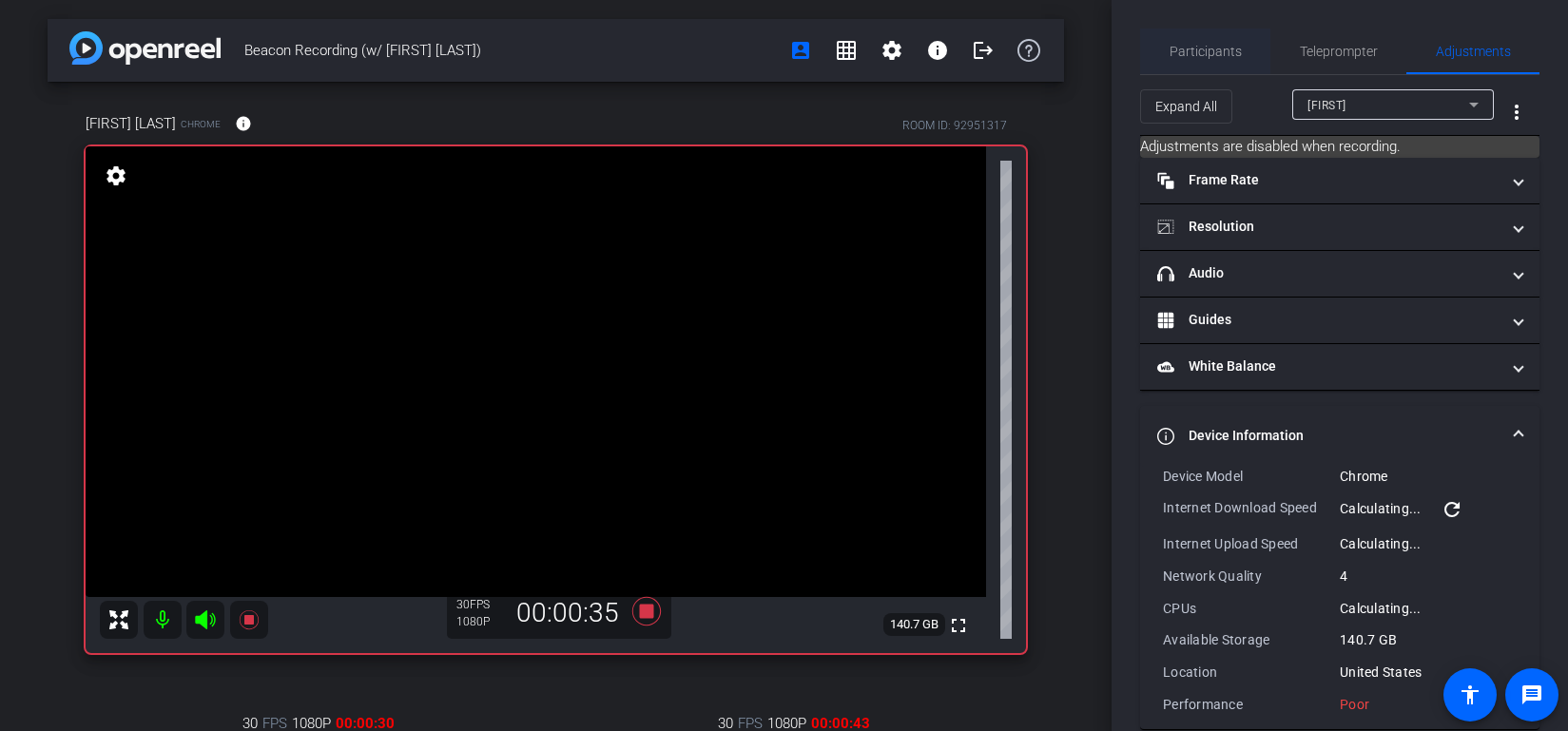 click on "Participants" at bounding box center (1206, 51) 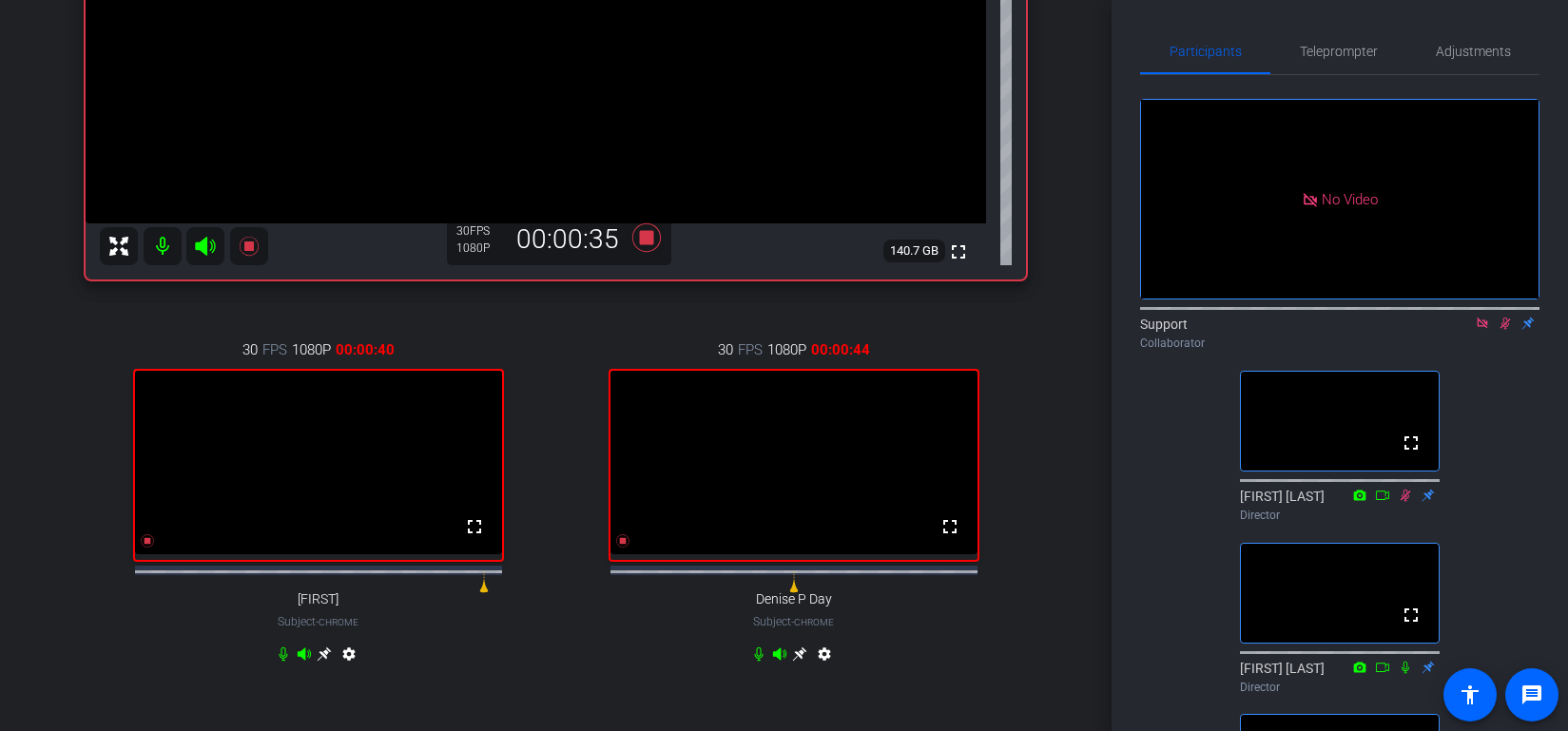 scroll, scrollTop: 388, scrollLeft: 0, axis: vertical 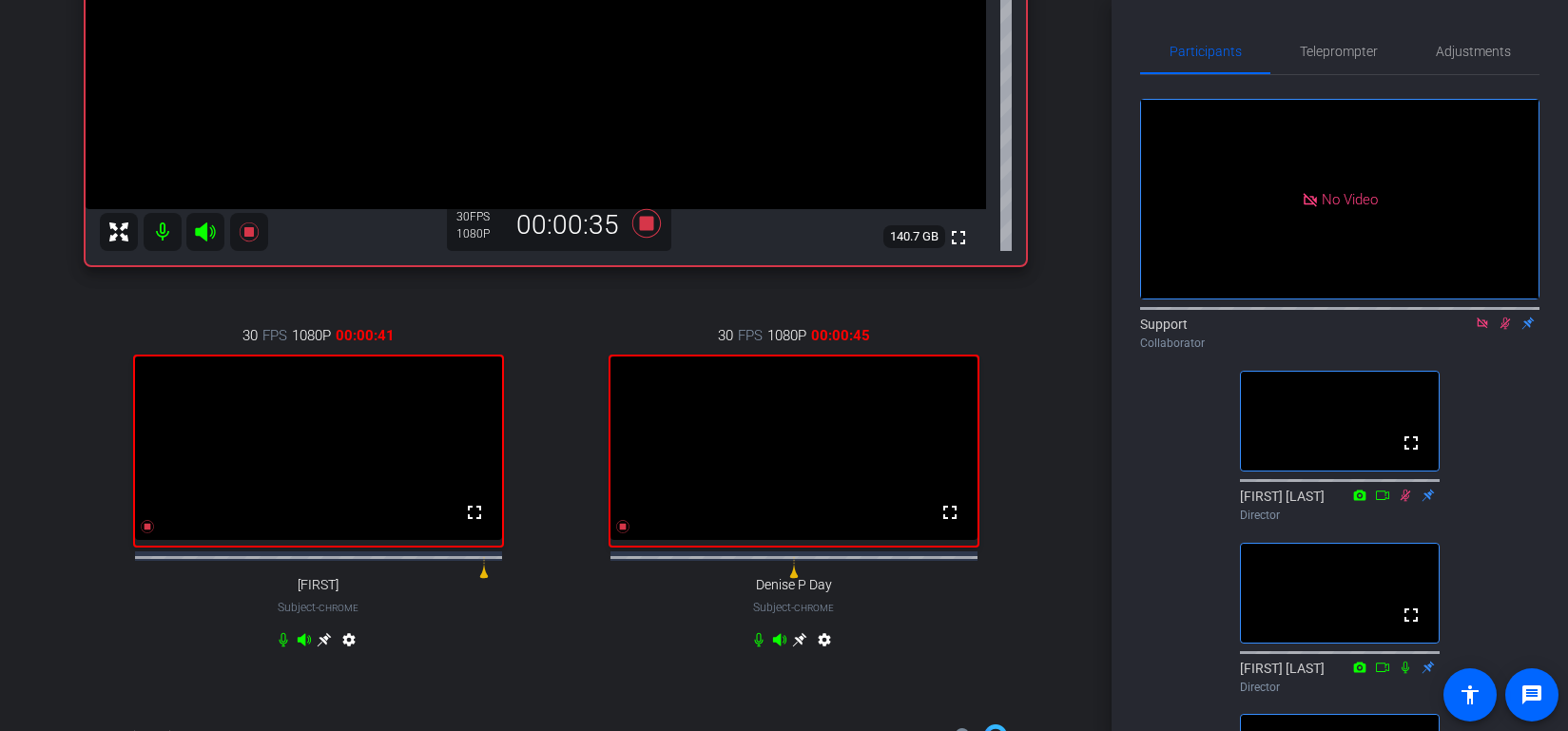 drag, startPoint x: 1517, startPoint y: 378, endPoint x: 1516, endPoint y: 344, distance: 34.014703 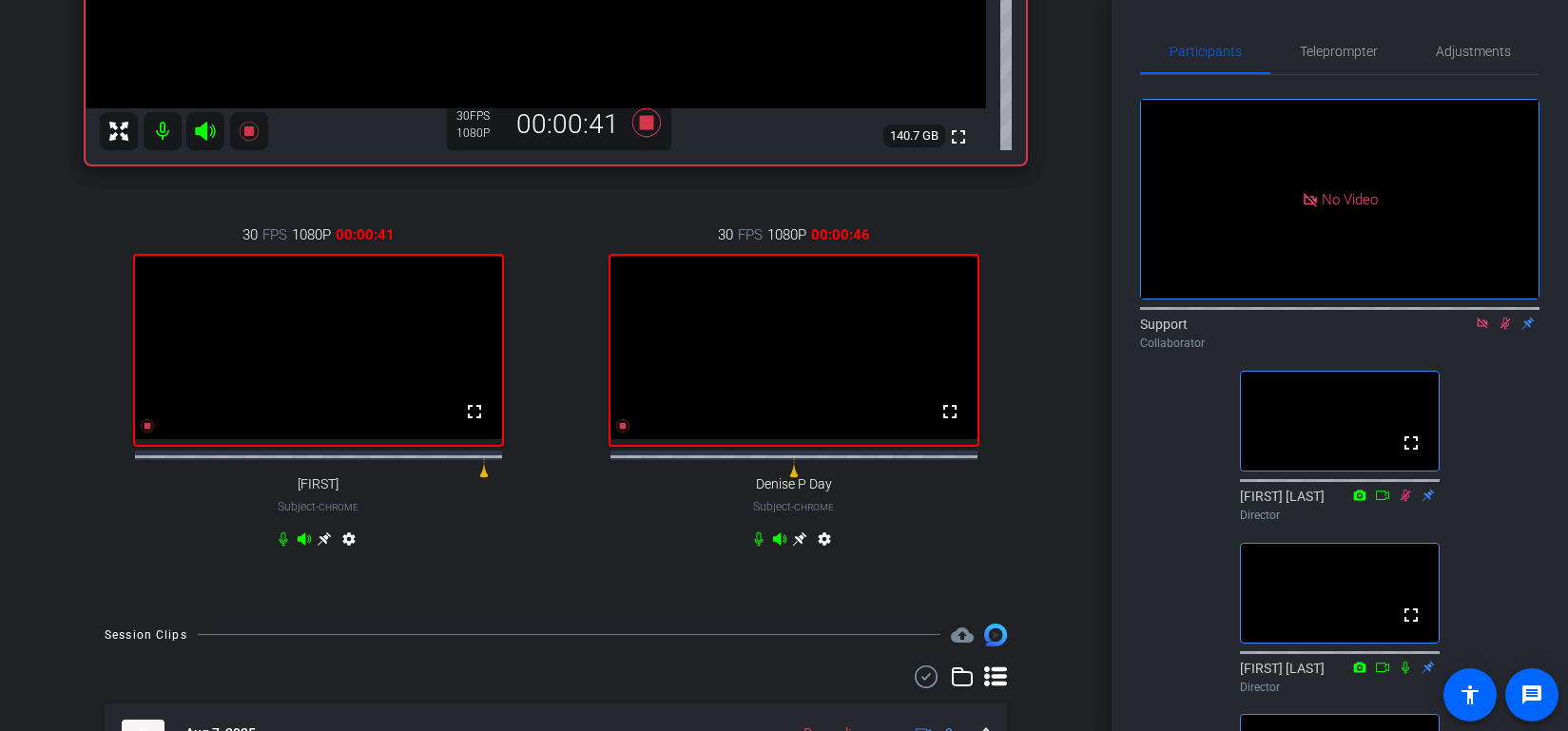 scroll, scrollTop: 1000, scrollLeft: 0, axis: vertical 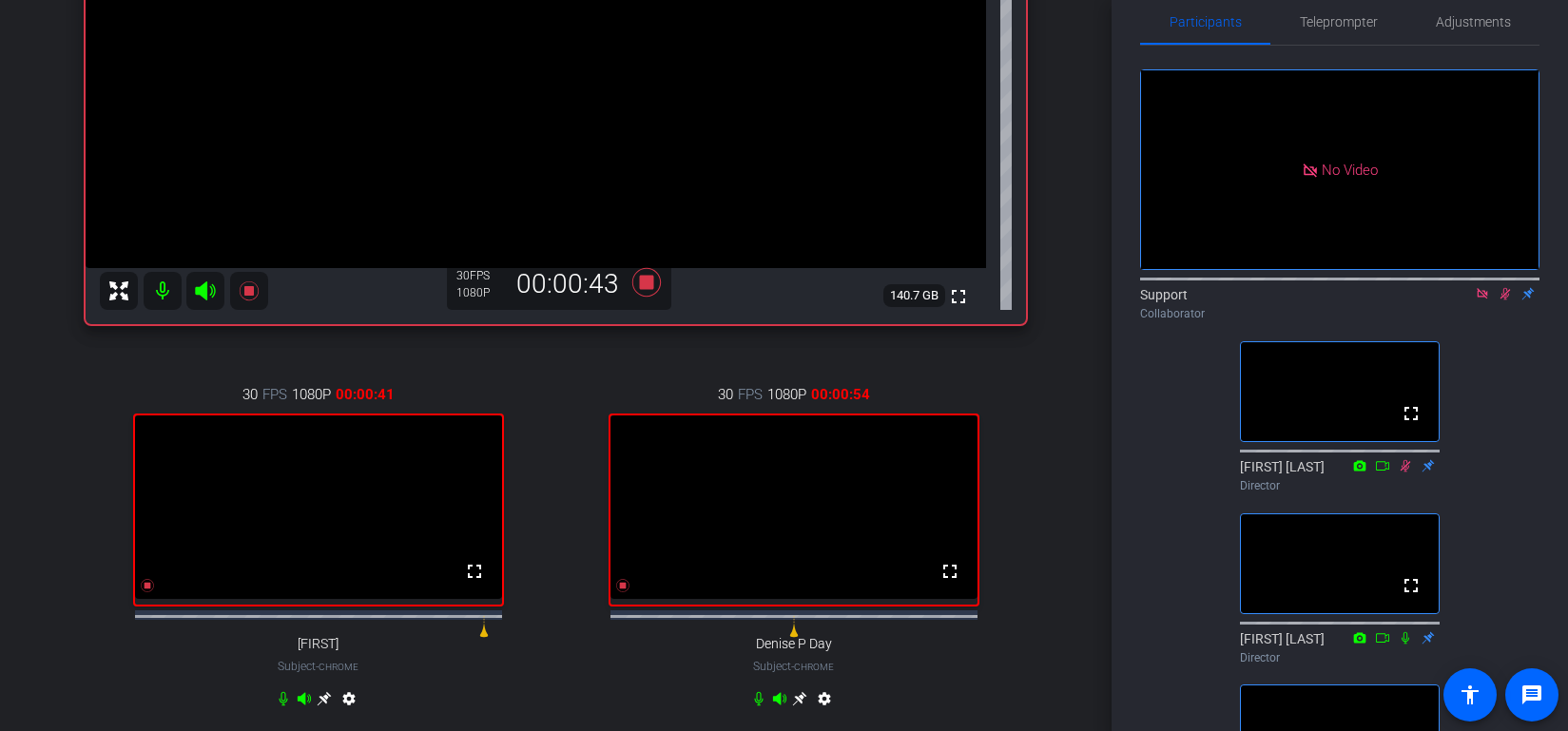 click 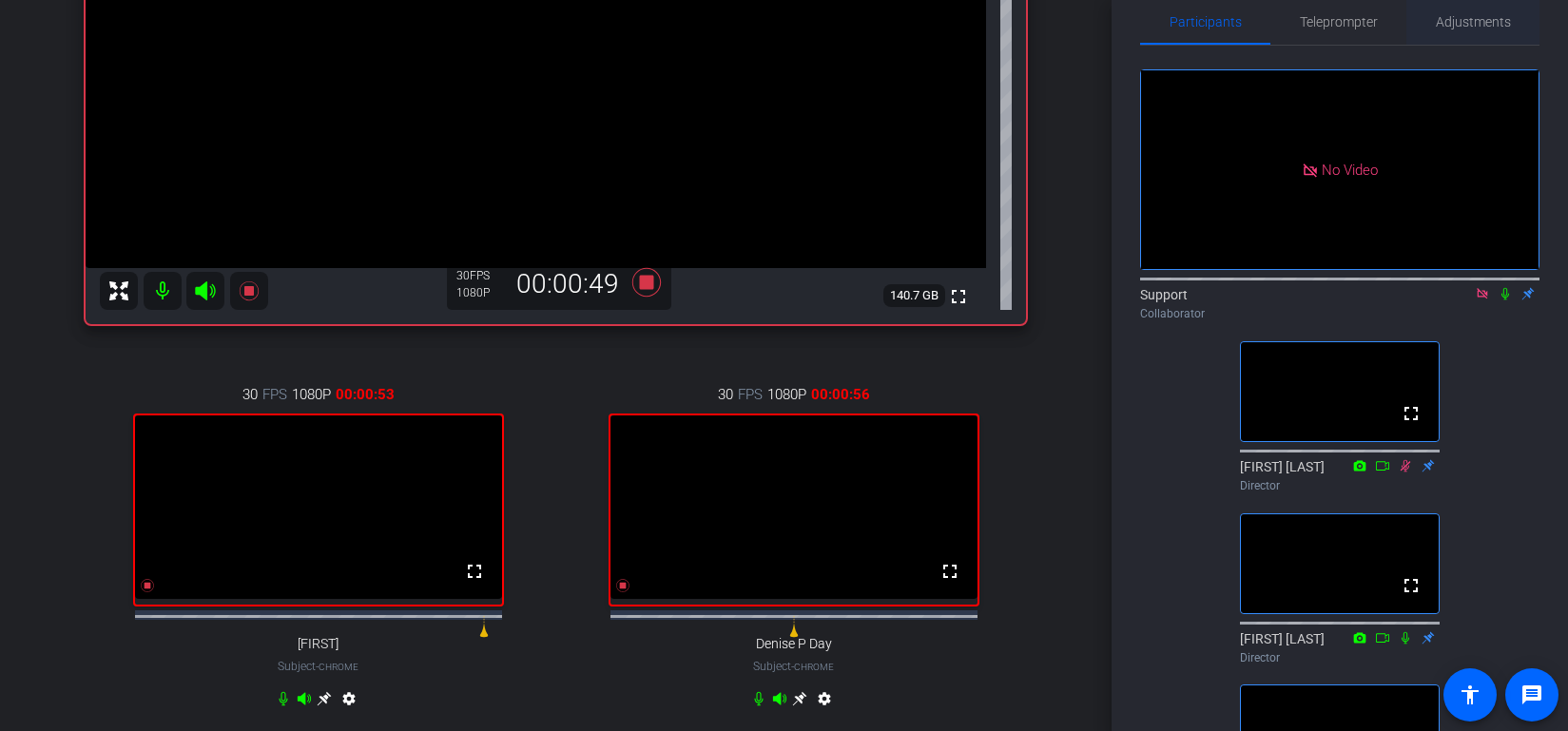click on "Adjustments" at bounding box center (1473, 22) 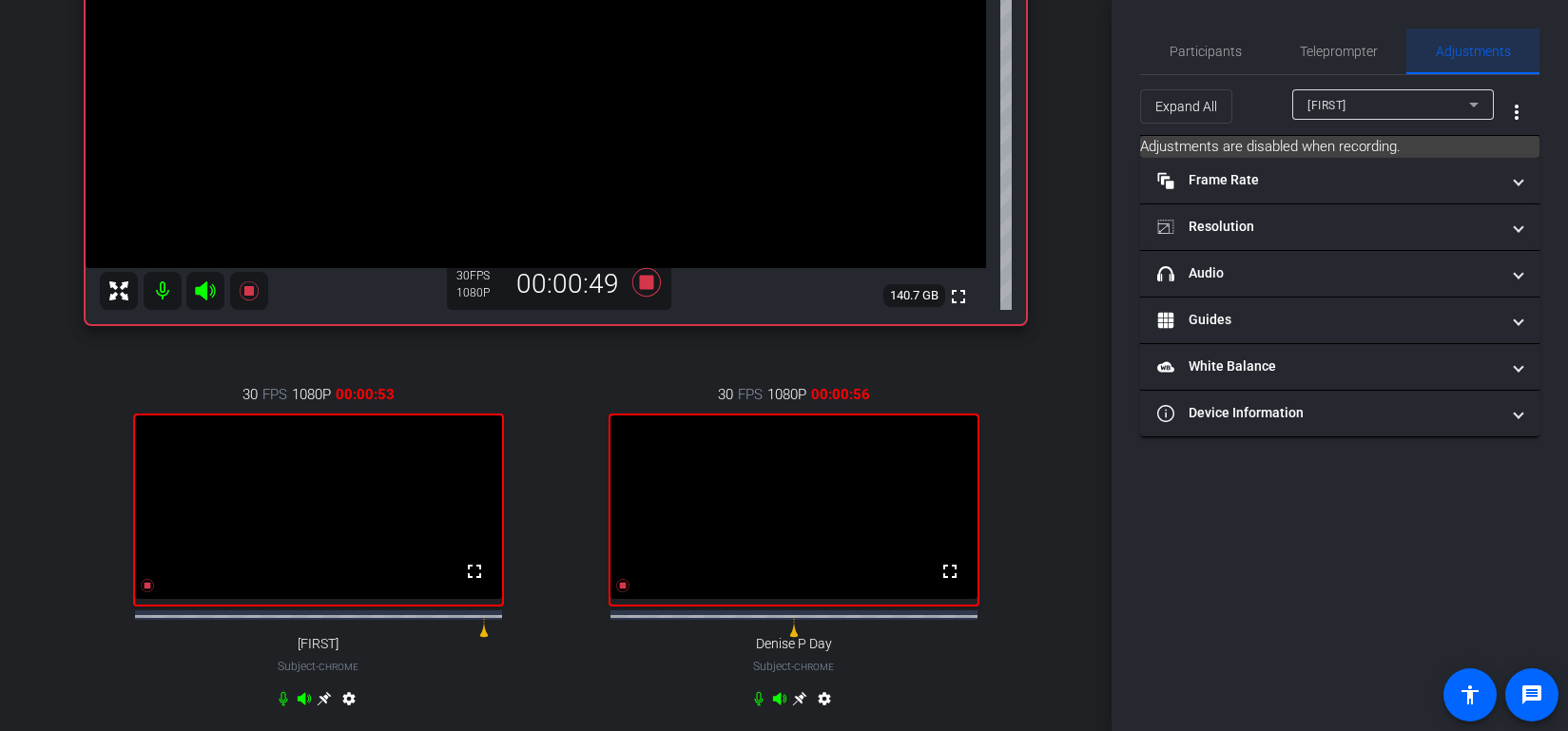 scroll, scrollTop: 0, scrollLeft: 0, axis: both 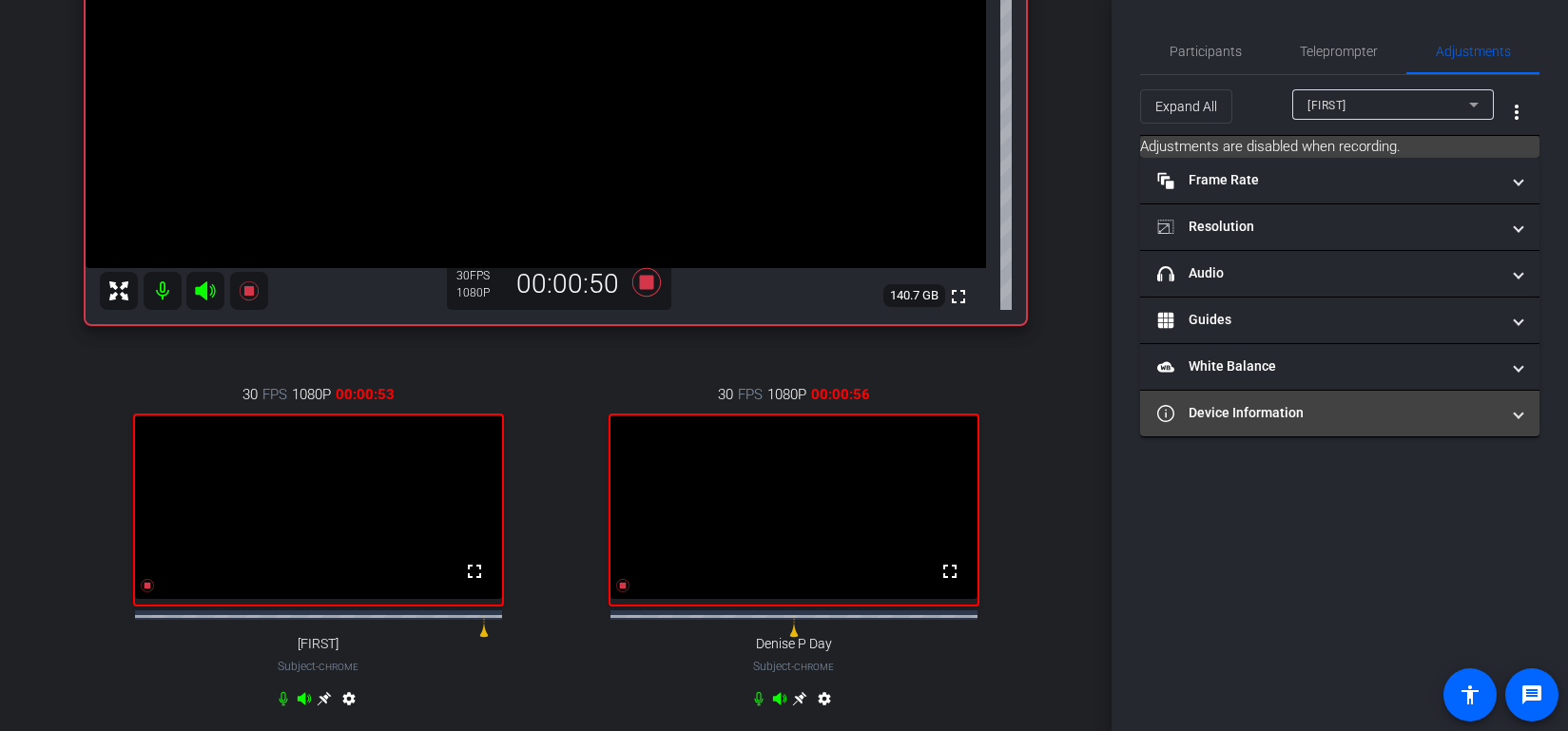 click on "Device Information" at bounding box center [1340, 414] 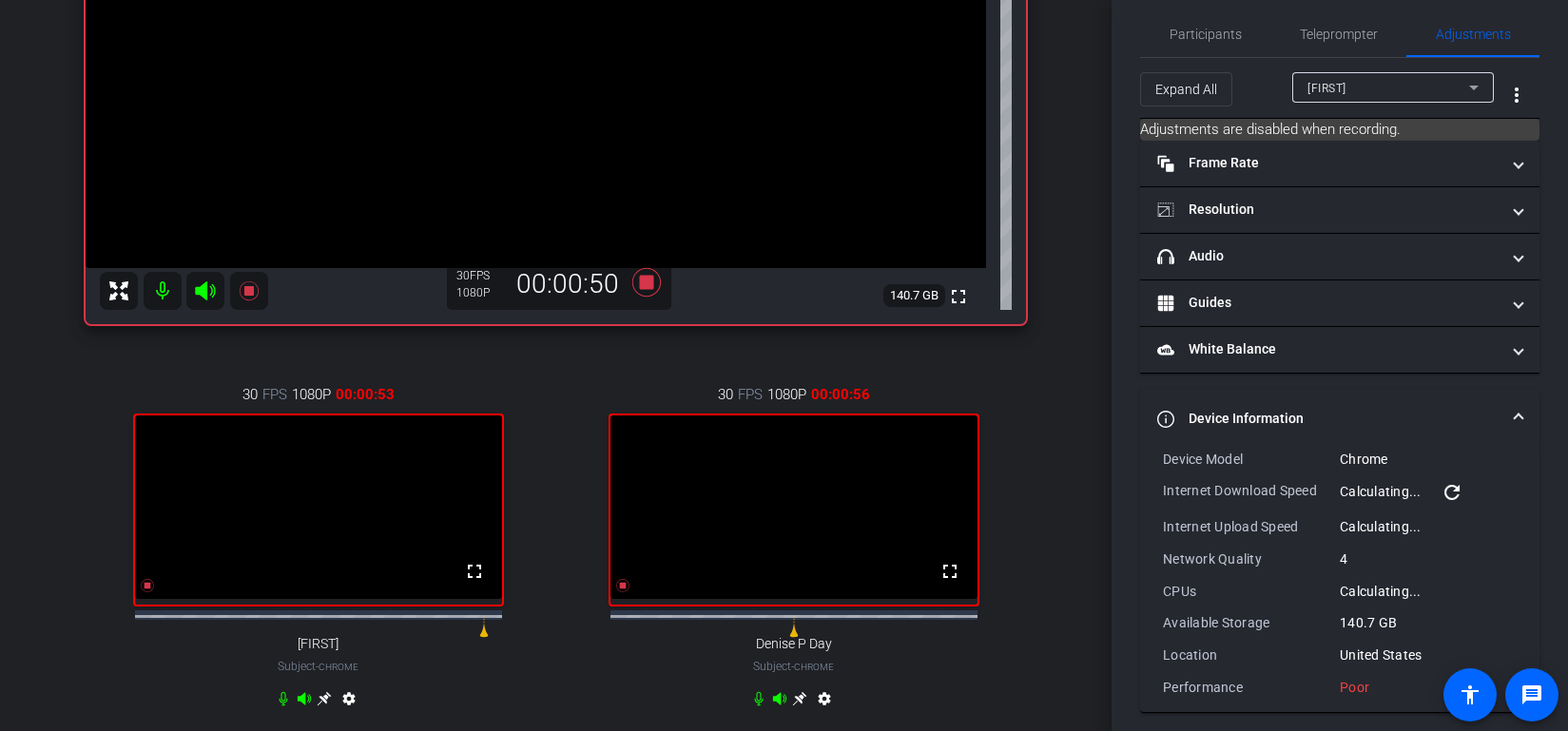 scroll, scrollTop: 28, scrollLeft: 0, axis: vertical 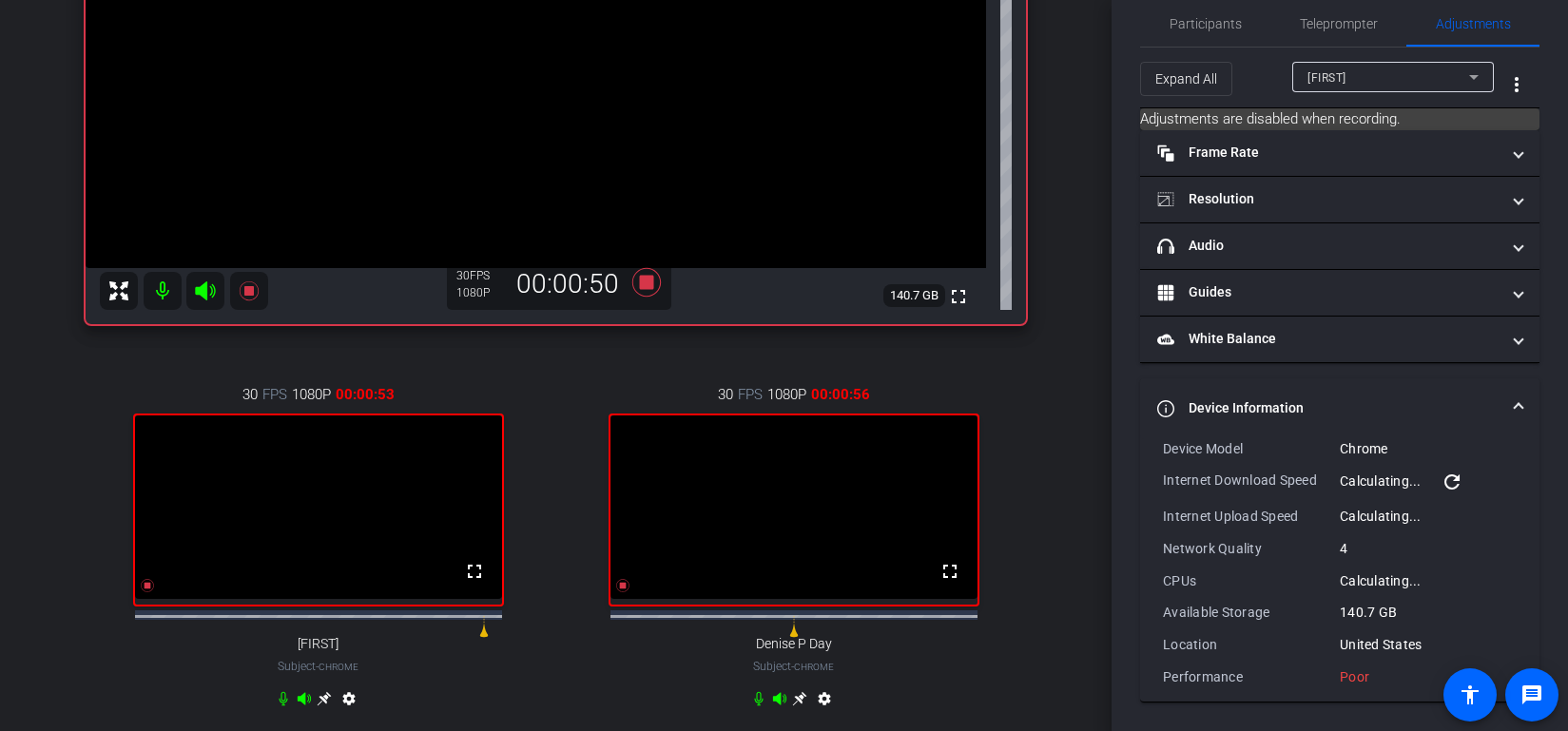 click on "[FIRST]" at bounding box center [1388, 77] 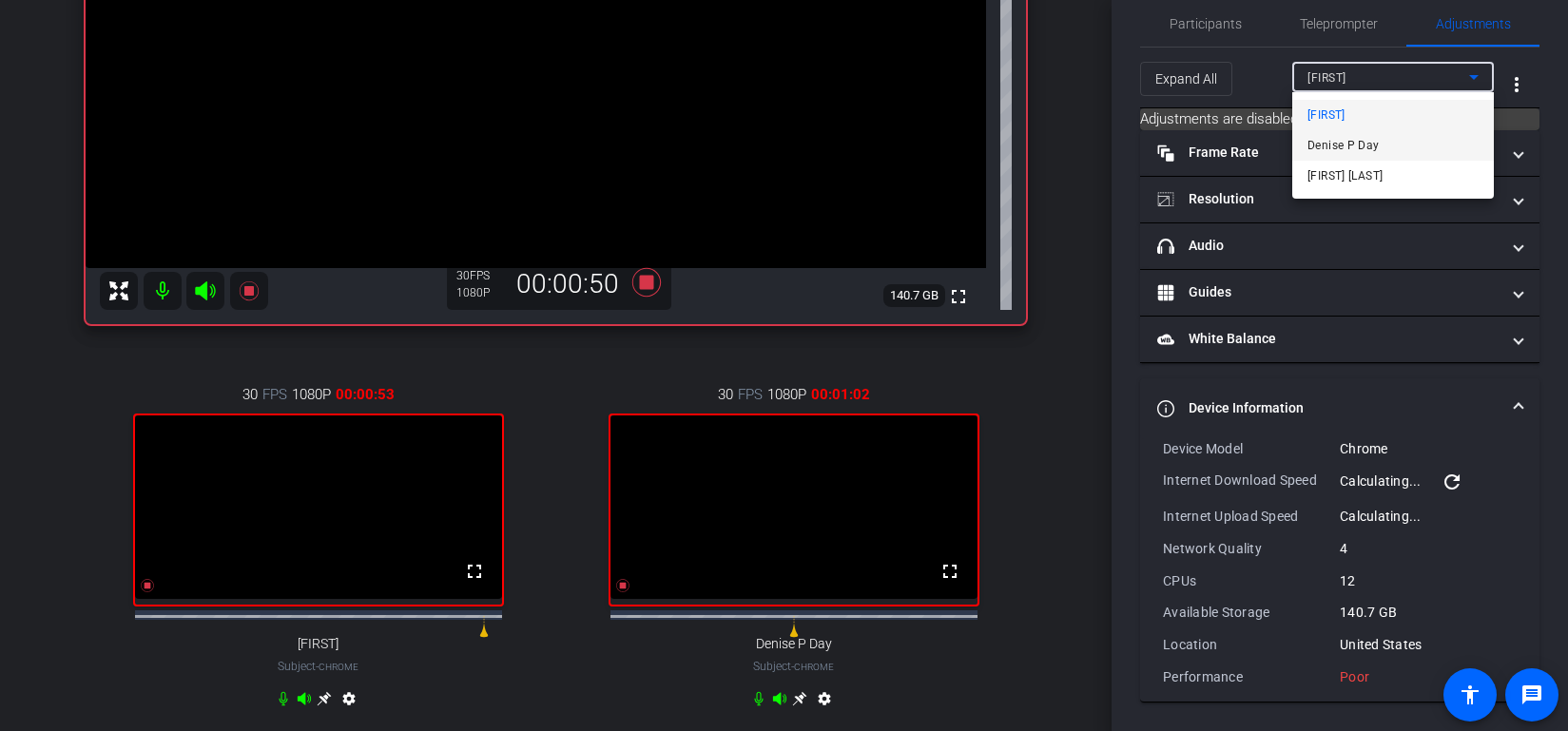 click on "Denise P Day" at bounding box center (1344, 145) 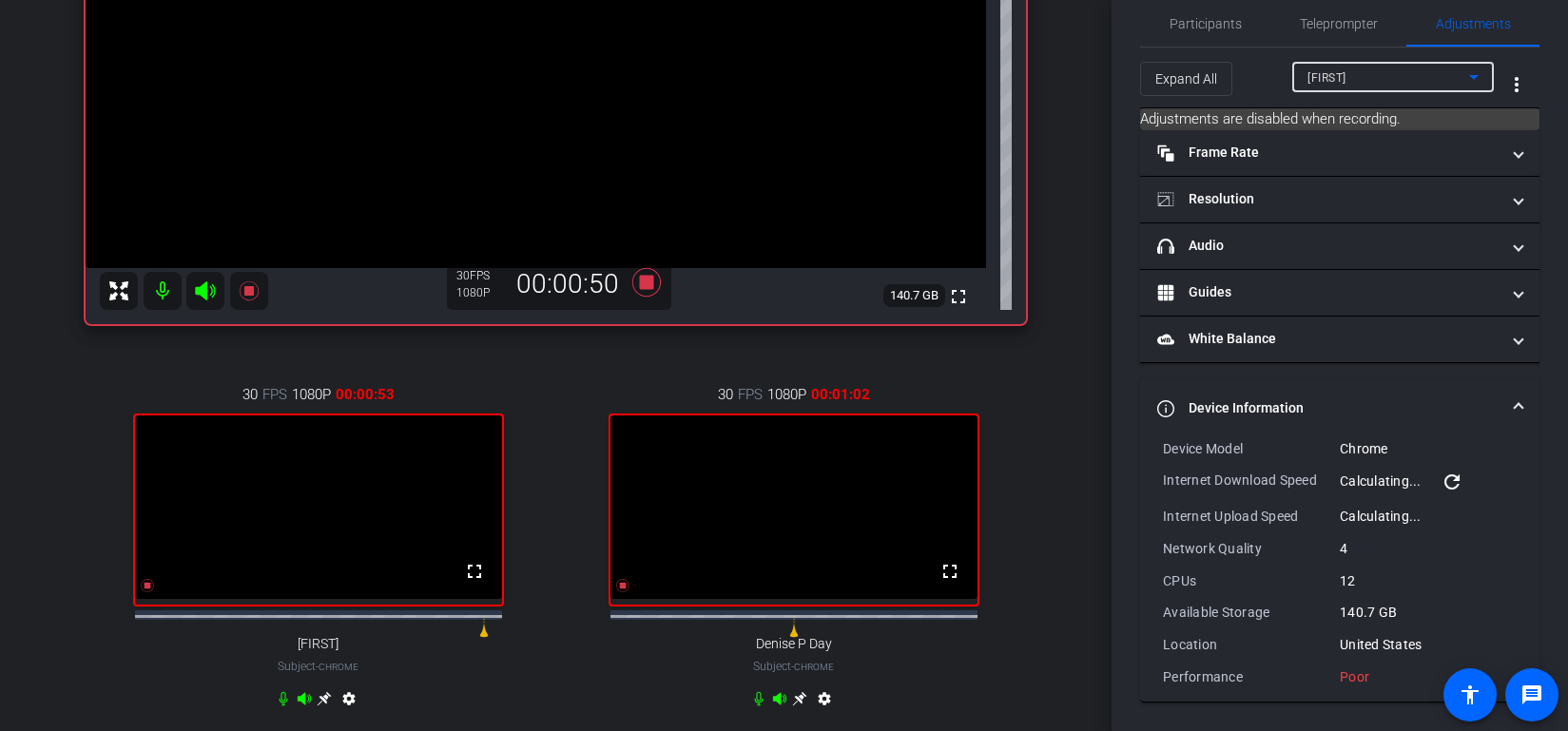 type on "1" 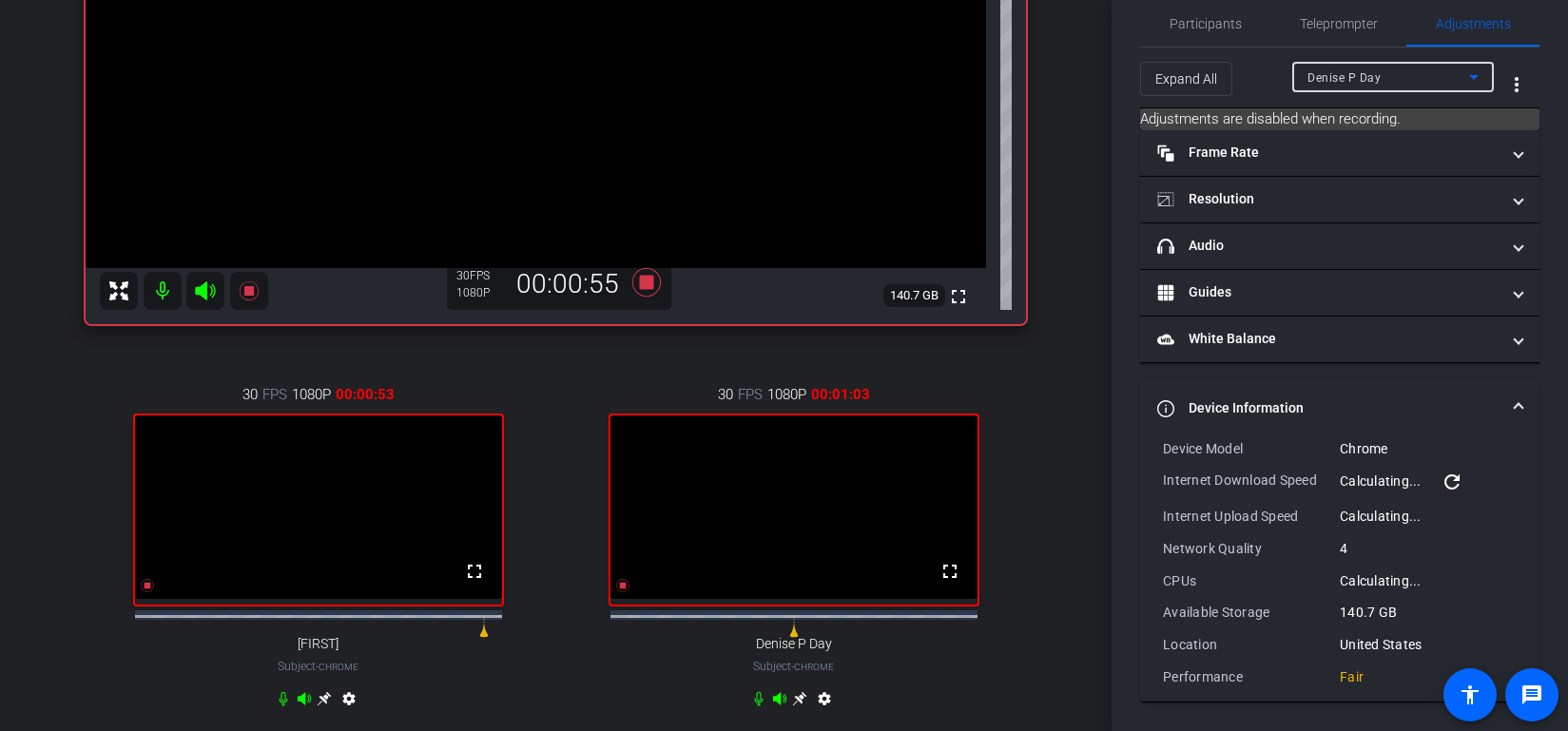 click on "Denise P Day" at bounding box center [1388, 77] 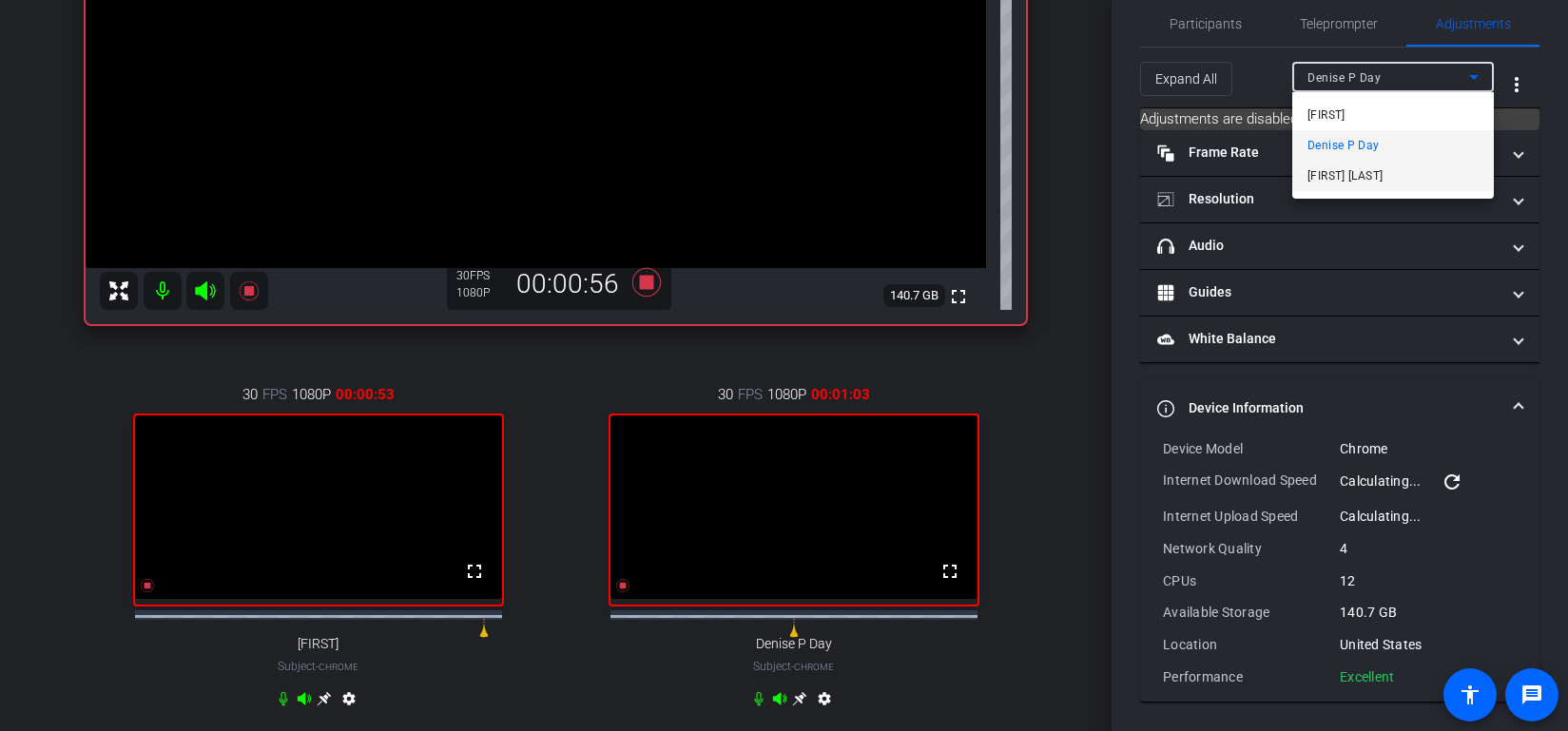 click on "[FIRST] [LAST]" at bounding box center [1345, 176] 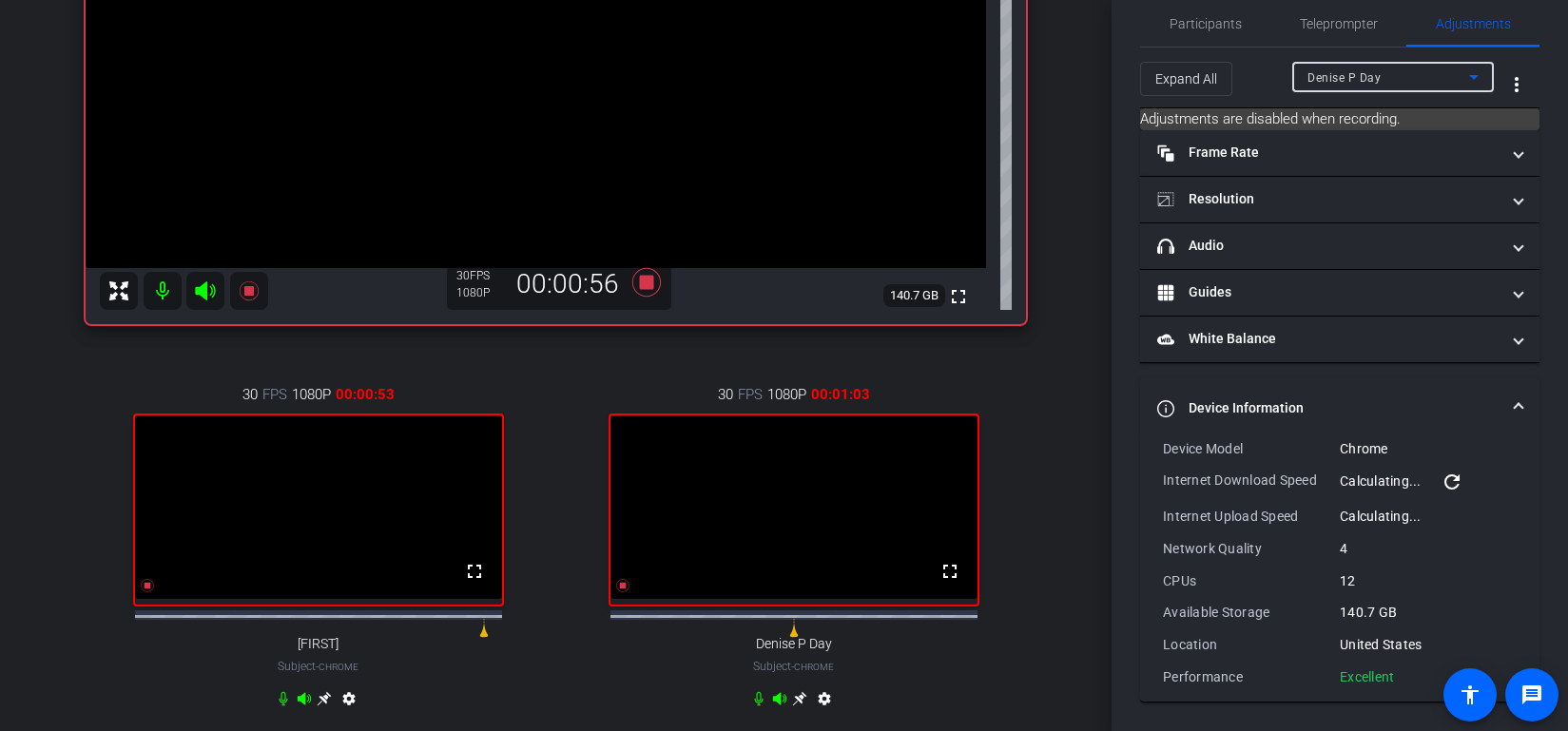 type on "1000" 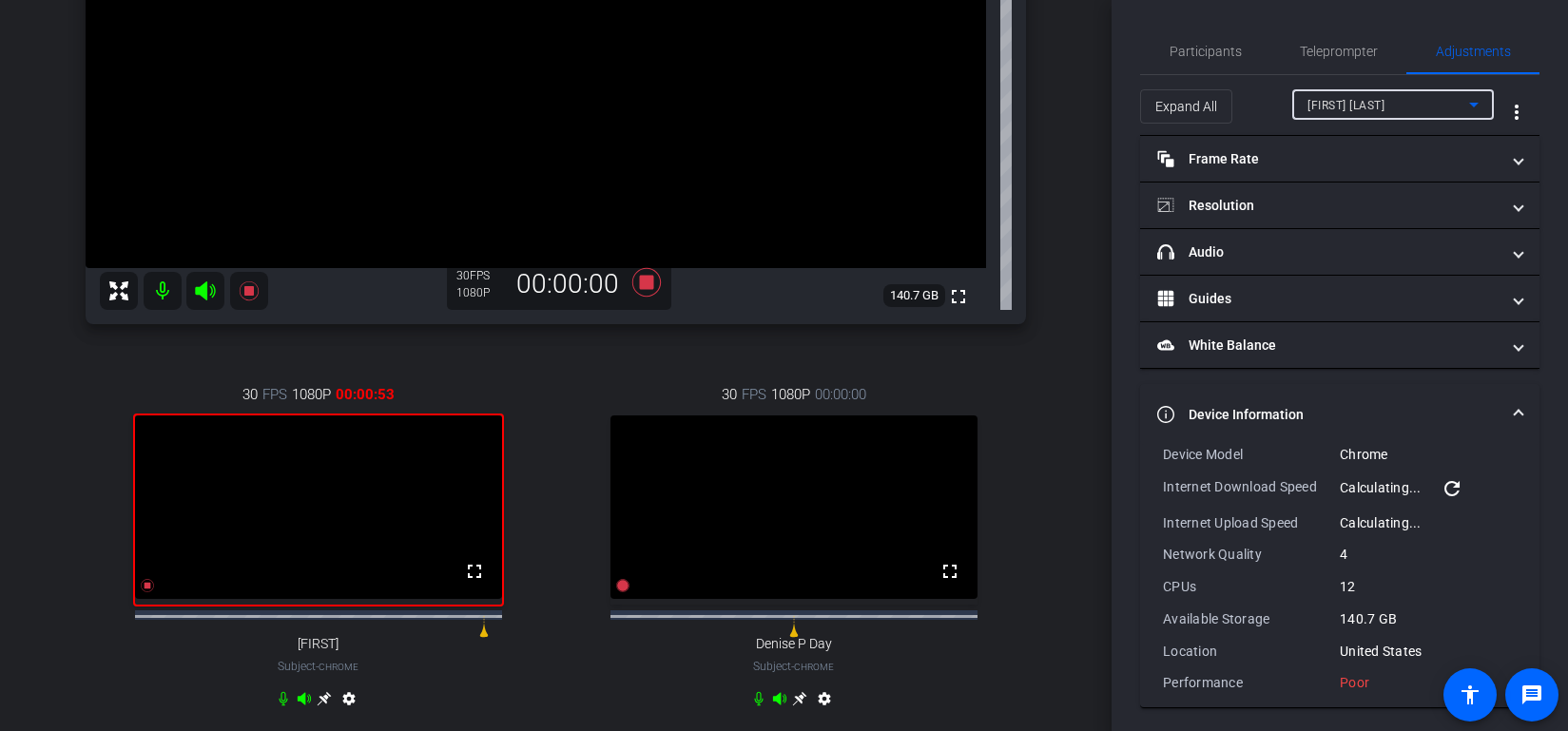 scroll, scrollTop: 0, scrollLeft: 0, axis: both 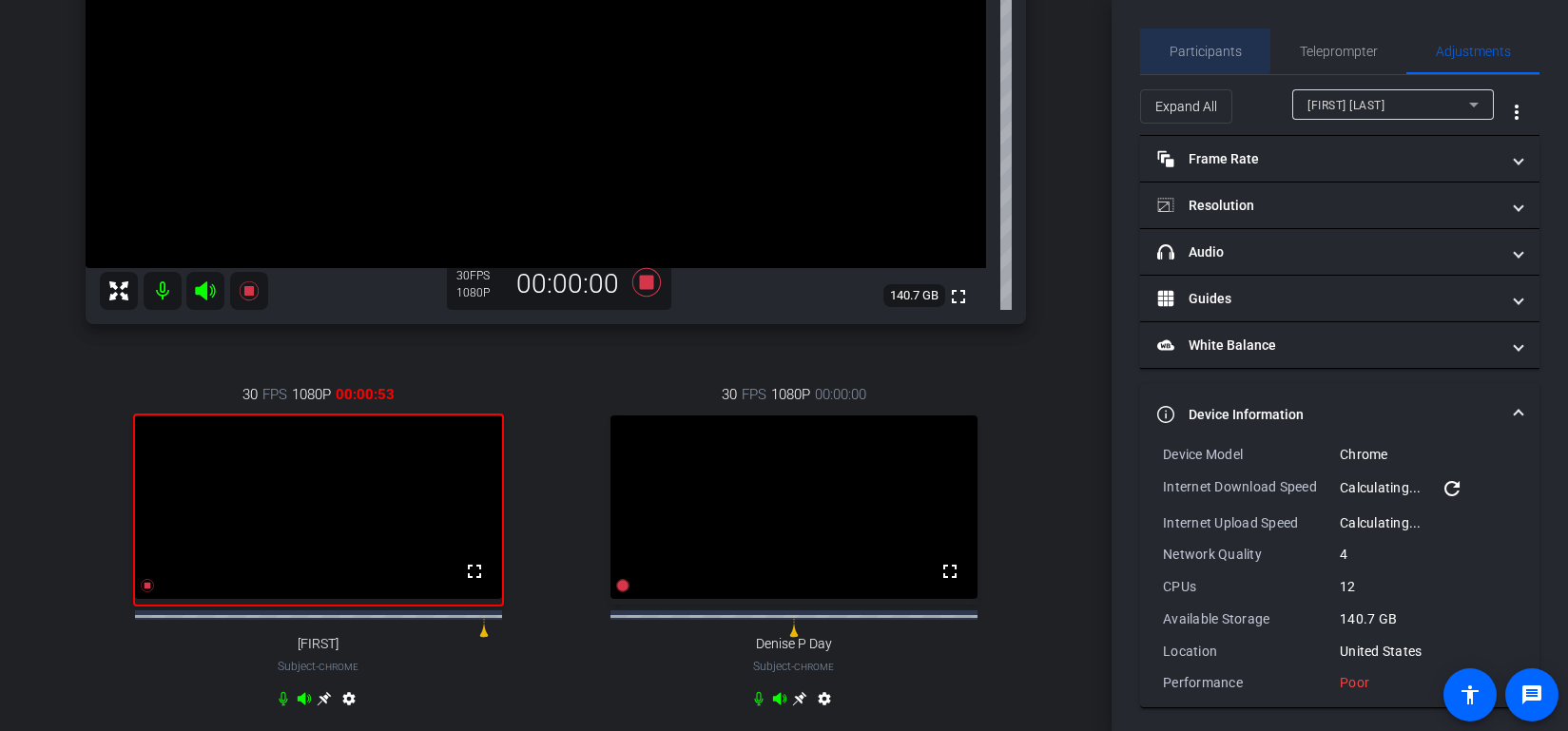 click on "Participants" at bounding box center (1206, 51) 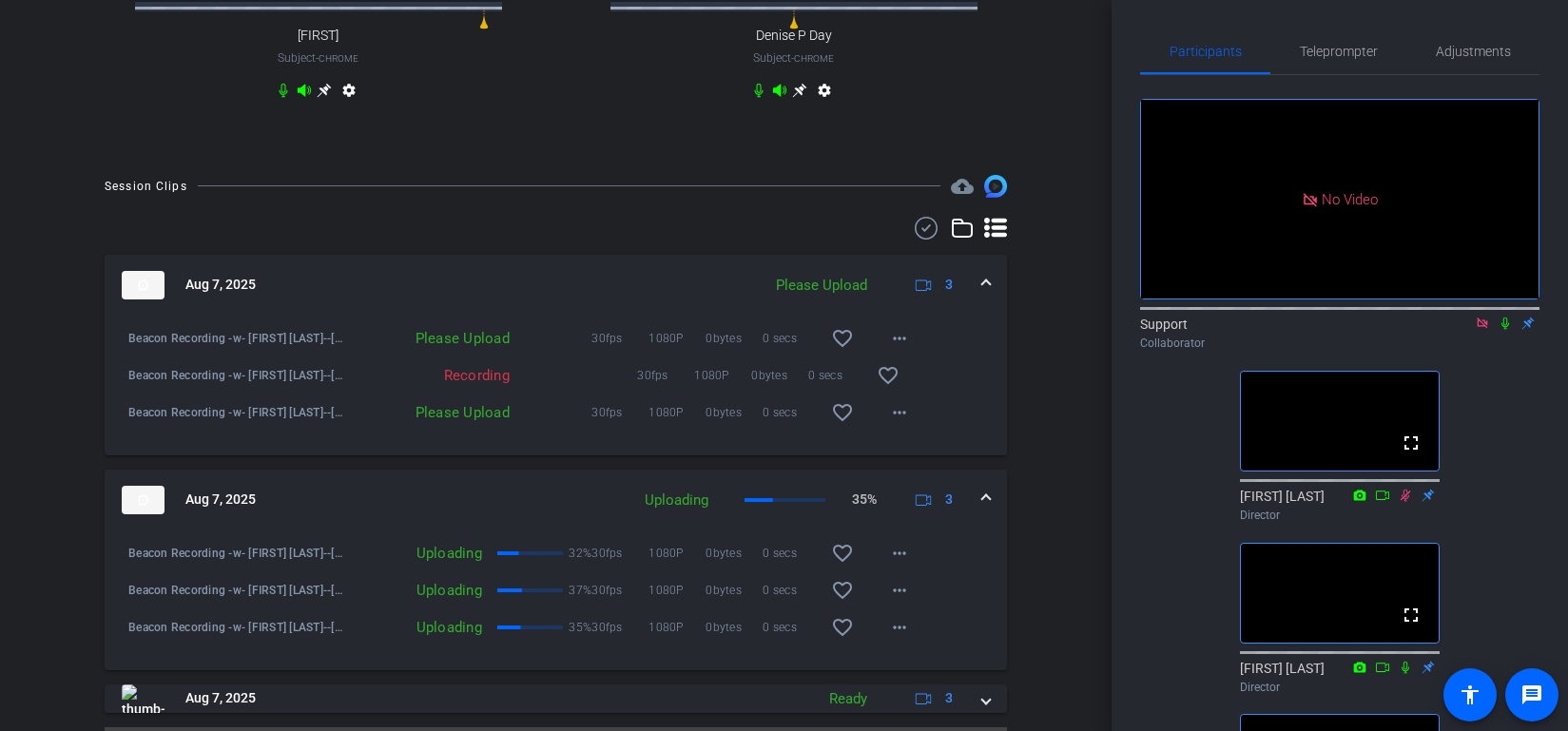 scroll, scrollTop: 1004, scrollLeft: 0, axis: vertical 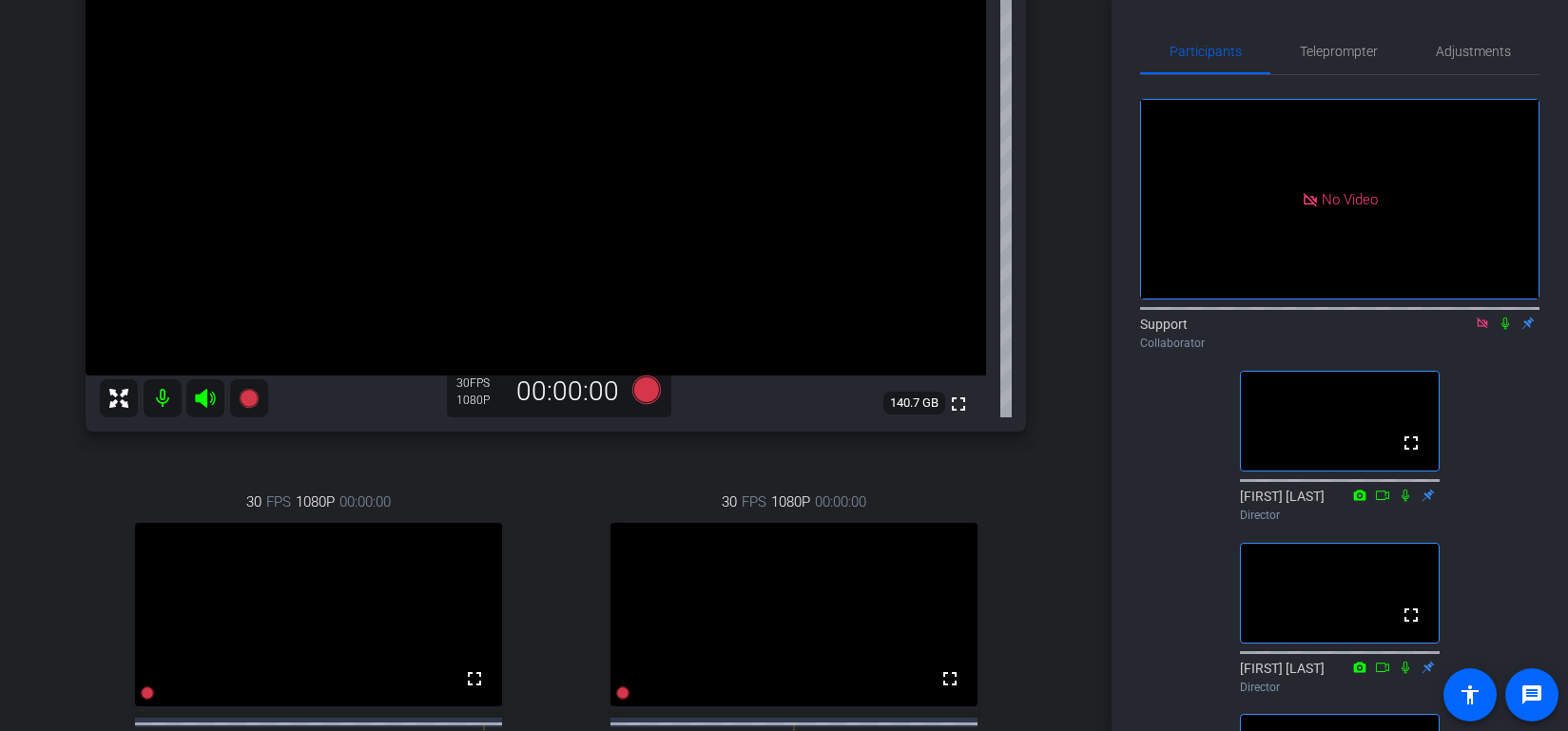 click 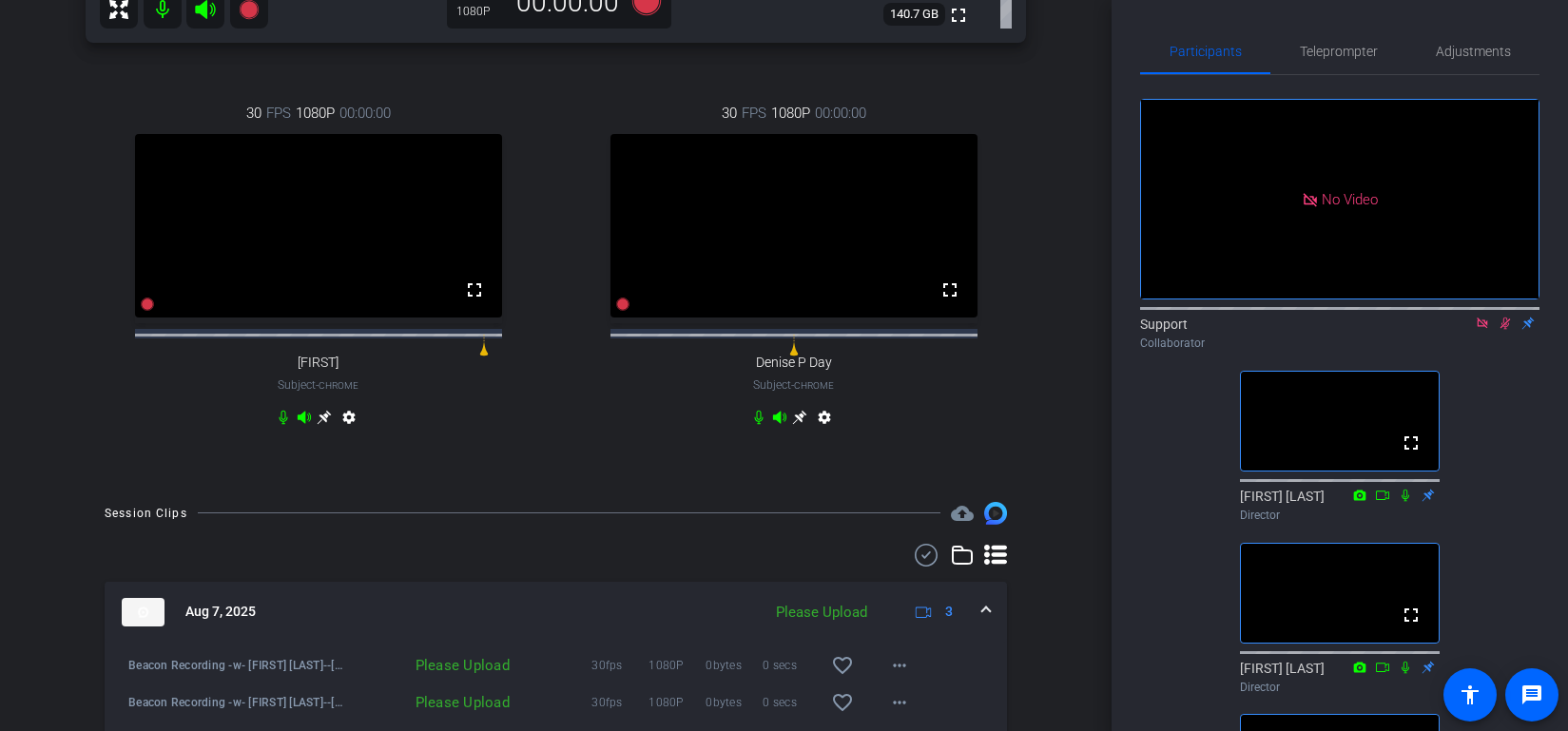 scroll, scrollTop: 978, scrollLeft: 0, axis: vertical 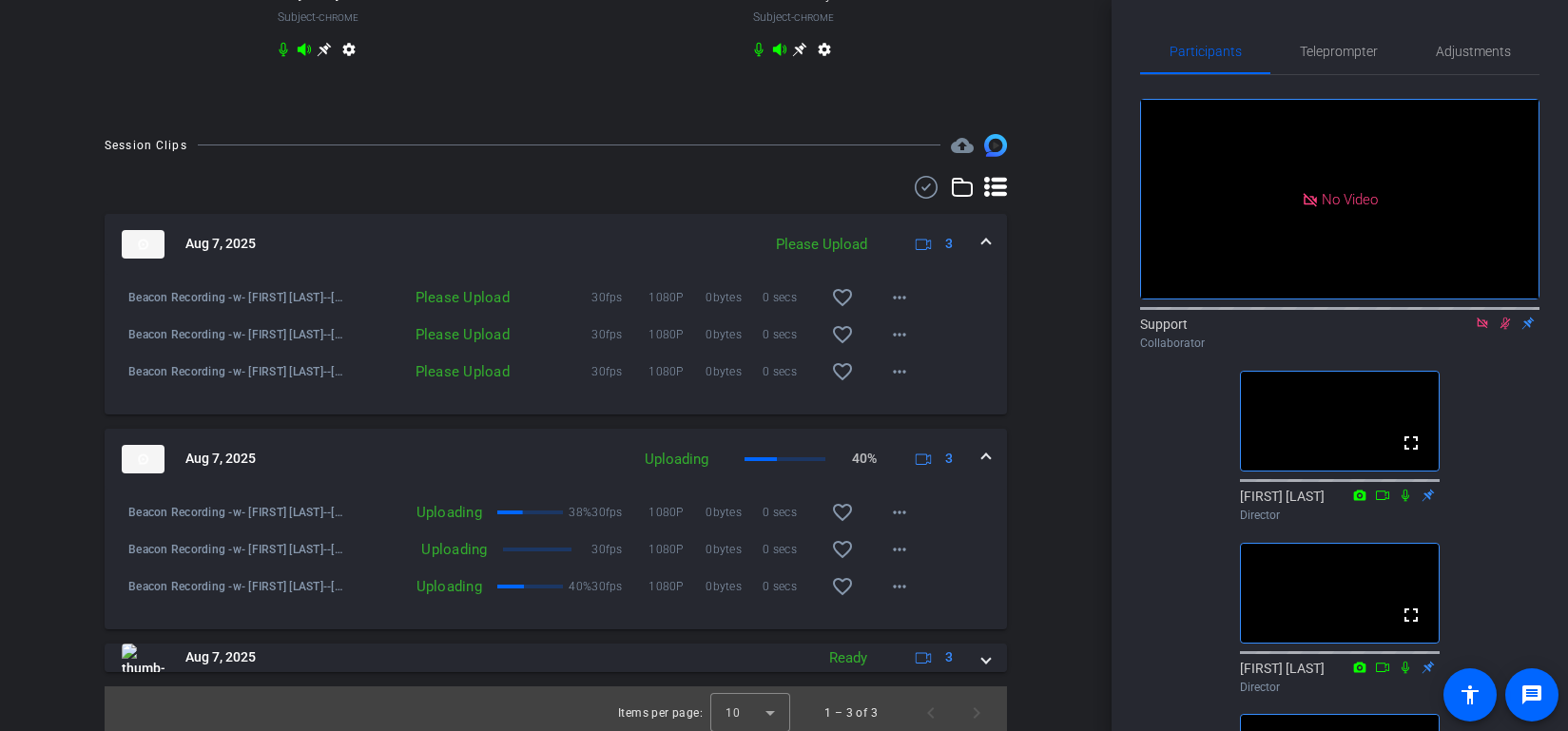click on "No Video  Support
Collaborator  fullscreen  [FIRST] [LAST]
Director  fullscreen  [FIRST] [LAST]
Director  fullscreen  [FIRST] [LAST]
Director" 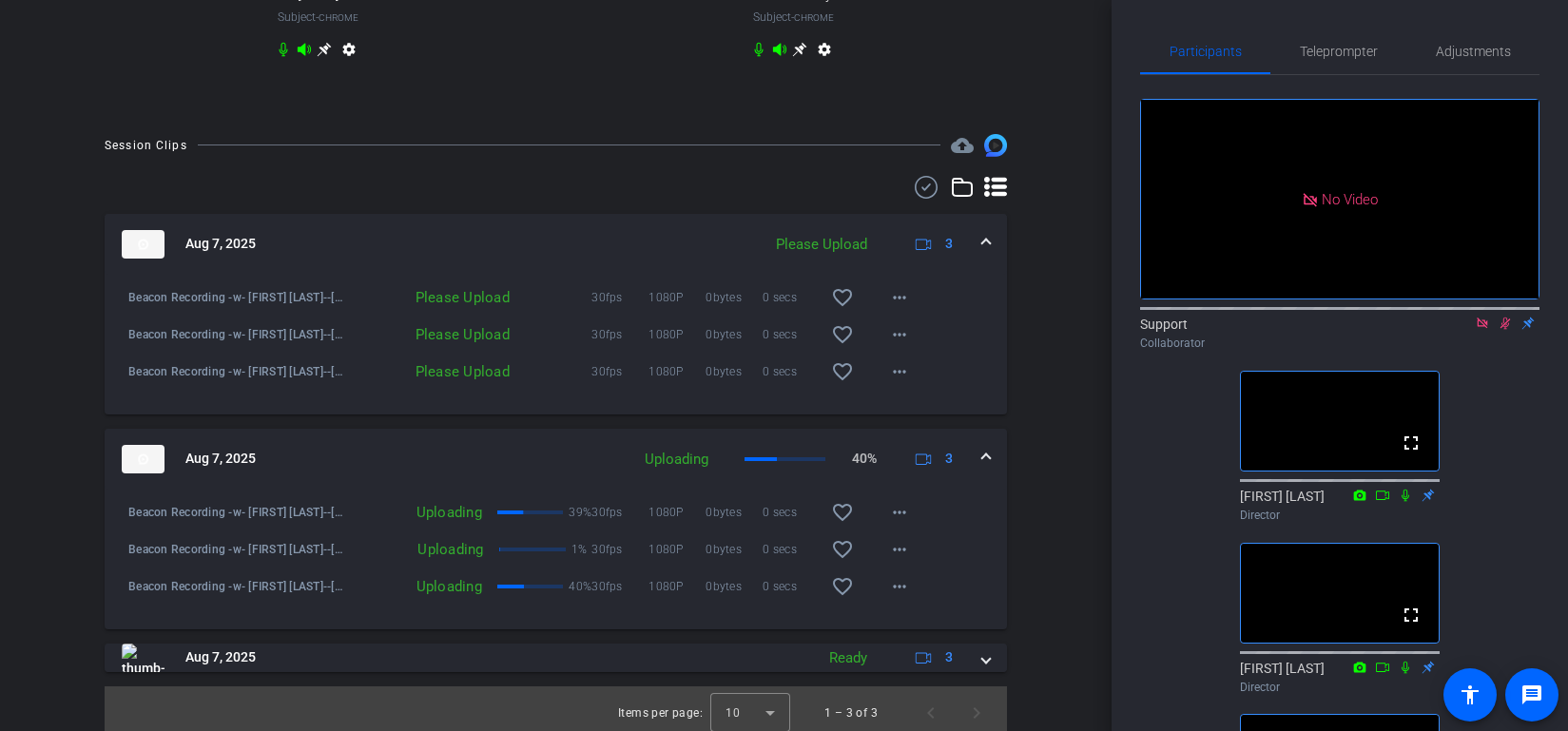 click 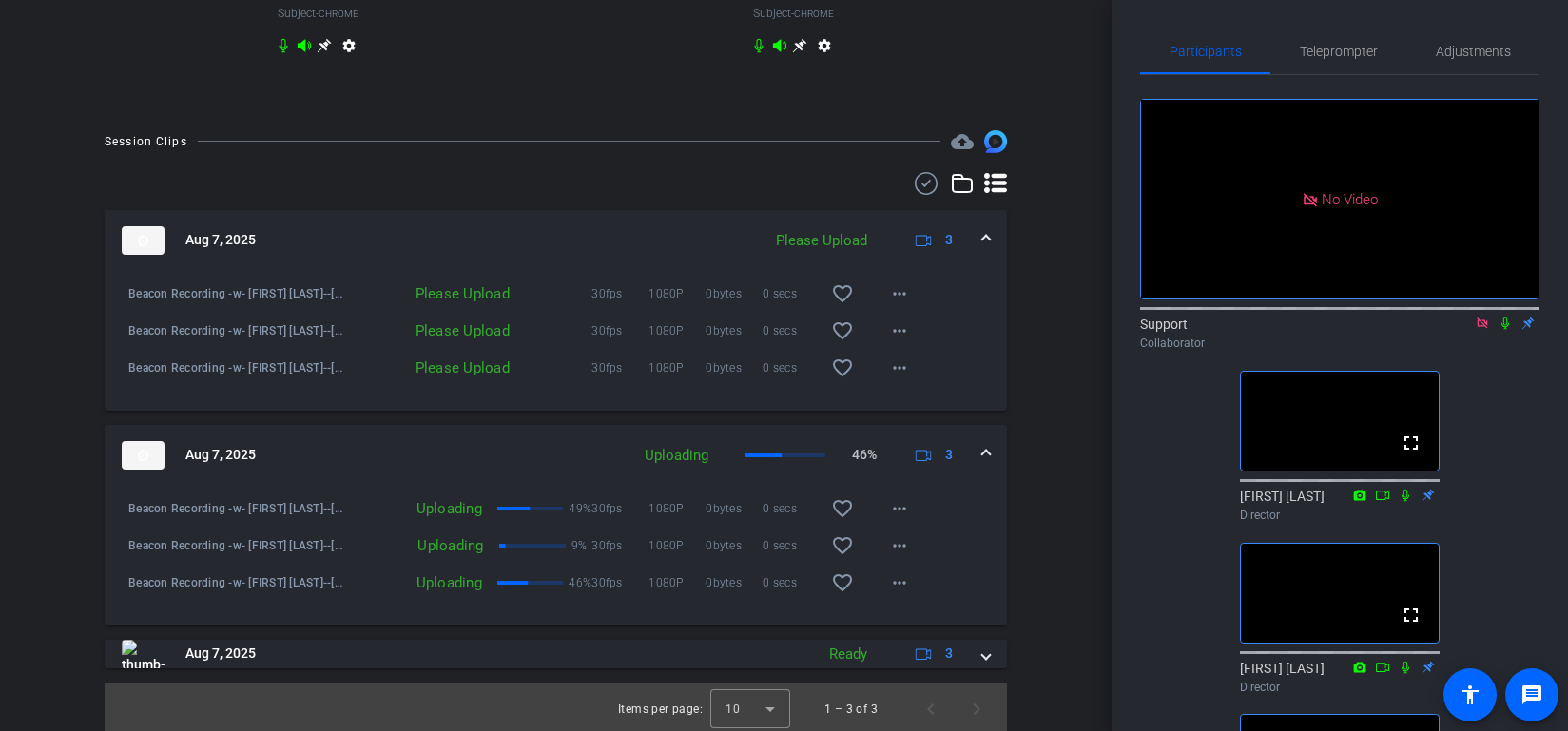 scroll, scrollTop: 1004, scrollLeft: 0, axis: vertical 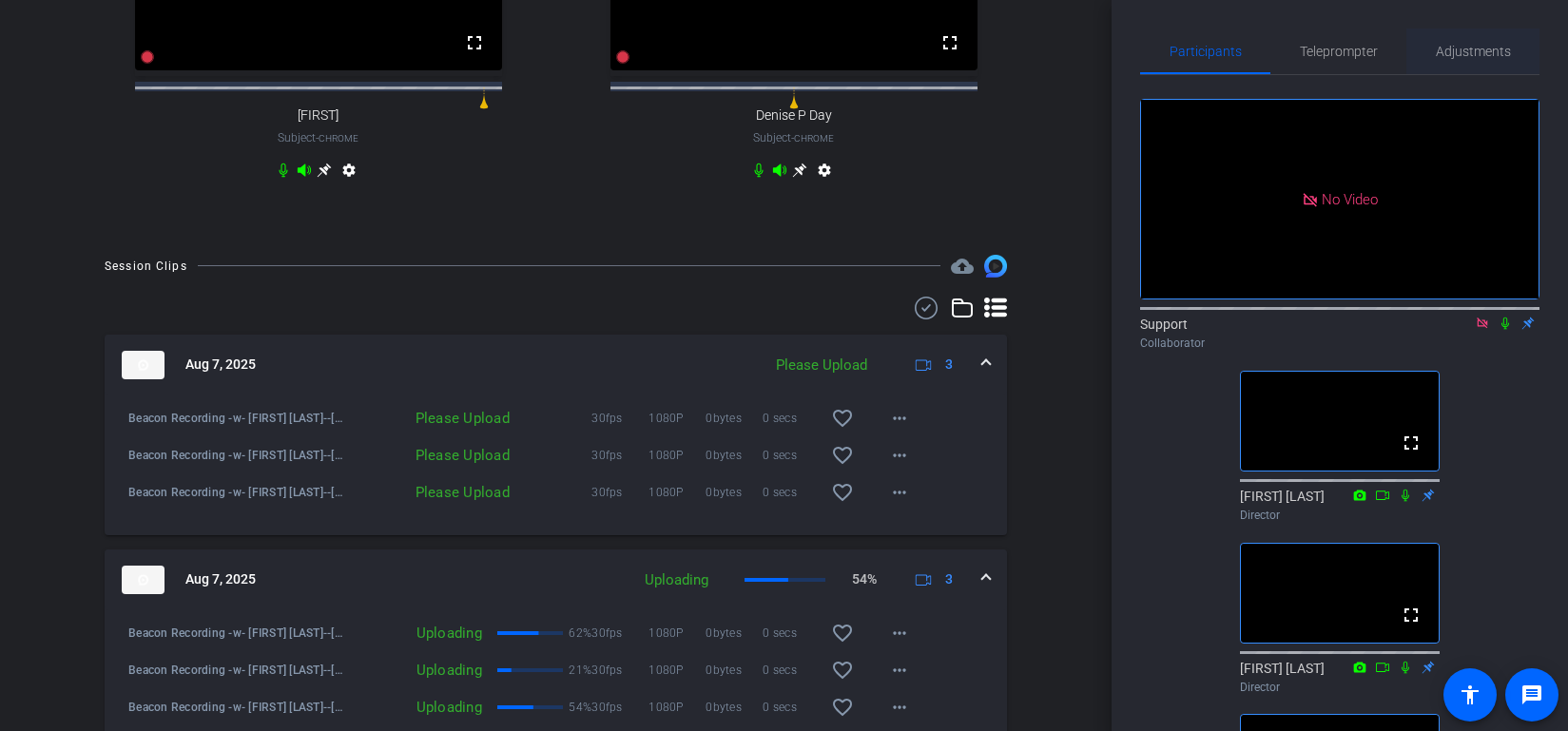 click on "Adjustments" at bounding box center [1473, 51] 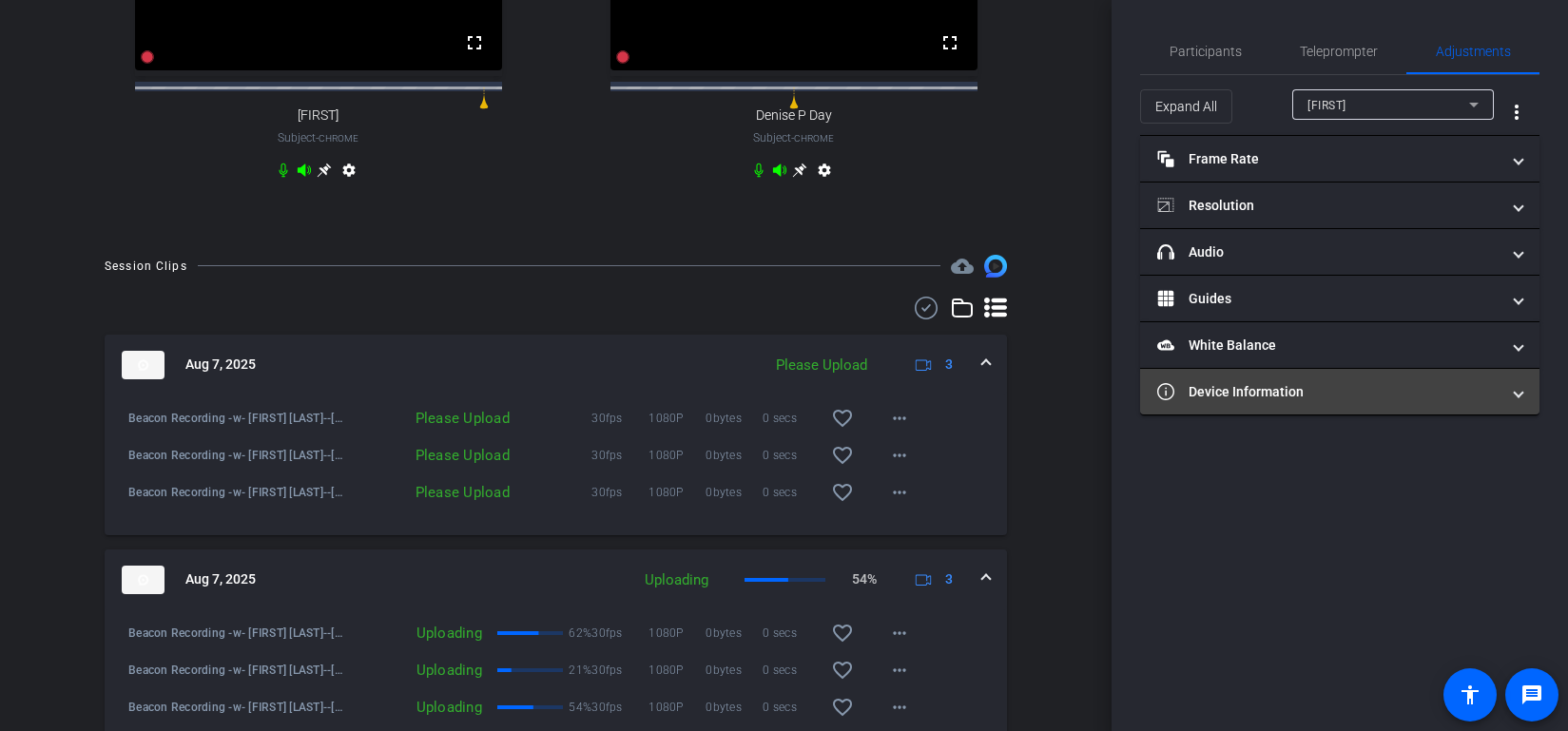 click on "Device Information" at bounding box center (1328, 392) 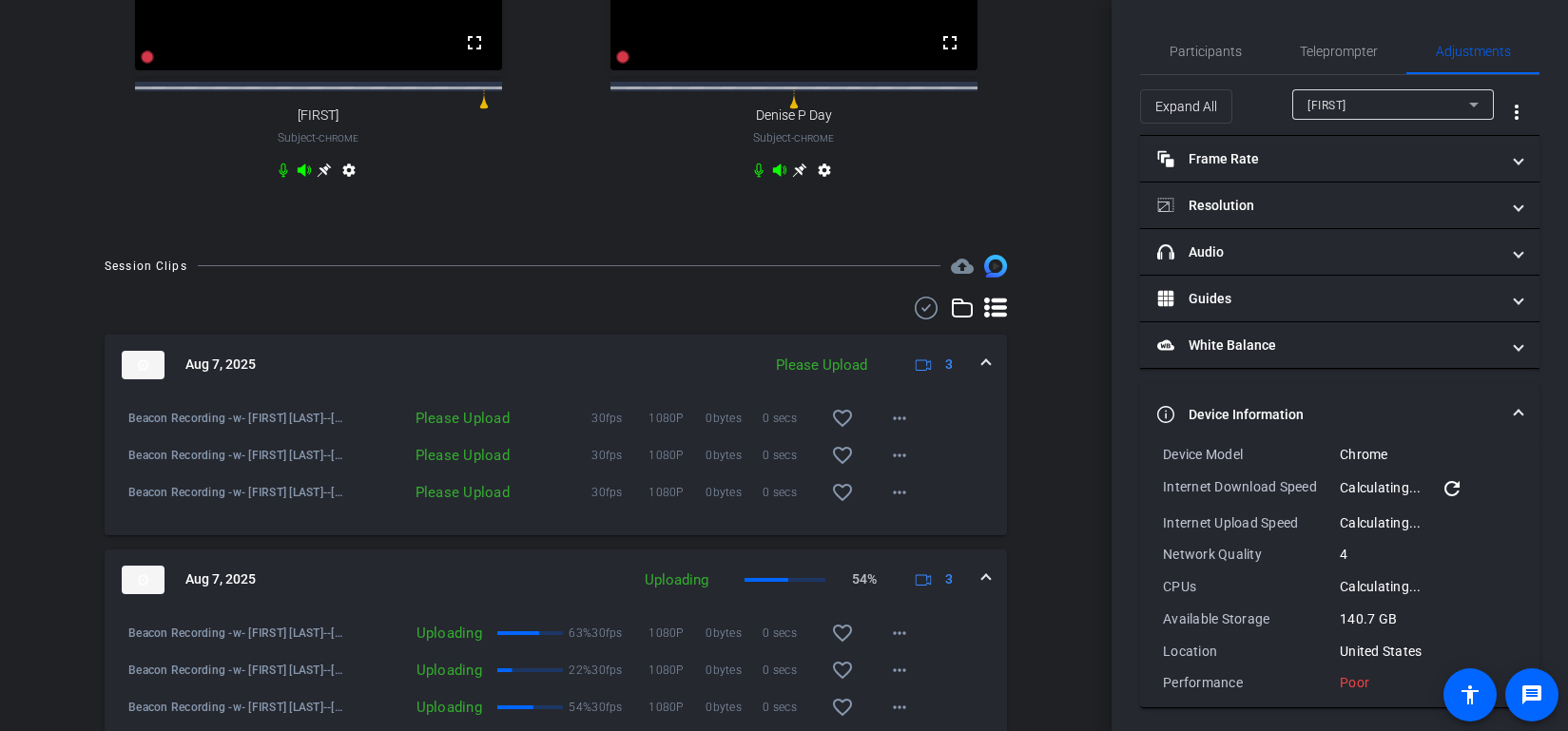 click on "[FIRST]" at bounding box center [1388, 105] 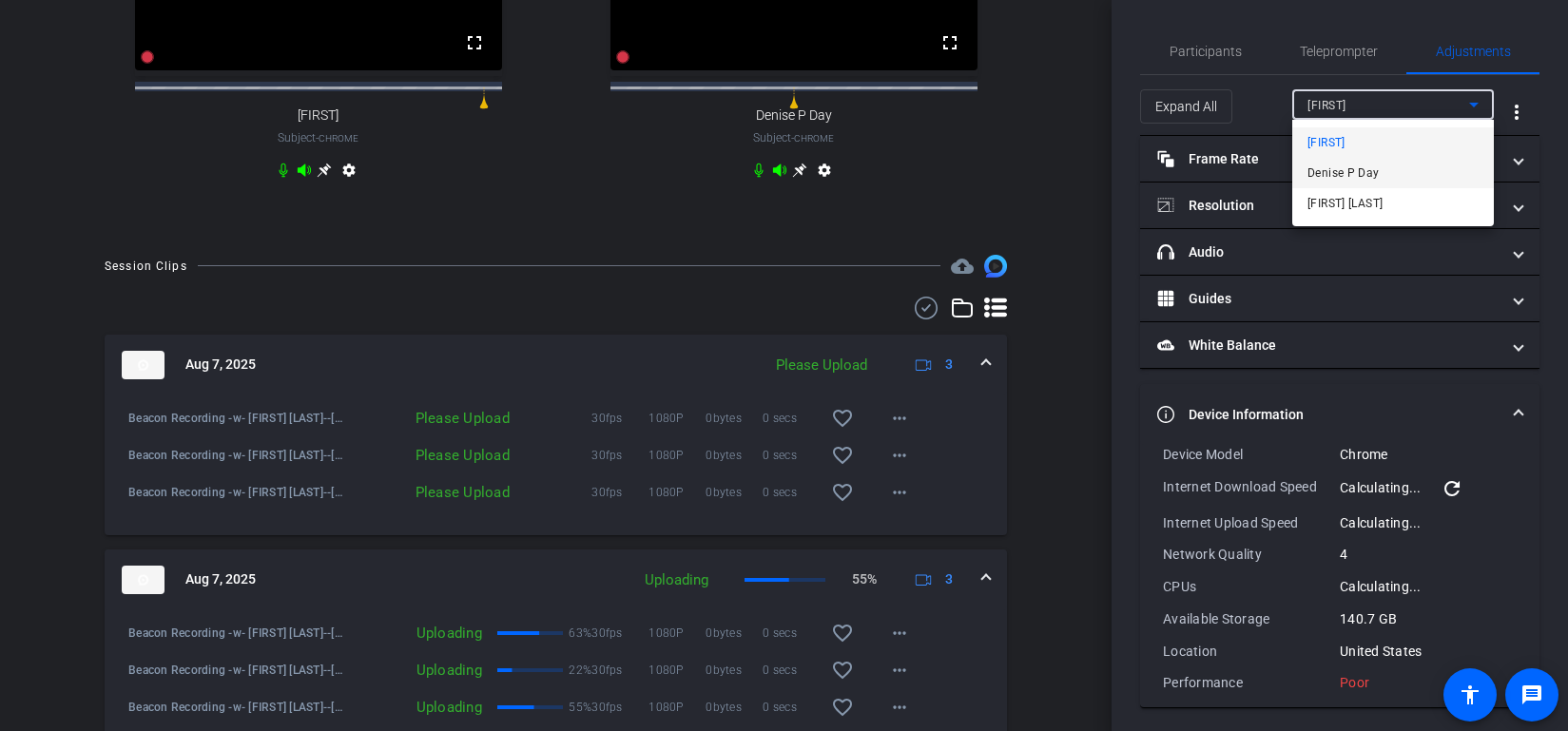 click on "Denise P Day" at bounding box center (1344, 173) 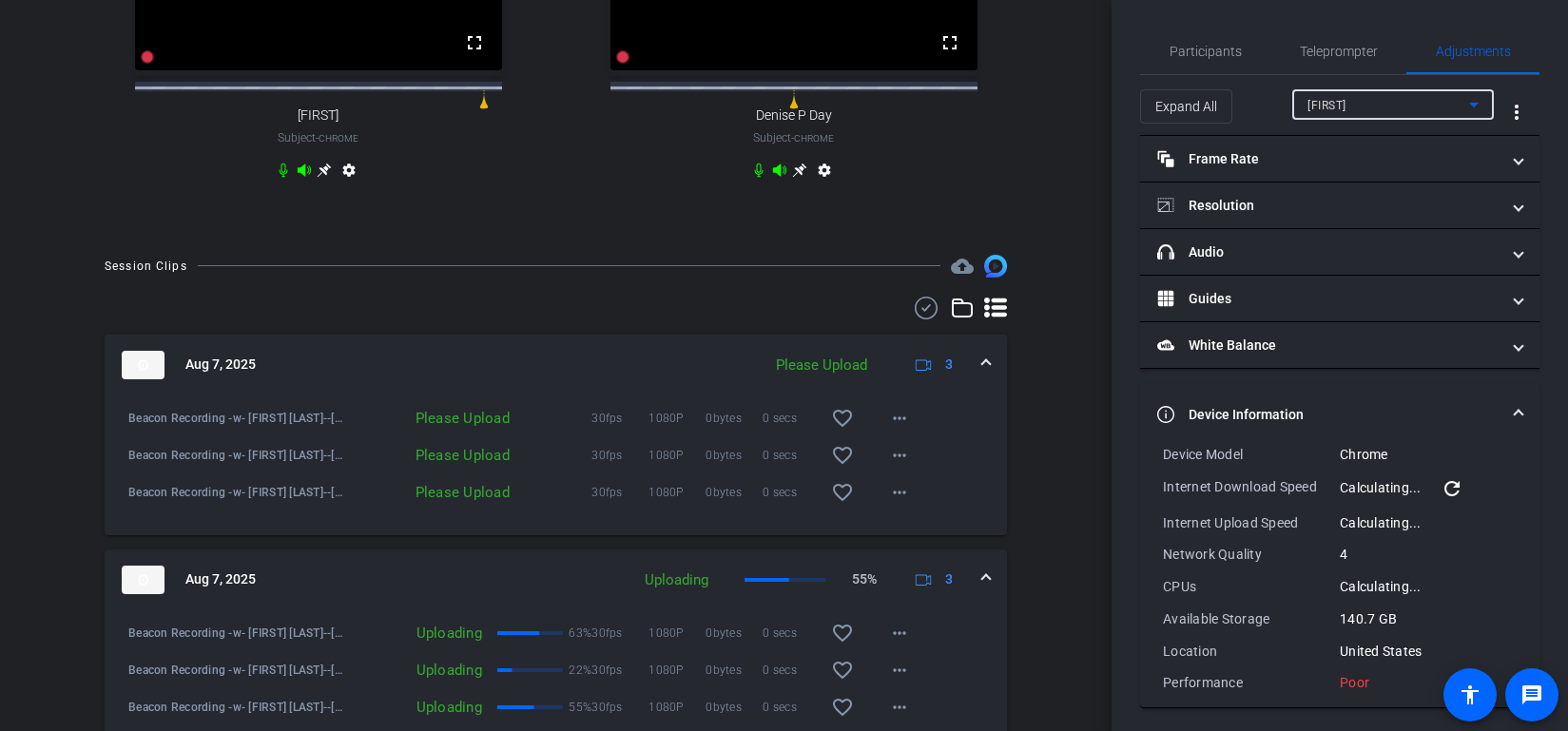 type on "1" 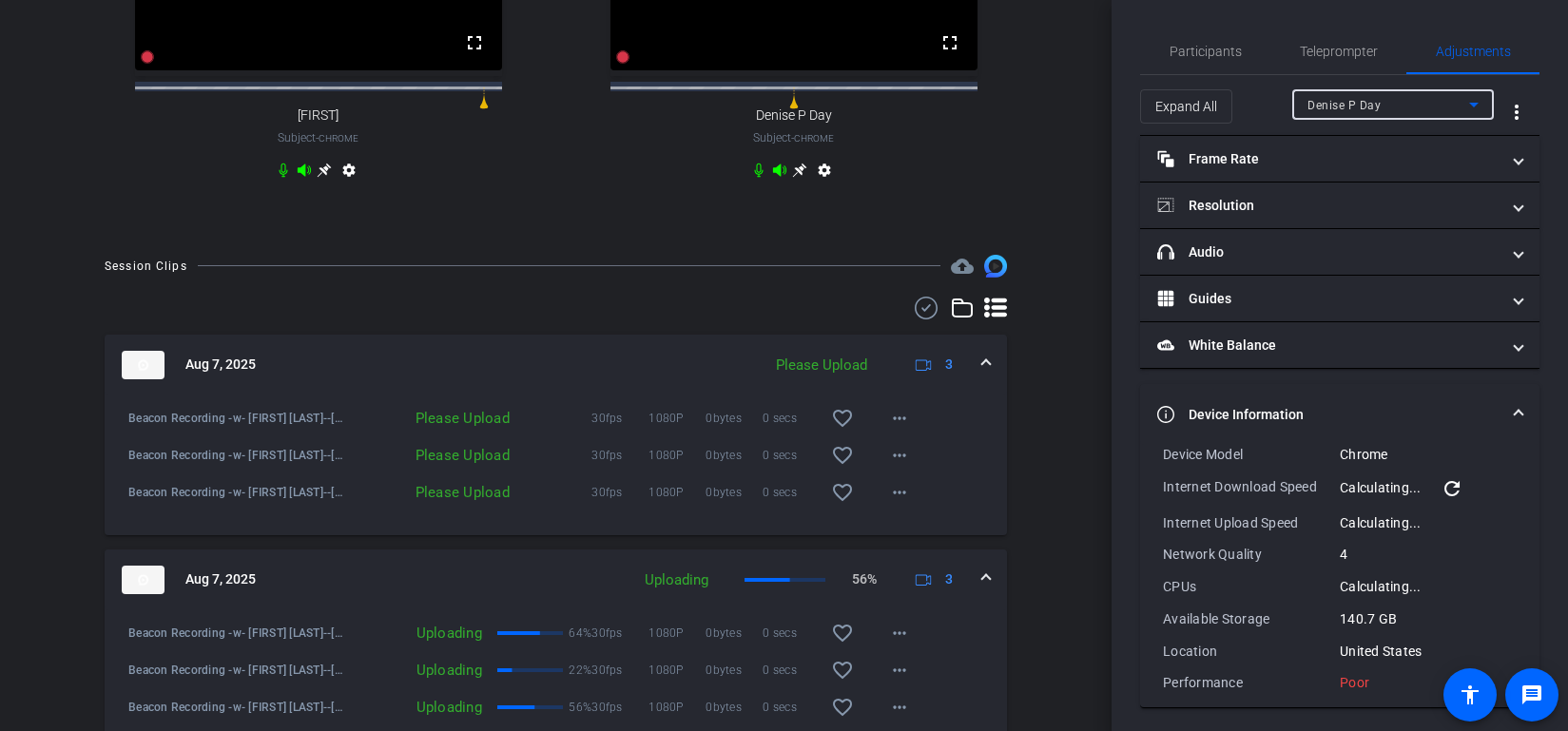 click on "Denise P Day" 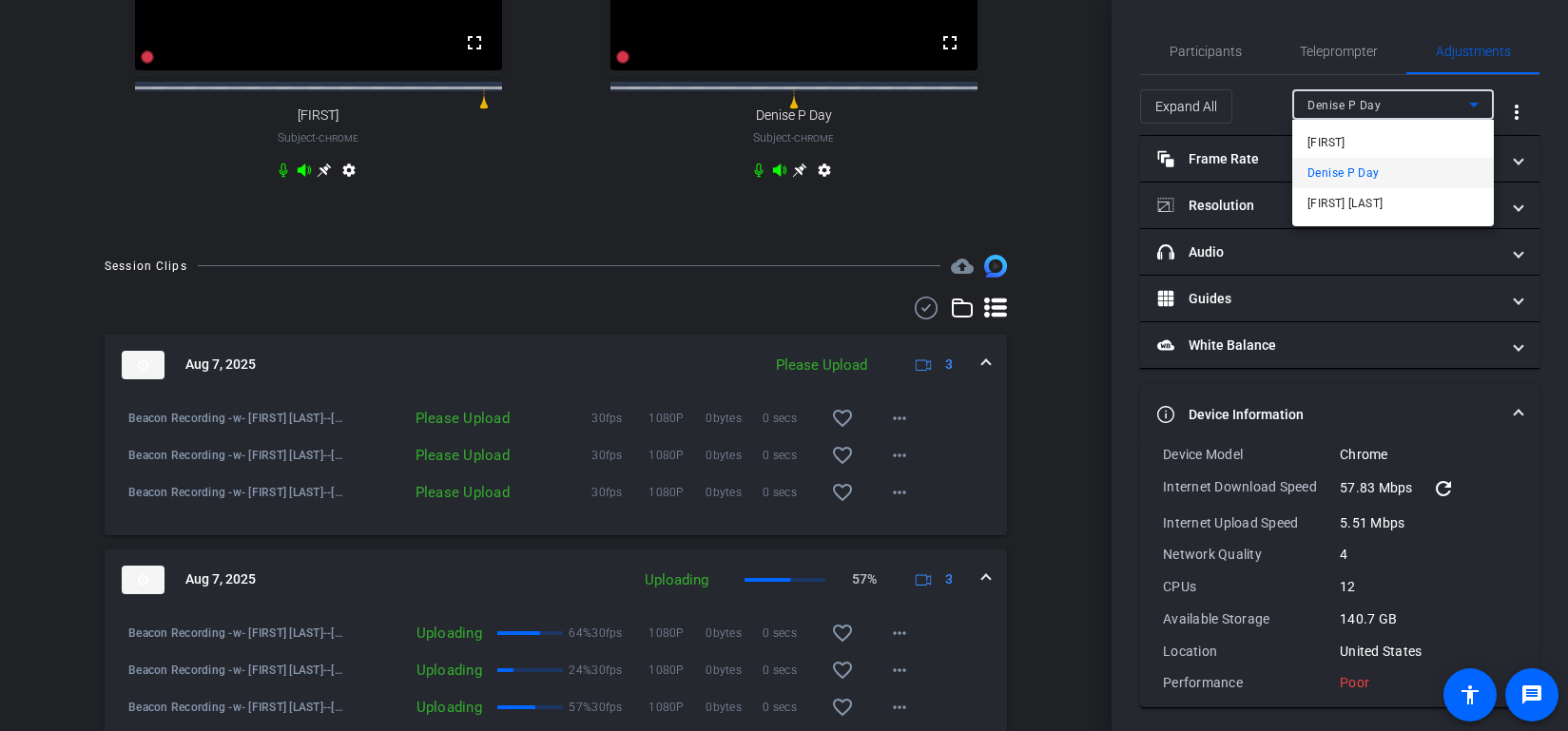 click at bounding box center (784, 365) 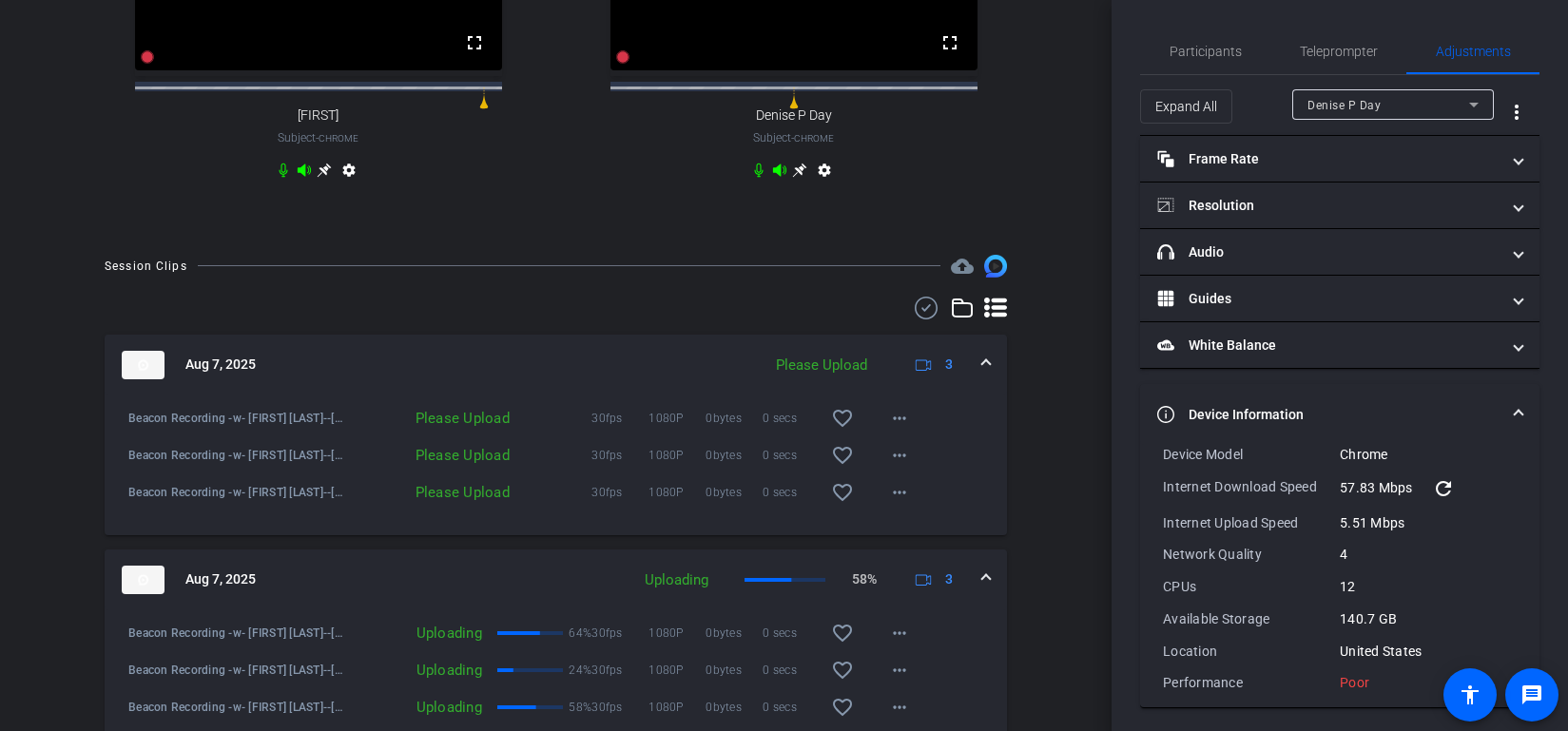 click on "refresh" at bounding box center (1443, 489) 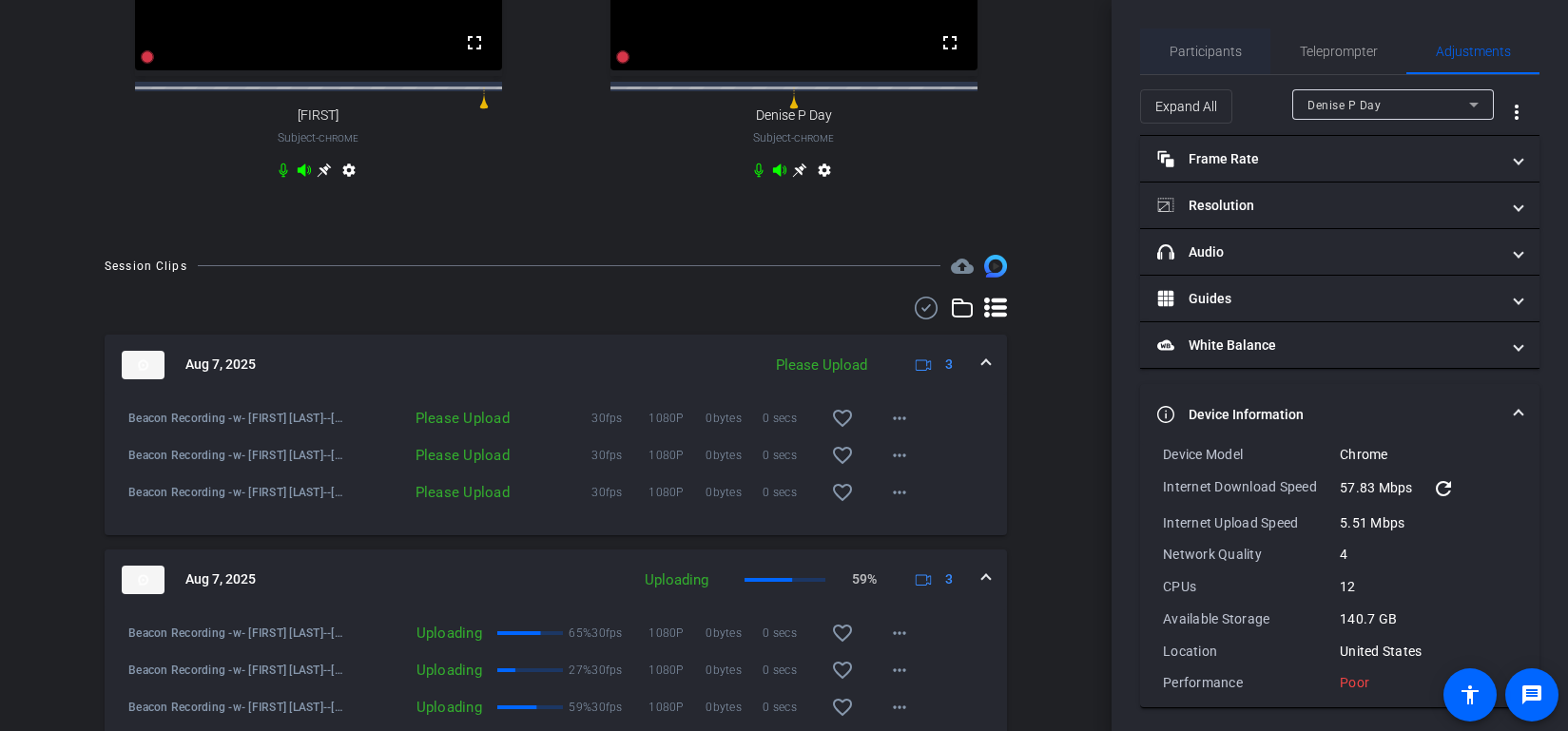 click on "Participants" at bounding box center (1206, 51) 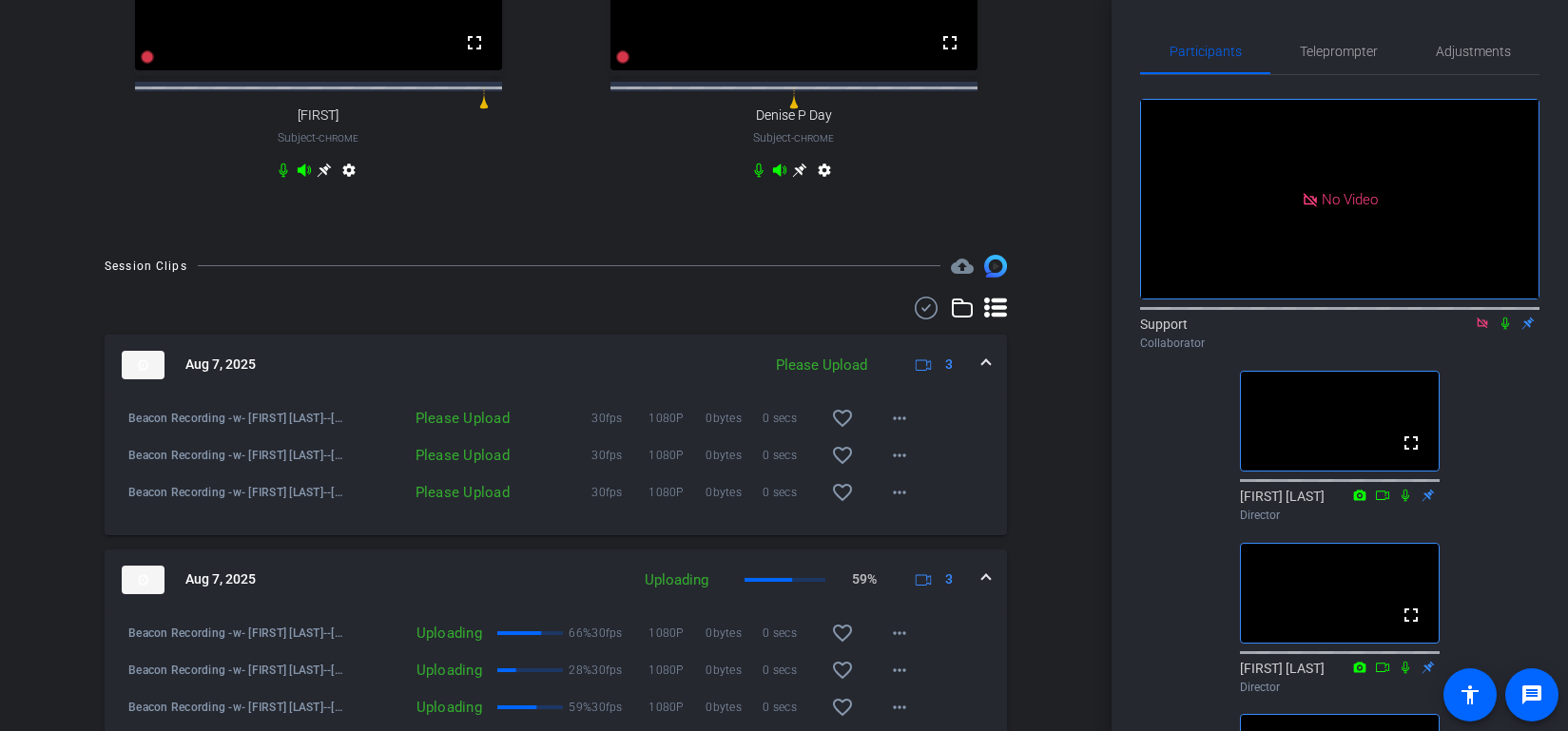 click 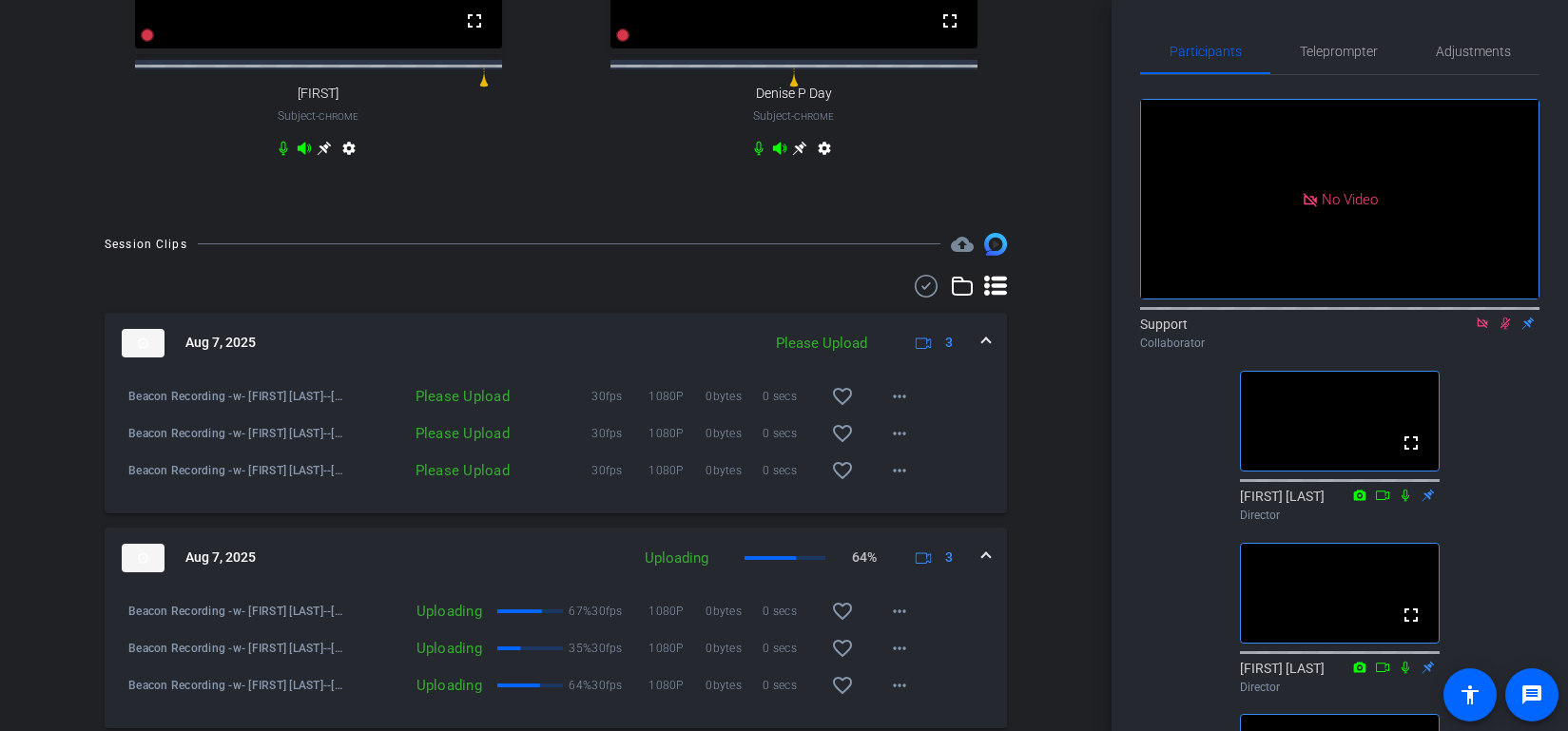 scroll, scrollTop: 884, scrollLeft: 0, axis: vertical 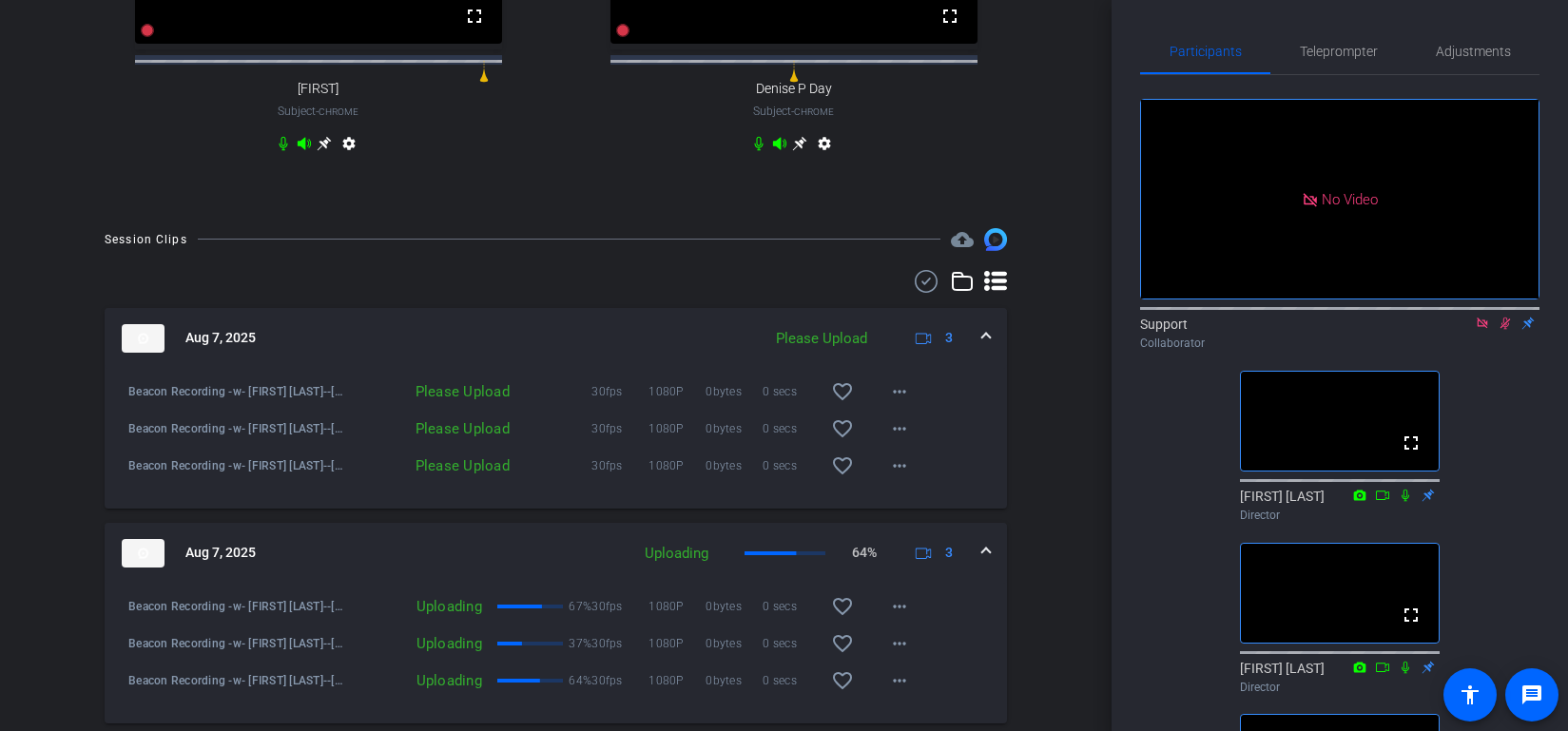 drag, startPoint x: 1503, startPoint y: 393, endPoint x: 1491, endPoint y: 335, distance: 59.228372 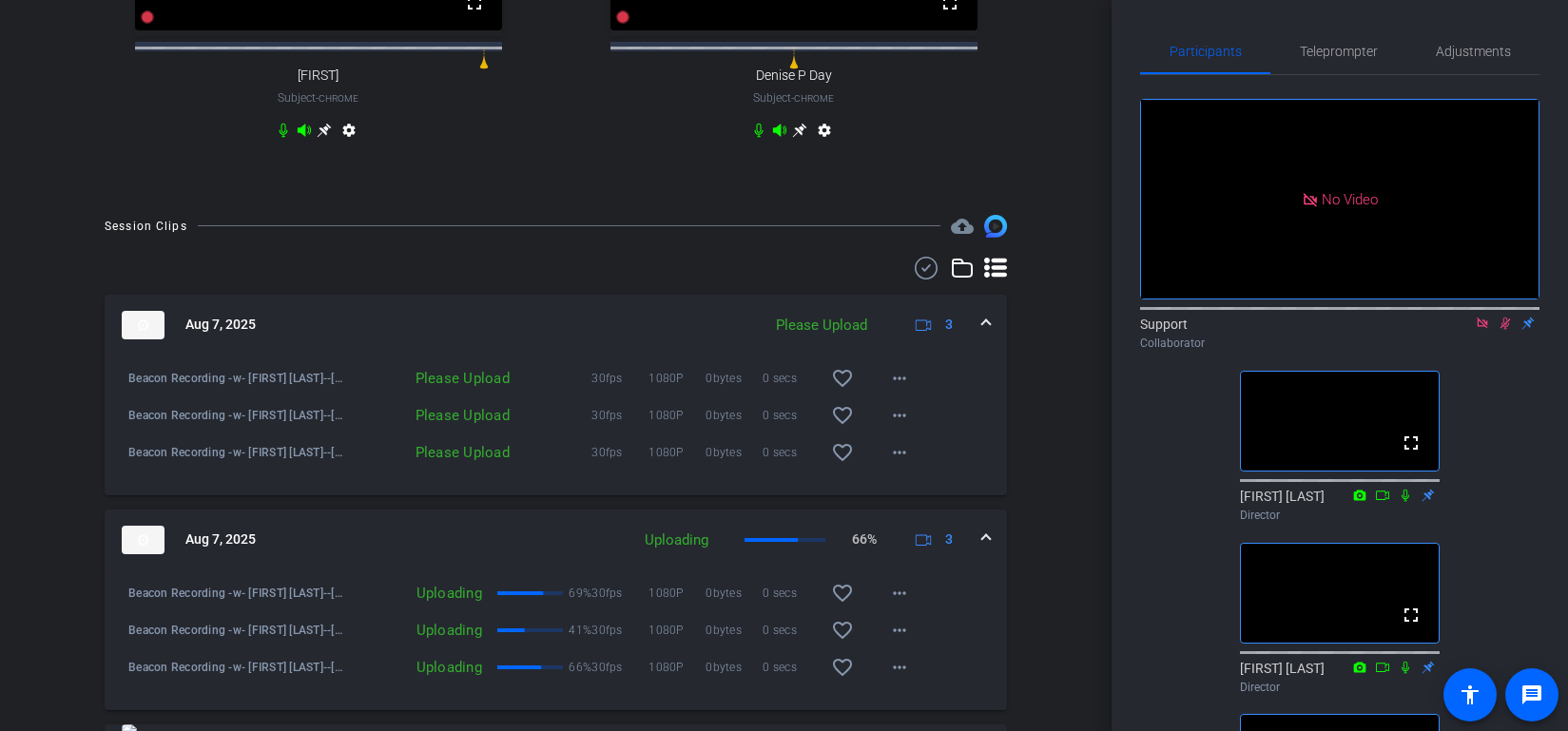 scroll, scrollTop: 607, scrollLeft: 0, axis: vertical 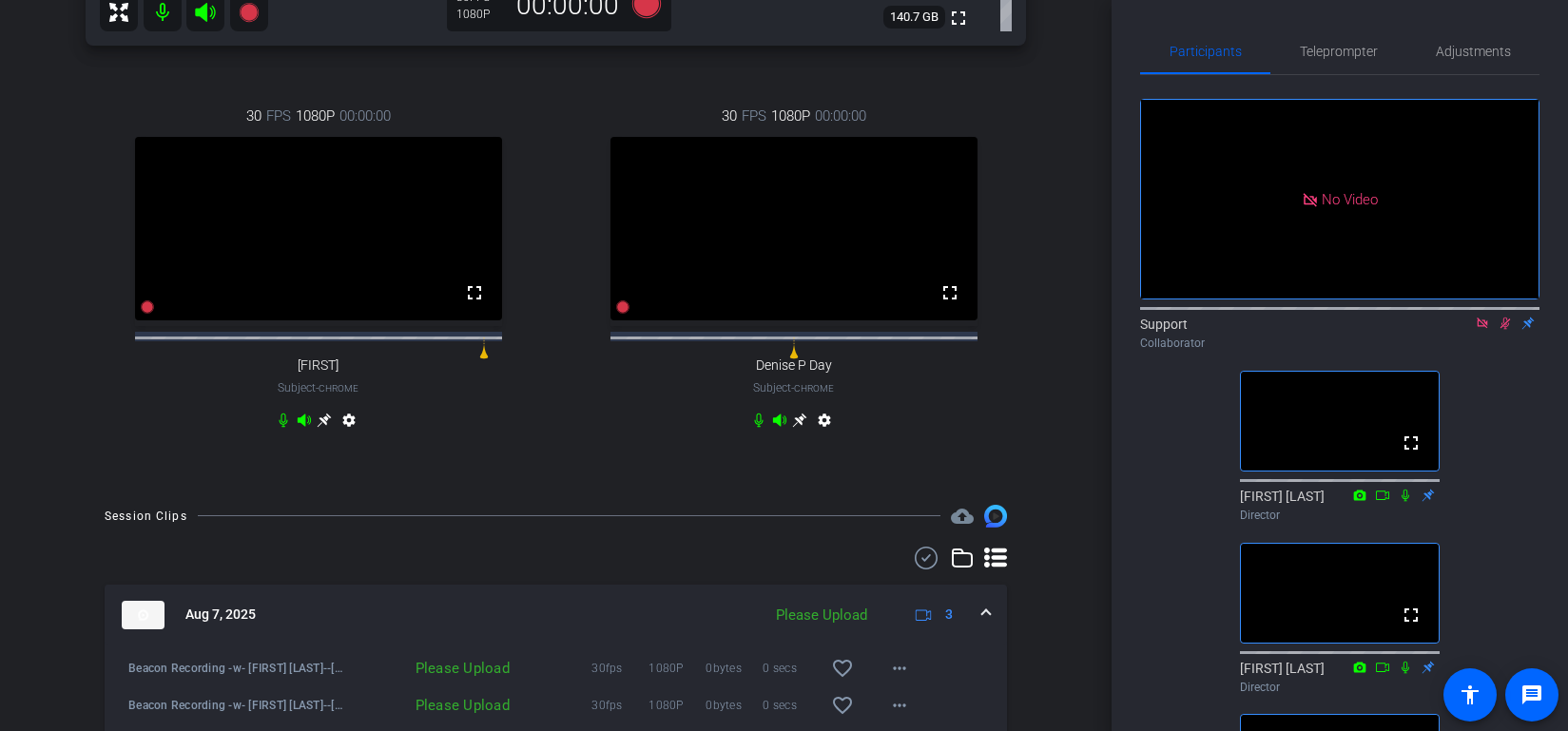 click on "No Video  Support
Collaborator  fullscreen  [FIRST] [LAST]
Director  fullscreen  [FIRST] [LAST]
Director  fullscreen  [FIRST] [LAST]
Director" 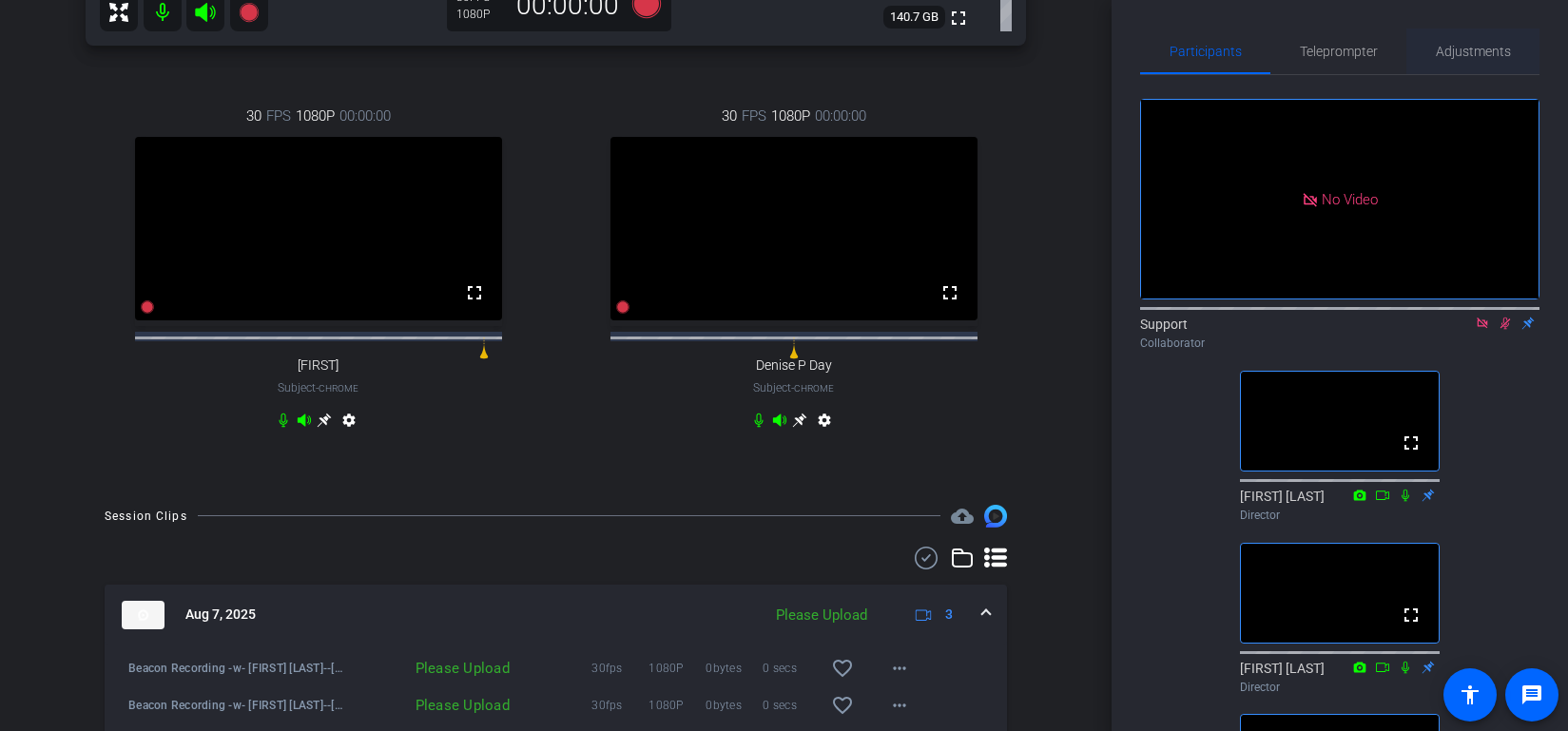 click on "Adjustments" at bounding box center (1473, 51) 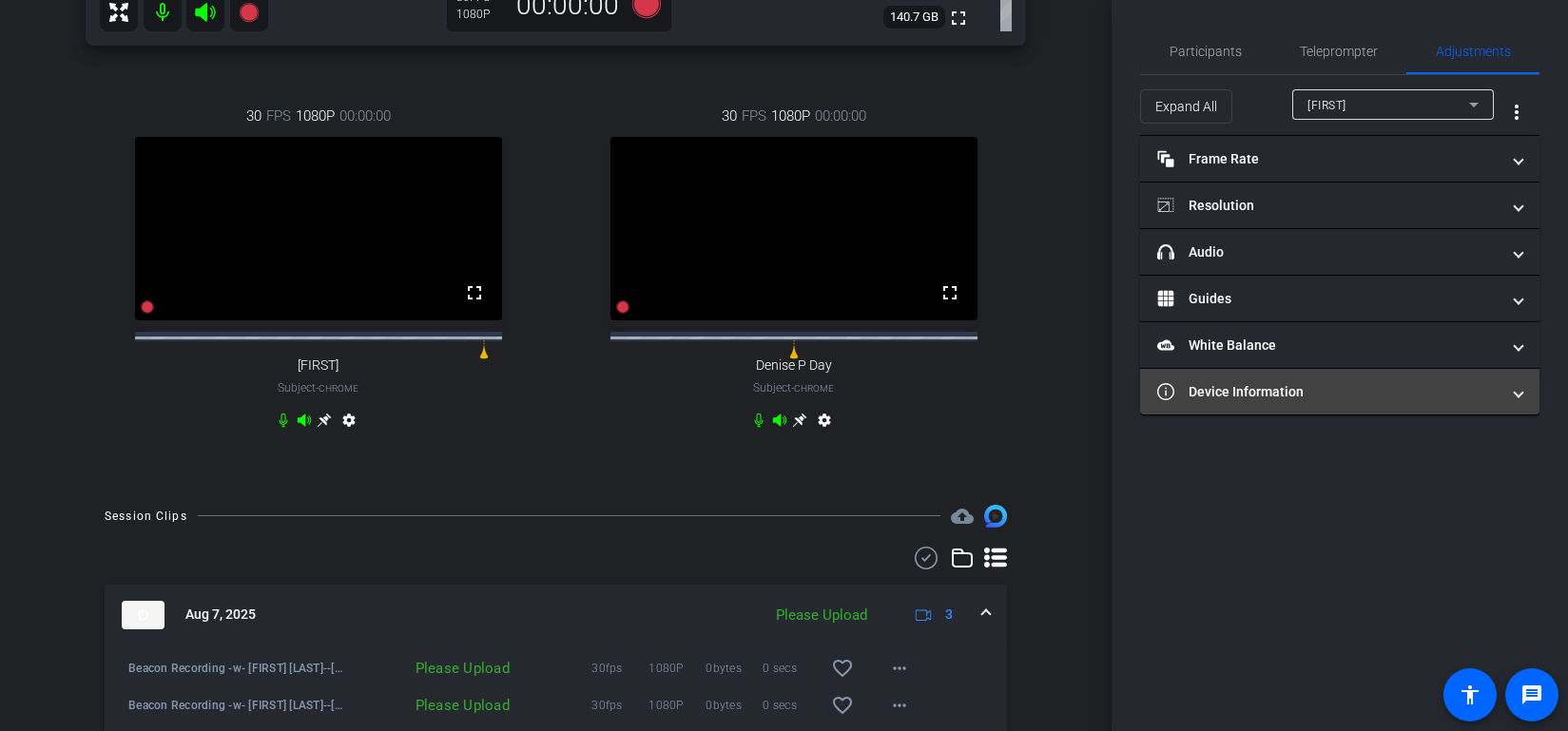 click on "Device Information" at bounding box center [1328, 392] 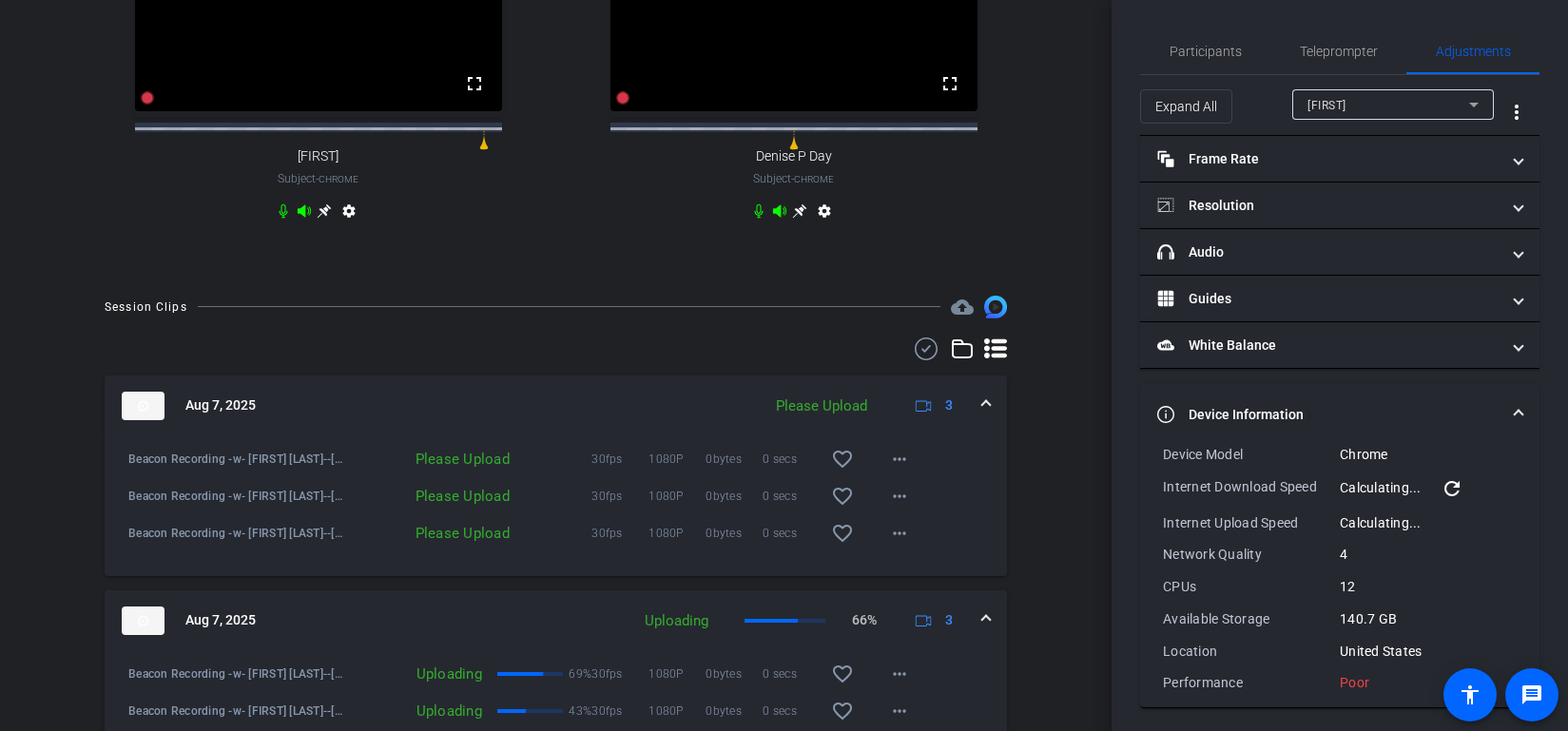 scroll, scrollTop: 932, scrollLeft: 0, axis: vertical 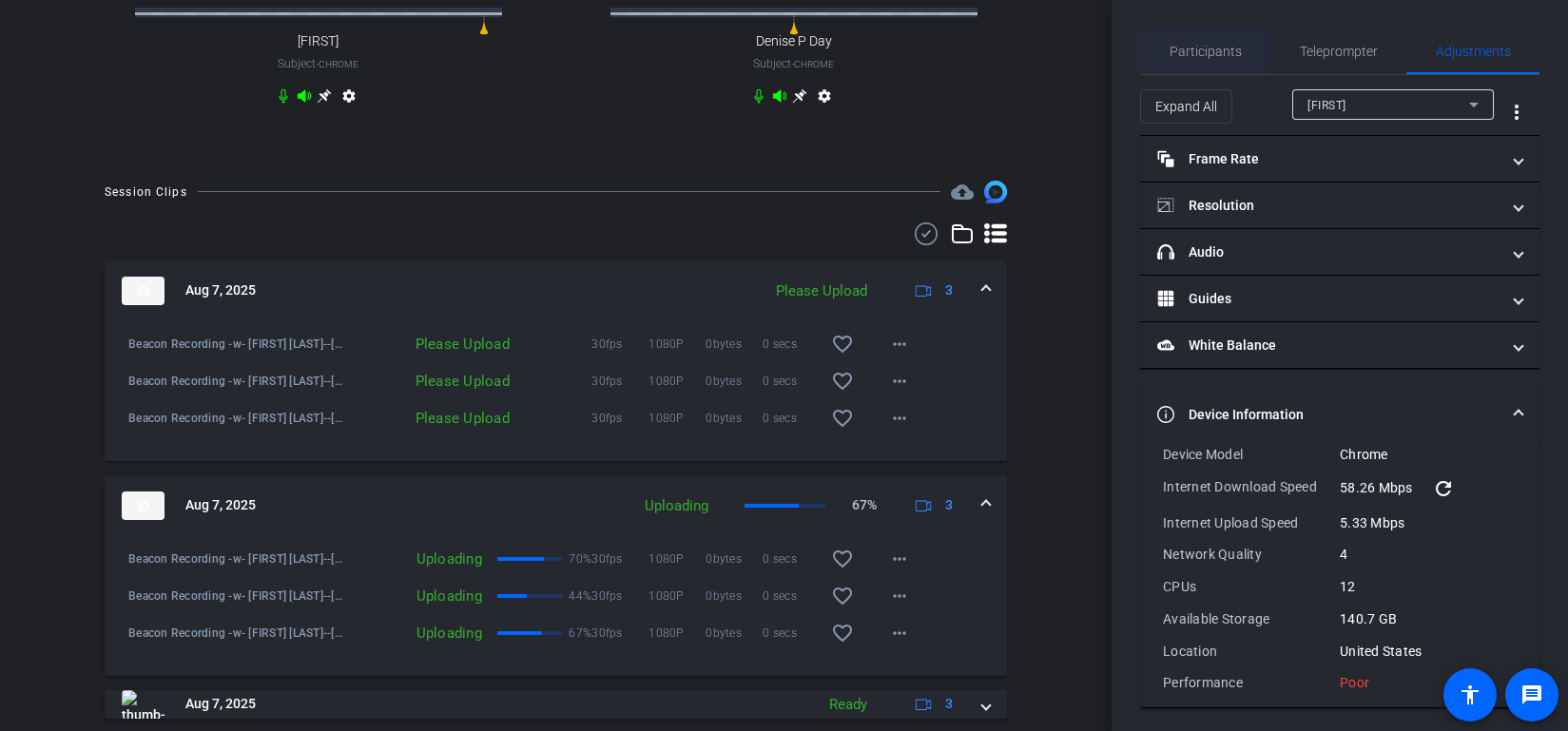 click on "Participants" at bounding box center (1206, 51) 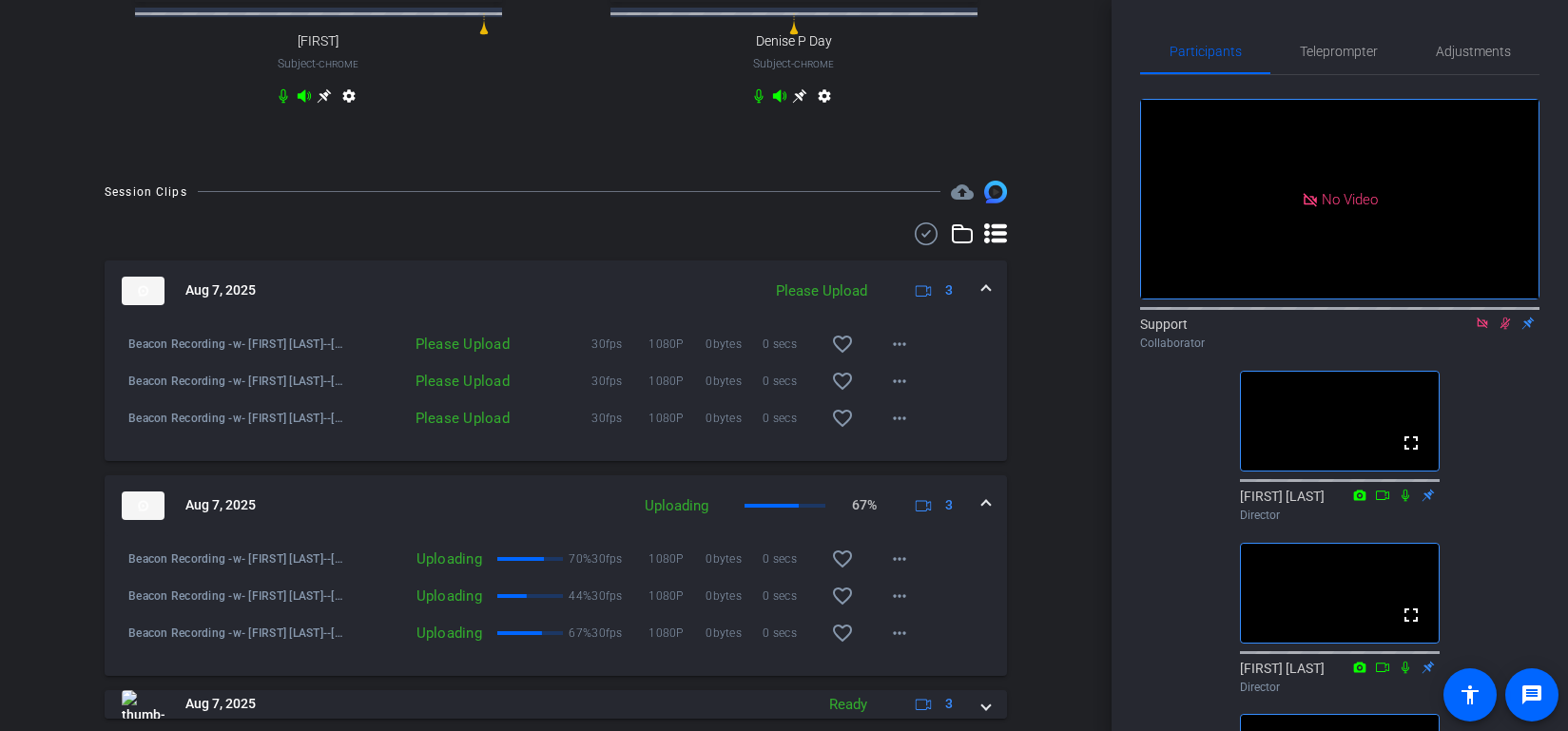 click 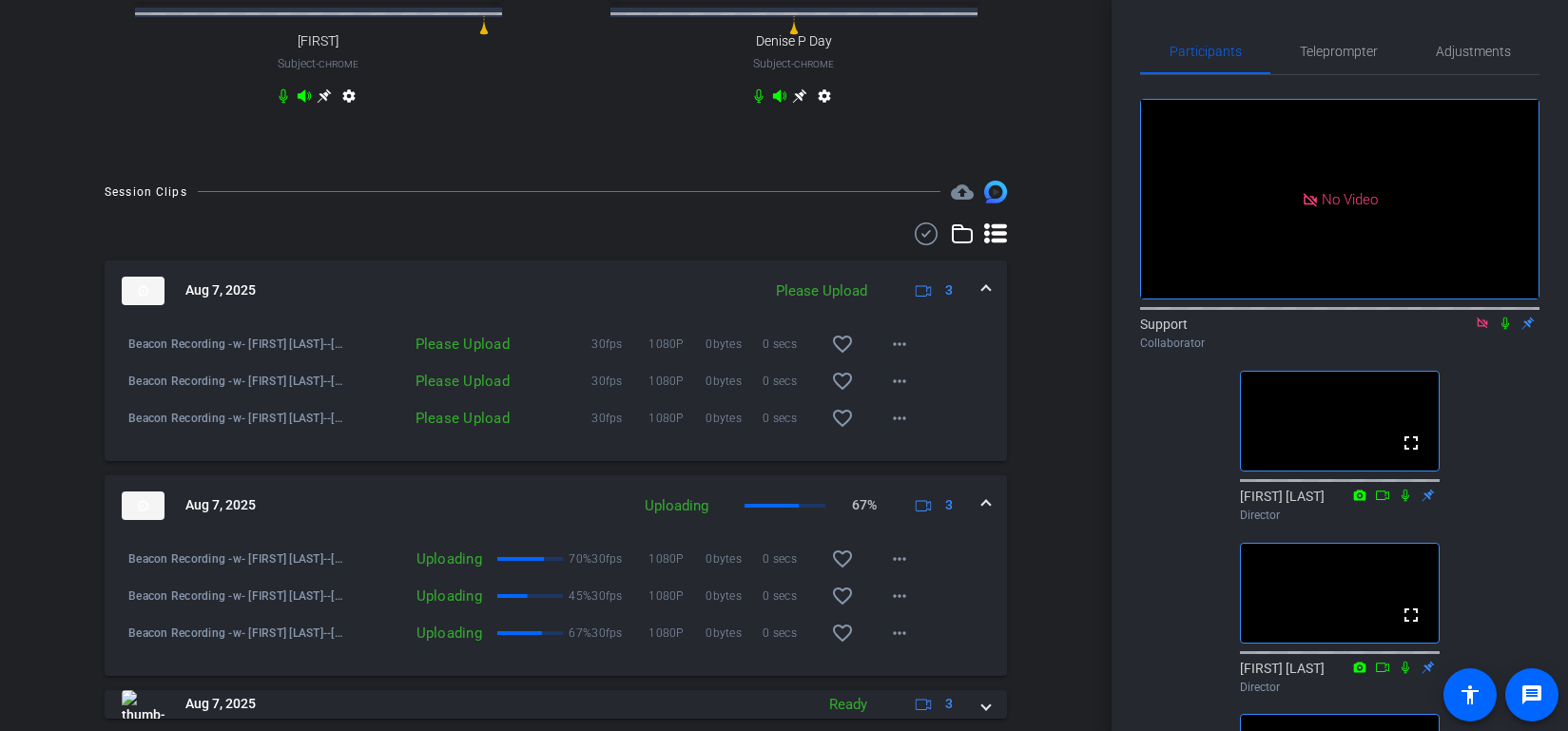 scroll, scrollTop: 528, scrollLeft: 0, axis: vertical 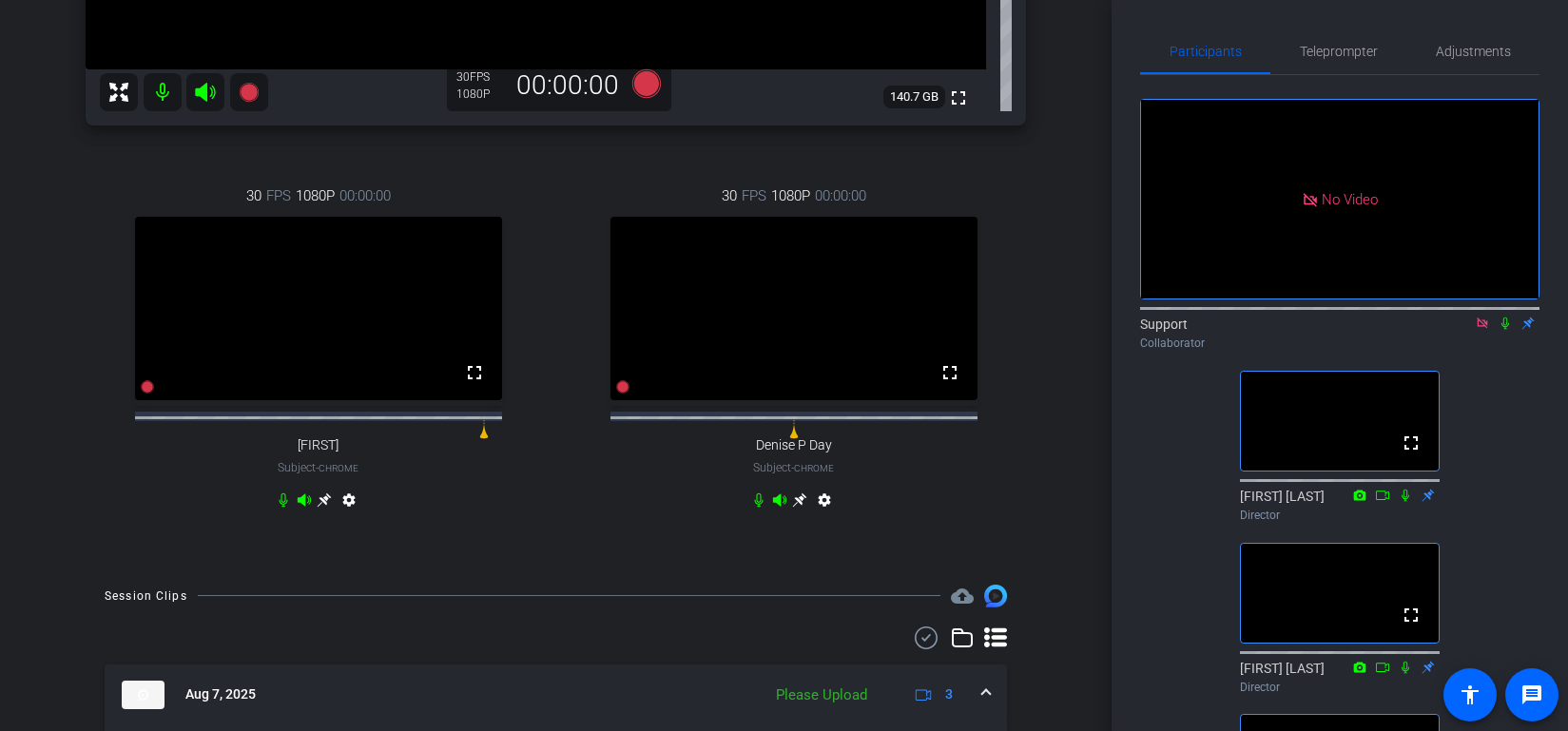 click 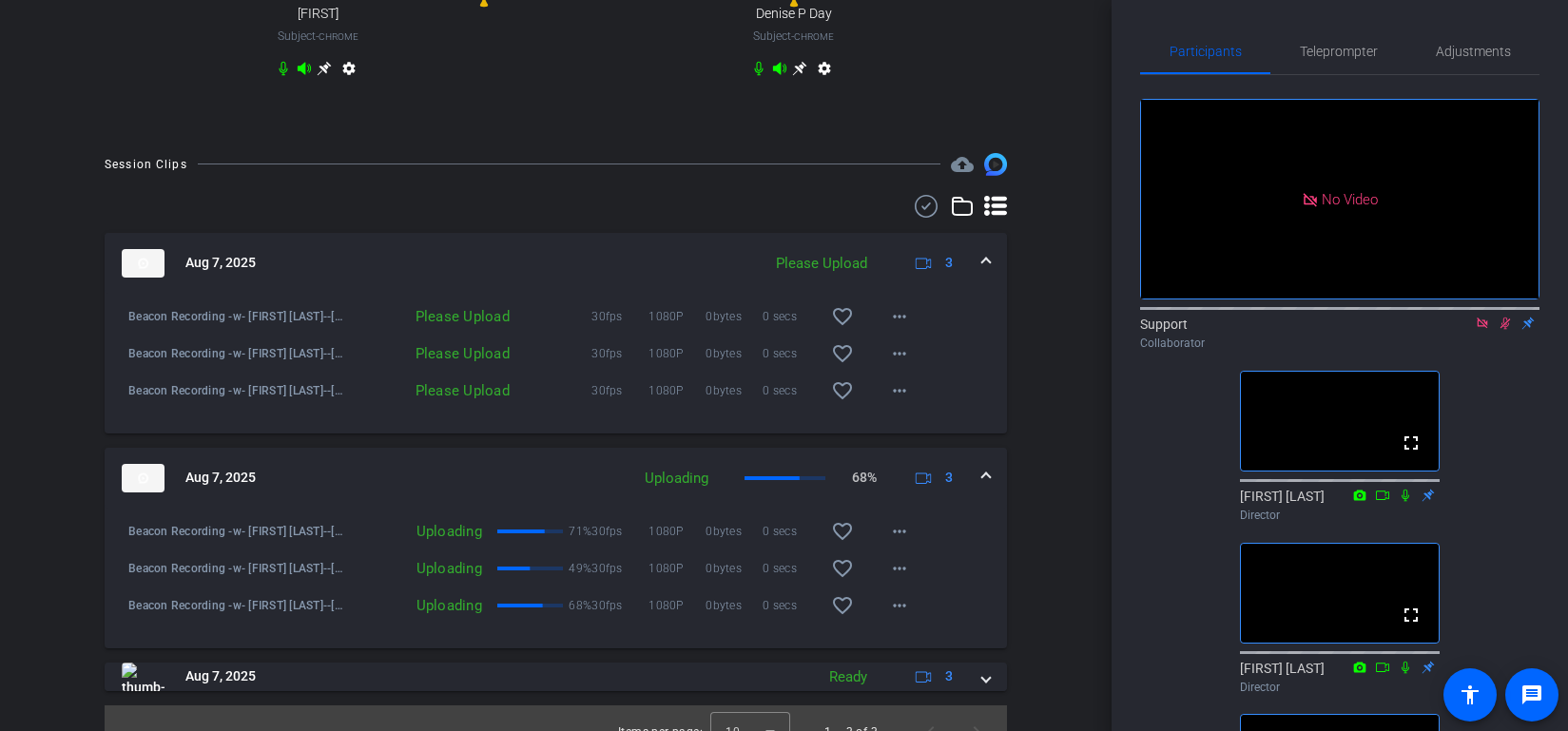 scroll, scrollTop: 978, scrollLeft: 0, axis: vertical 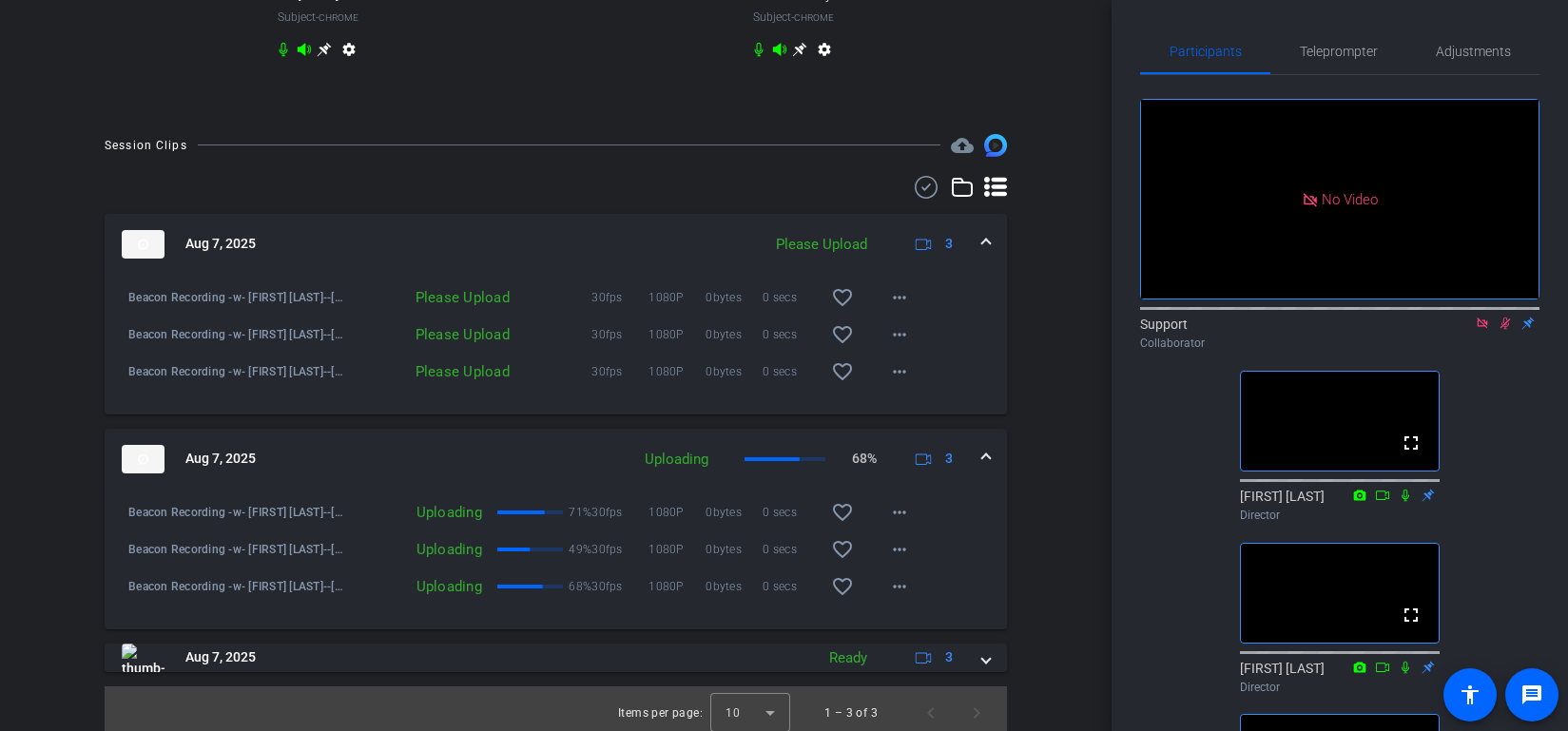 click 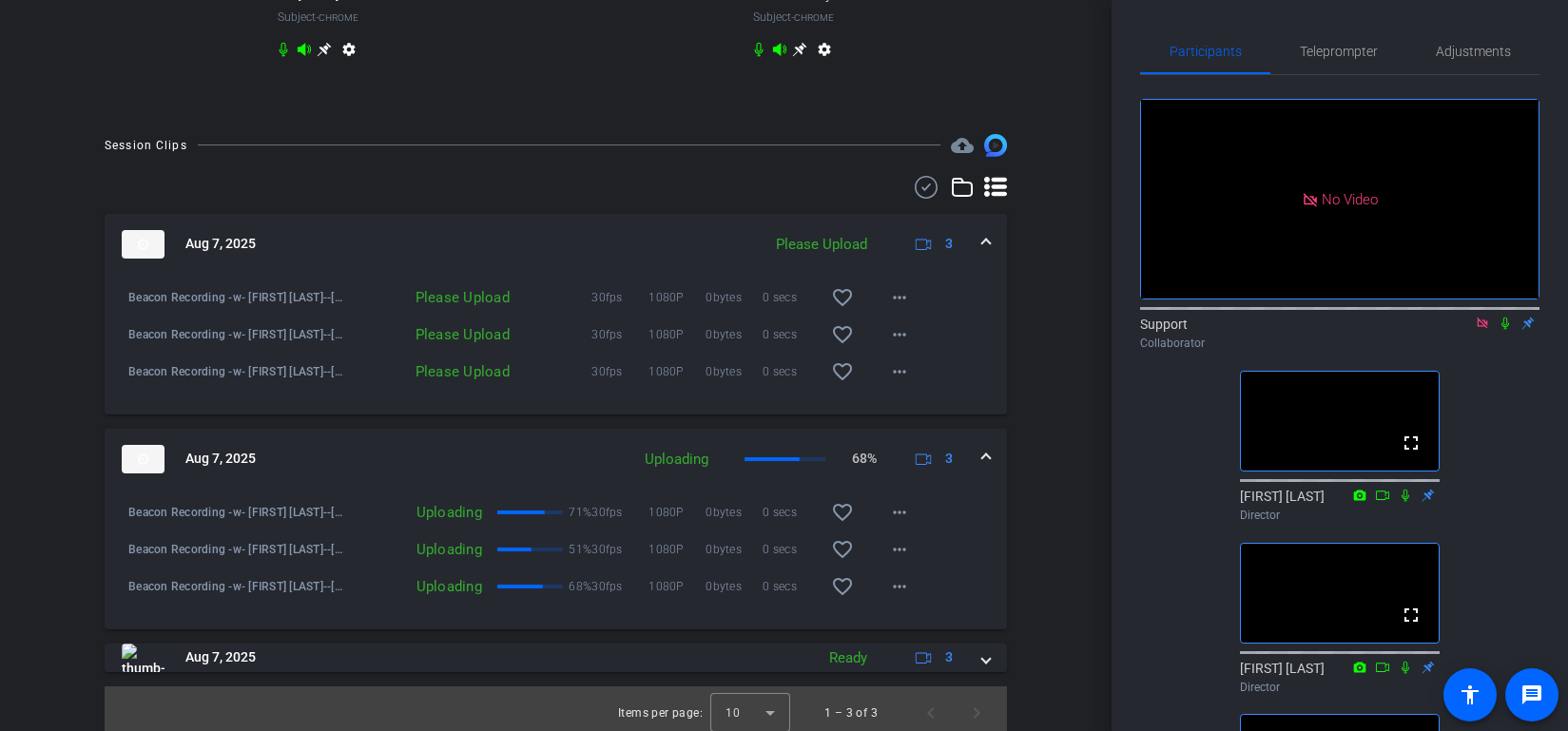 click 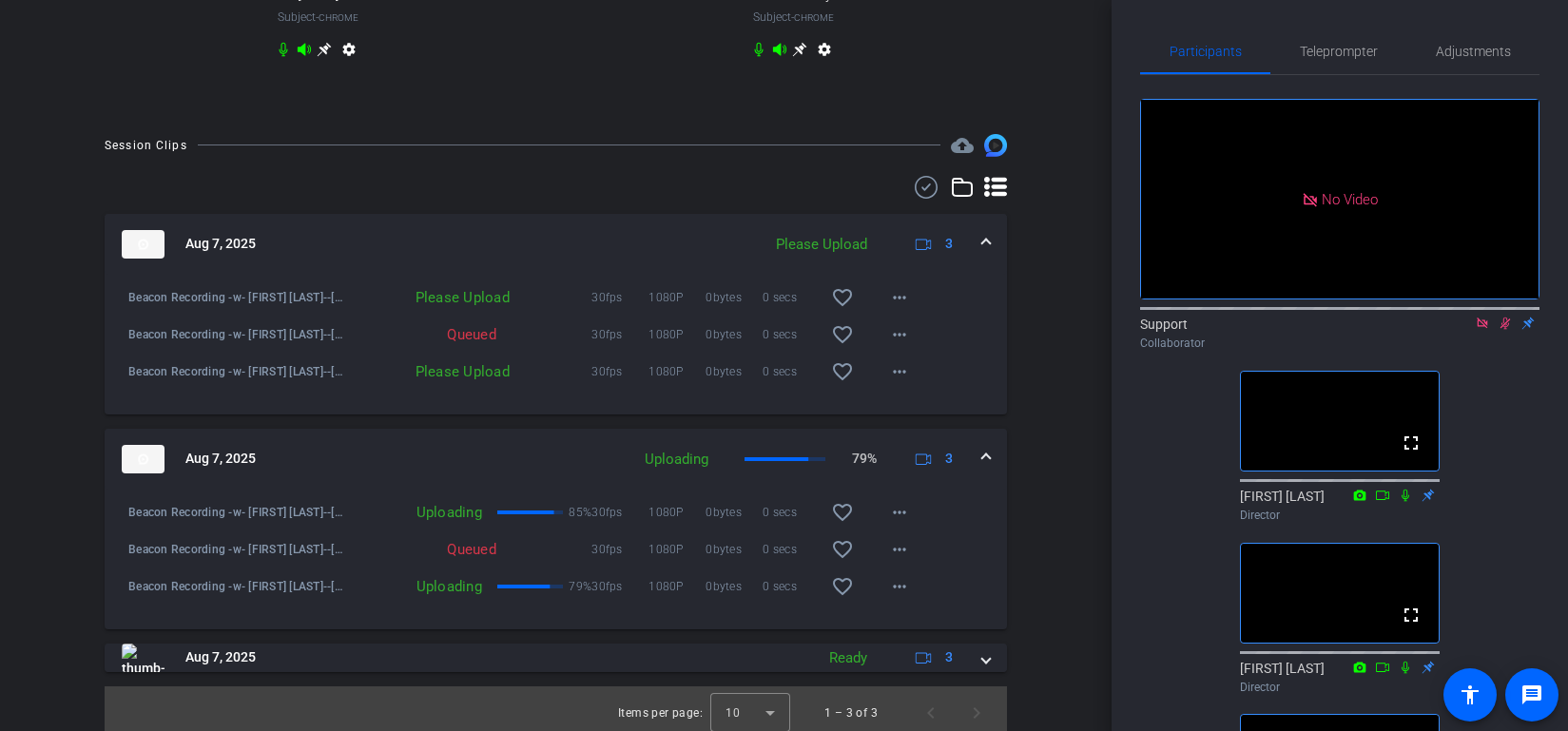 click 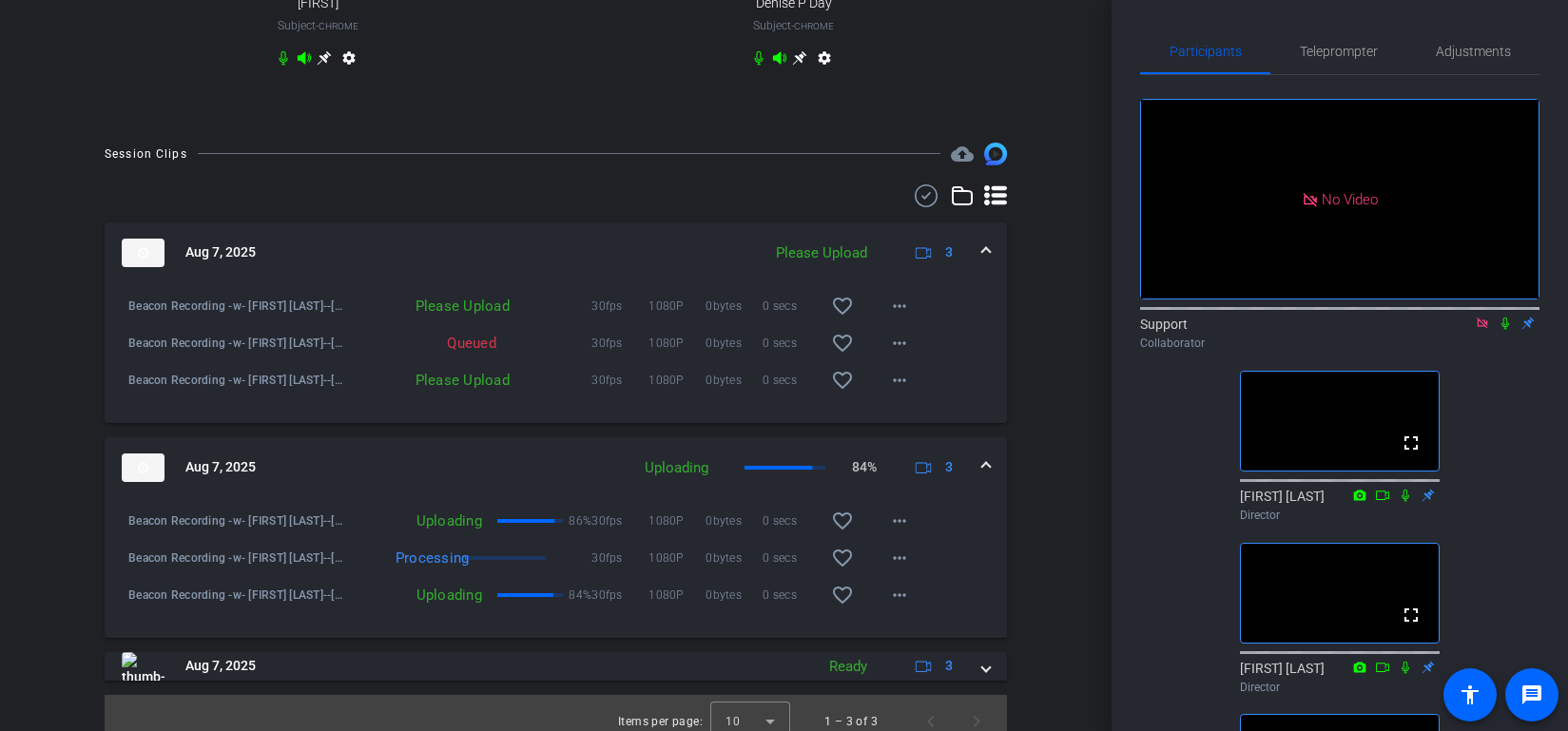 scroll, scrollTop: 973, scrollLeft: 0, axis: vertical 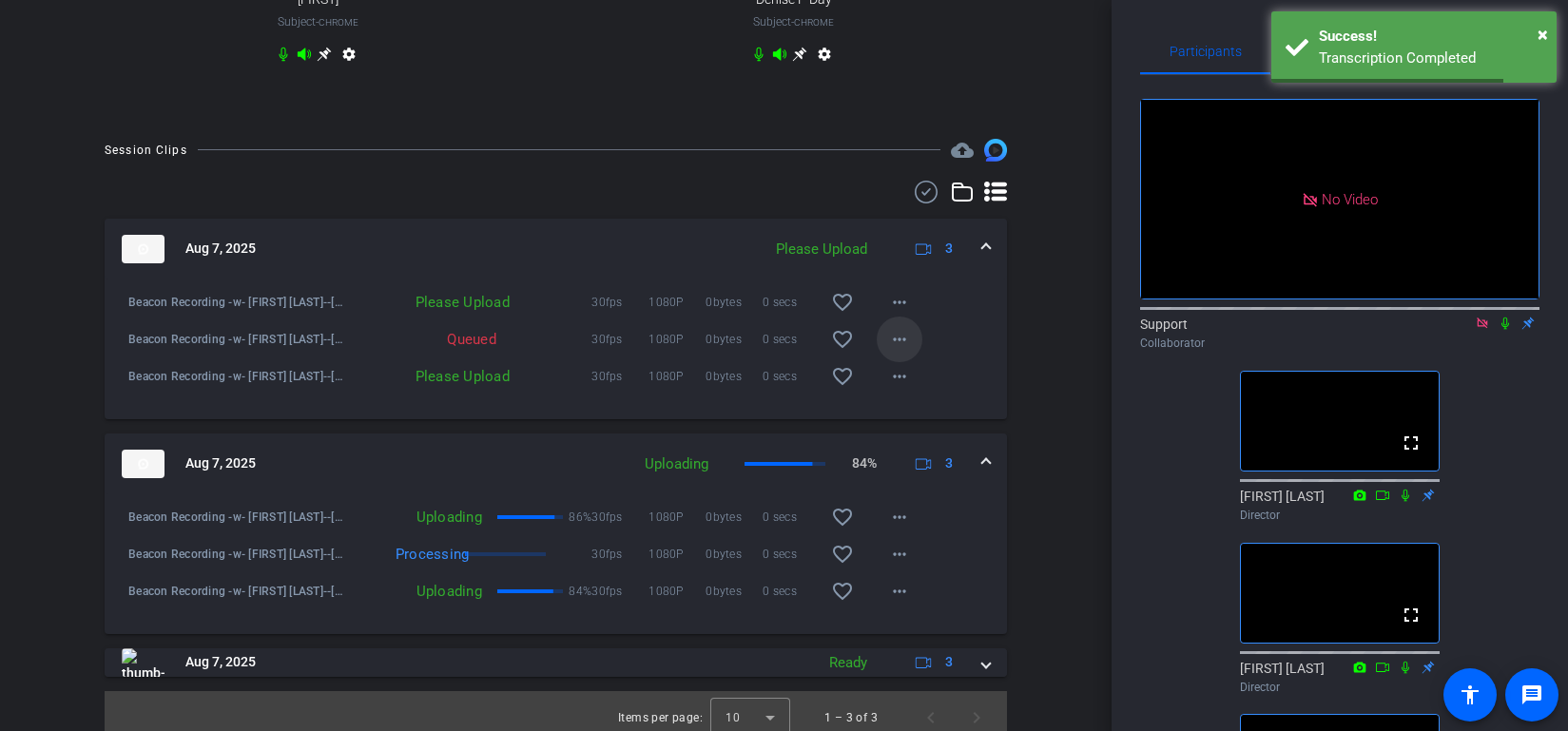 click on "more_horiz" at bounding box center [900, 339] 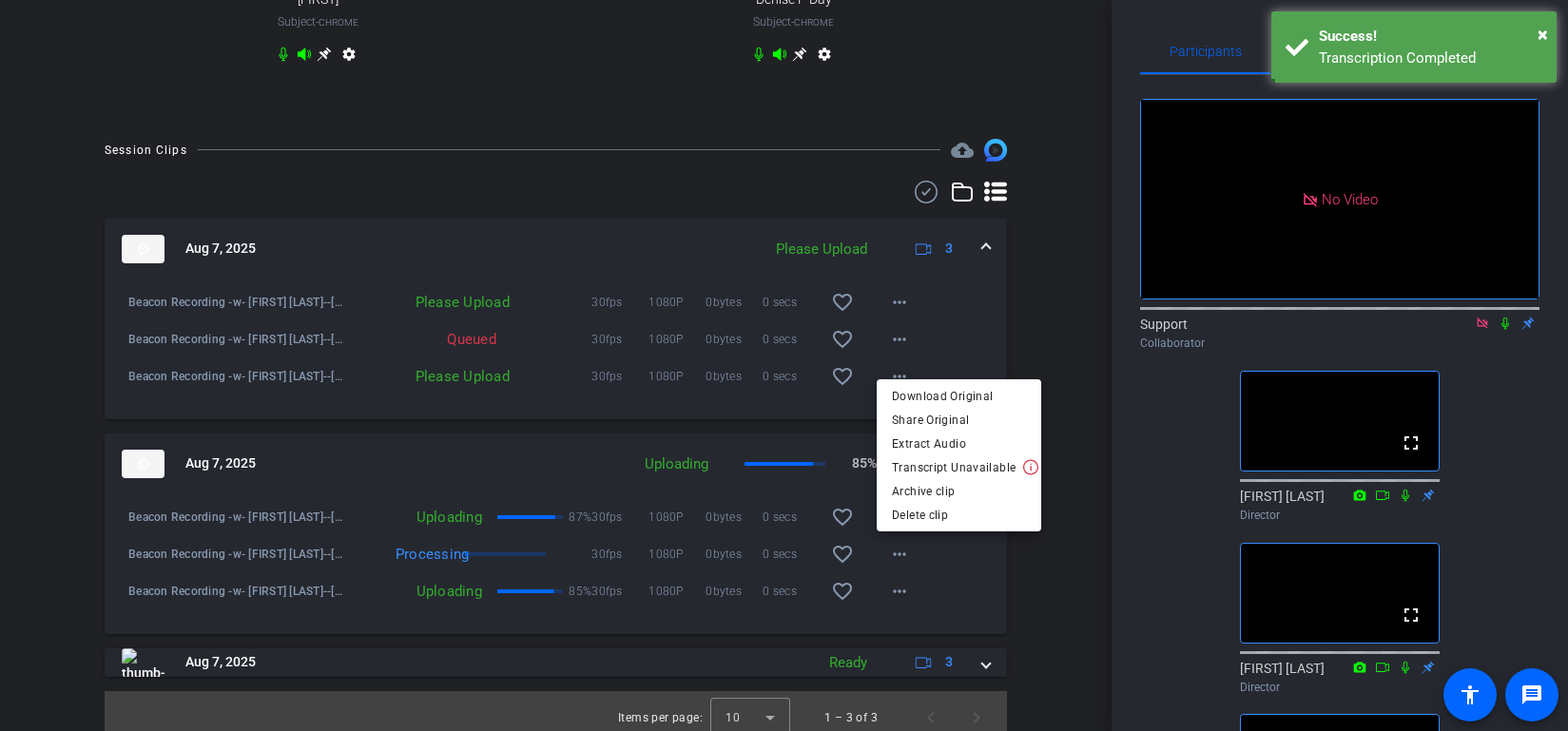 click at bounding box center [784, 365] 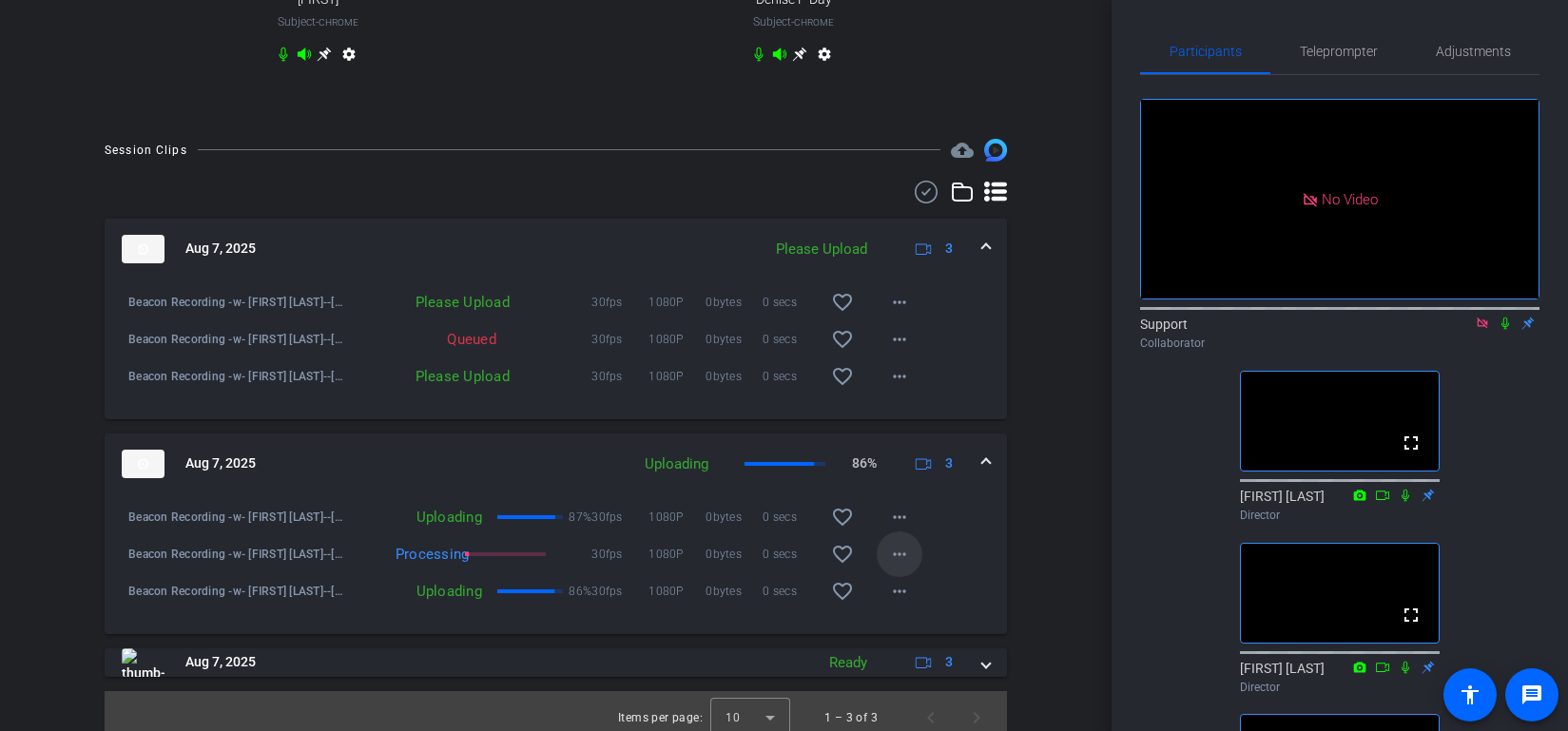 click on "more_horiz" at bounding box center (900, 554) 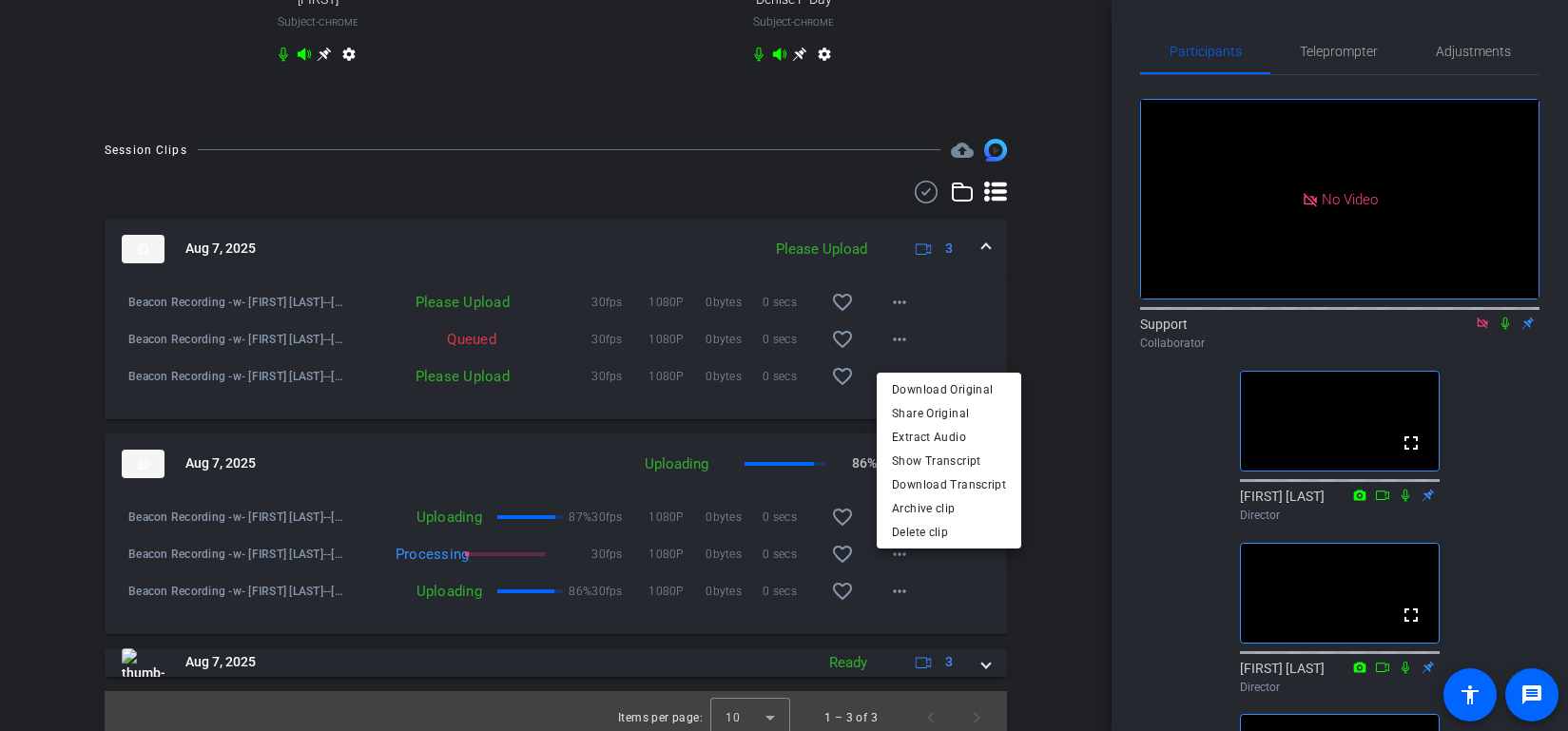 click at bounding box center (784, 365) 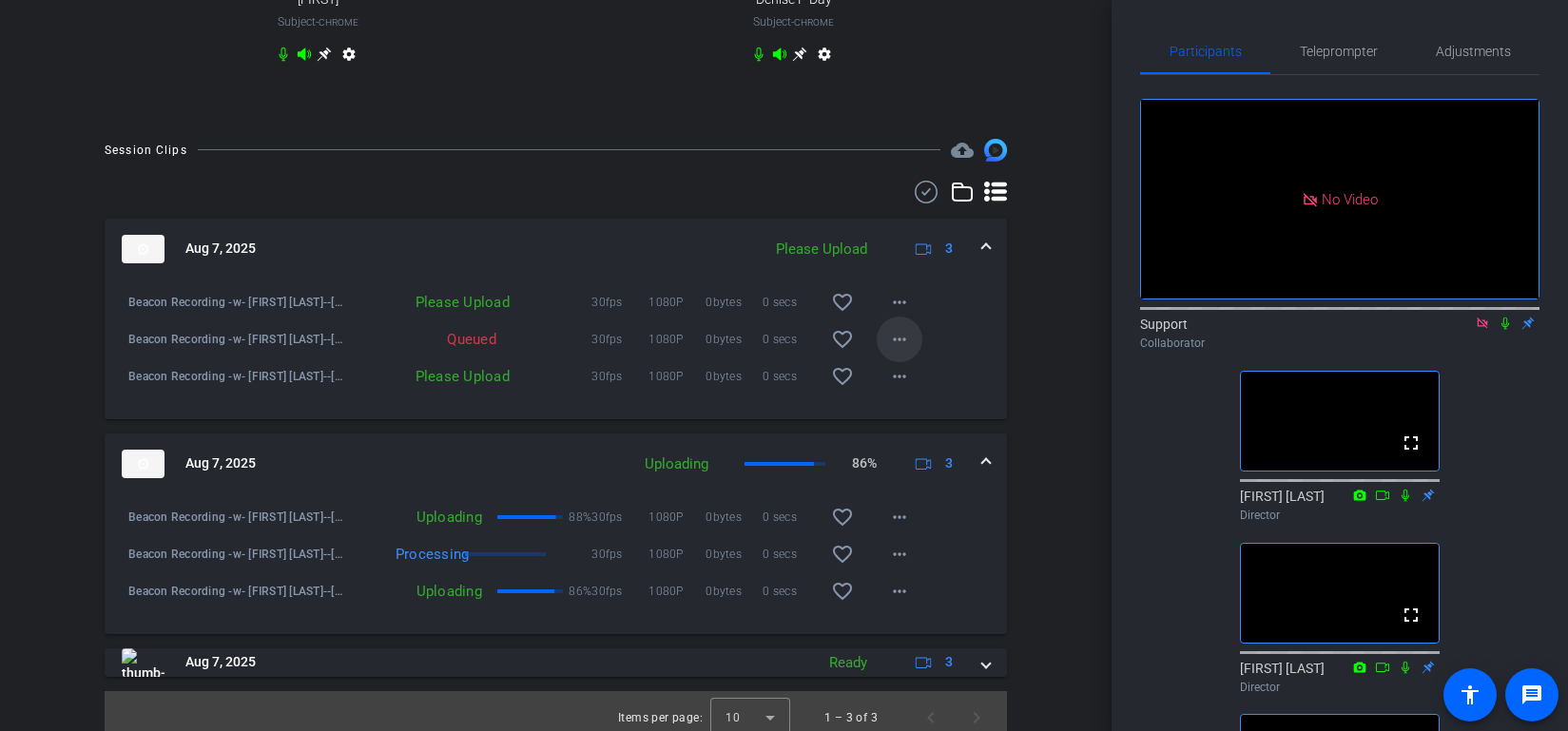 click on "more_horiz" at bounding box center [900, 339] 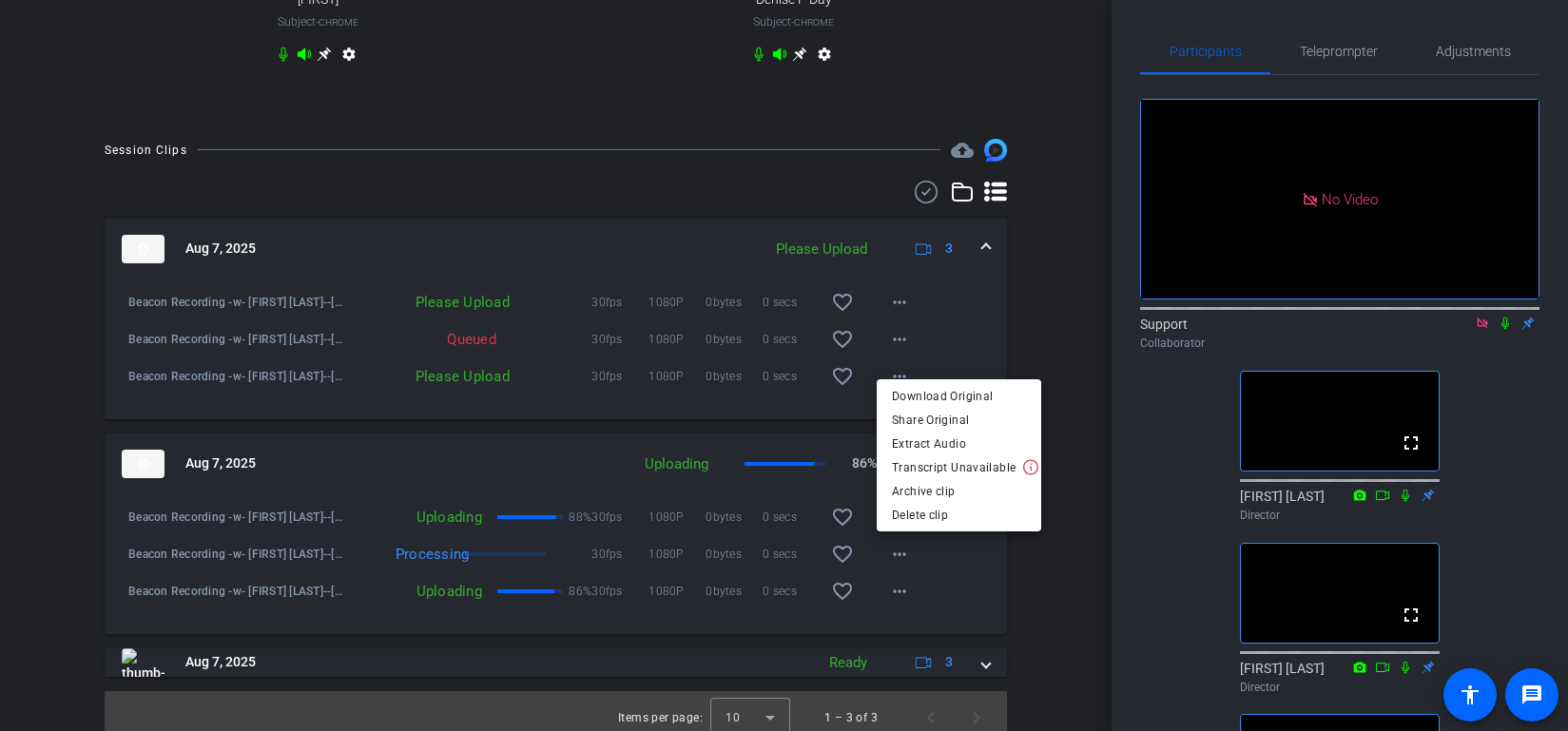 click at bounding box center (784, 365) 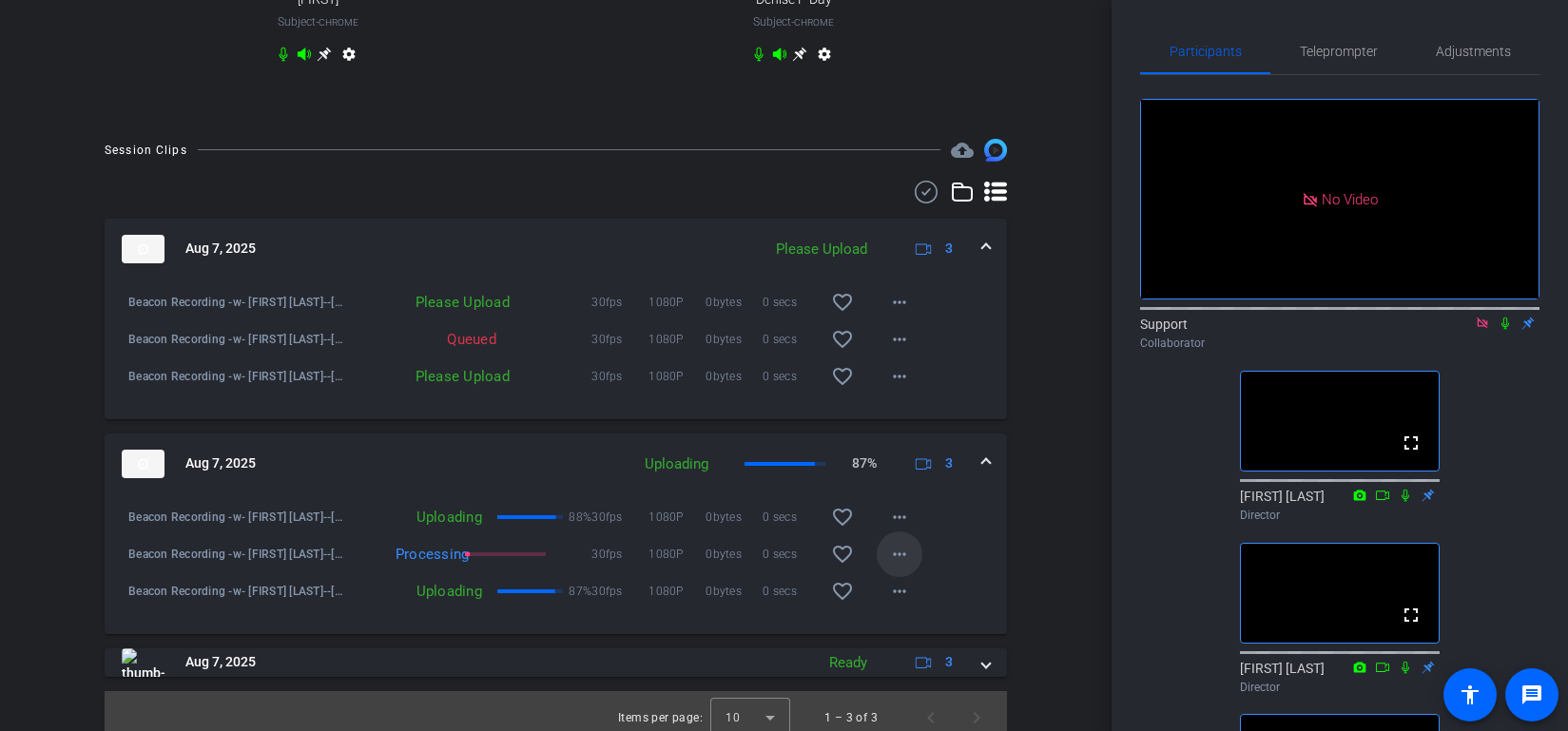 click on "more_horiz" at bounding box center (900, 554) 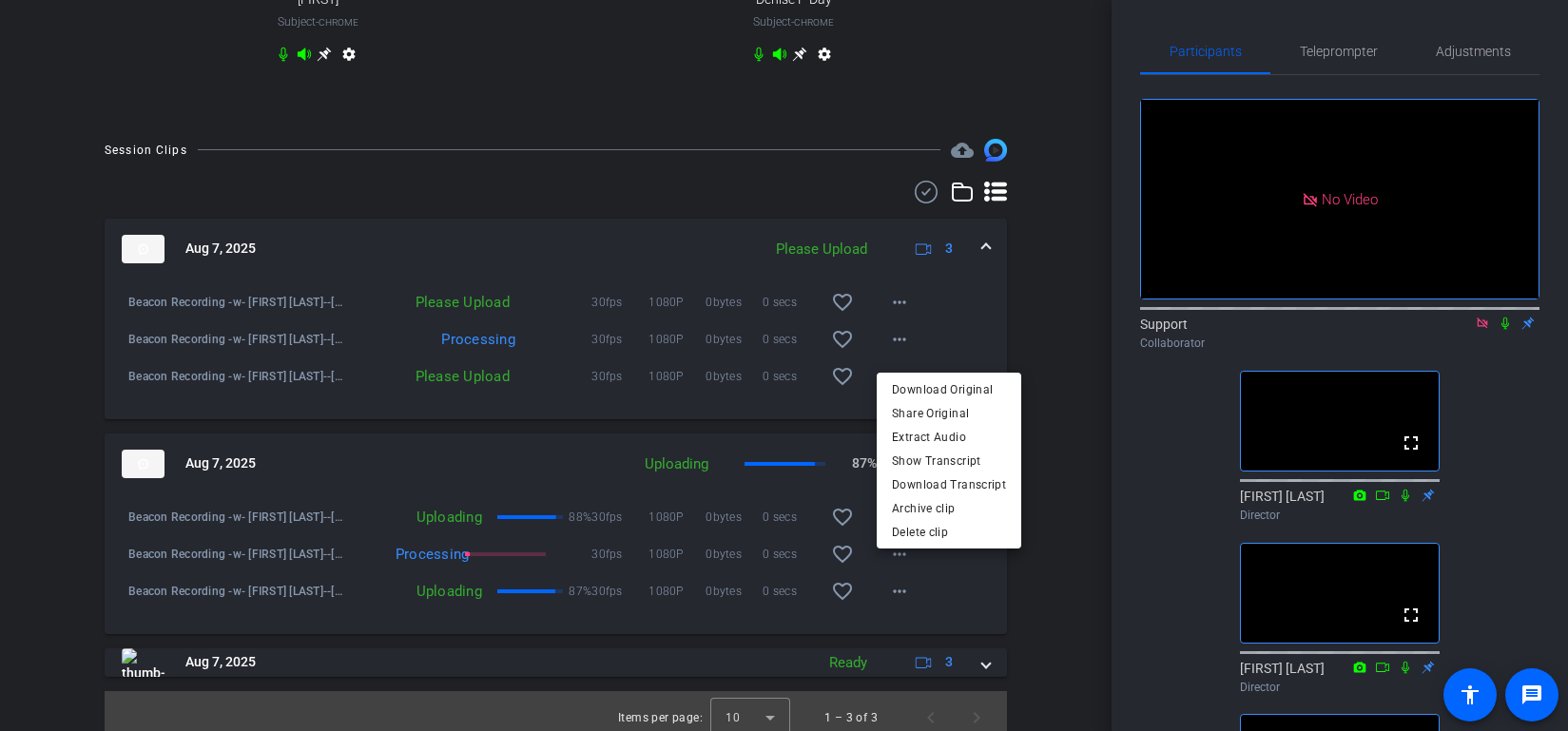 click at bounding box center (784, 365) 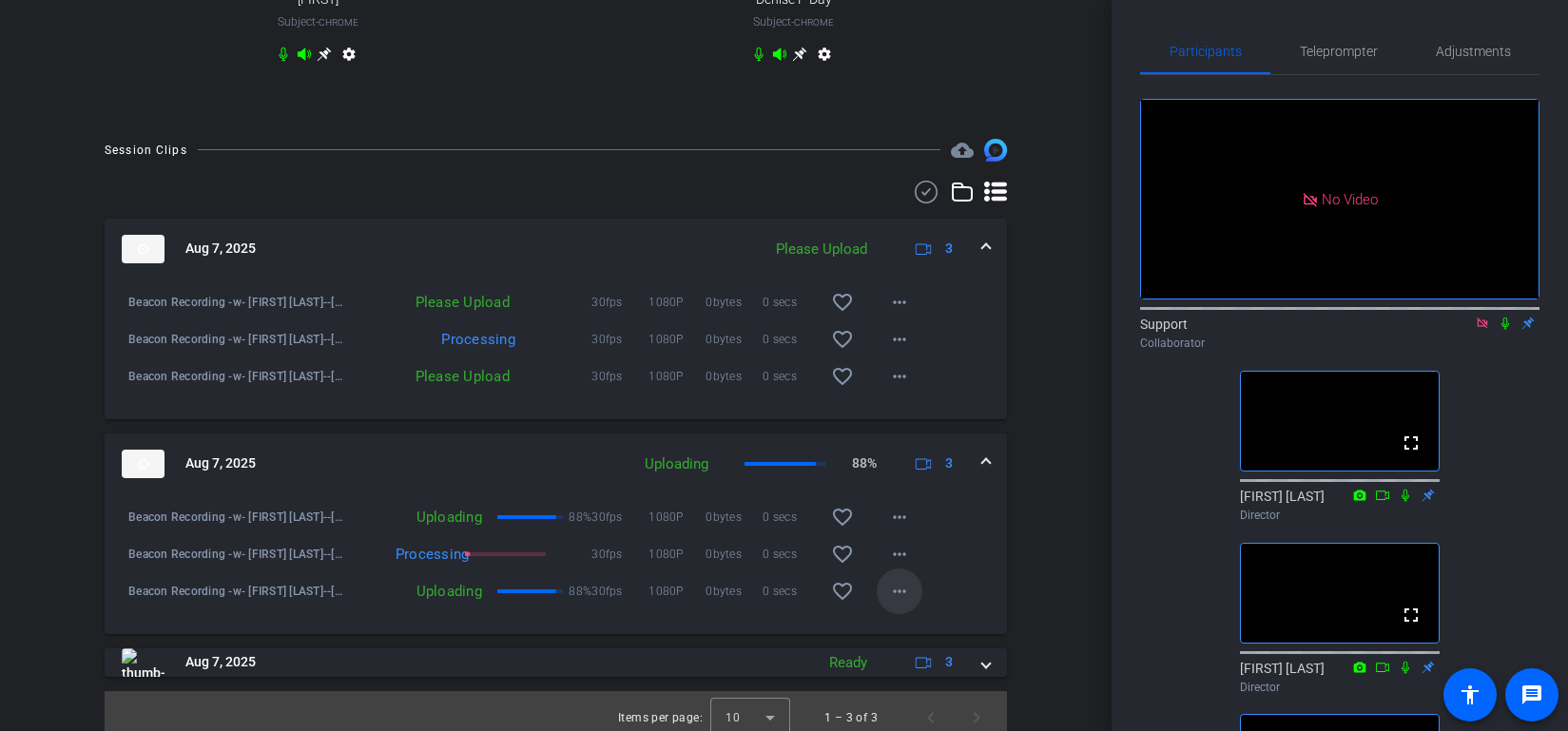 click at bounding box center [900, 591] 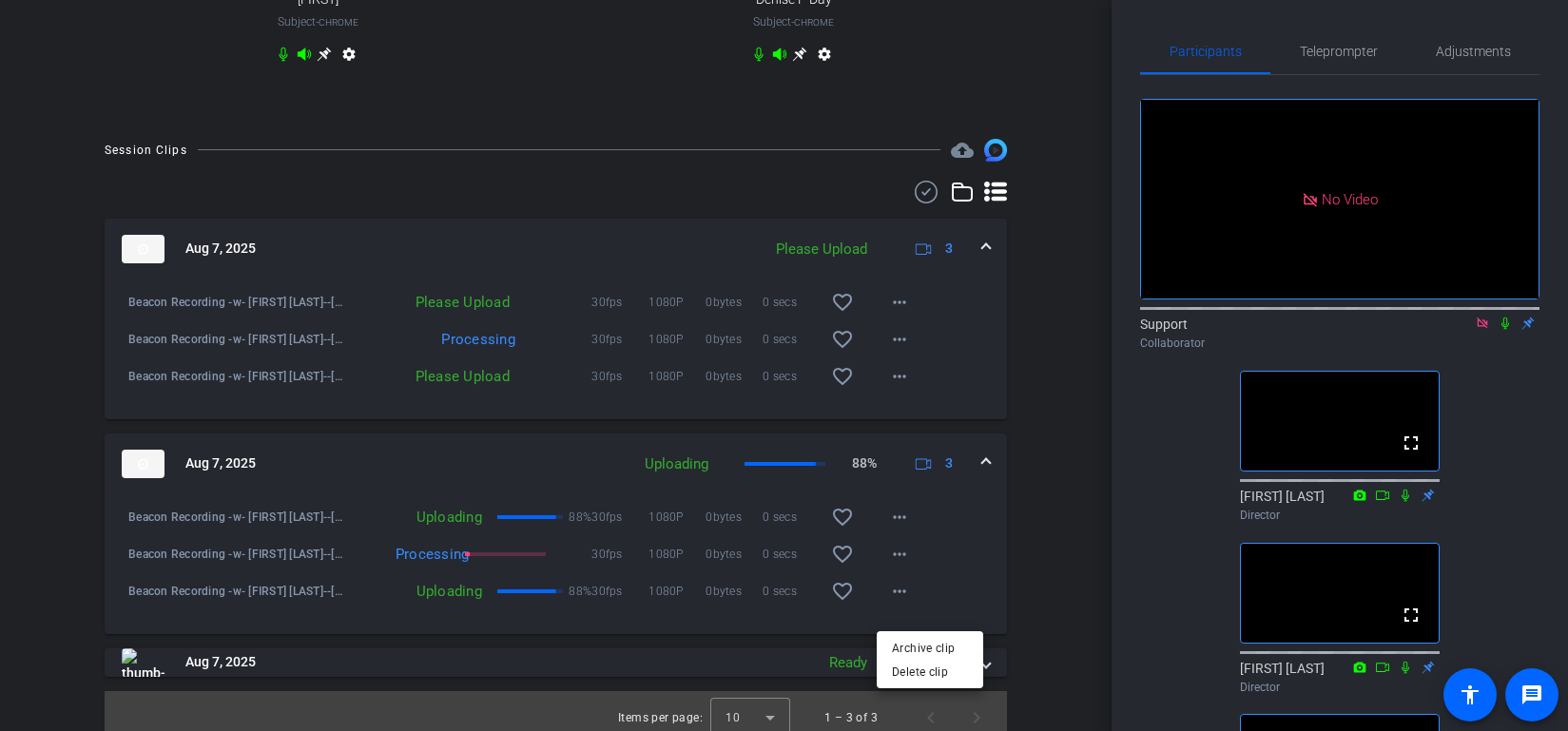 click at bounding box center [784, 365] 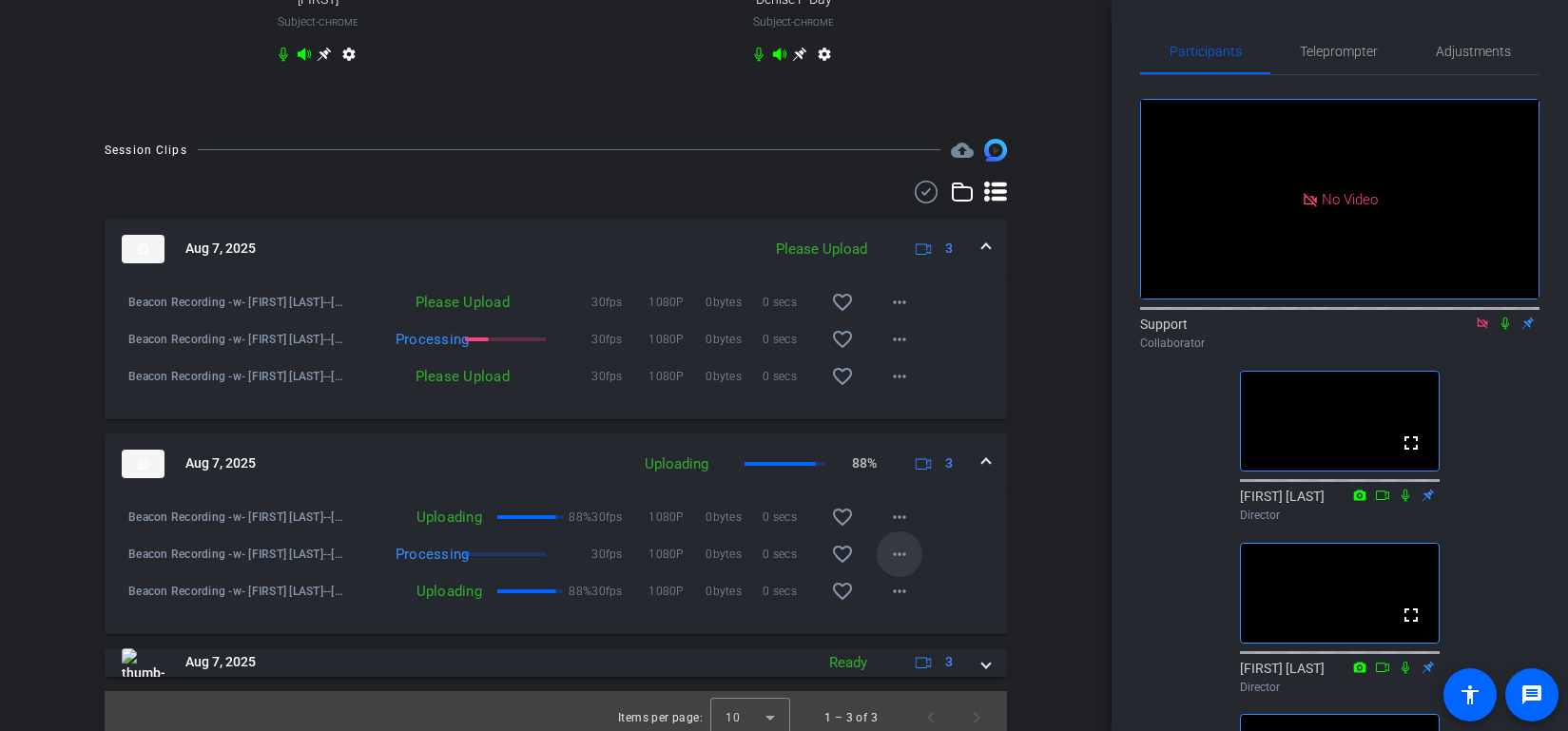 click on "more_horiz" at bounding box center [900, 554] 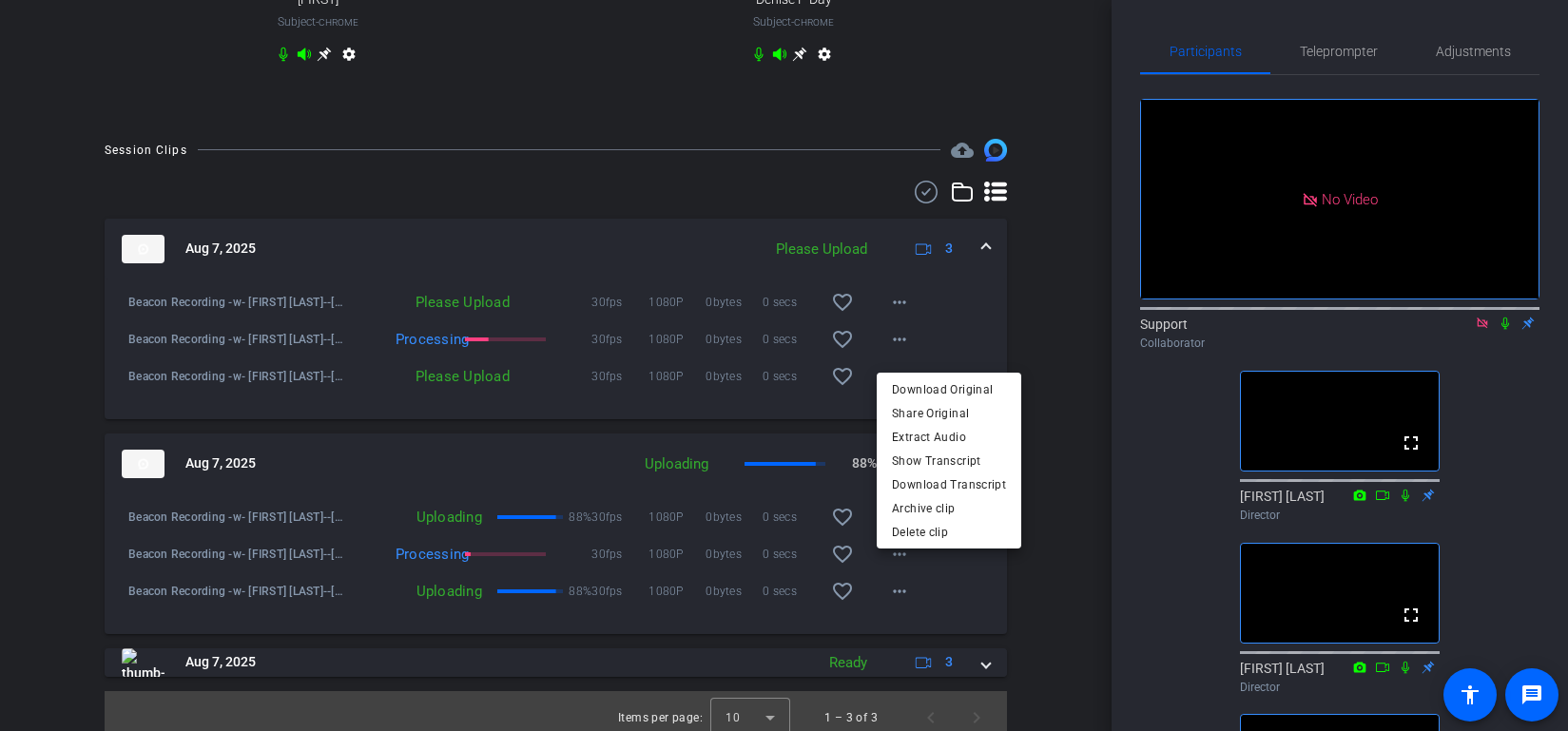 click at bounding box center (784, 365) 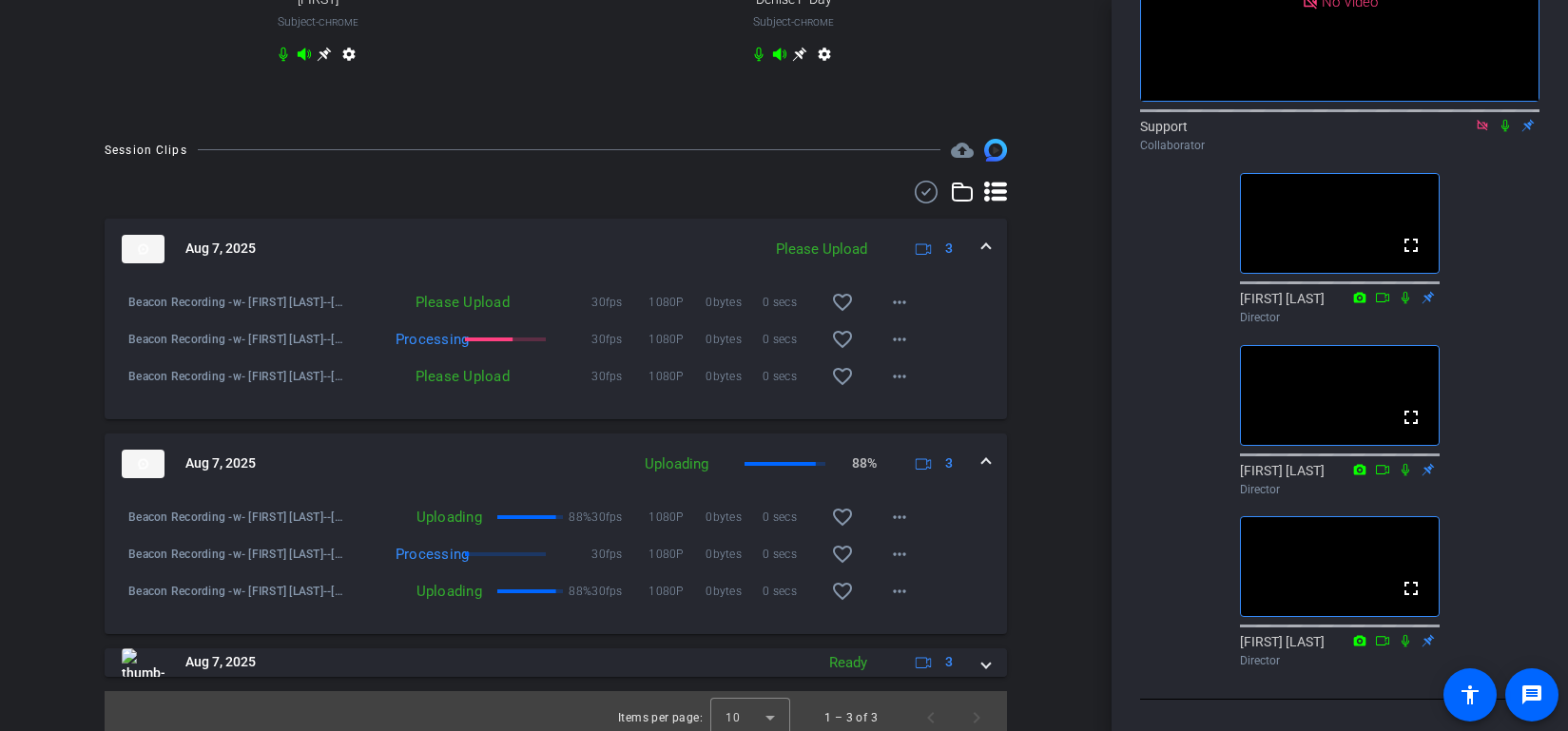 scroll, scrollTop: 183, scrollLeft: 0, axis: vertical 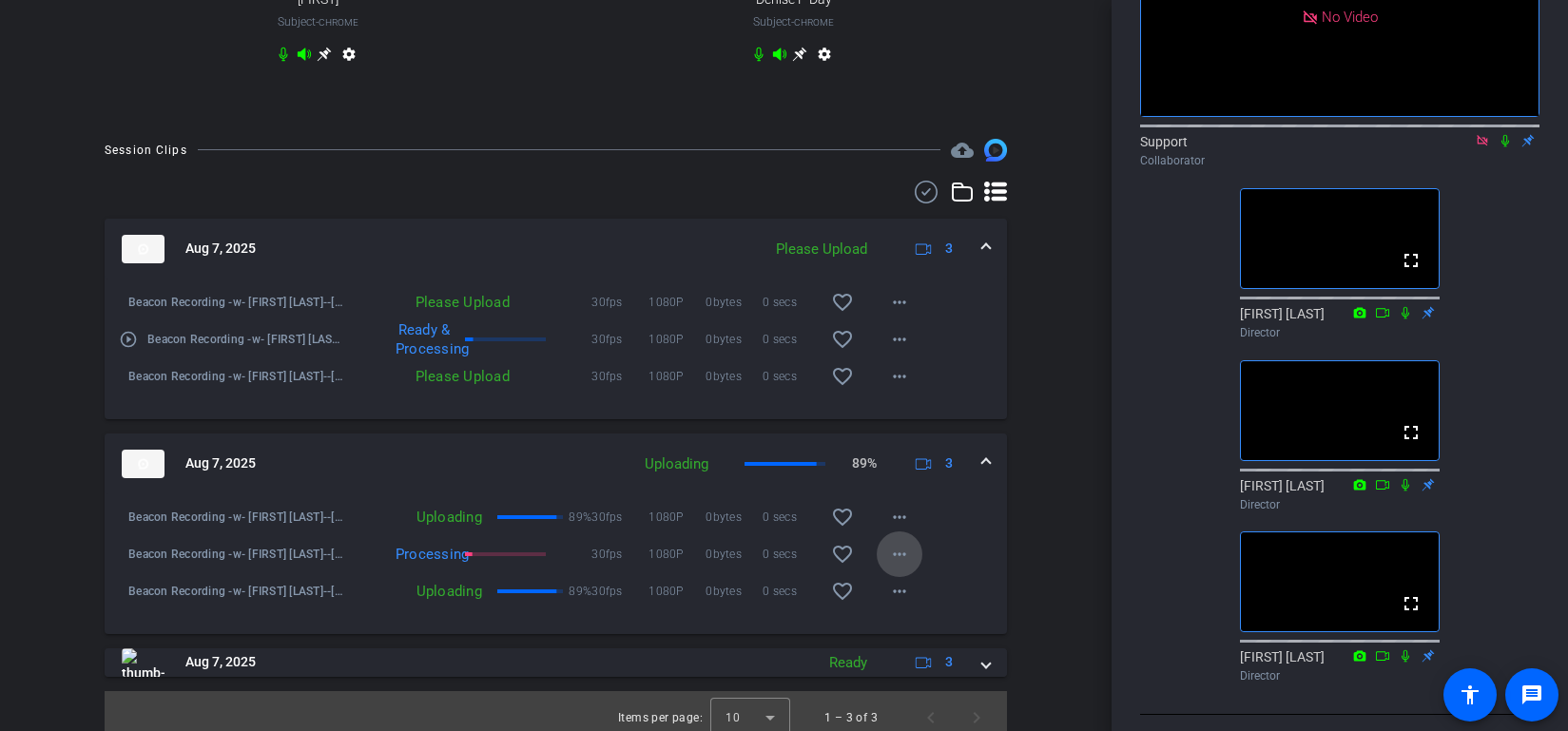 click on "more_horiz" at bounding box center (900, 554) 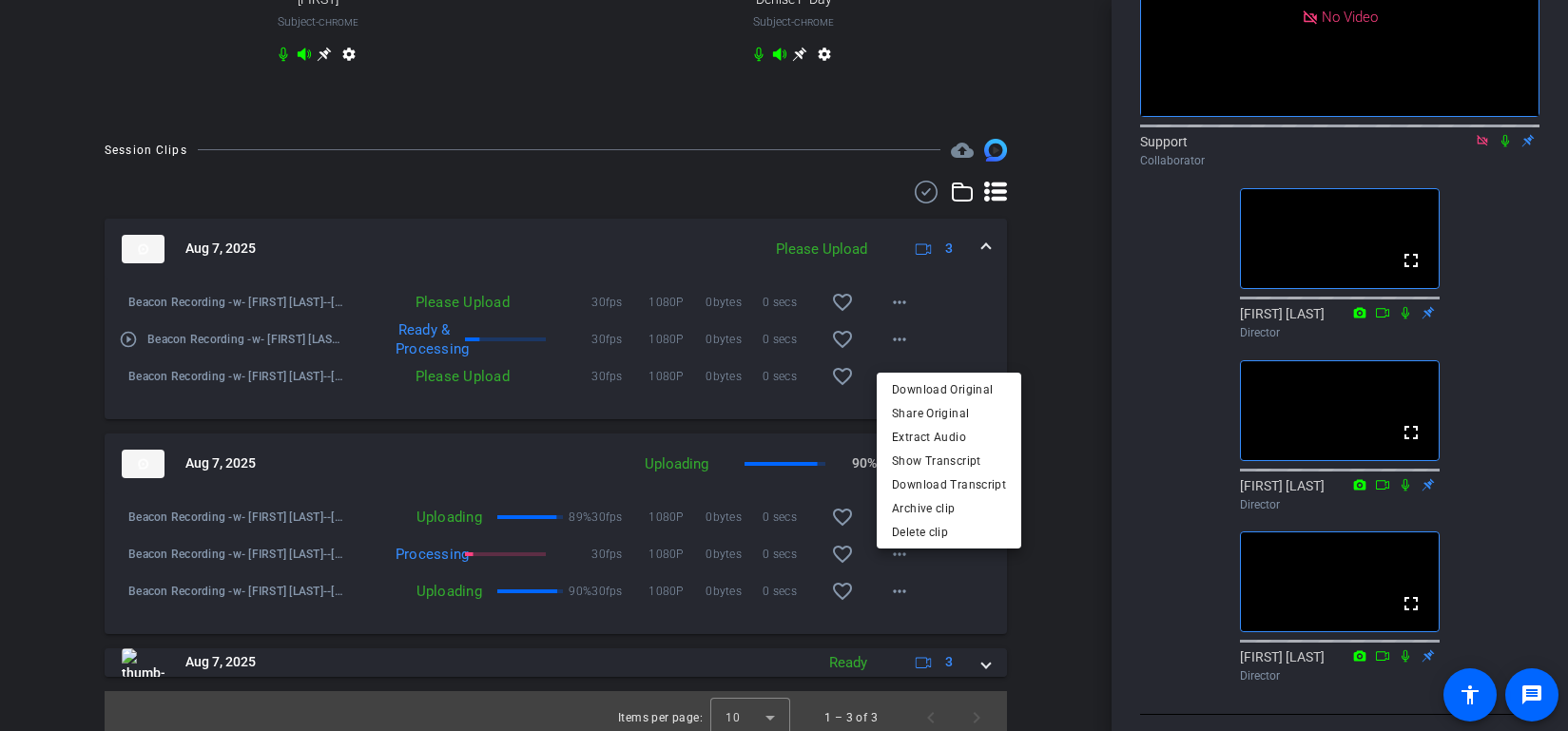 click at bounding box center [784, 365] 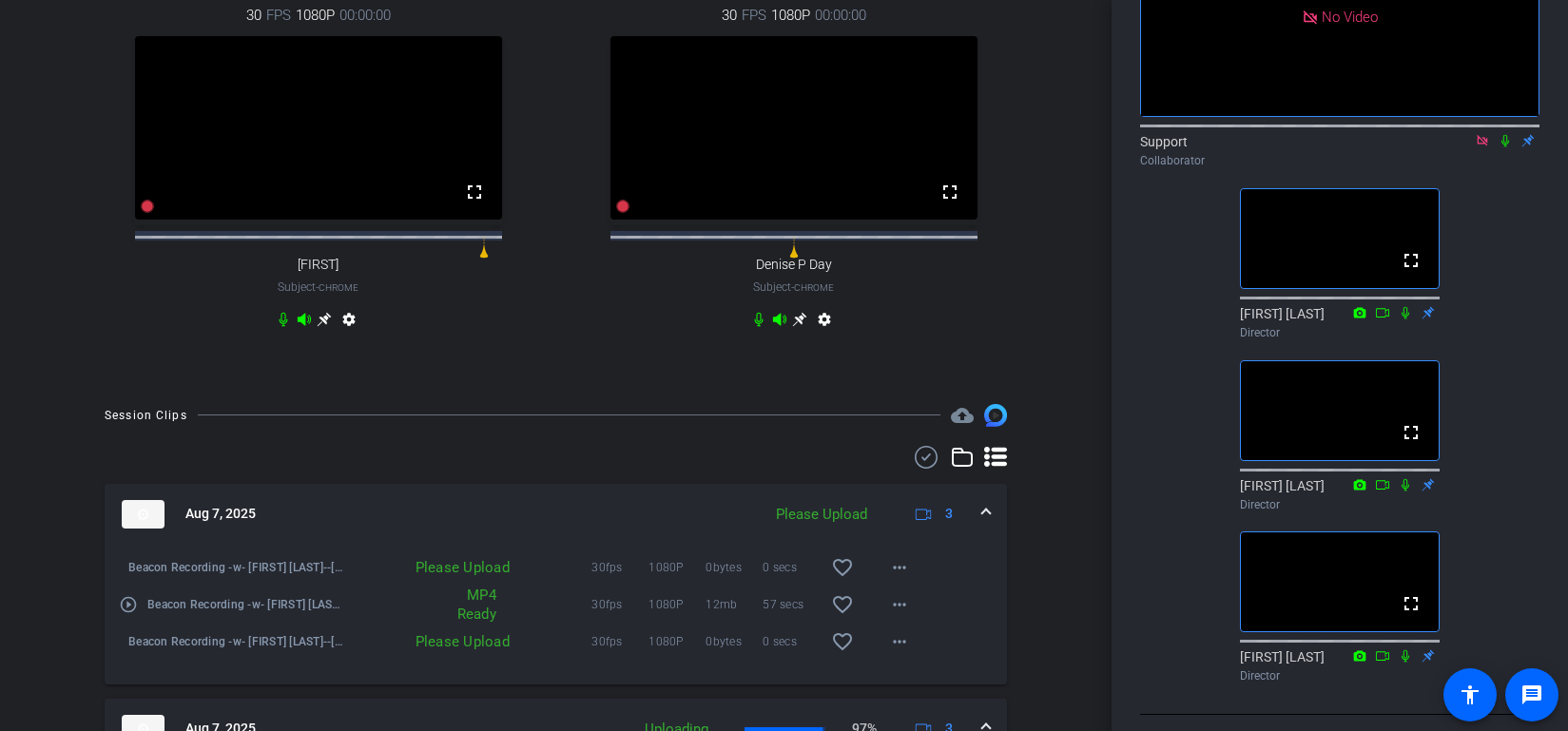 scroll, scrollTop: 1004, scrollLeft: 0, axis: vertical 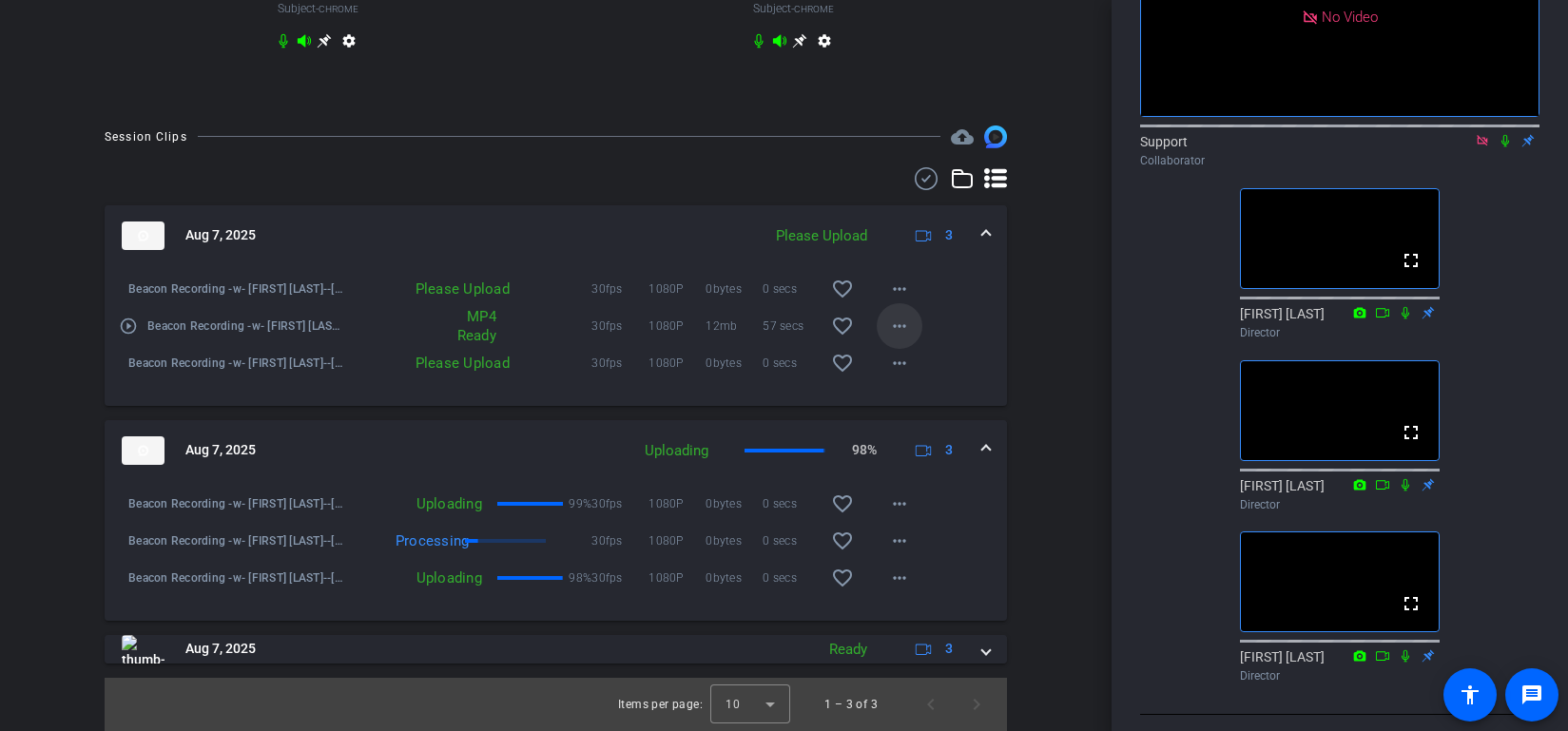 click on "more_horiz" at bounding box center [900, 326] 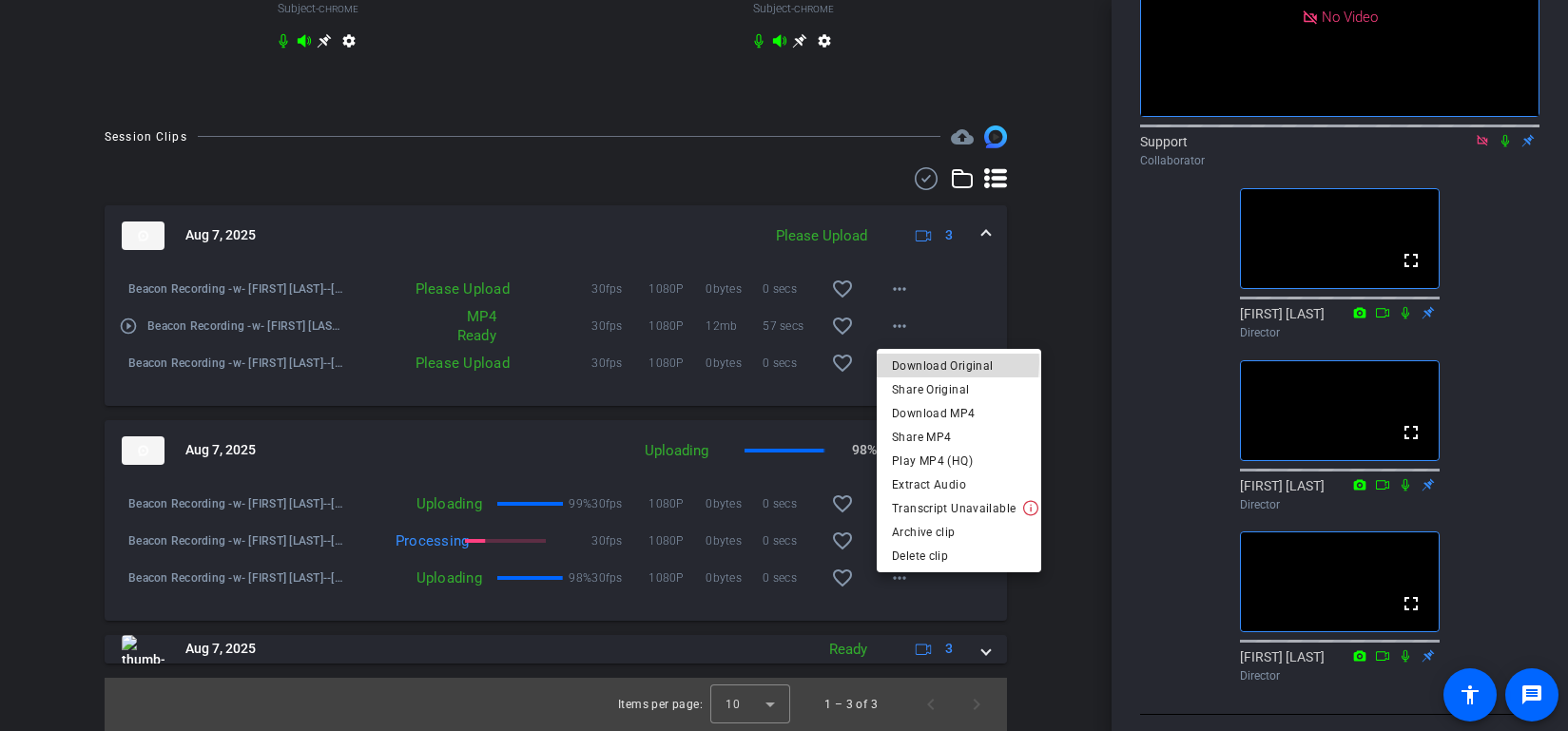 click on "Download Original" at bounding box center (958, 365) 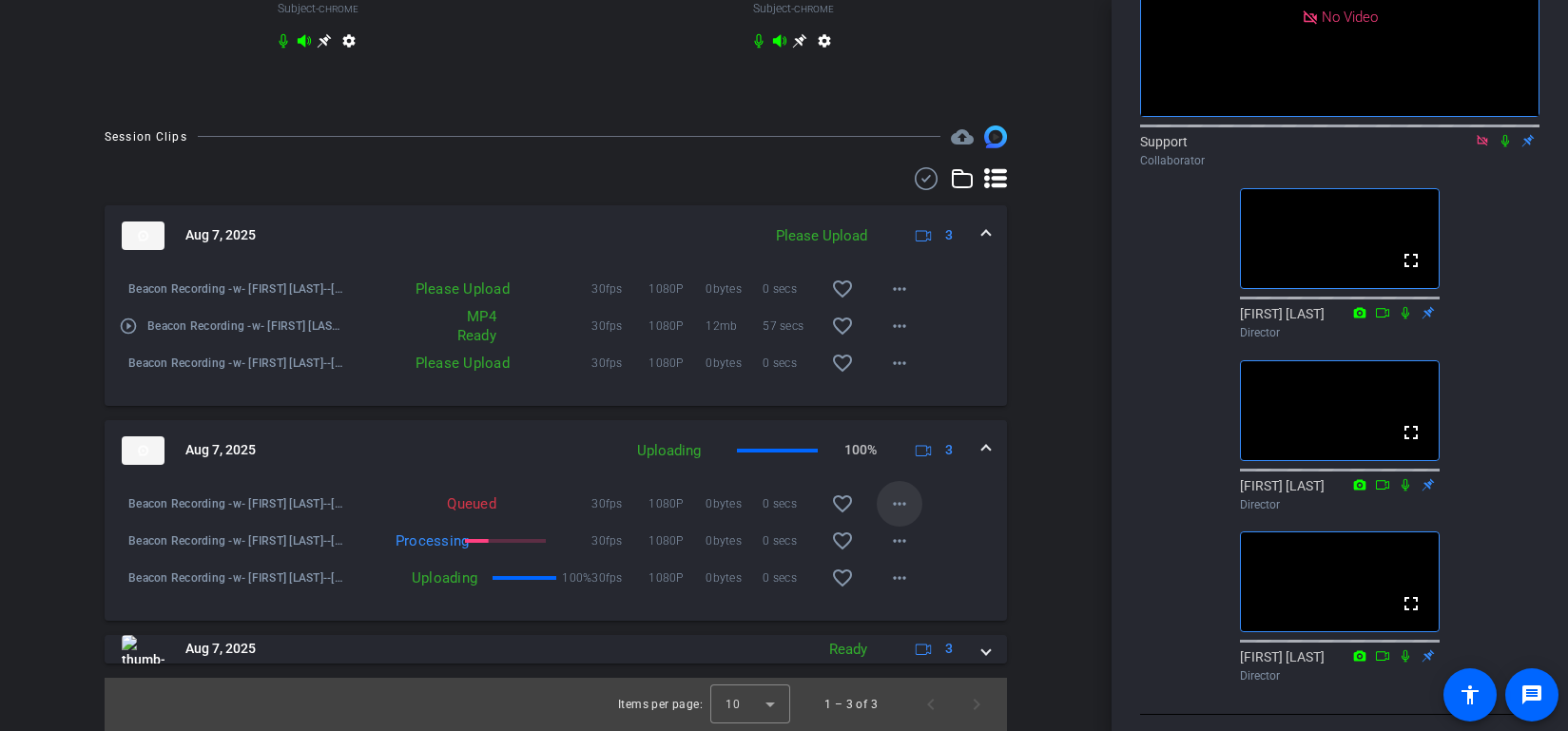 click on "more_horiz" at bounding box center [900, 504] 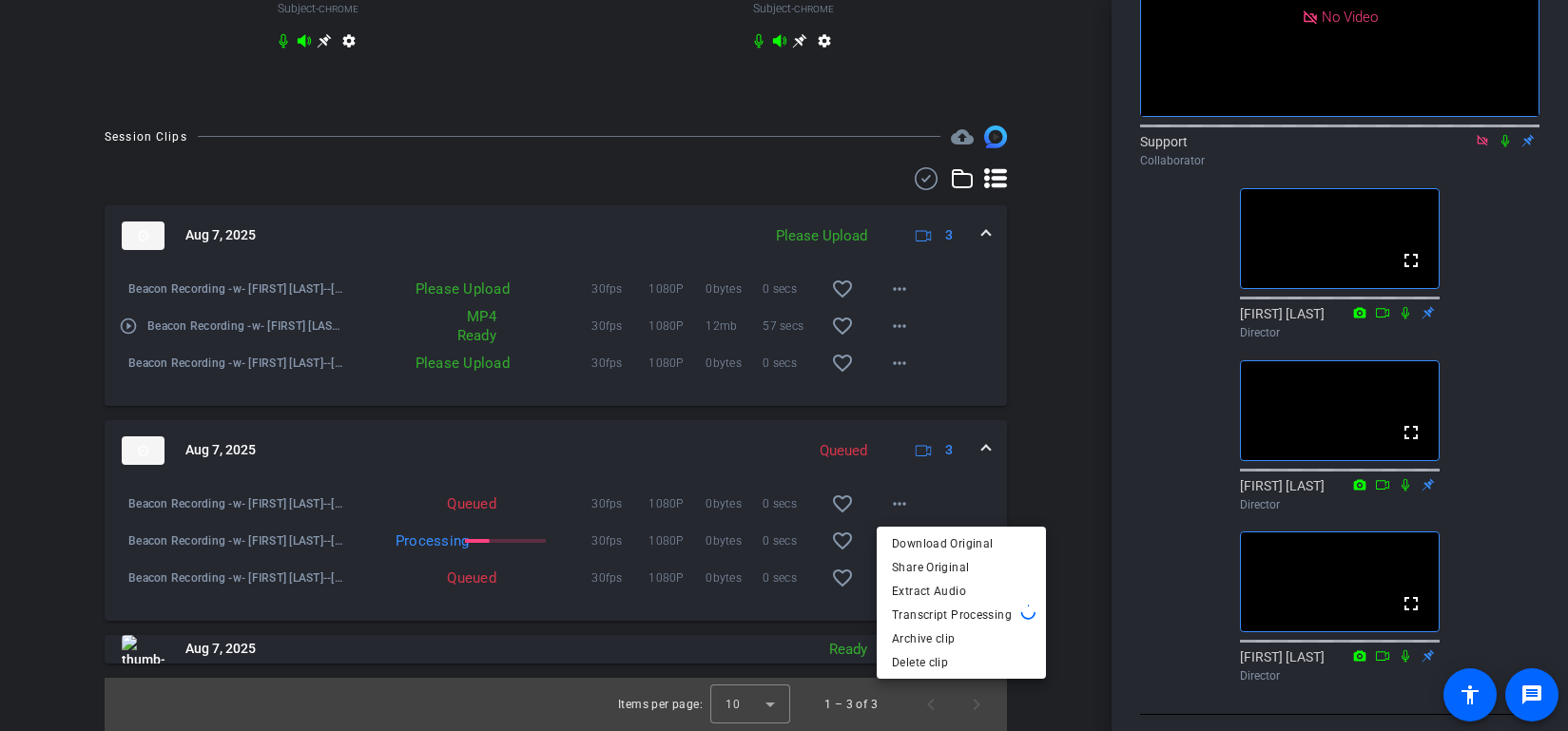 click at bounding box center [784, 365] 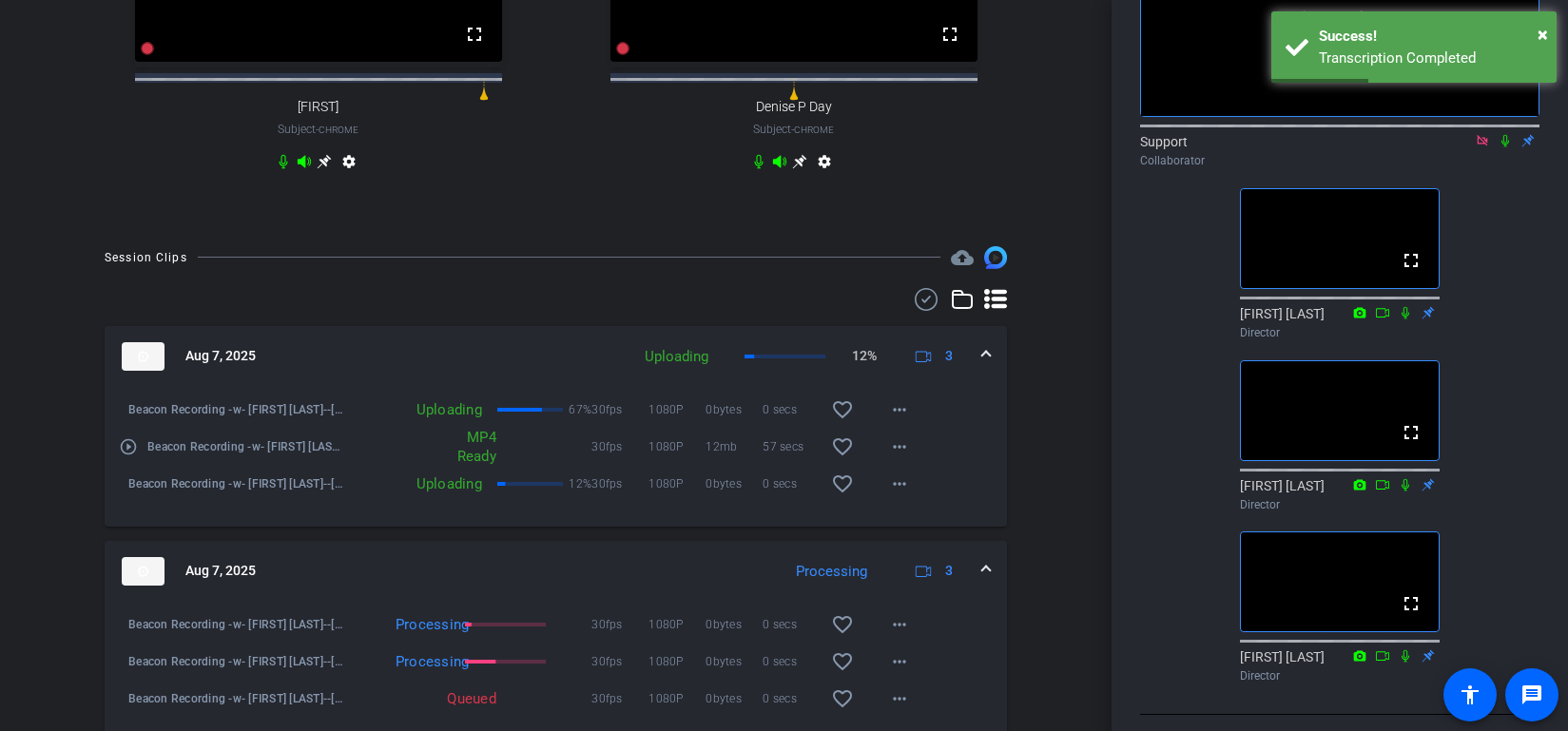 scroll, scrollTop: 862, scrollLeft: 0, axis: vertical 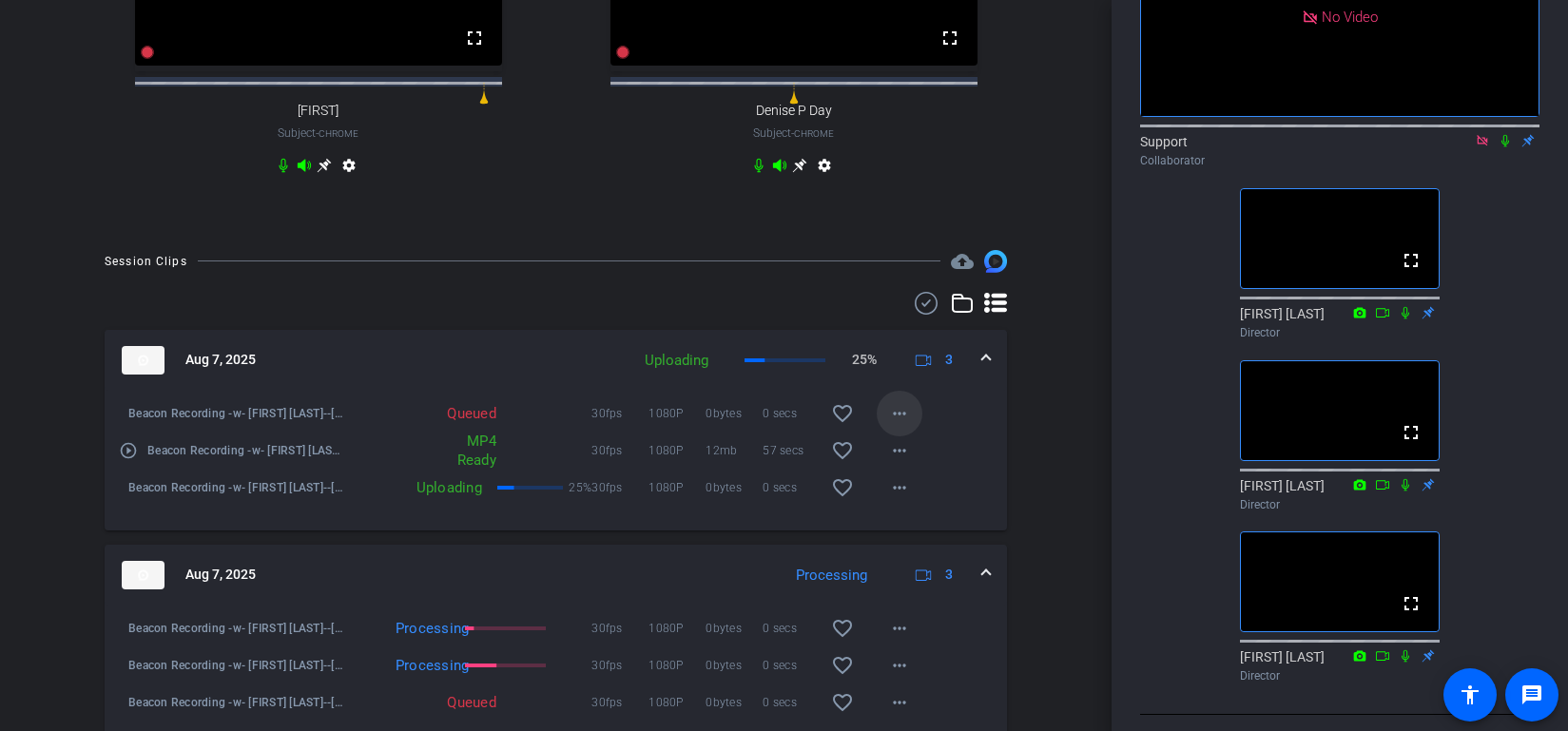 click at bounding box center (900, 414) 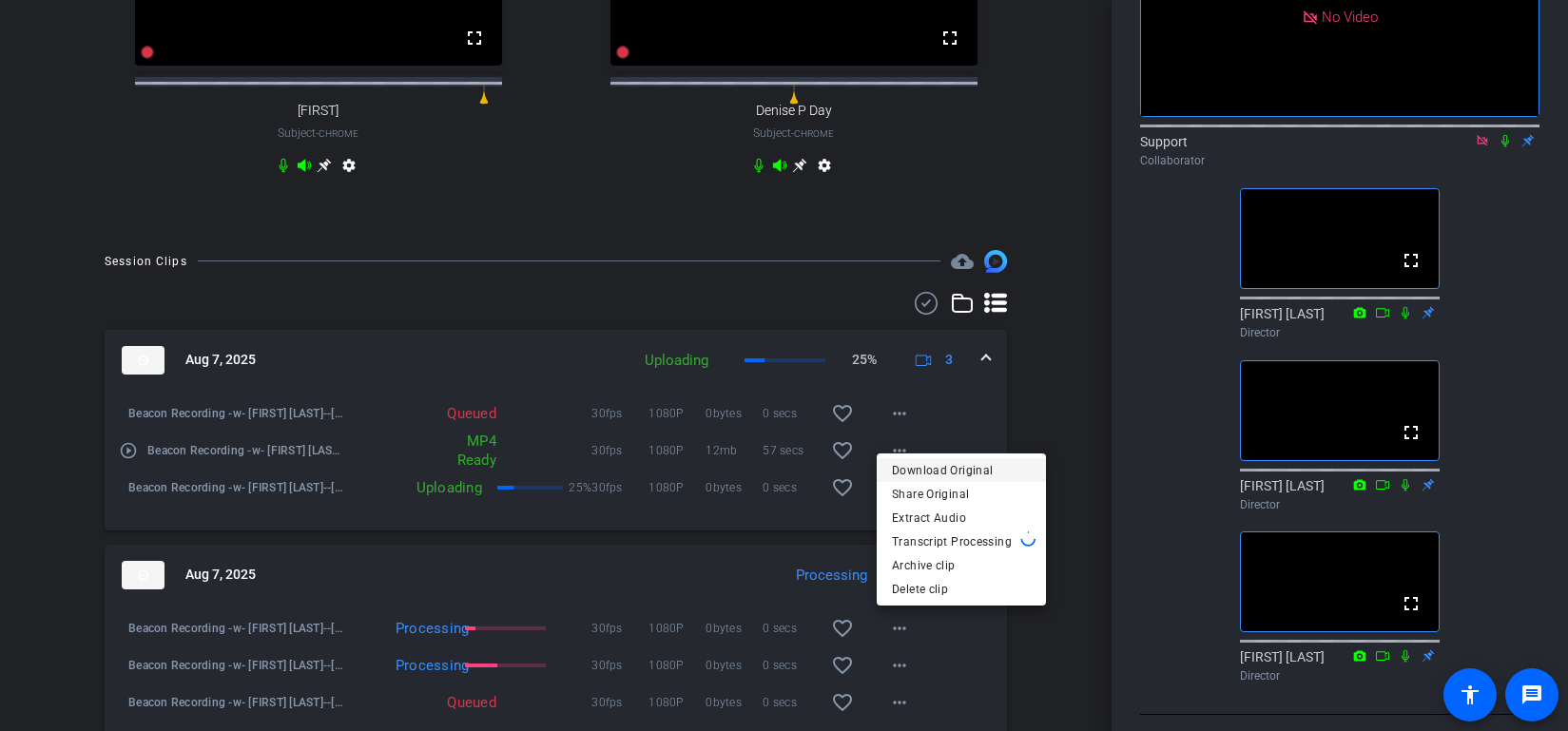 click on "Download Original" at bounding box center [961, 471] 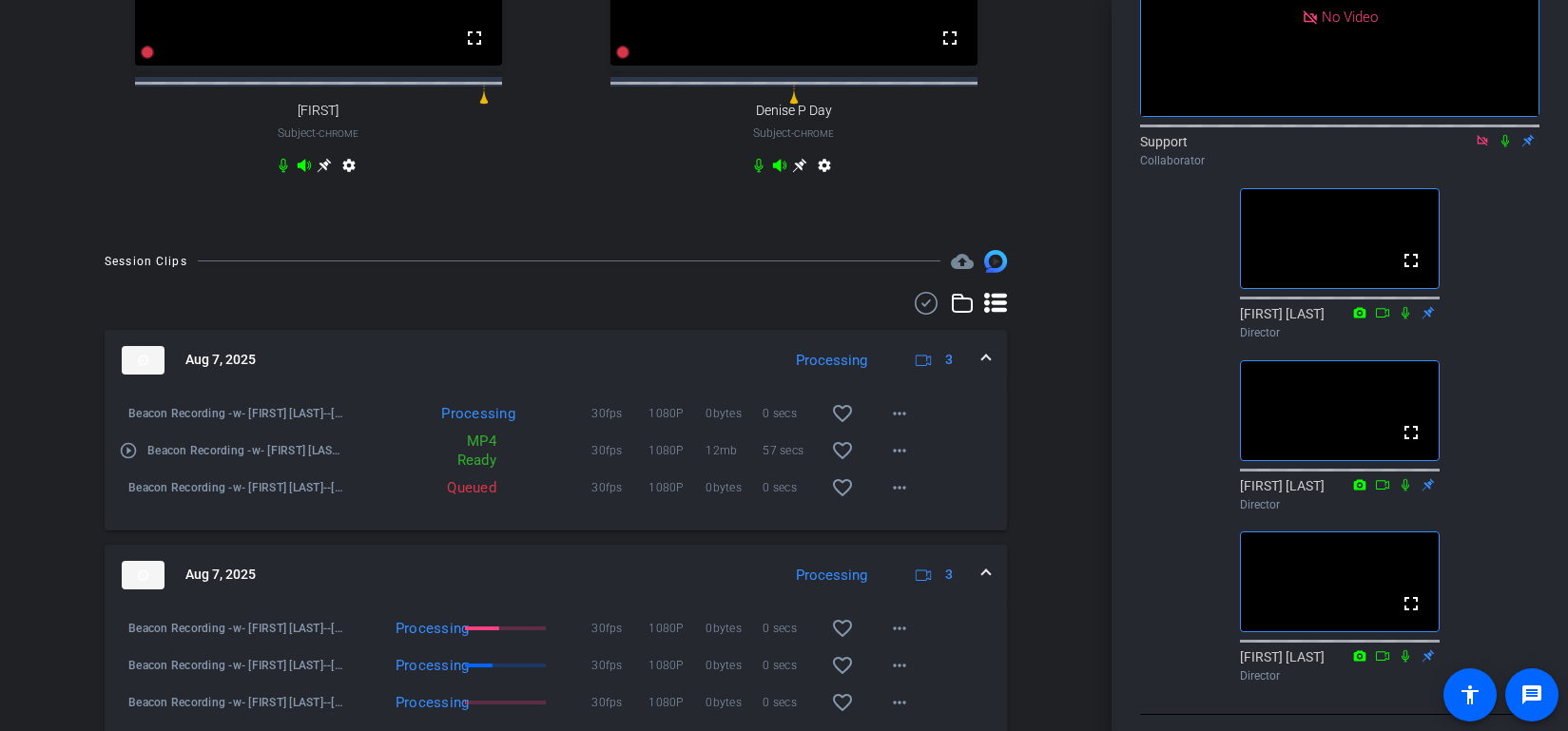 click 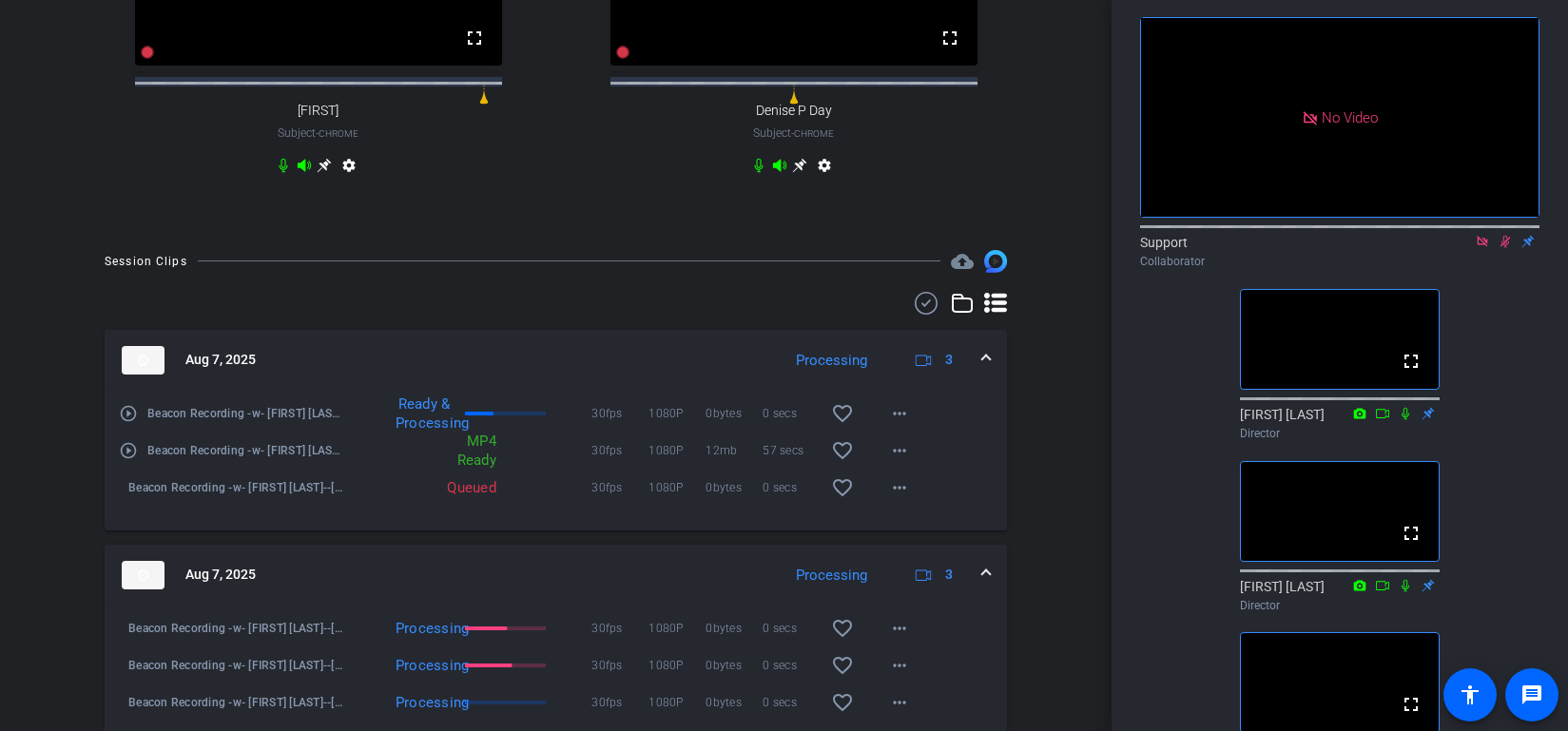 scroll, scrollTop: 82, scrollLeft: 0, axis: vertical 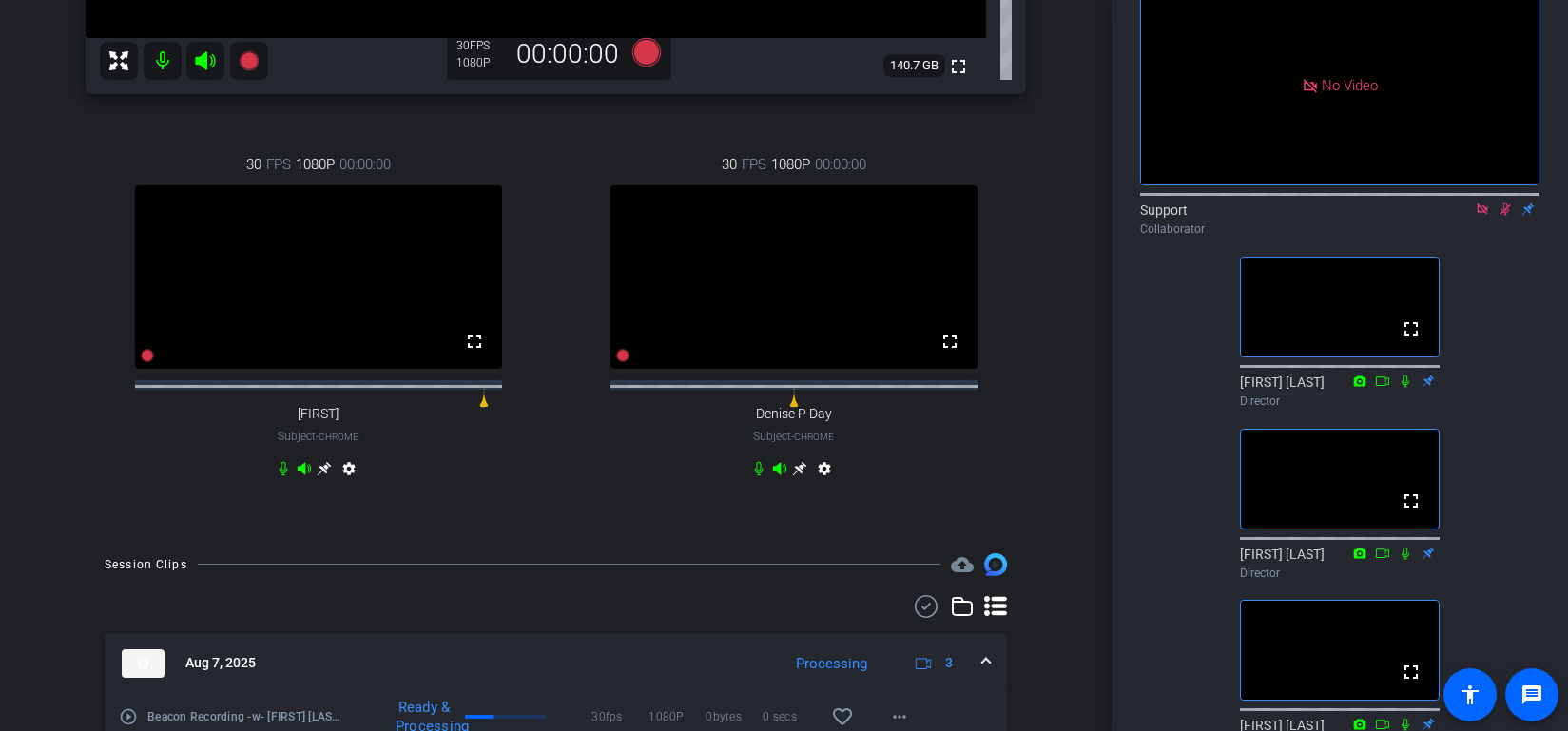 click 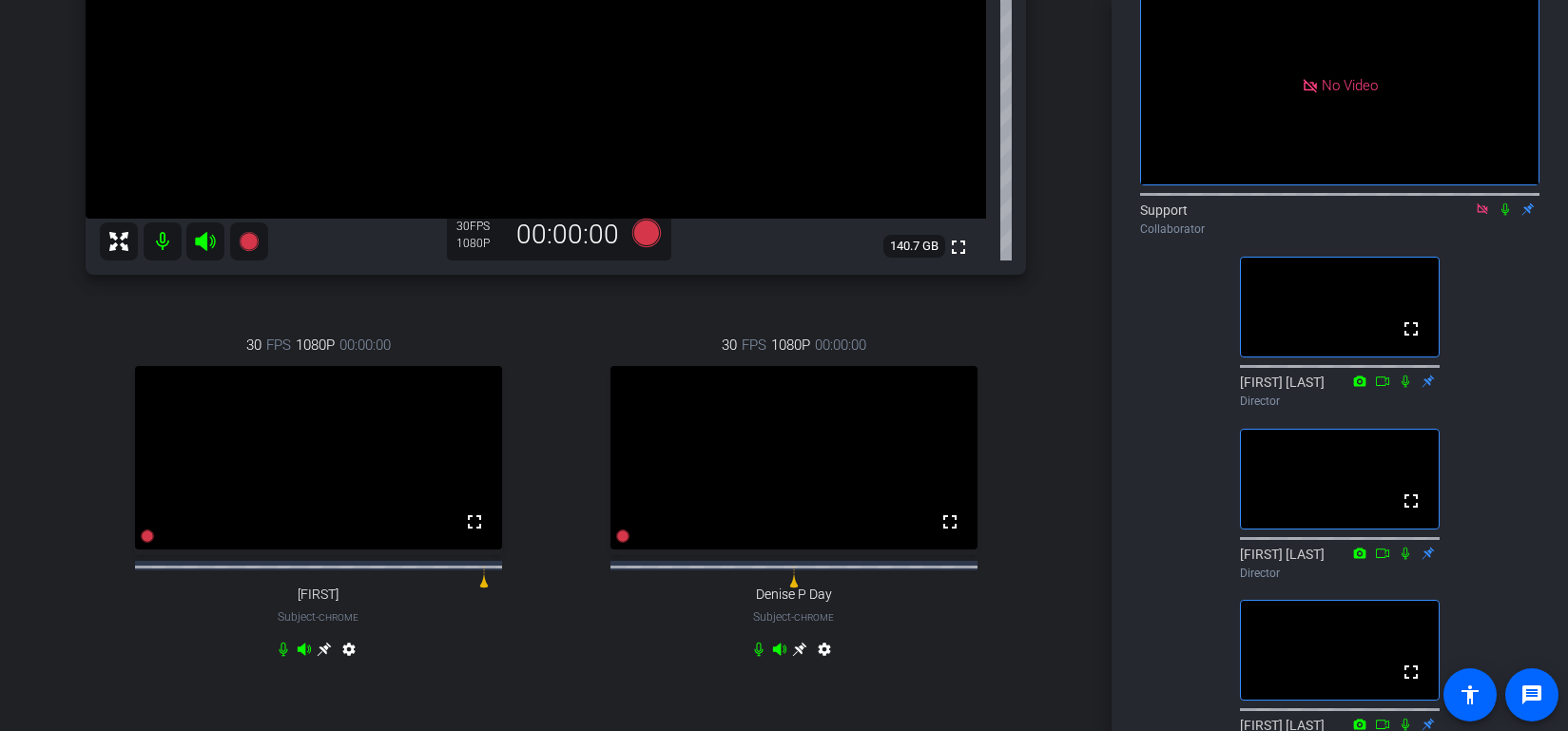 scroll, scrollTop: 459, scrollLeft: 0, axis: vertical 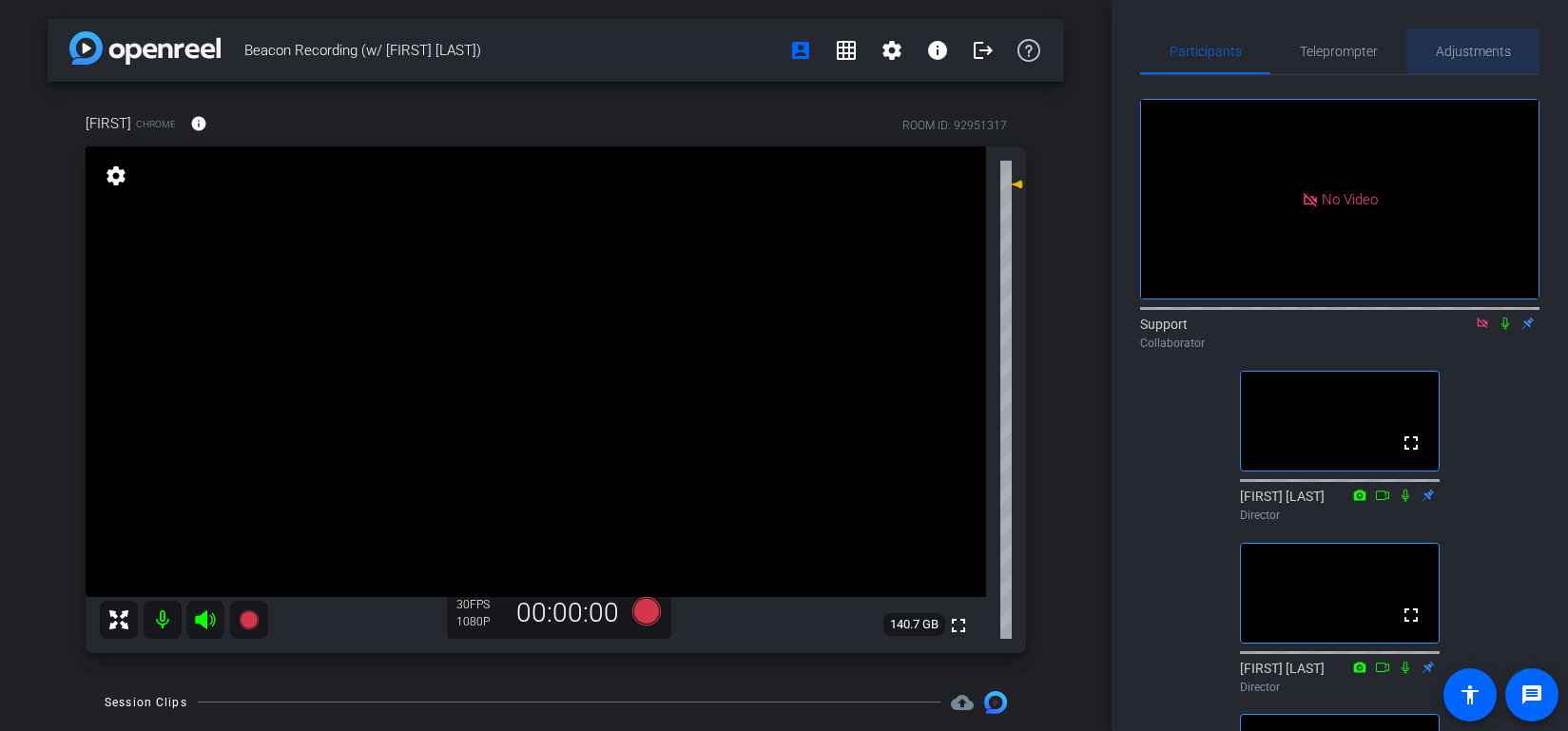 click on "Adjustments" at bounding box center [1473, 51] 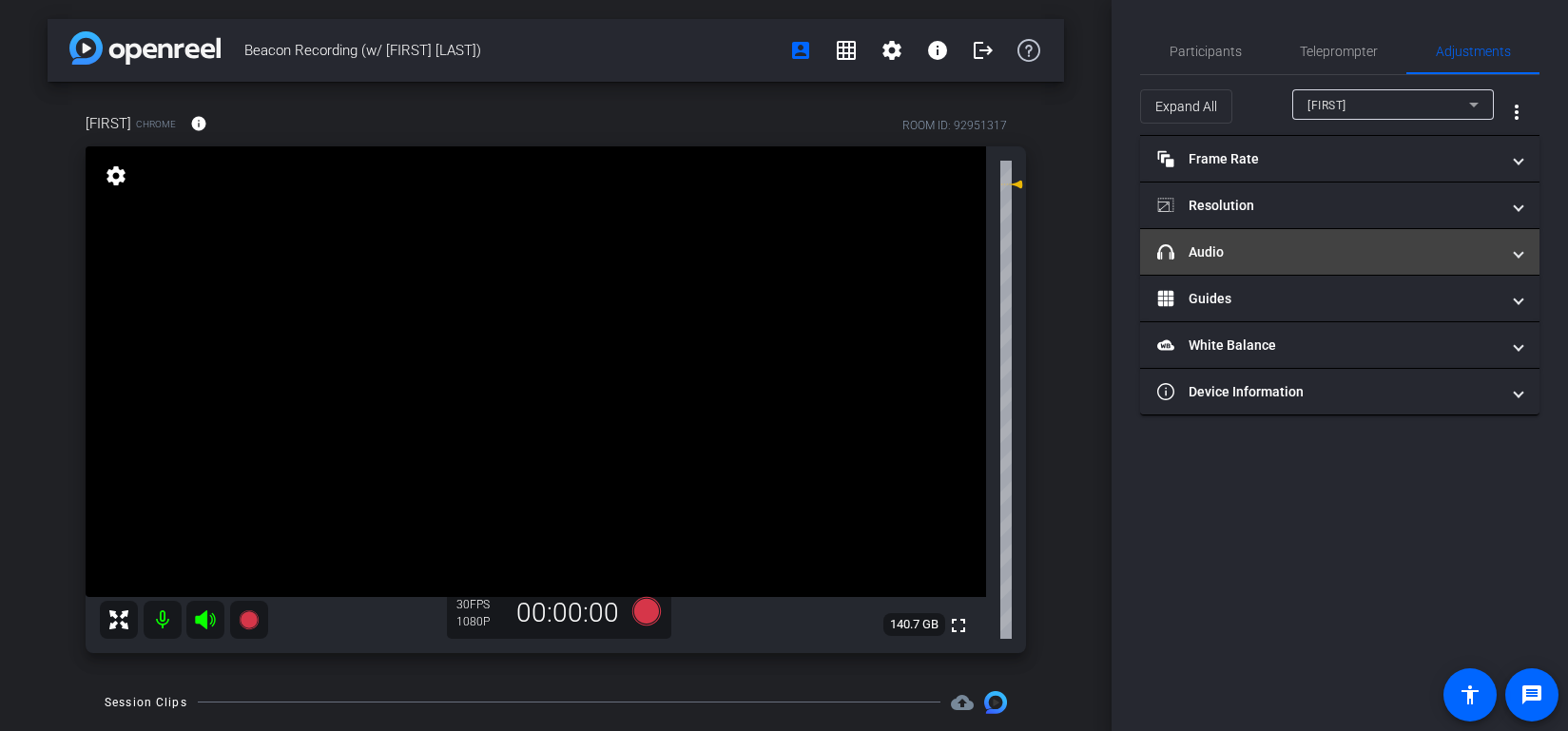 click on "headphone icon
Audio" at bounding box center (1328, 252) 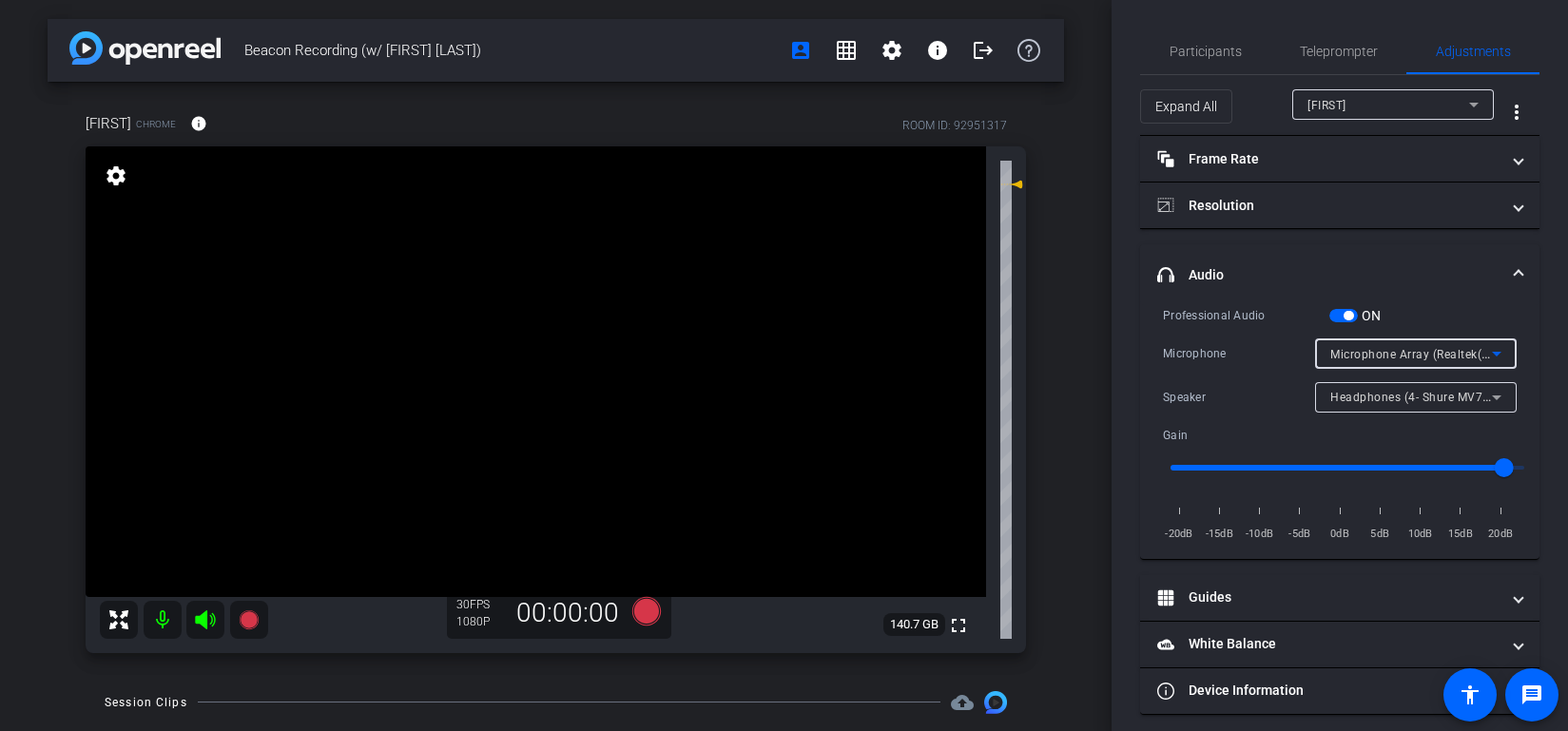 click on "Microphone Array (Realtek(R) Audio)" at bounding box center (1432, 354) 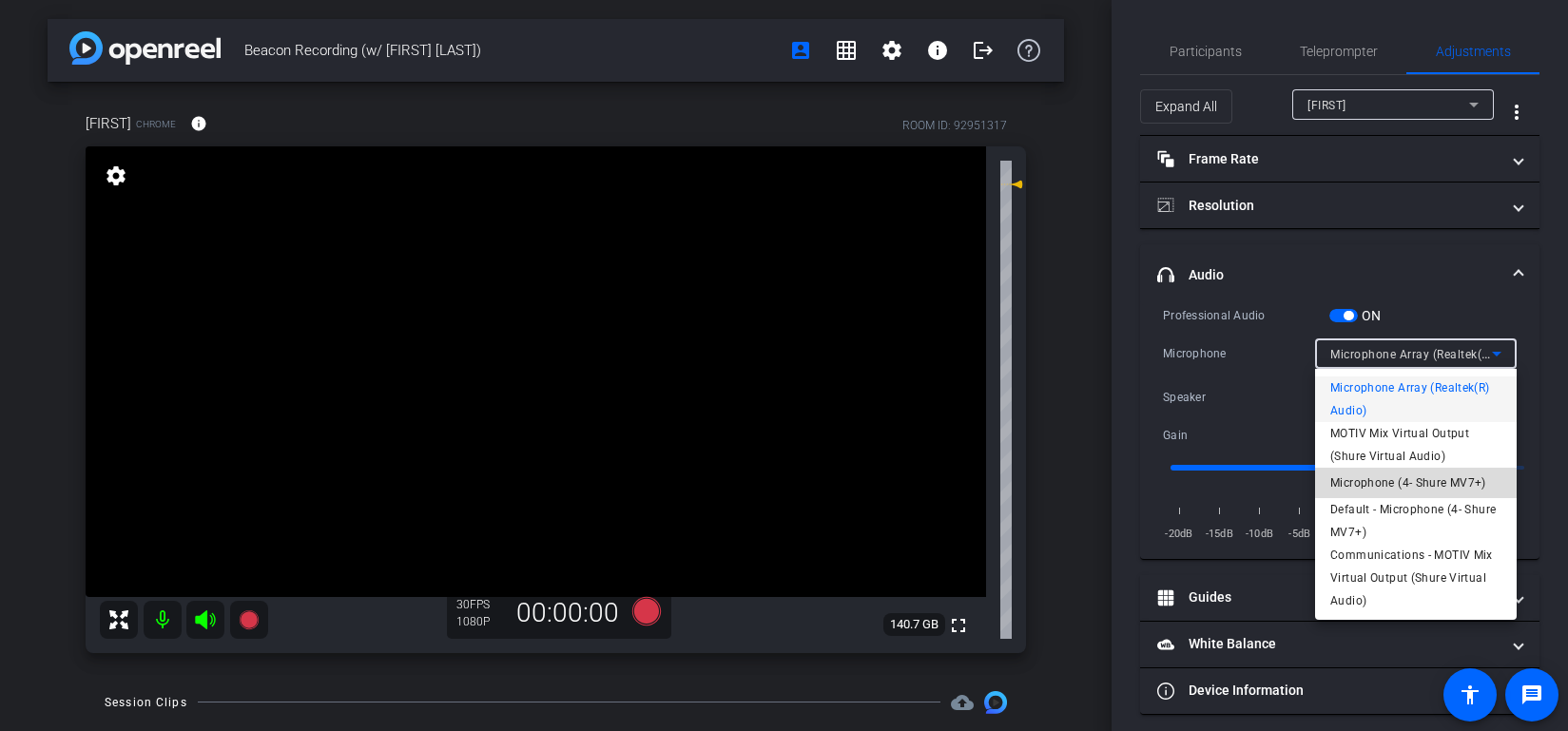 click on "Microphone (4- Shure MV7+)" at bounding box center [1408, 483] 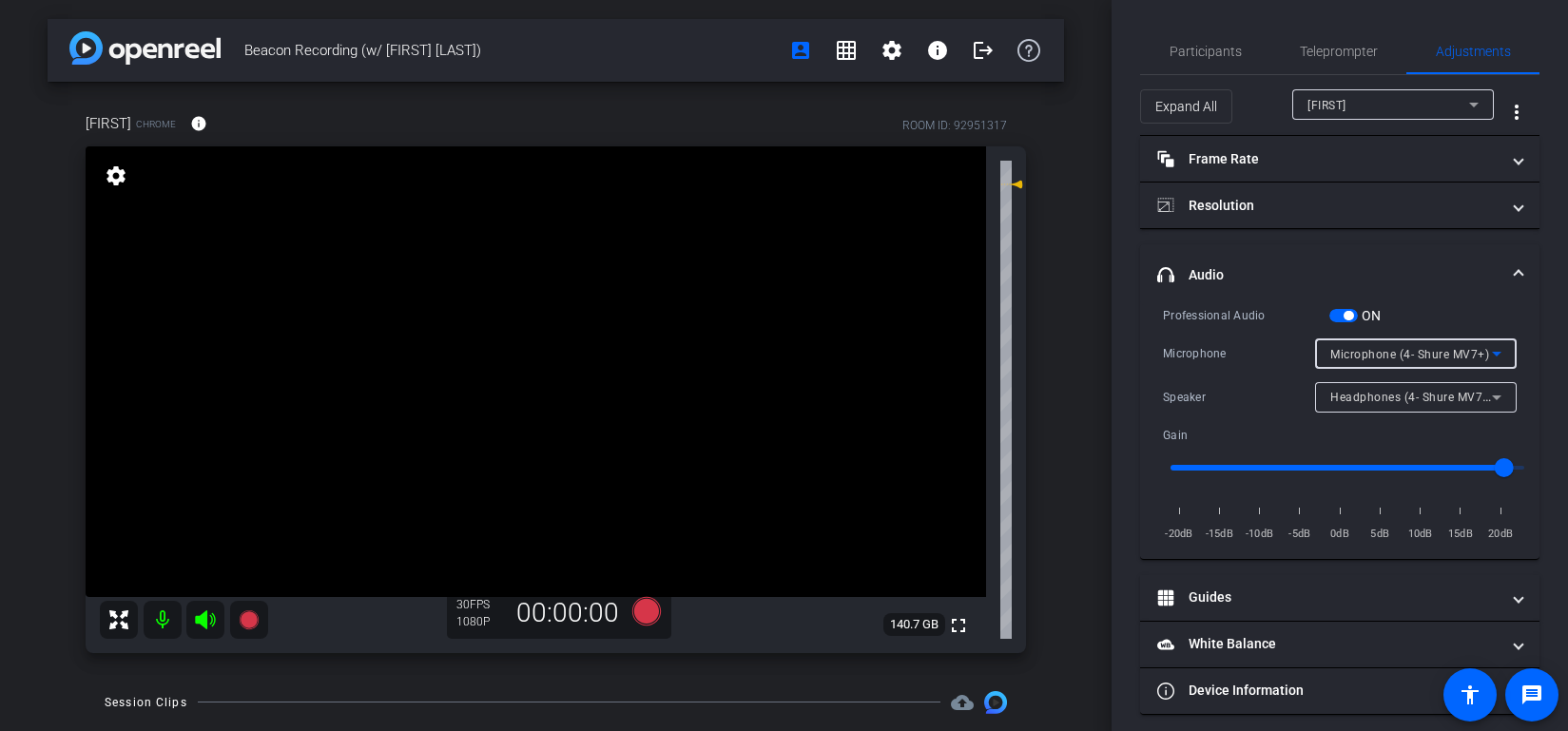 click on "Microphone (4- Shure MV7+)" at bounding box center (1409, 355) 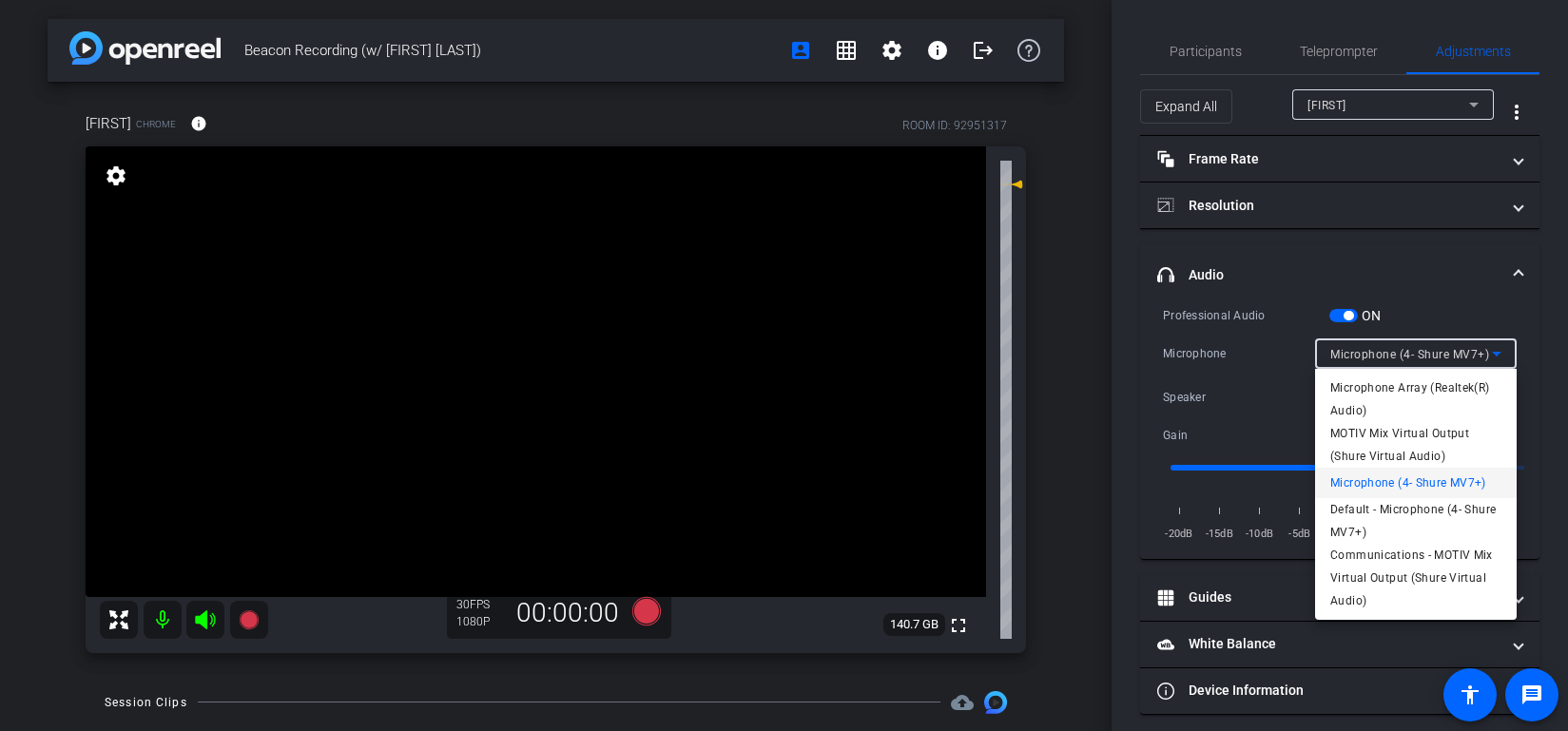 click at bounding box center (784, 365) 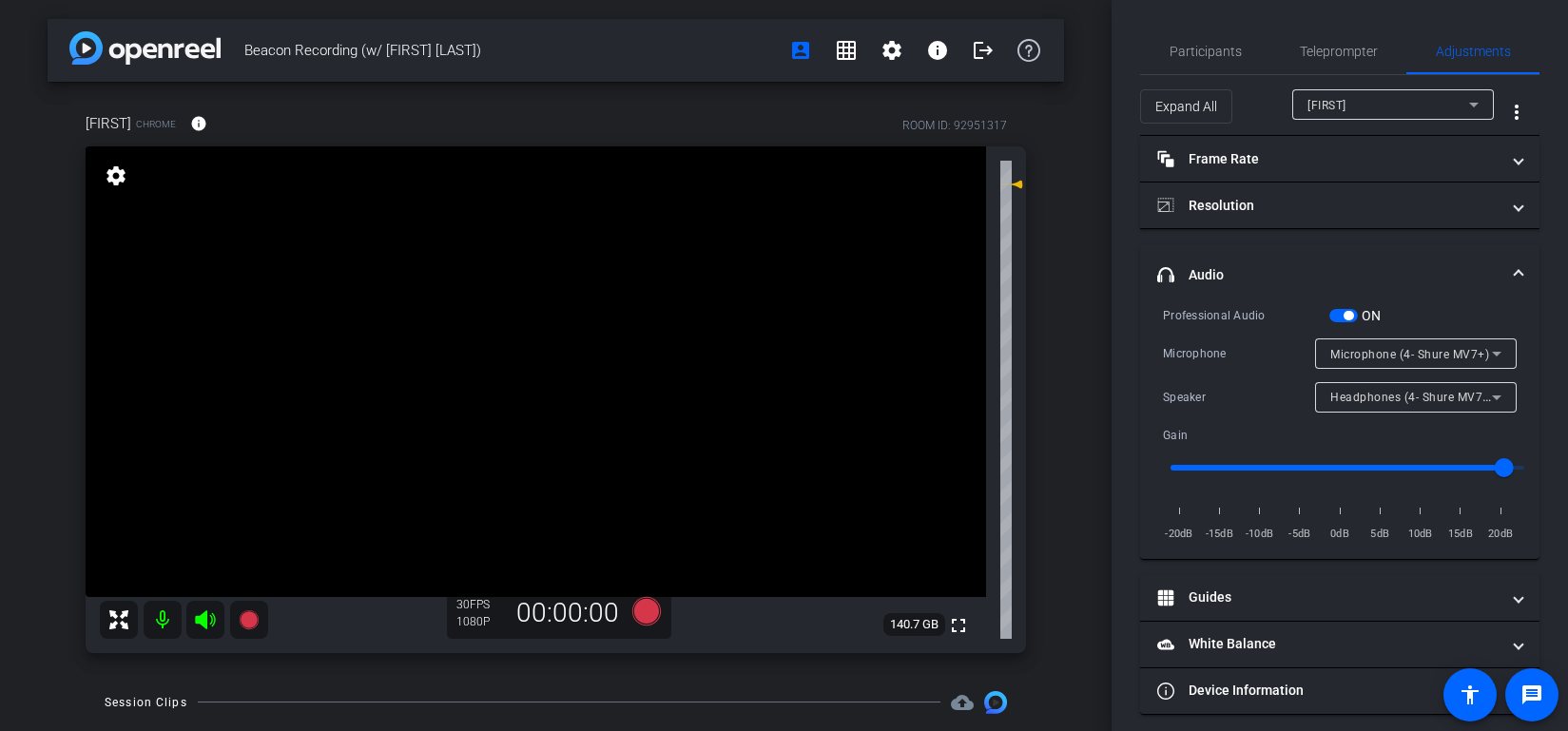 click on "Microphone (4- Shure MV7+)" at bounding box center (1409, 355) 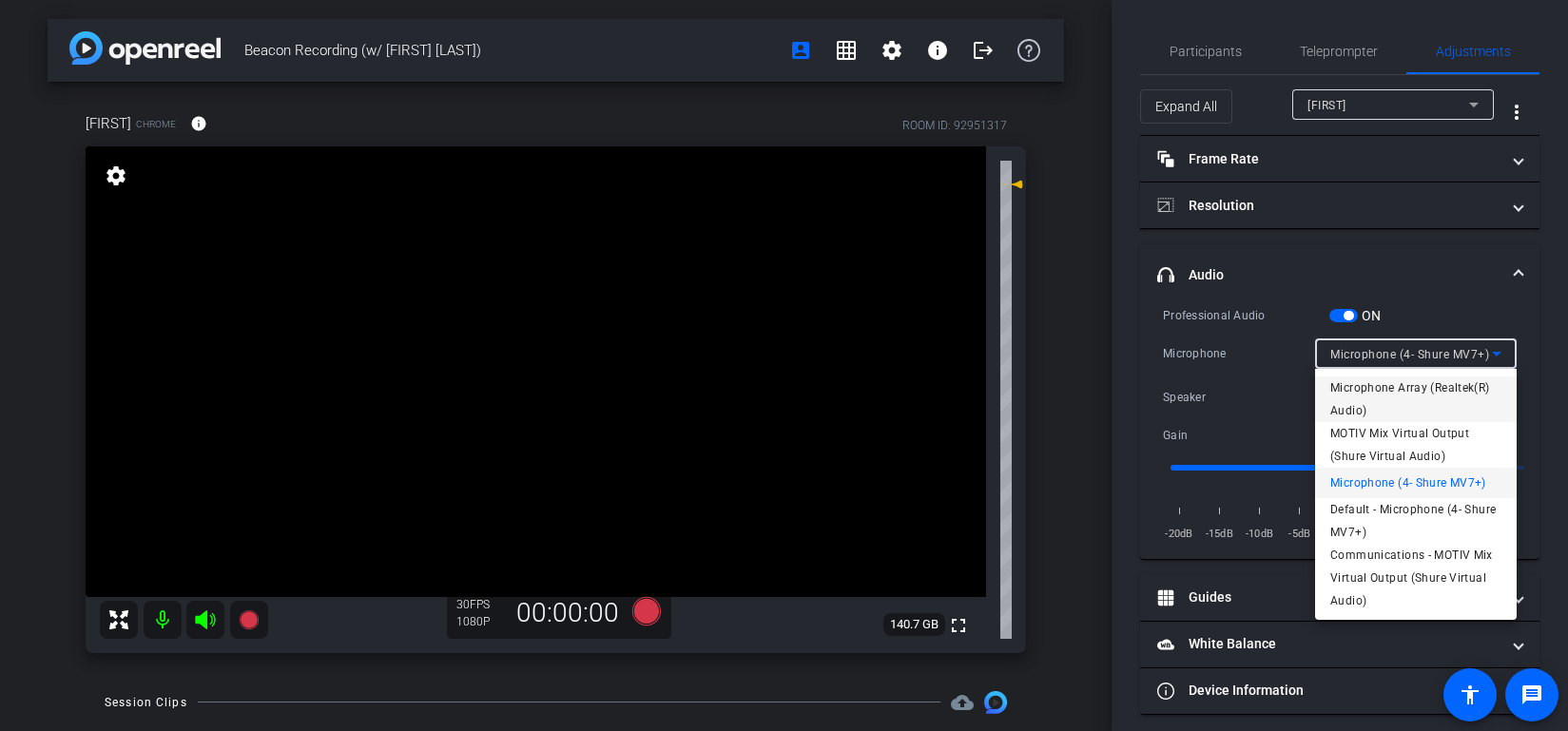click on "Microphone Array (Realtek(R) Audio)" at bounding box center (1416, 399) 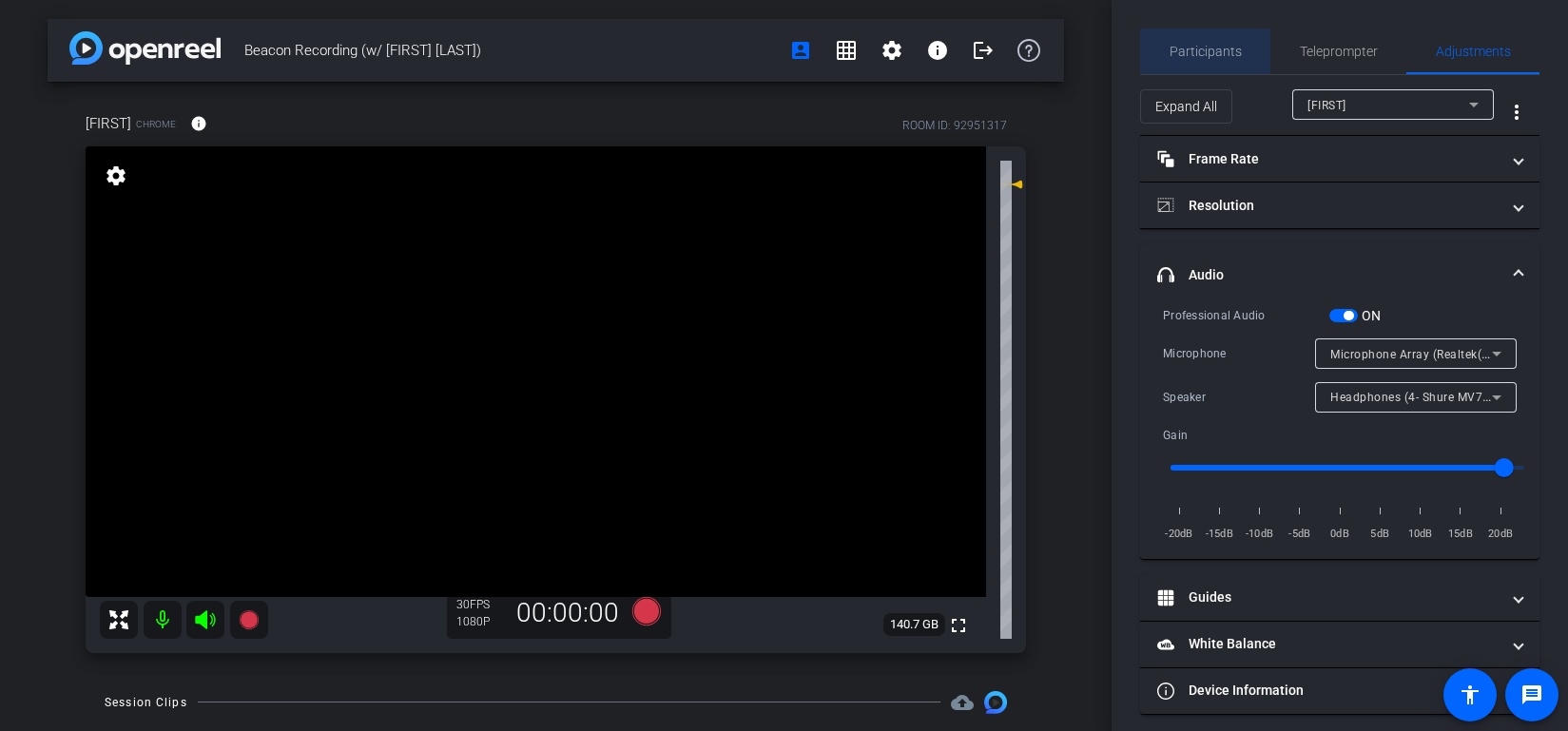 click on "Participants" at bounding box center [1206, 51] 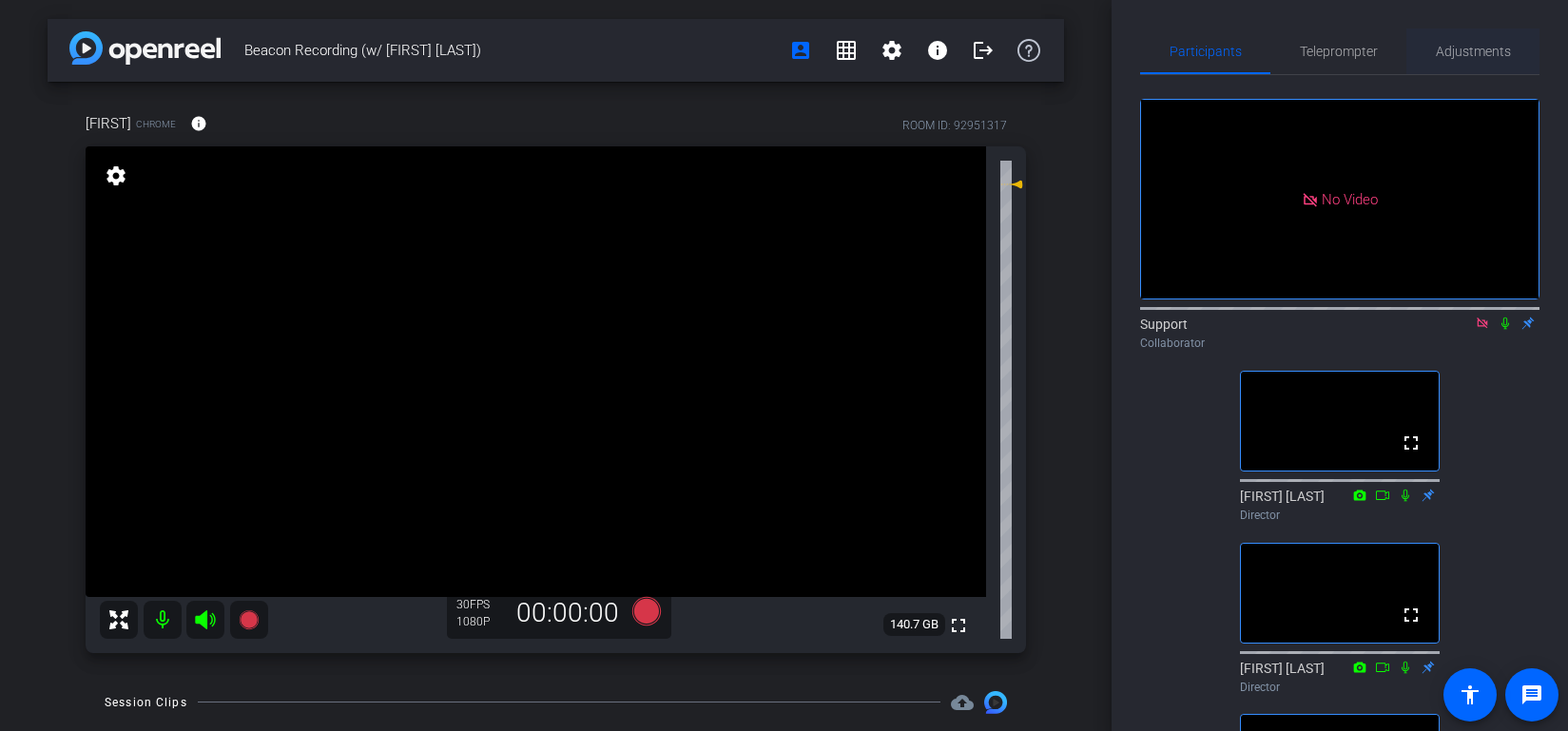 click on "Adjustments" at bounding box center (1473, 51) 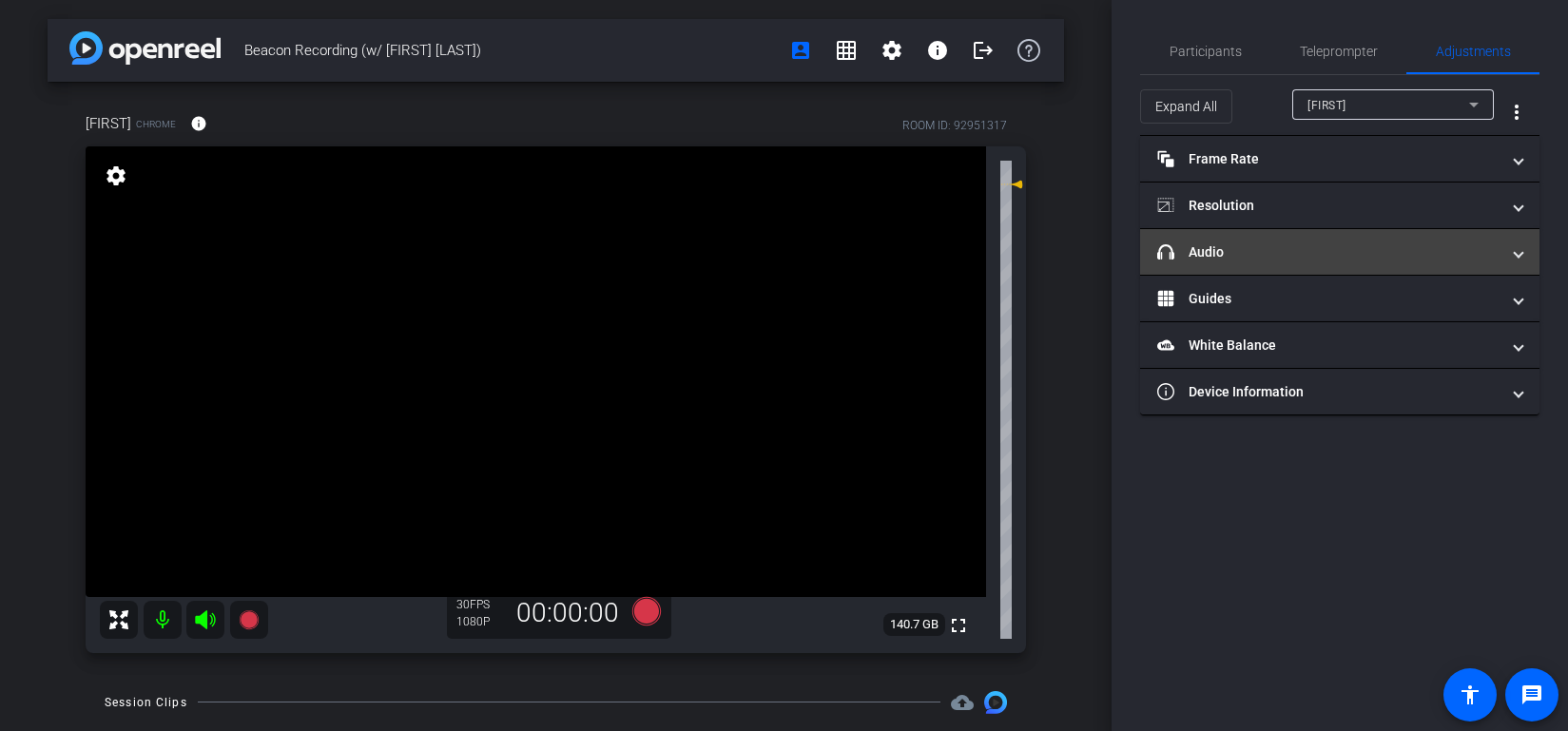 click on "headphone icon
Audio" at bounding box center [1328, 252] 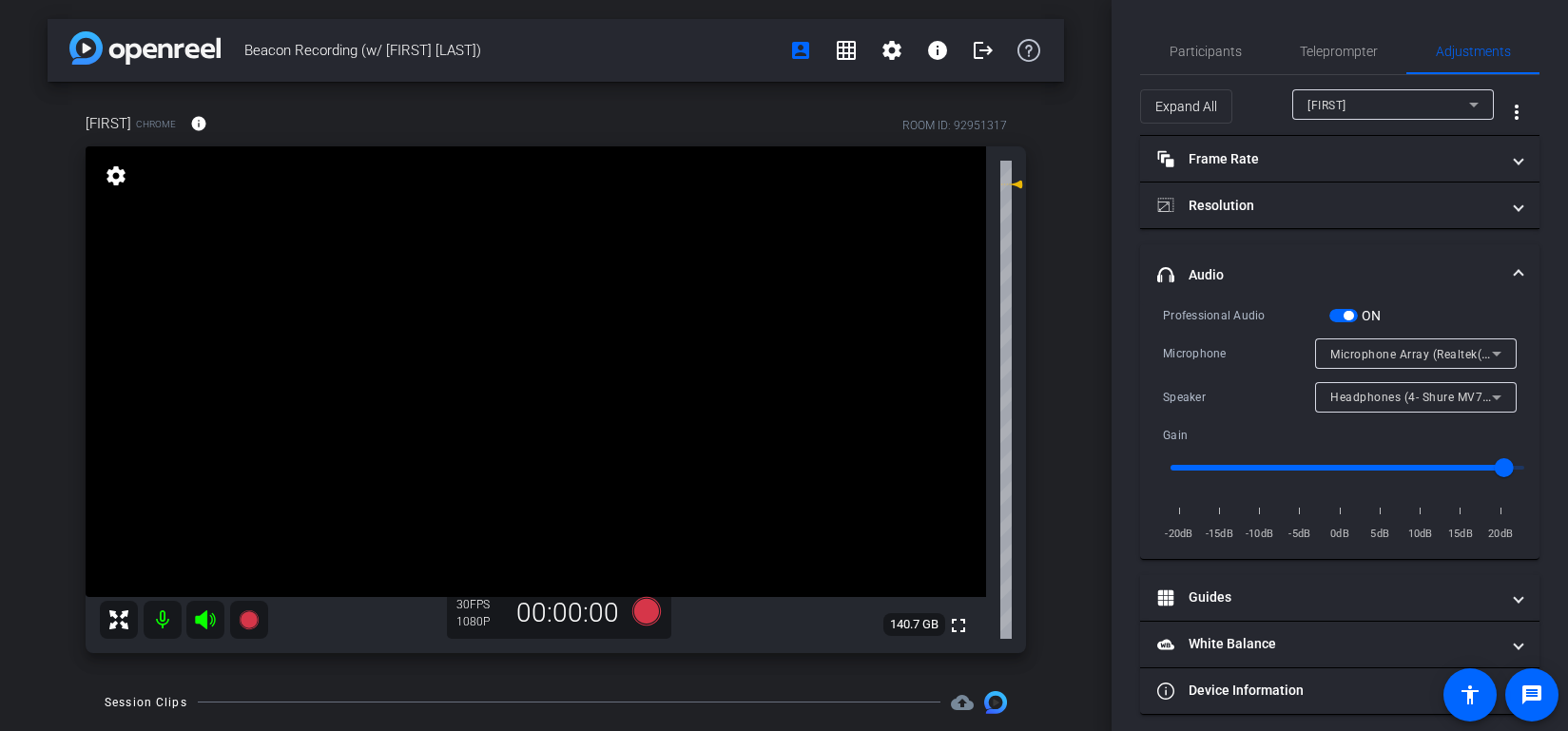 click on "Microphone Array (Realtek(R) Audio)" at bounding box center [1416, 354] 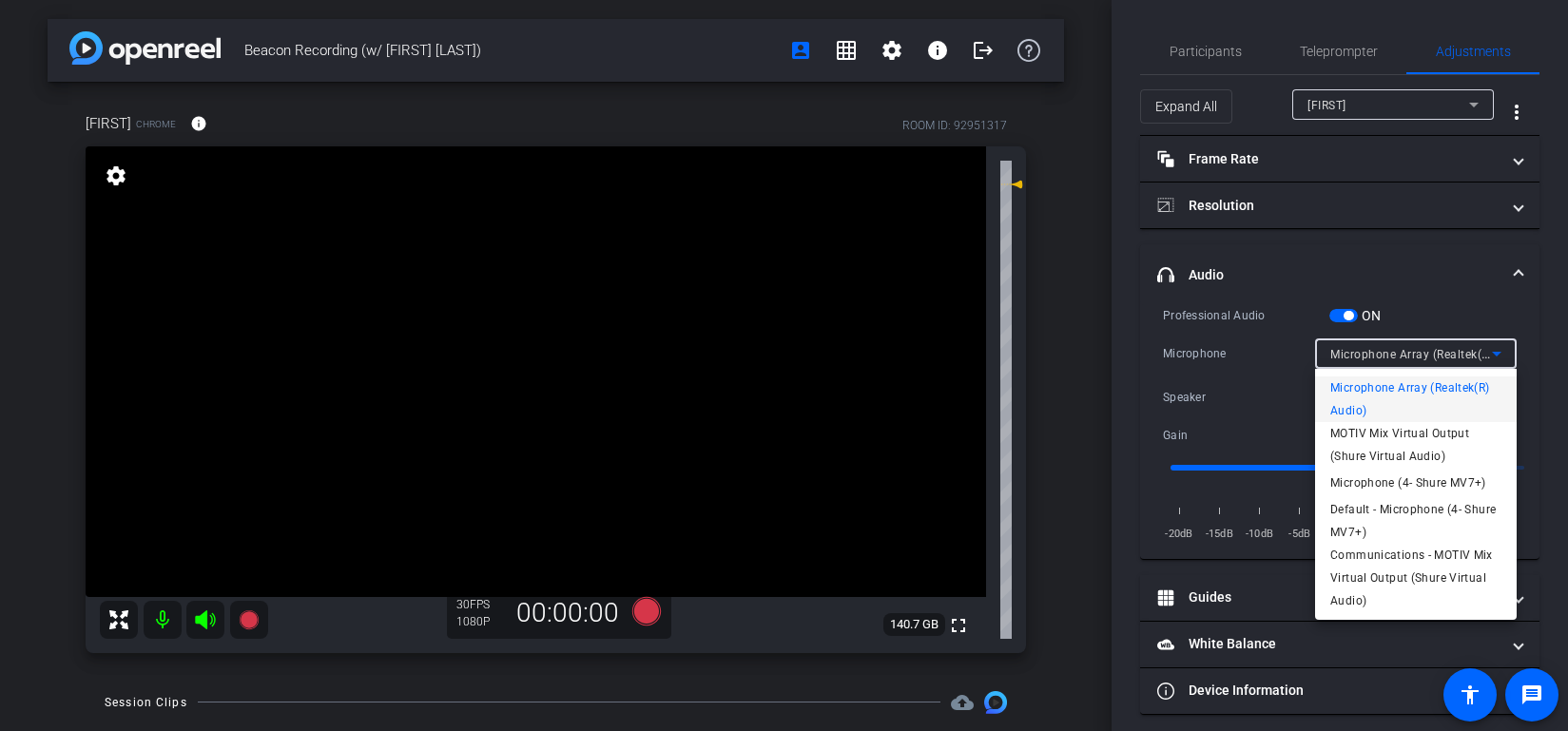 click at bounding box center (784, 365) 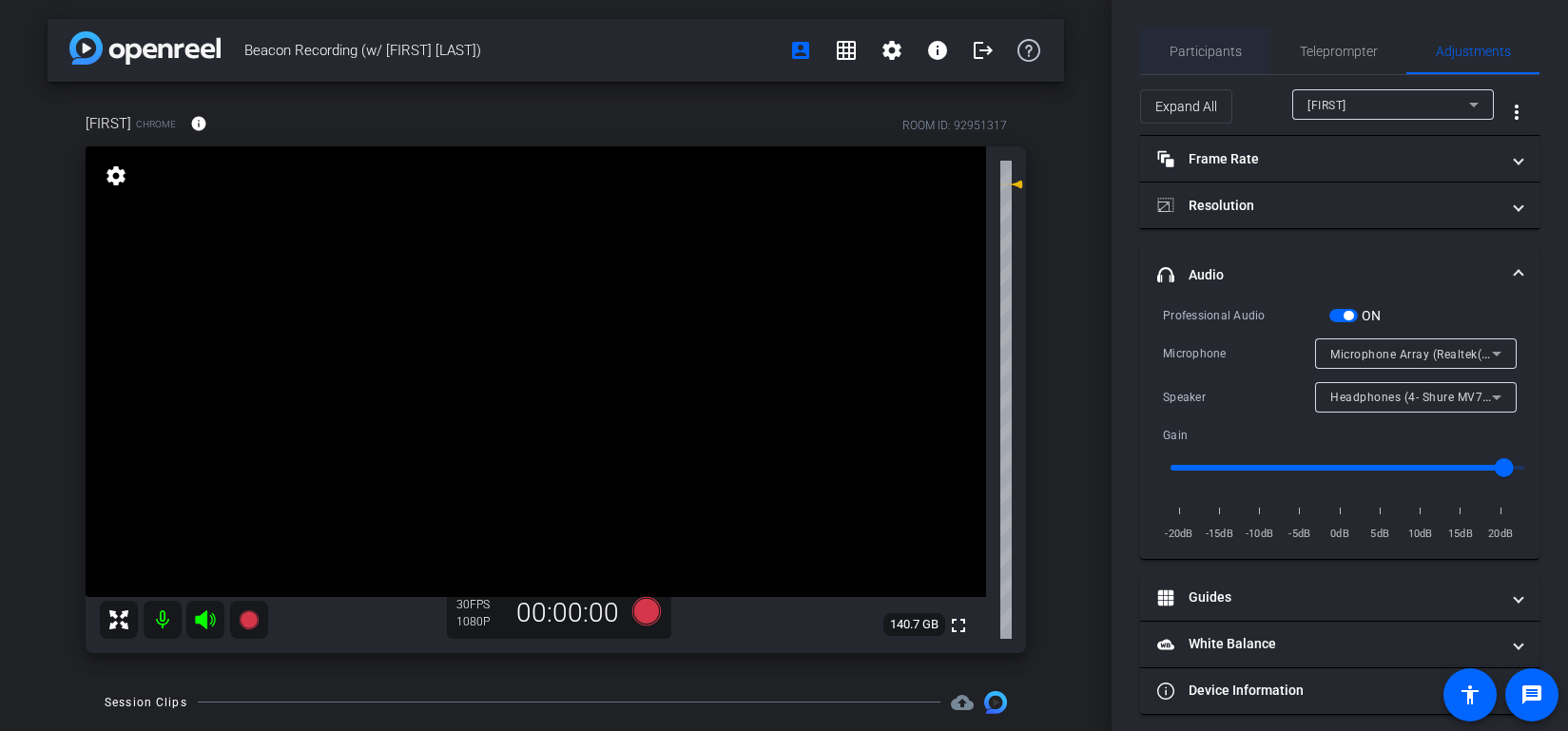 click on "Participants" at bounding box center (1206, 51) 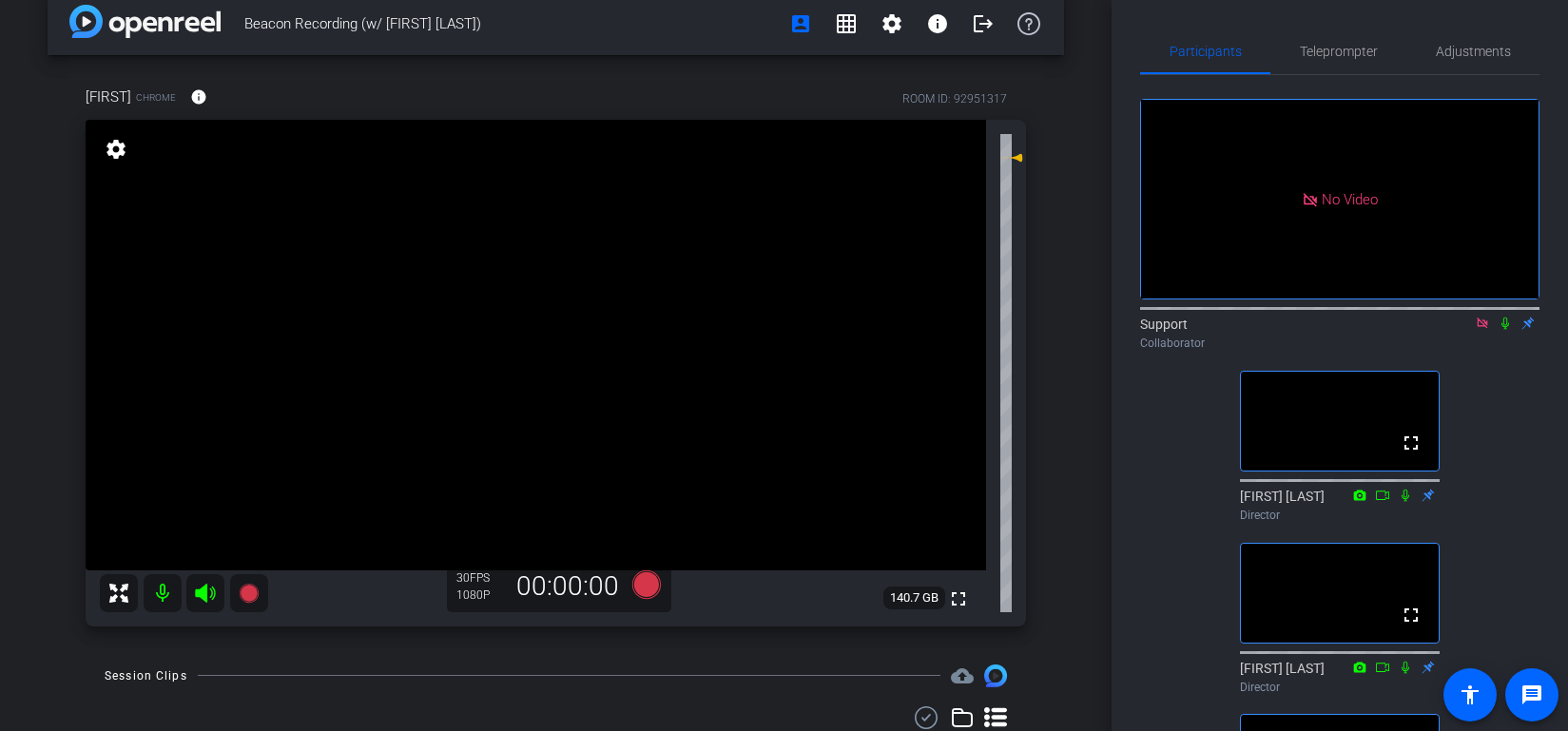 scroll, scrollTop: 125, scrollLeft: 0, axis: vertical 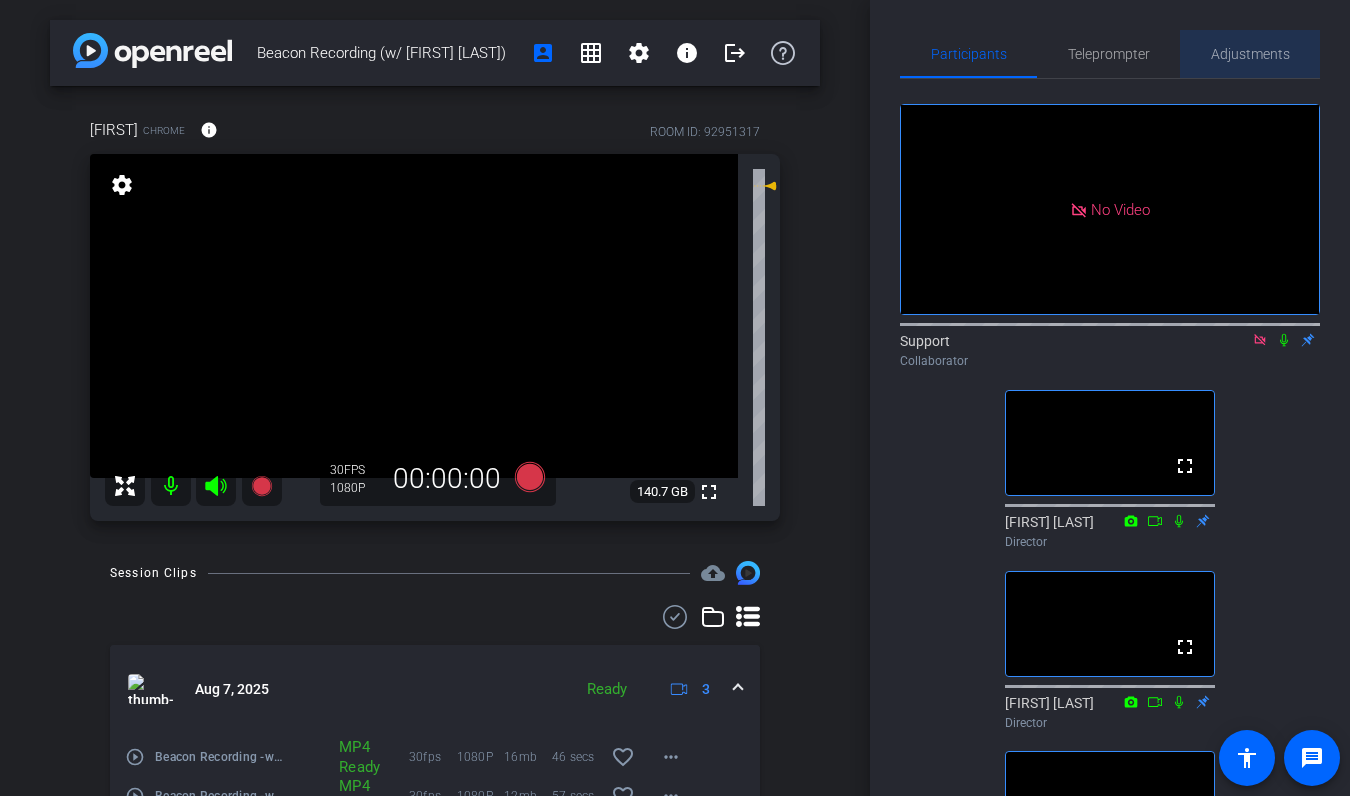 click on "Adjustments" at bounding box center (1250, 54) 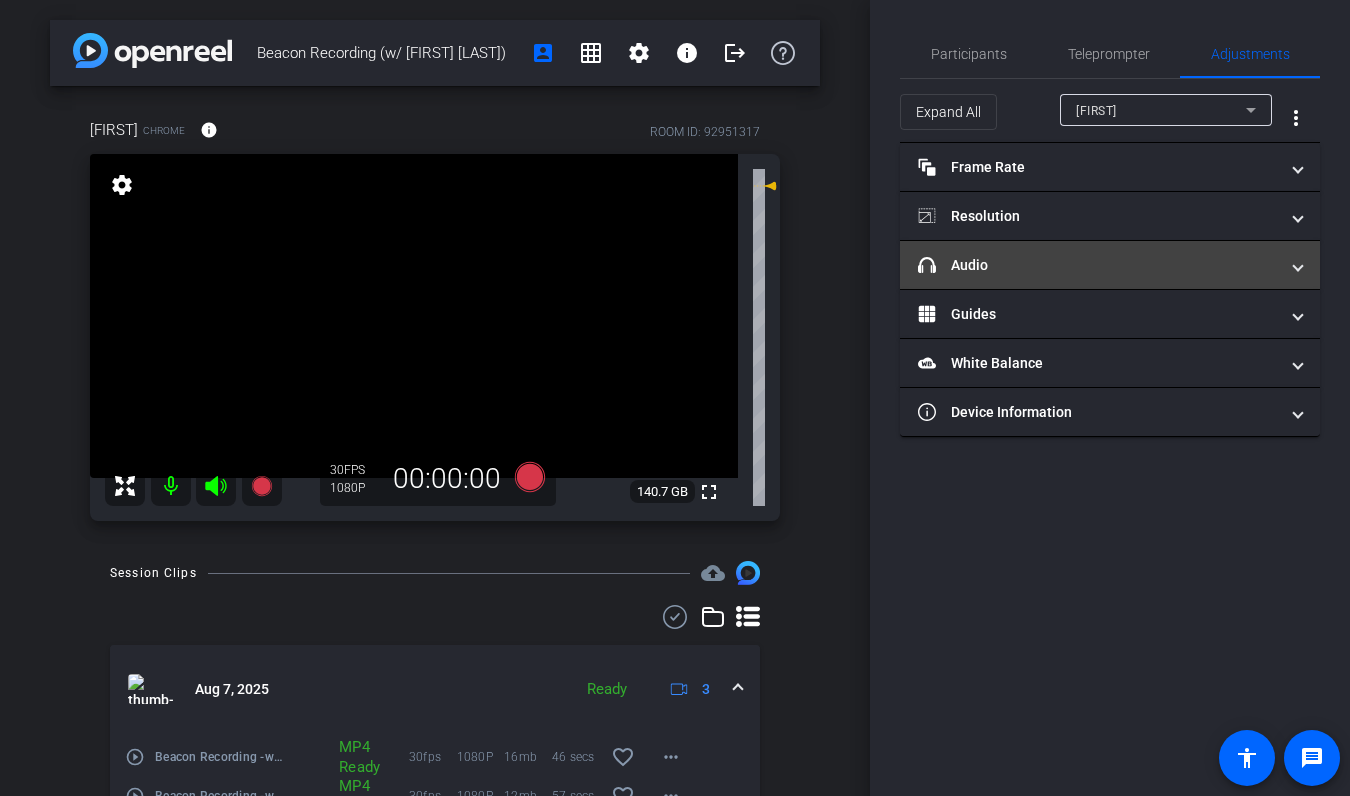 click on "headphone icon
Audio" at bounding box center (1110, 265) 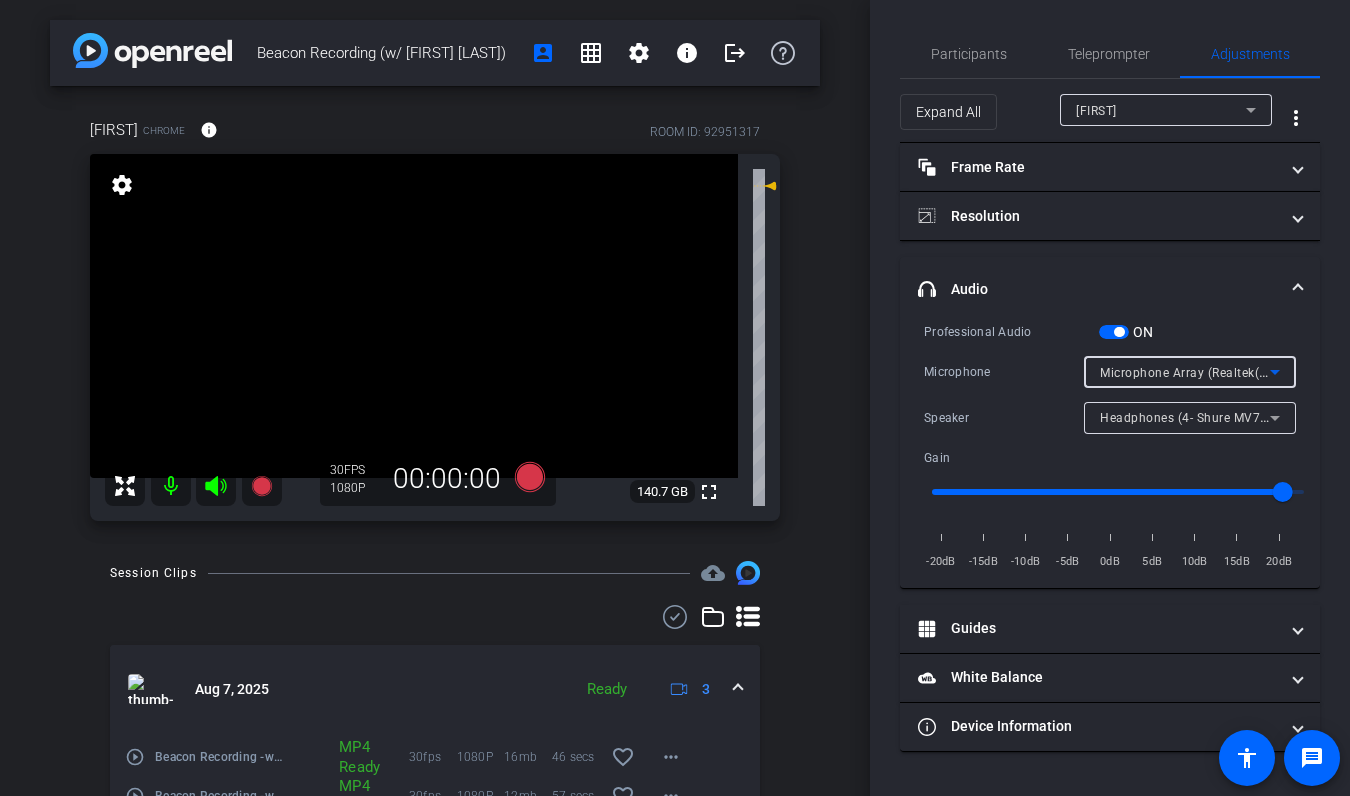 click on "Microphone Array (Realtek(R) Audio)" at bounding box center (1207, 372) 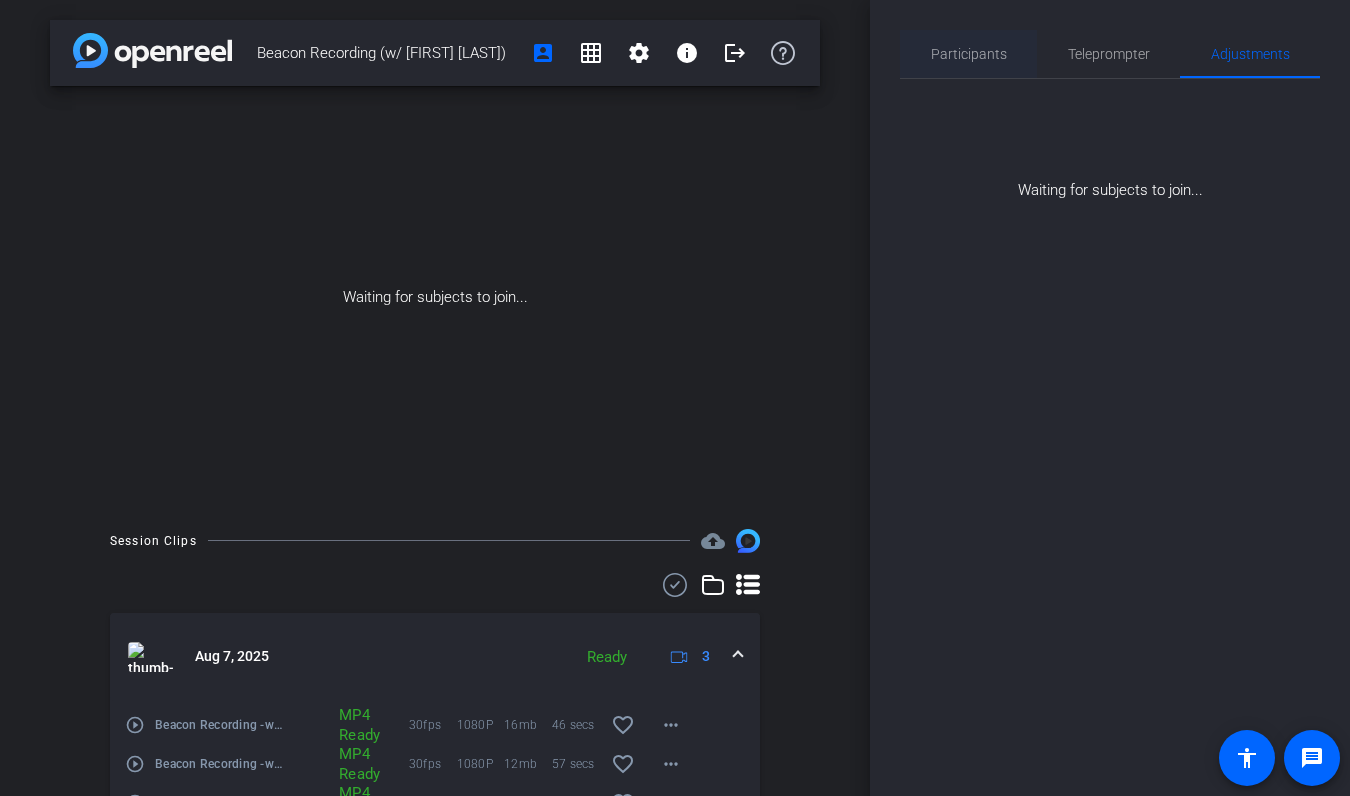 click on "Participants" at bounding box center [969, 54] 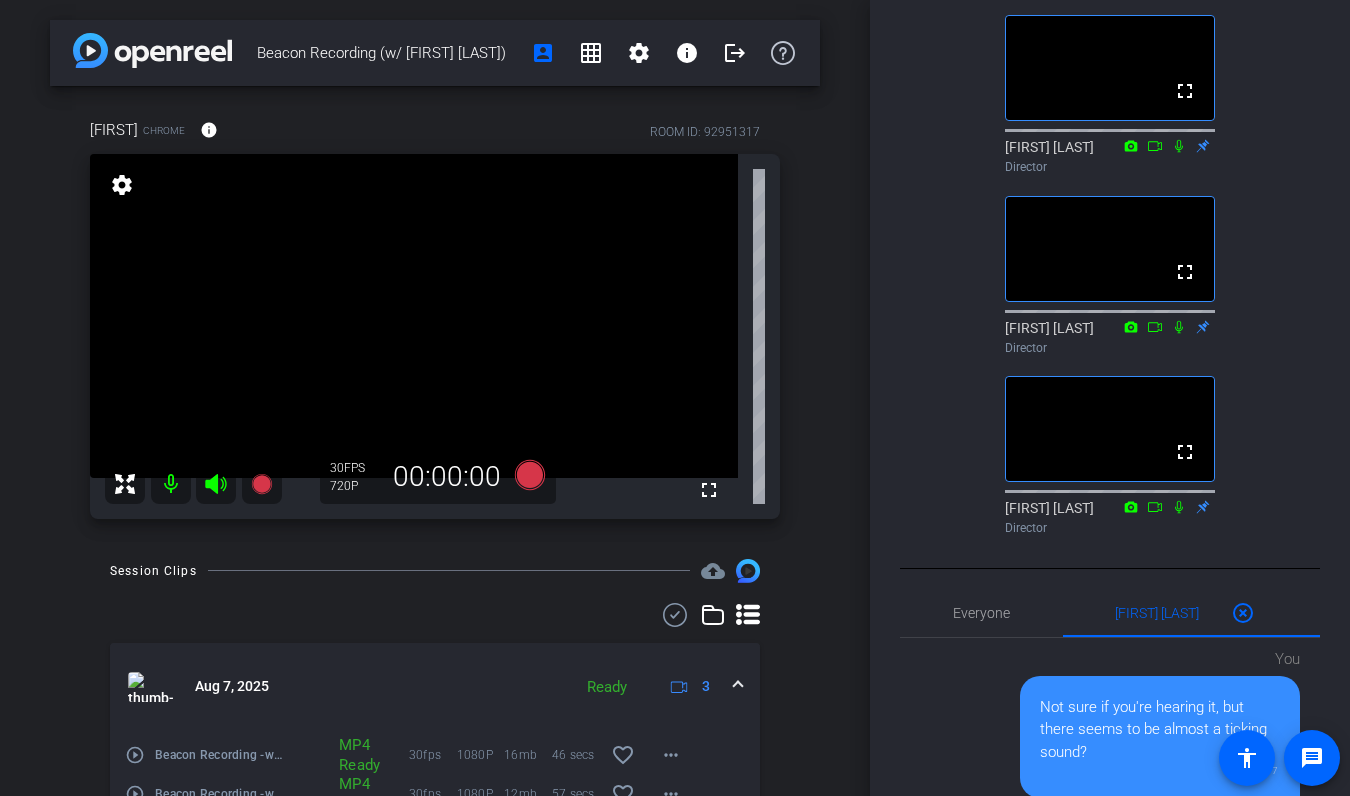 scroll, scrollTop: 0, scrollLeft: 0, axis: both 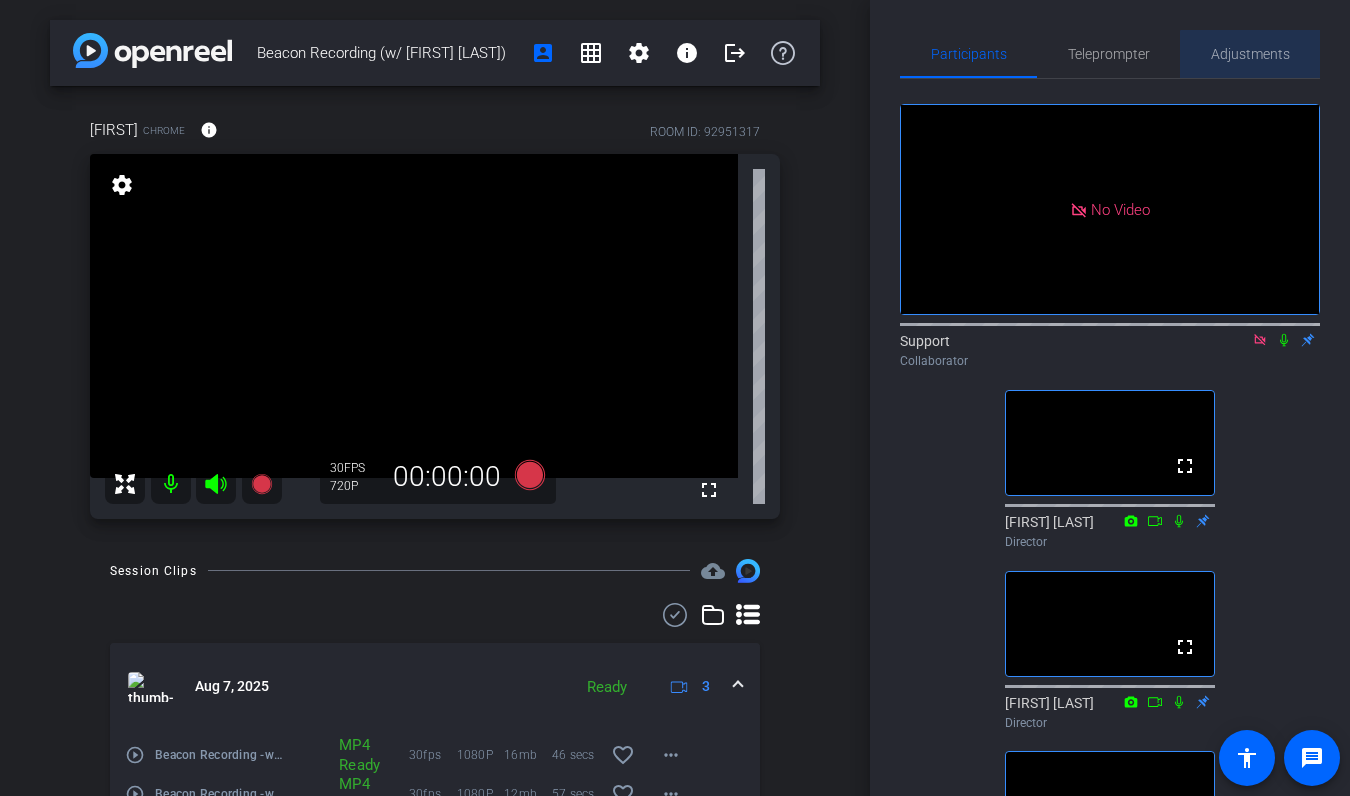 click on "Adjustments" at bounding box center (1250, 54) 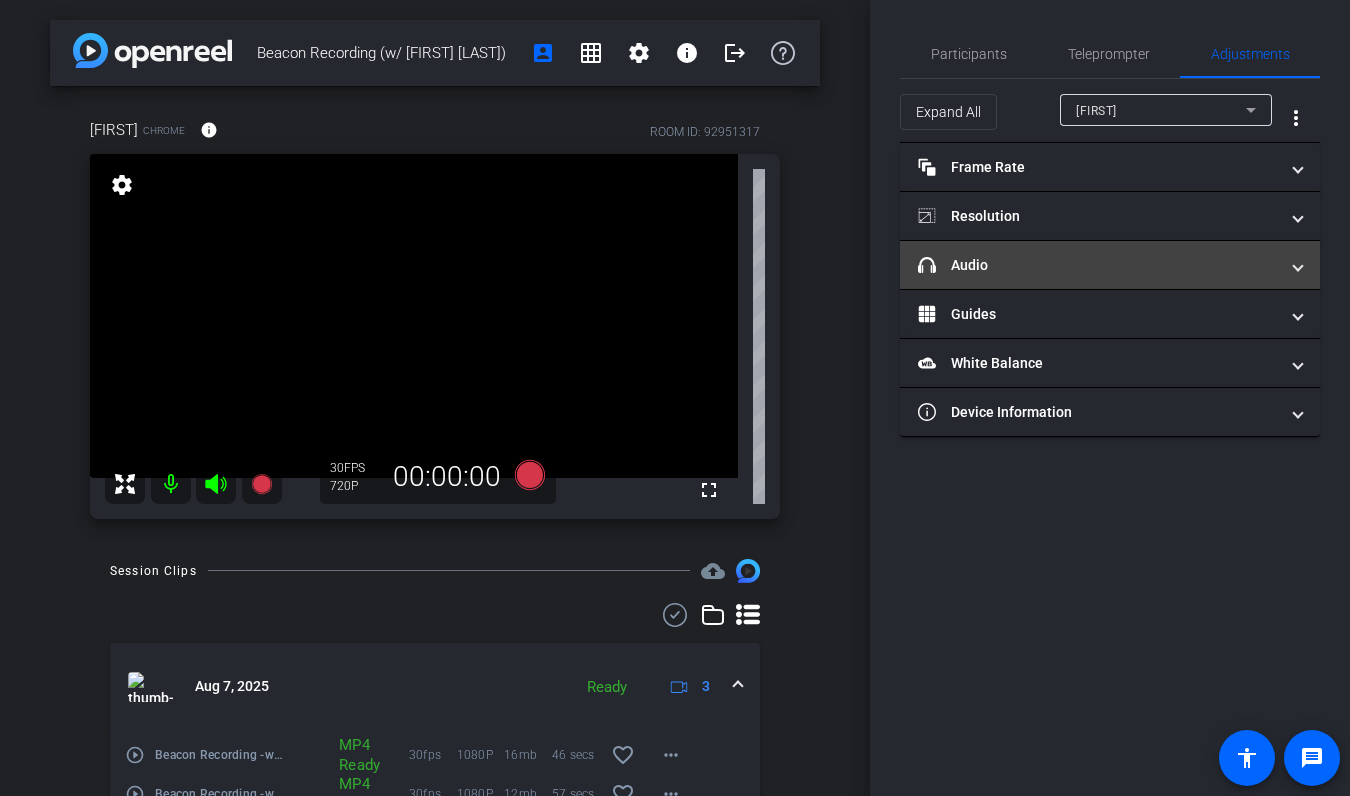click on "headphone icon
Audio" at bounding box center [1098, 265] 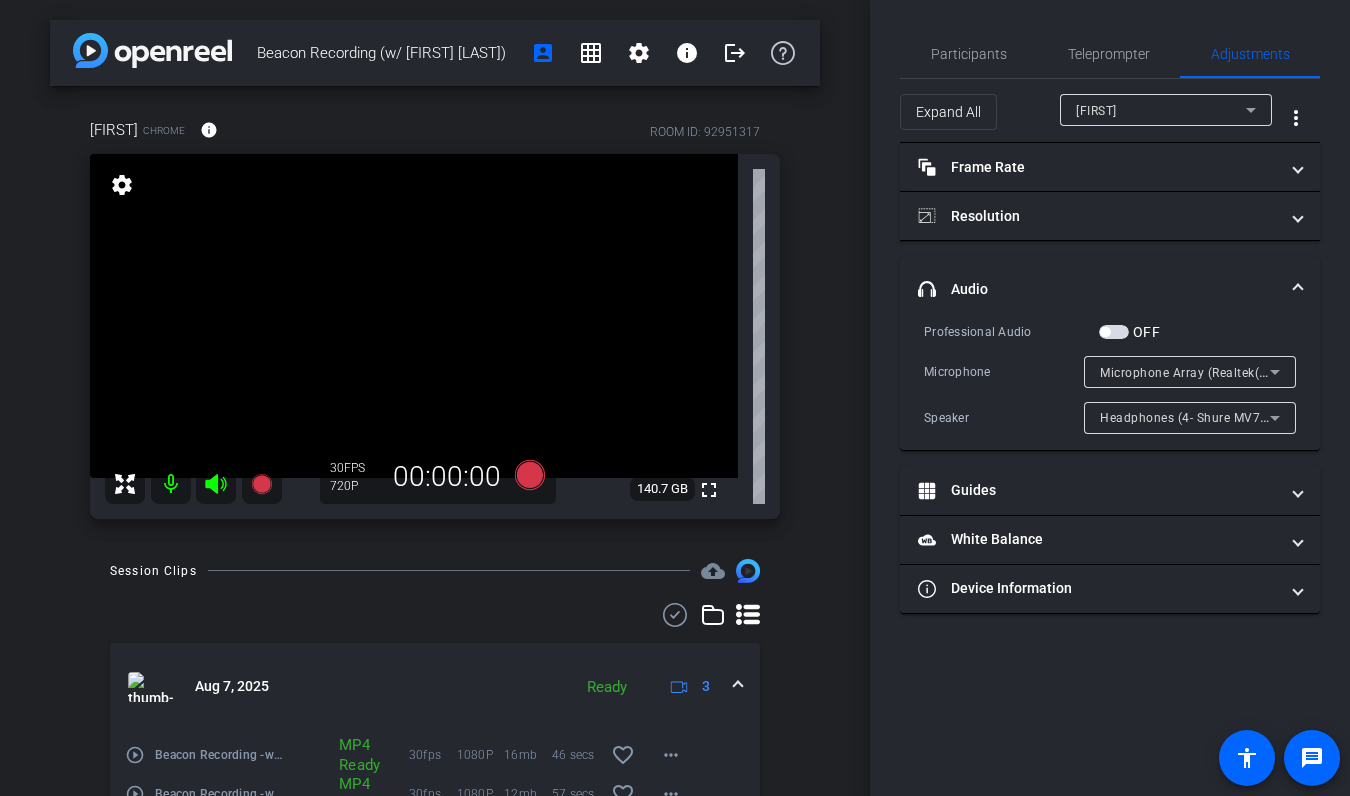 click on "Microphone Array (Realtek(R) Audio)" at bounding box center (1207, 372) 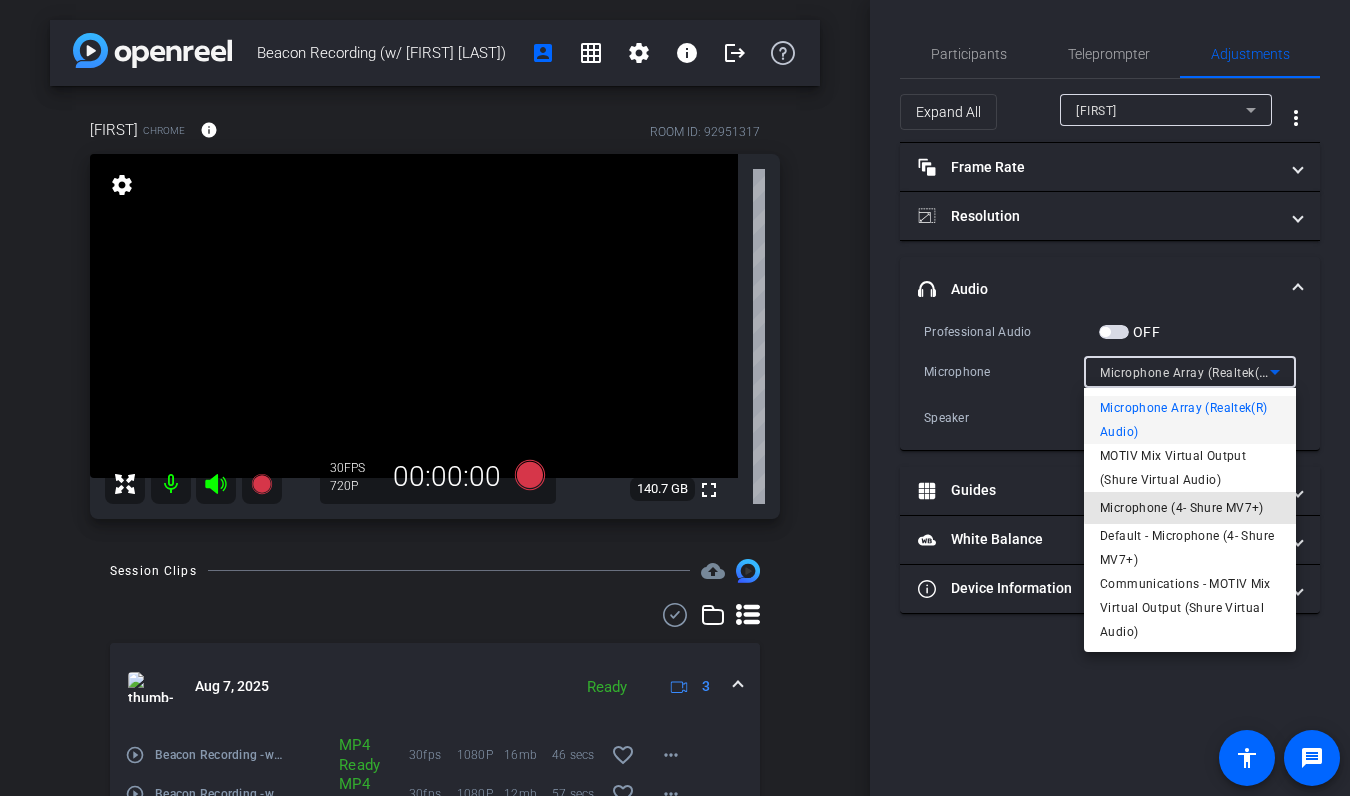 click on "Microphone (4- Shure MV7+)" at bounding box center (1182, 508) 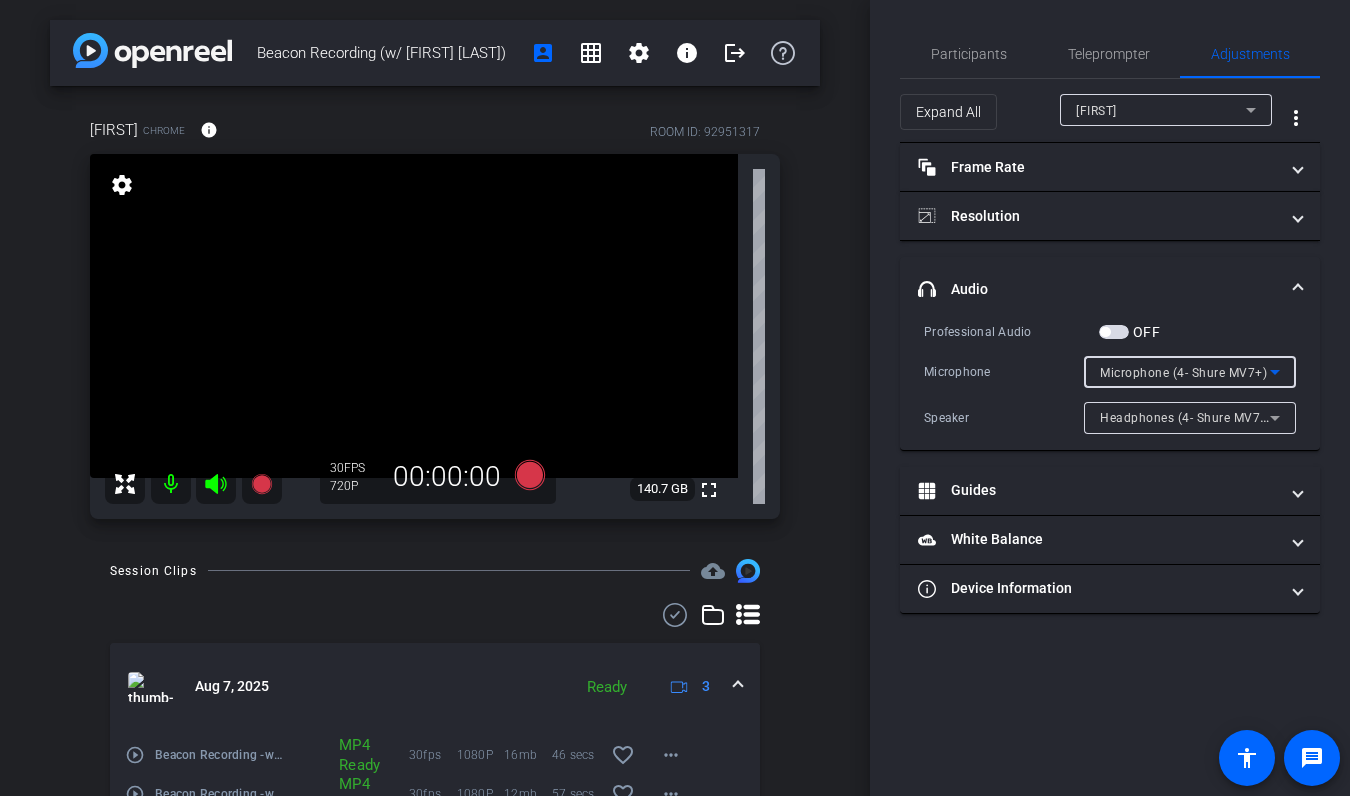 click on "Microphone (4- Shure MV7+)" at bounding box center (1183, 373) 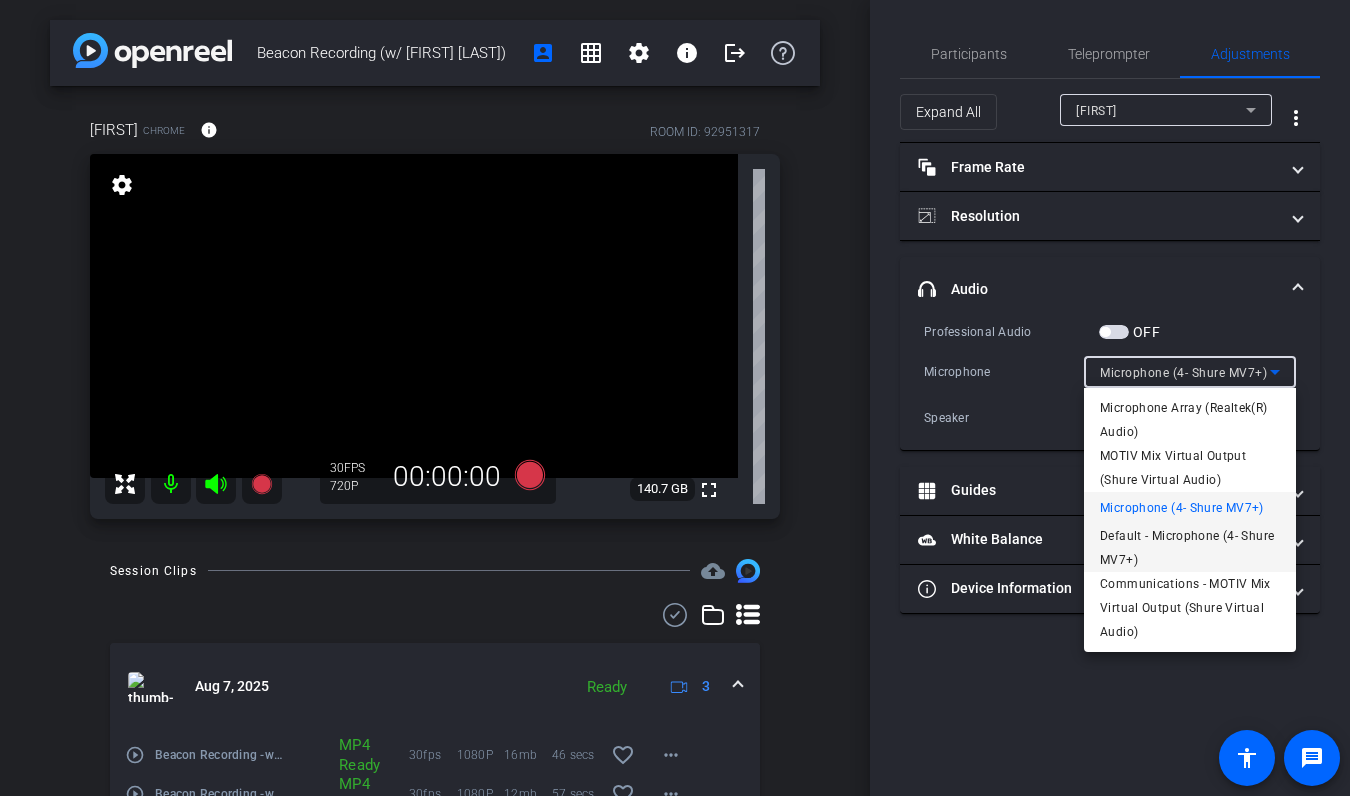 click on "Default - Microphone (4- Shure MV7+)" at bounding box center (1190, 548) 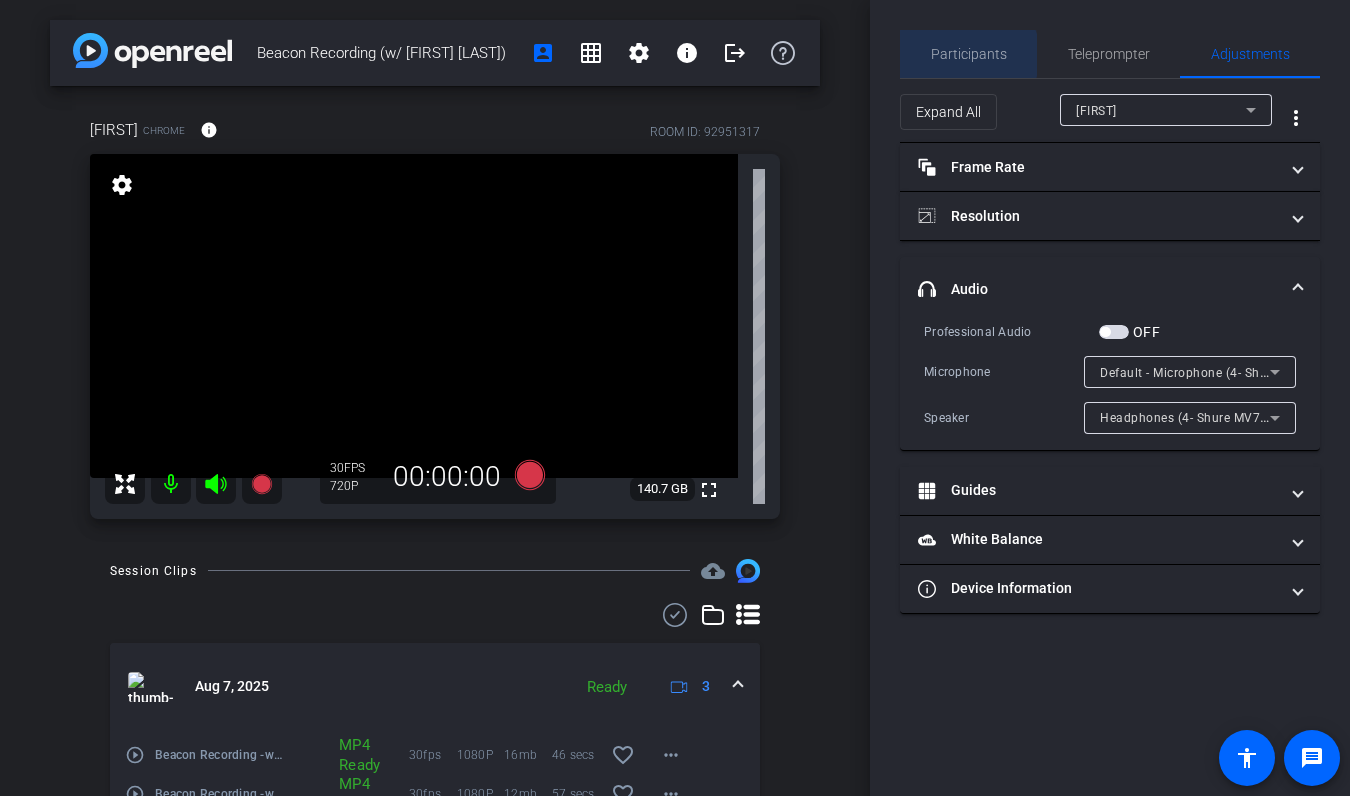 click on "Participants" at bounding box center [969, 54] 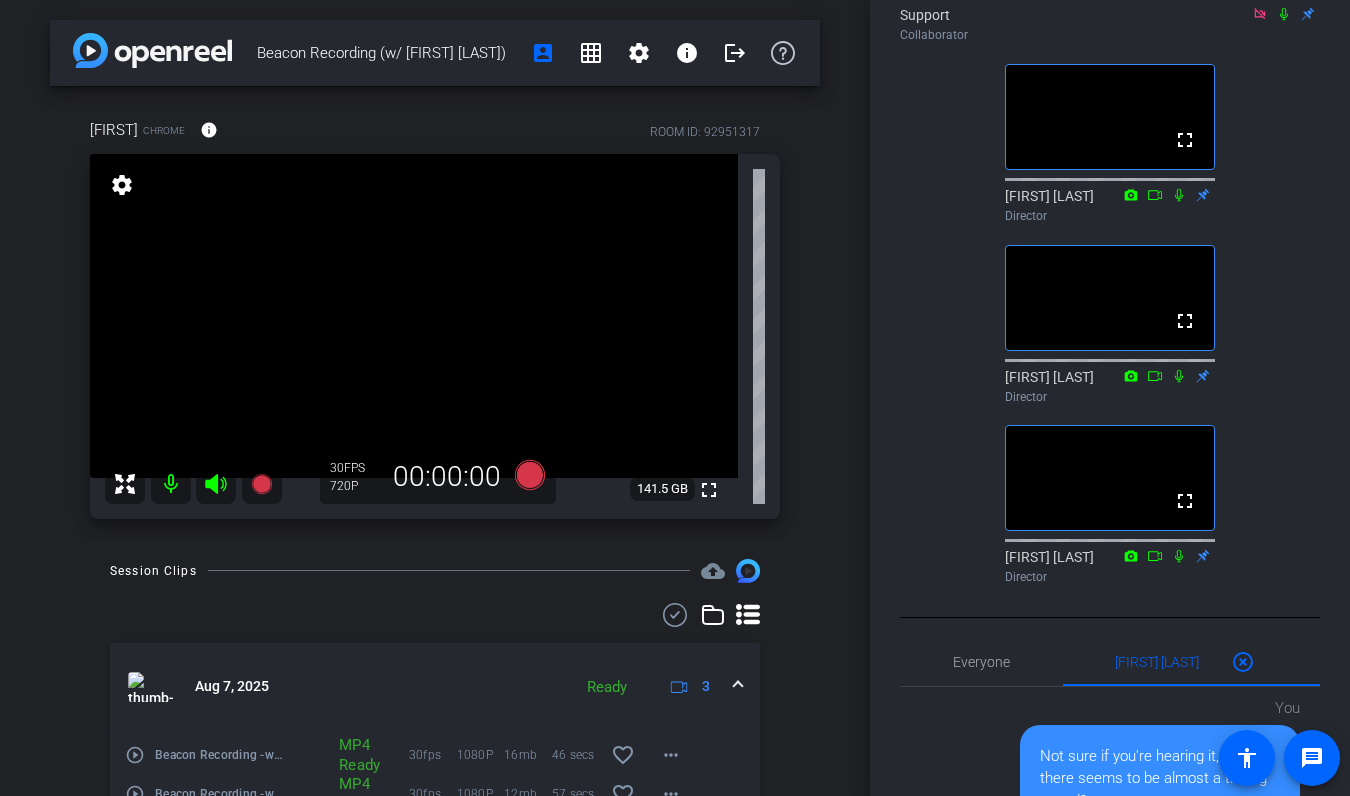 scroll, scrollTop: 246, scrollLeft: 0, axis: vertical 